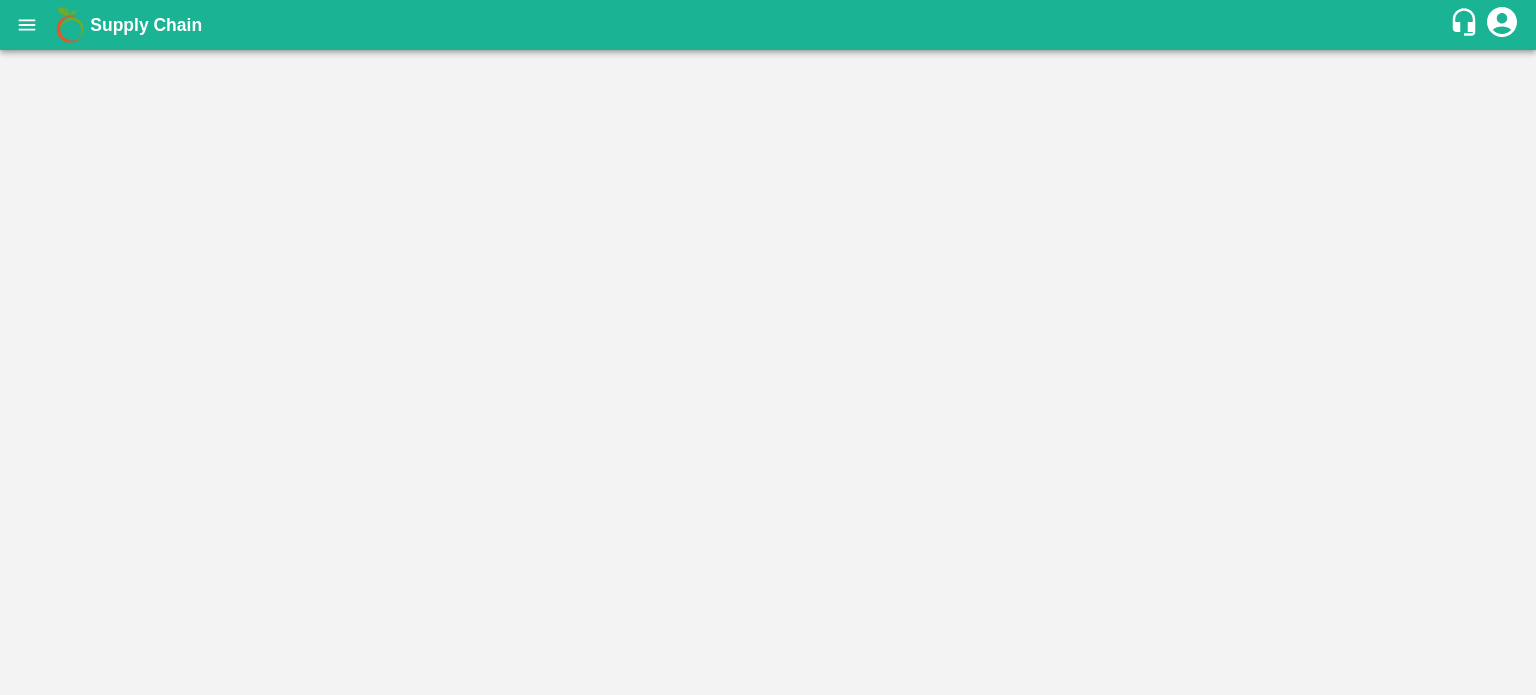 scroll, scrollTop: 0, scrollLeft: 0, axis: both 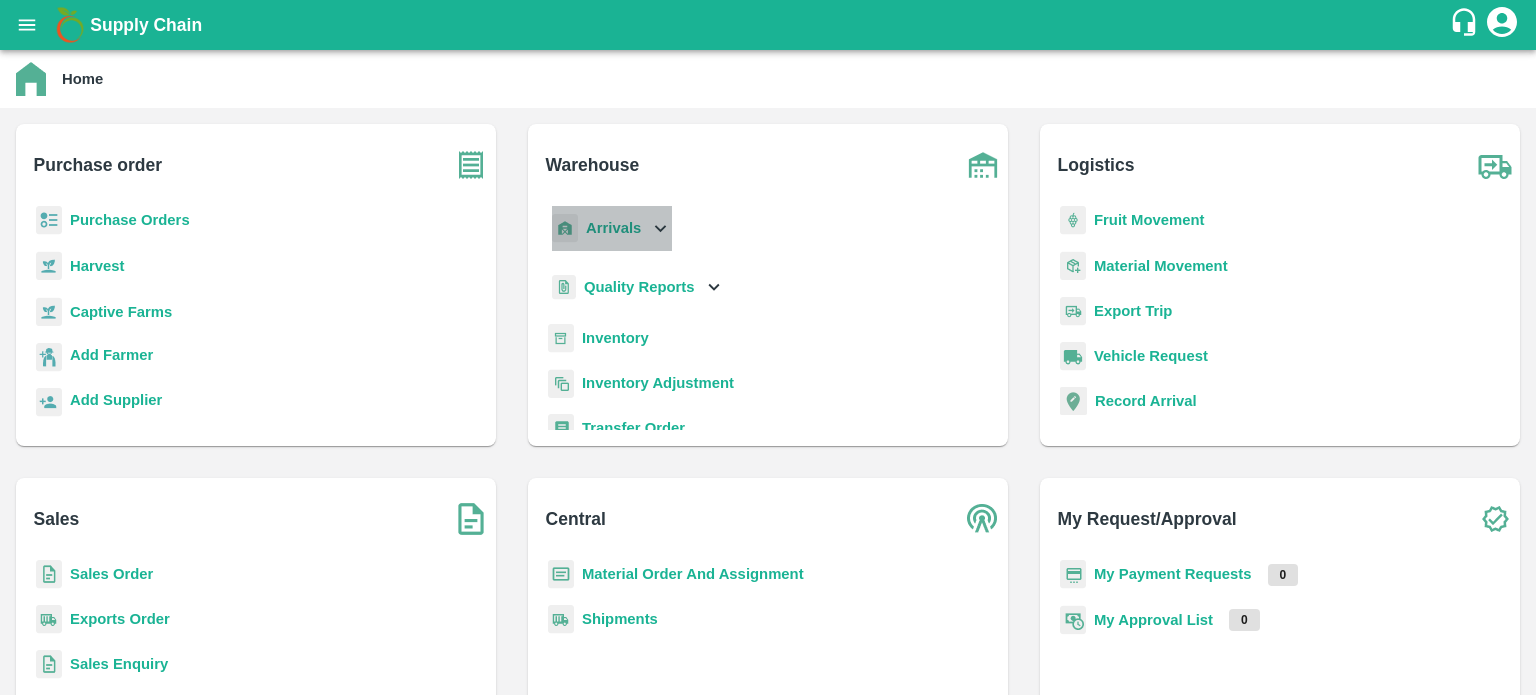 click 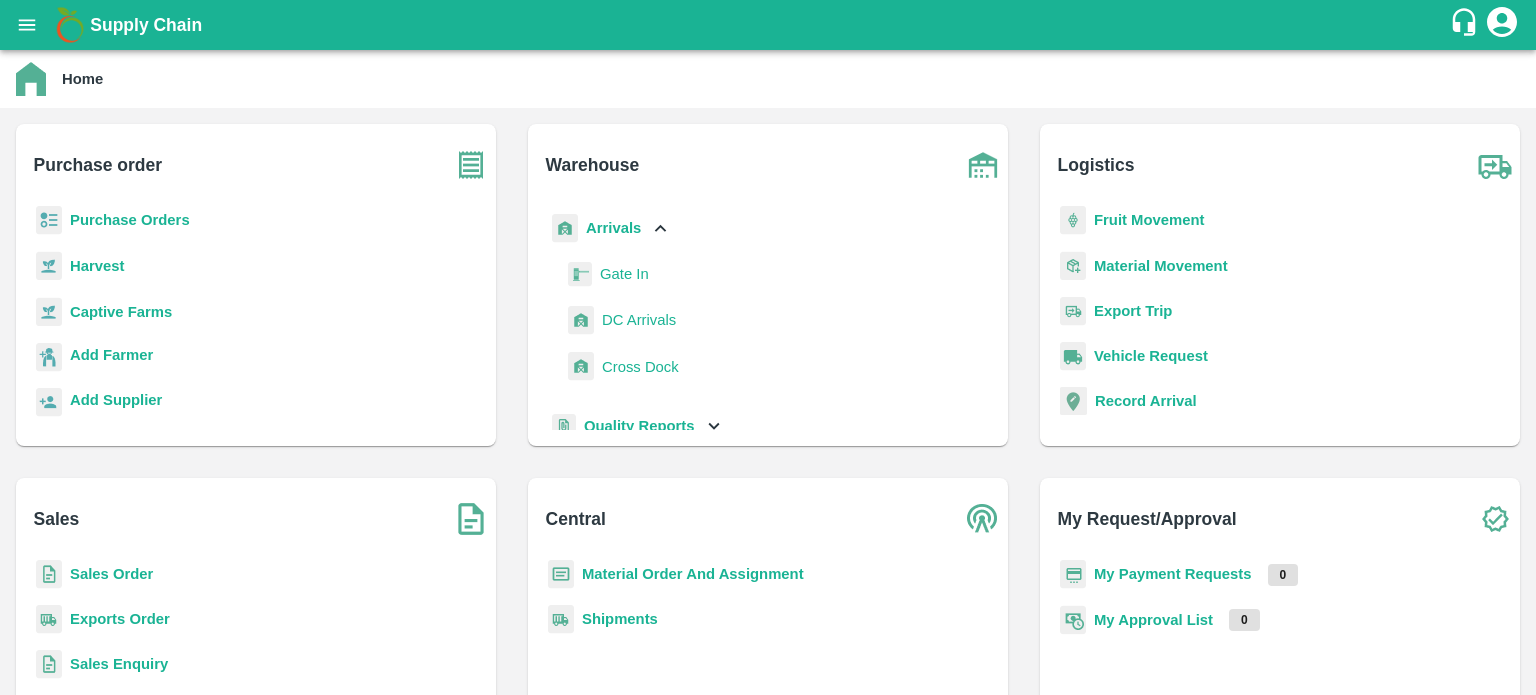 click on "DC Arrivals" at bounding box center [639, 320] 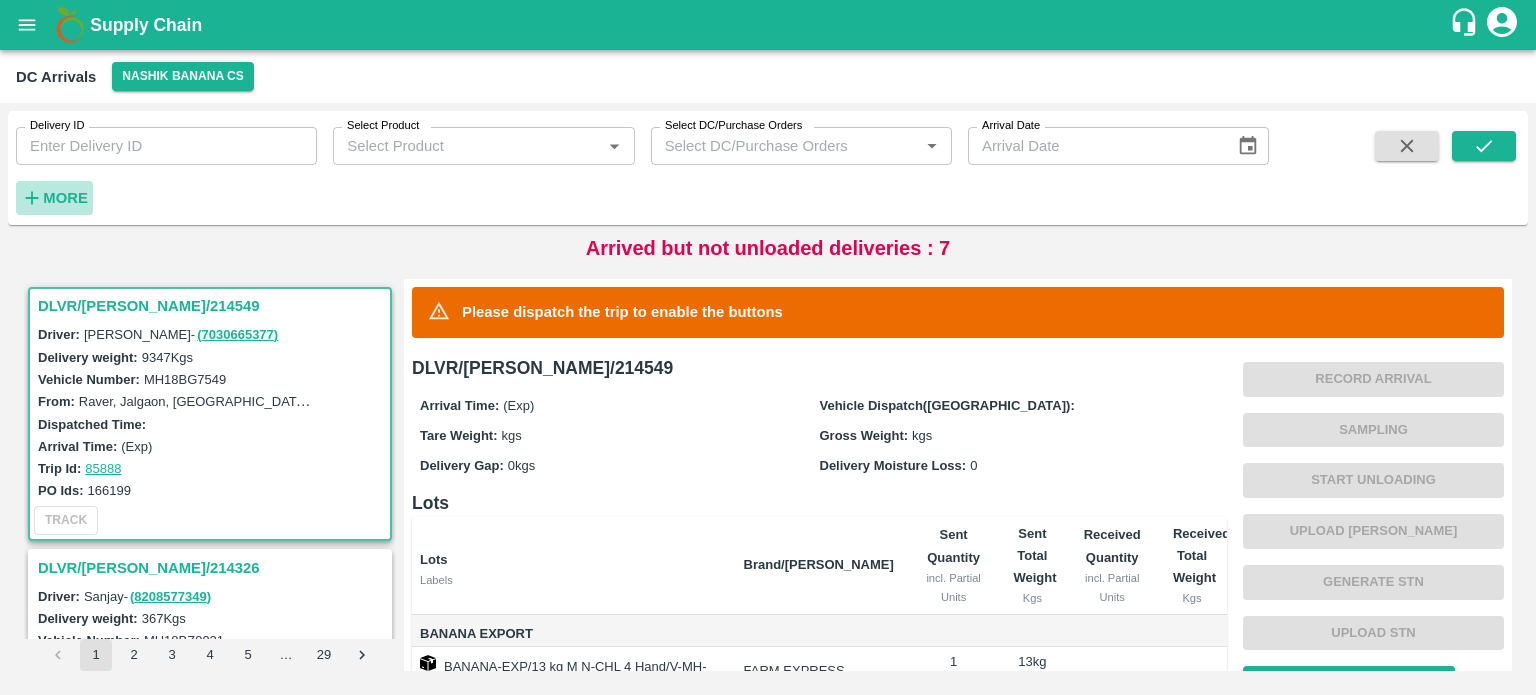 click on "More" at bounding box center [65, 198] 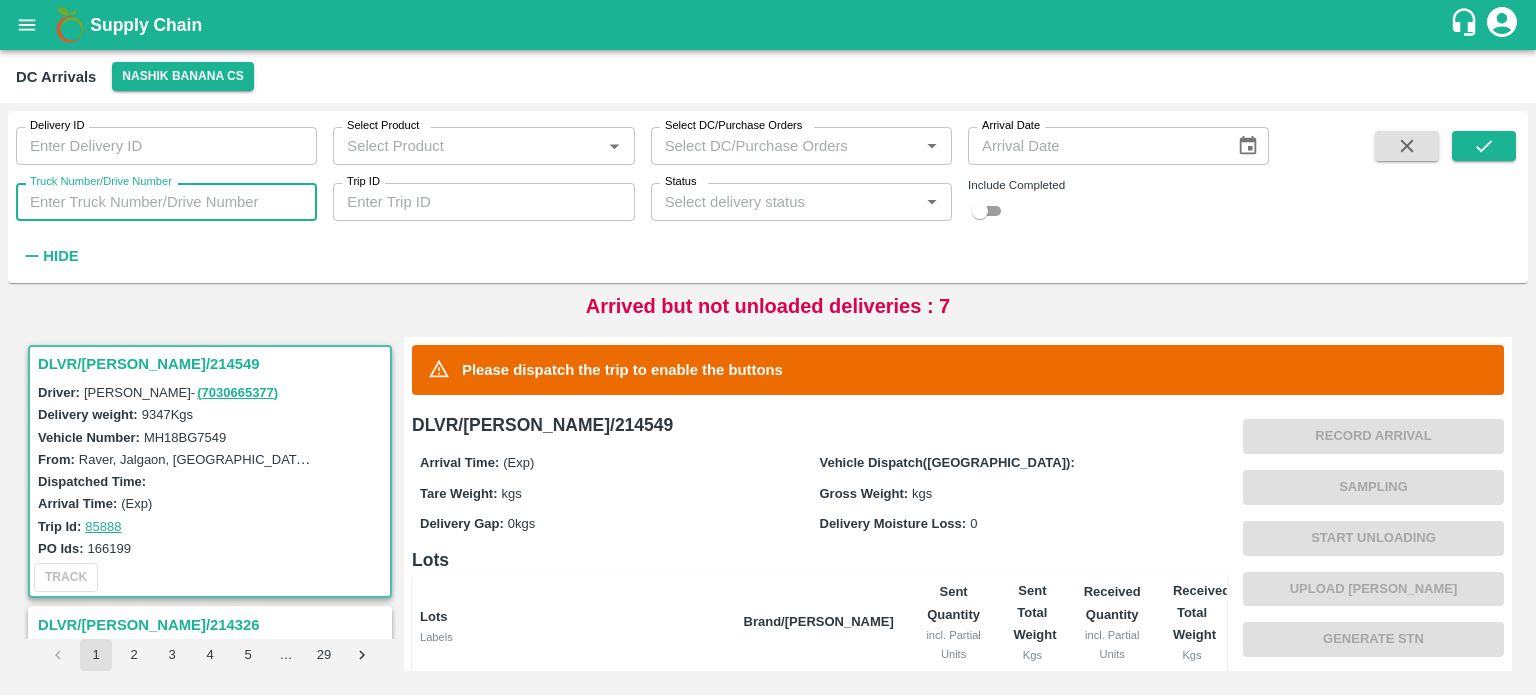 click on "Truck Number/Drive Number" at bounding box center (166, 202) 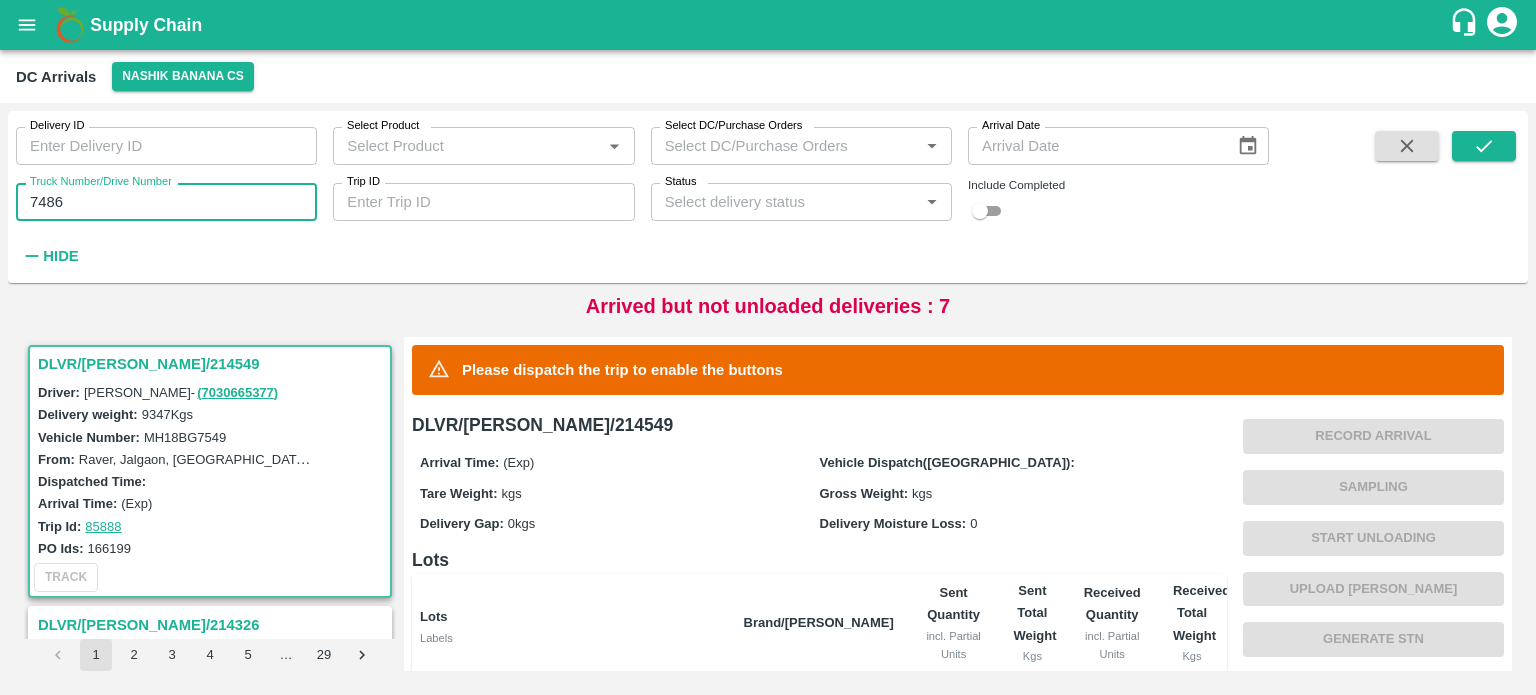 type on "7486" 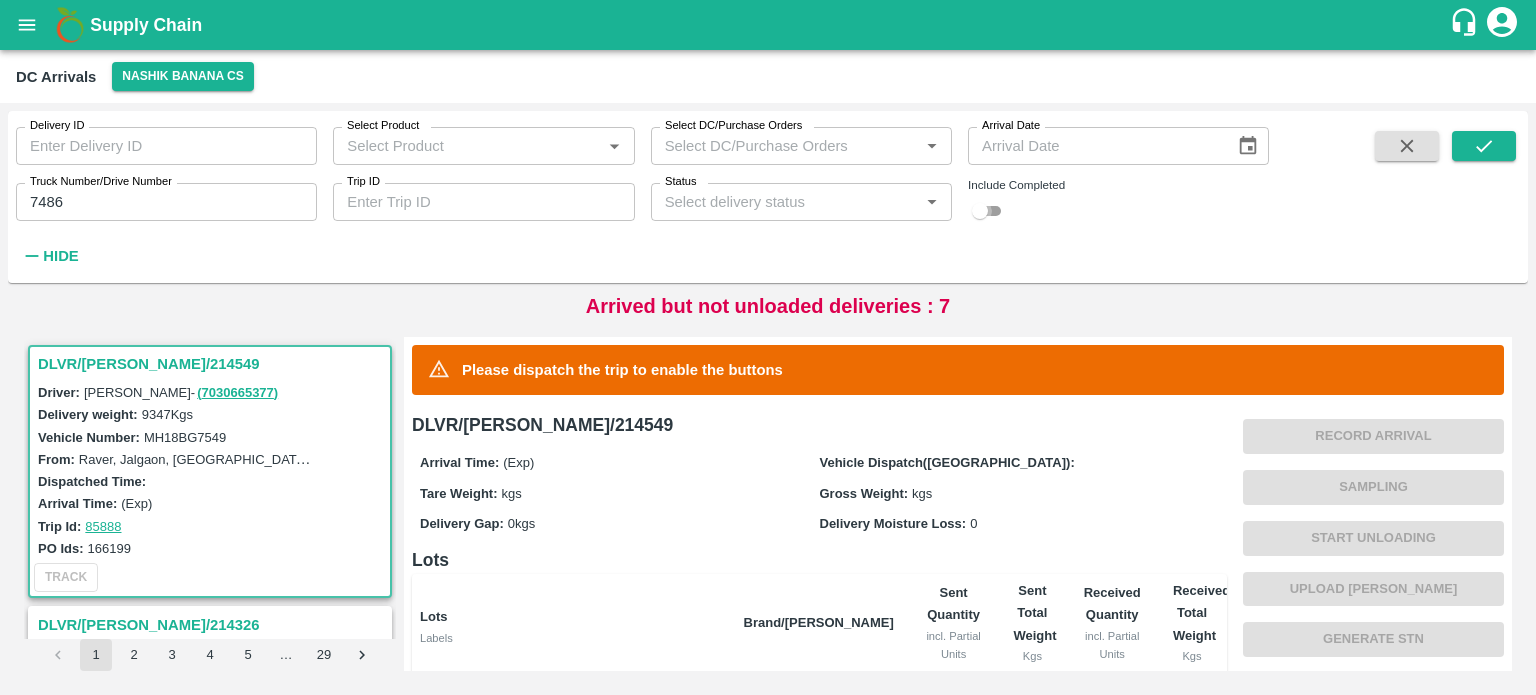 click at bounding box center [980, 211] 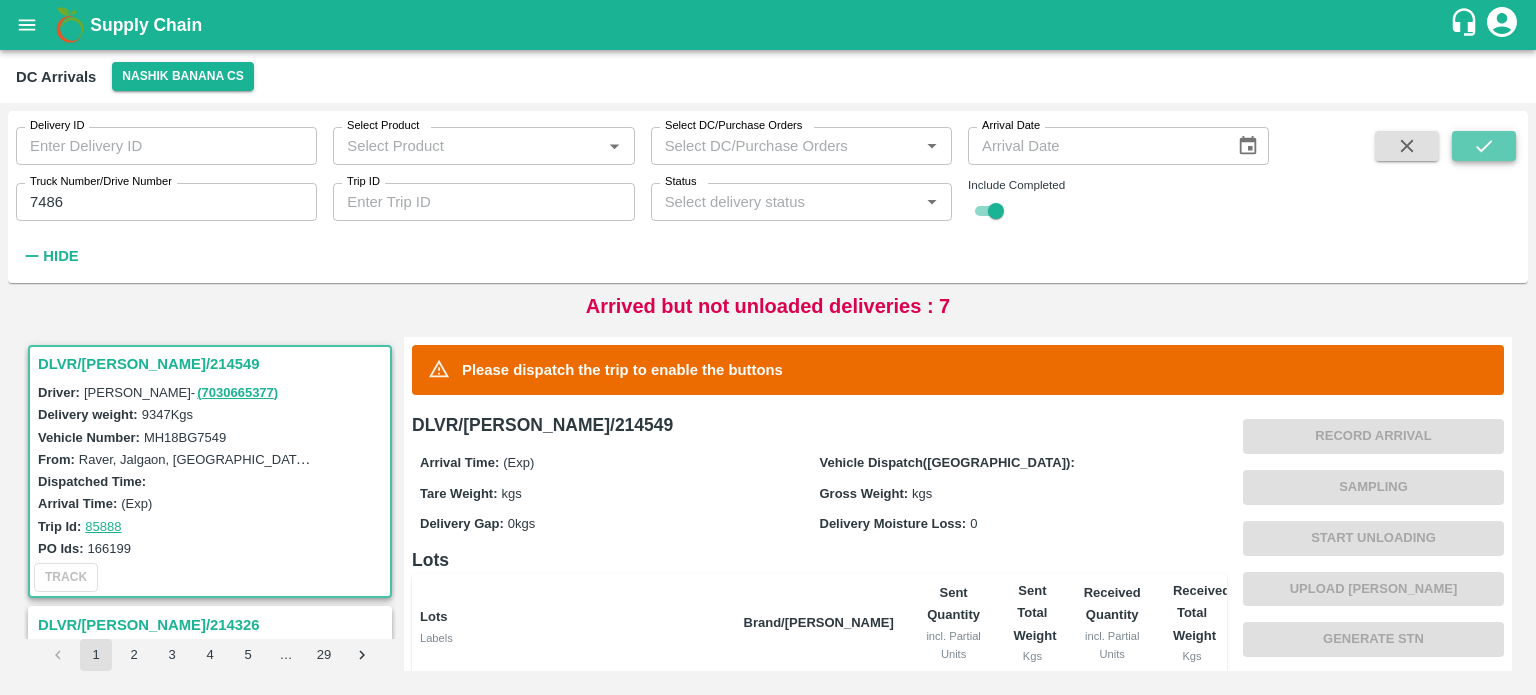 click 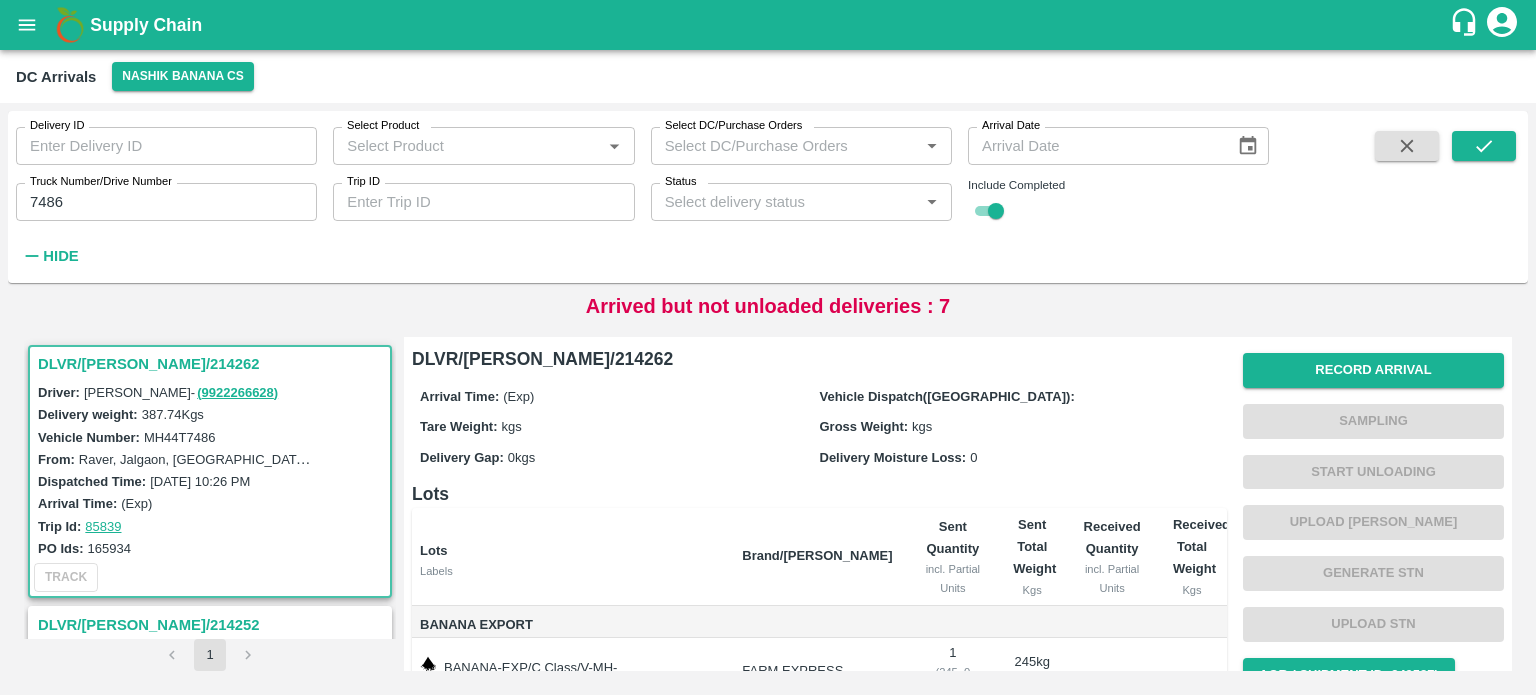 scroll, scrollTop: 227, scrollLeft: 0, axis: vertical 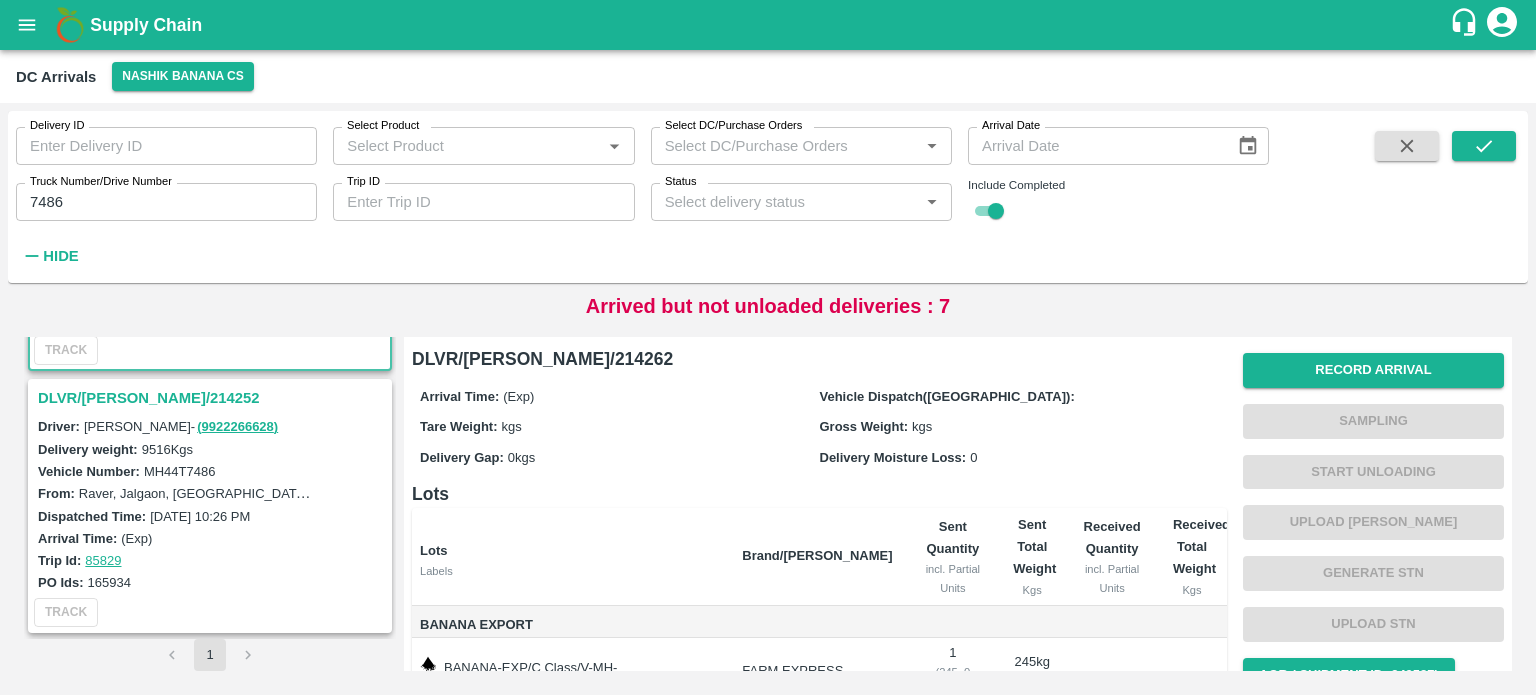 click on "DLVR/[PERSON_NAME]/214252" at bounding box center [213, 398] 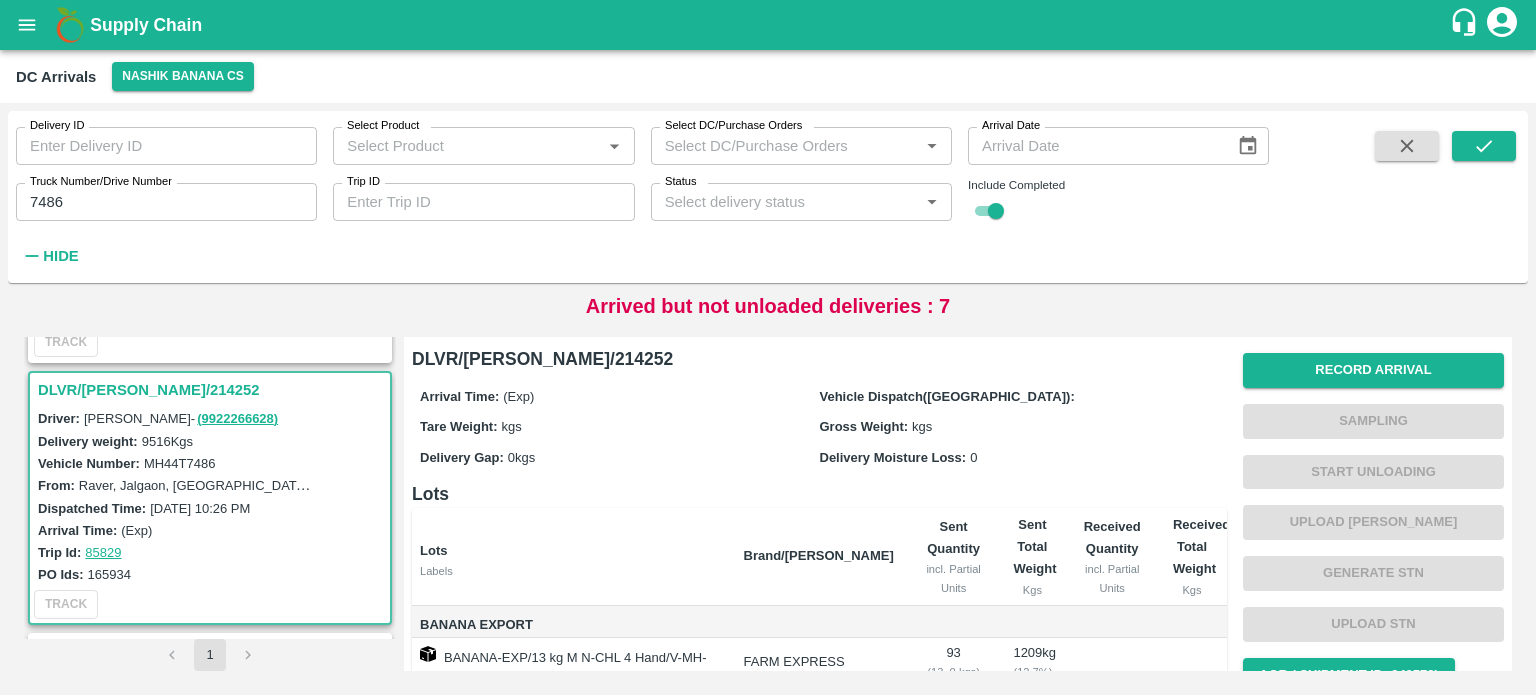 scroll, scrollTop: 272, scrollLeft: 0, axis: vertical 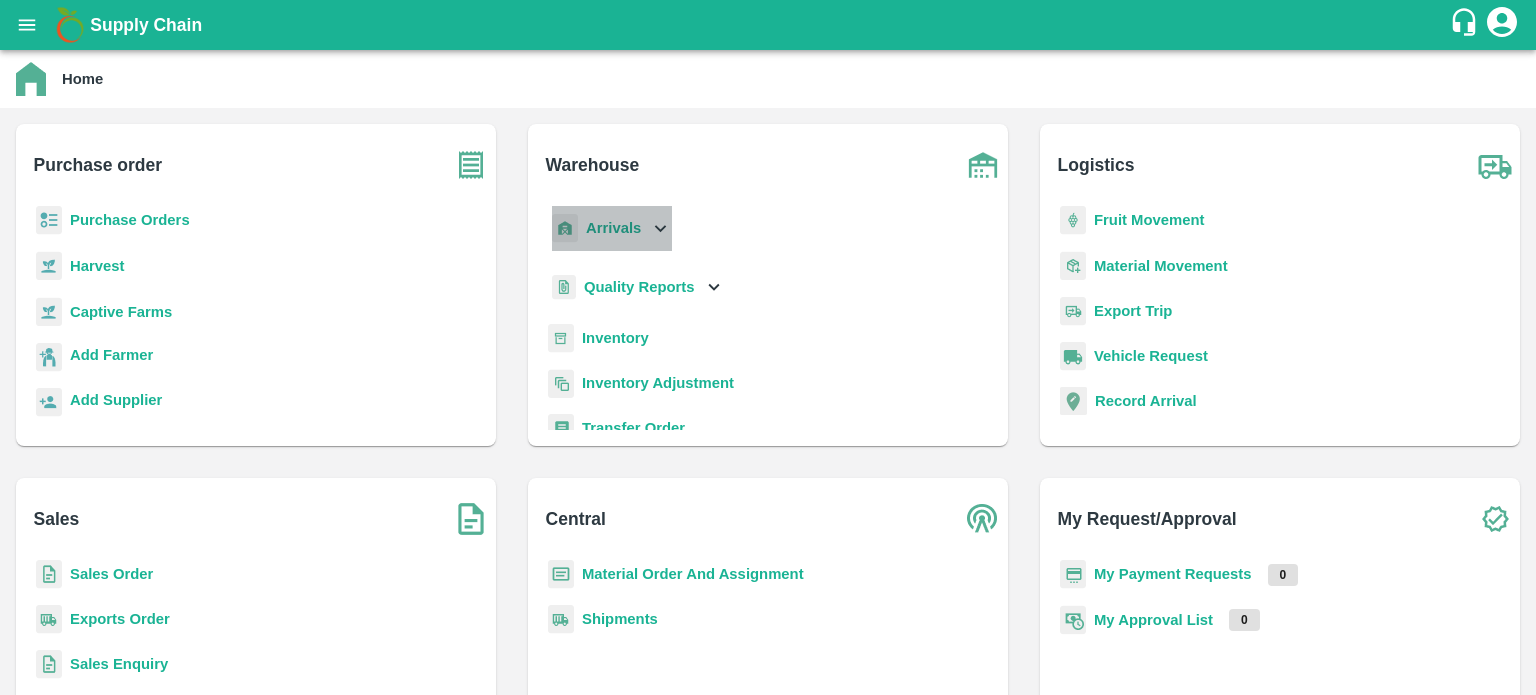 click 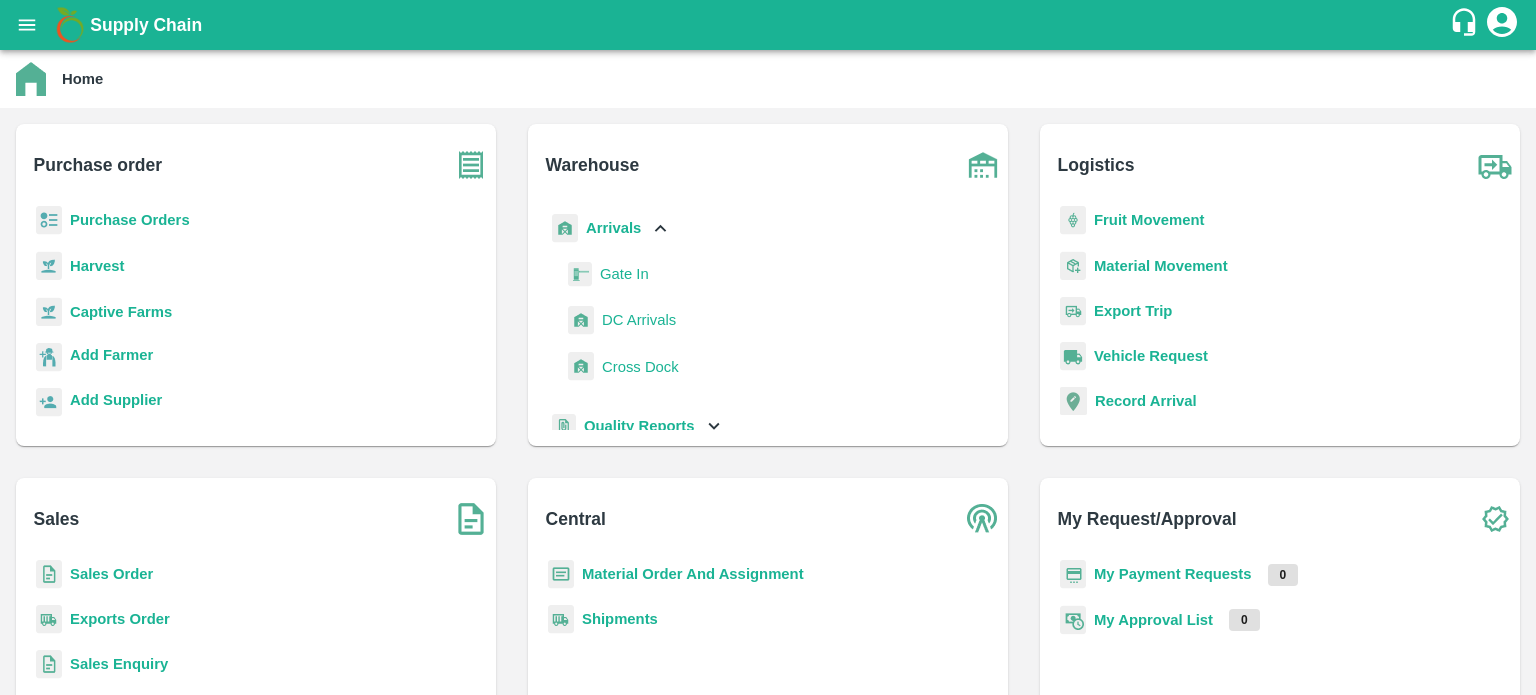 click on "DC Arrivals" at bounding box center (639, 320) 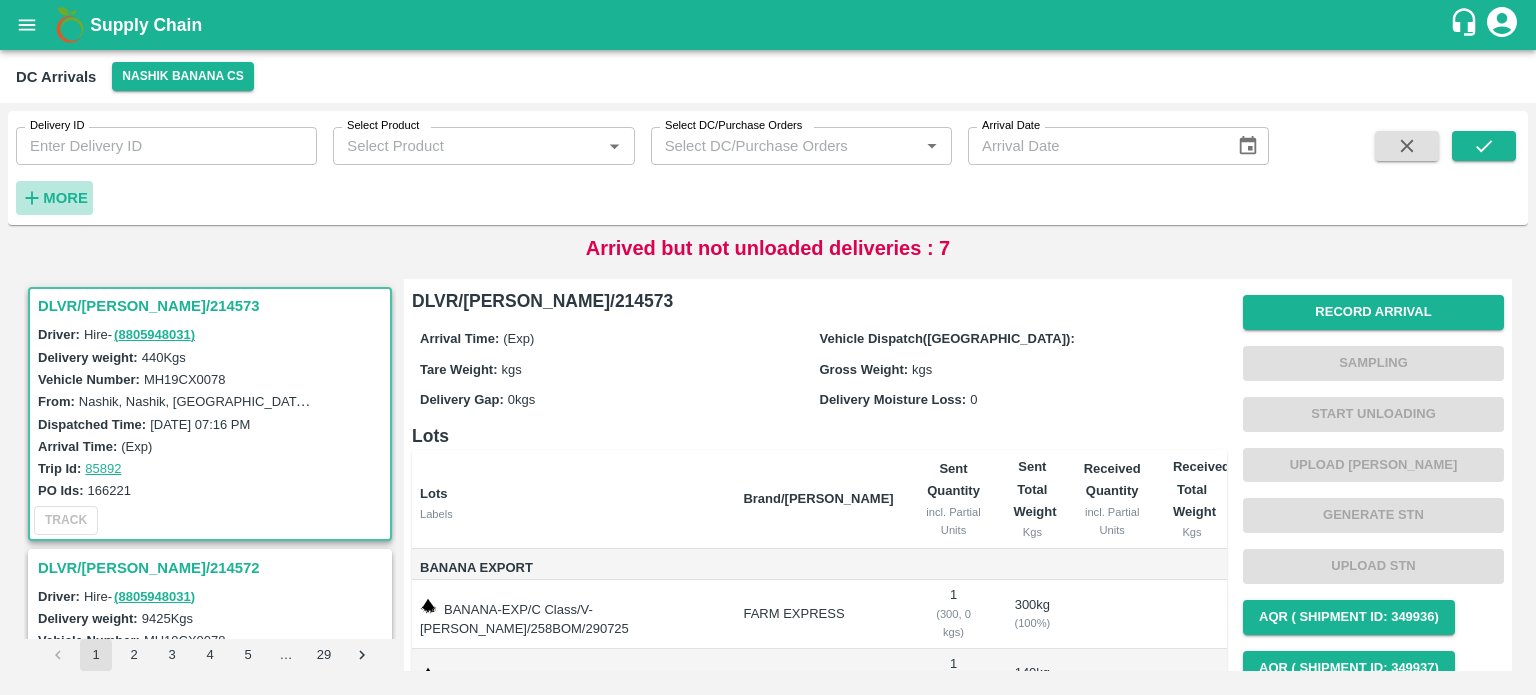 click on "More" at bounding box center [65, 198] 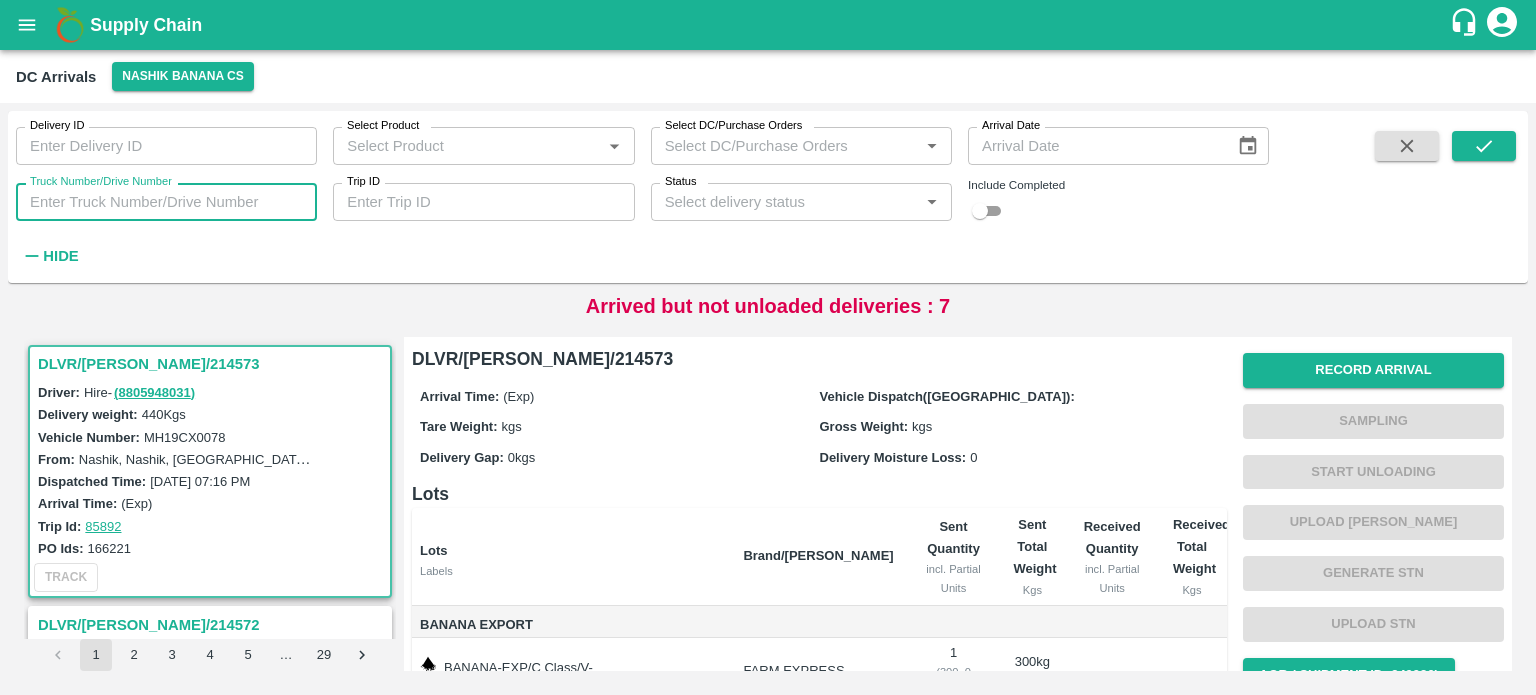 click on "Truck Number/Drive Number" at bounding box center [166, 202] 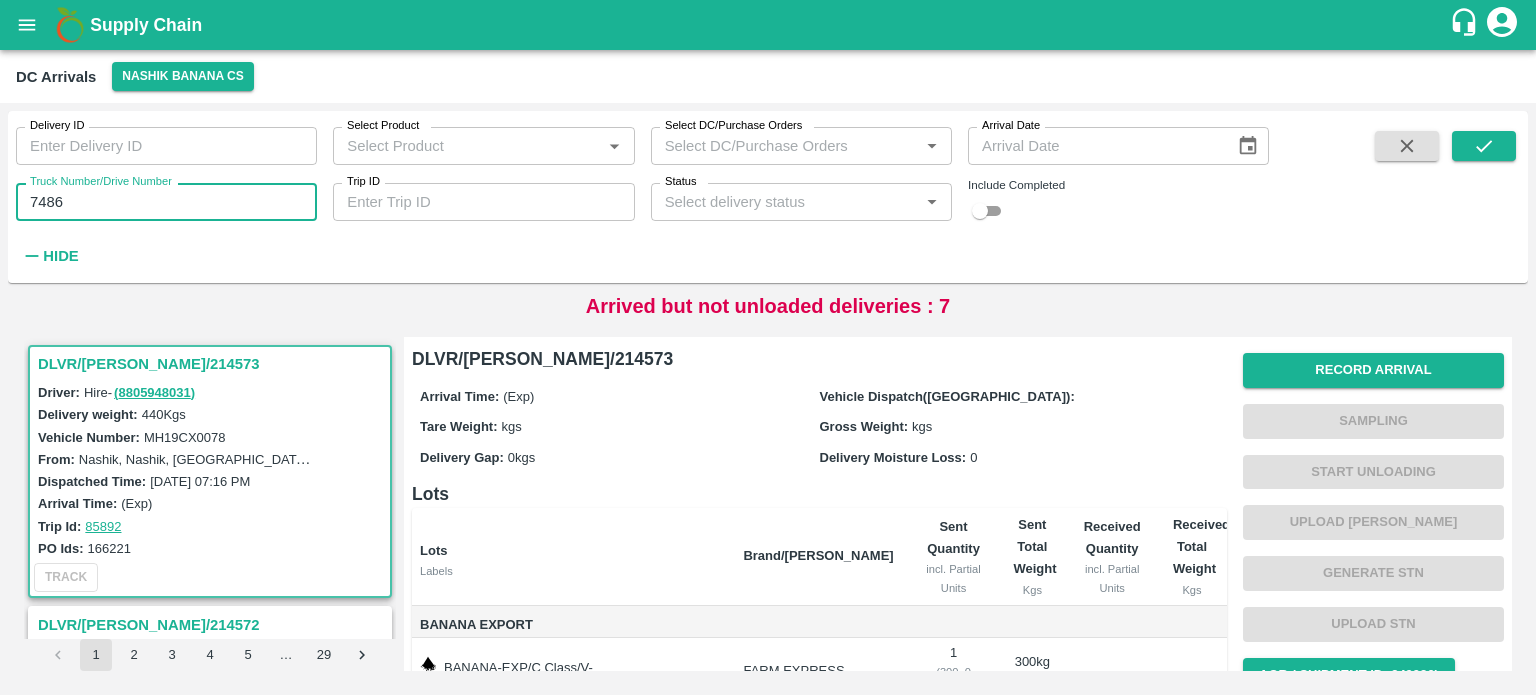 type on "7486" 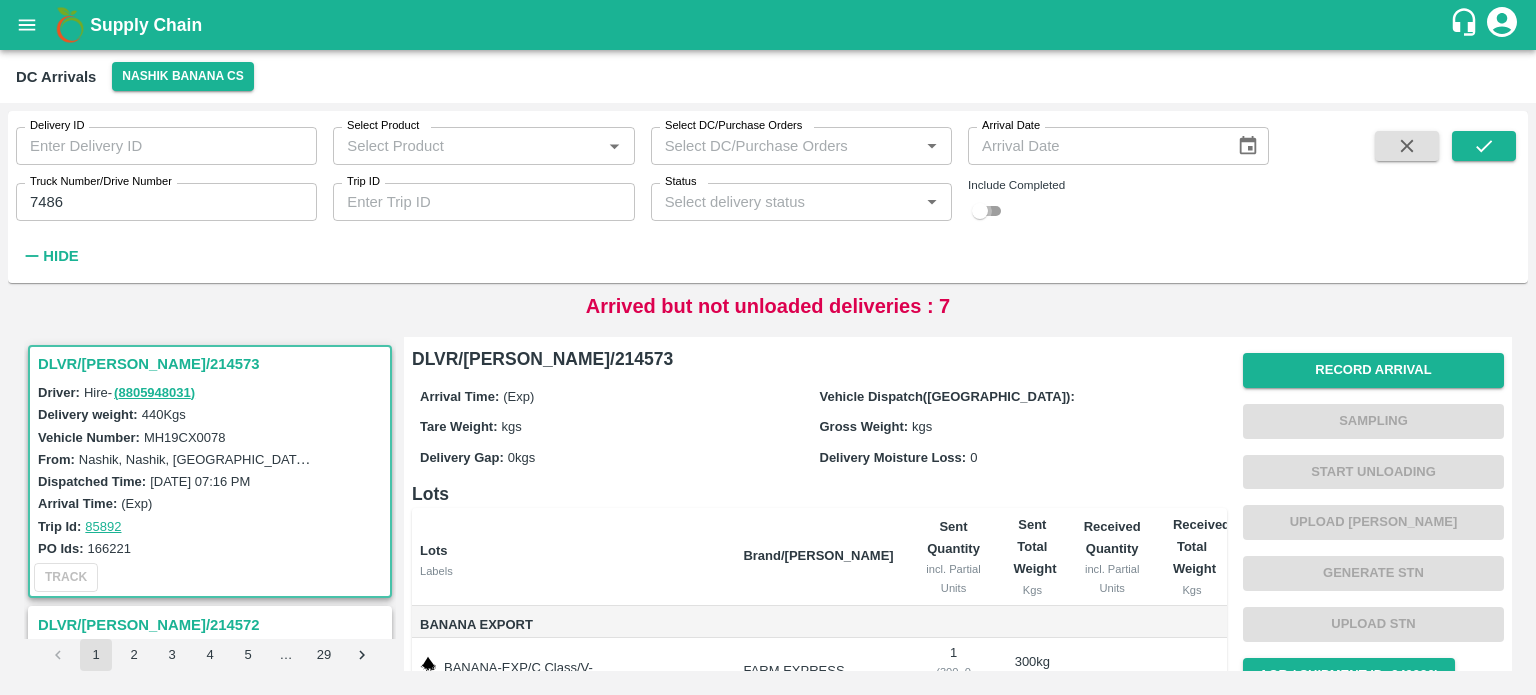 click at bounding box center (980, 211) 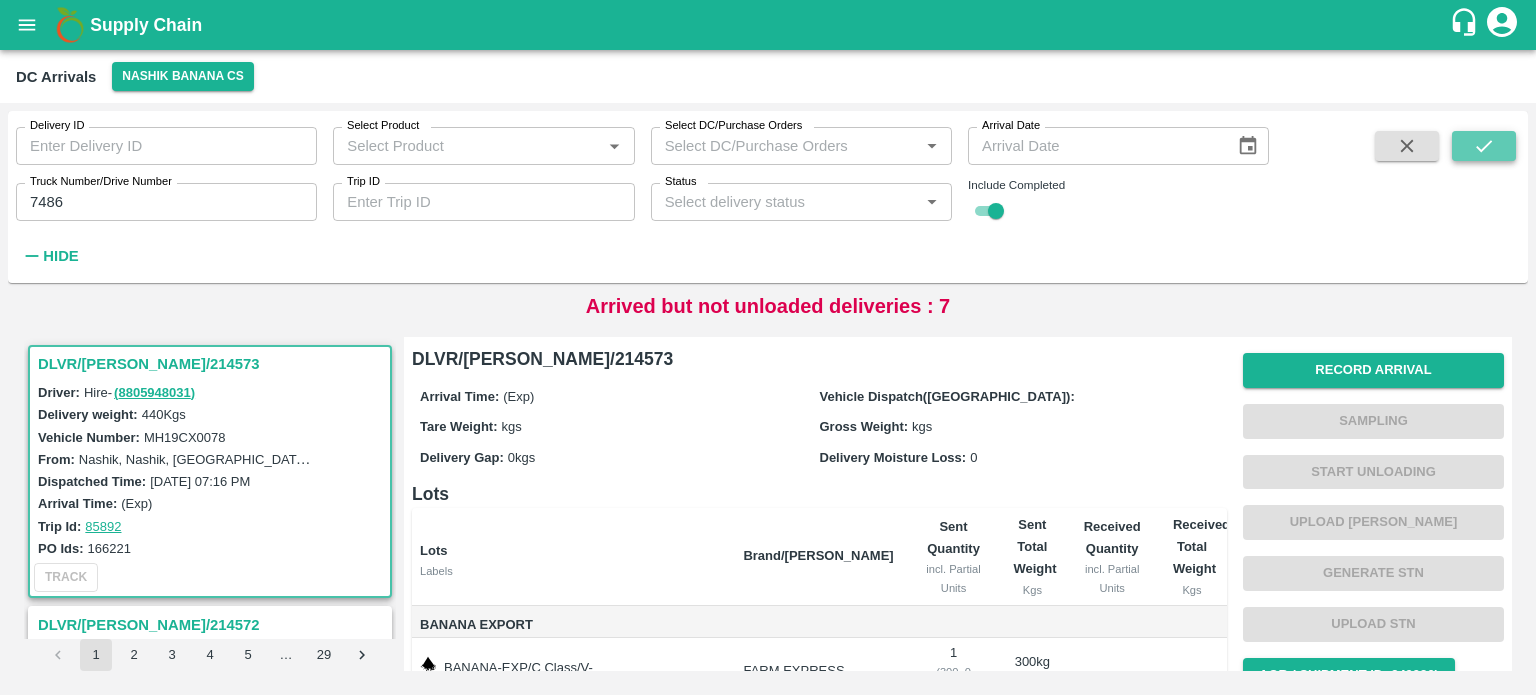click at bounding box center (1484, 146) 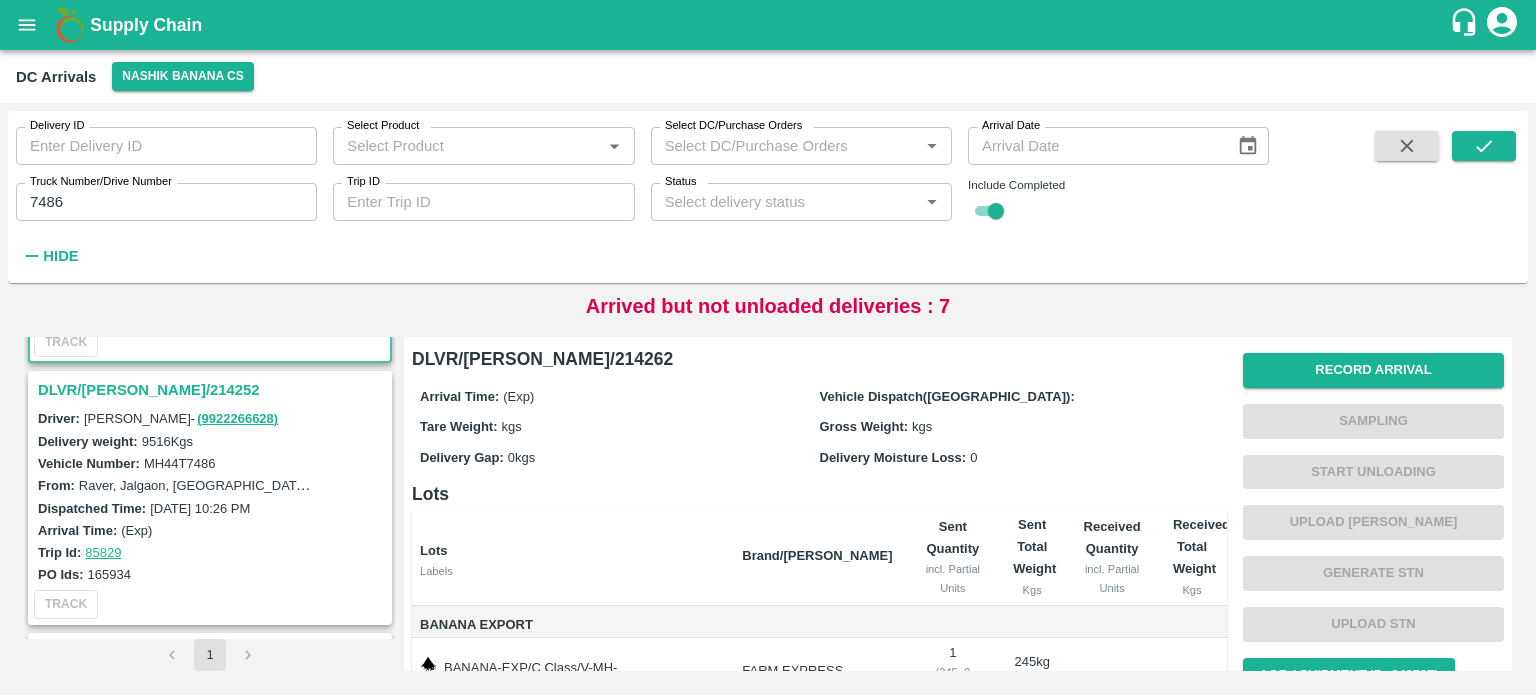 scroll, scrollTop: 236, scrollLeft: 0, axis: vertical 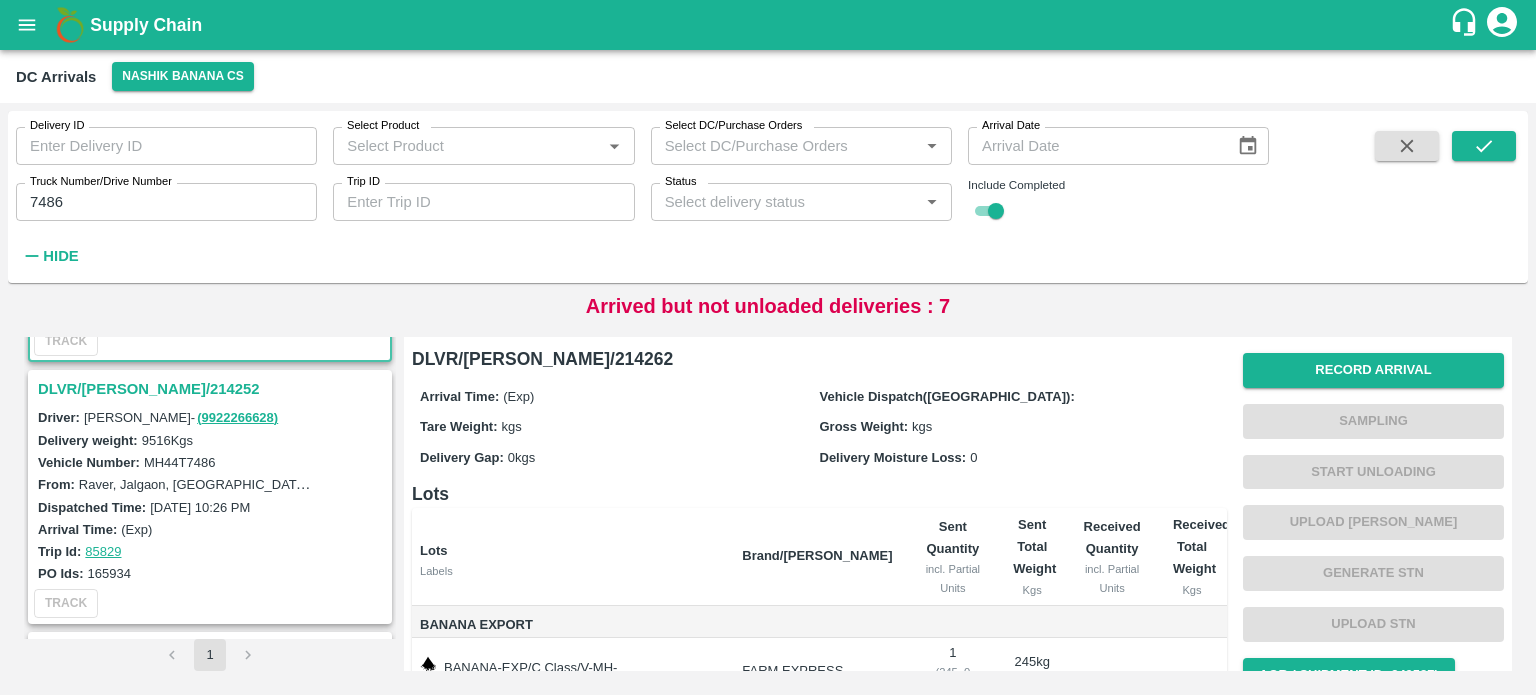 click on "DLVR/[PERSON_NAME]/214252" at bounding box center [213, 389] 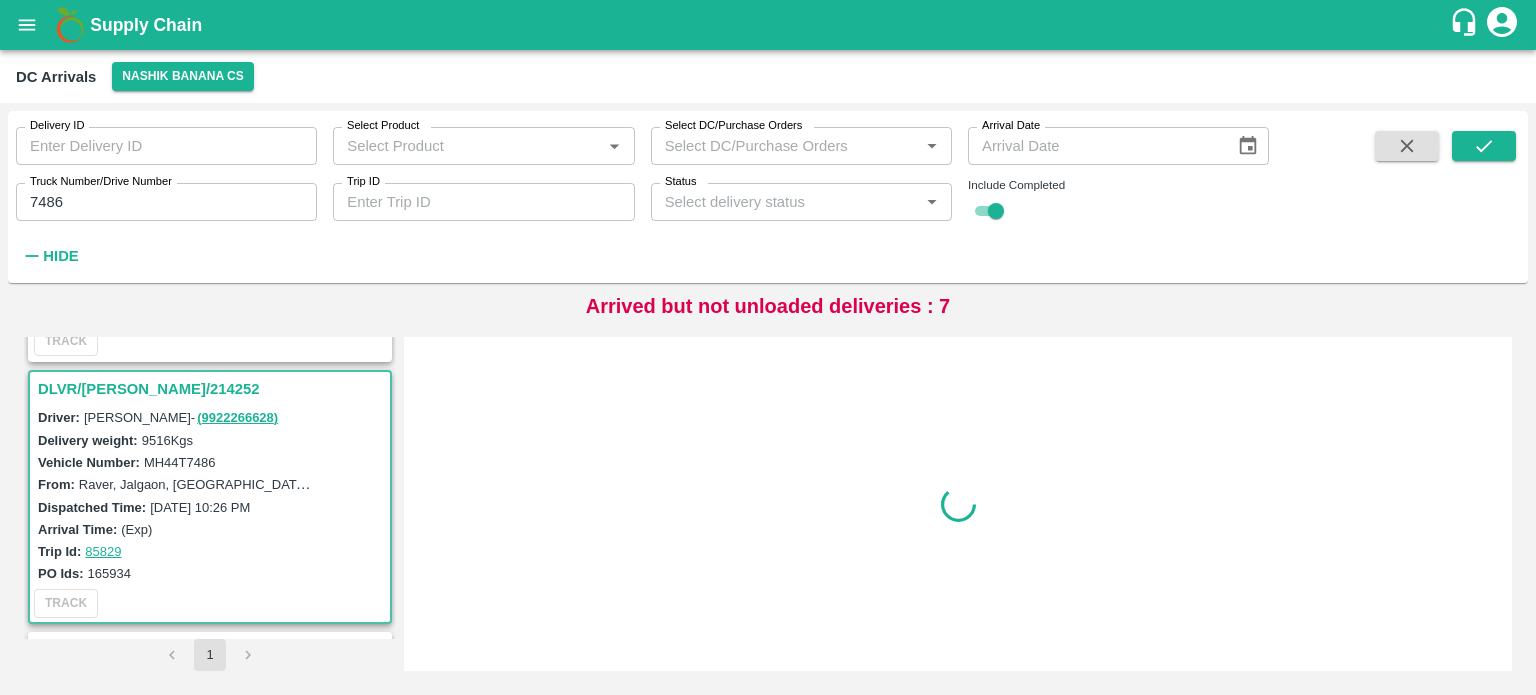scroll, scrollTop: 268, scrollLeft: 0, axis: vertical 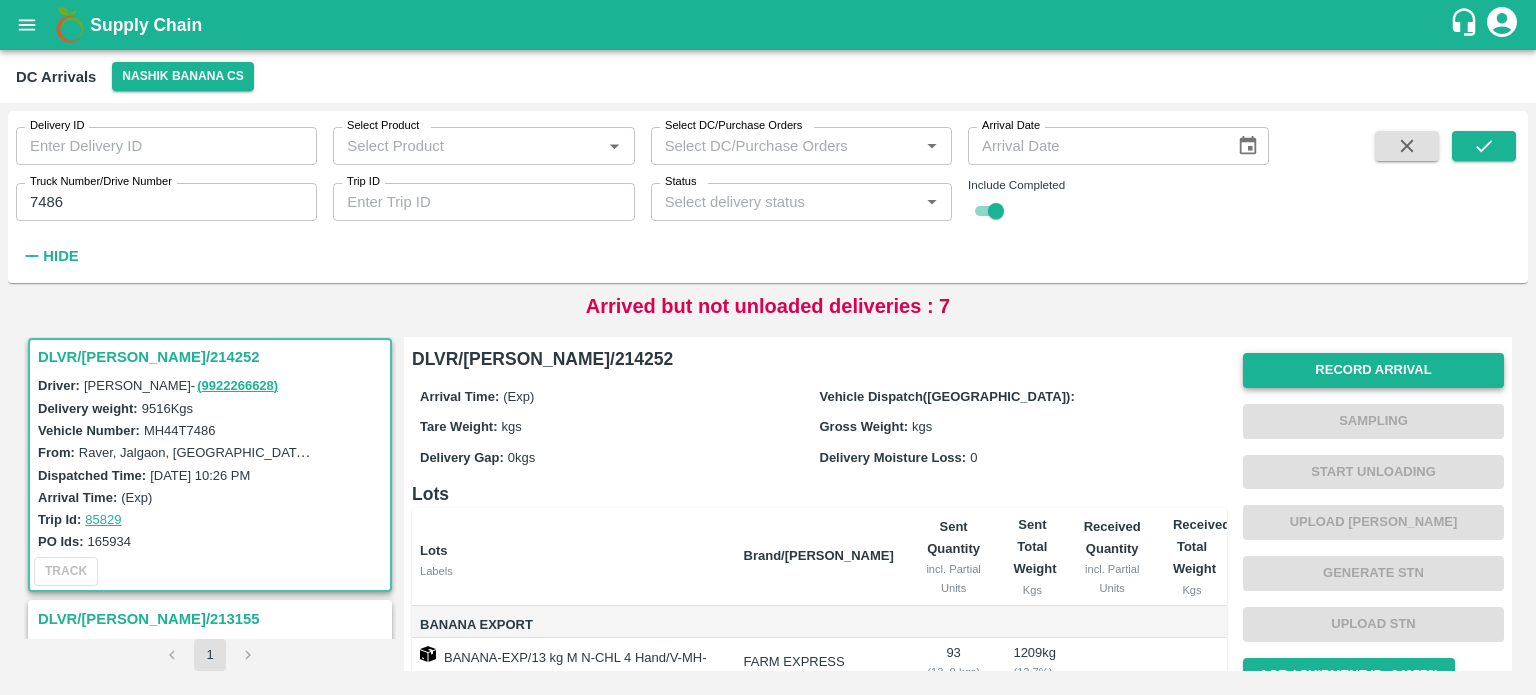 drag, startPoint x: 1296, startPoint y: 389, endPoint x: 1331, endPoint y: 372, distance: 38.910152 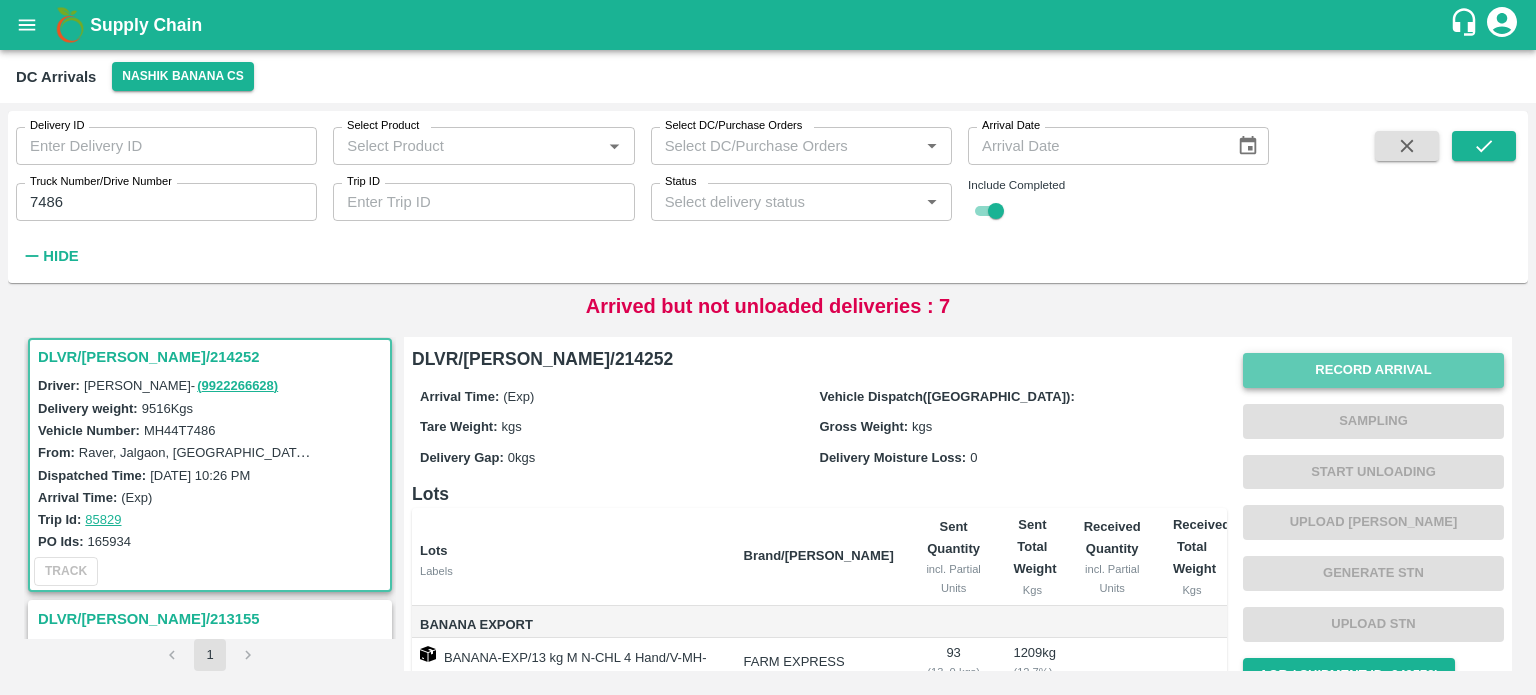 click on "Record Arrival" at bounding box center (1373, 370) 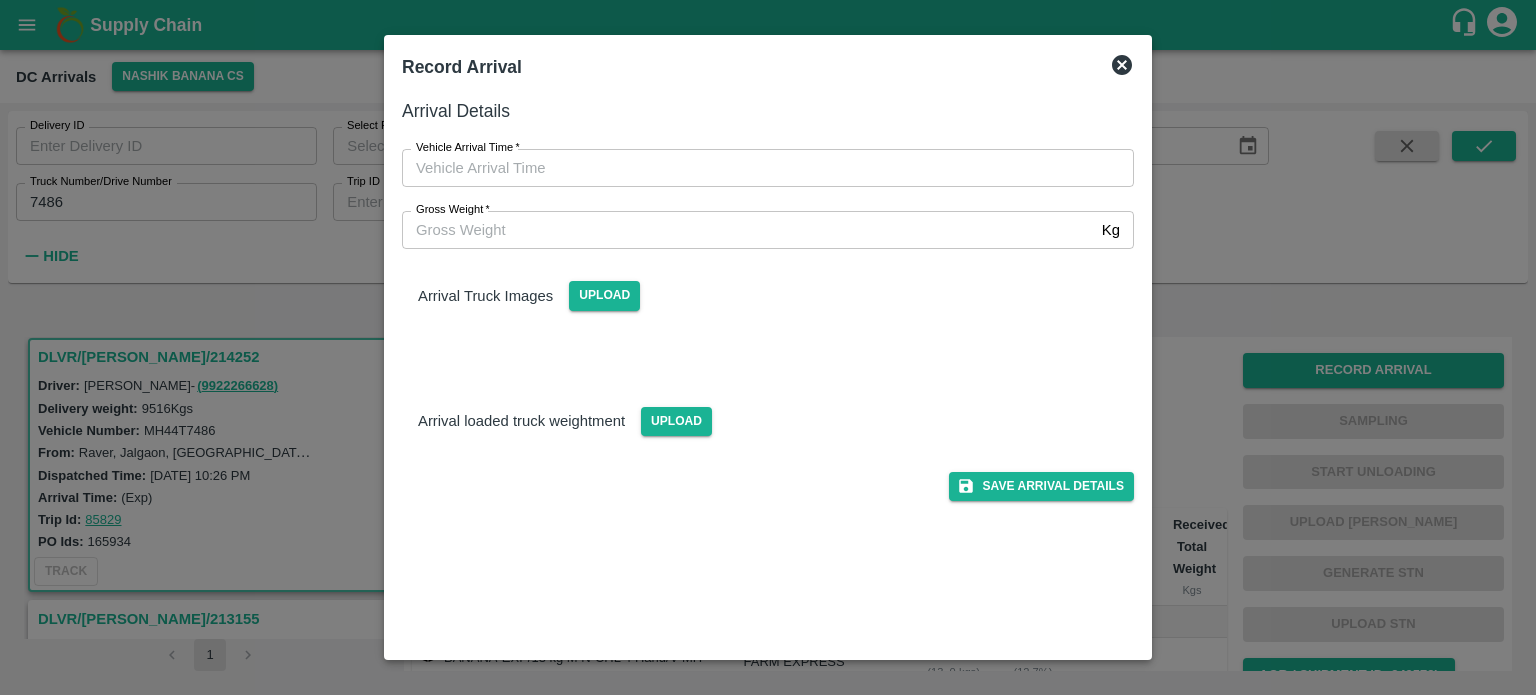 click on "Gross Weight   *" at bounding box center [748, 230] 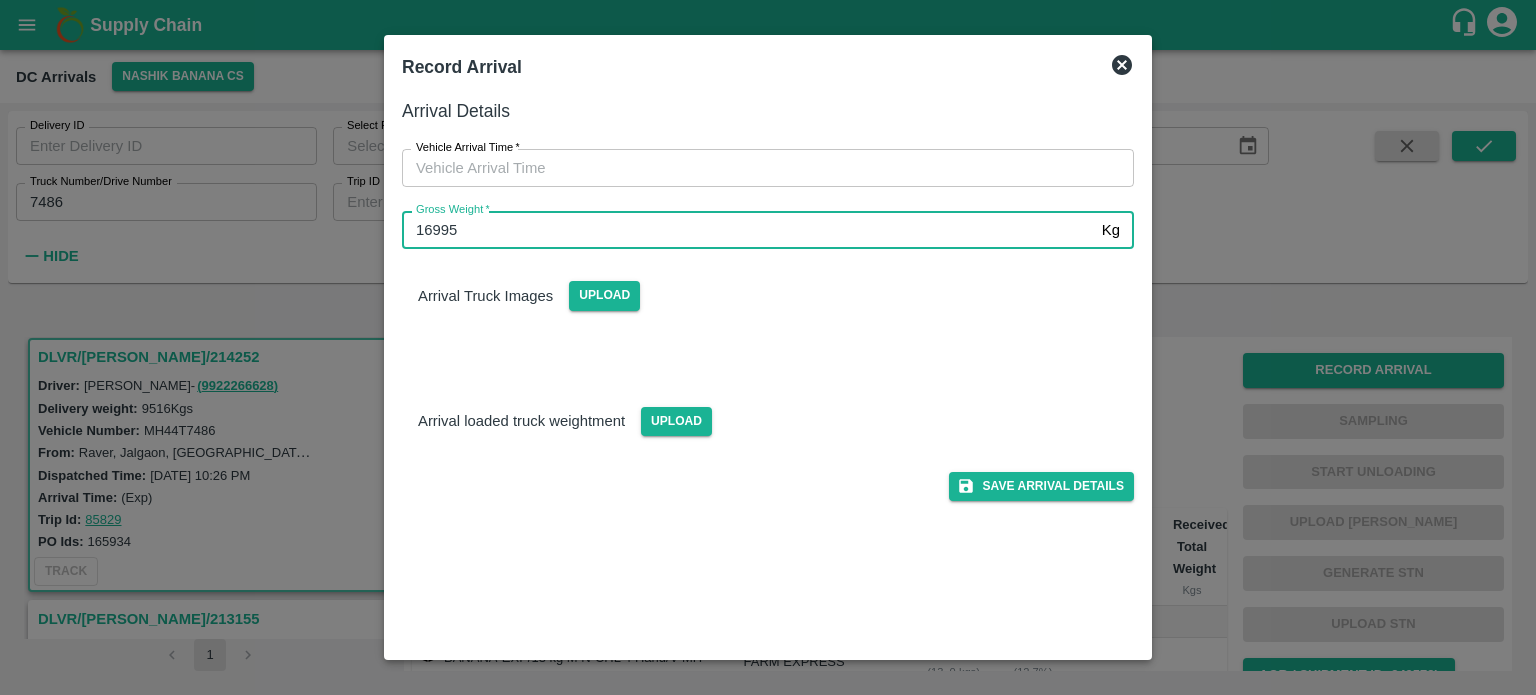 type on "16995" 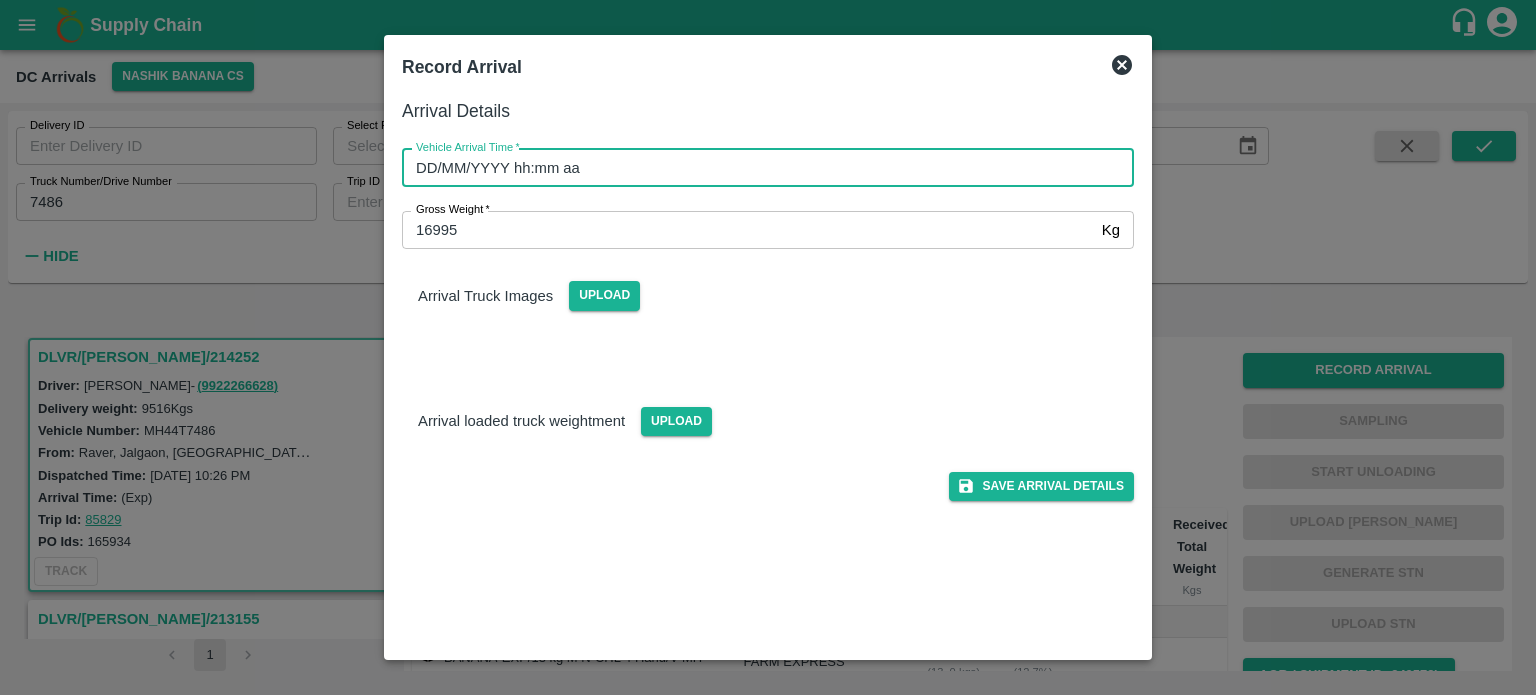 click on "DD/MM/YYYY hh:mm aa" at bounding box center (761, 168) 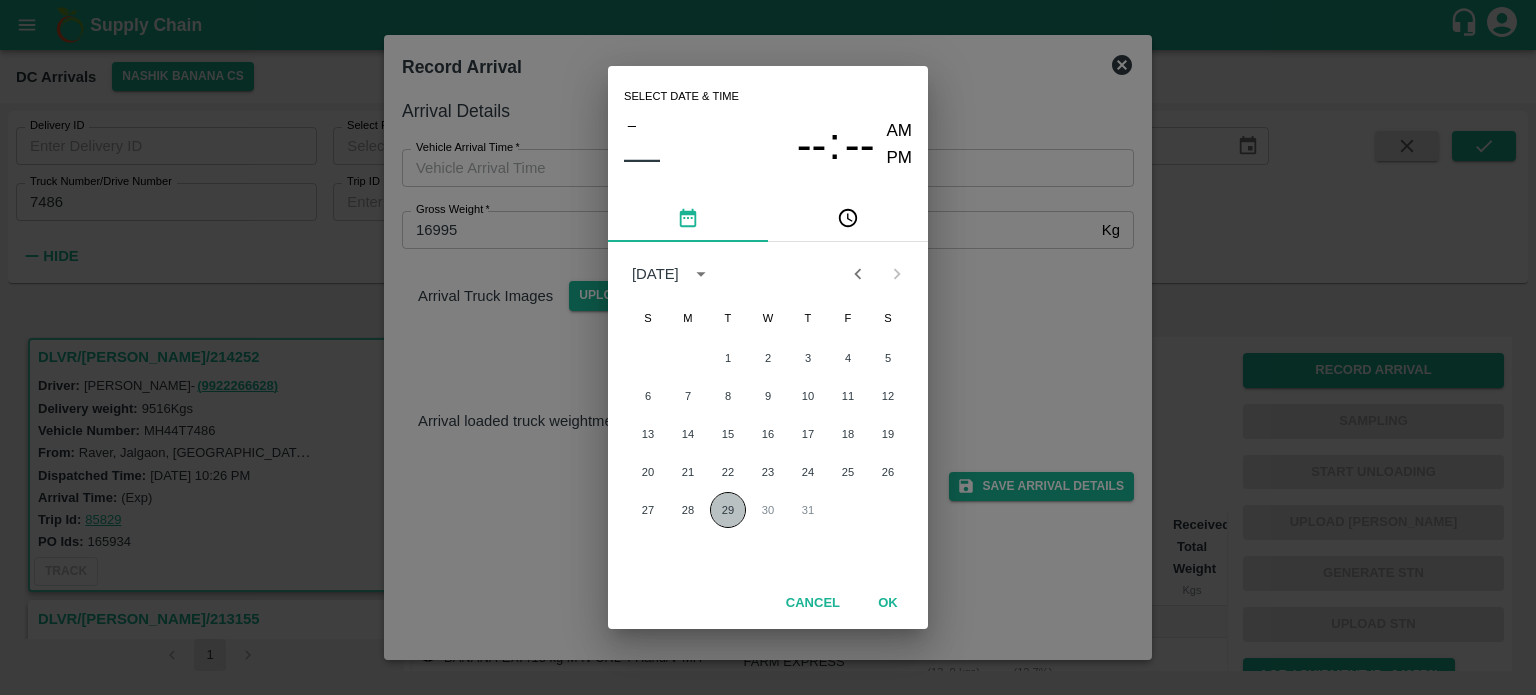 click on "29" at bounding box center (728, 510) 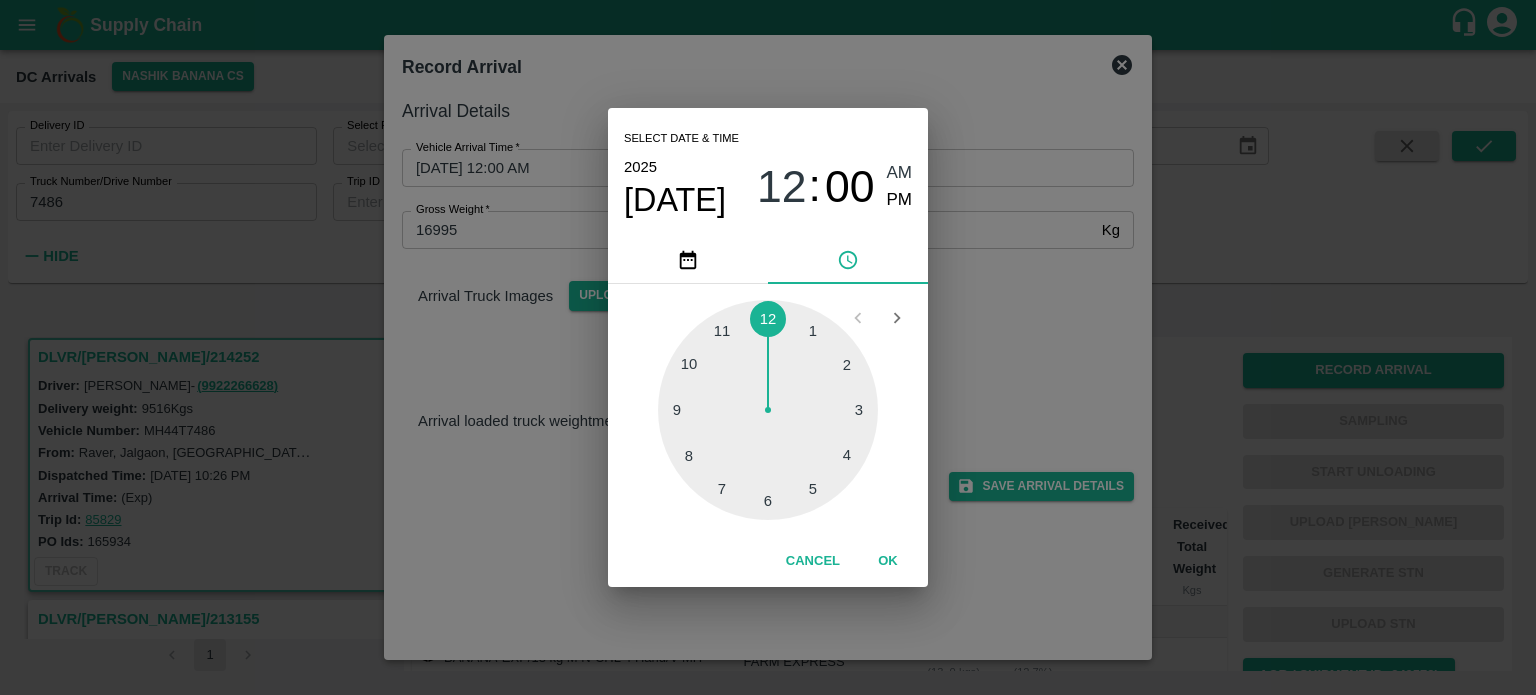 click at bounding box center (768, 410) 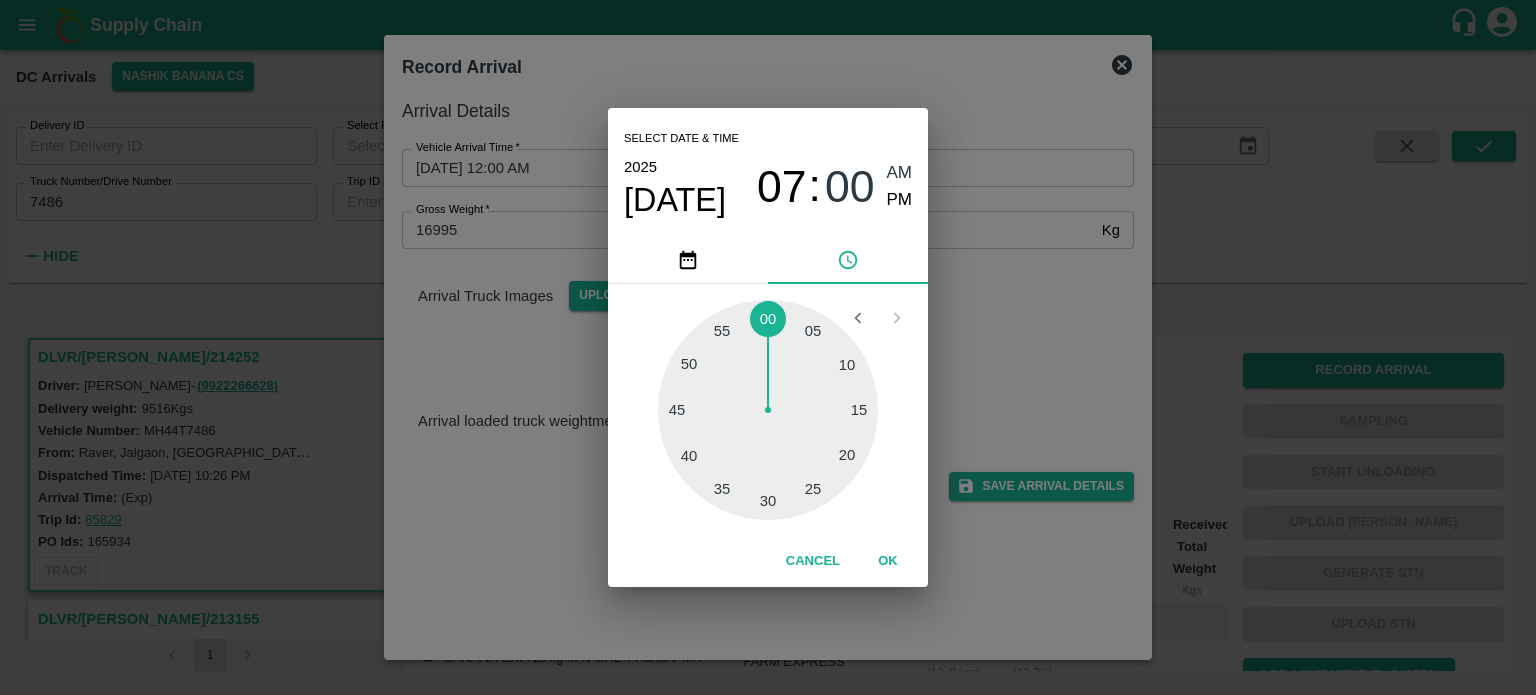 type on "[DATE] 07:00 AM" 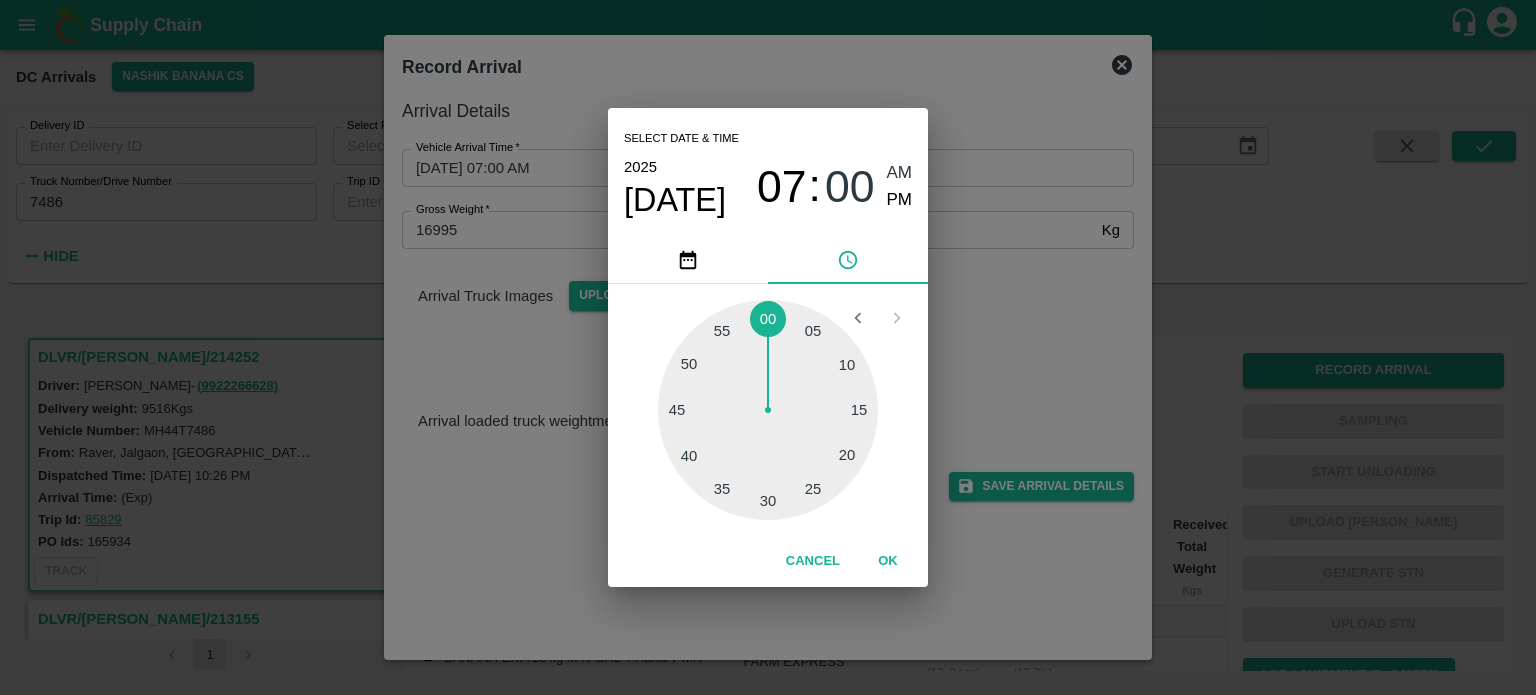 click on "Select date & time [DATE] 07 : 00 AM PM 05 10 15 20 25 30 35 40 45 50 55 00 Cancel OK" at bounding box center [768, 347] 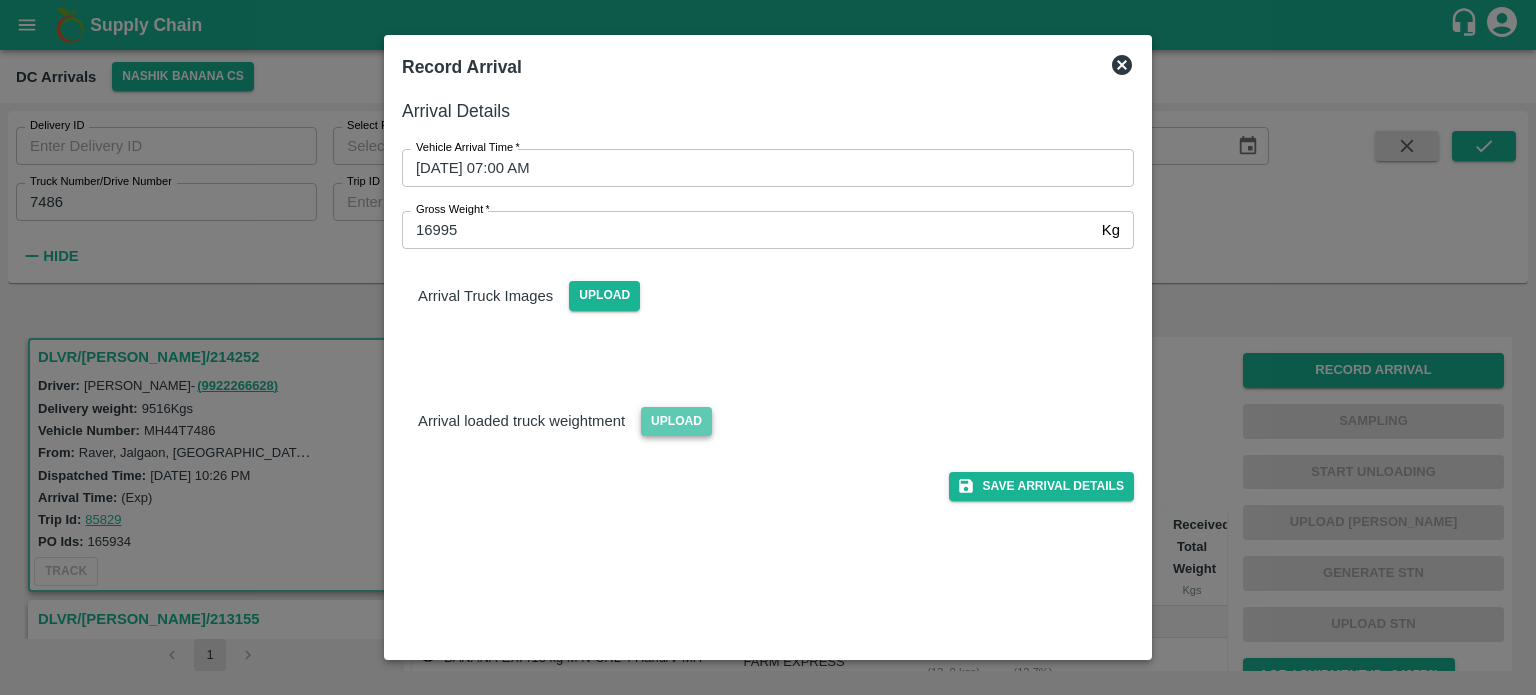 click on "Upload" at bounding box center [676, 421] 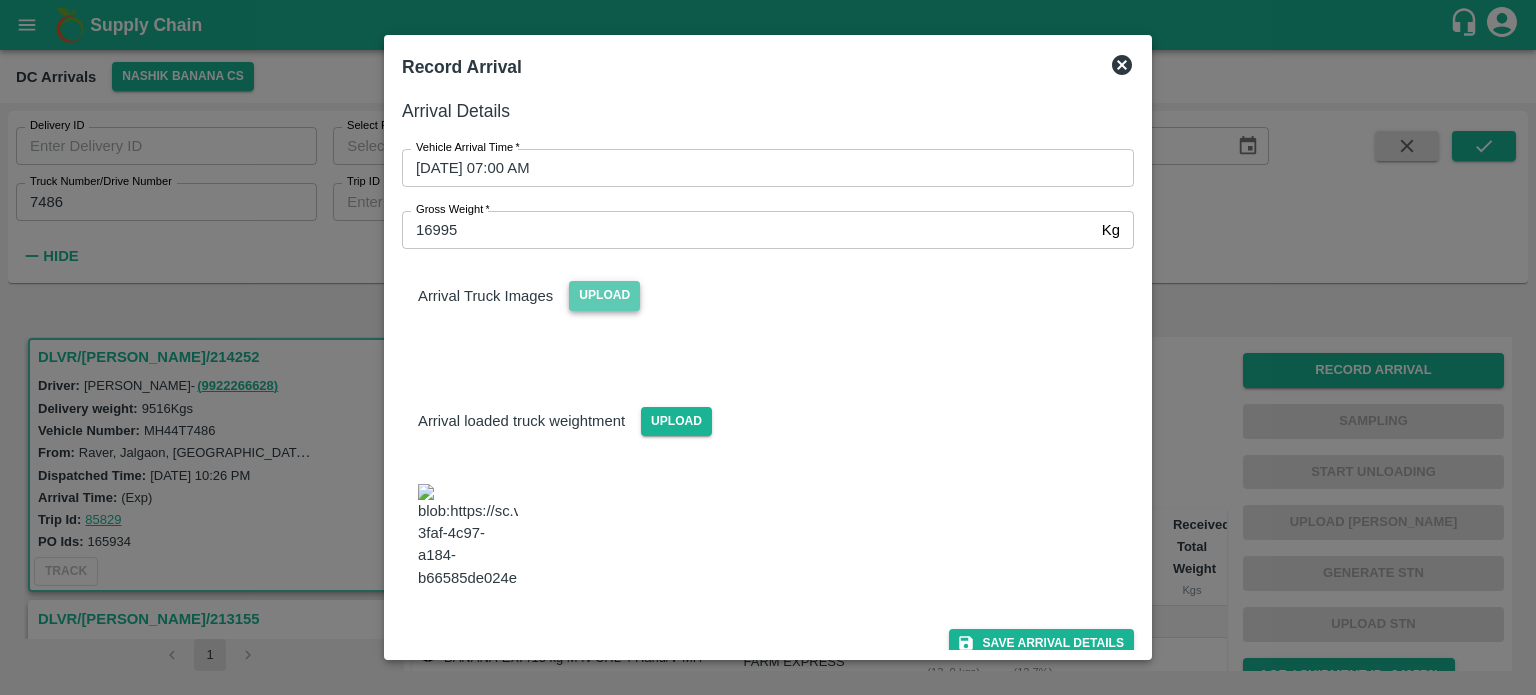 click on "Upload" at bounding box center [604, 295] 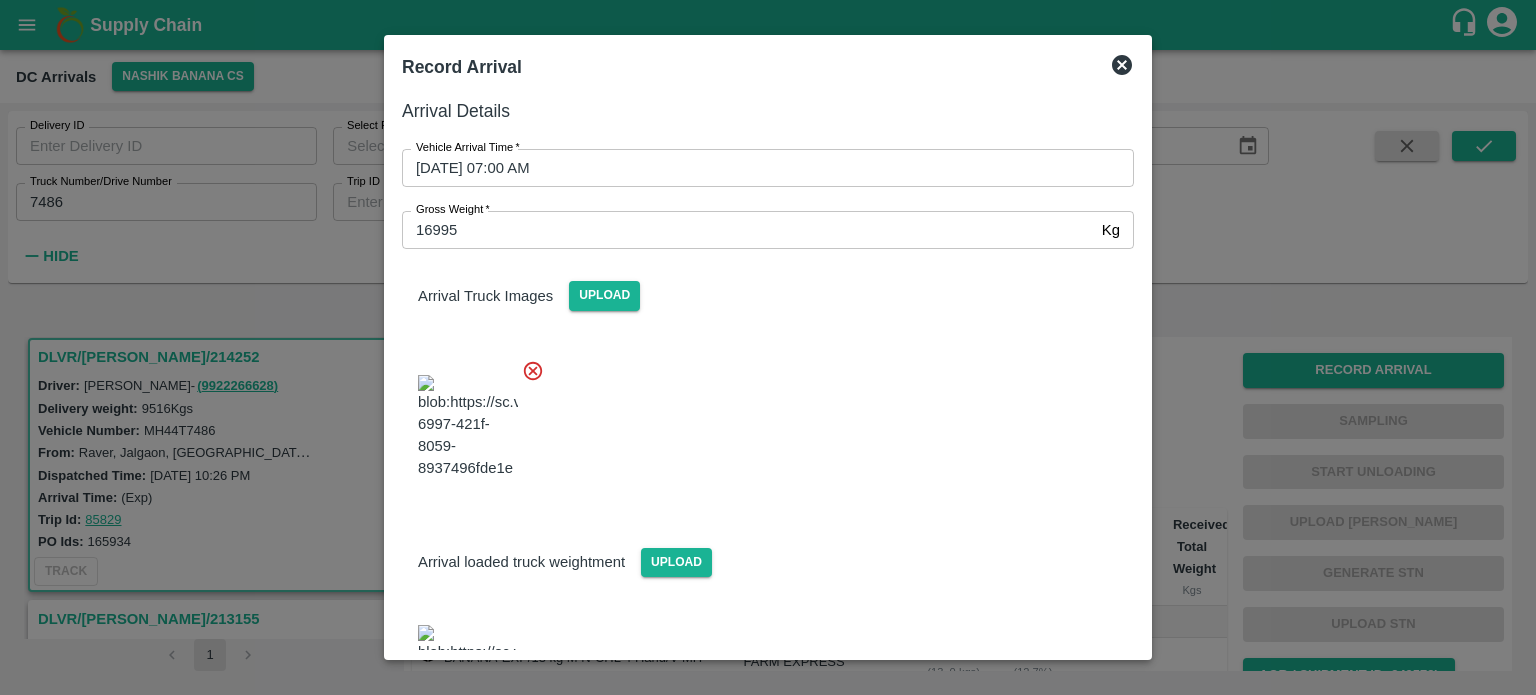 click at bounding box center (760, 421) 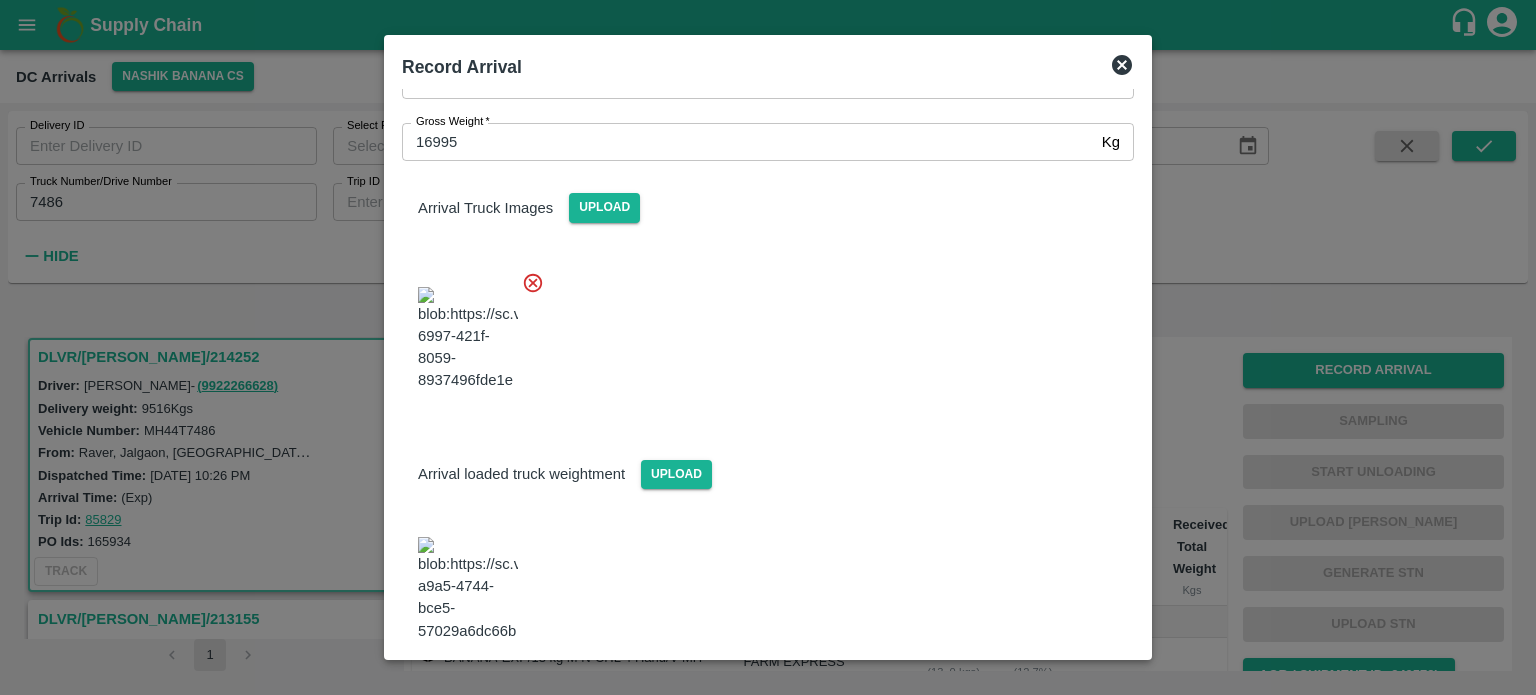 click on "Save Arrival Details" at bounding box center [1041, 696] 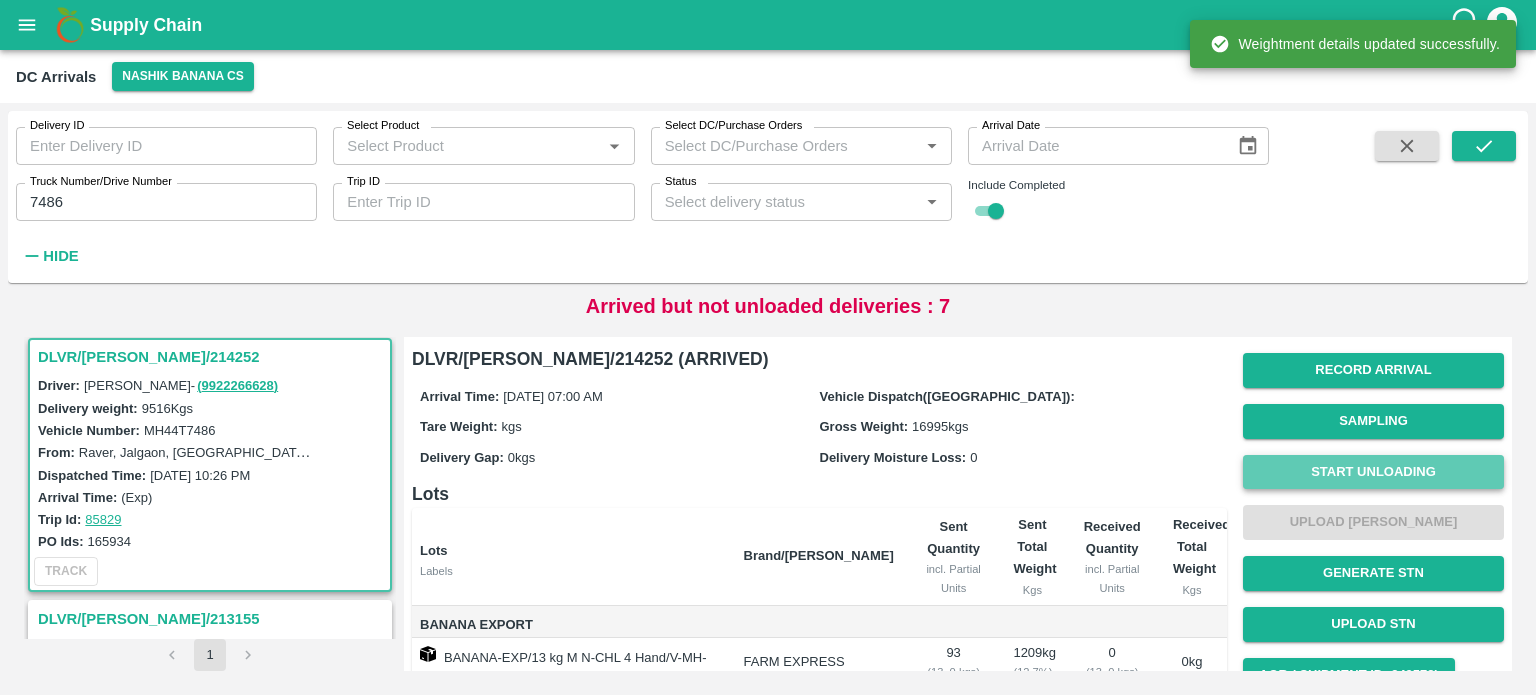 click on "Start Unloading" at bounding box center [1373, 472] 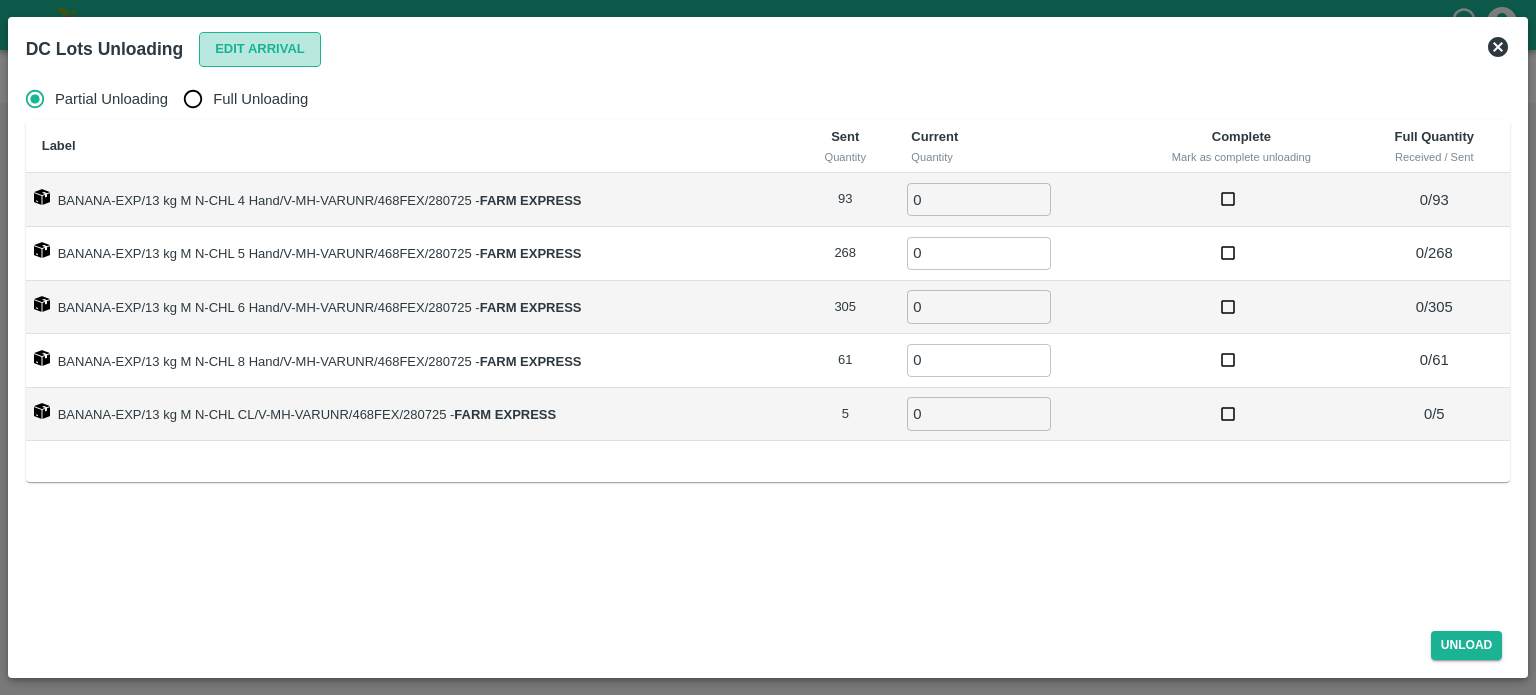 click on "Edit Arrival" at bounding box center [260, 49] 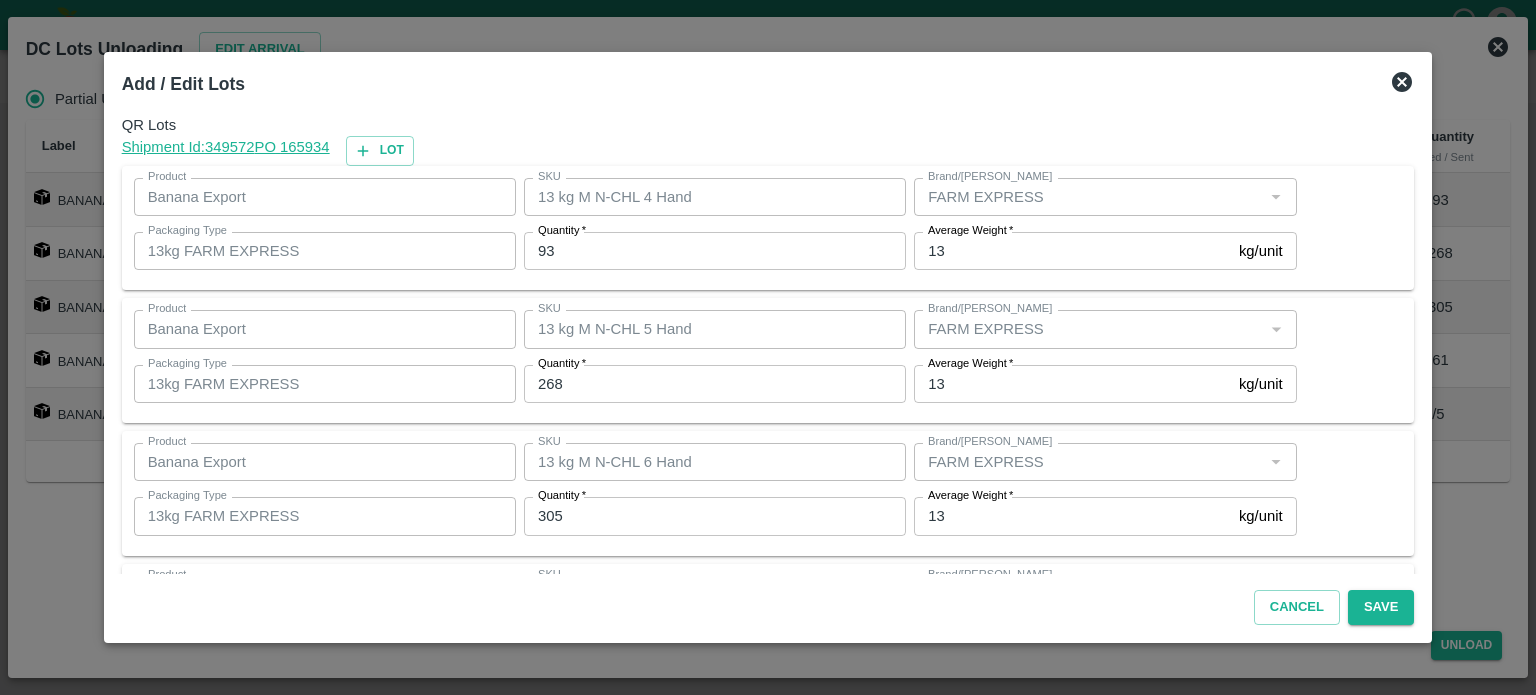 click on "93" at bounding box center (715, 251) 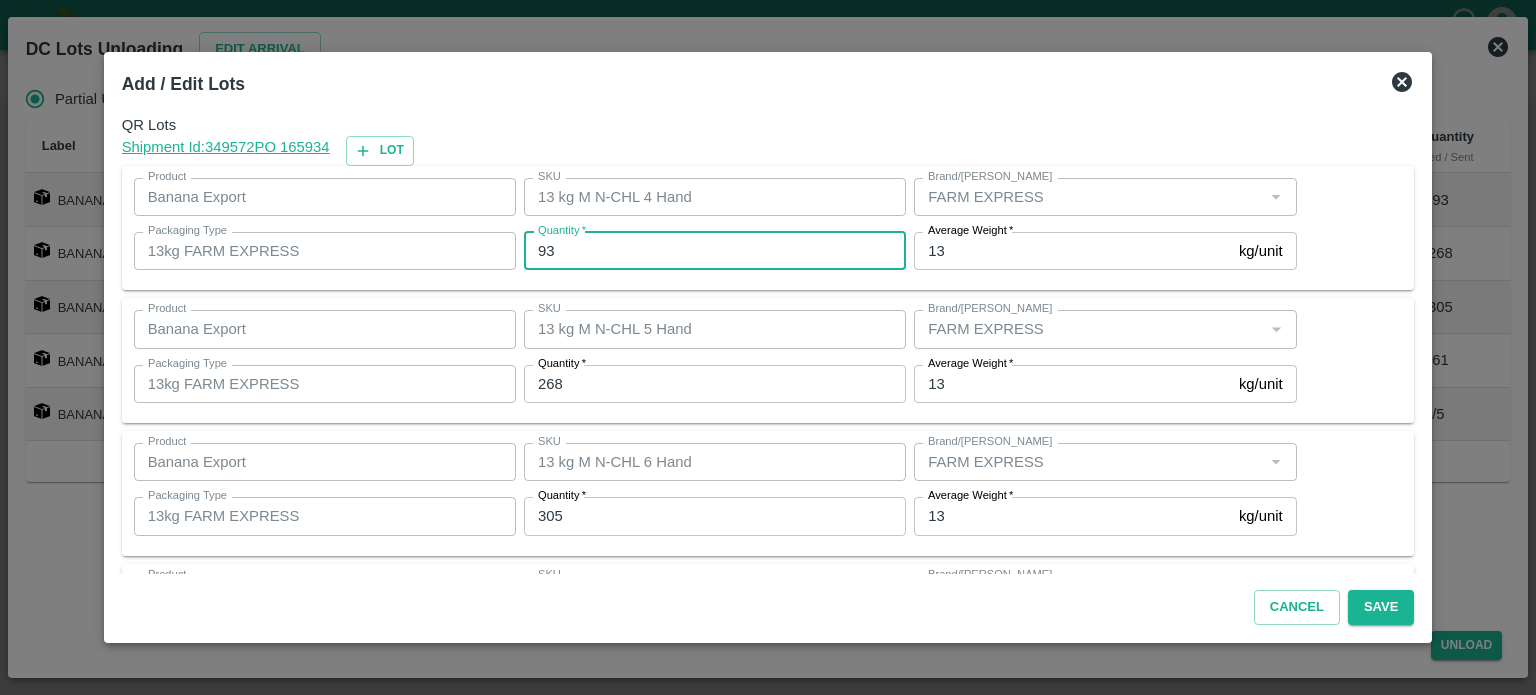 click on "93" at bounding box center [715, 251] 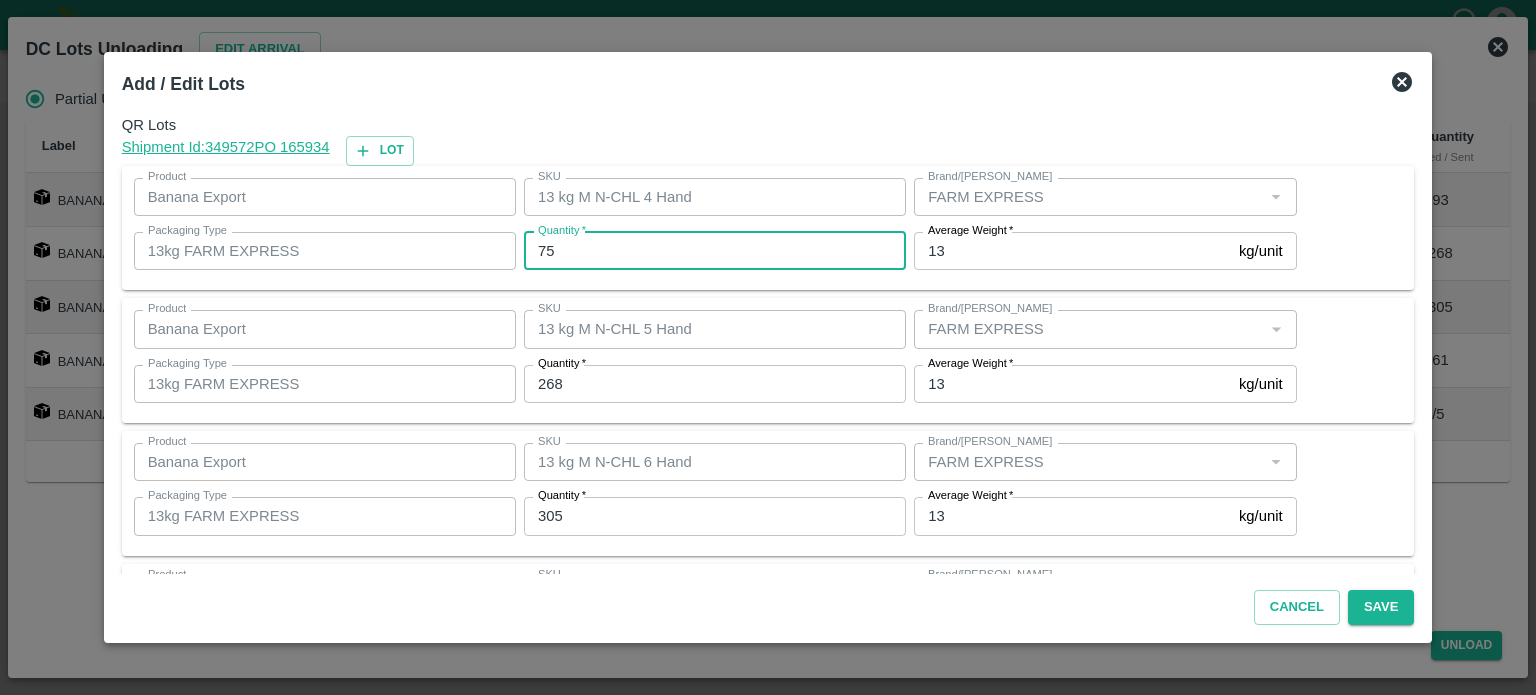 type on "75" 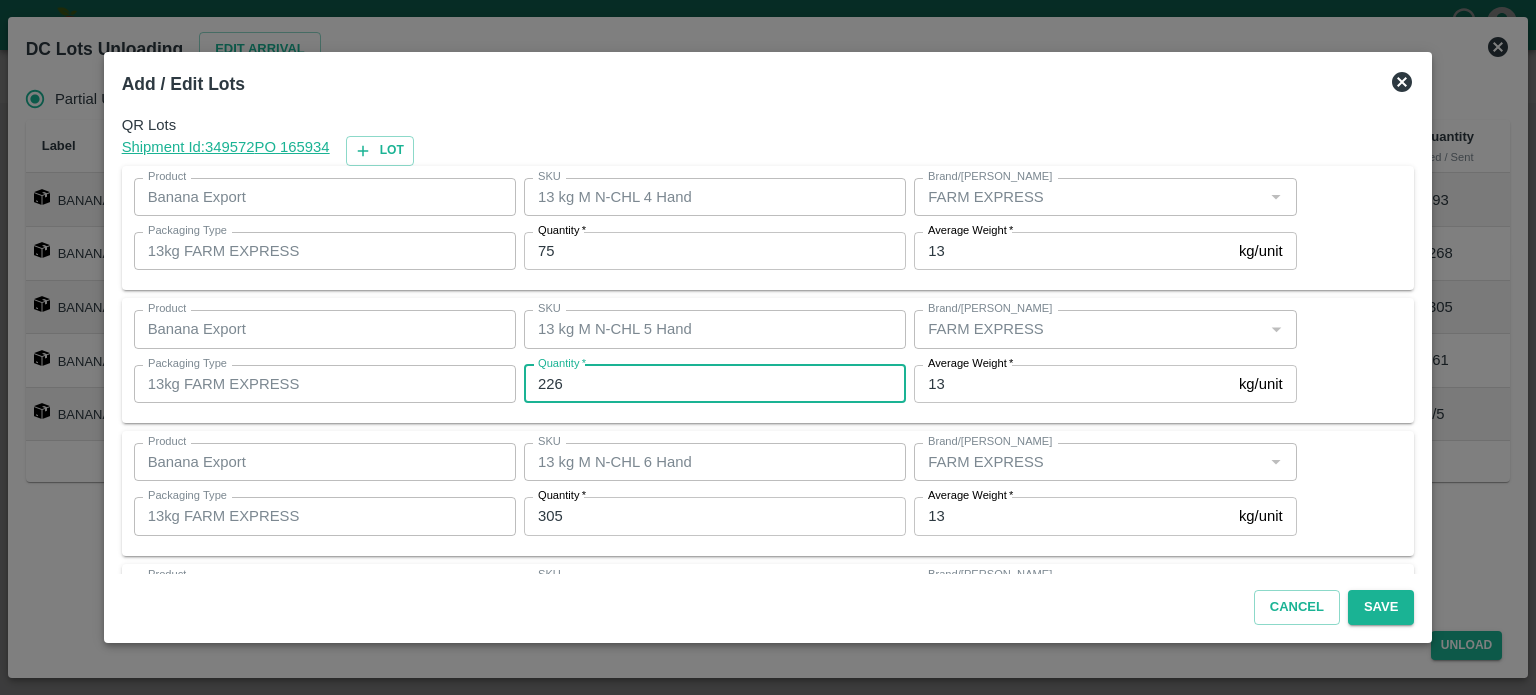 type on "226" 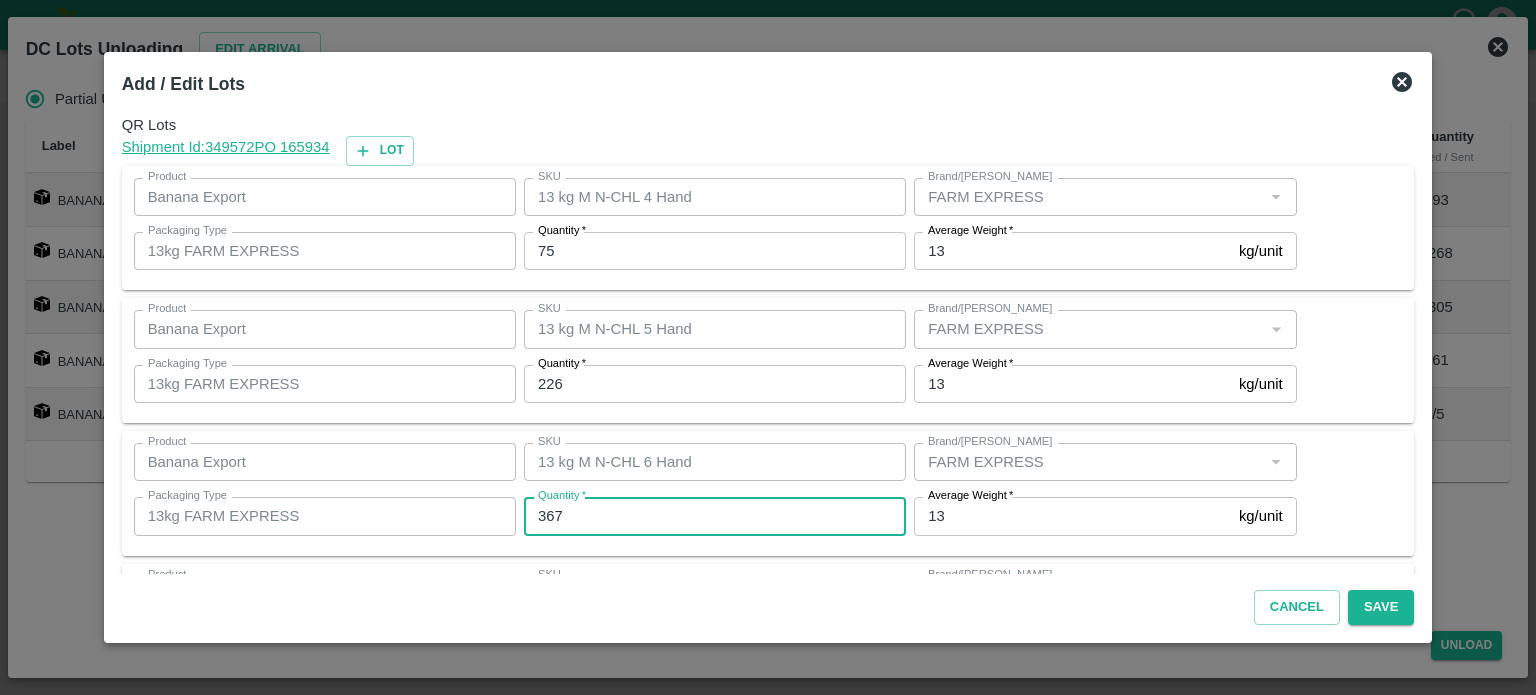 type on "367" 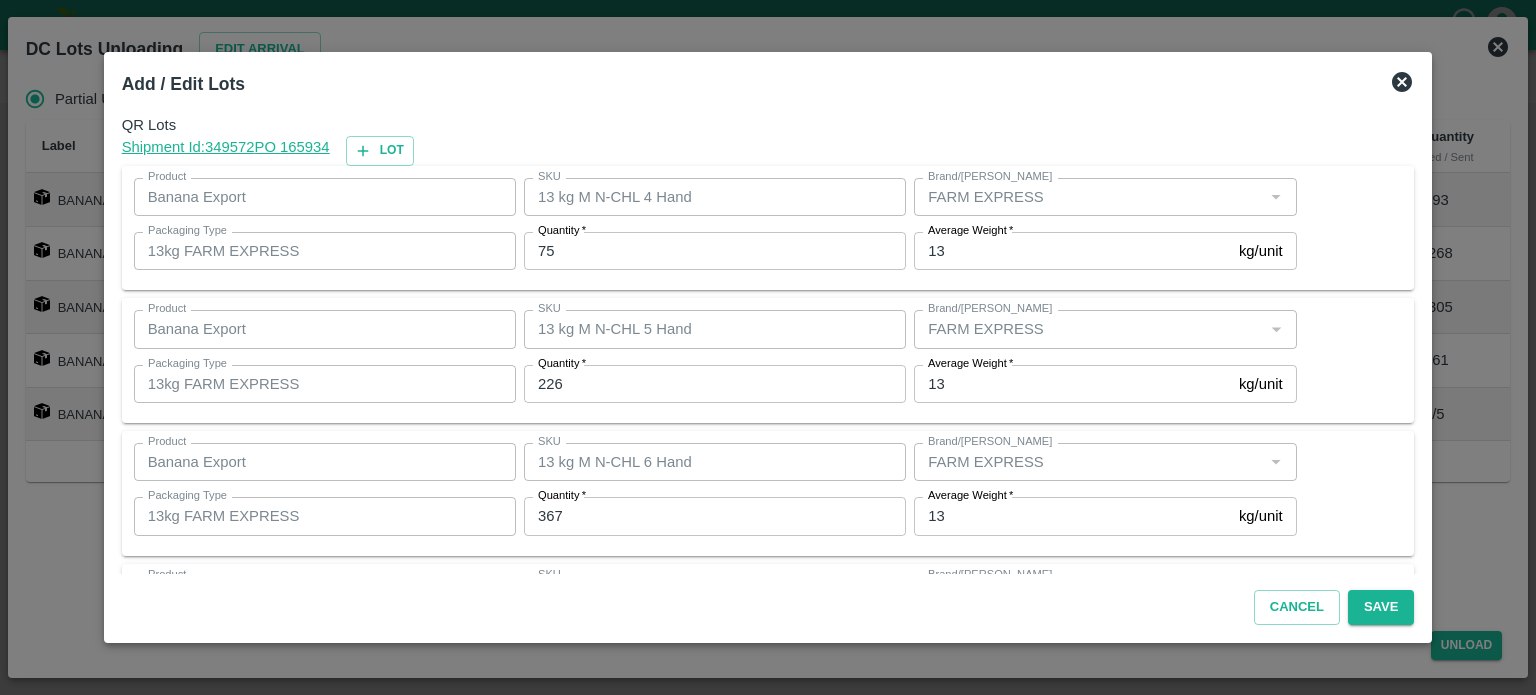 scroll, scrollTop: 262, scrollLeft: 0, axis: vertical 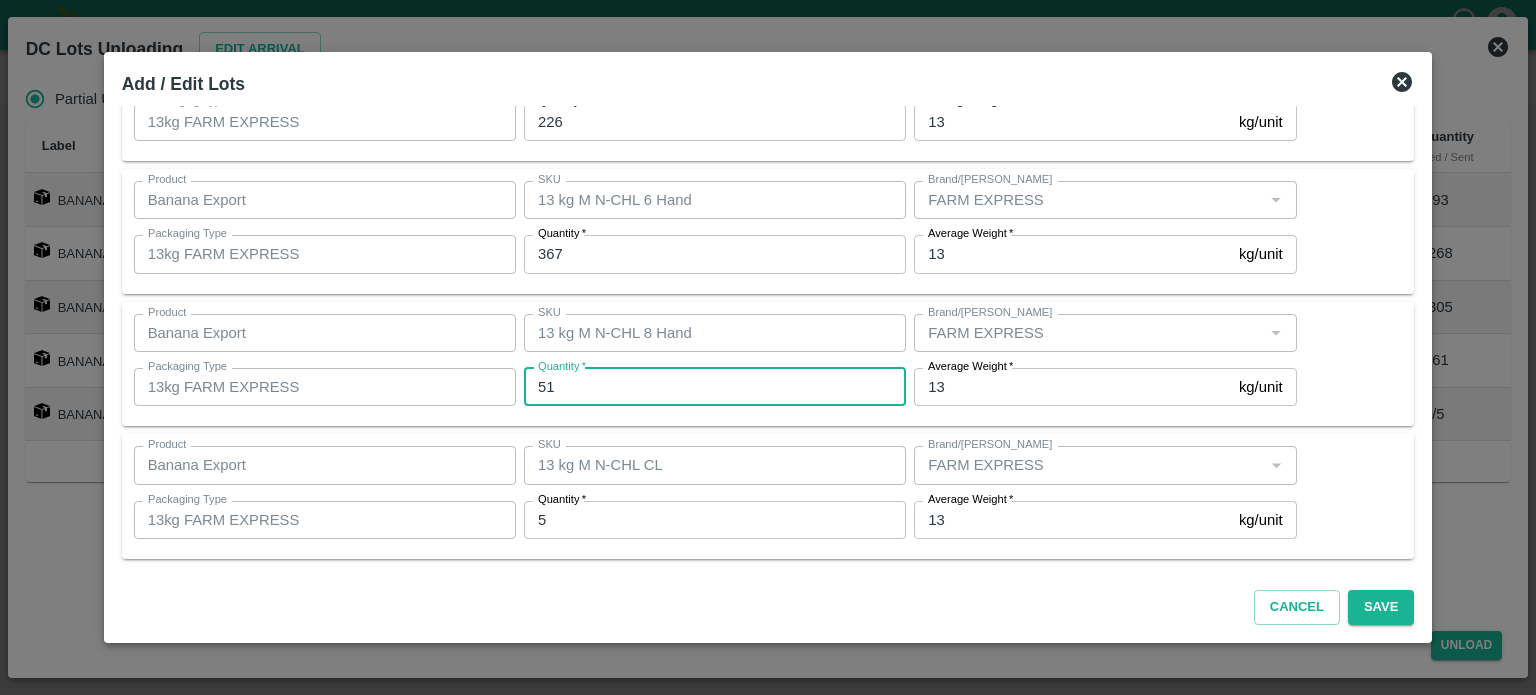 type on "51" 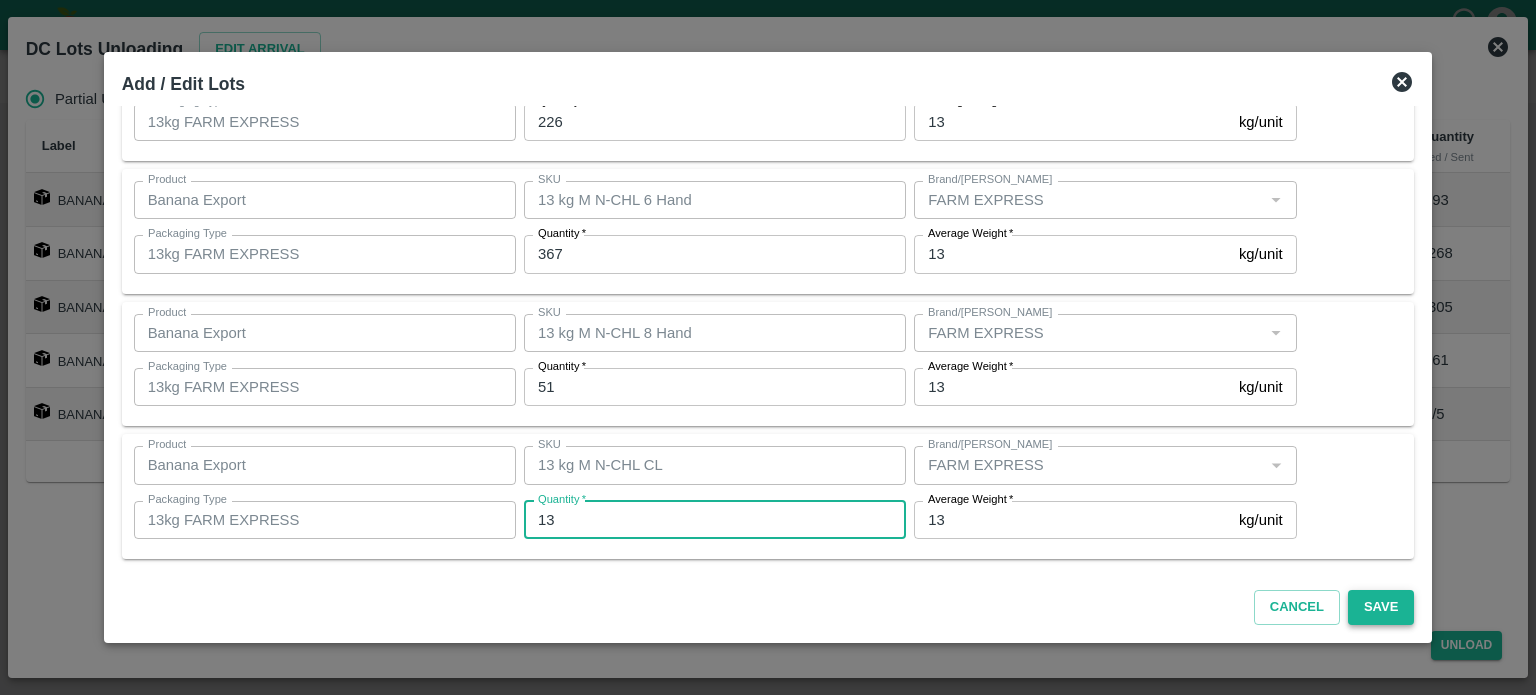 type on "13" 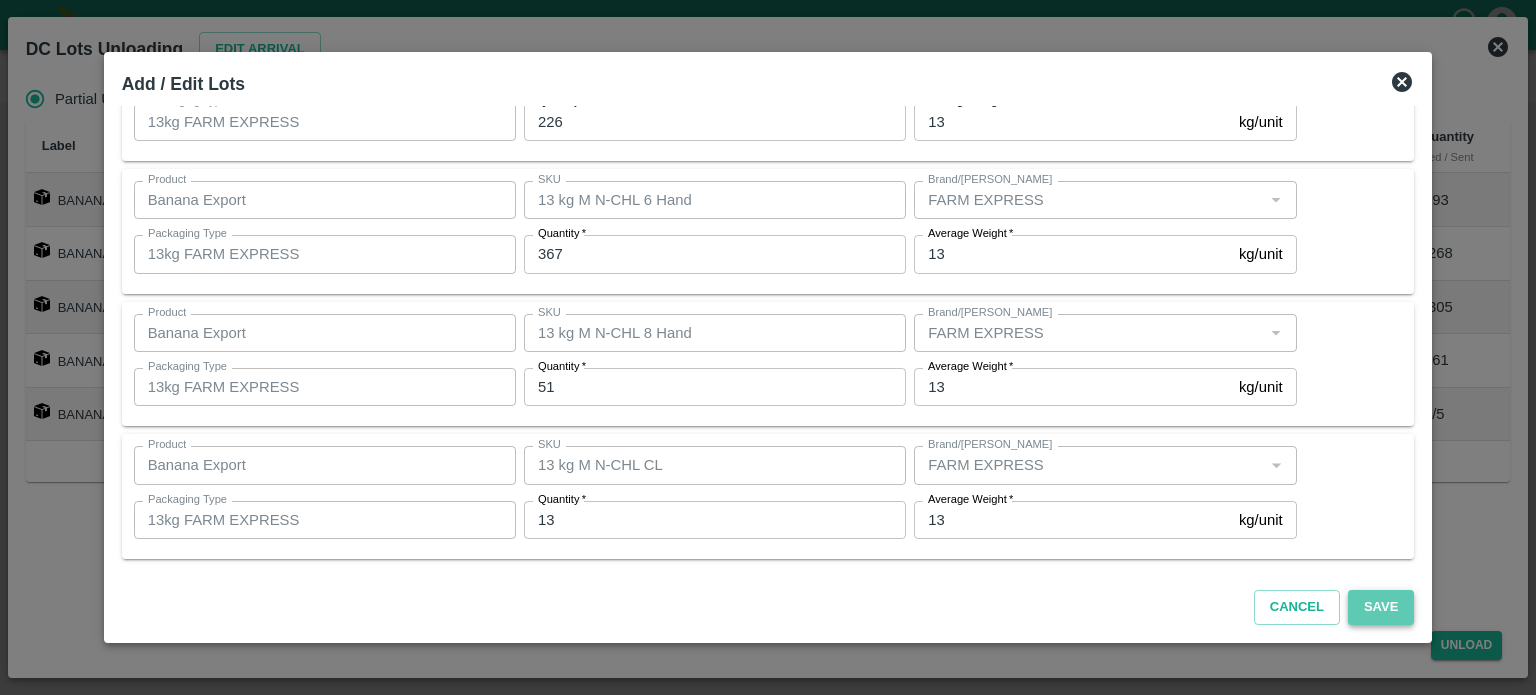 click on "Save" at bounding box center [1381, 607] 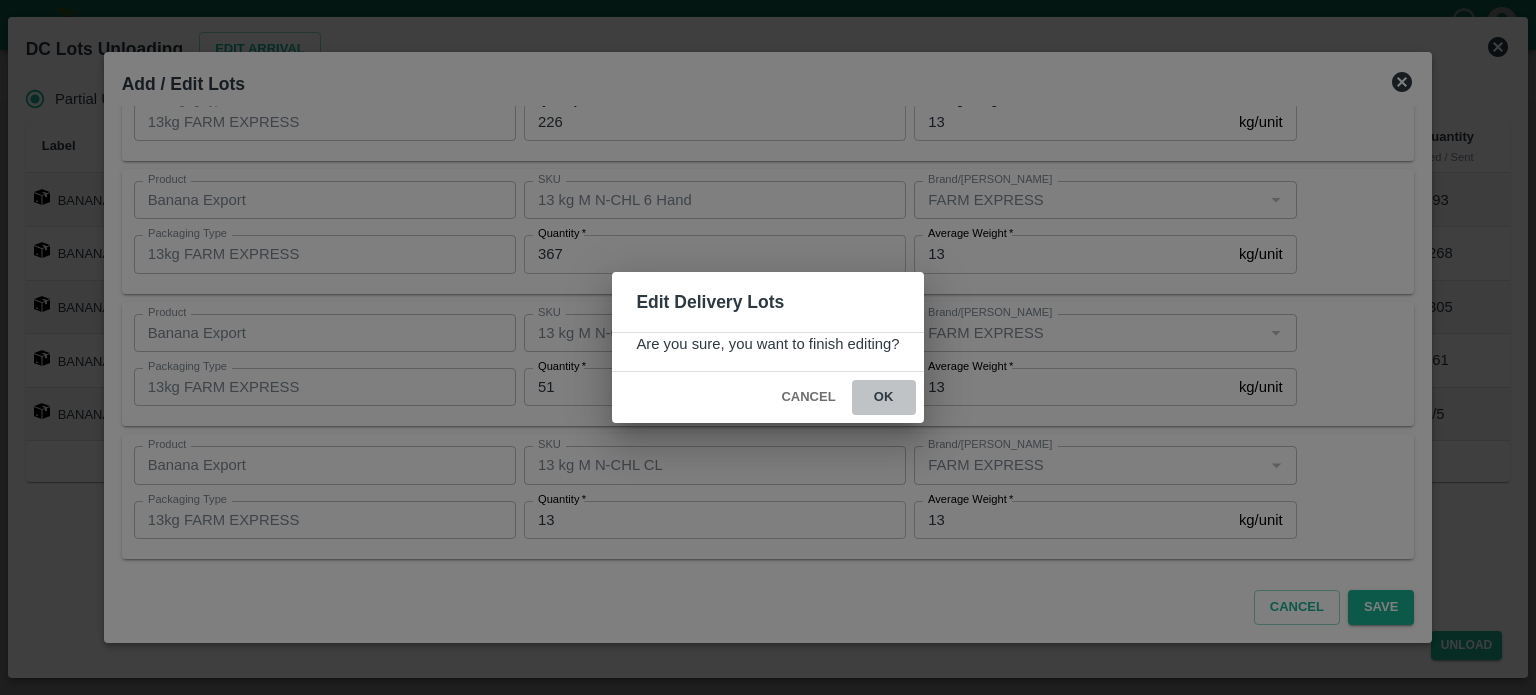 click on "ok" at bounding box center [884, 397] 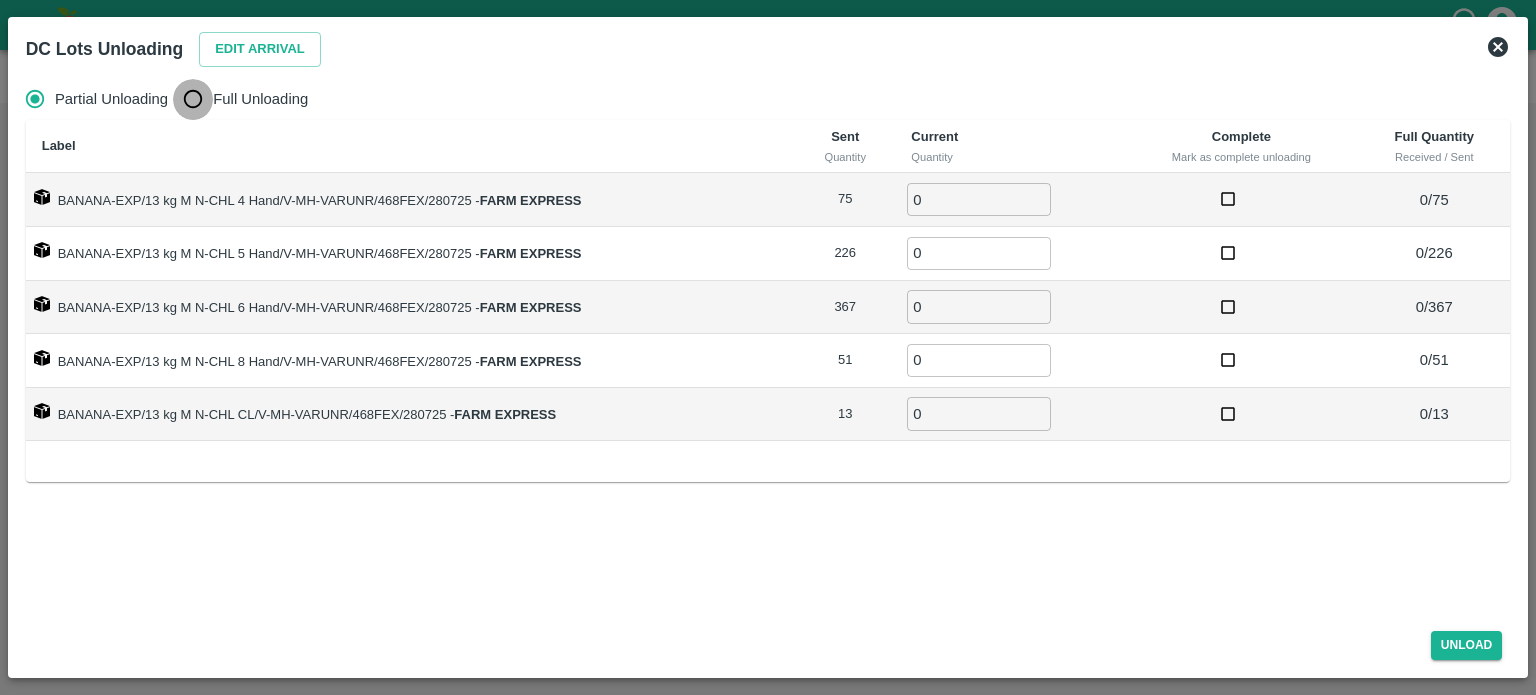 click on "Full Unloading" at bounding box center [193, 99] 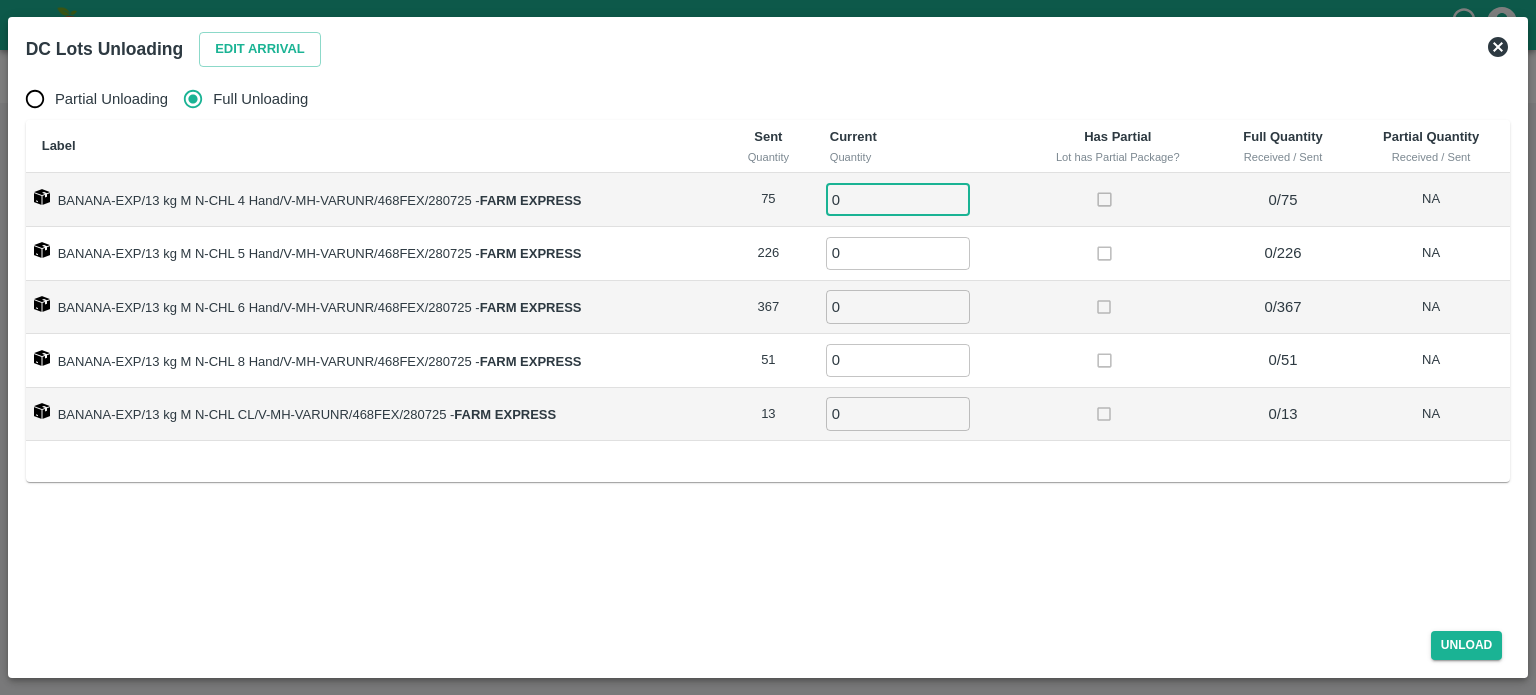 click on "0" at bounding box center (898, 199) 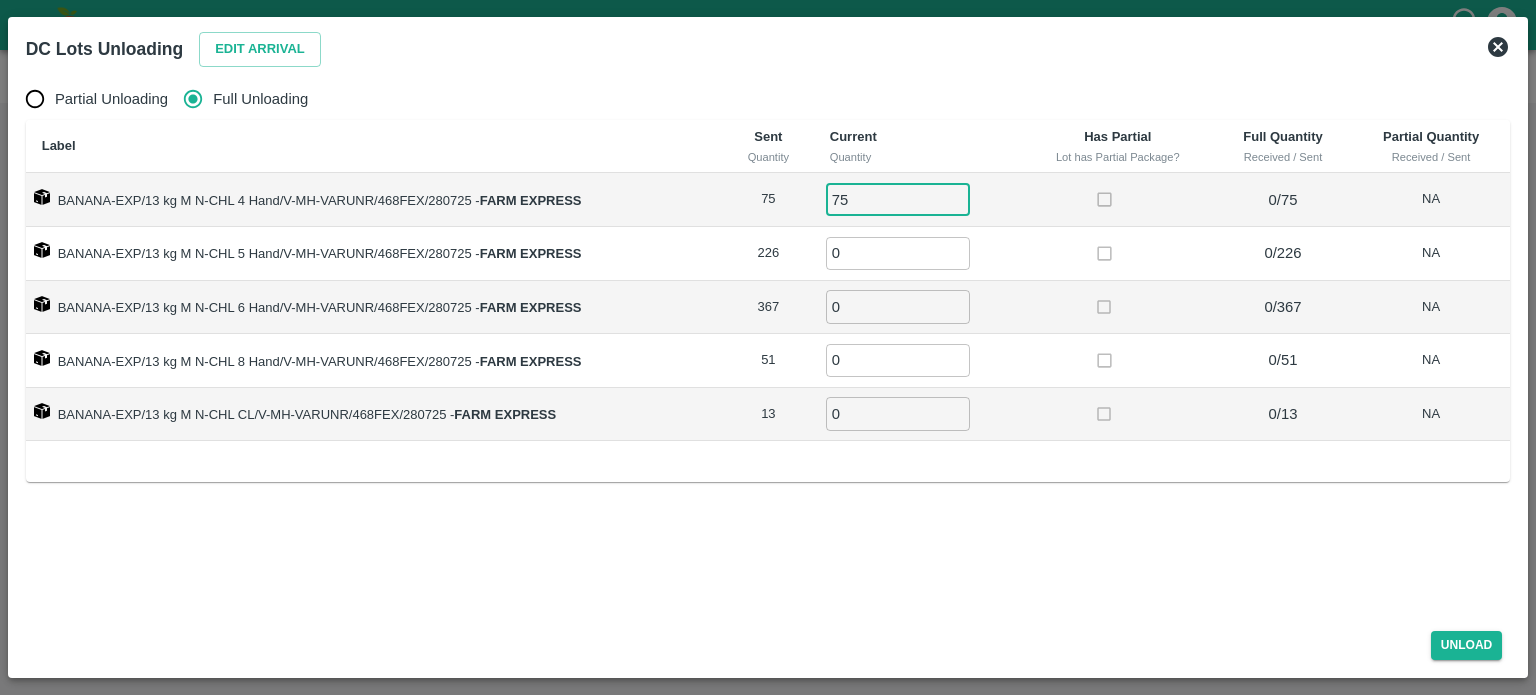 type on "75" 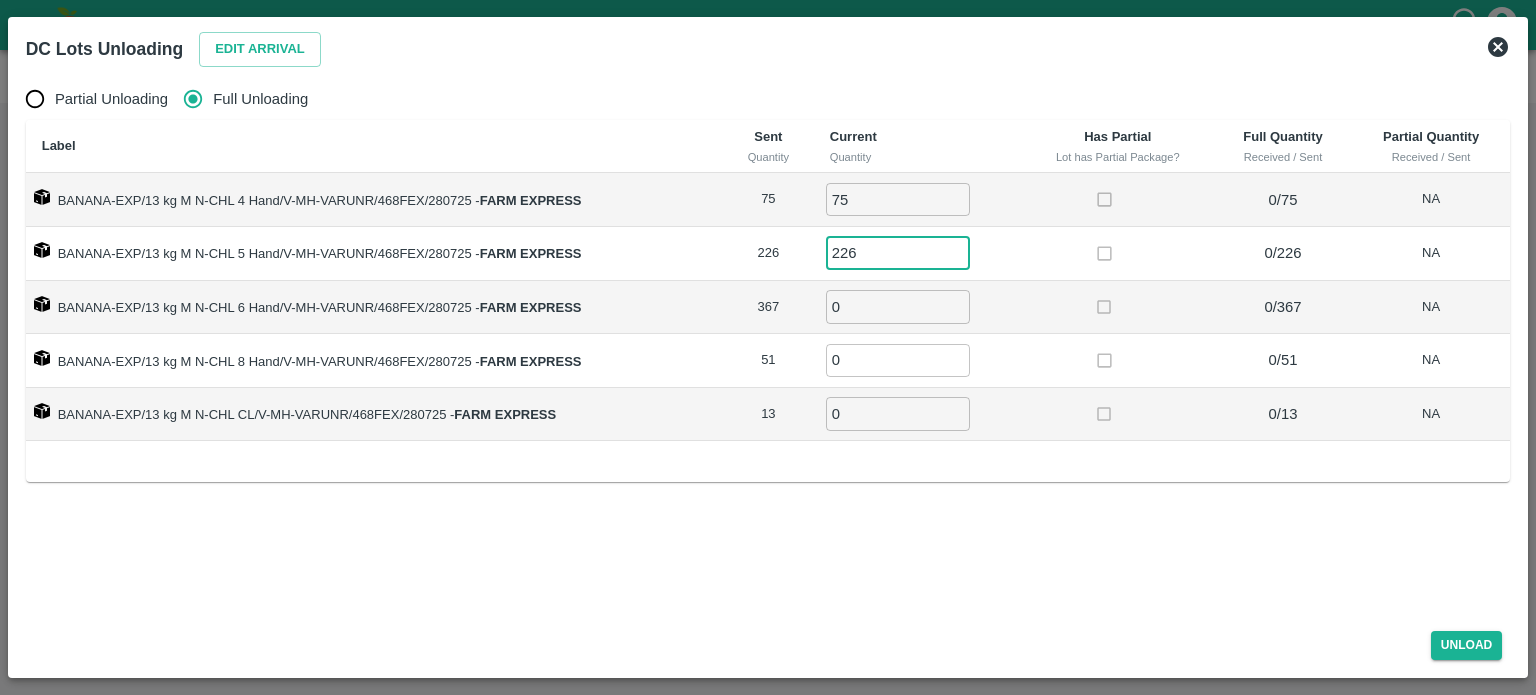 type on "226" 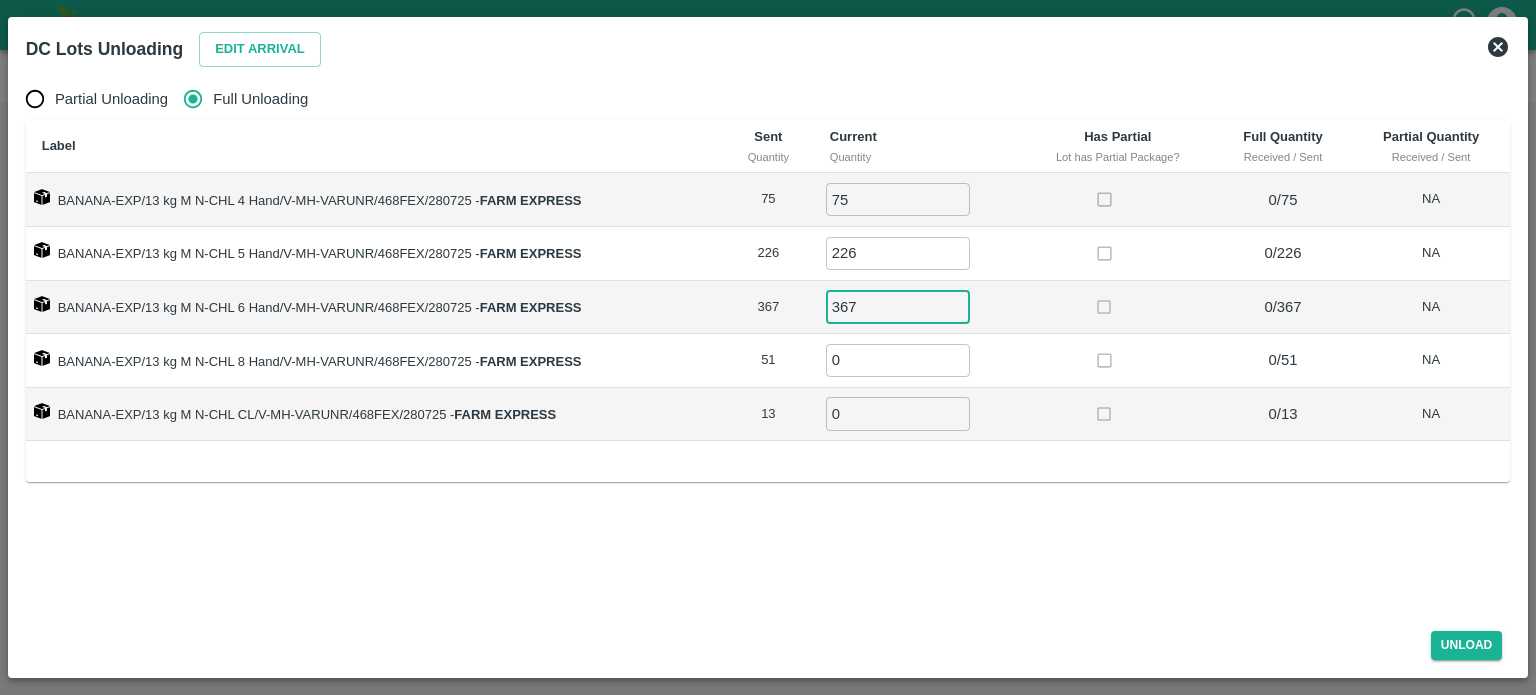 type on "367" 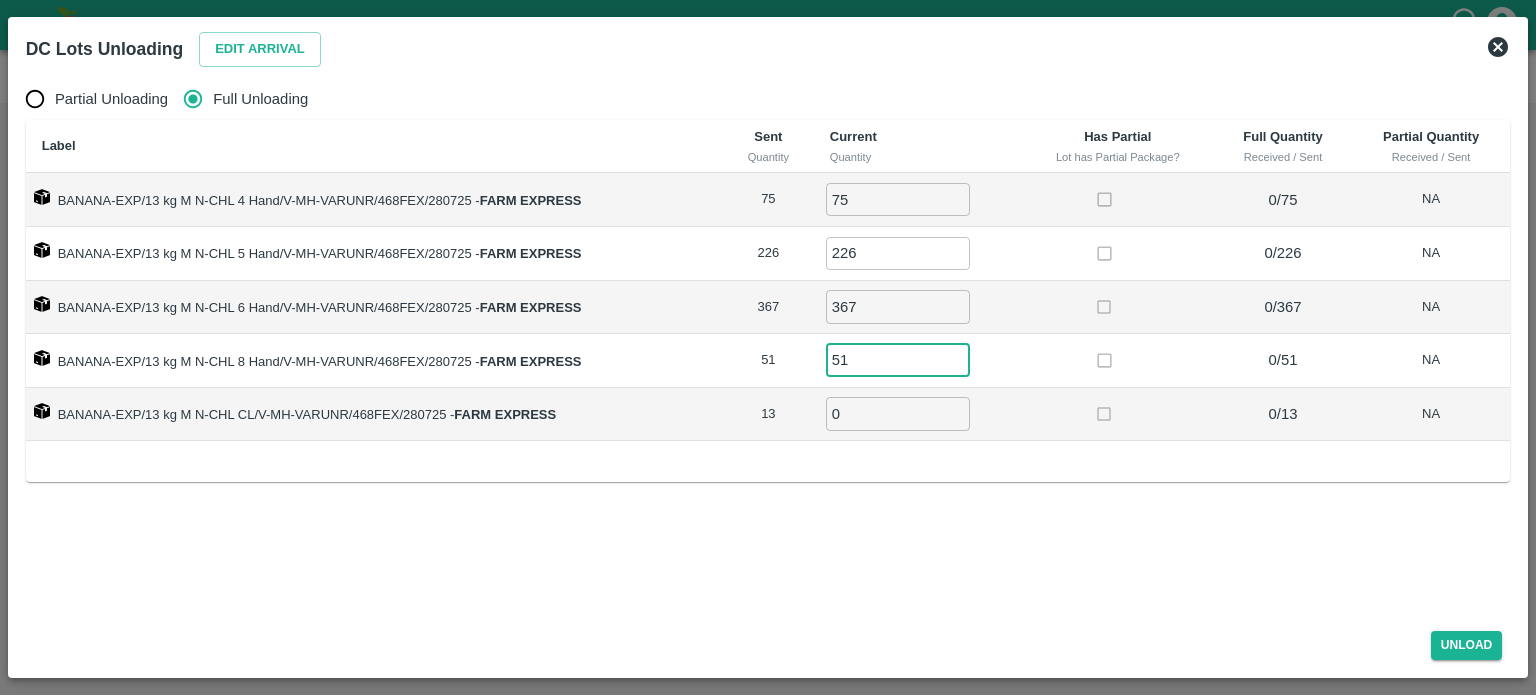 type on "51" 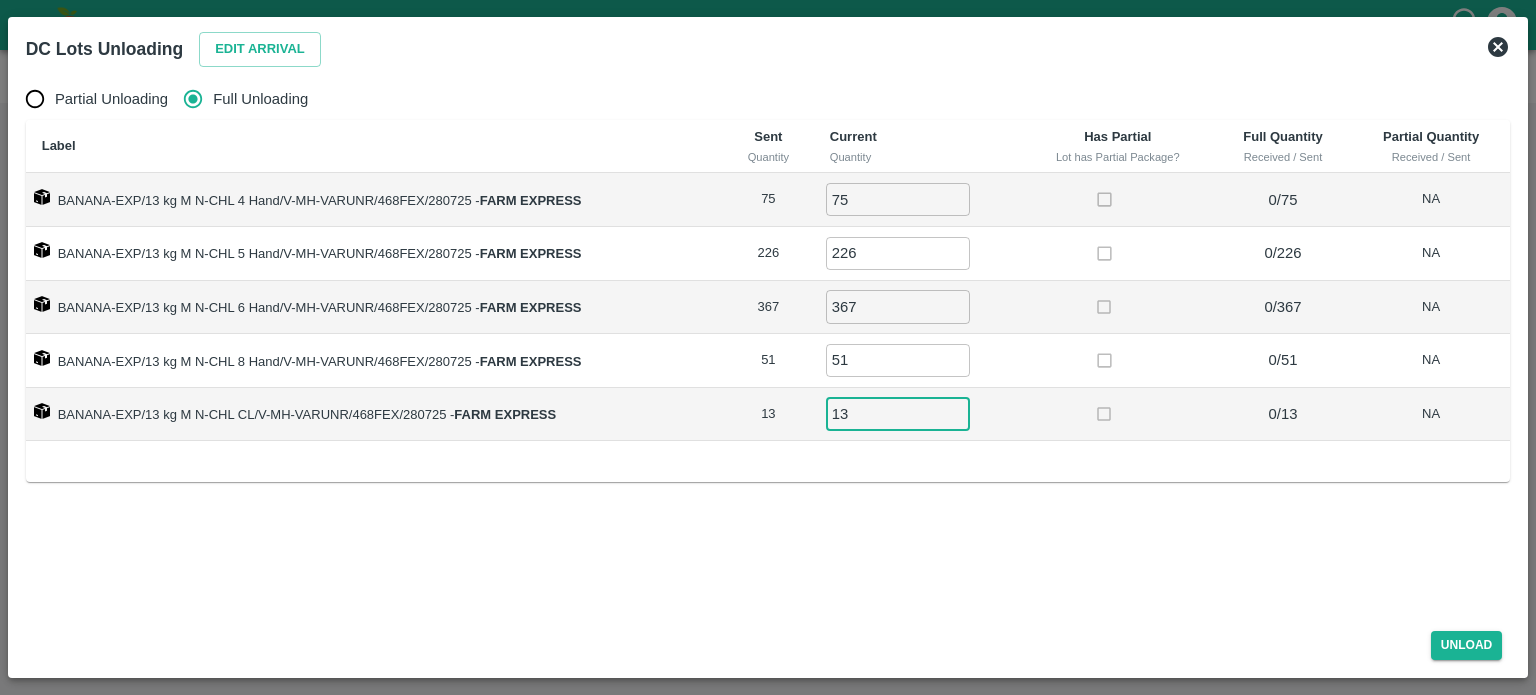 type on "13" 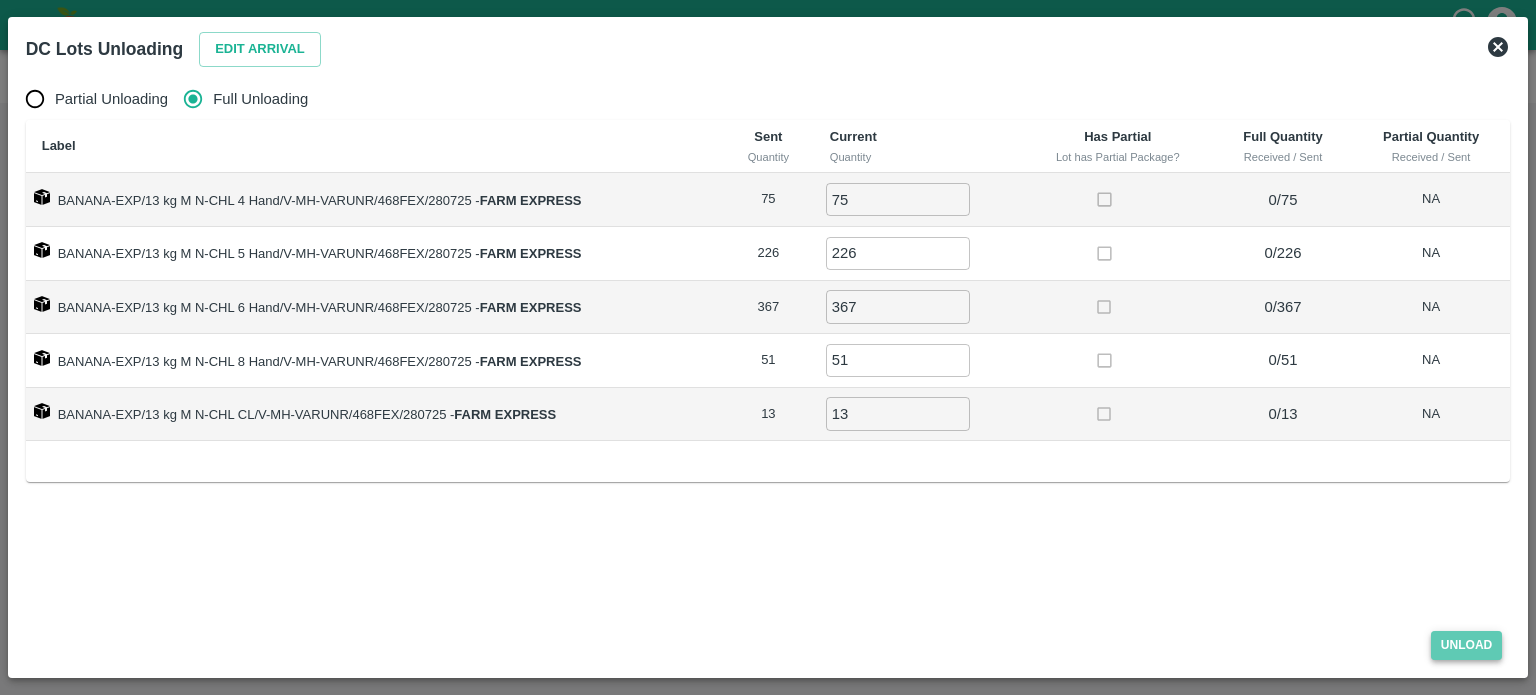 click on "Unload" at bounding box center [1467, 645] 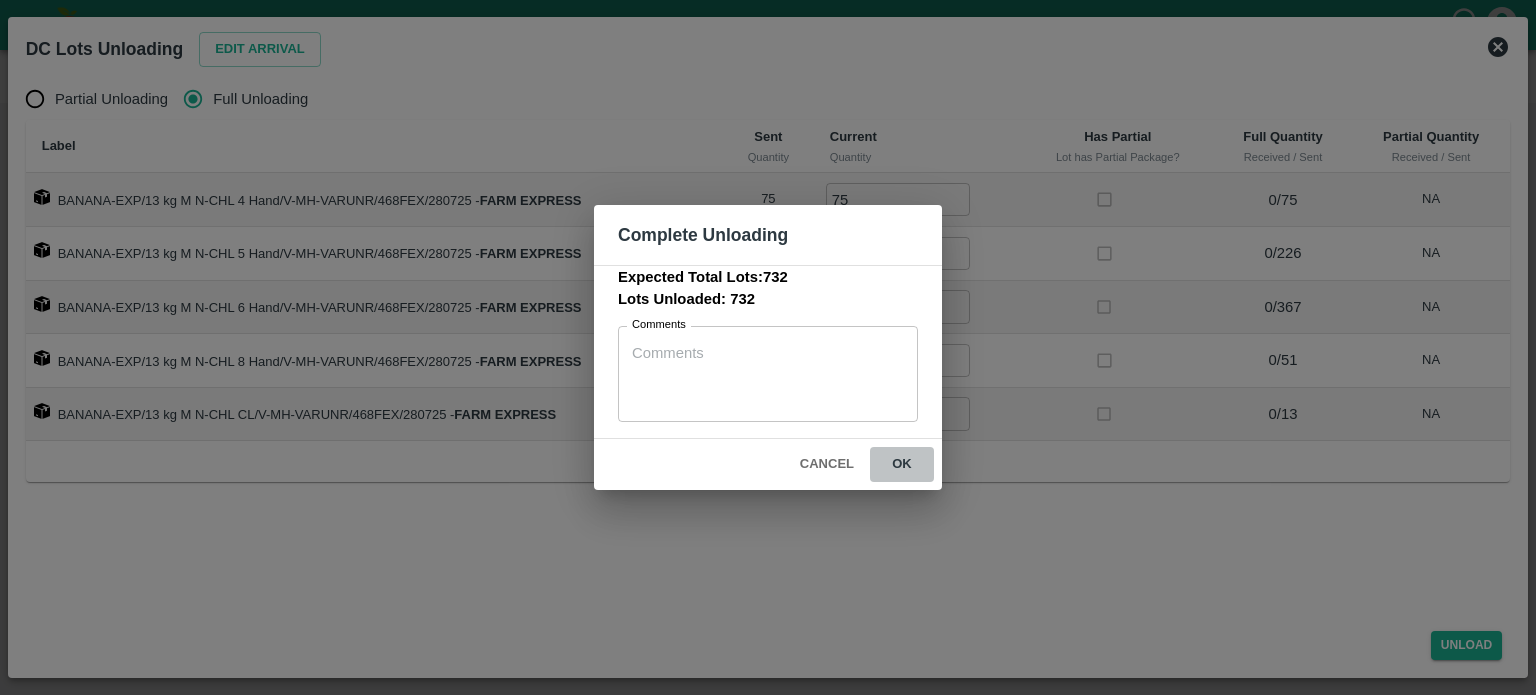 click on "ok" at bounding box center [902, 464] 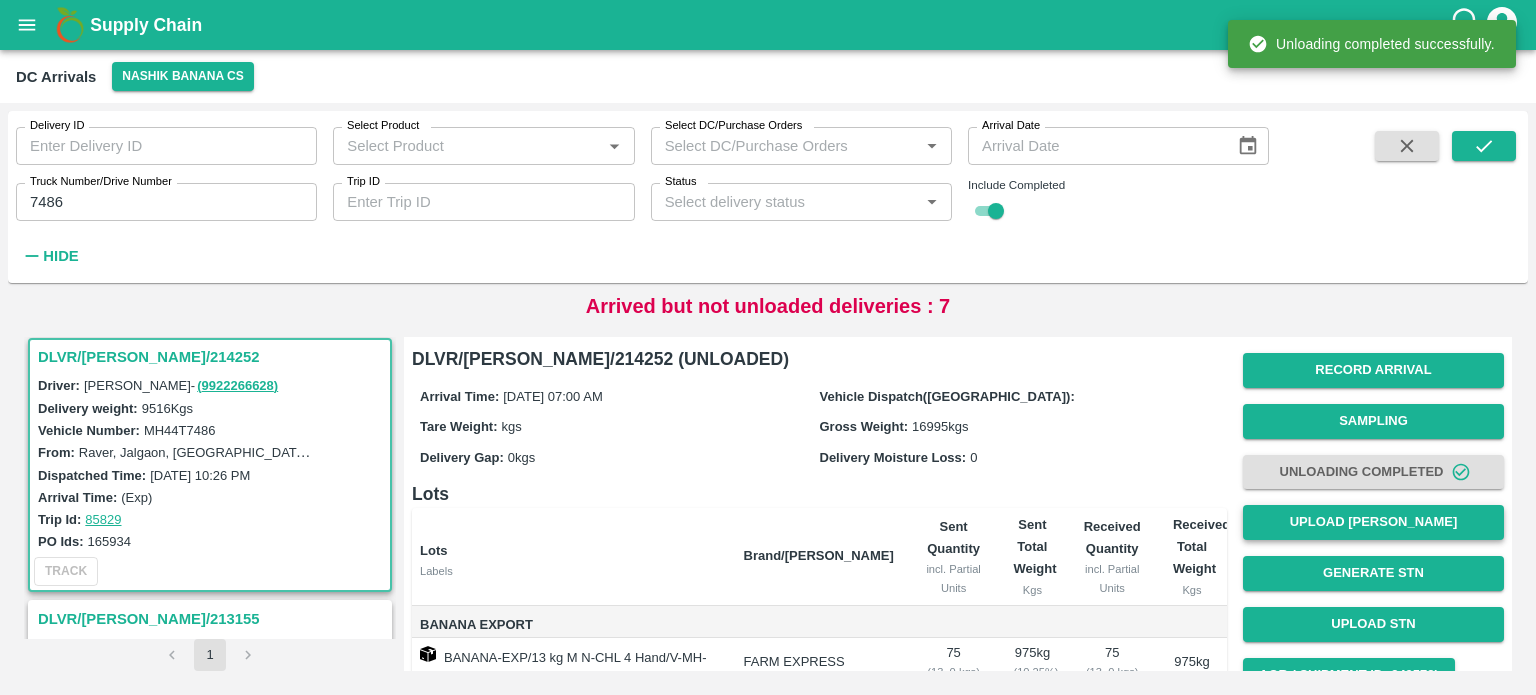 click on "Upload [PERSON_NAME]" at bounding box center (1373, 522) 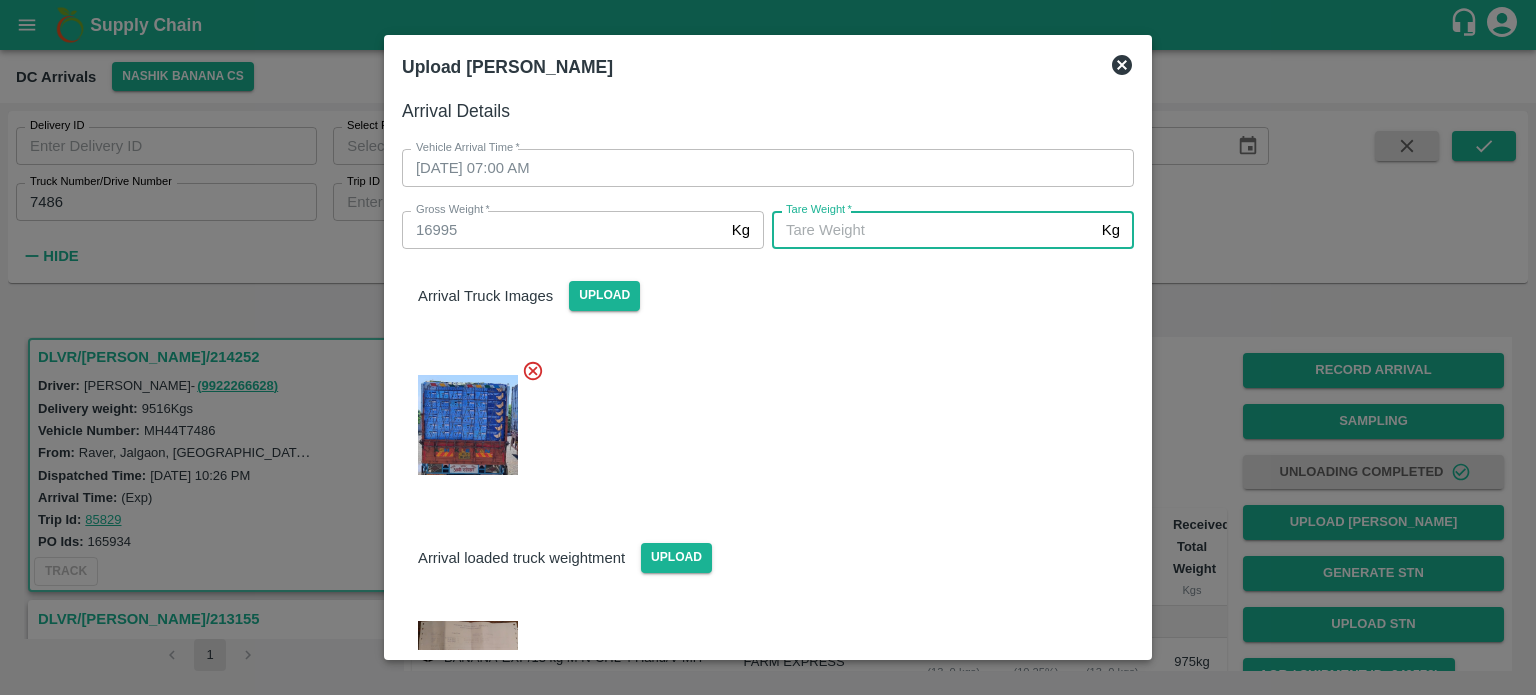 click on "[PERSON_NAME]   *" at bounding box center [933, 230] 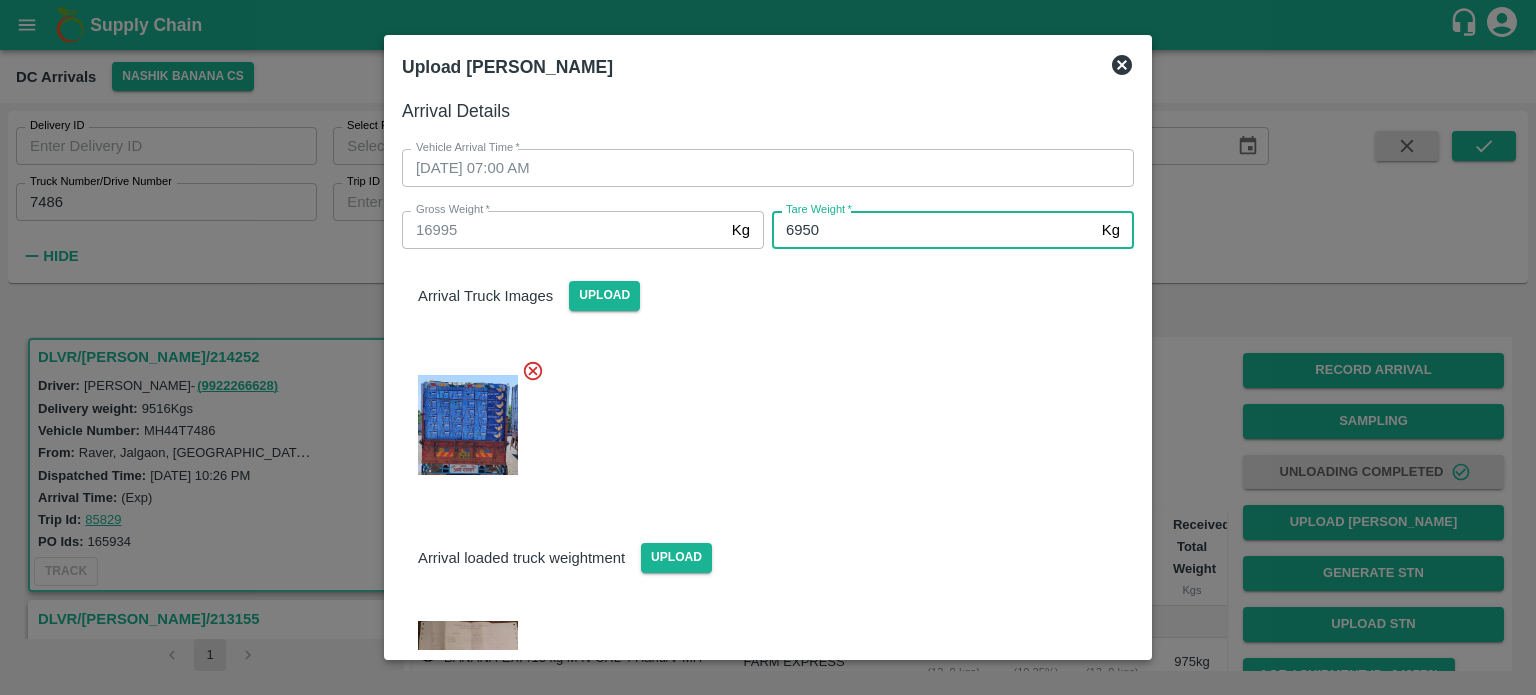 type on "6950" 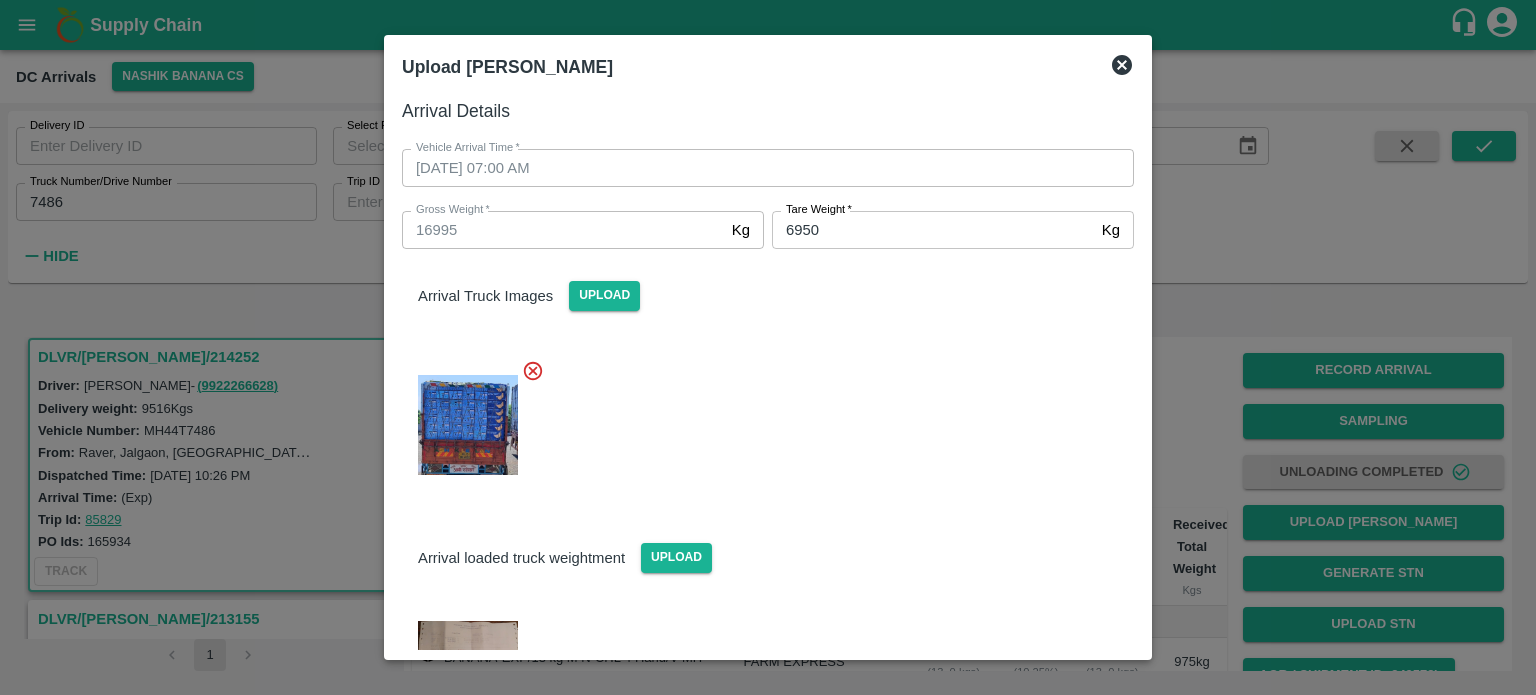 click on "Arrival loaded truck weightment Upload" at bounding box center [768, 541] 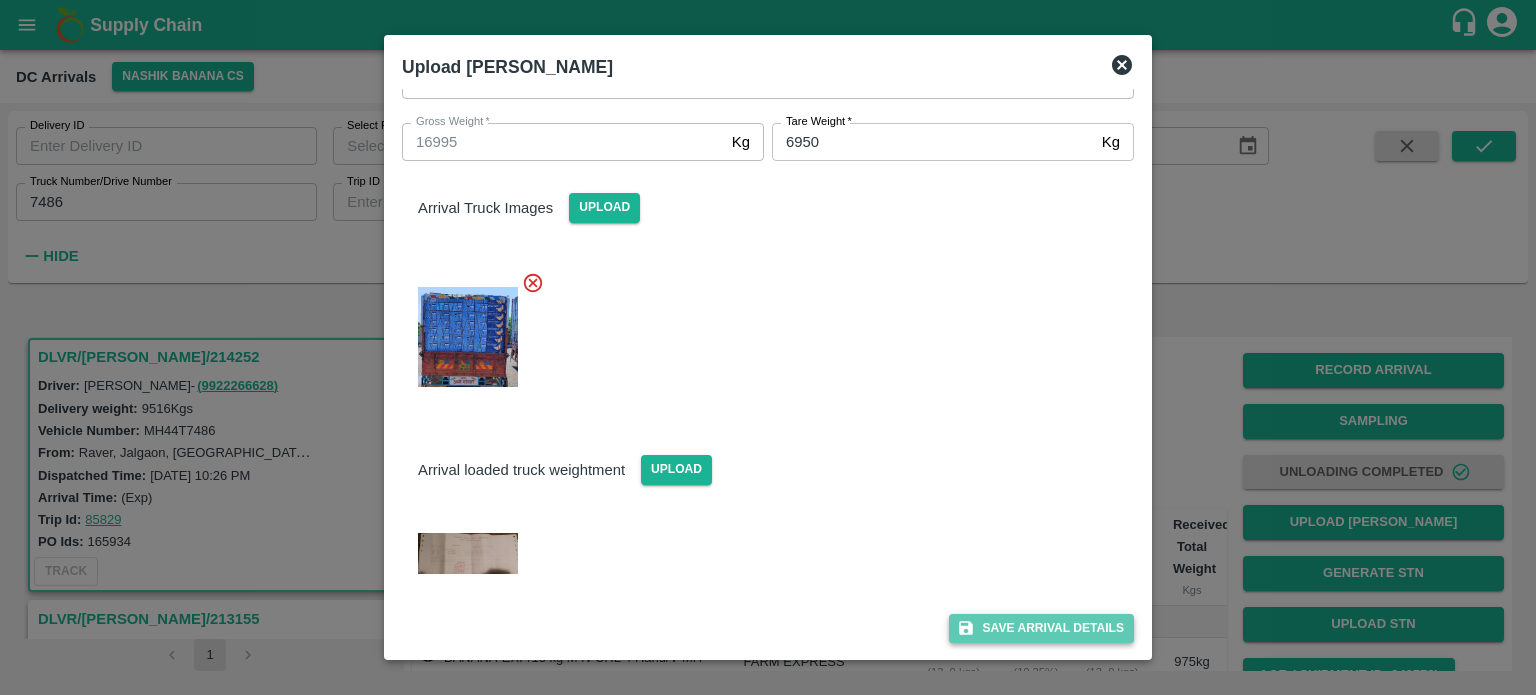 click on "Save Arrival Details" at bounding box center (1041, 628) 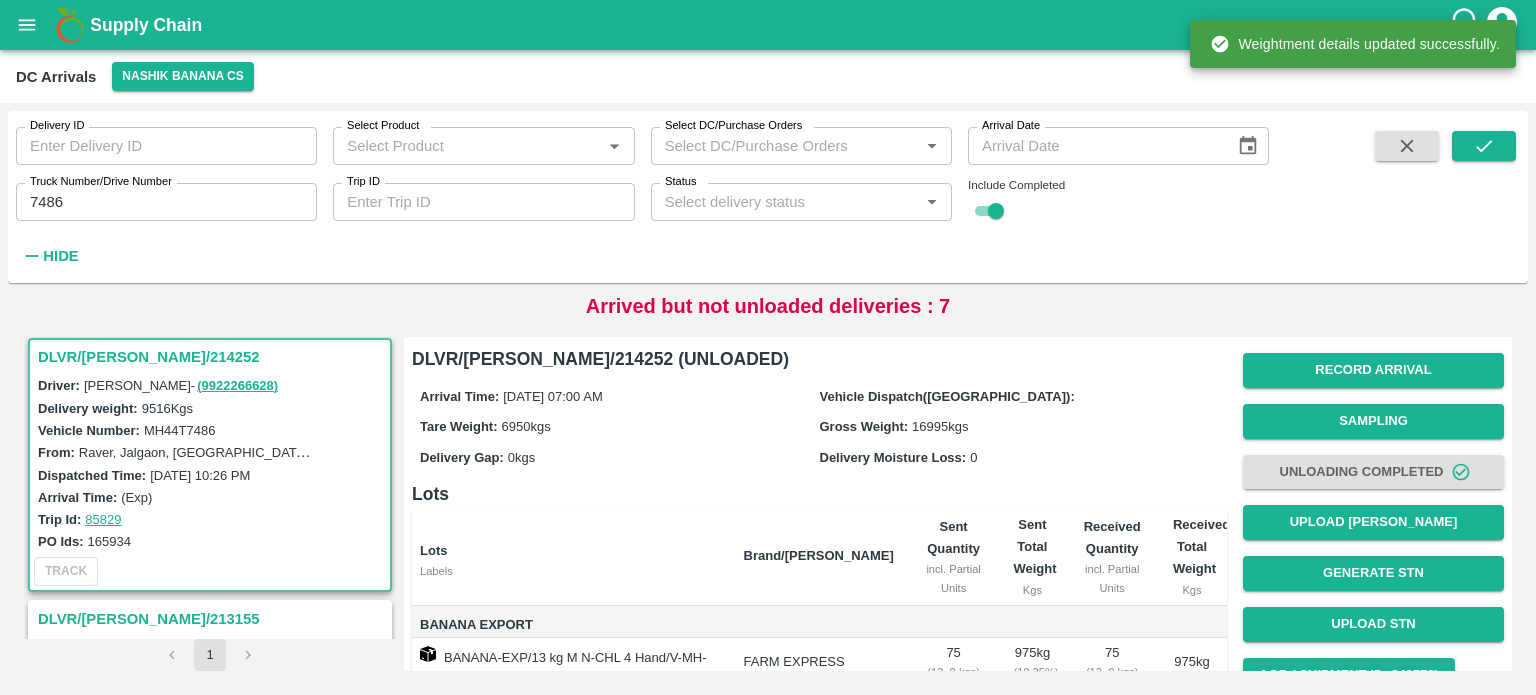 scroll, scrollTop: 208, scrollLeft: 0, axis: vertical 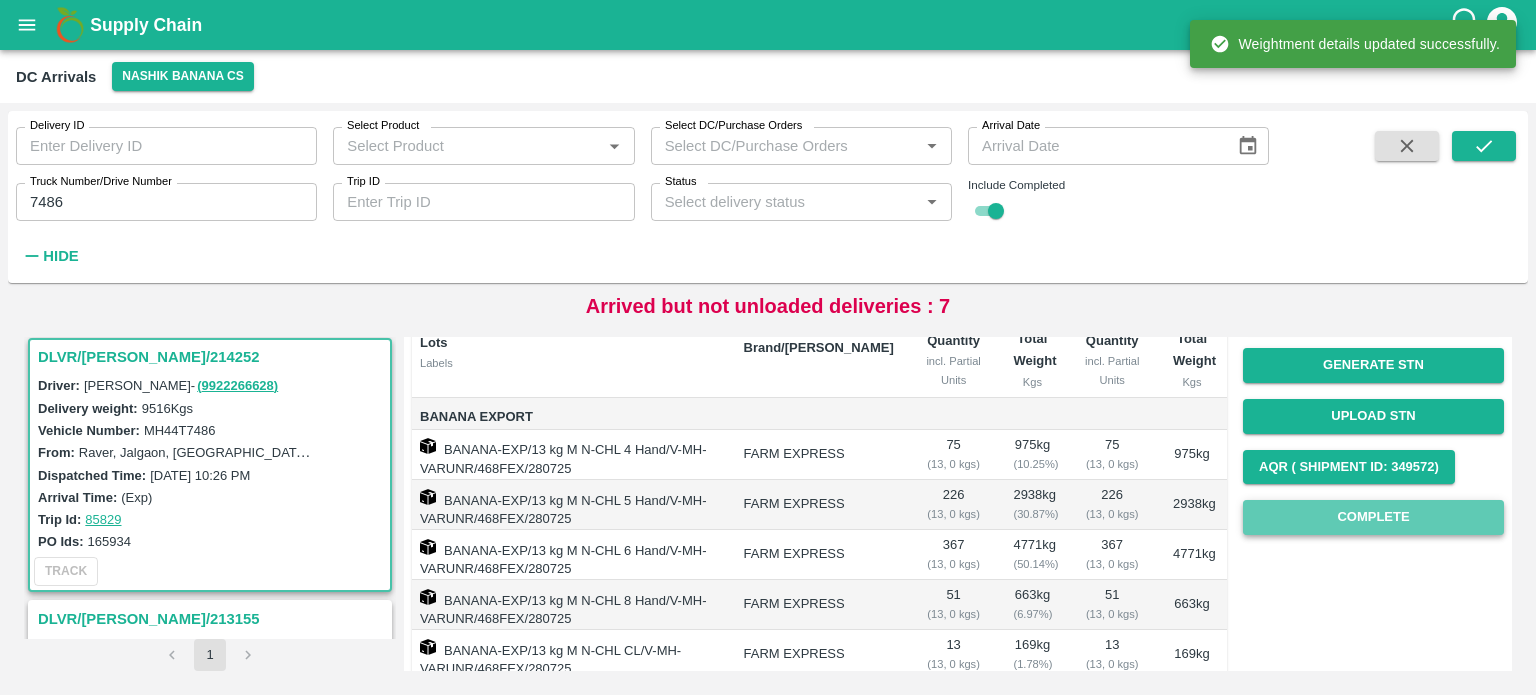 click on "Complete" at bounding box center [1373, 517] 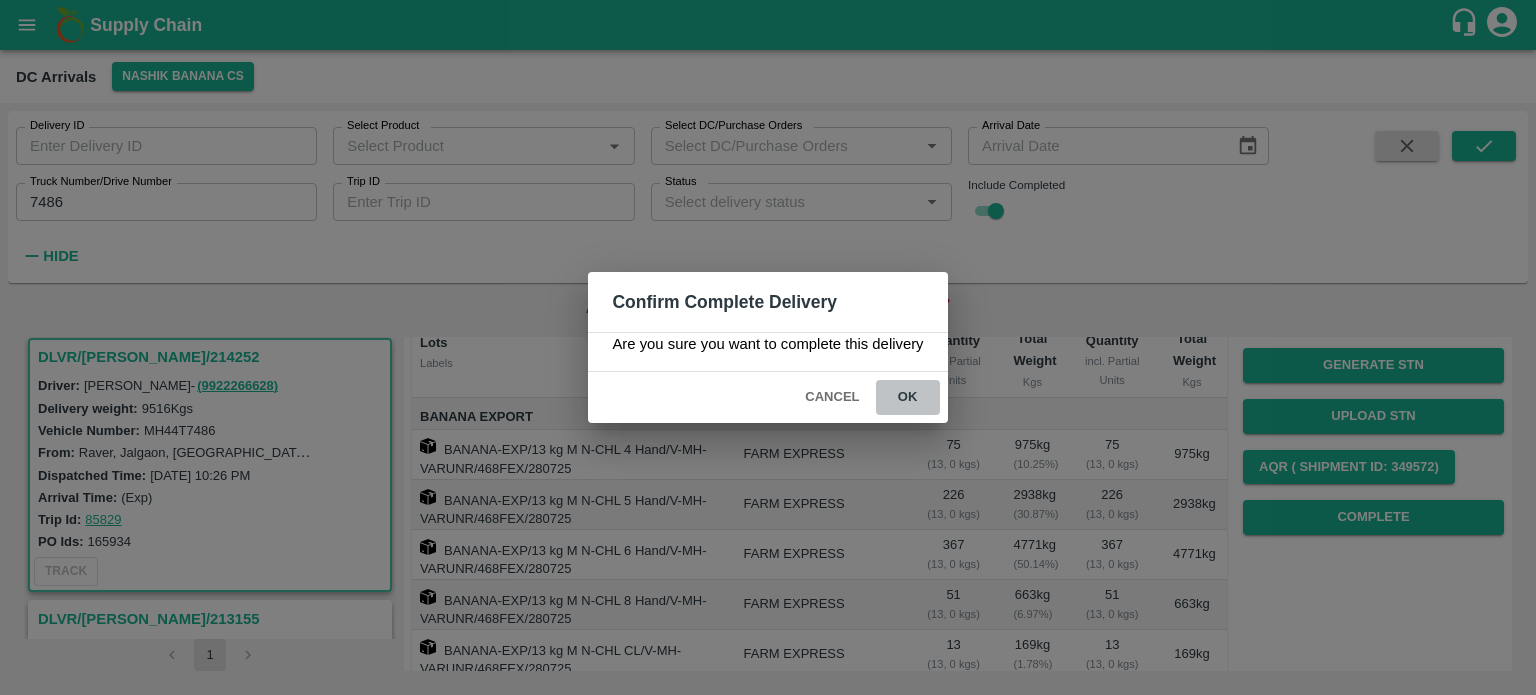 click on "ok" at bounding box center [908, 397] 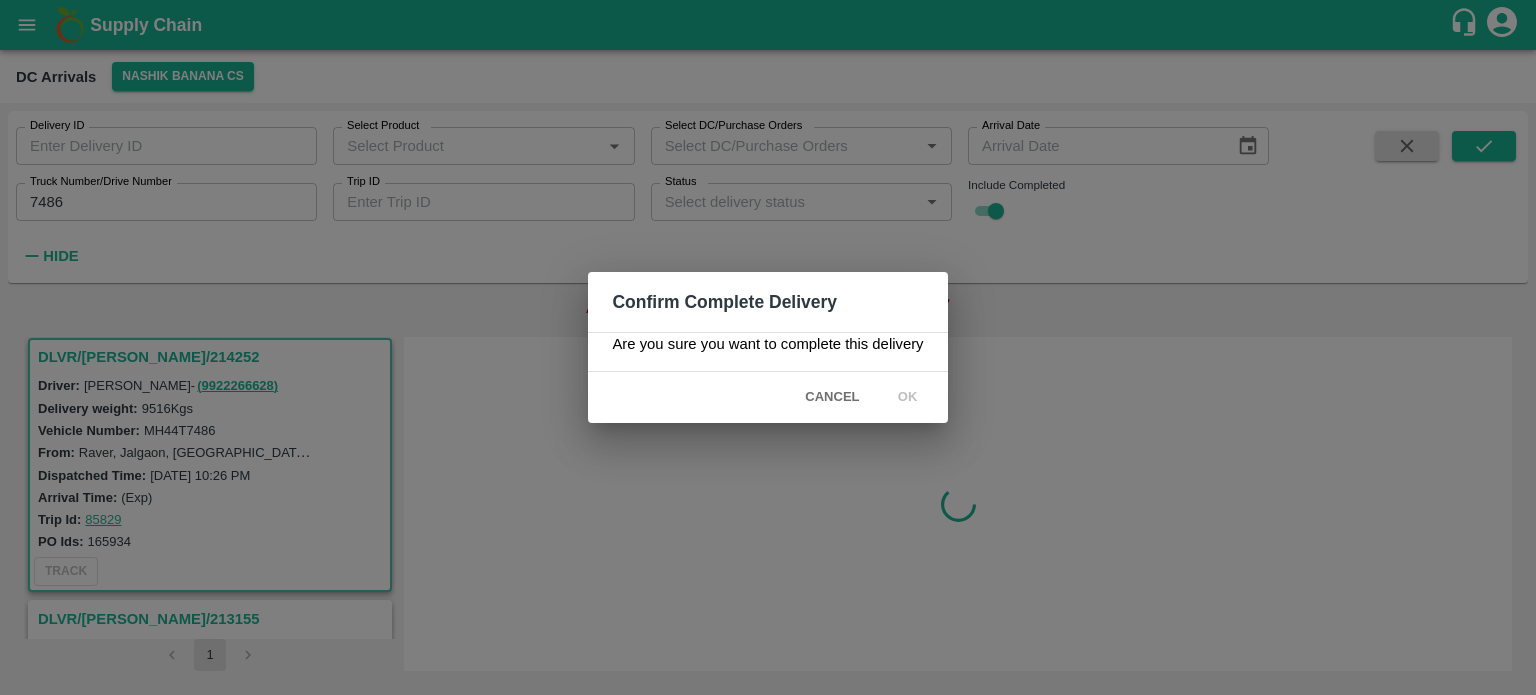 scroll, scrollTop: 0, scrollLeft: 0, axis: both 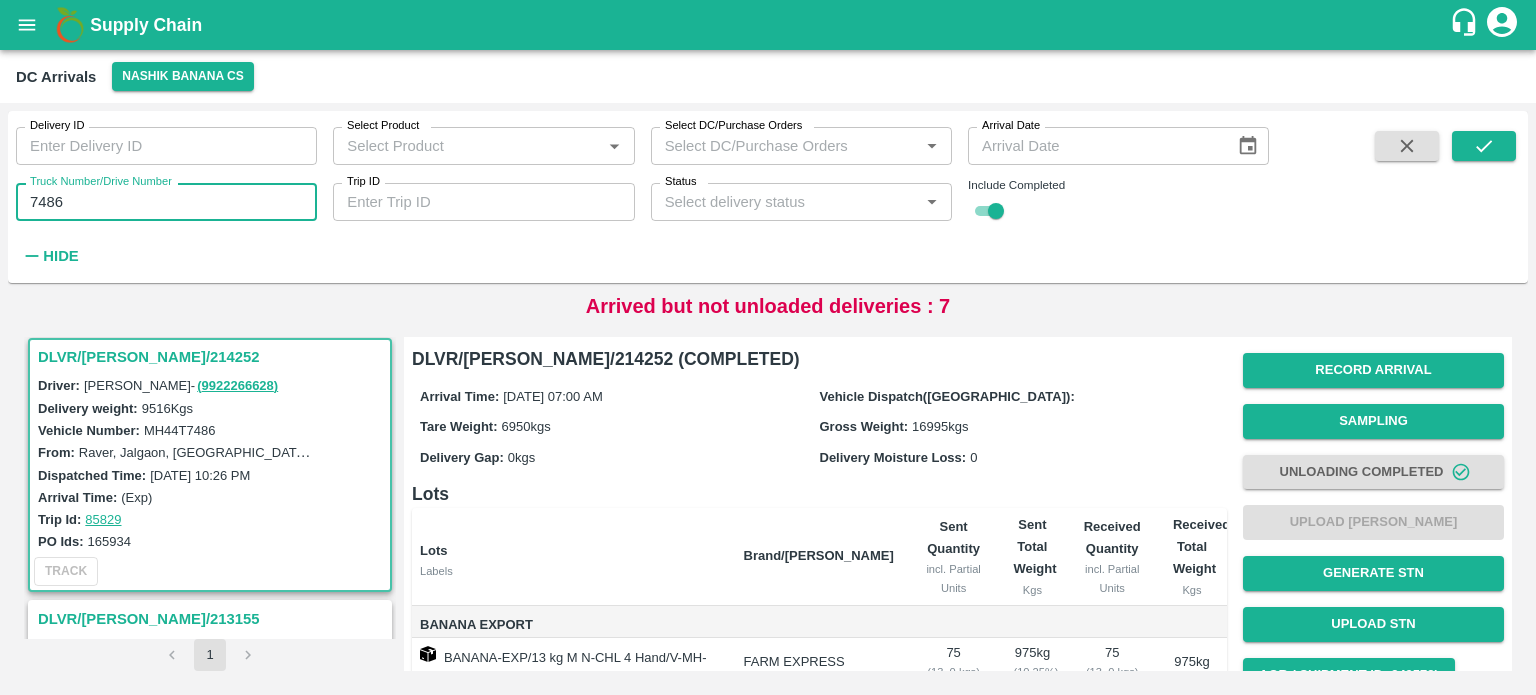 click on "7486" at bounding box center [166, 202] 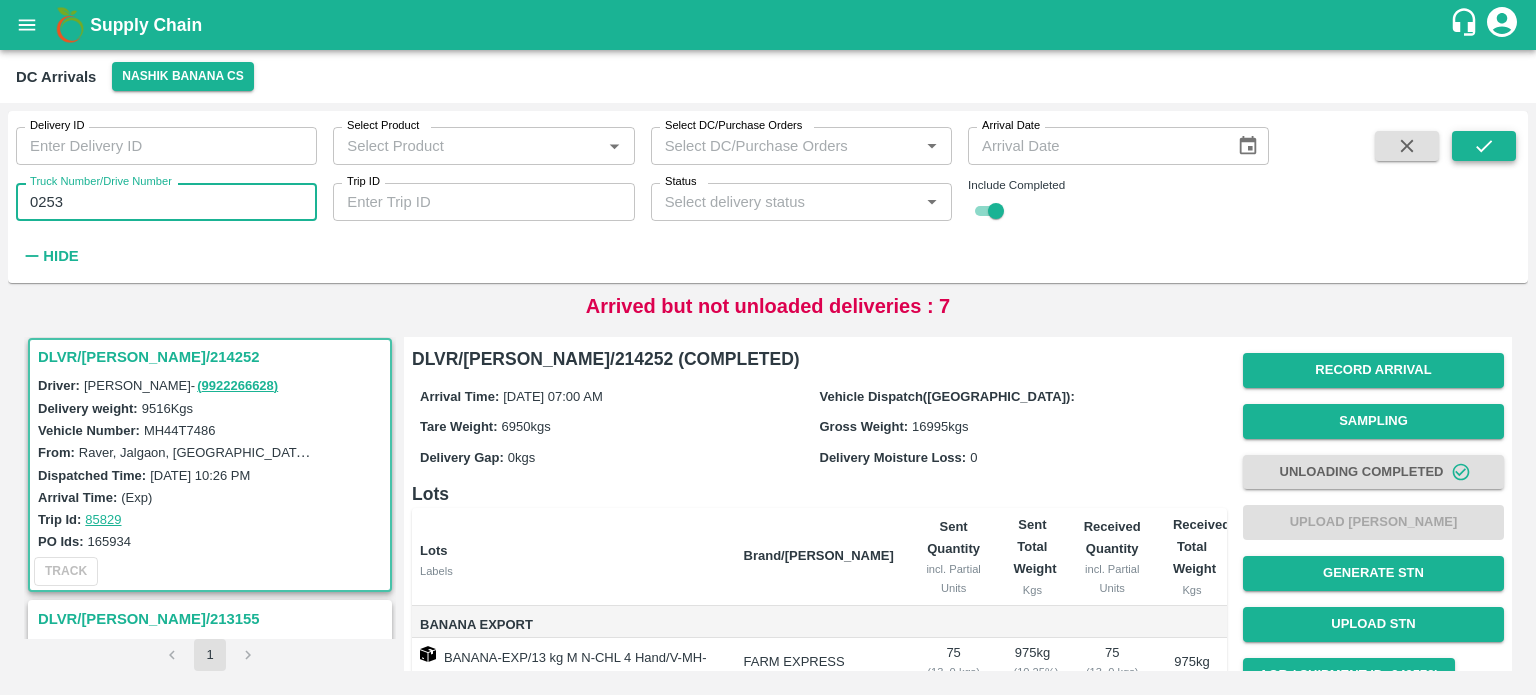 type on "0253" 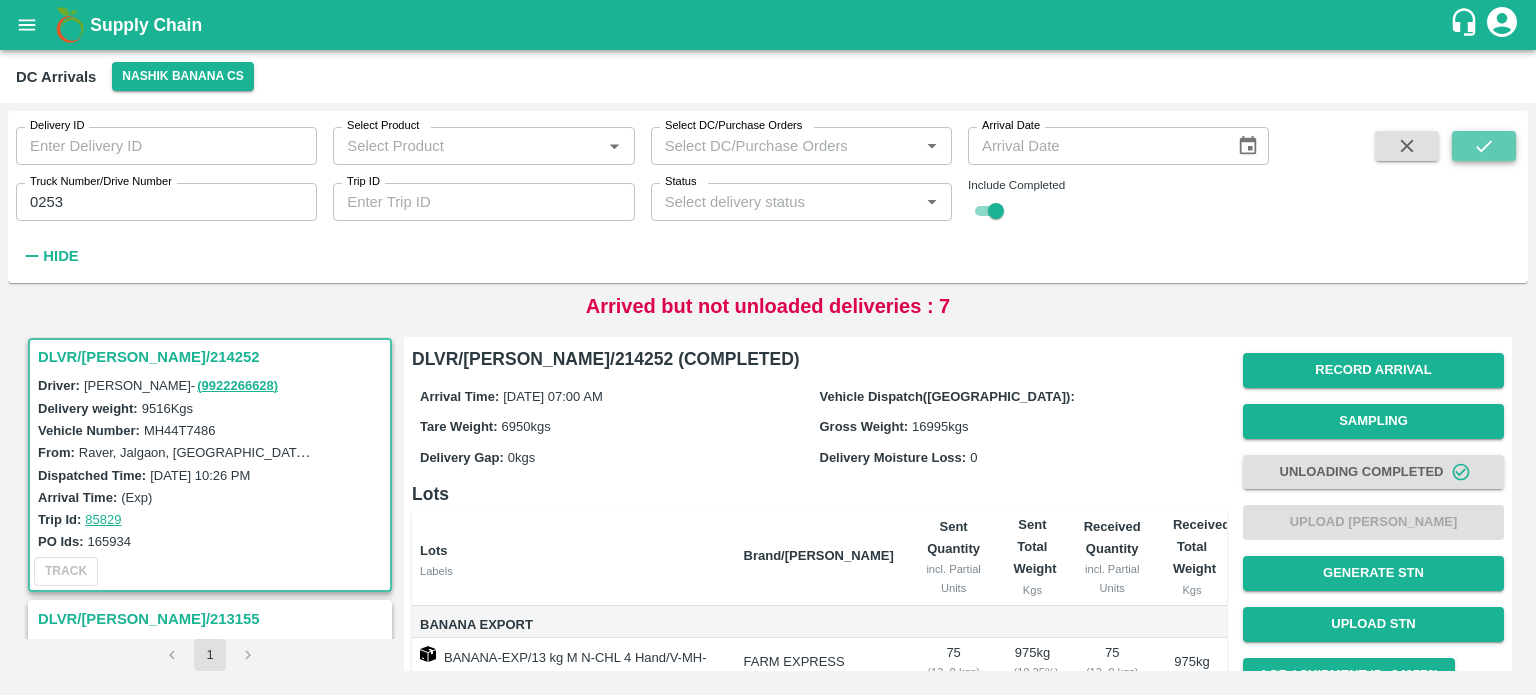click at bounding box center (1484, 146) 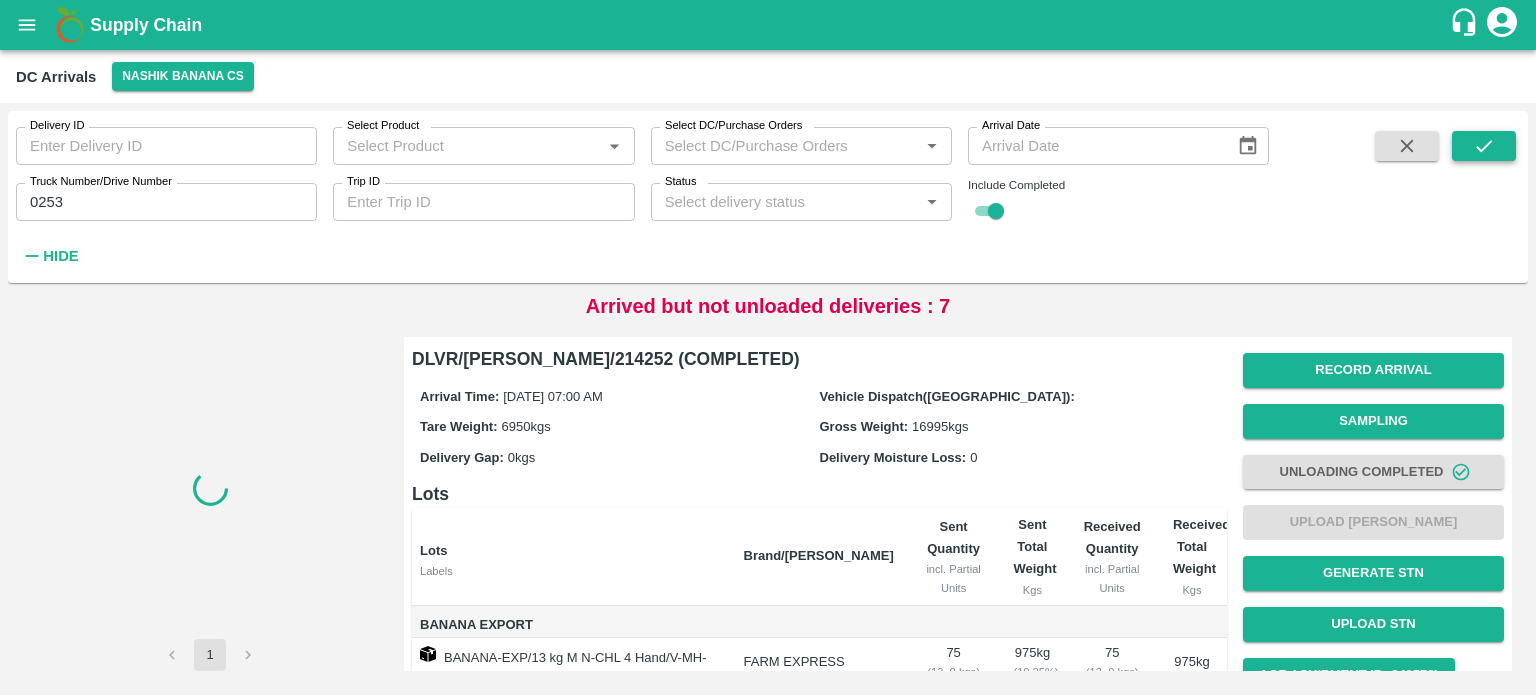 scroll, scrollTop: 0, scrollLeft: 0, axis: both 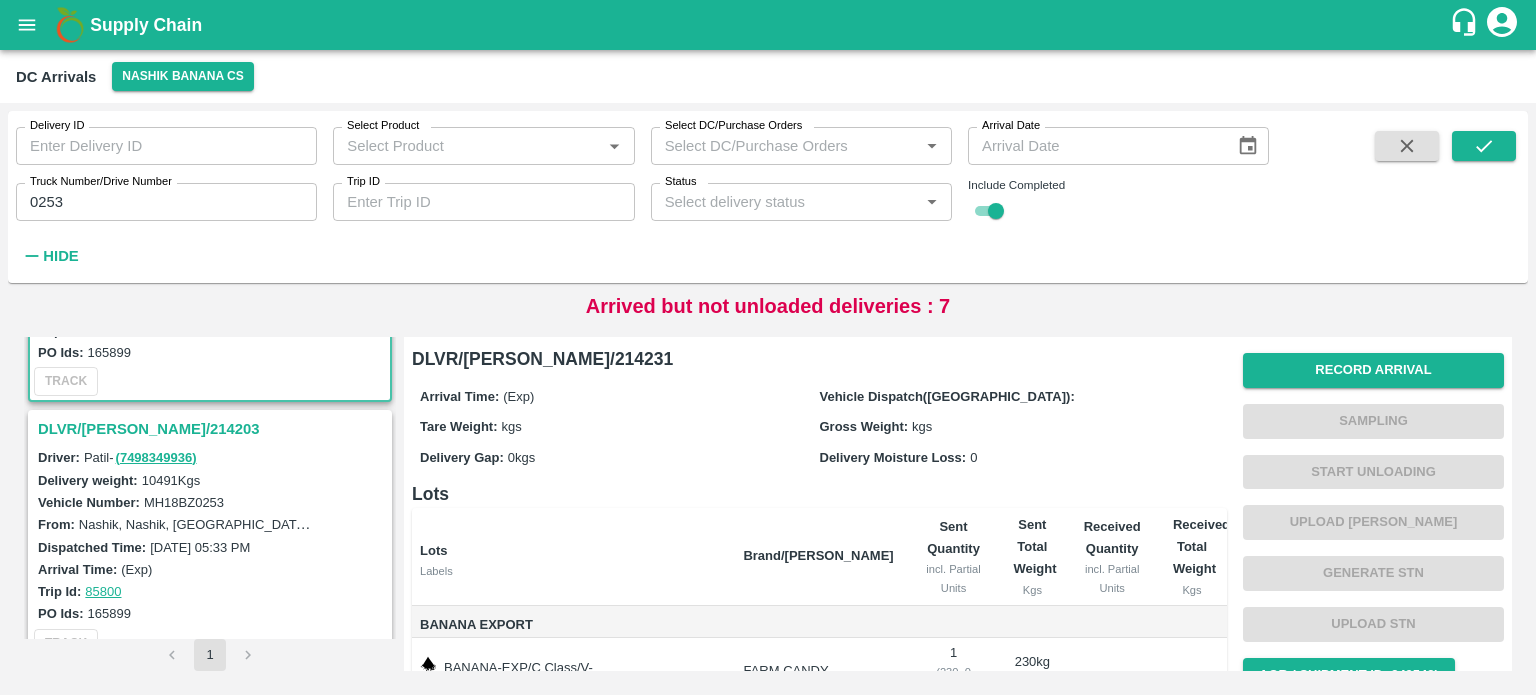 click on "DLVR/[PERSON_NAME]/214203" at bounding box center (213, 429) 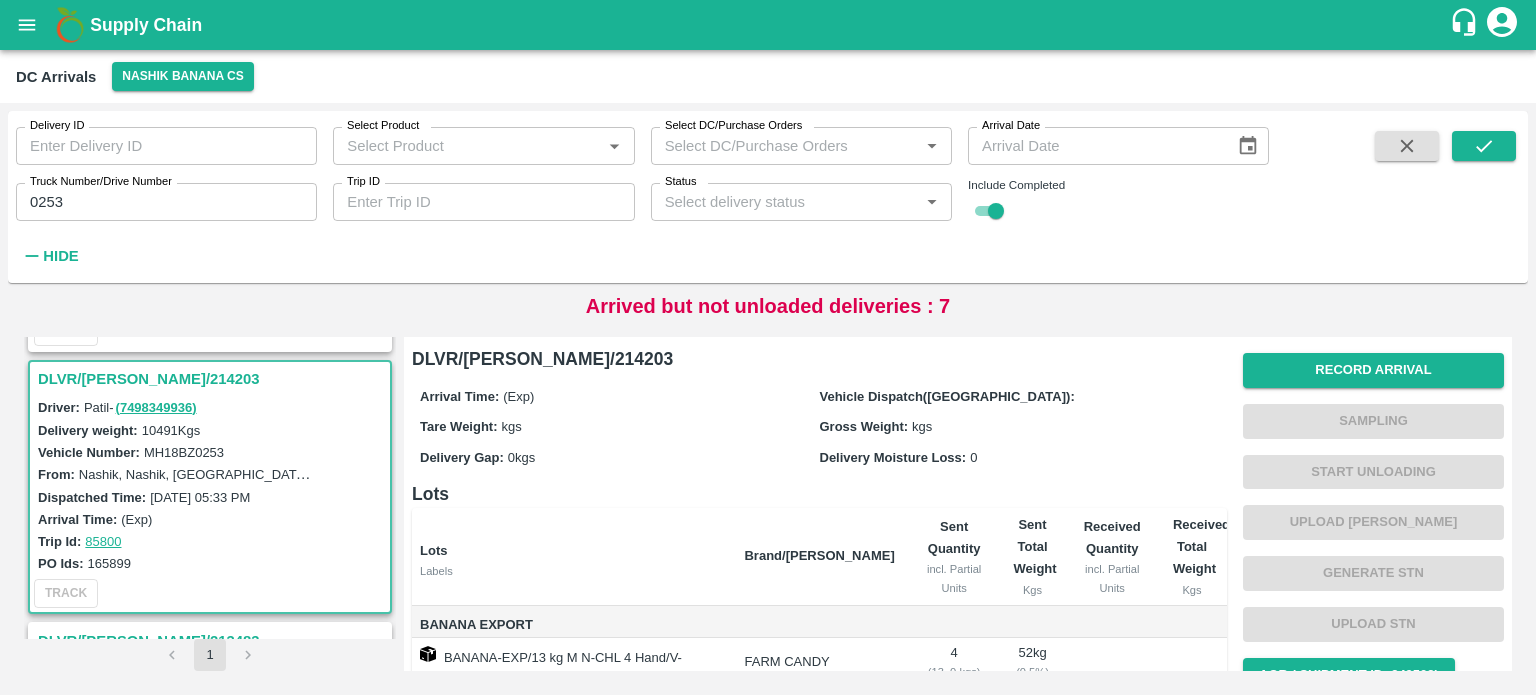 scroll, scrollTop: 244, scrollLeft: 0, axis: vertical 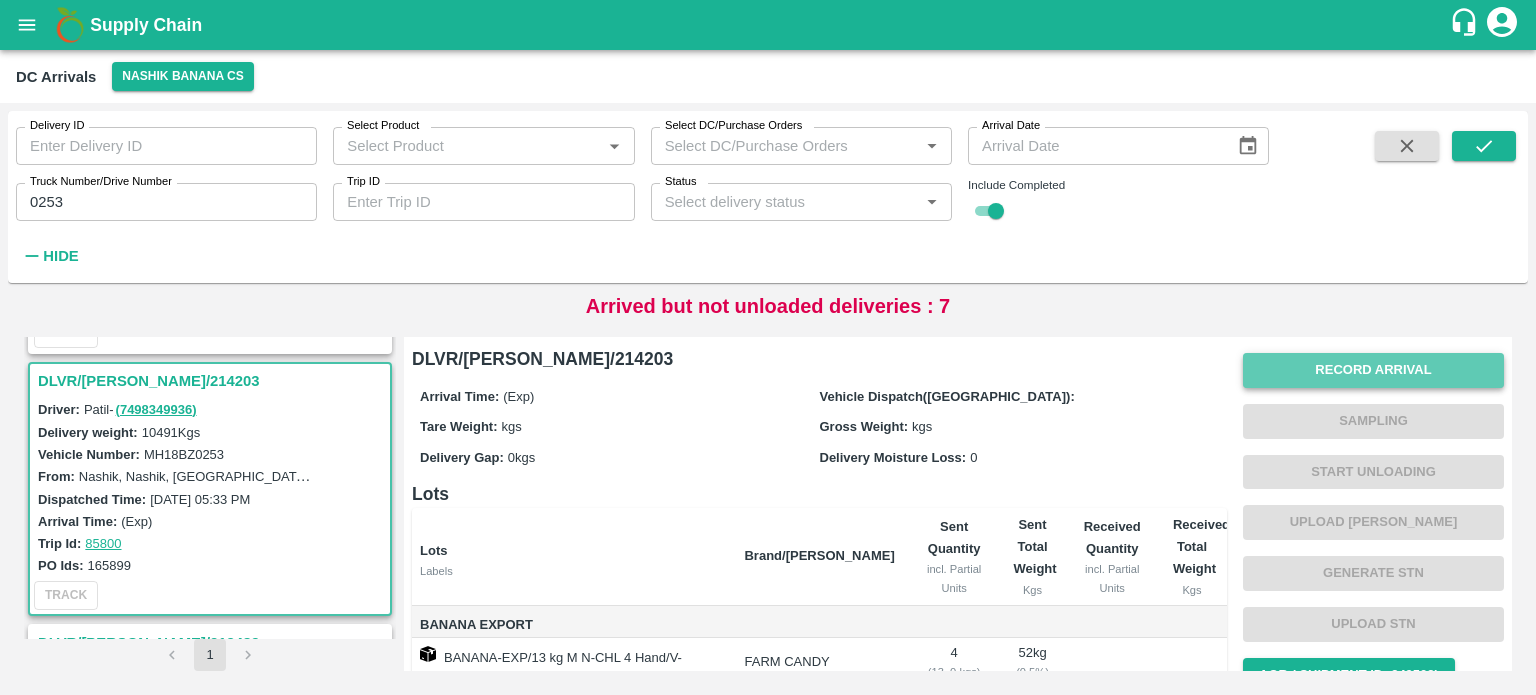 click on "Record Arrival" at bounding box center (1373, 370) 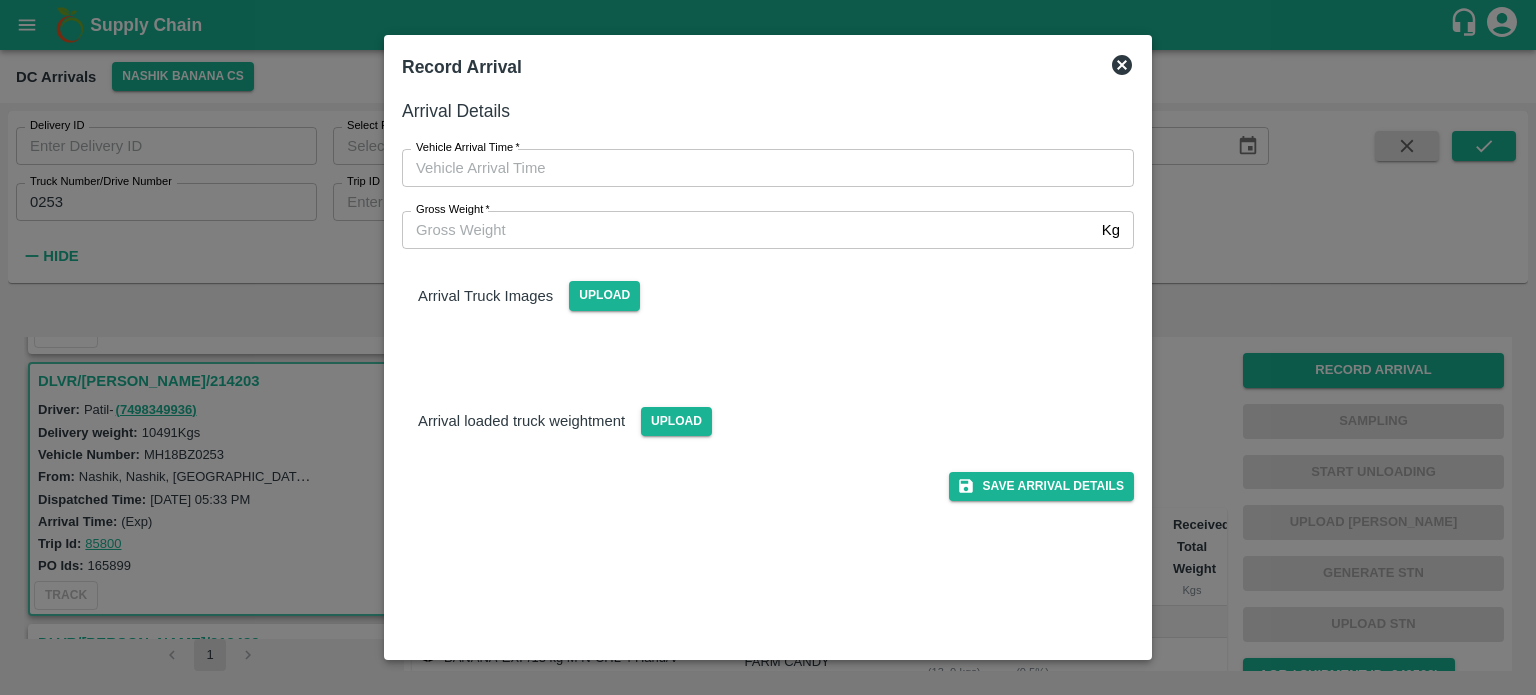 type on "DD/MM/YYYY hh:mm aa" 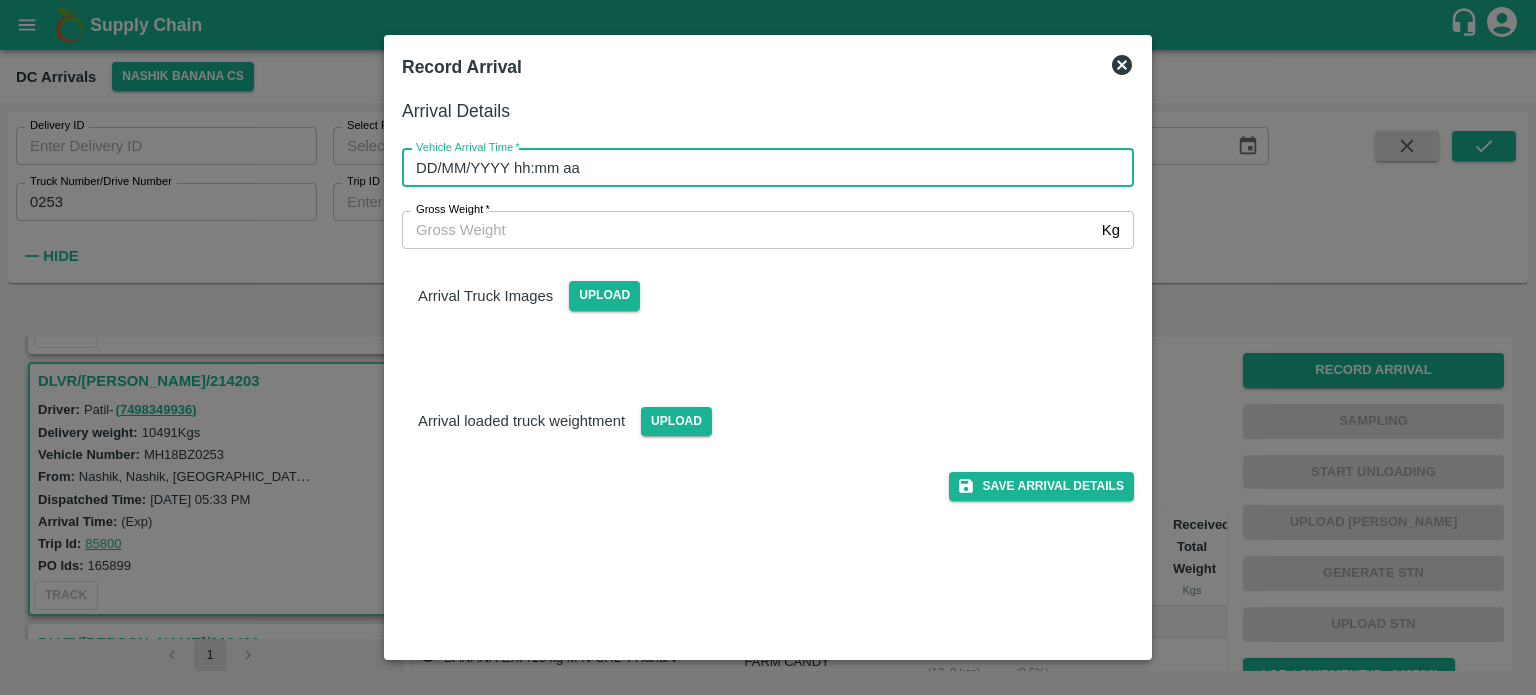click on "DD/MM/YYYY hh:mm aa" at bounding box center (761, 168) 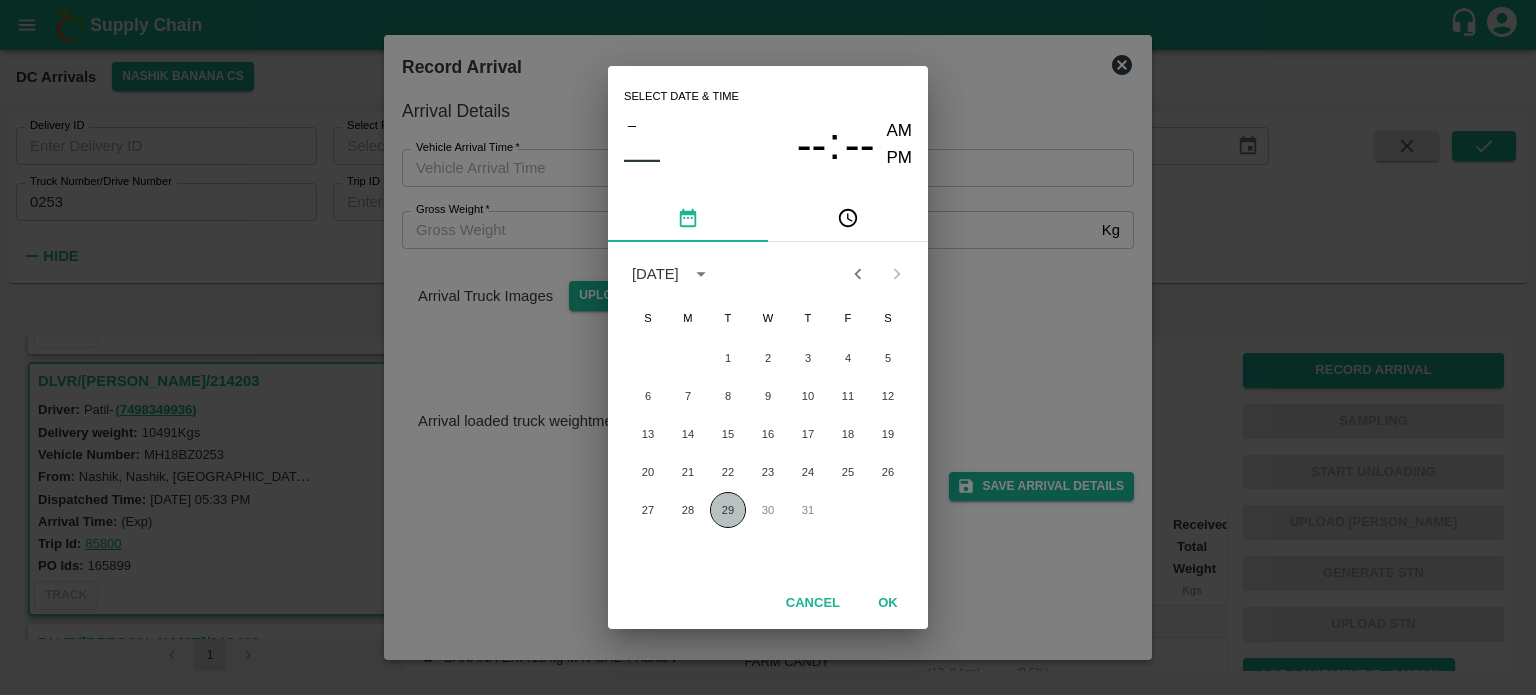 click on "29" at bounding box center (728, 510) 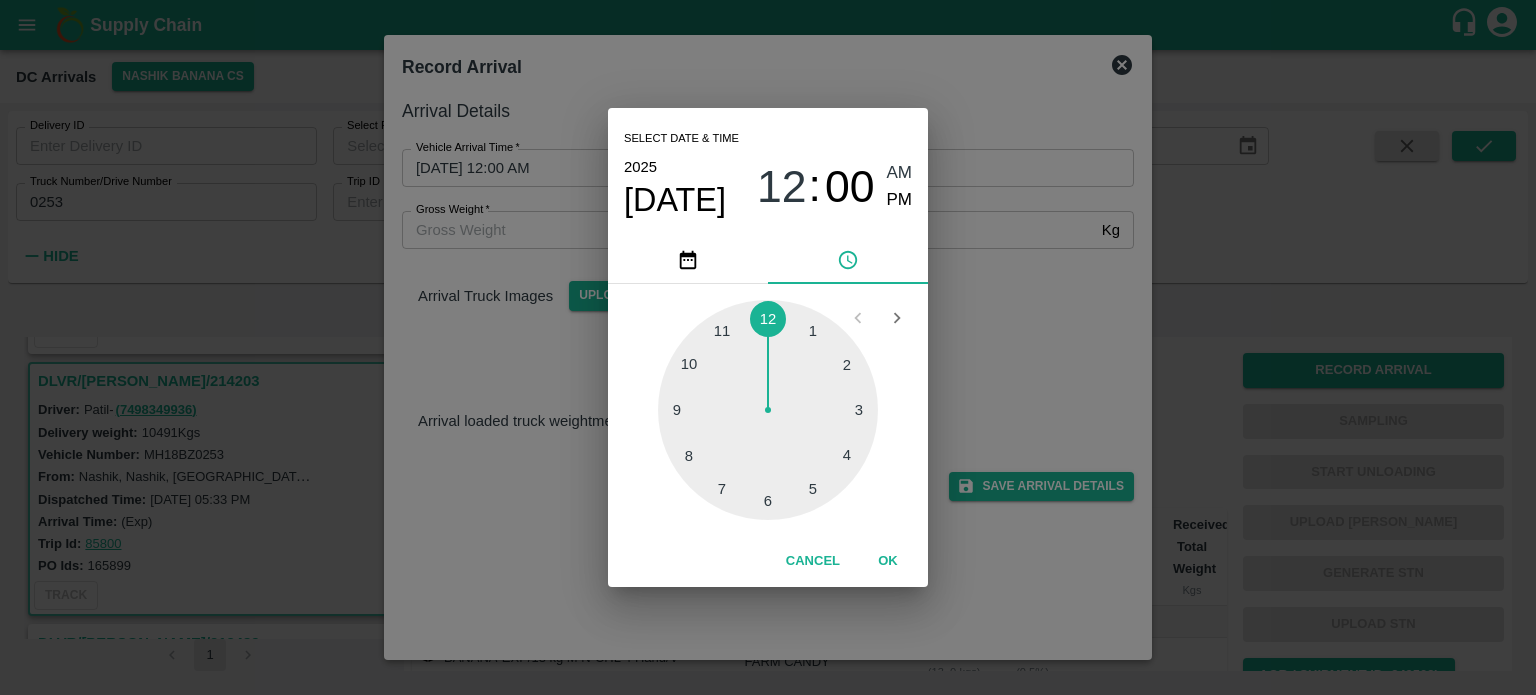 click at bounding box center [768, 410] 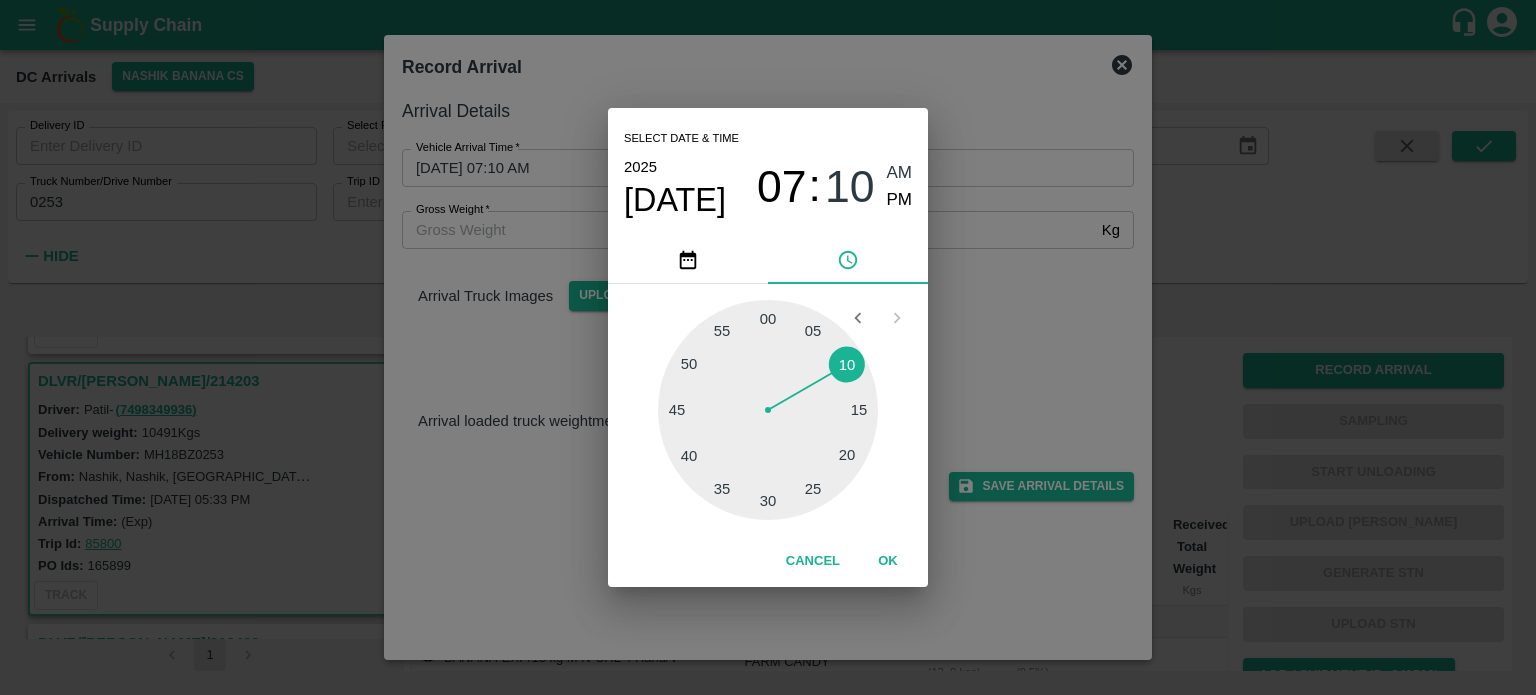 drag, startPoint x: 689, startPoint y: 363, endPoint x: 1076, endPoint y: 340, distance: 387.68286 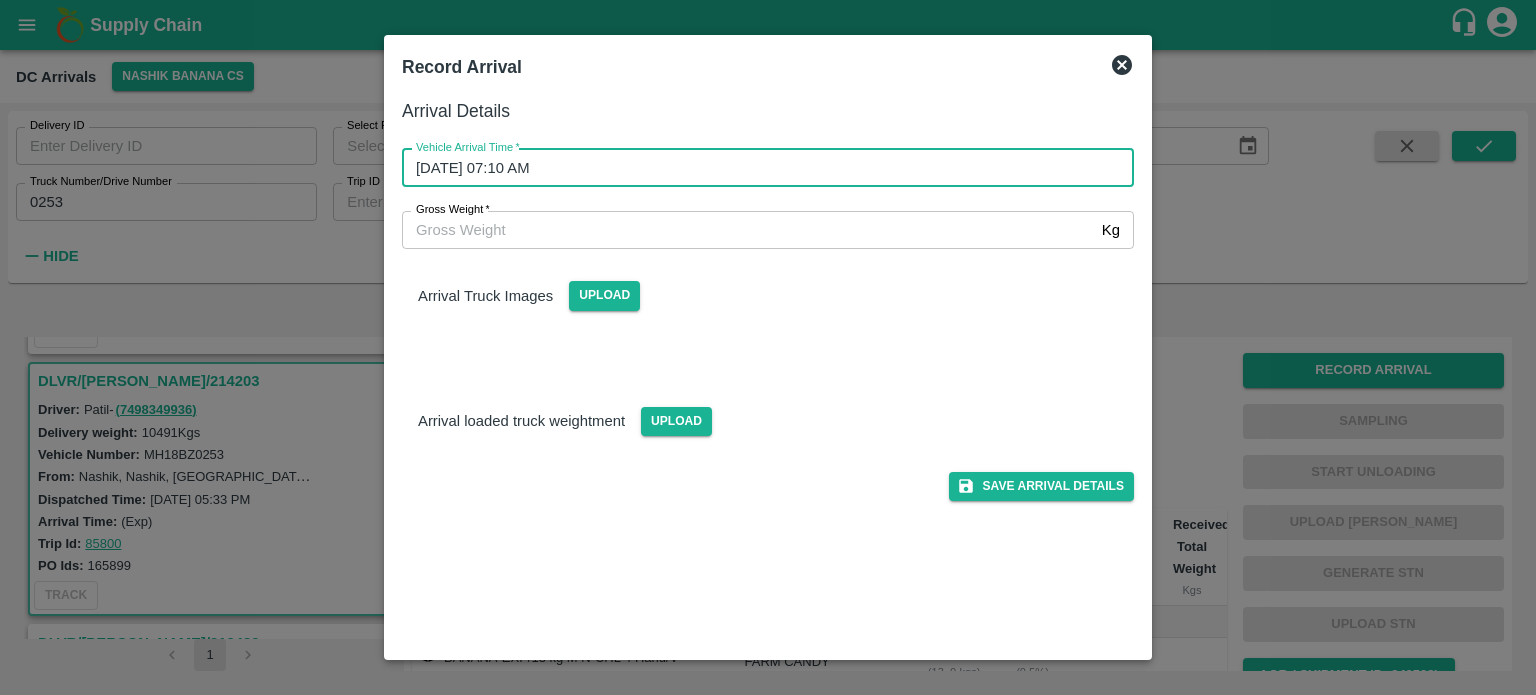type on "[DATE] 07:00 AM" 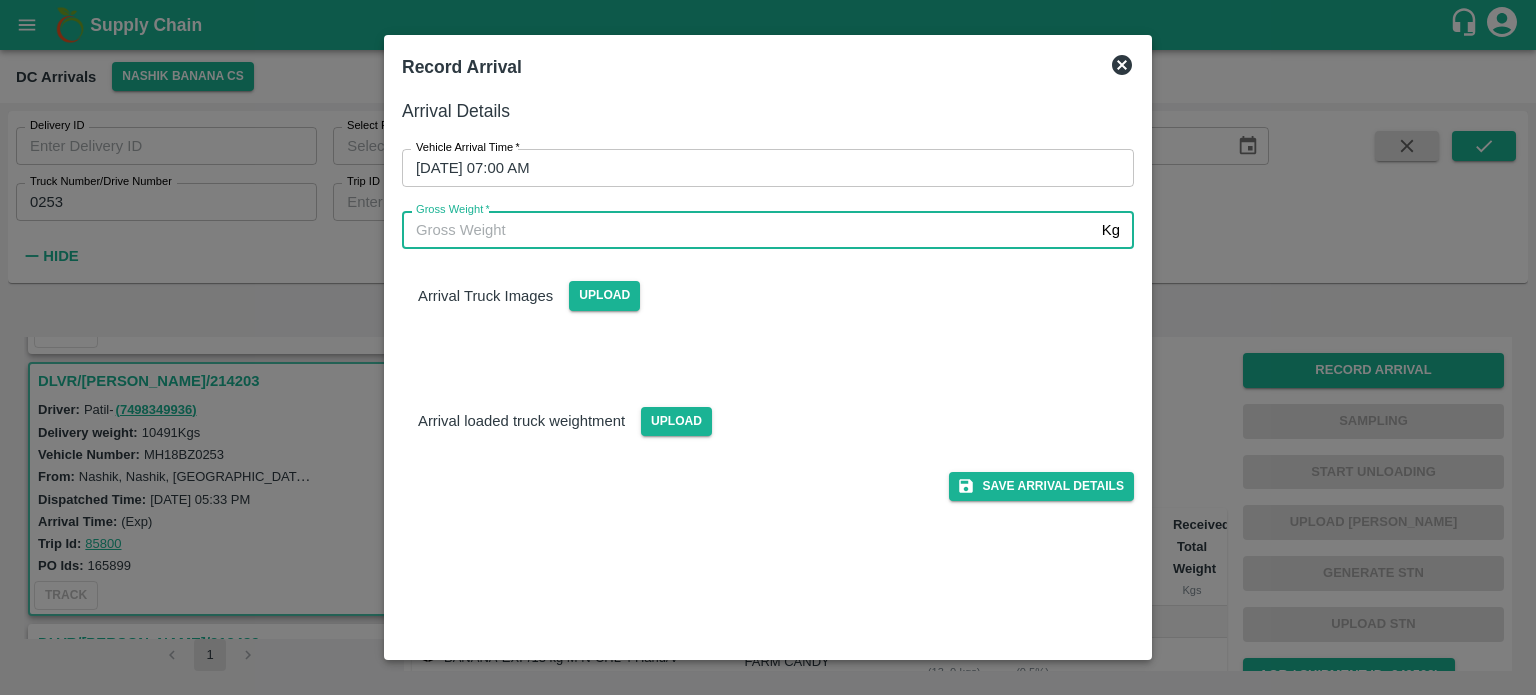 click on "Gross Weight   *" at bounding box center [748, 230] 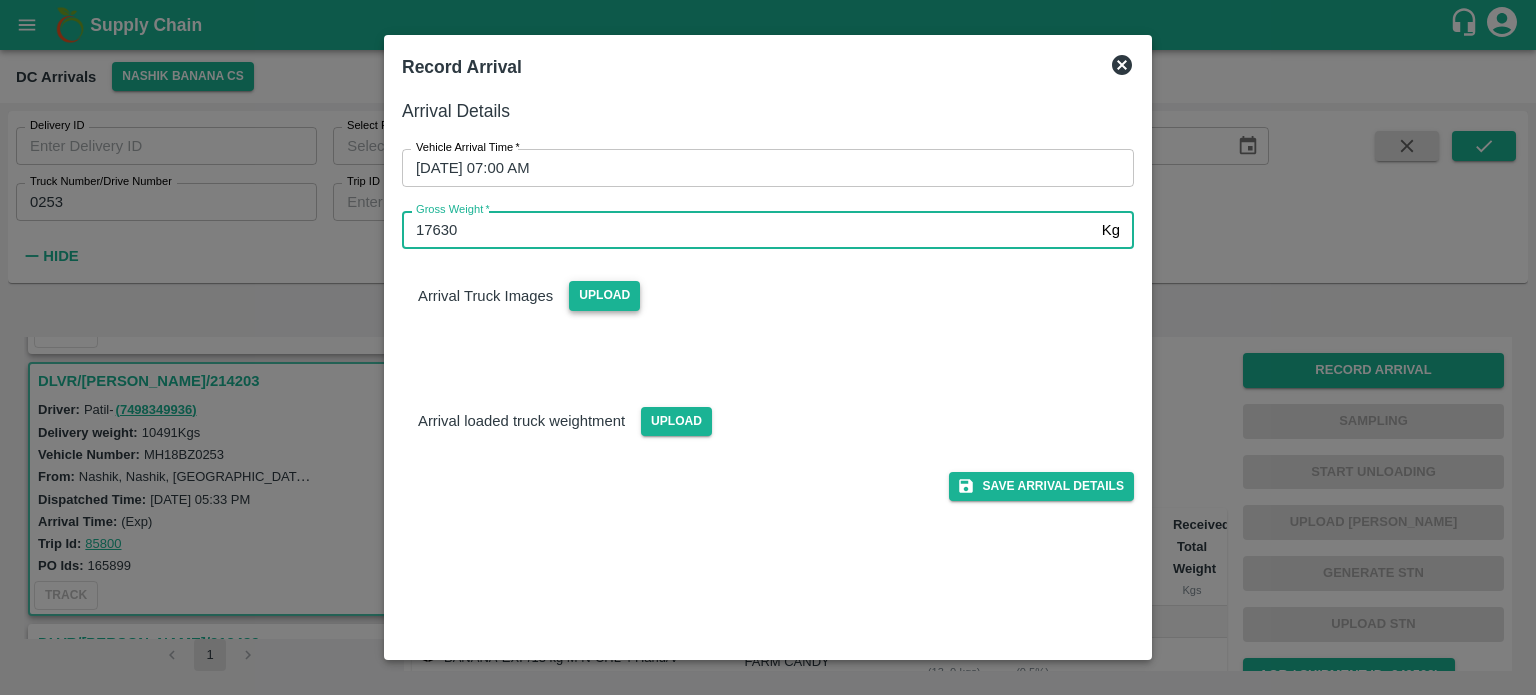 type on "17630" 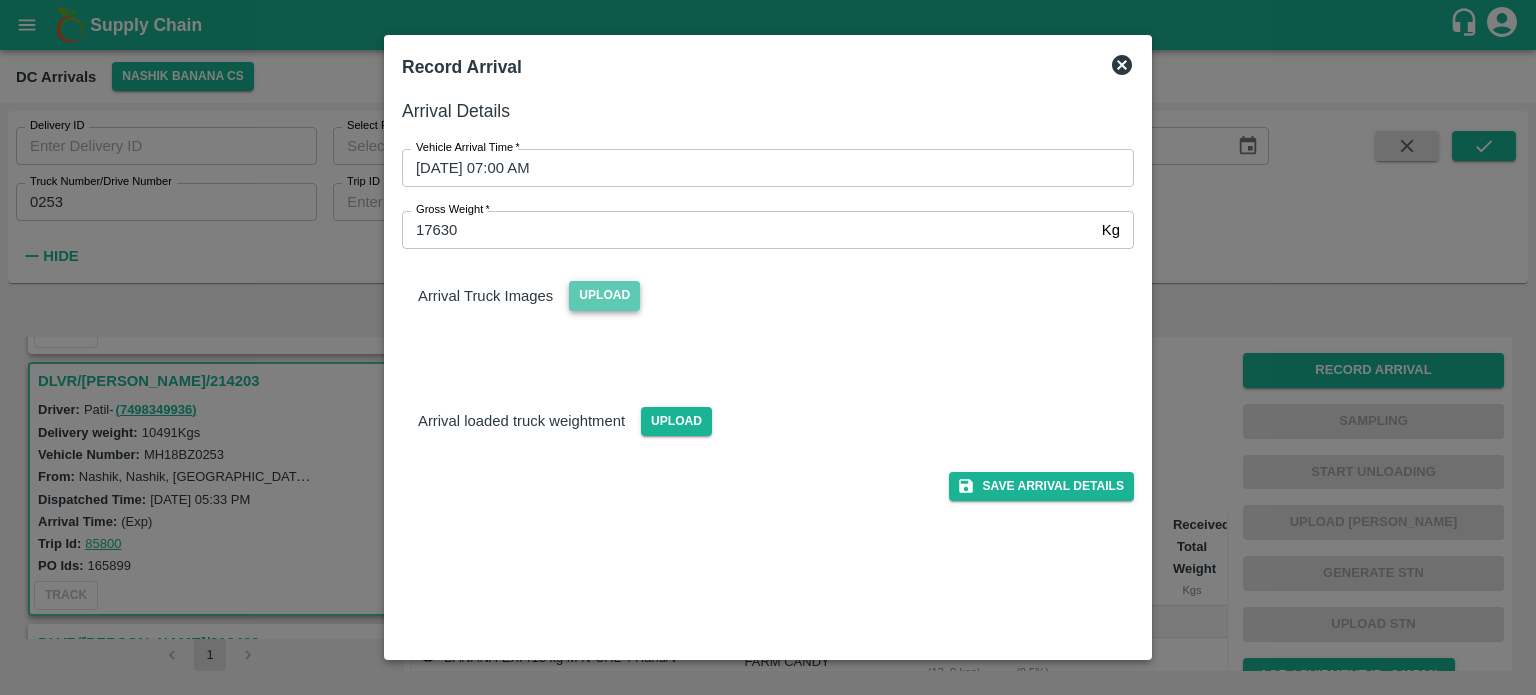 click on "Upload" at bounding box center (604, 295) 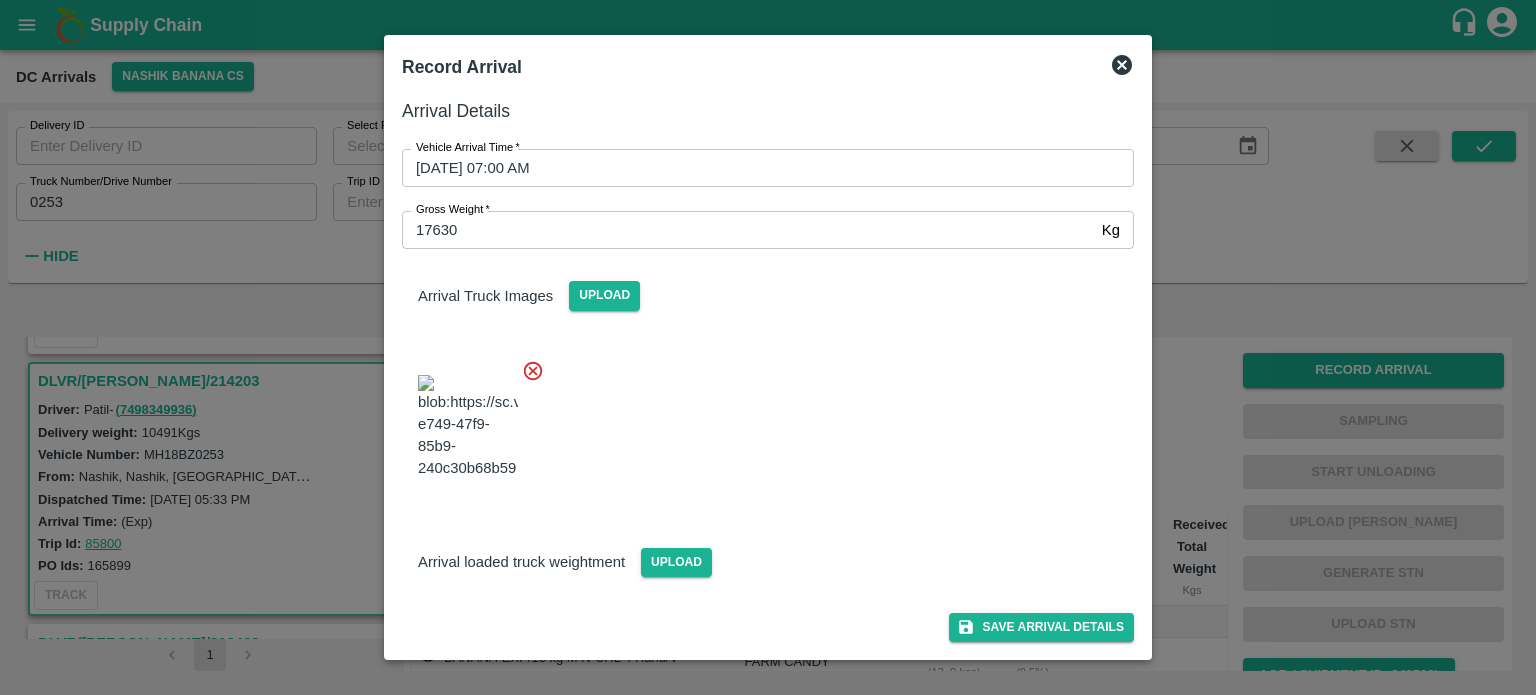 scroll, scrollTop: 116, scrollLeft: 0, axis: vertical 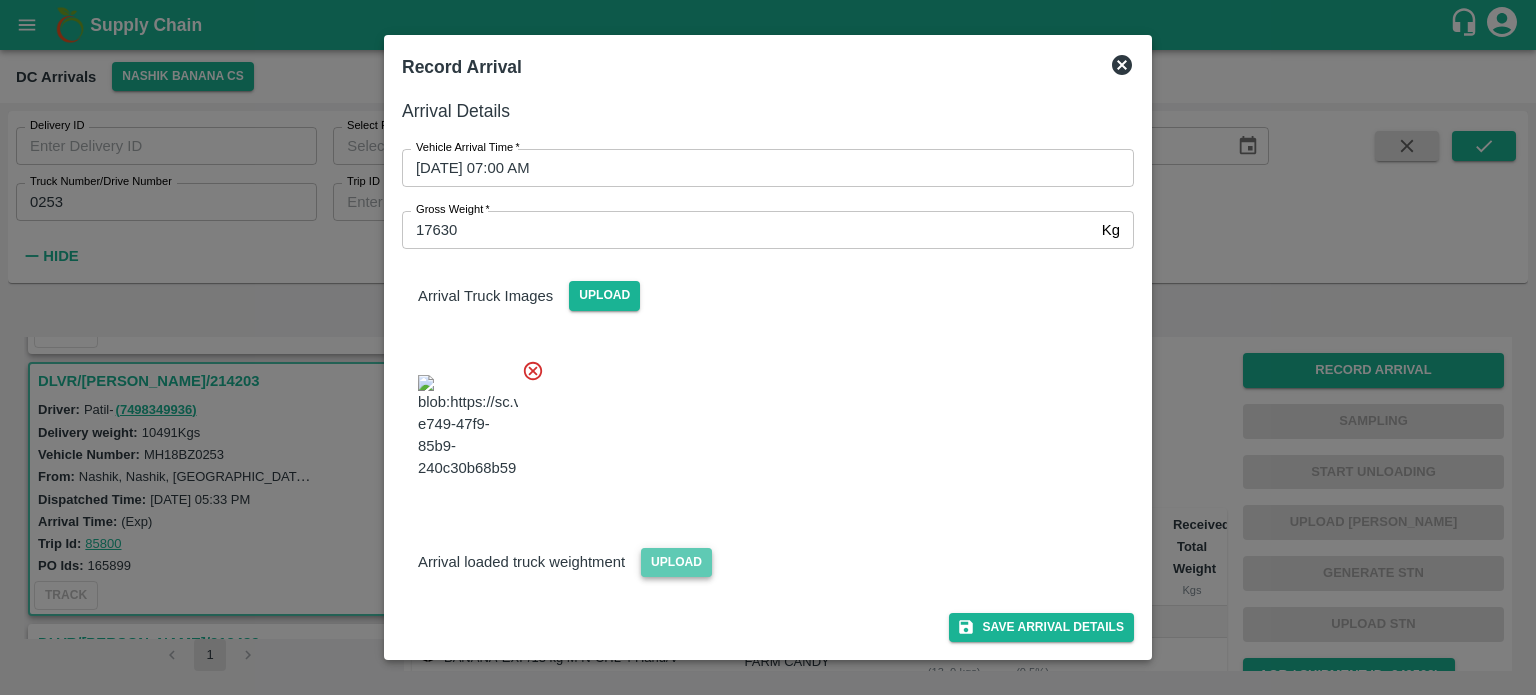 click on "Upload" at bounding box center [676, 562] 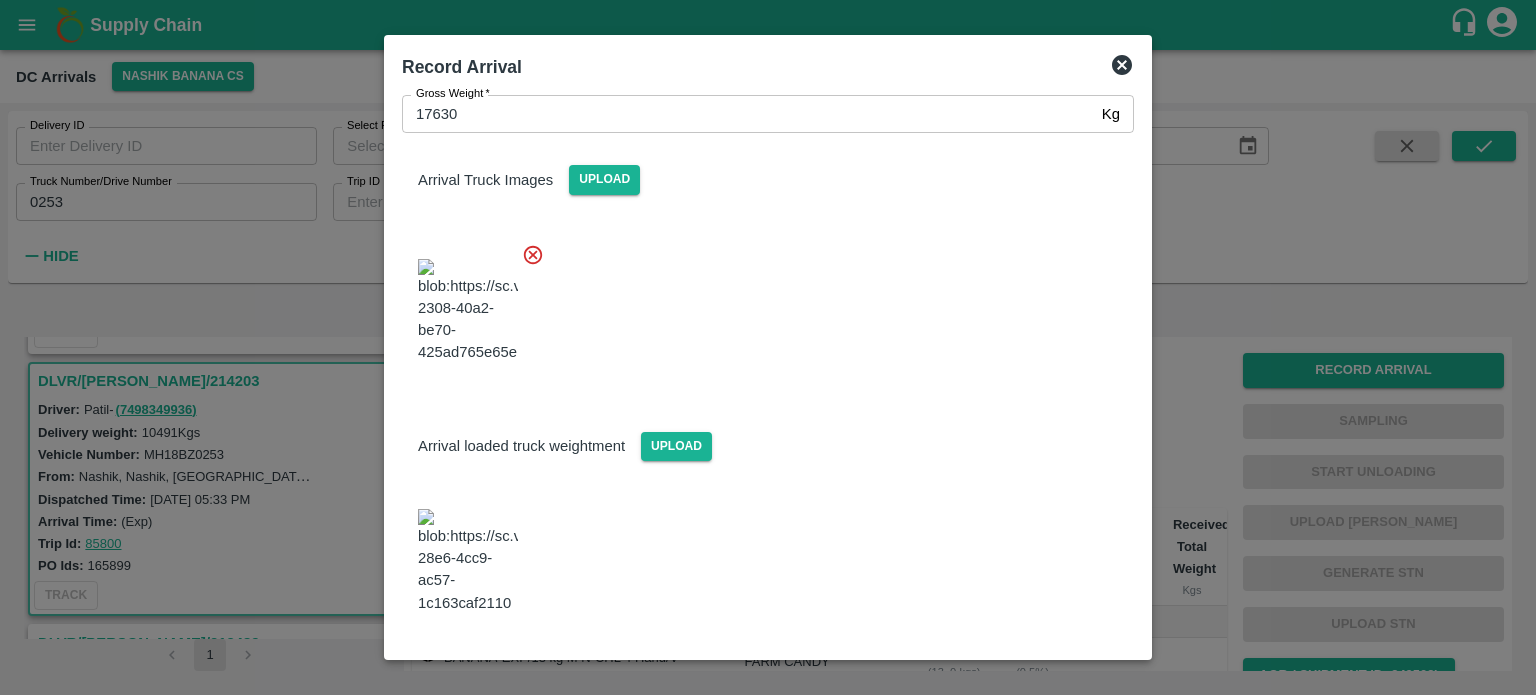 click at bounding box center [760, 305] 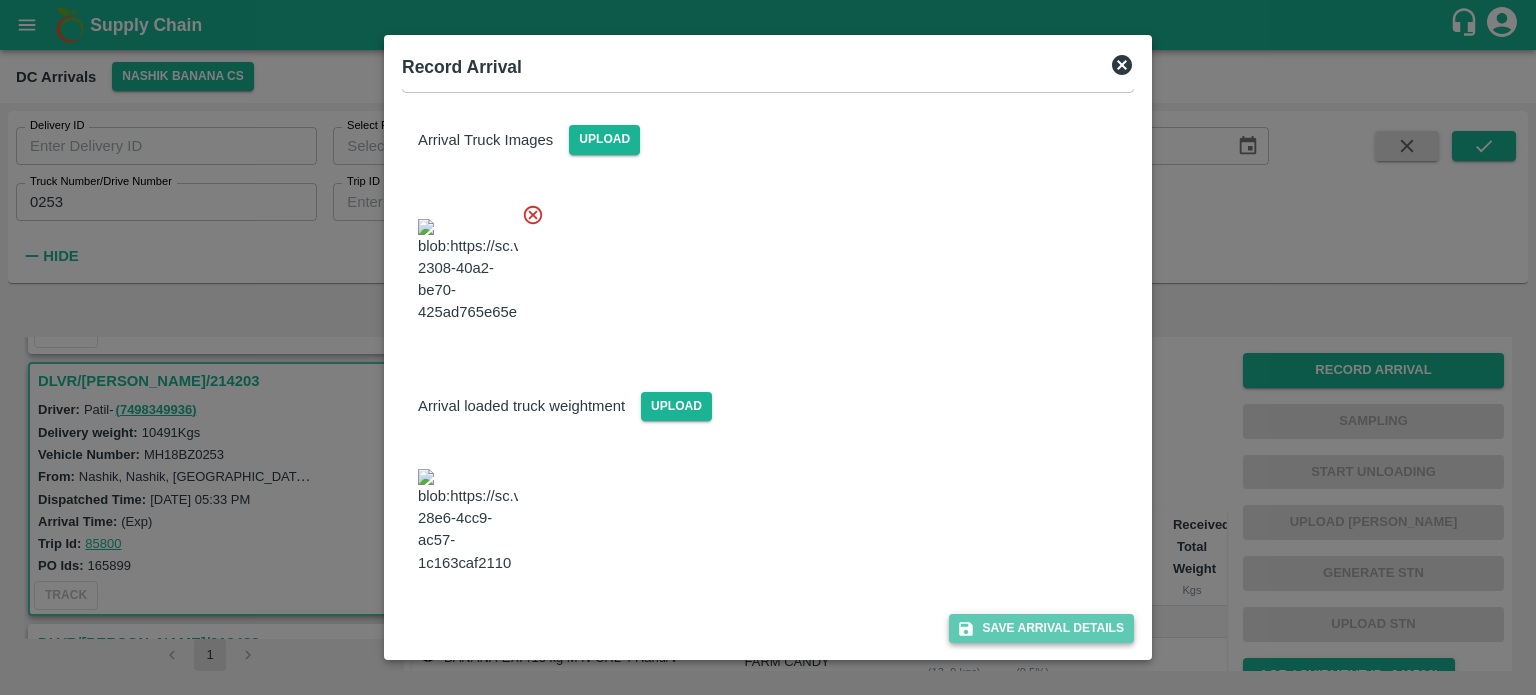 click on "Save Arrival Details" at bounding box center [1041, 628] 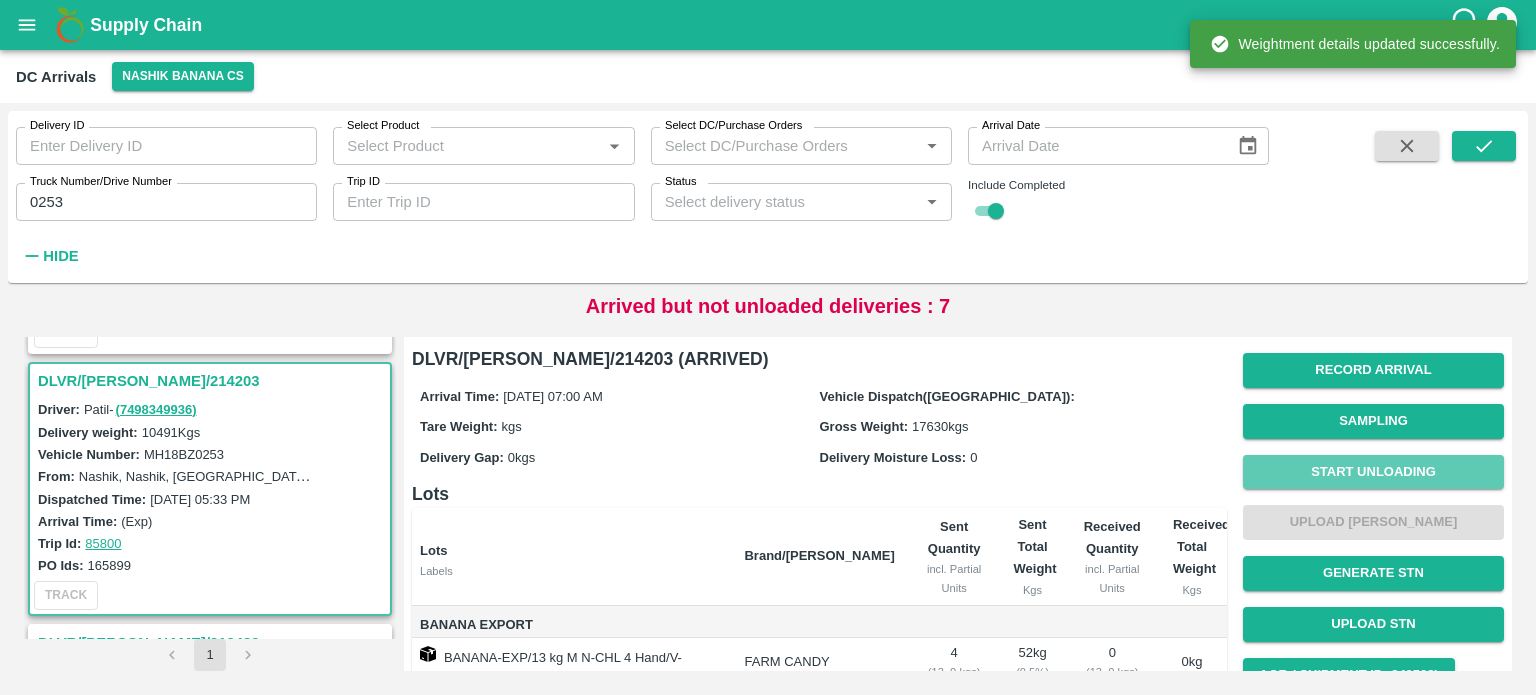 click on "Start Unloading" at bounding box center [1373, 472] 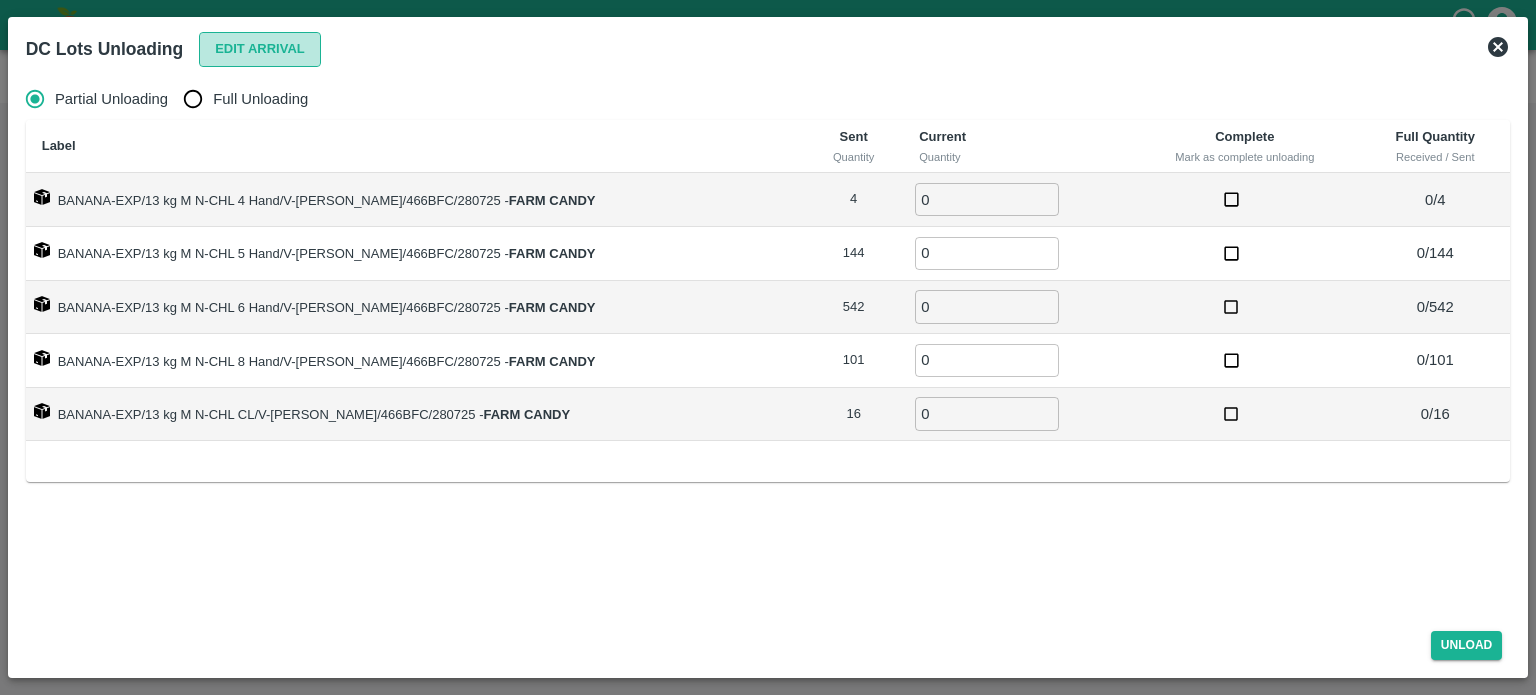 click on "Edit Arrival" at bounding box center (260, 49) 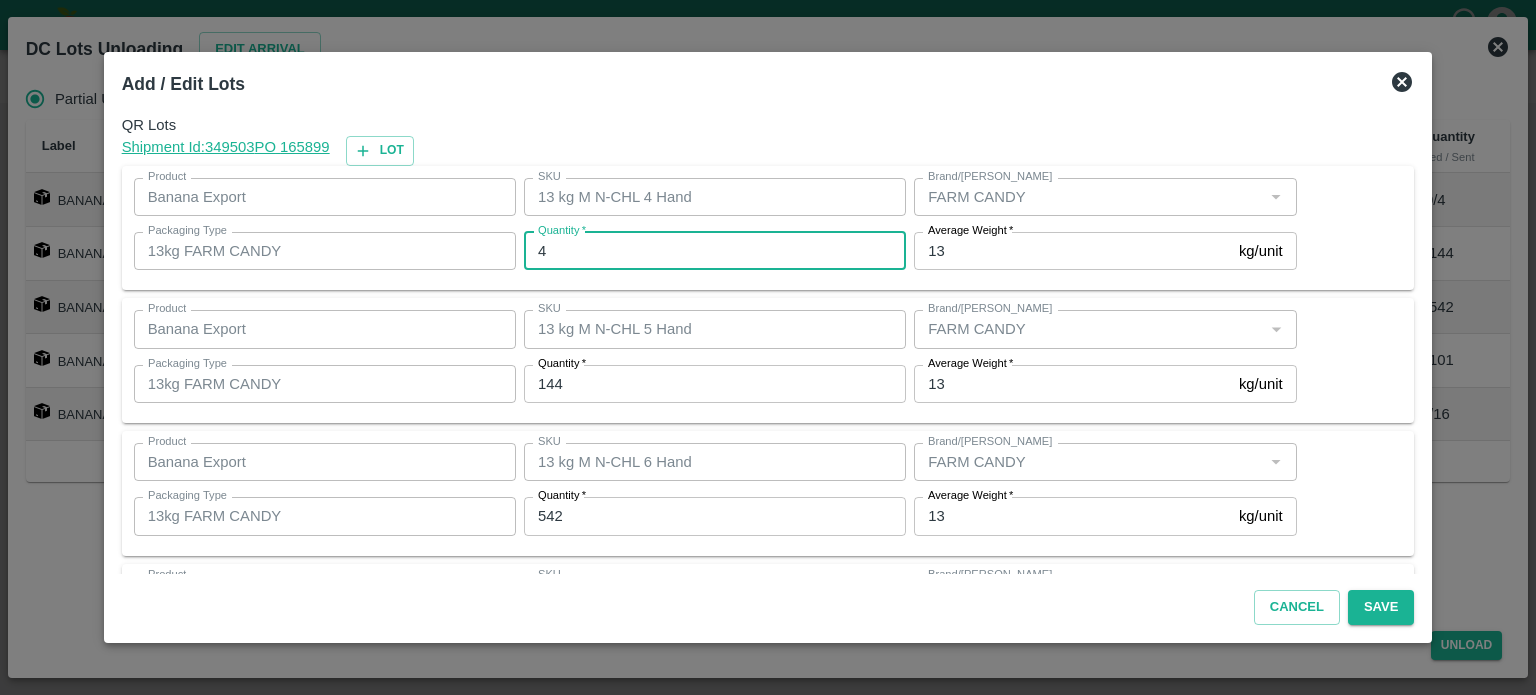 click on "4" at bounding box center (715, 251) 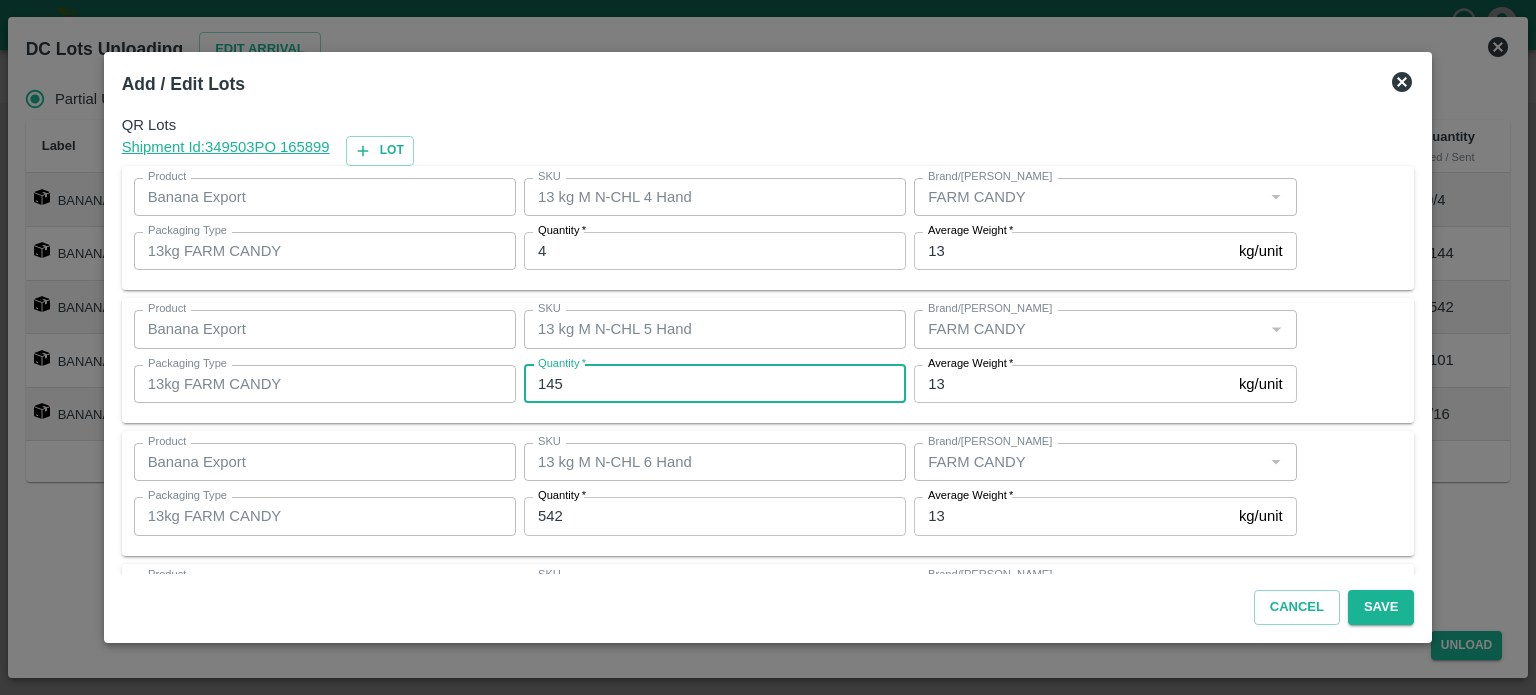 type on "145" 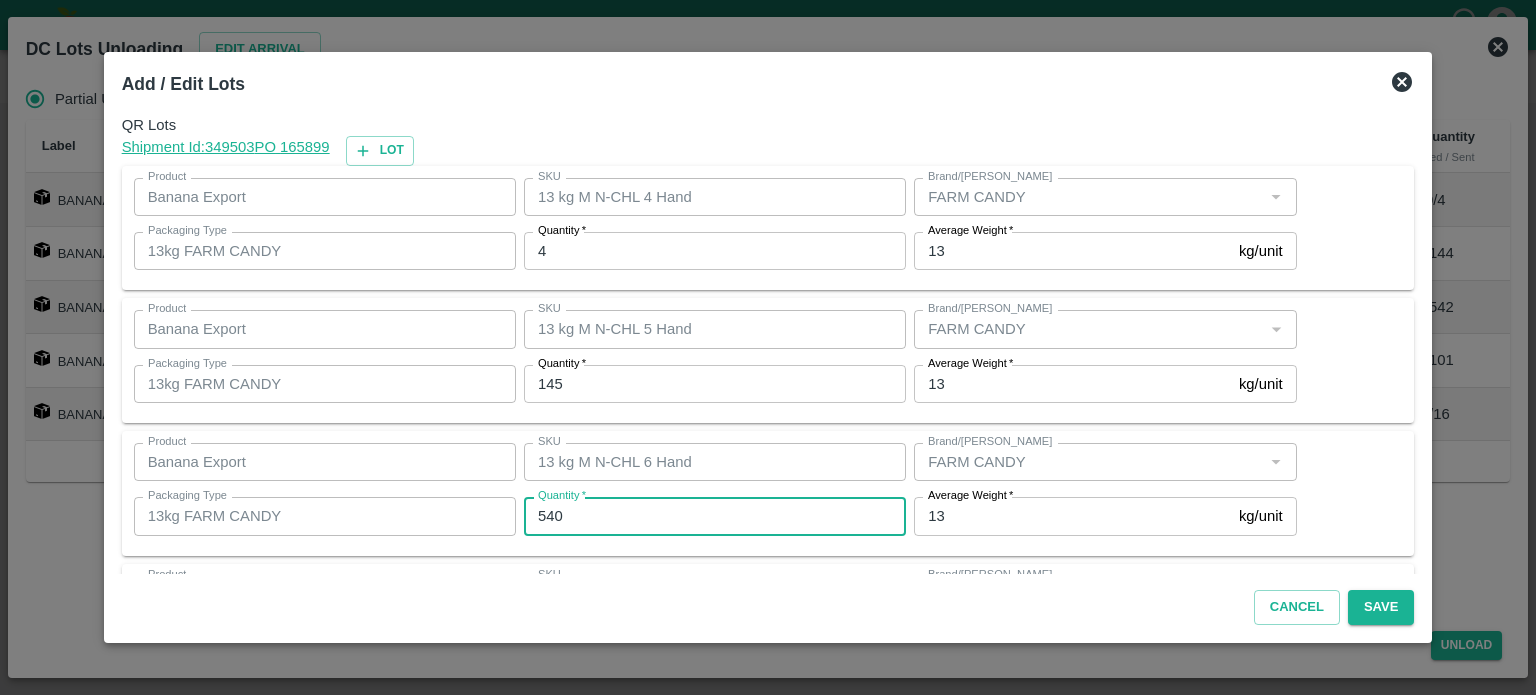 type on "540" 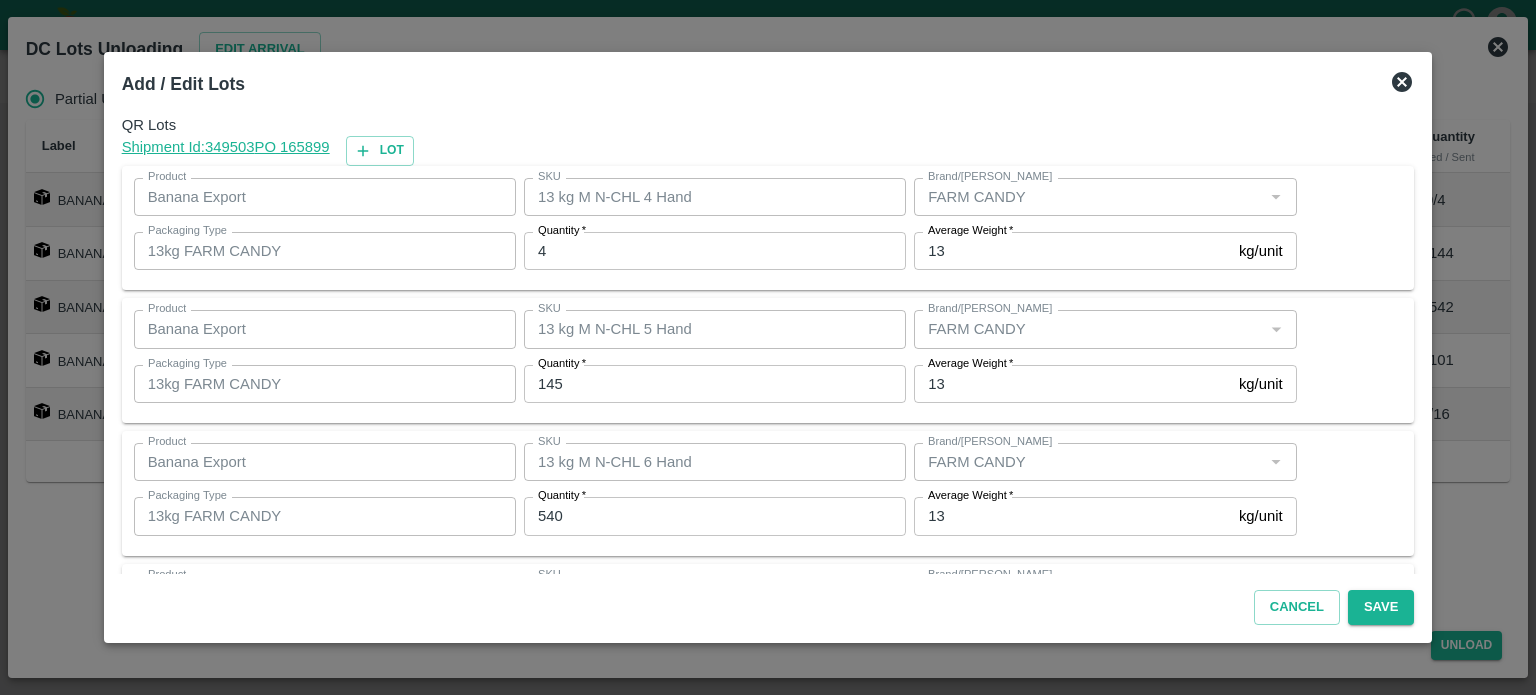 scroll, scrollTop: 262, scrollLeft: 0, axis: vertical 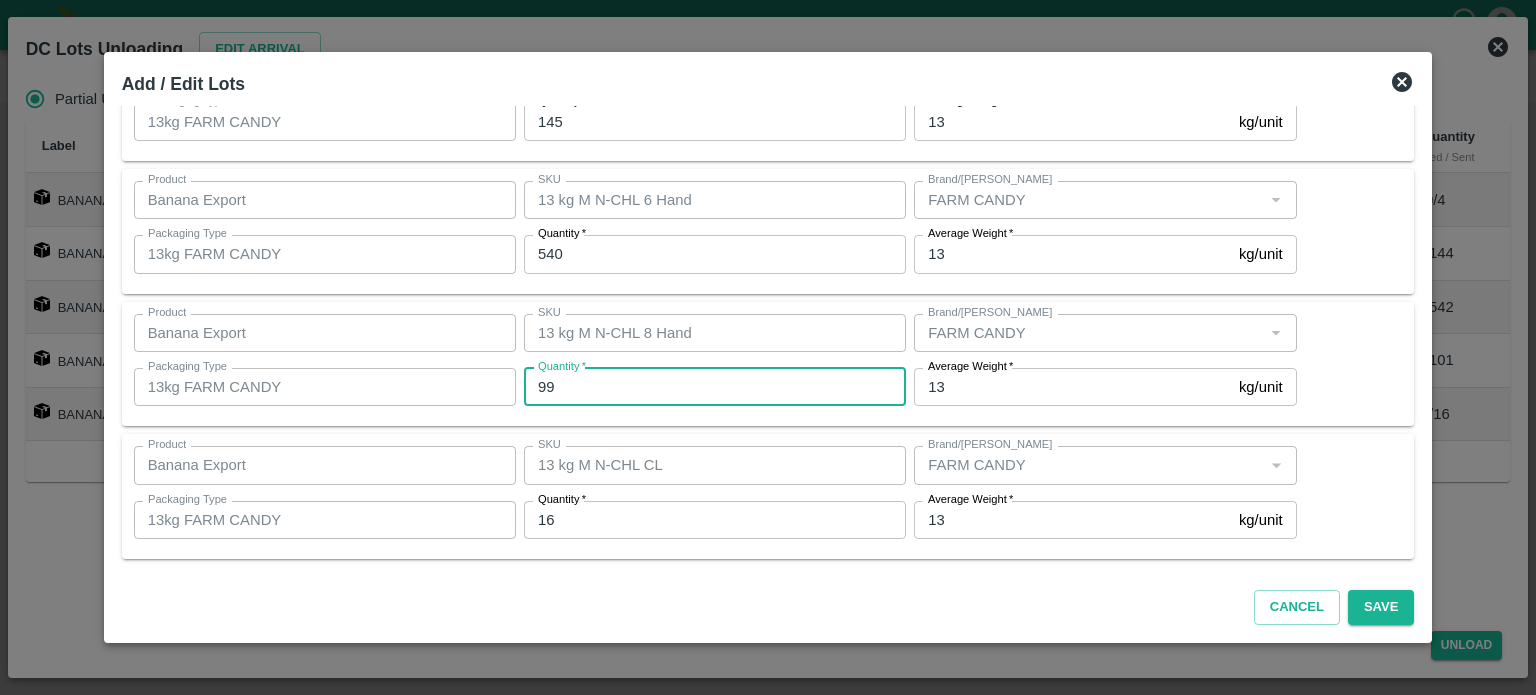 type on "99" 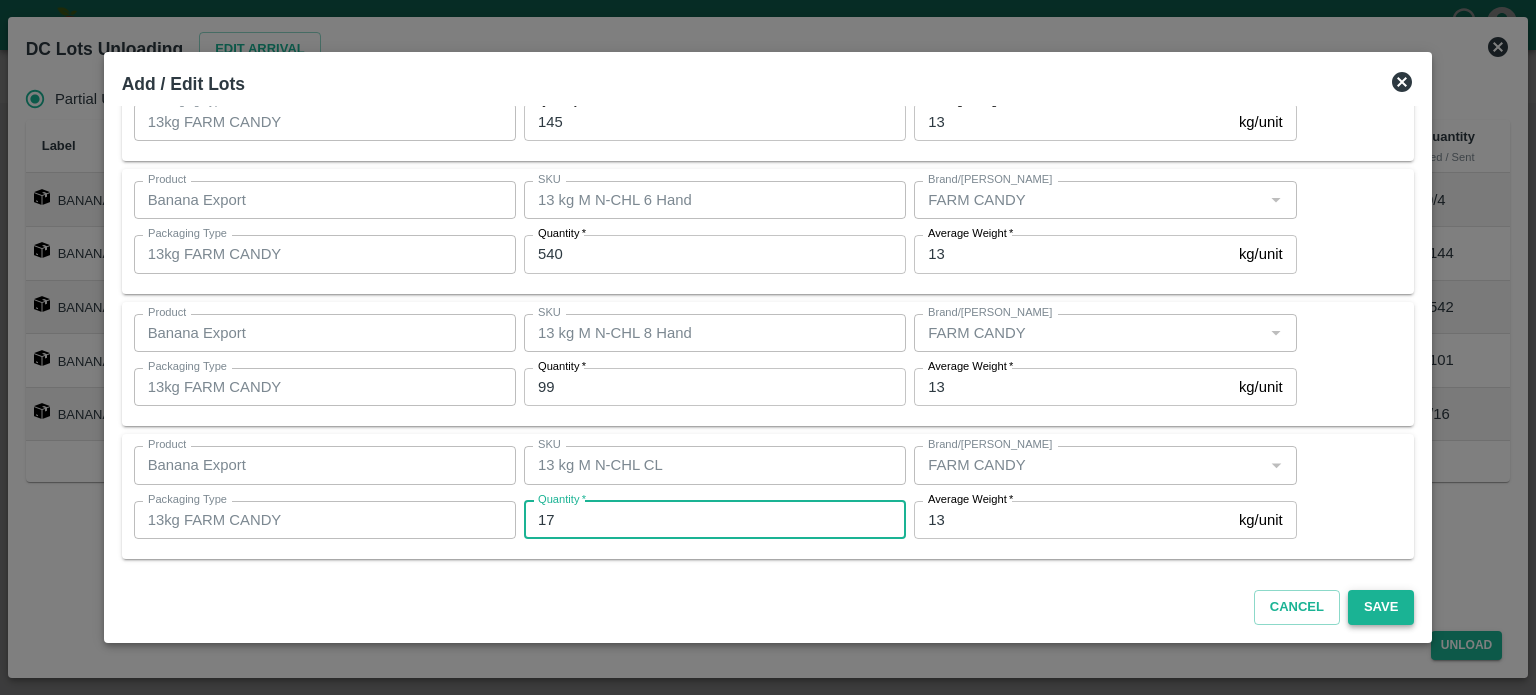 type on "17" 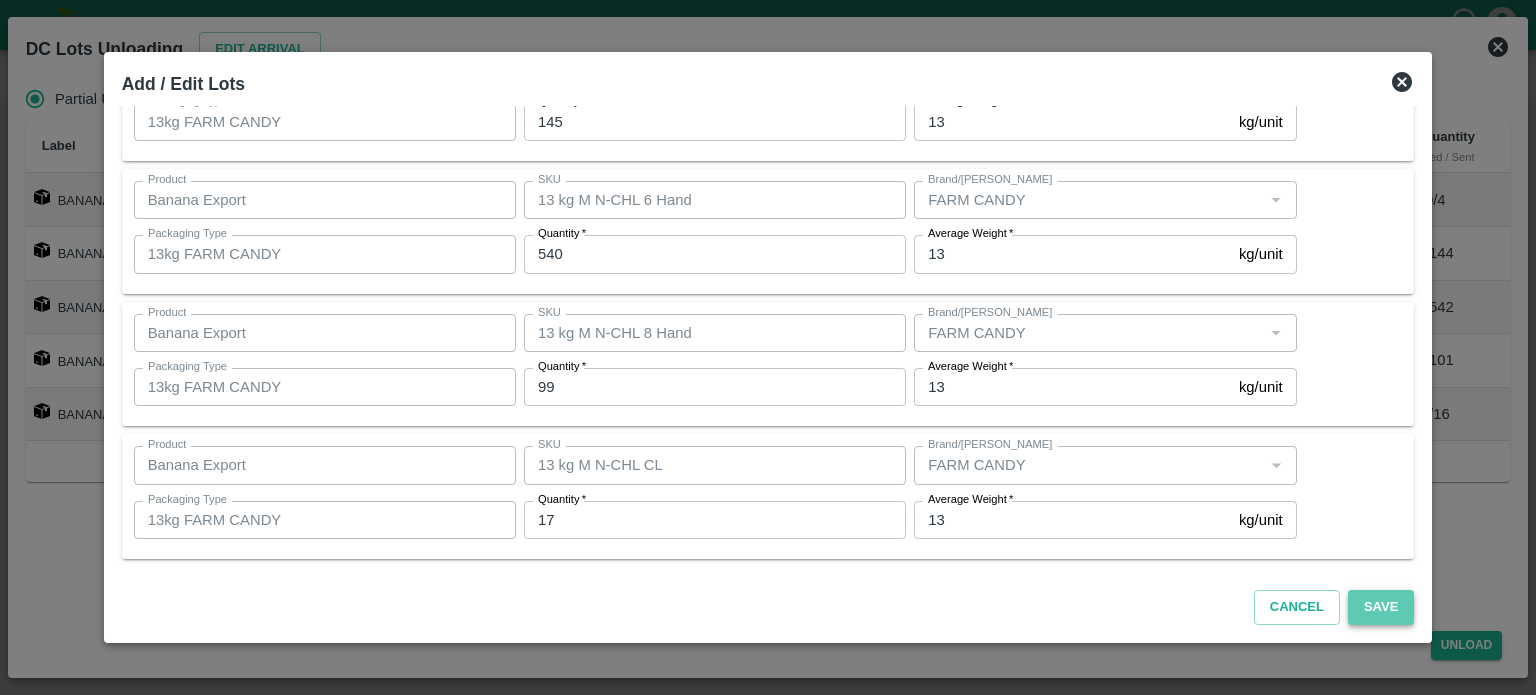 click on "Save" at bounding box center [1381, 607] 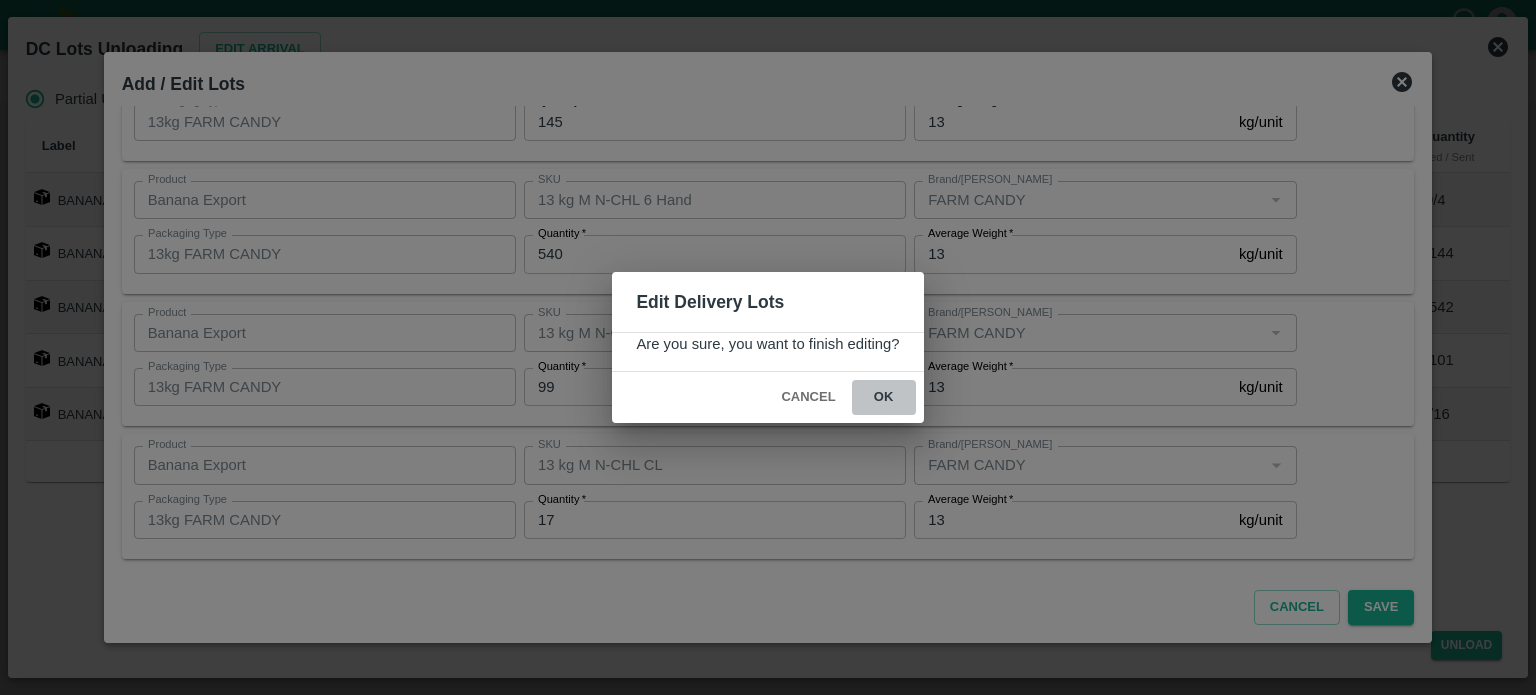 click on "ok" at bounding box center (884, 397) 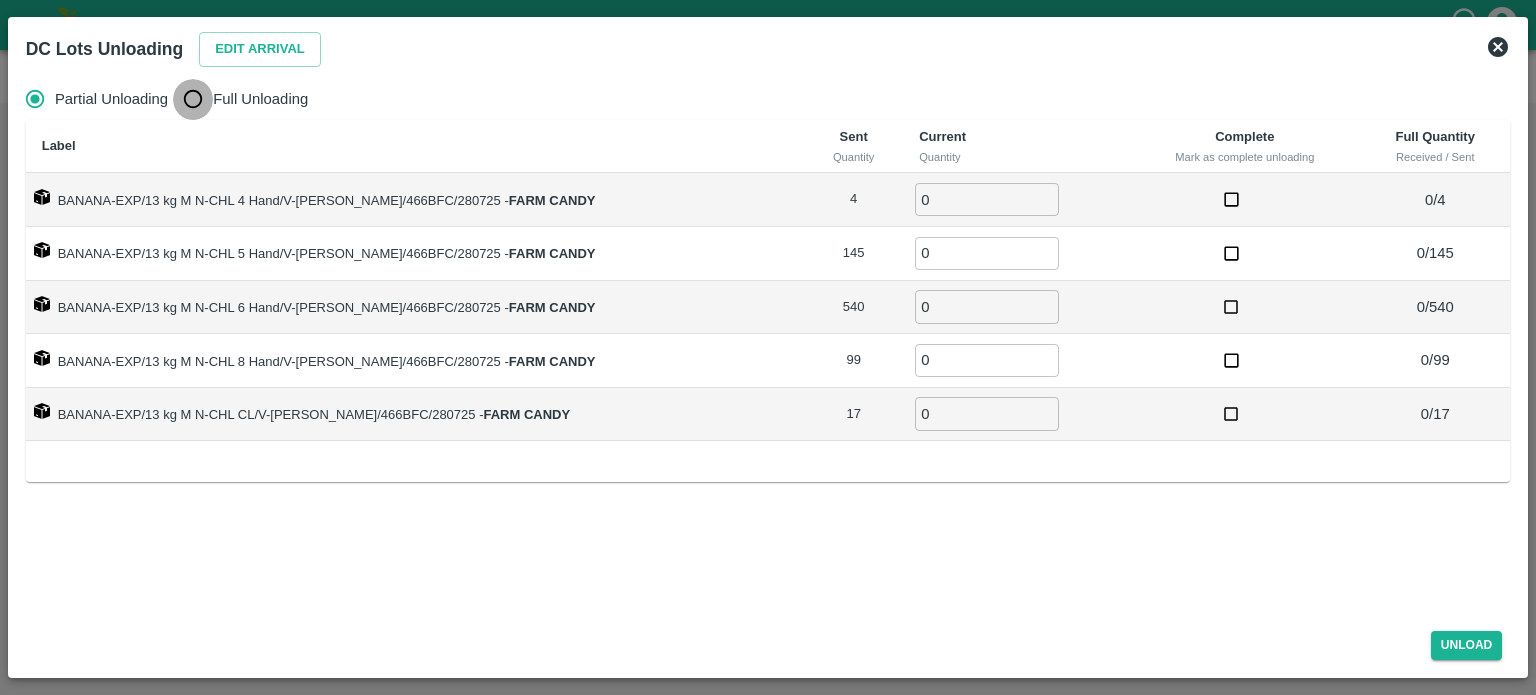 click on "Full Unloading" at bounding box center (193, 99) 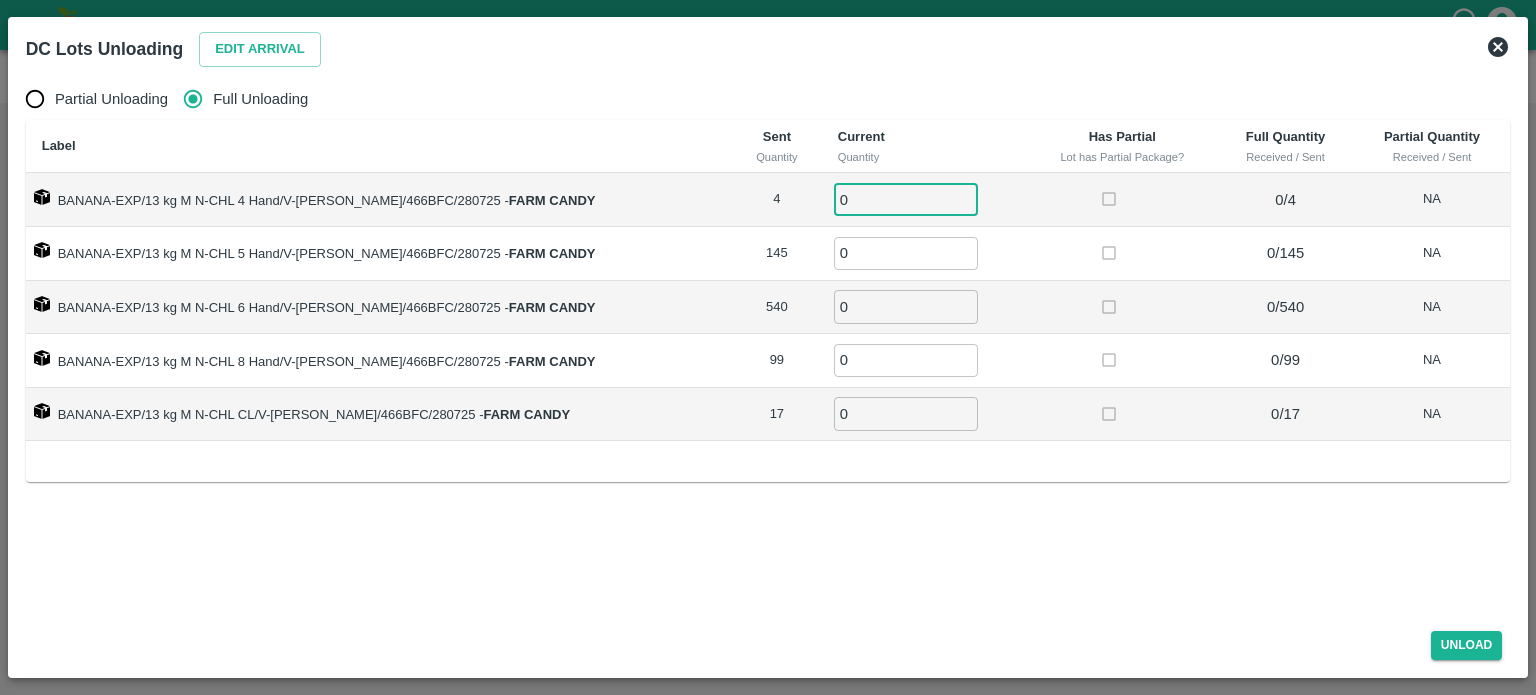 click on "0" at bounding box center [906, 199] 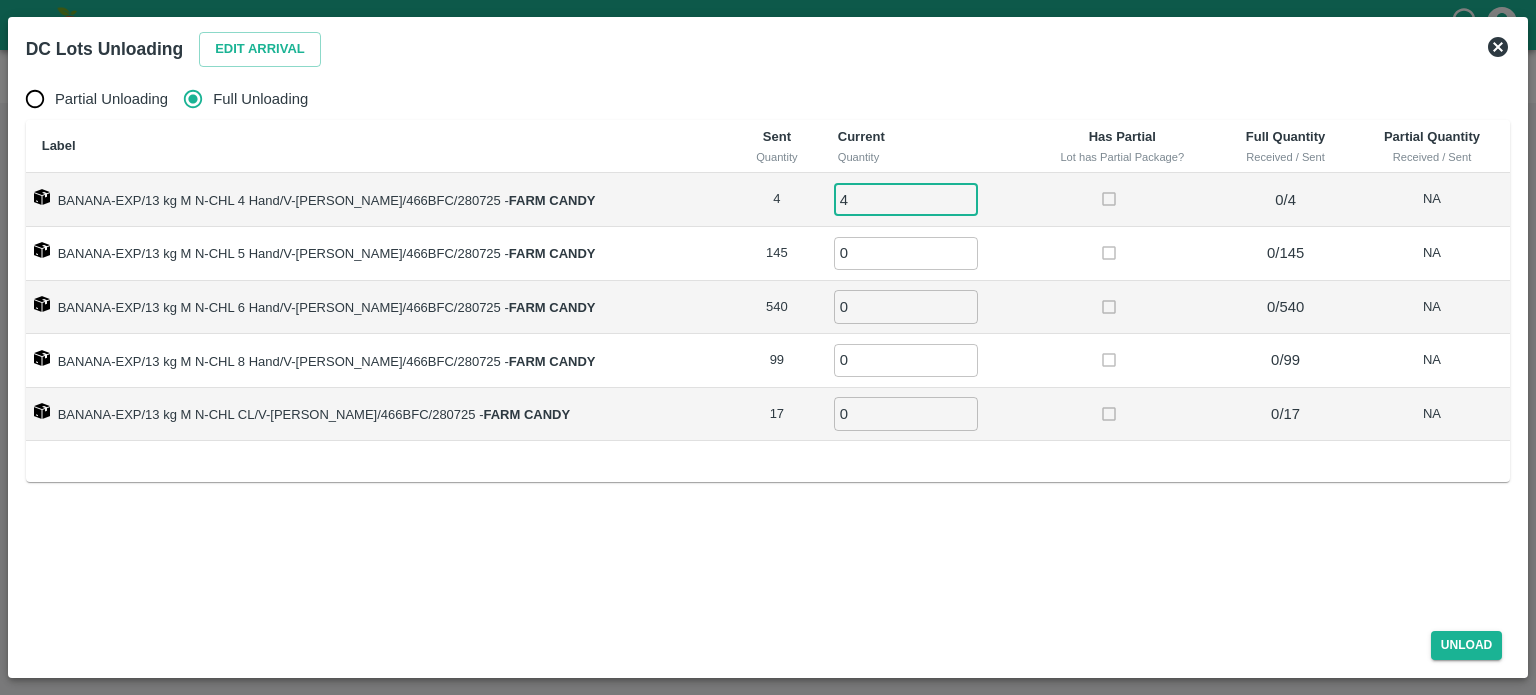 type on "4" 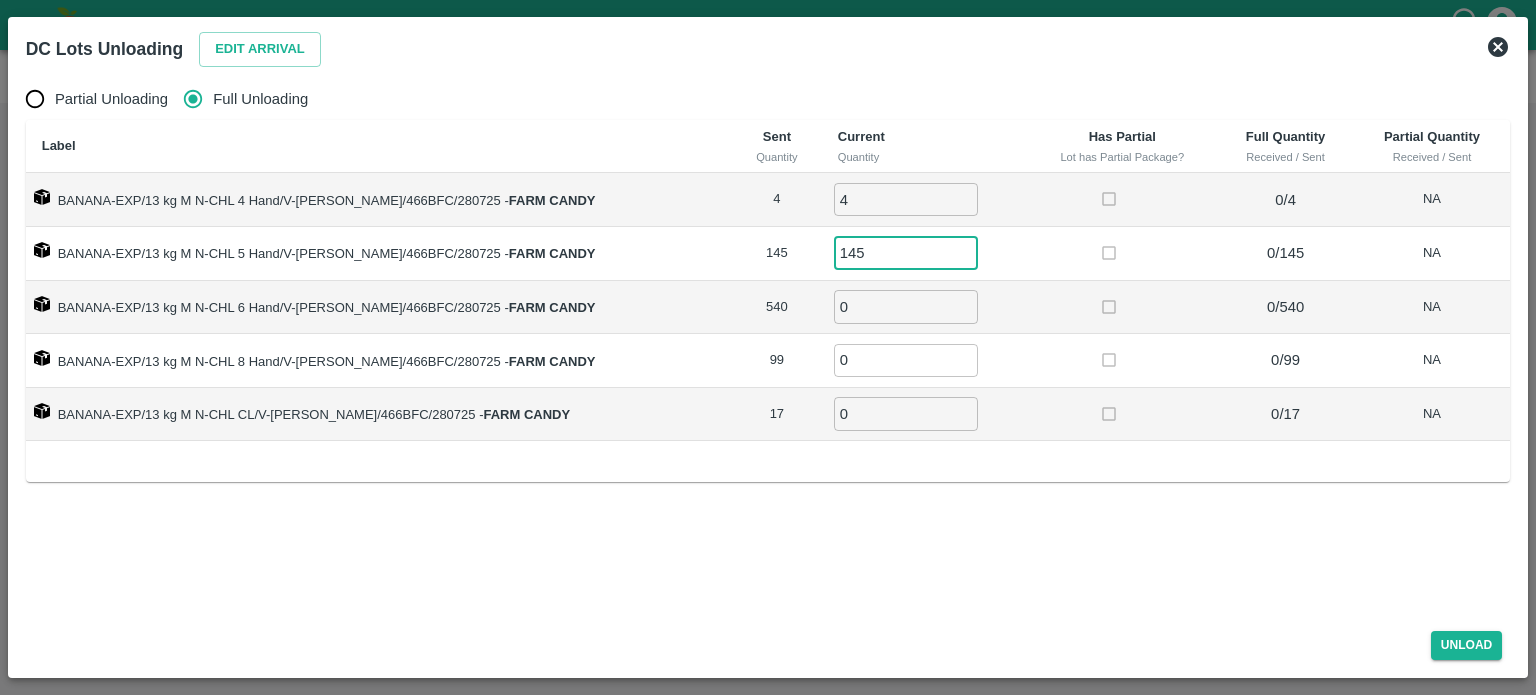 type on "145" 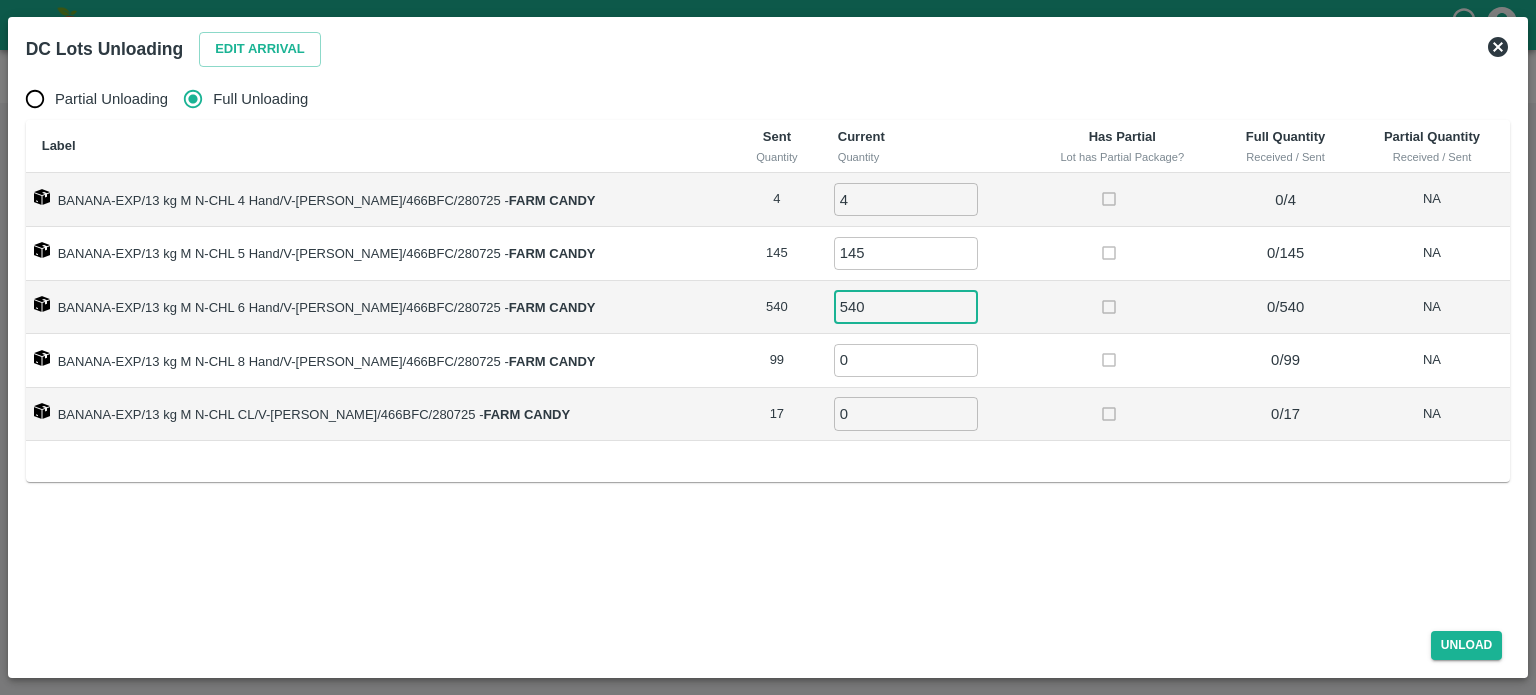 type on "540" 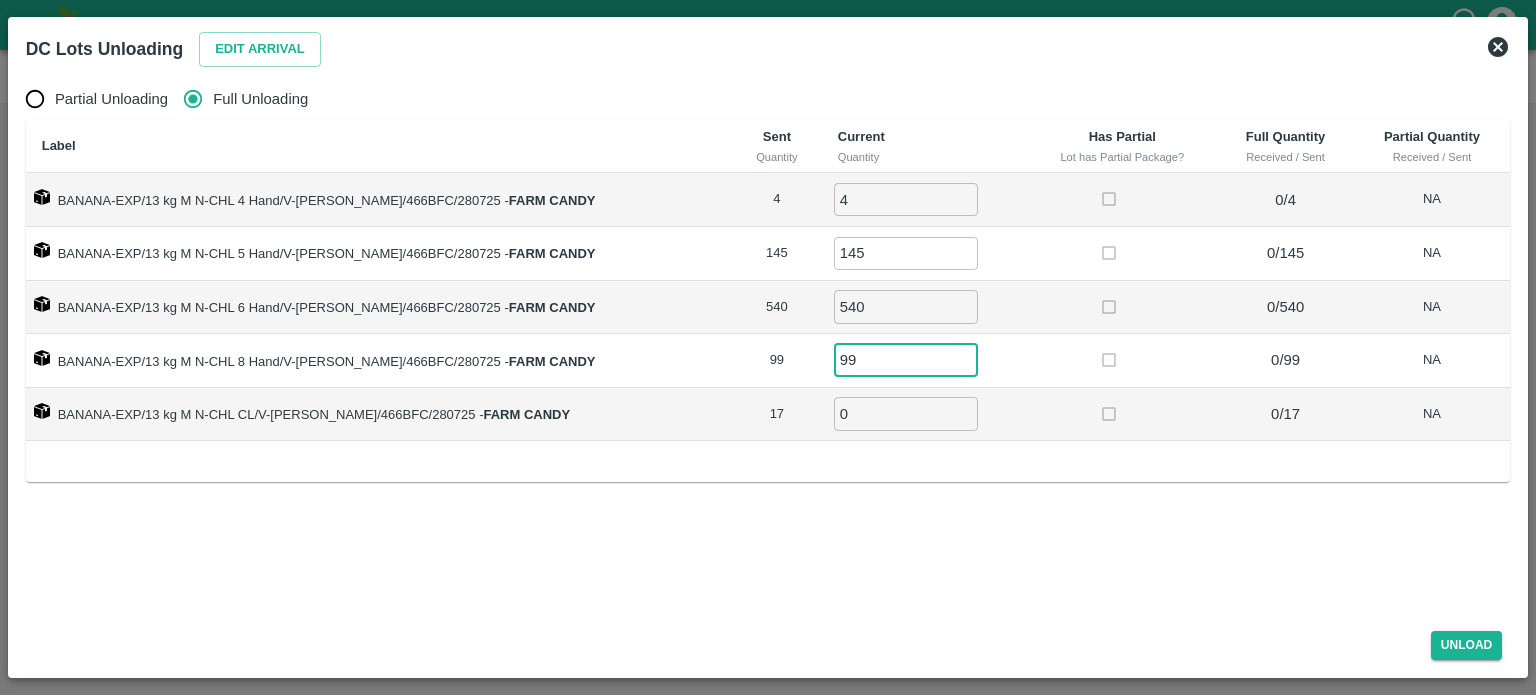 type on "99" 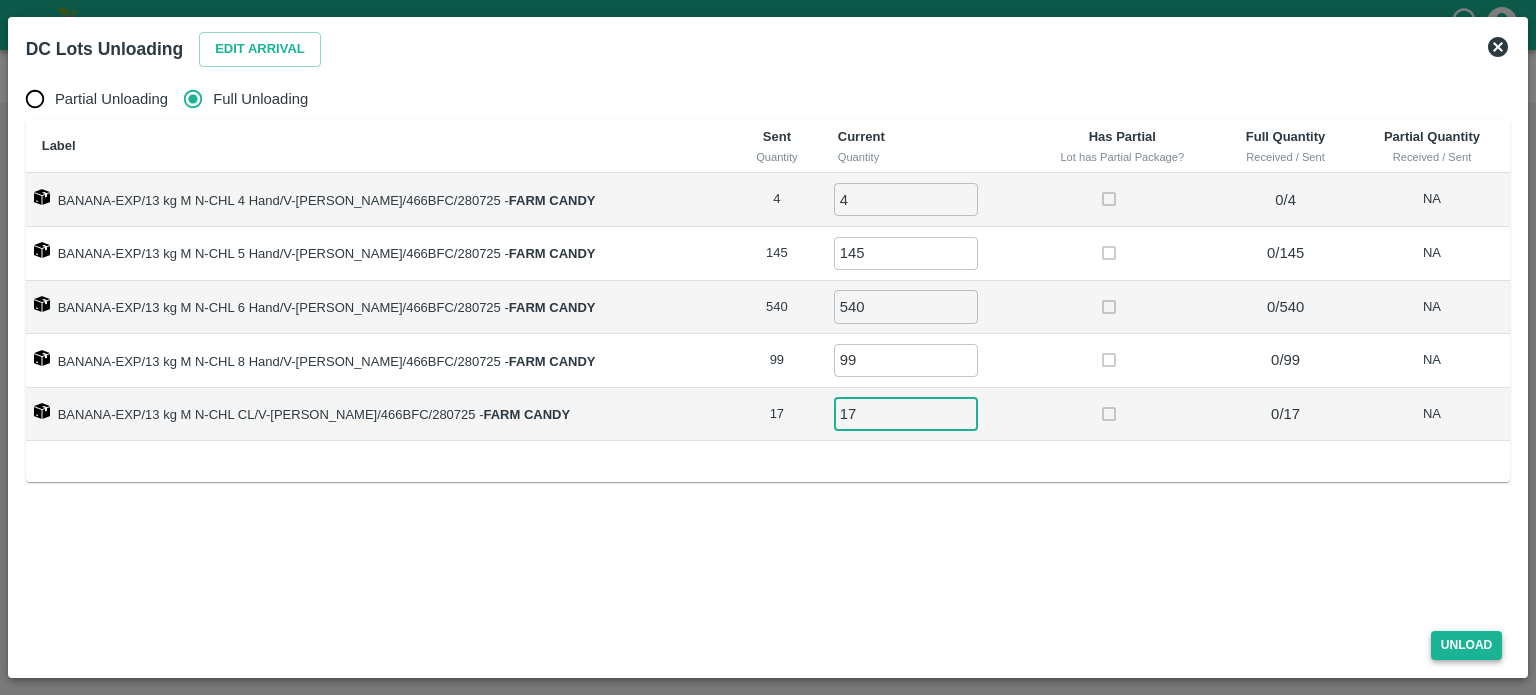type on "17" 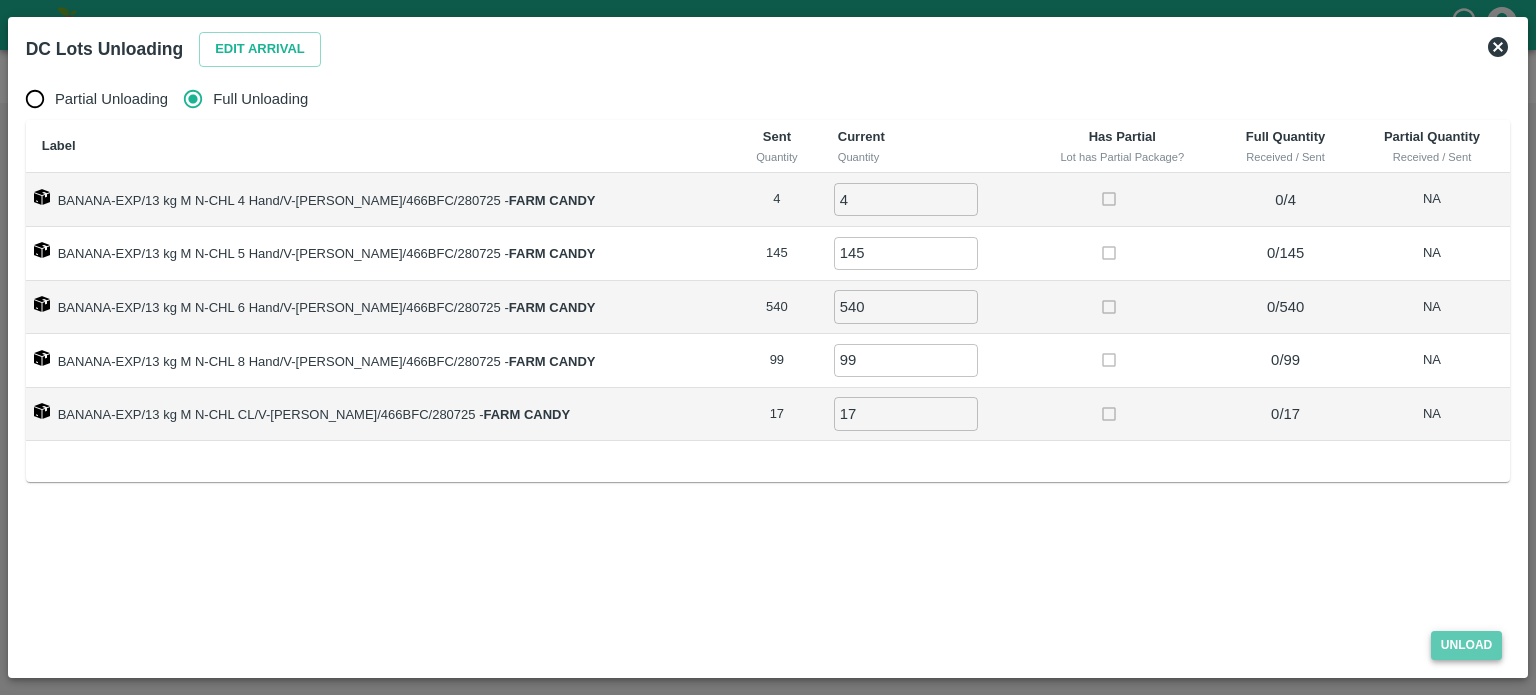 click on "Unload" at bounding box center (1467, 645) 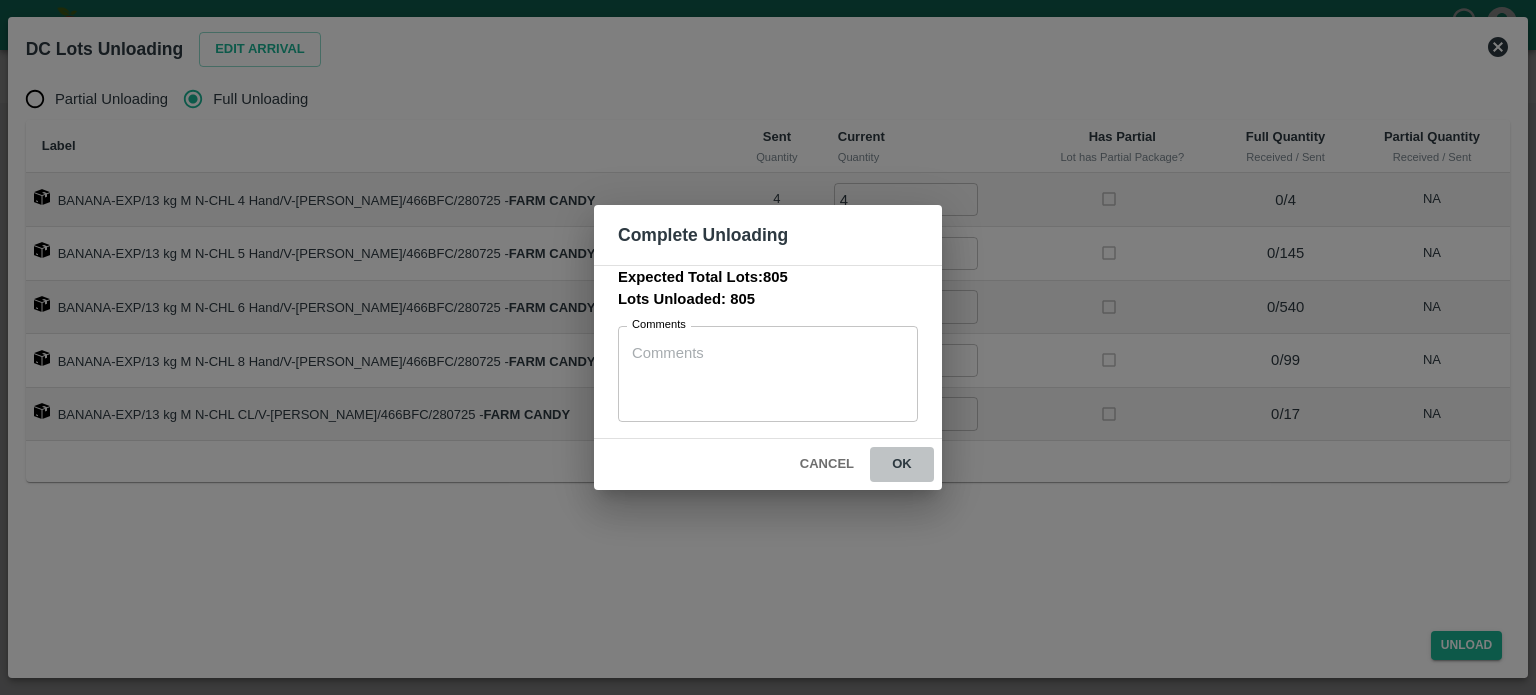 click on "ok" at bounding box center [902, 464] 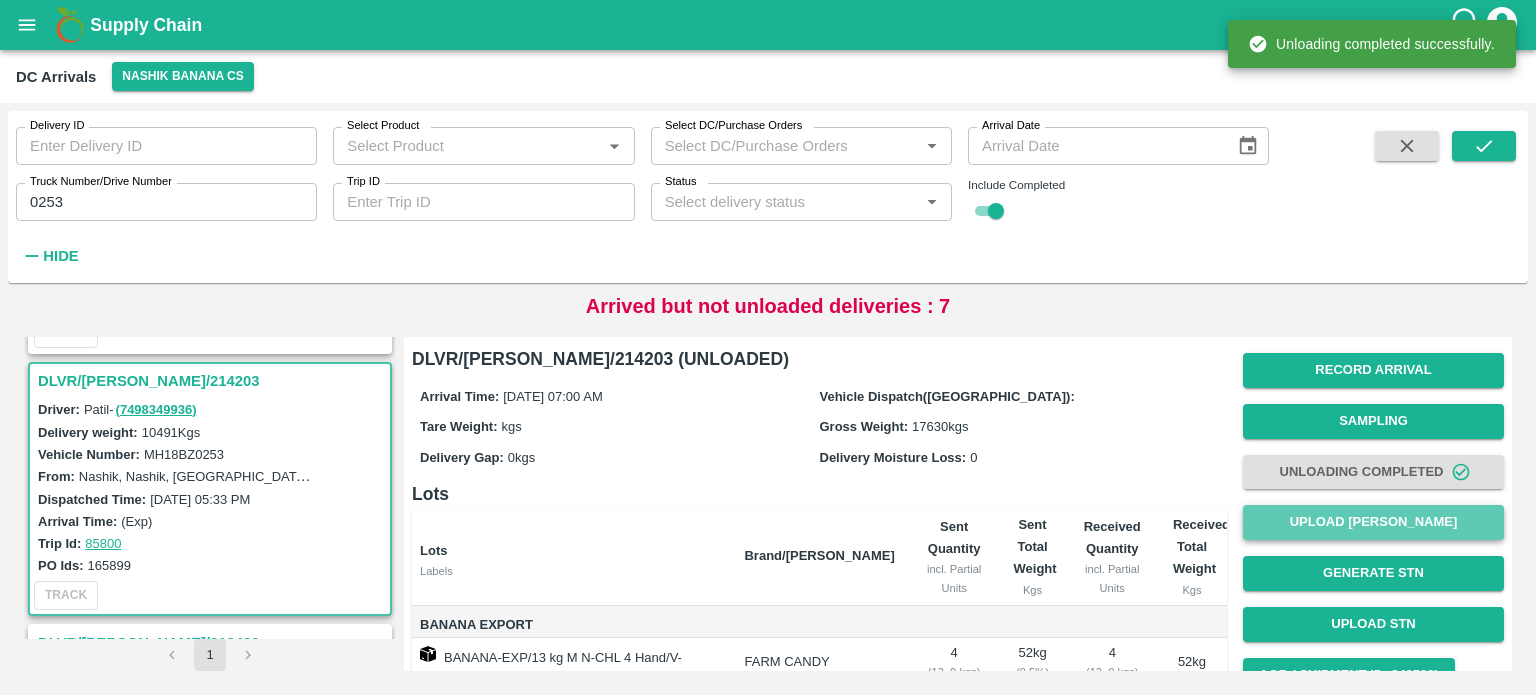 click on "Upload [PERSON_NAME]" at bounding box center (1373, 522) 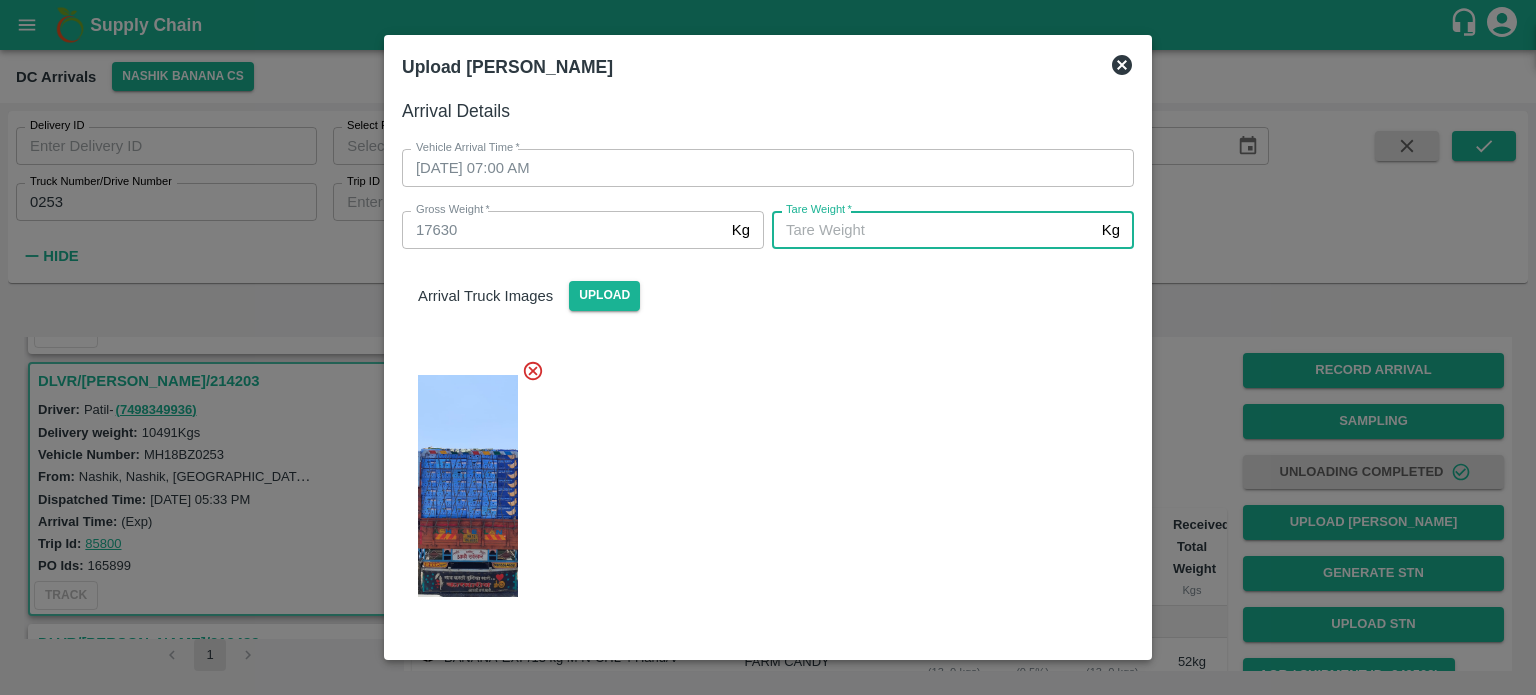 click on "[PERSON_NAME]   *" at bounding box center (933, 230) 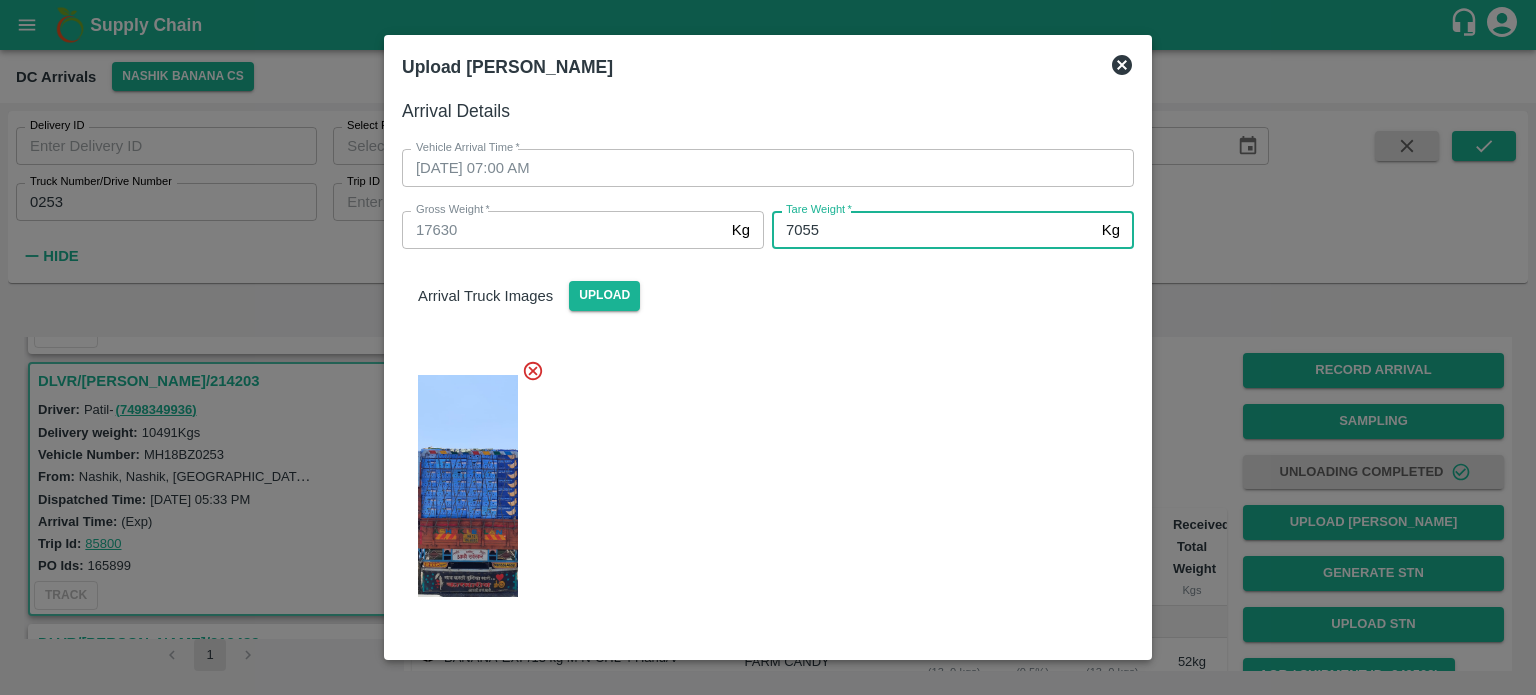 type on "7055" 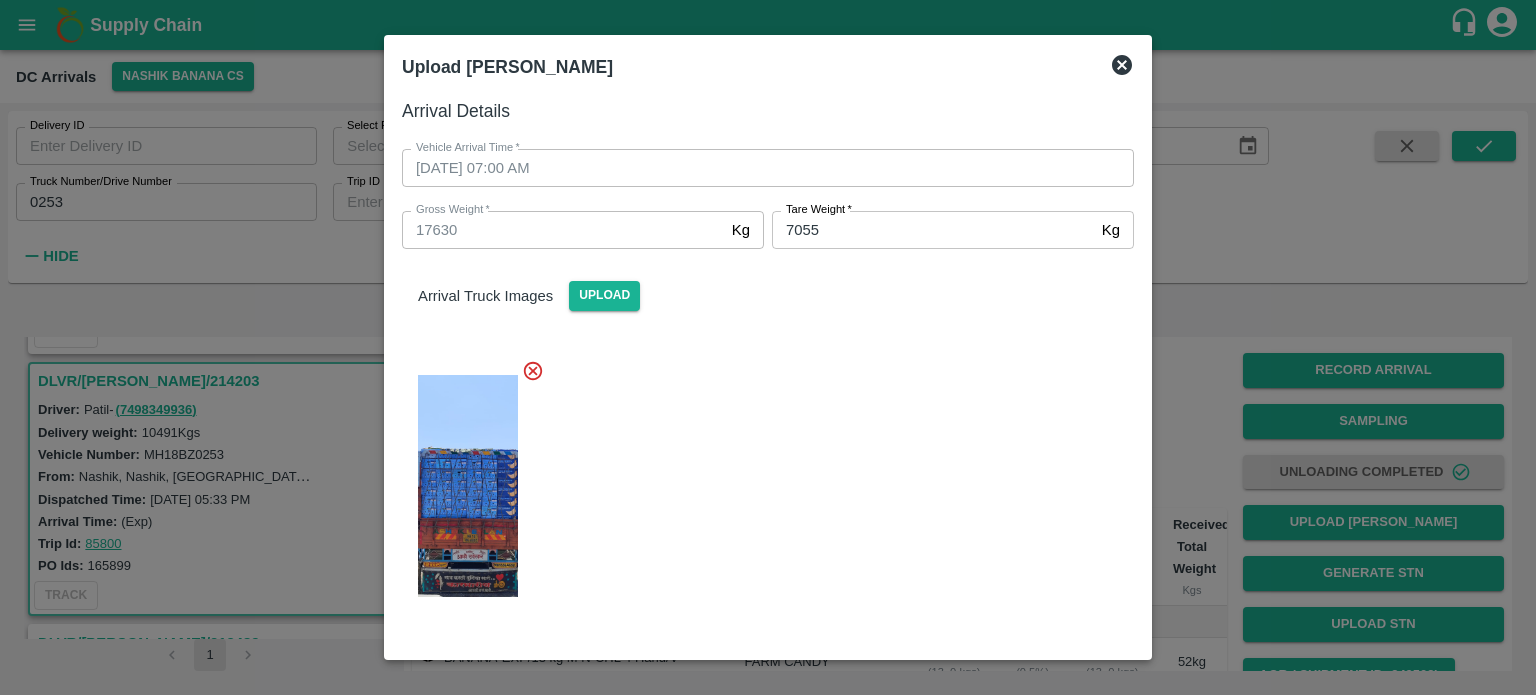 click at bounding box center (760, 480) 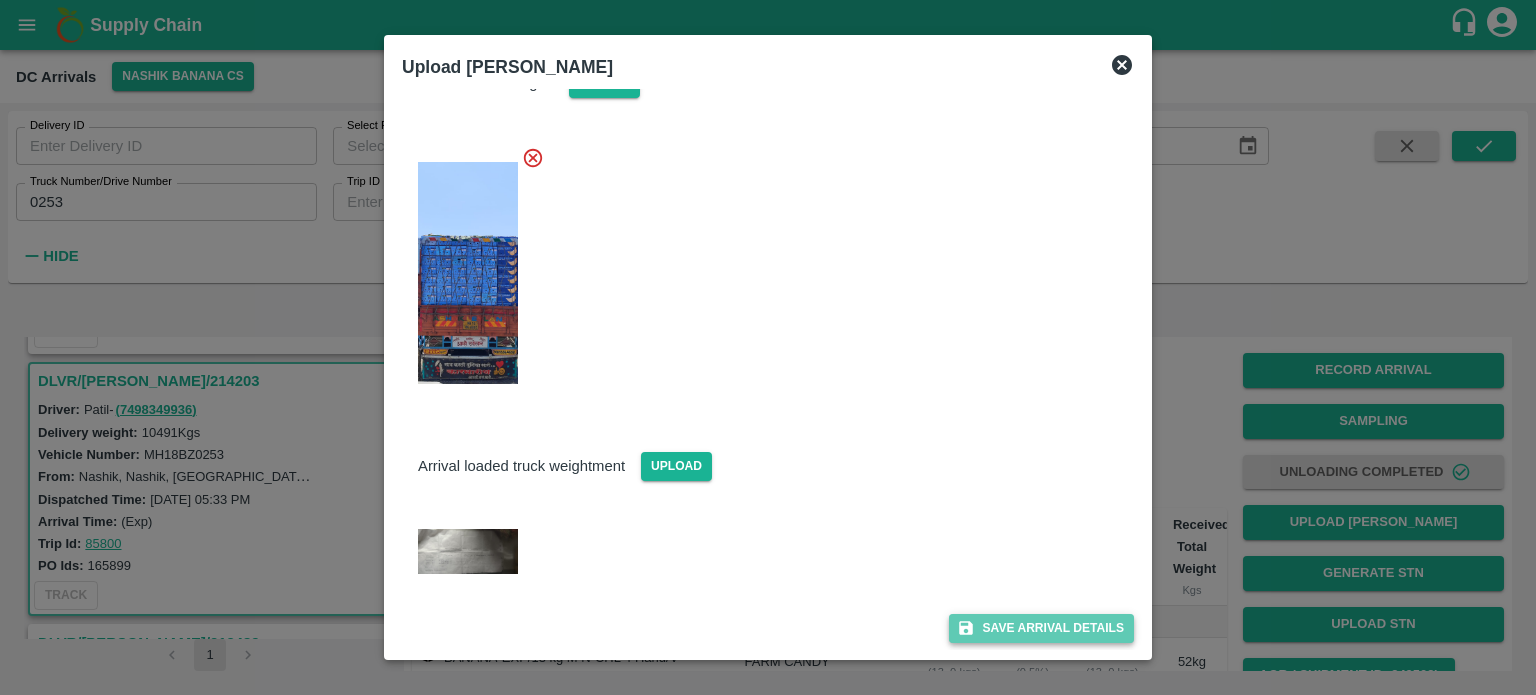 click on "Save Arrival Details" at bounding box center (1041, 628) 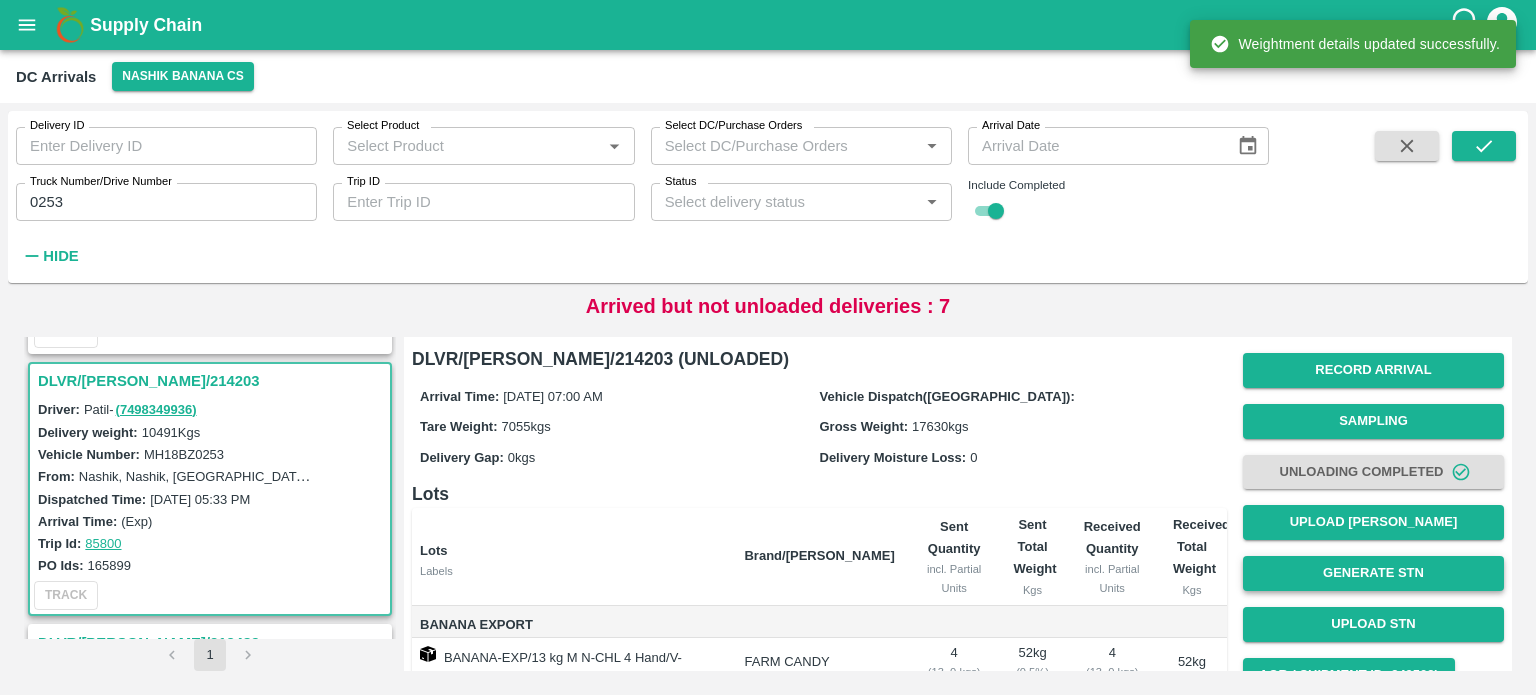 scroll, scrollTop: 256, scrollLeft: 0, axis: vertical 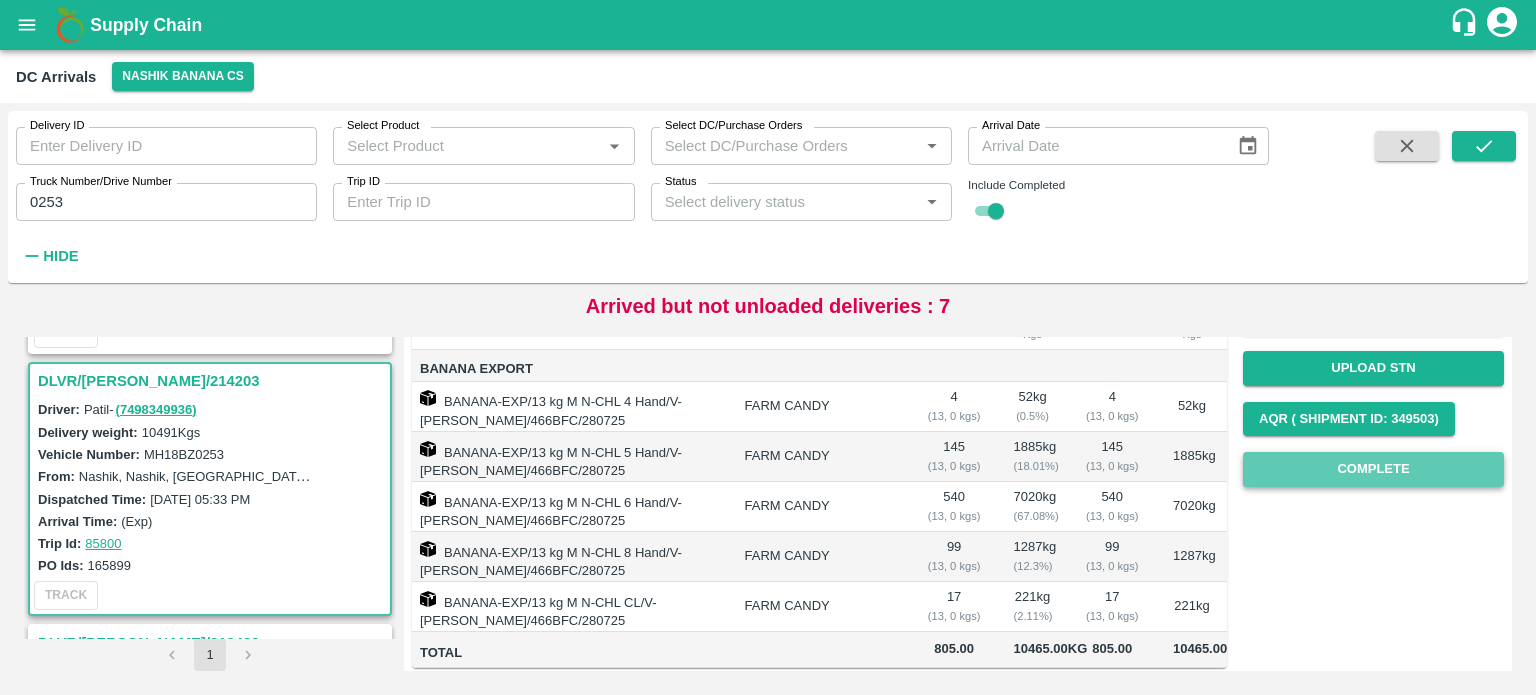 click on "Complete" at bounding box center (1373, 469) 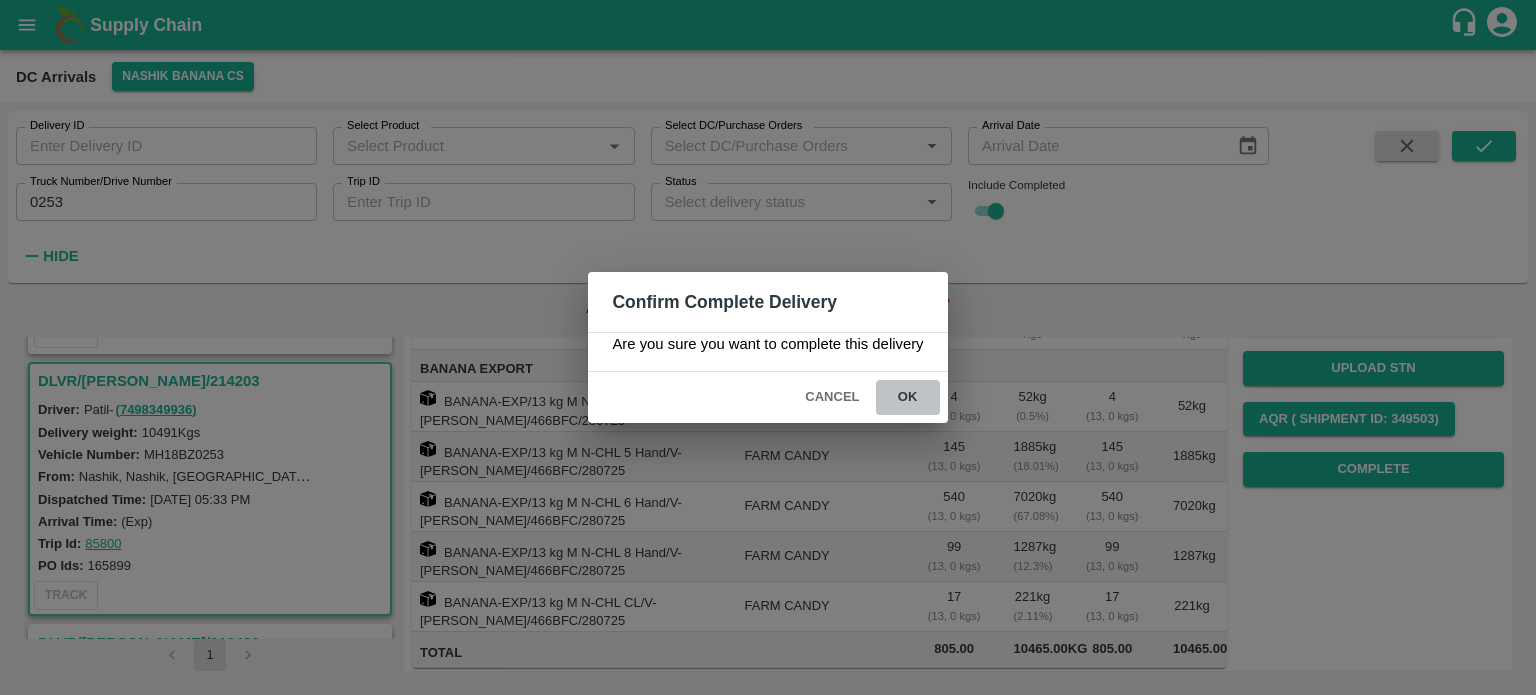 click on "ok" at bounding box center [908, 397] 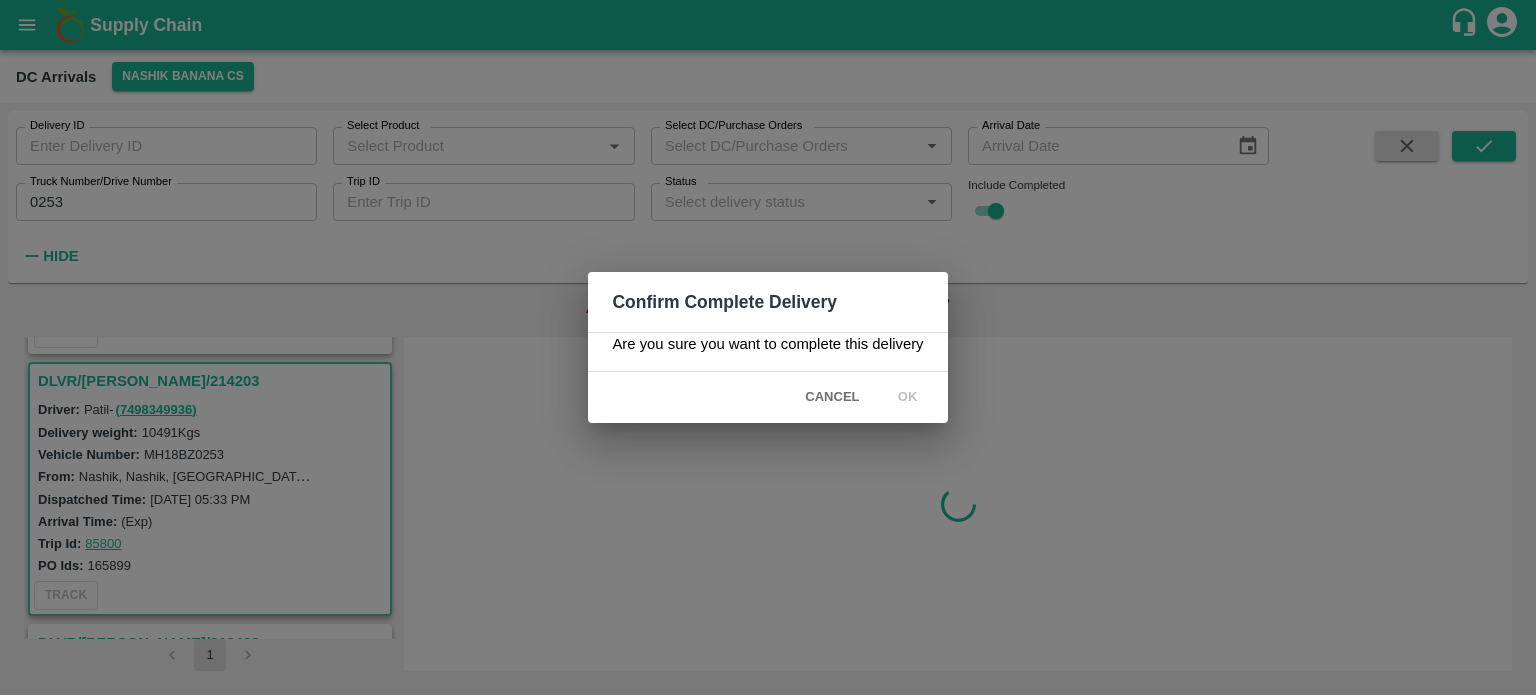 scroll, scrollTop: 0, scrollLeft: 0, axis: both 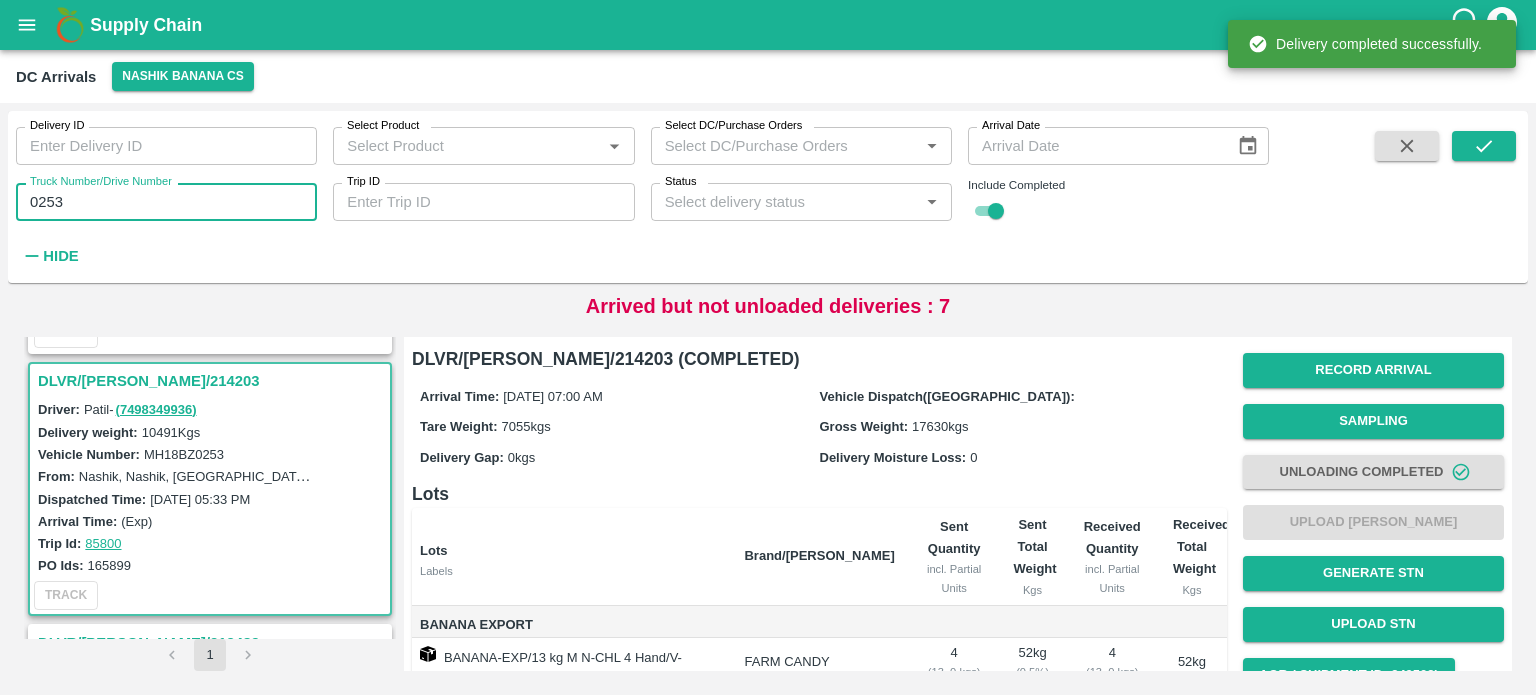 click on "0253" at bounding box center (166, 202) 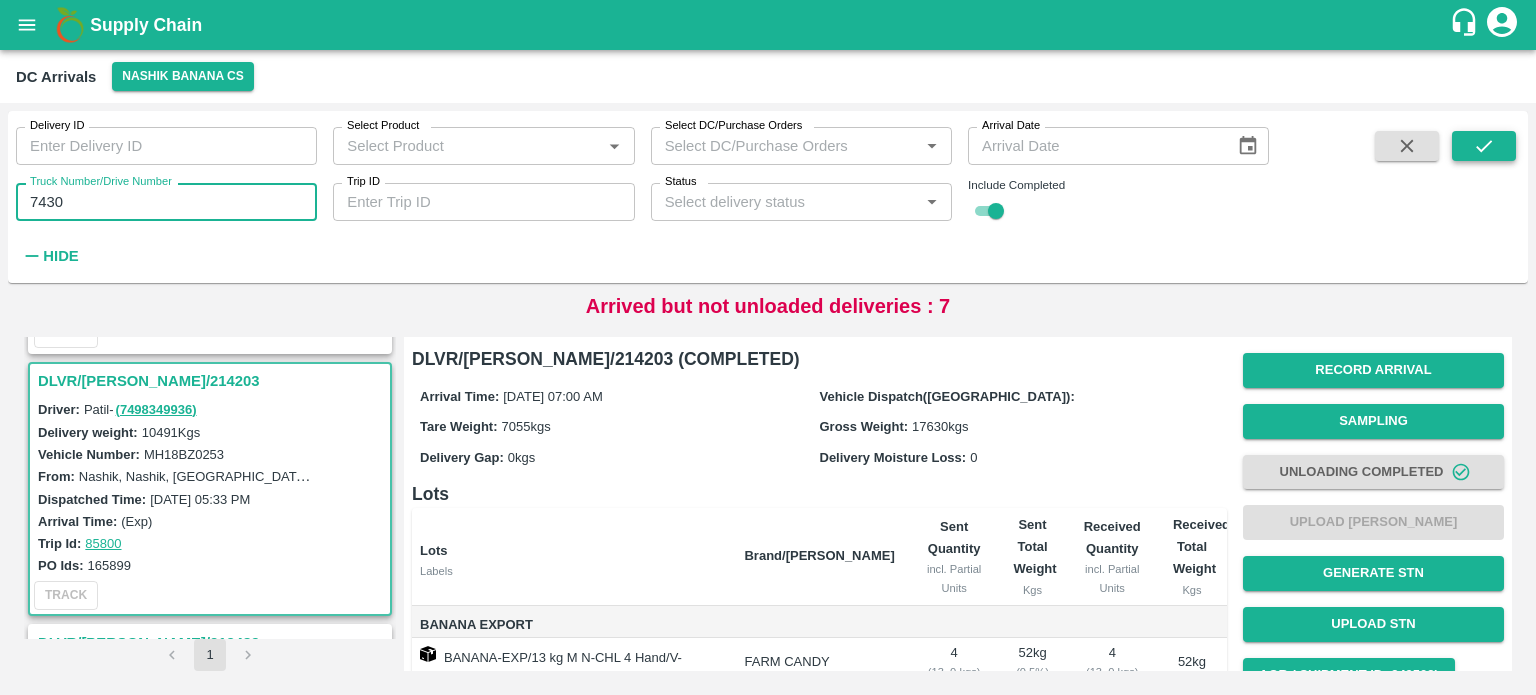 type on "7430" 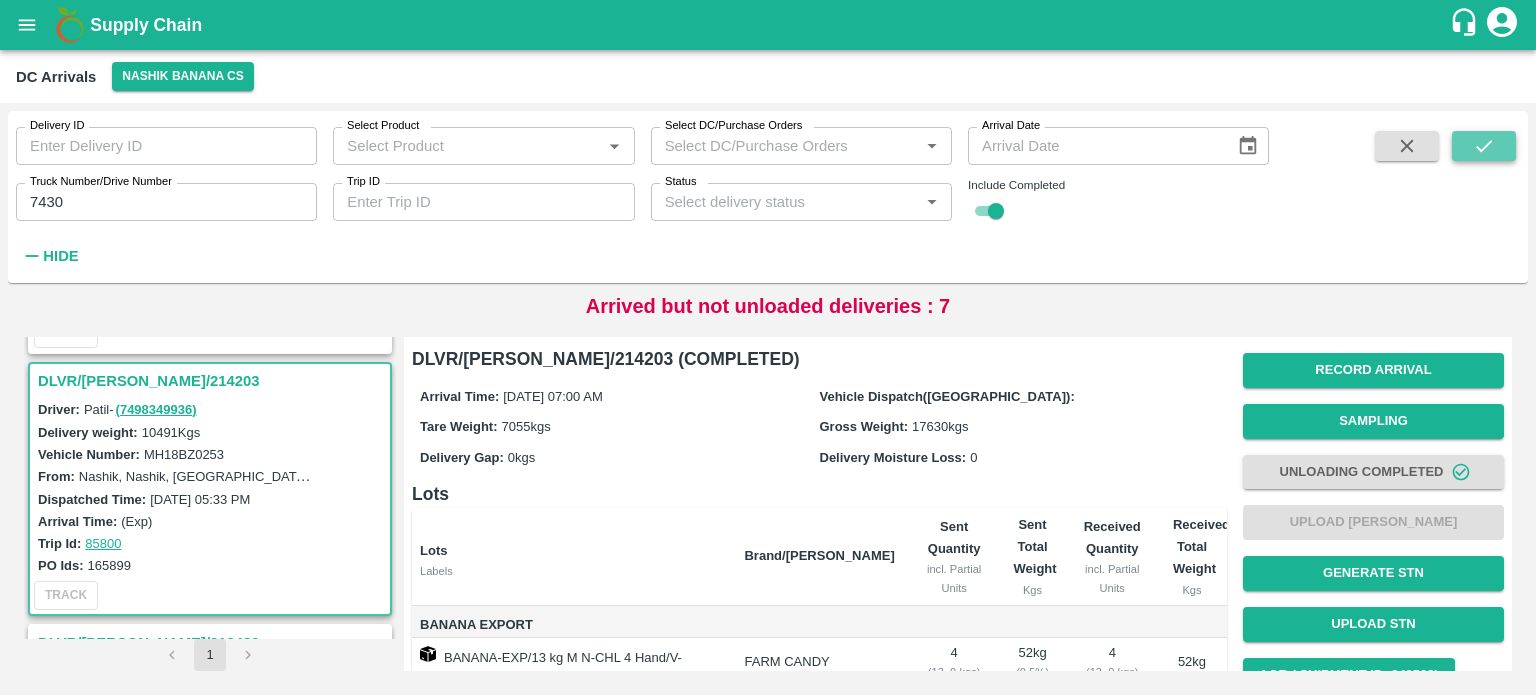 click 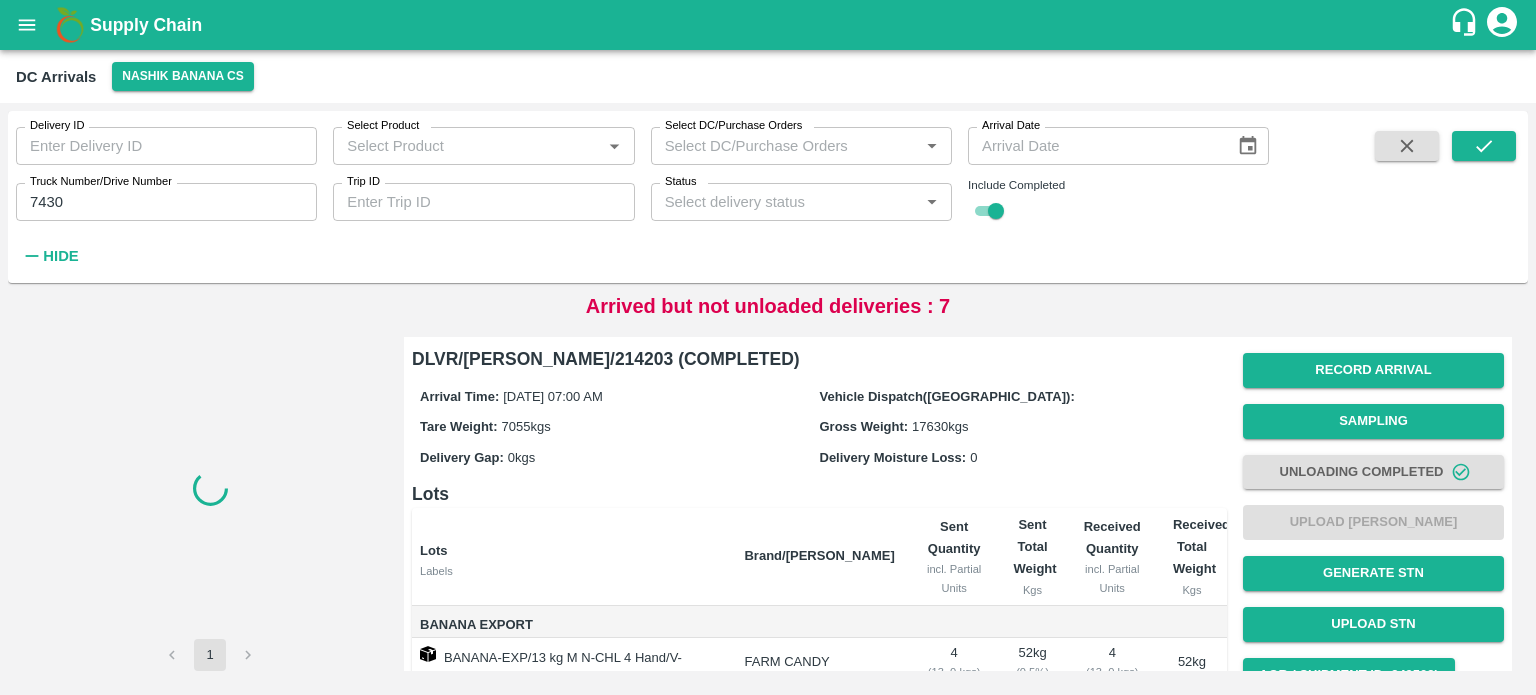 scroll, scrollTop: 0, scrollLeft: 0, axis: both 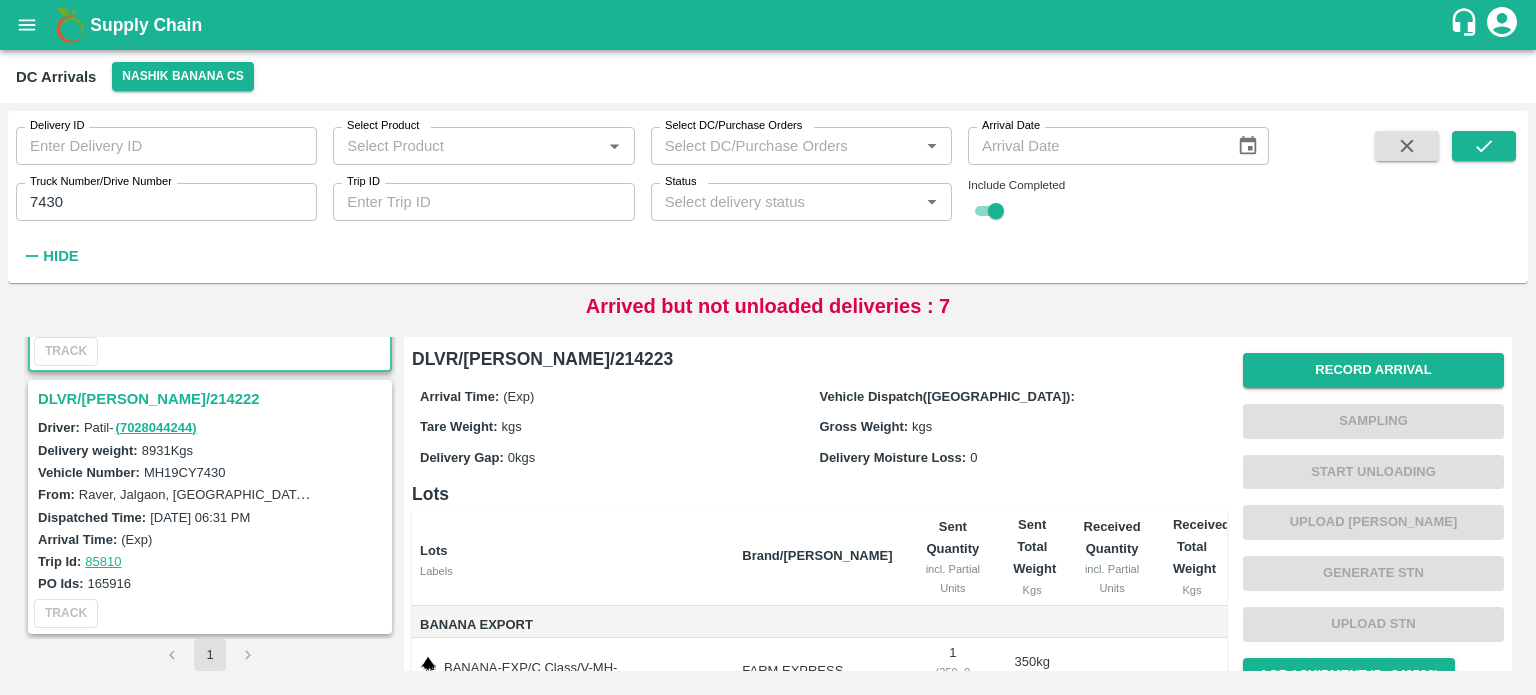 click on "DLVR/[PERSON_NAME]/214222" at bounding box center [213, 399] 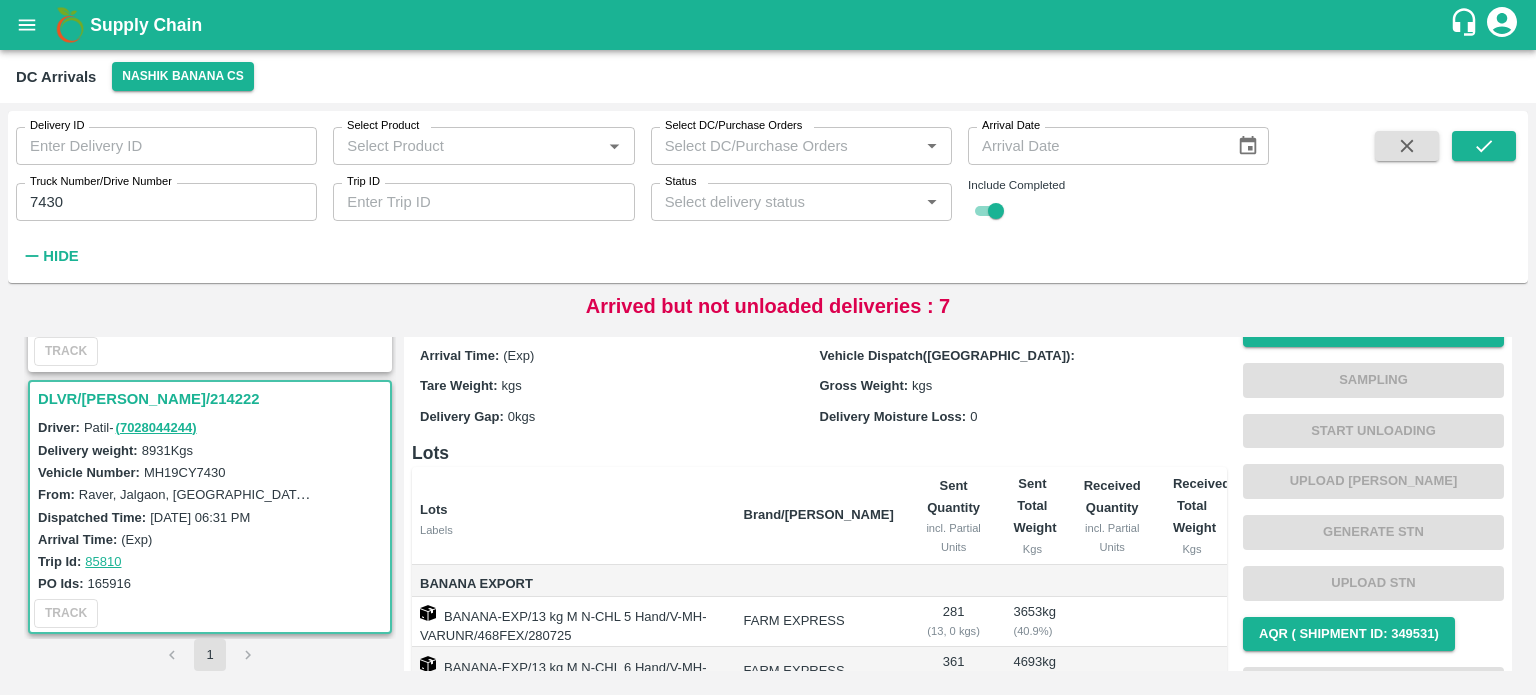 scroll, scrollTop: 25, scrollLeft: 0, axis: vertical 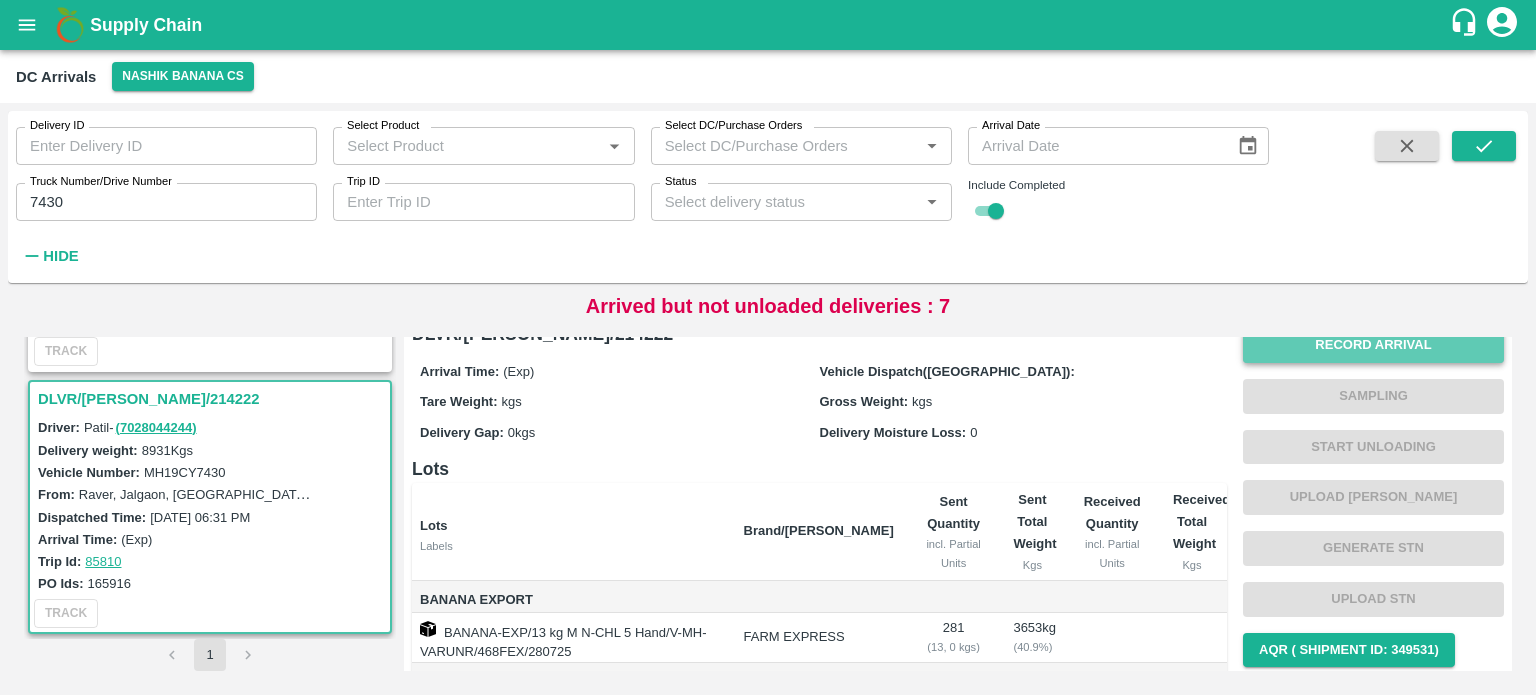 click on "Record Arrival" at bounding box center [1373, 345] 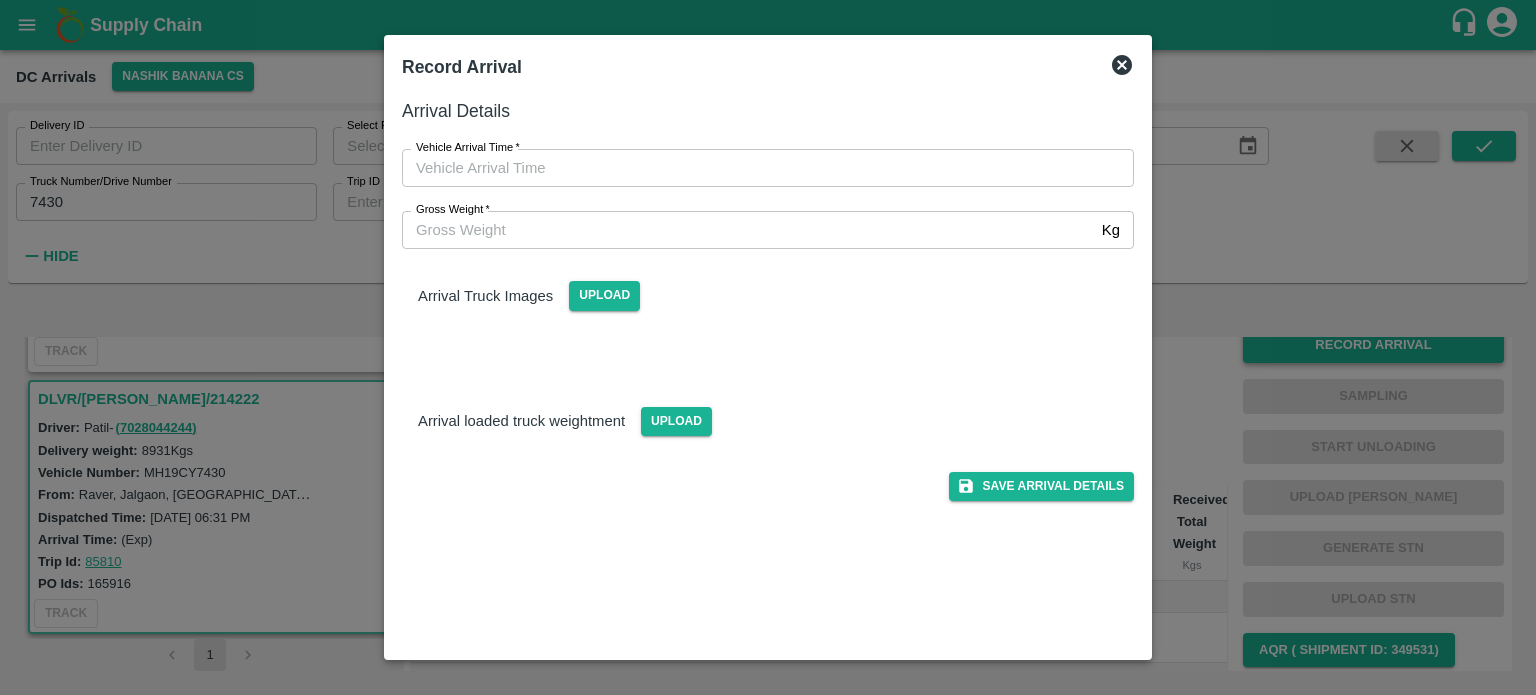 click at bounding box center [768, 347] 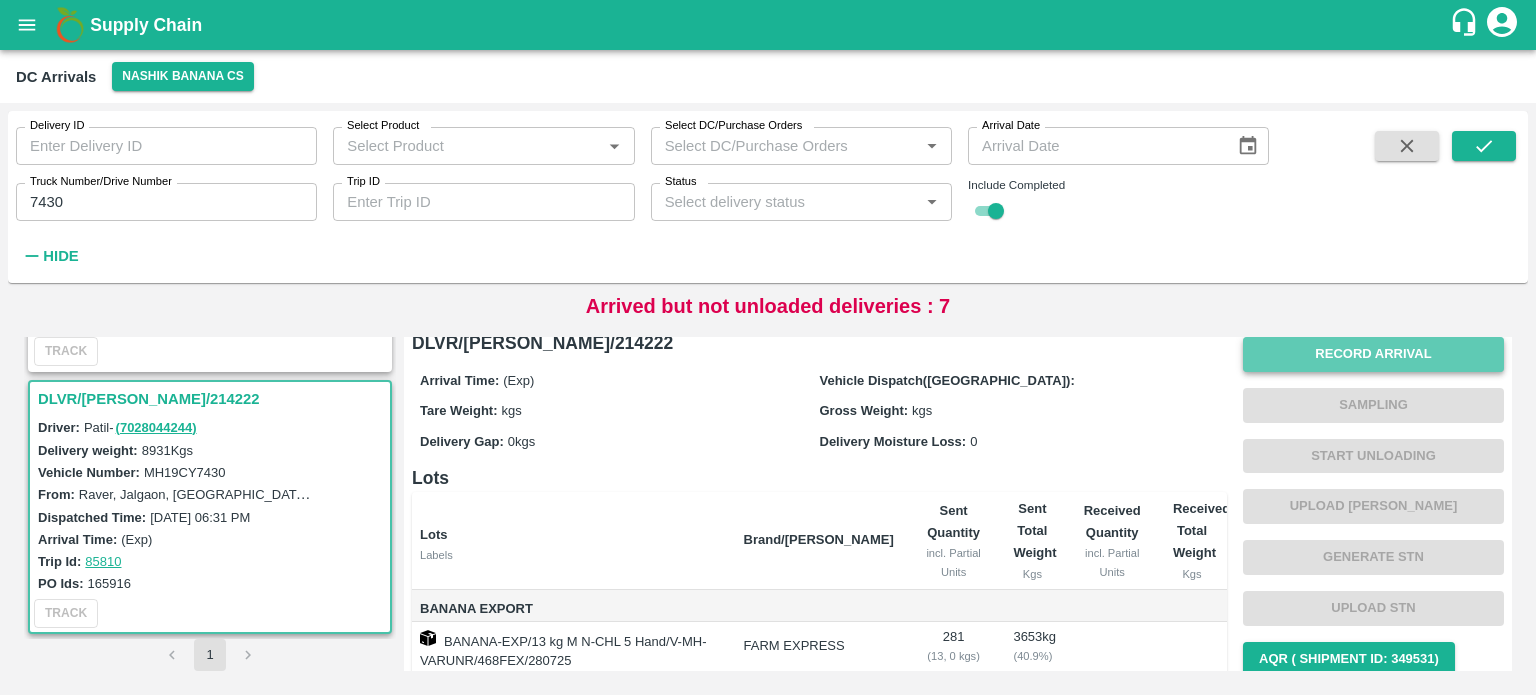 click on "Record Arrival" at bounding box center (1373, 354) 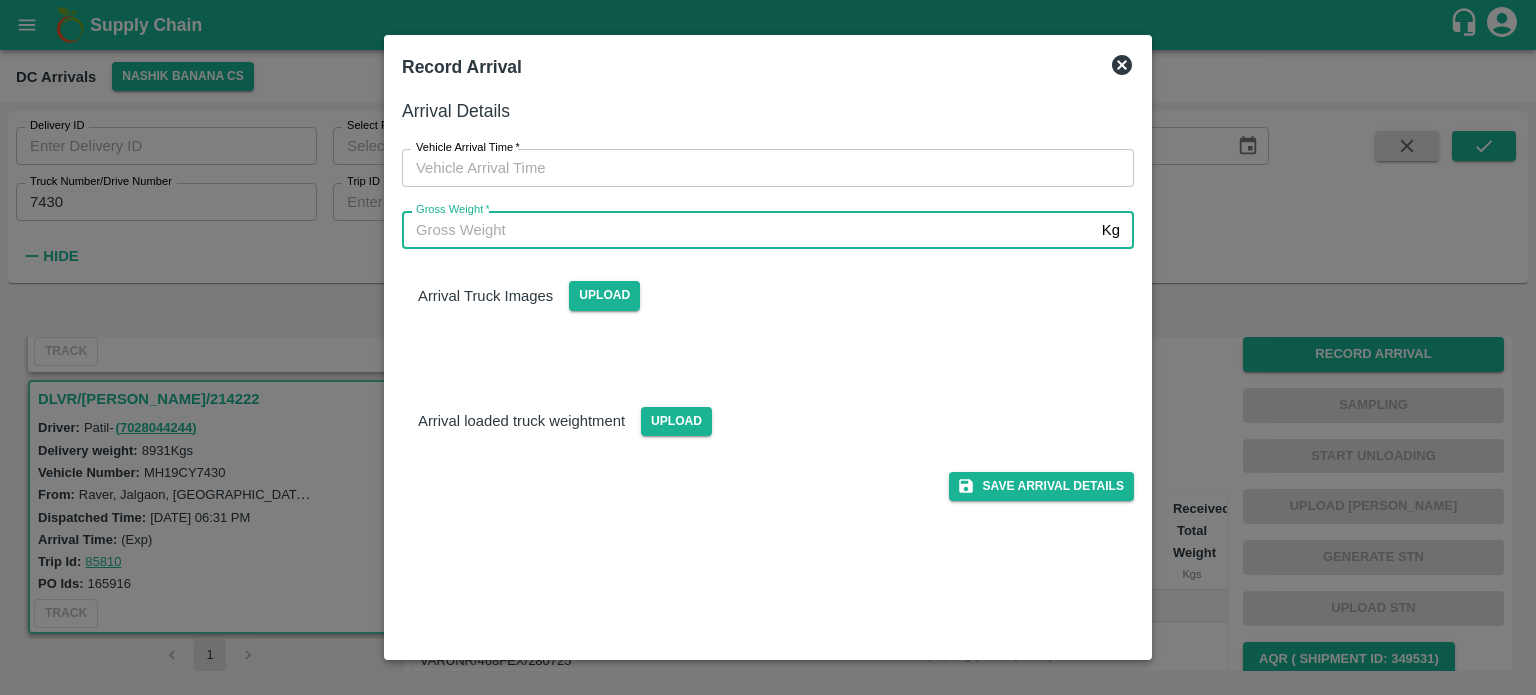 click on "Gross Weight   *" at bounding box center (748, 230) 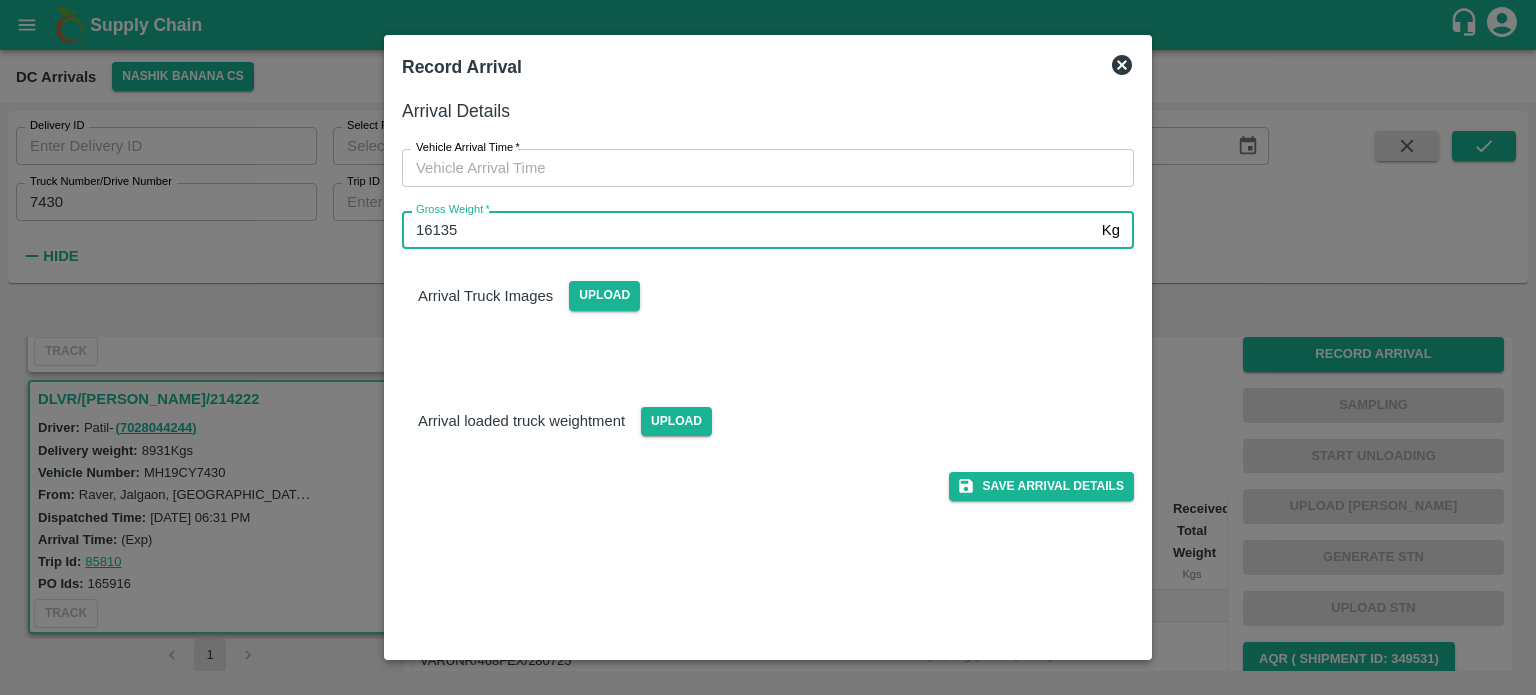 type on "16135" 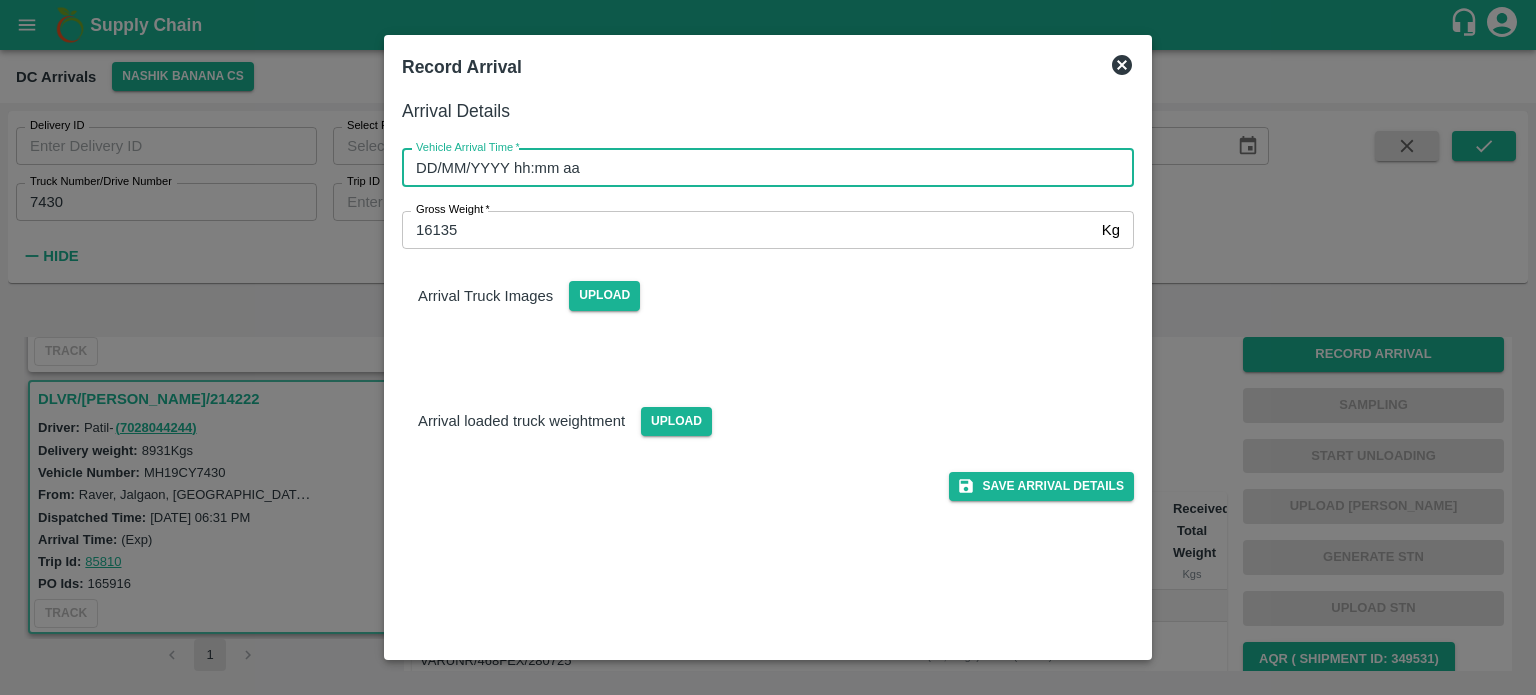 click on "DD/MM/YYYY hh:mm aa" at bounding box center [761, 168] 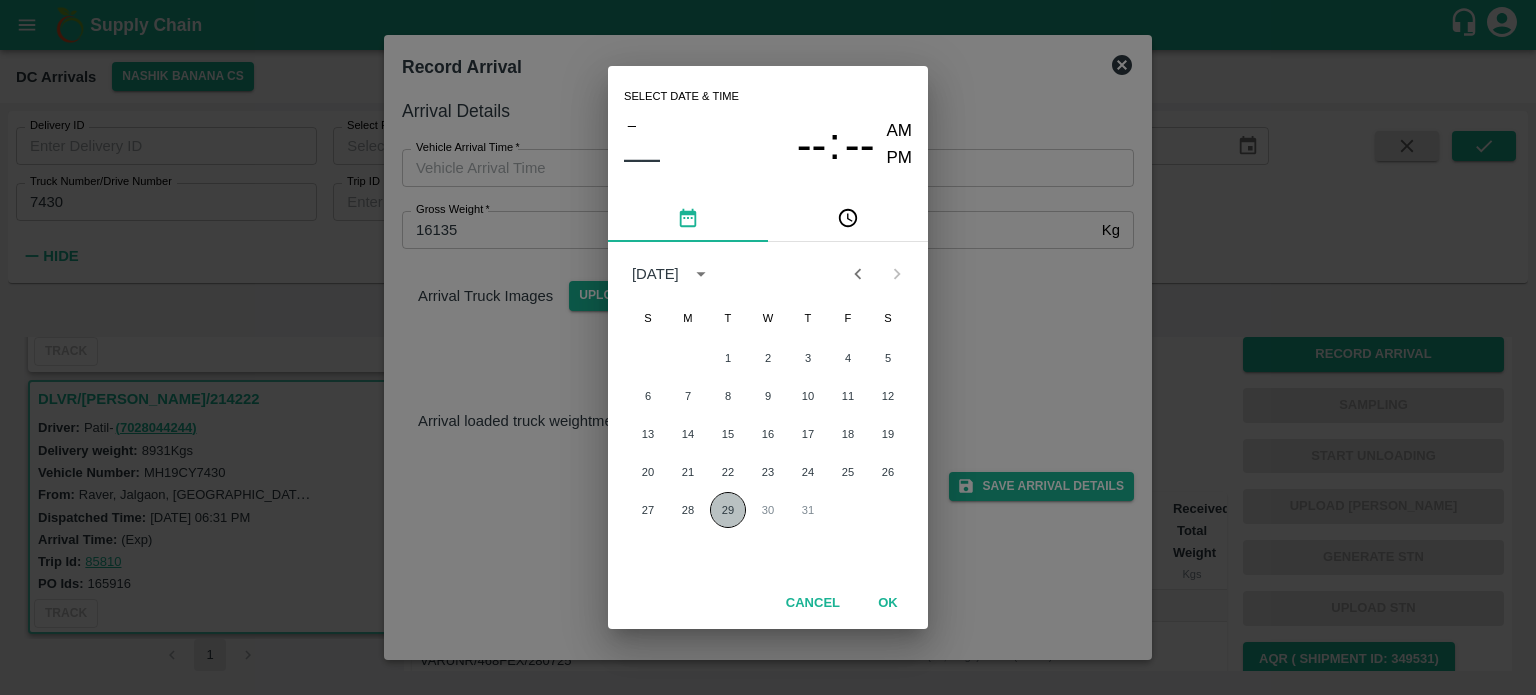 click on "29" at bounding box center (728, 510) 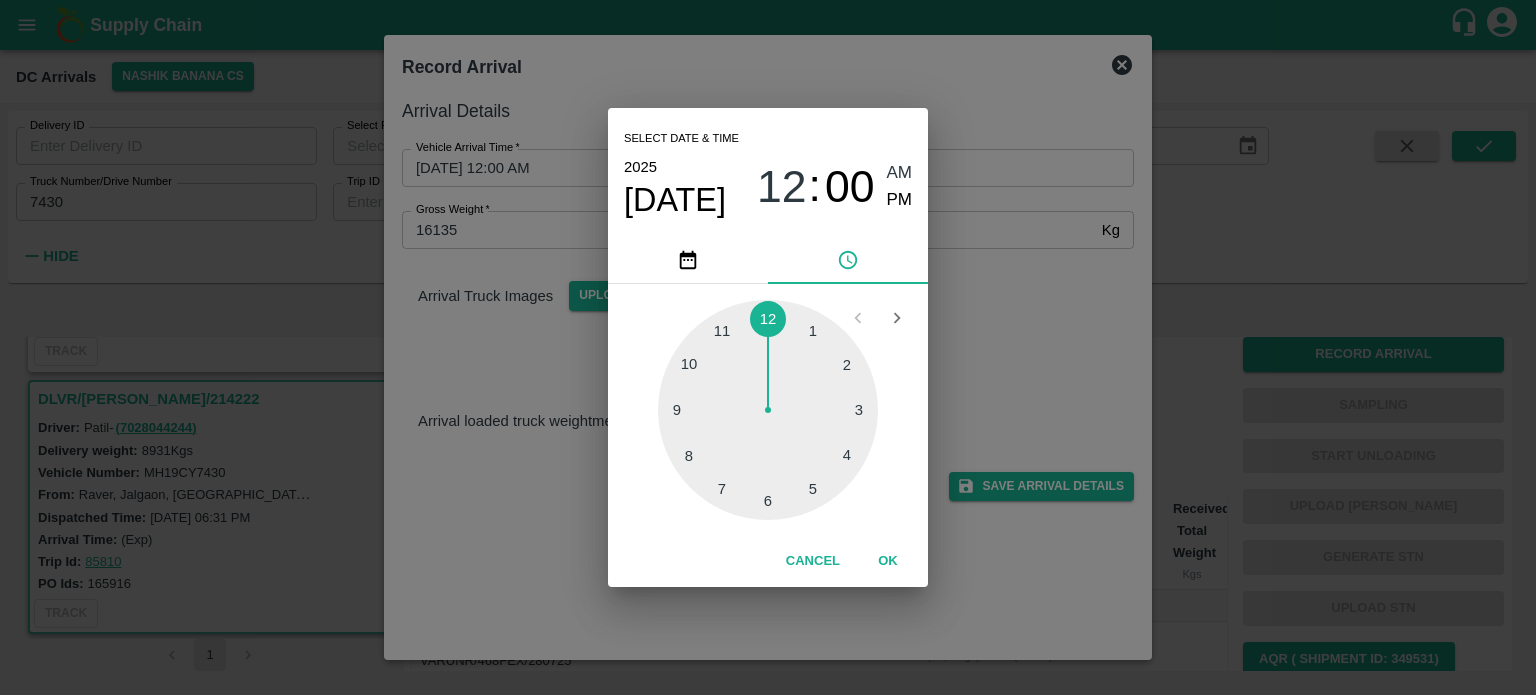 click at bounding box center (768, 410) 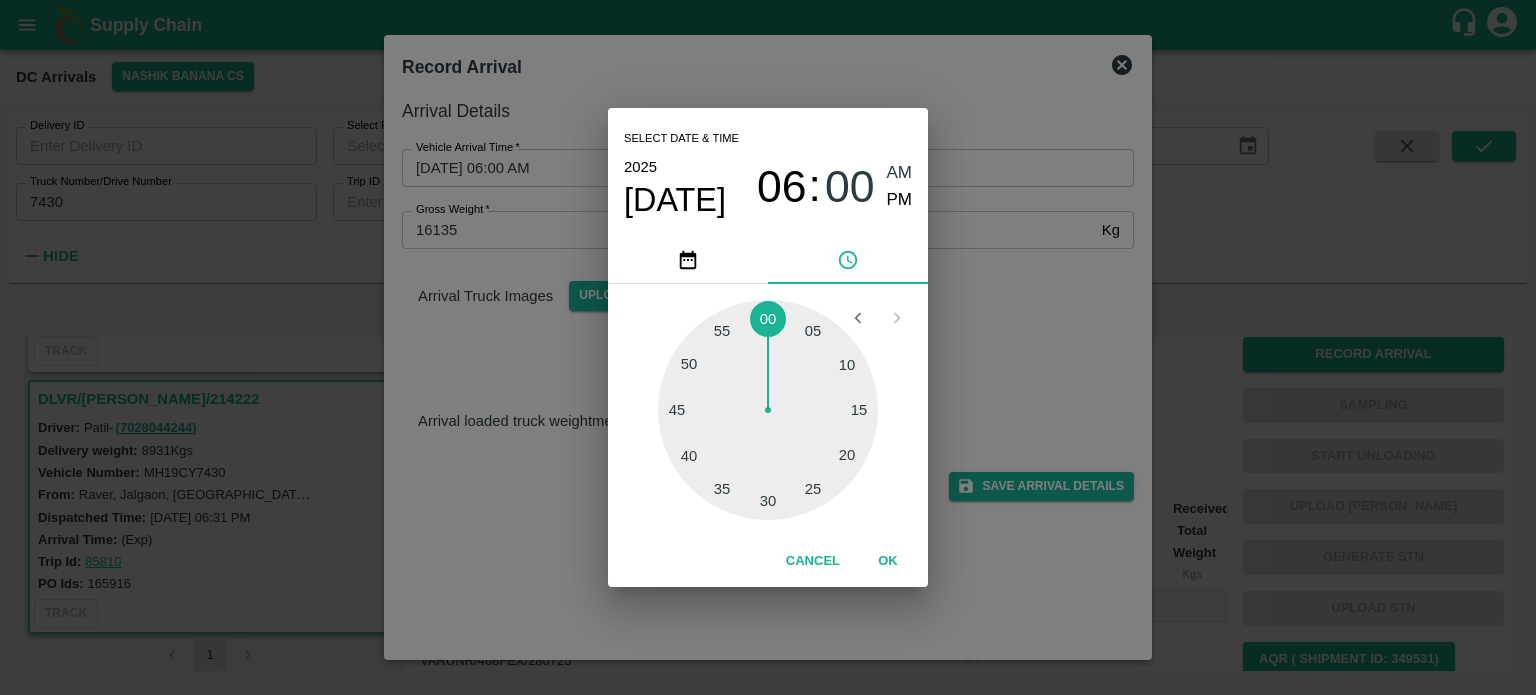 click at bounding box center [768, 410] 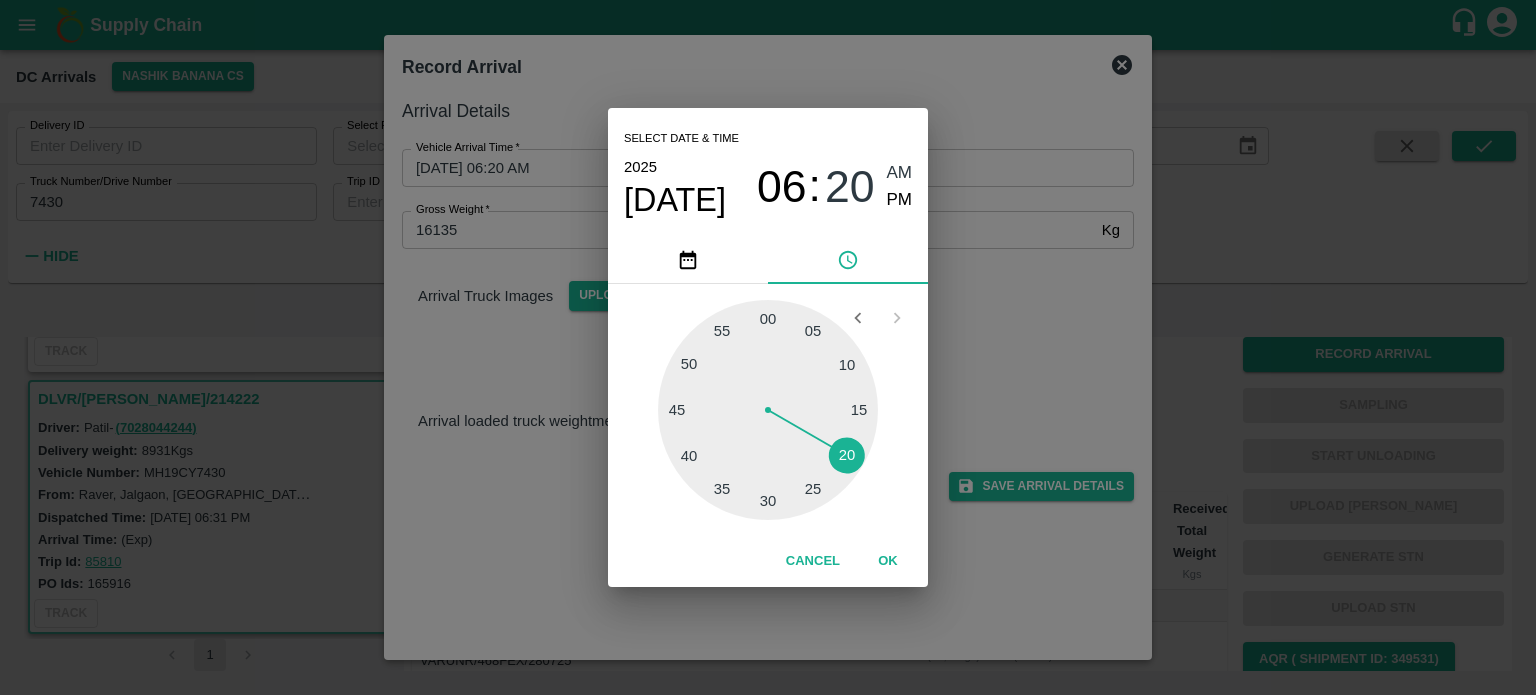 click on "Select date & time [DATE] 06 : 20 AM PM 05 10 15 20 25 30 35 40 45 50 55 00 Cancel OK" at bounding box center (768, 347) 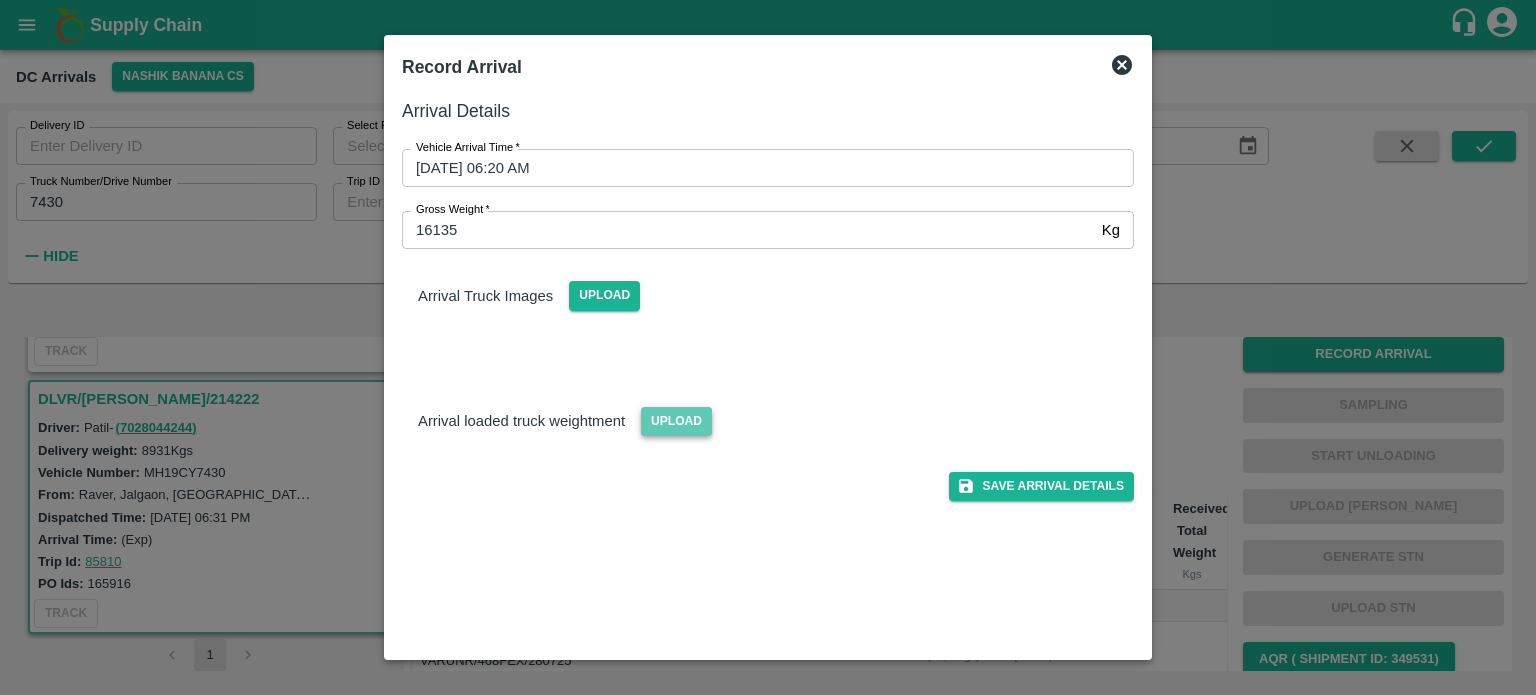 click on "Upload" at bounding box center [676, 421] 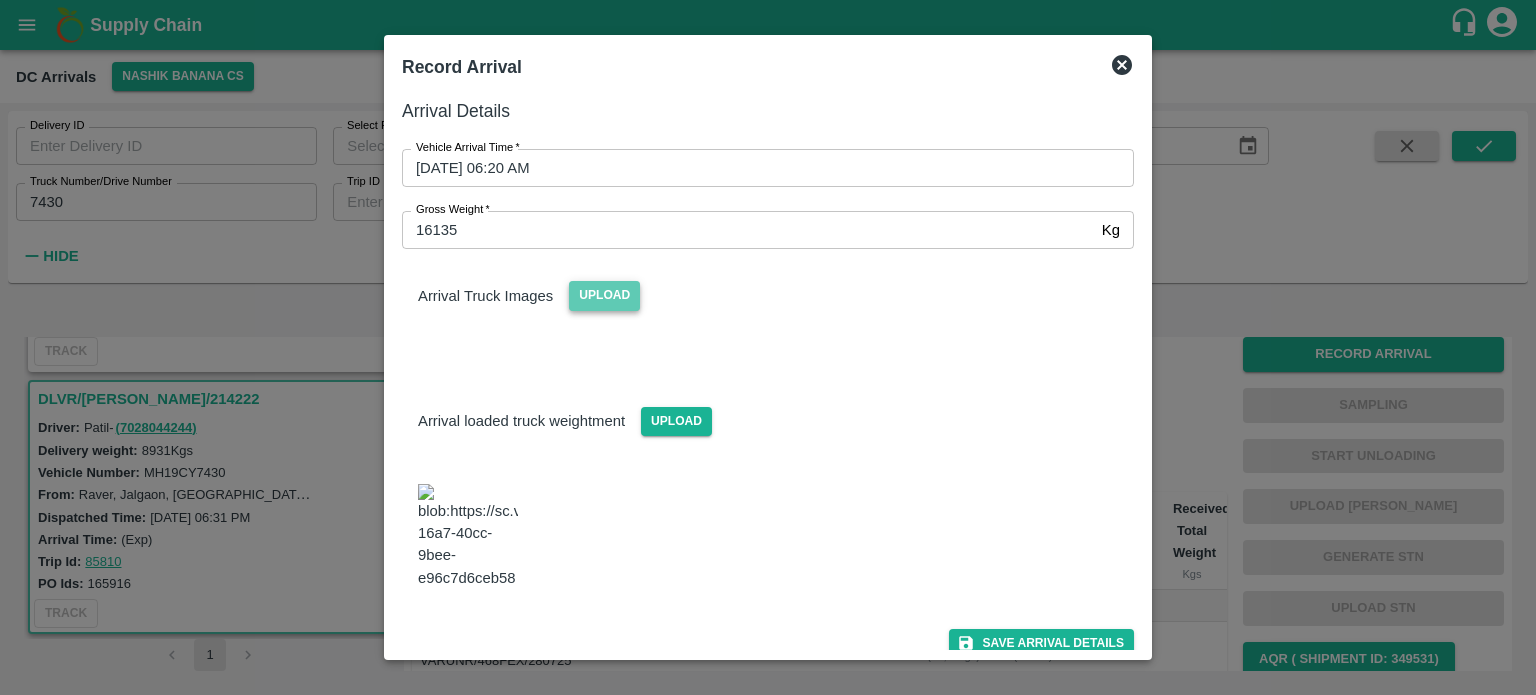 click on "Upload" at bounding box center [604, 295] 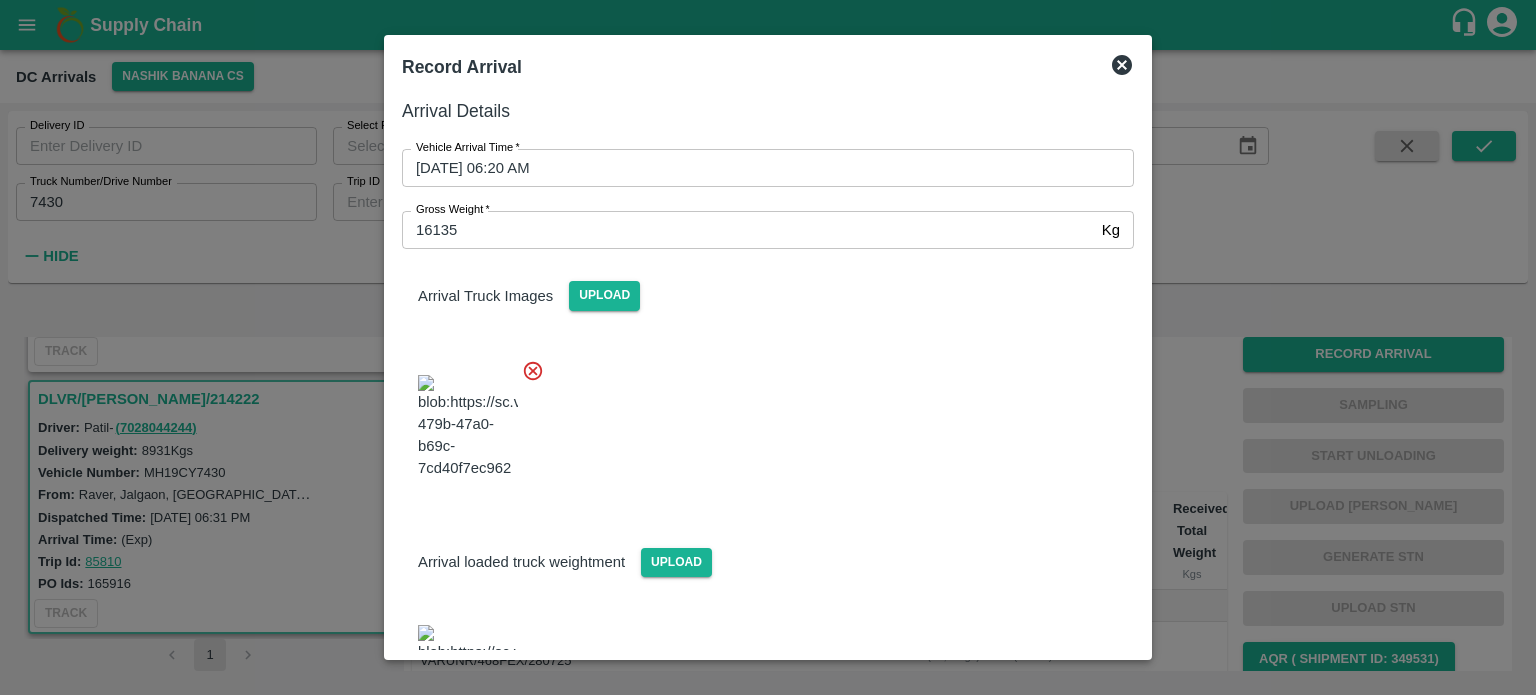 click at bounding box center (760, 421) 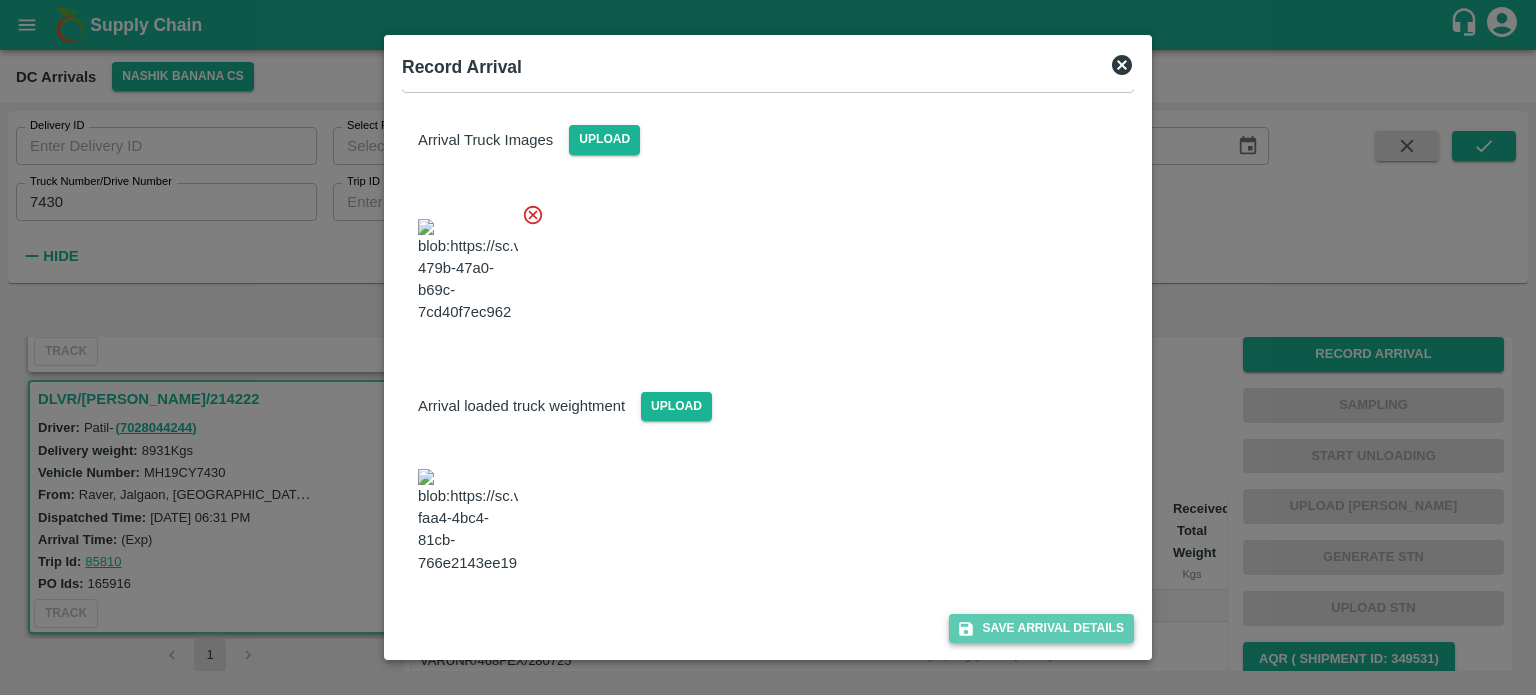 click on "Save Arrival Details" at bounding box center (1041, 628) 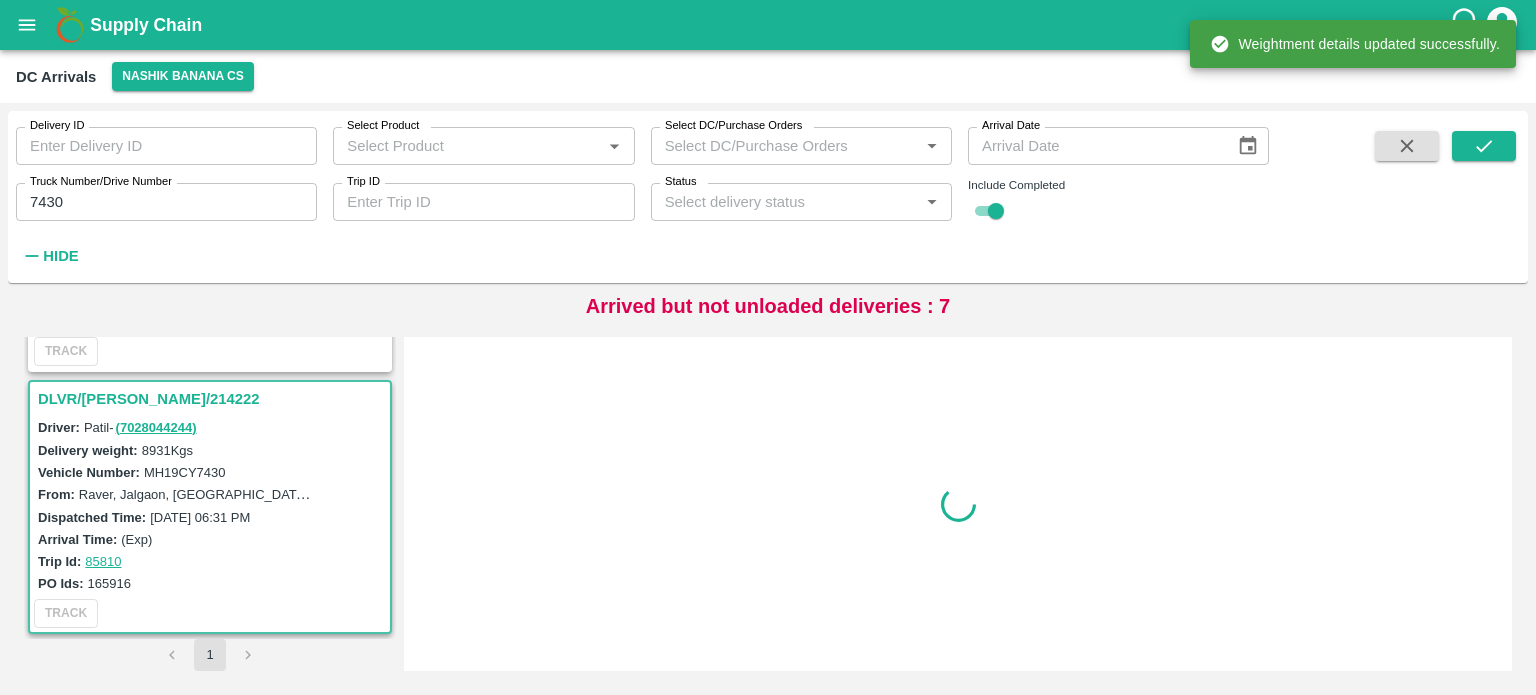 scroll, scrollTop: 0, scrollLeft: 0, axis: both 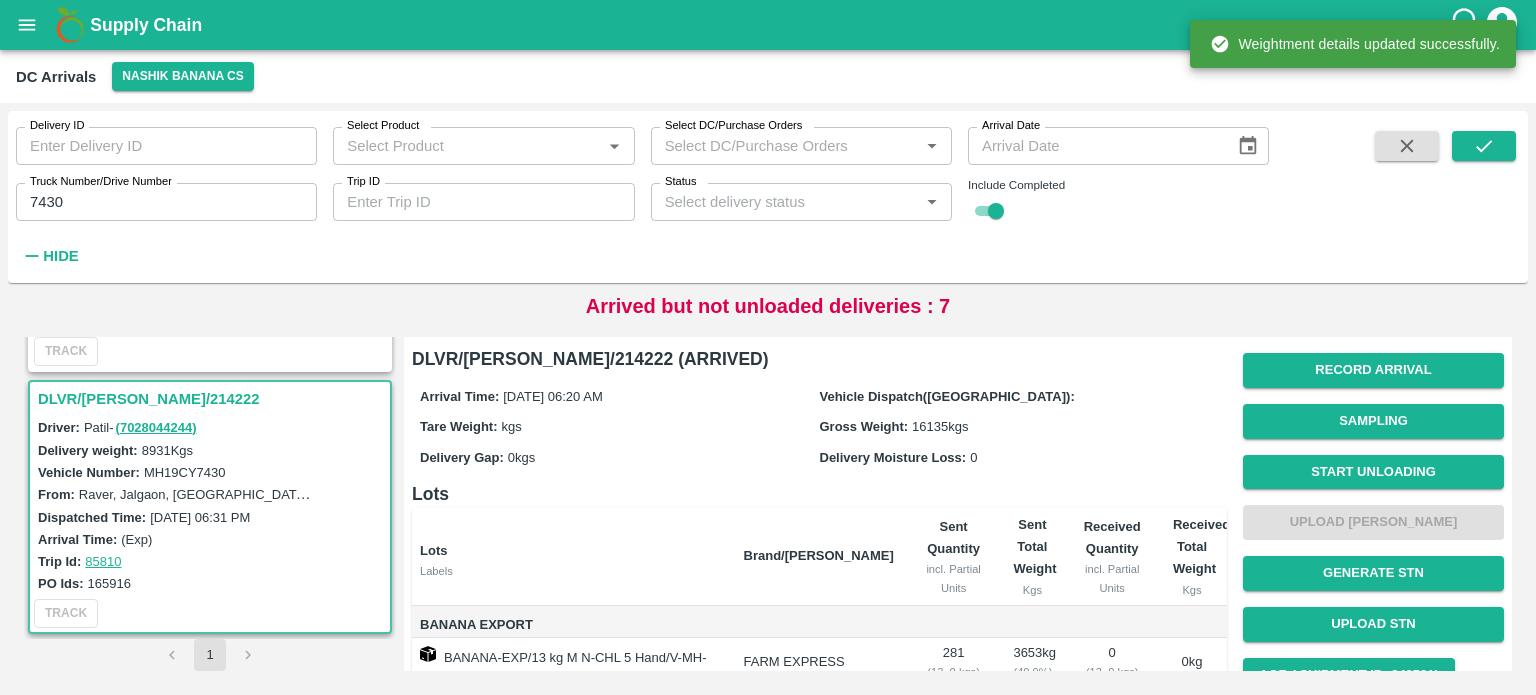 click on "Start Unloading" at bounding box center [1373, 472] 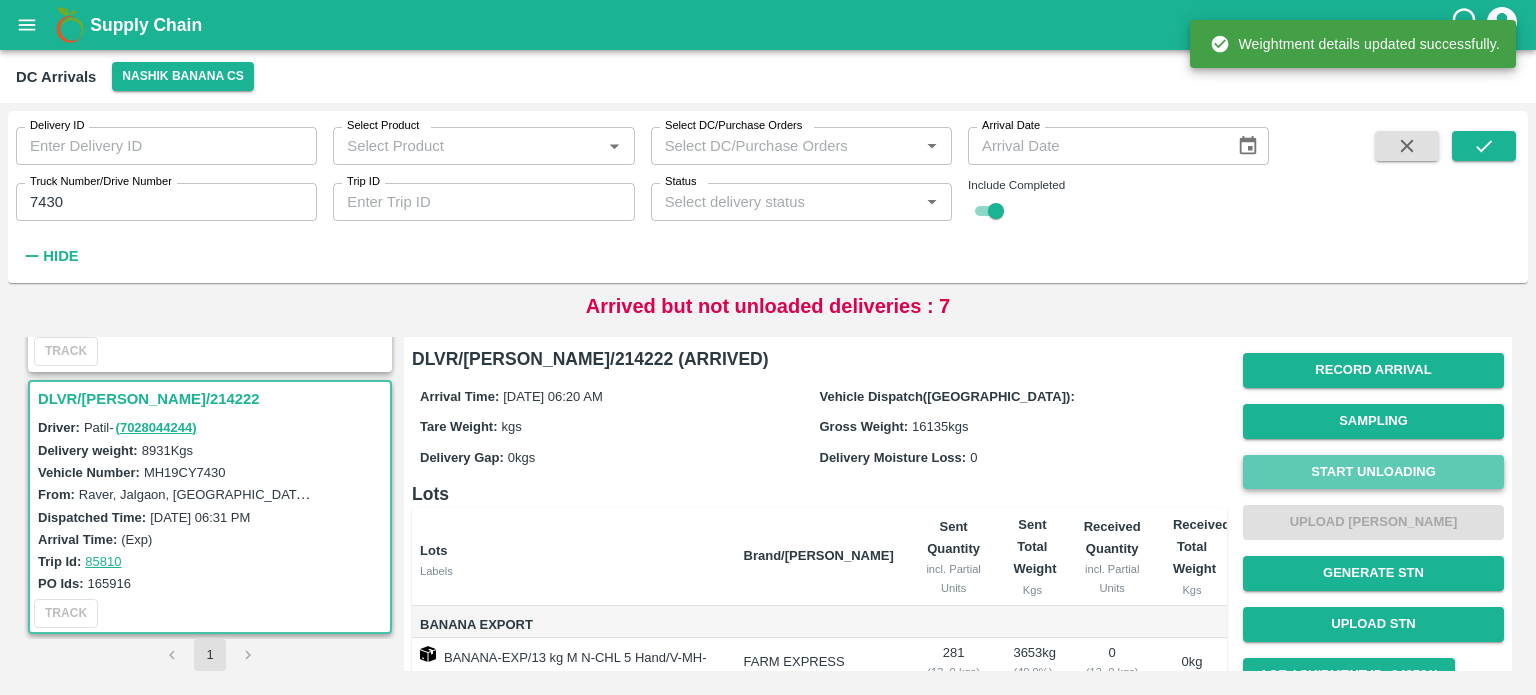 click on "Start Unloading" at bounding box center (1373, 472) 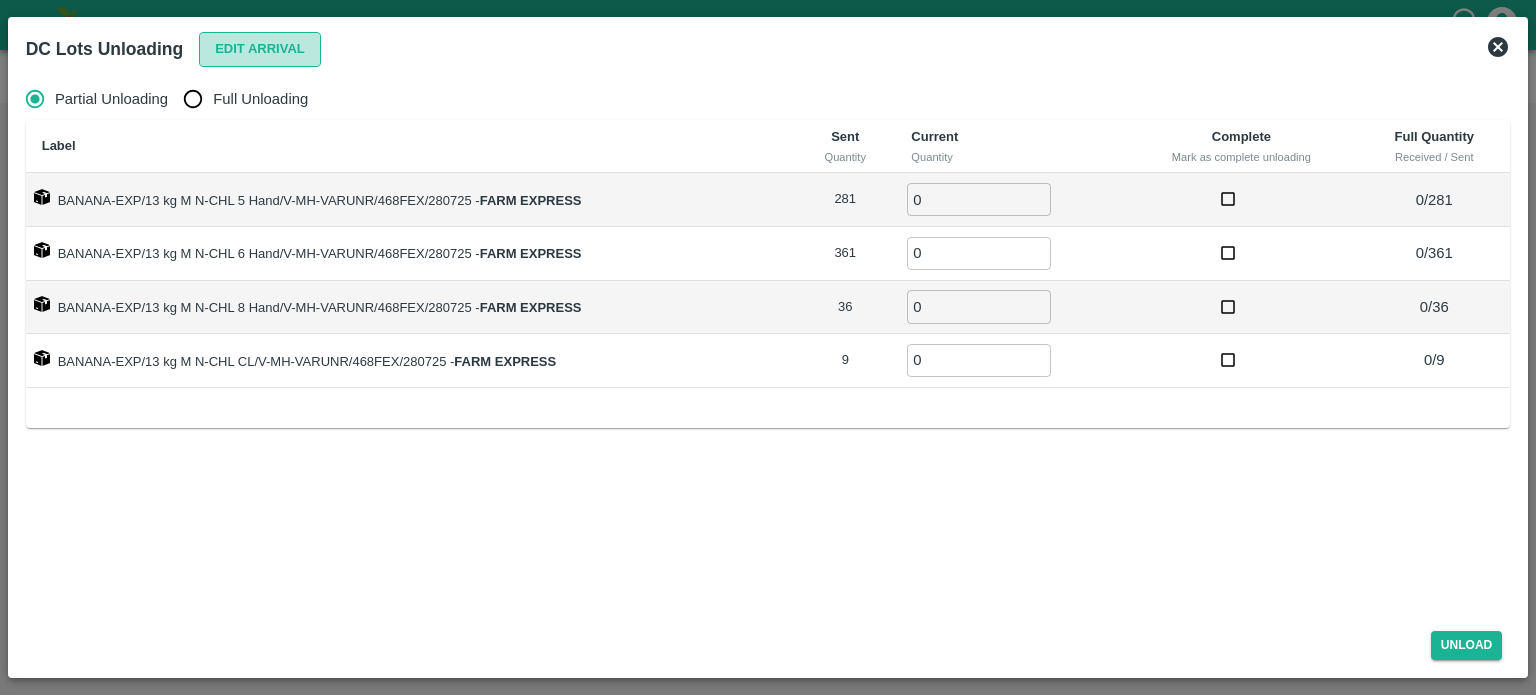 click on "Edit Arrival" at bounding box center (260, 49) 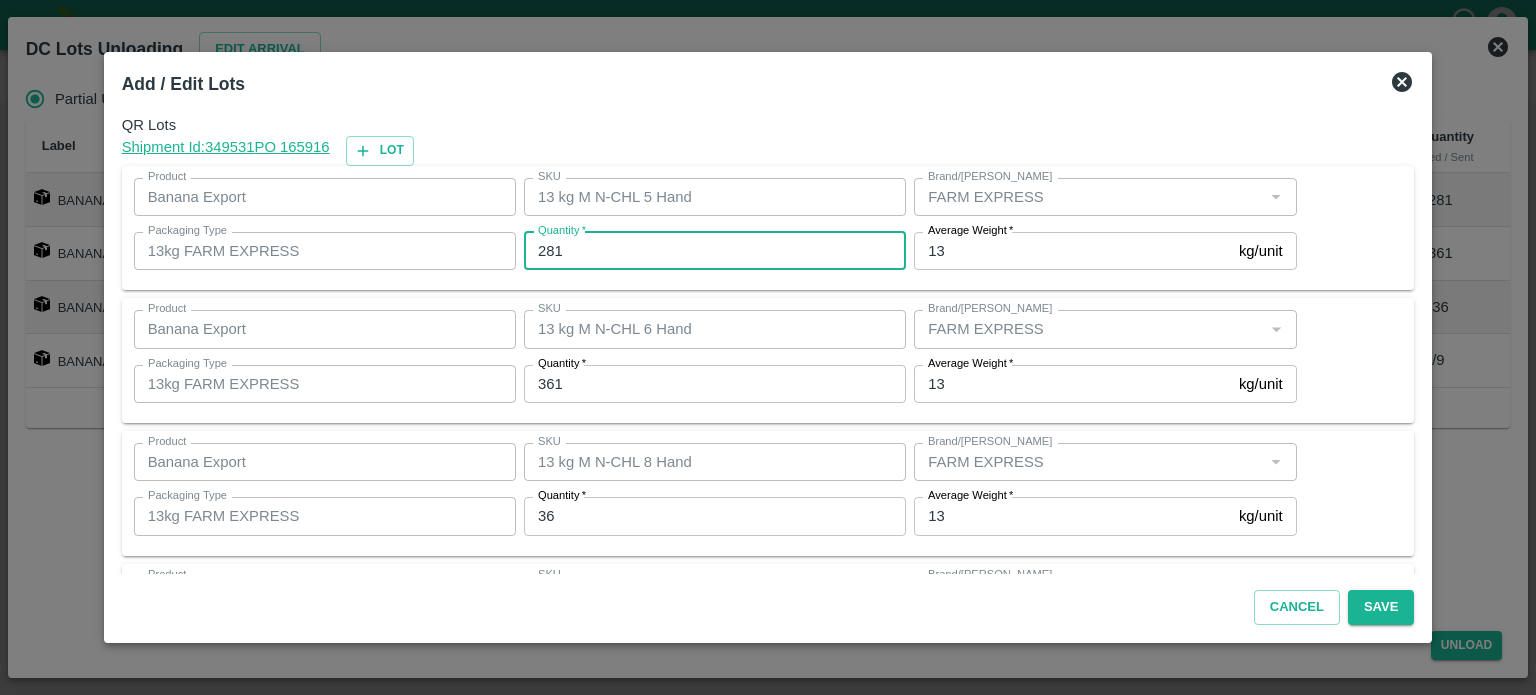 click on "281" at bounding box center [715, 251] 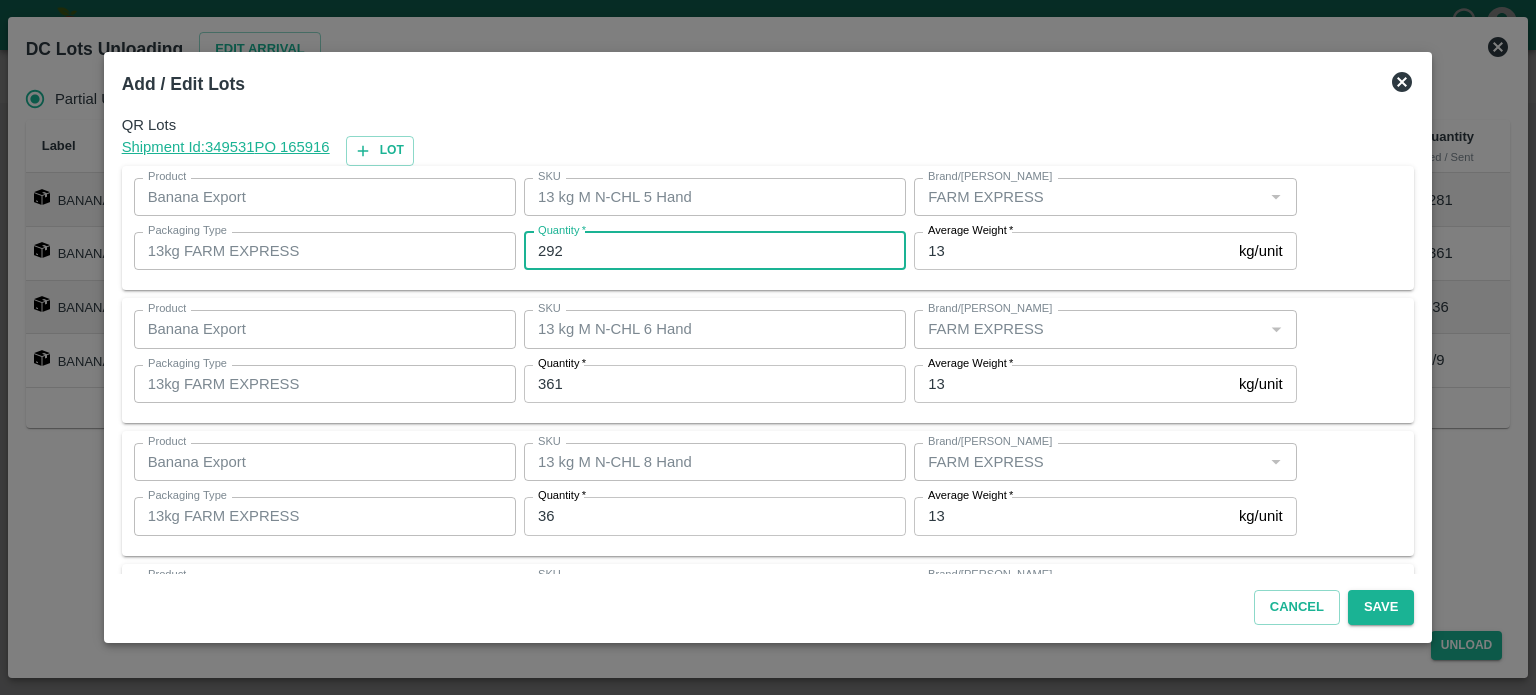 type on "292" 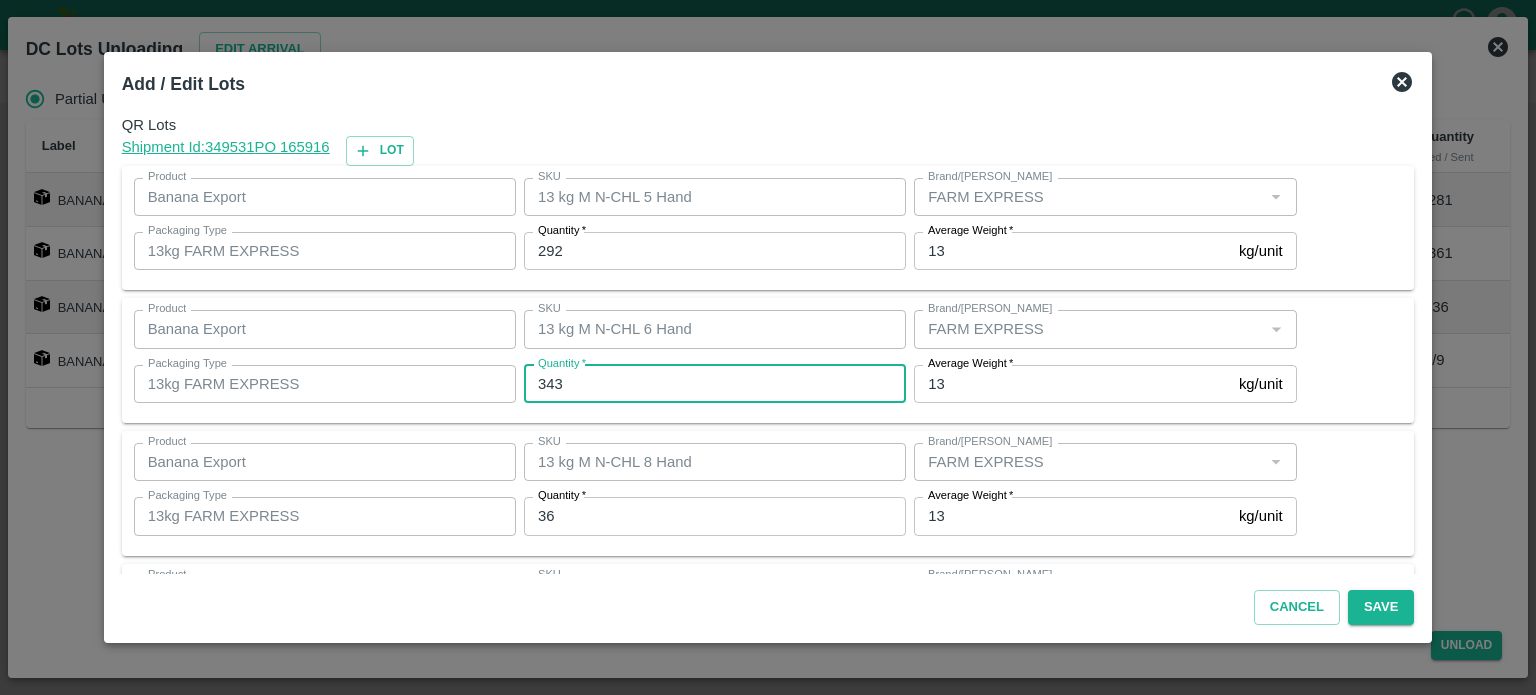 type on "343" 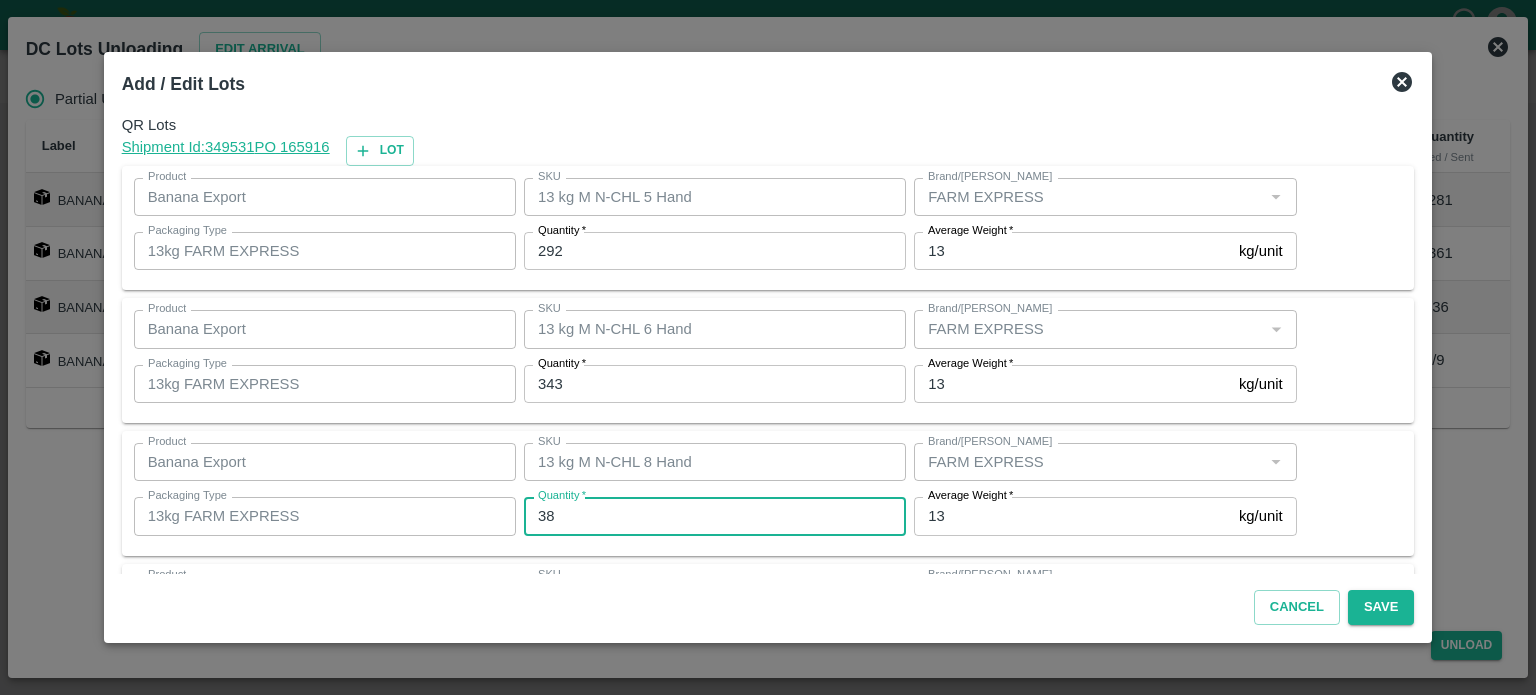 type on "38" 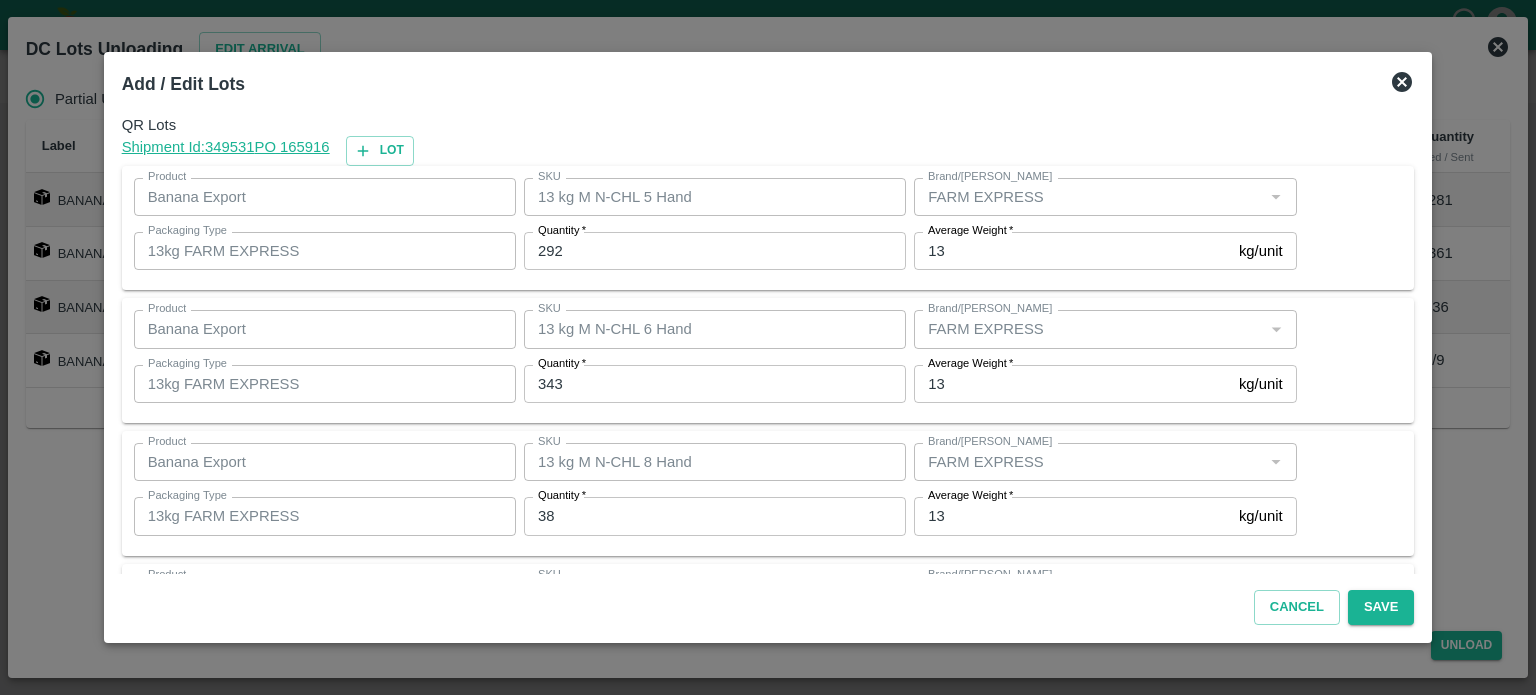 scroll, scrollTop: 129, scrollLeft: 0, axis: vertical 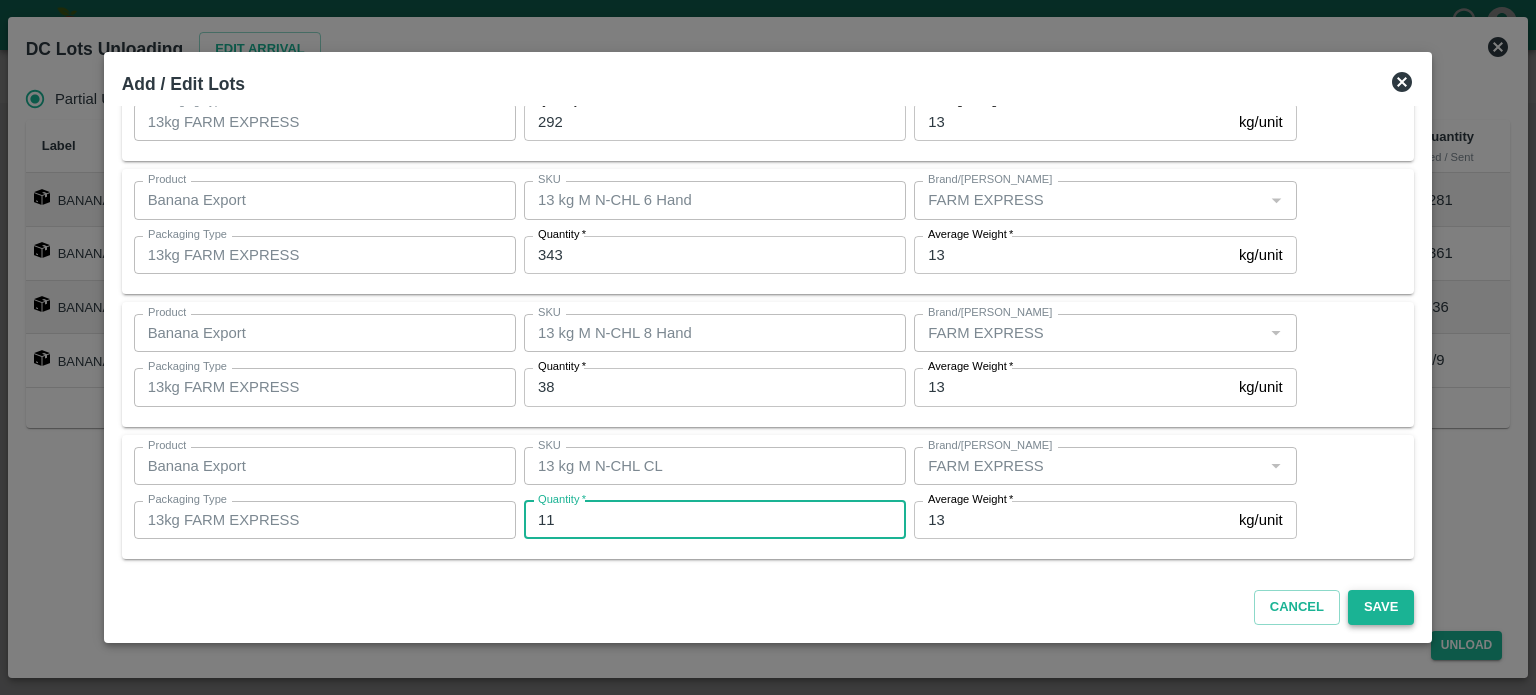 type on "11" 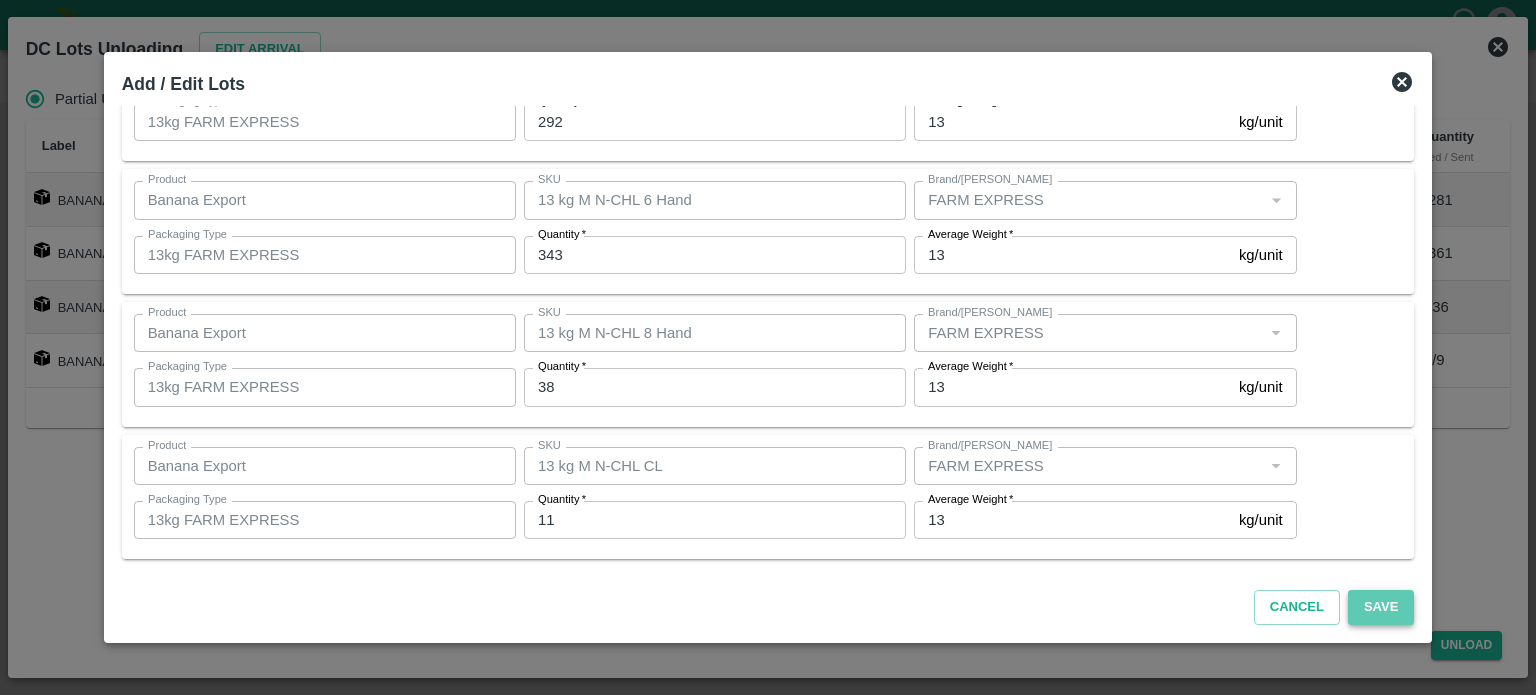 click on "Save" at bounding box center (1381, 607) 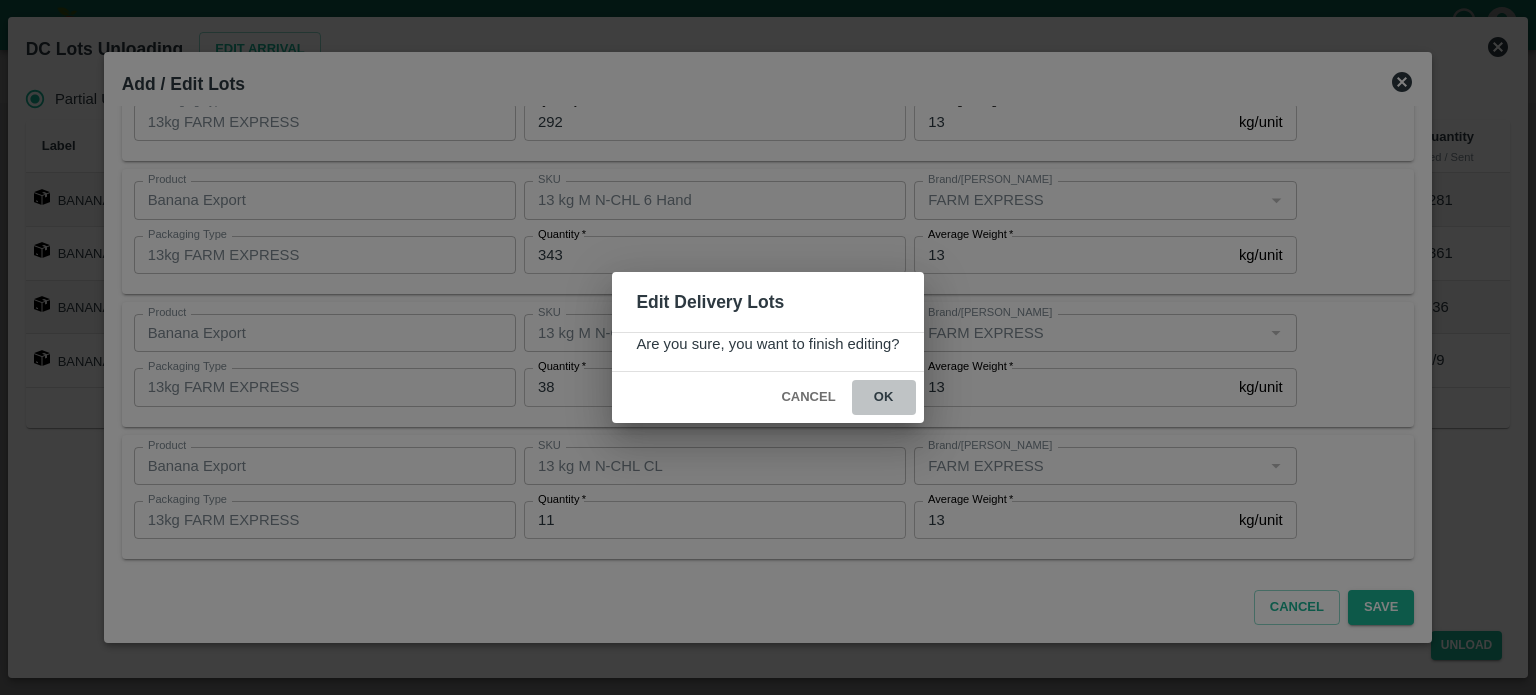 click on "ok" at bounding box center [884, 397] 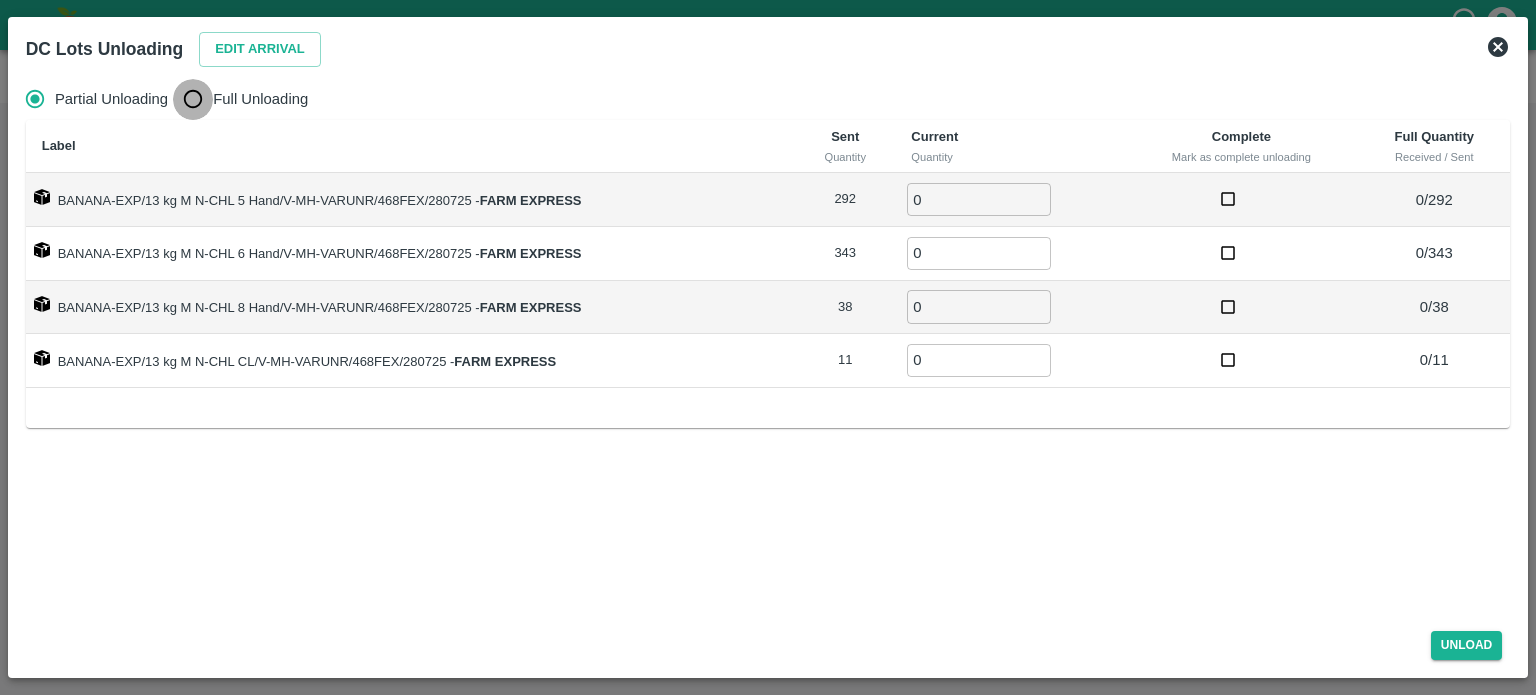 click on "Full Unloading" at bounding box center [193, 99] 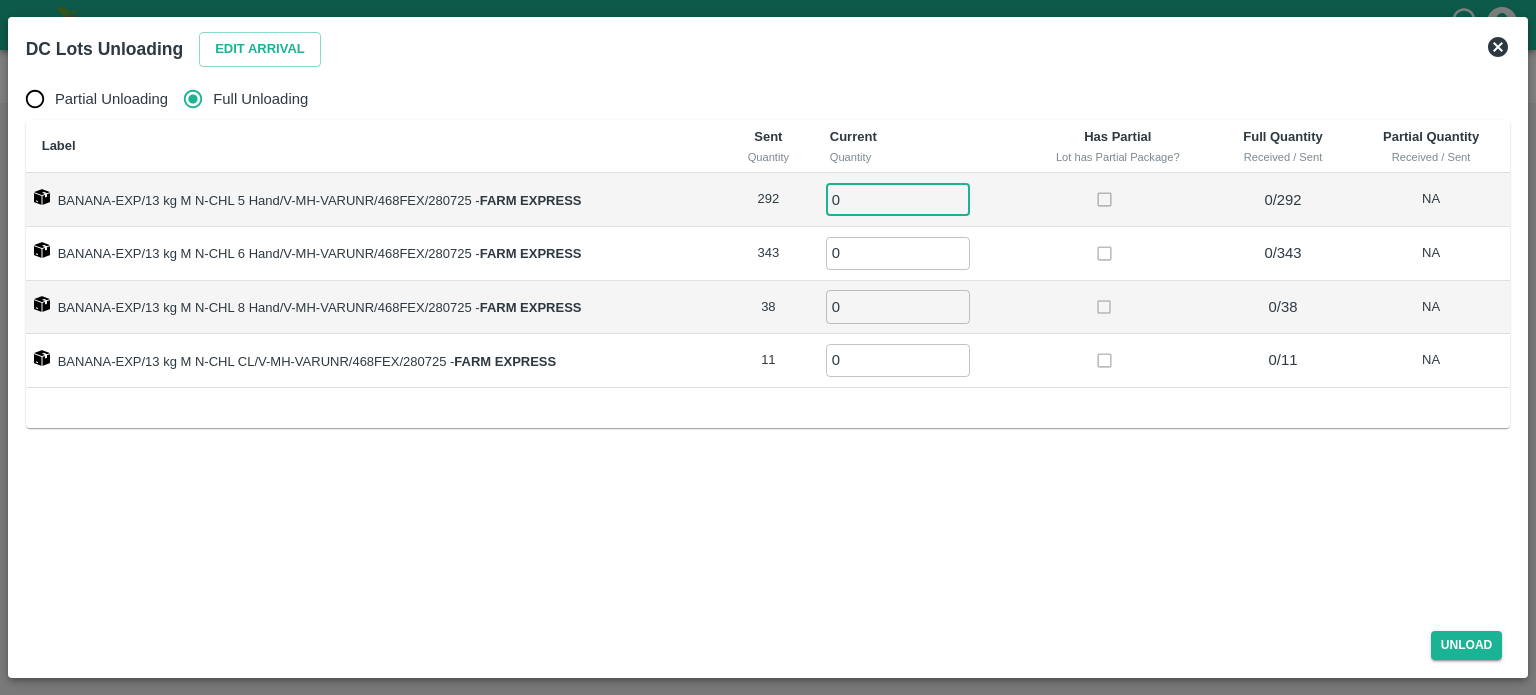 click on "0" at bounding box center [898, 199] 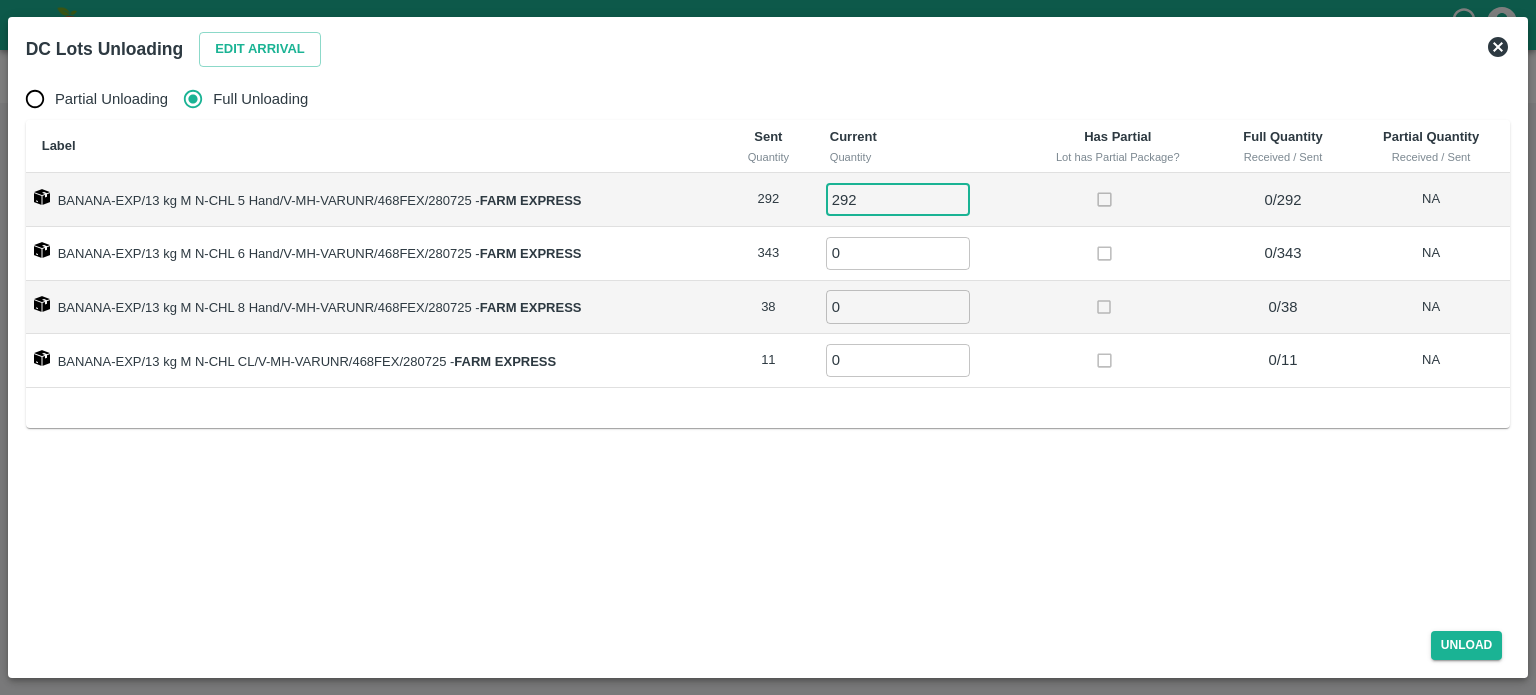 type on "292" 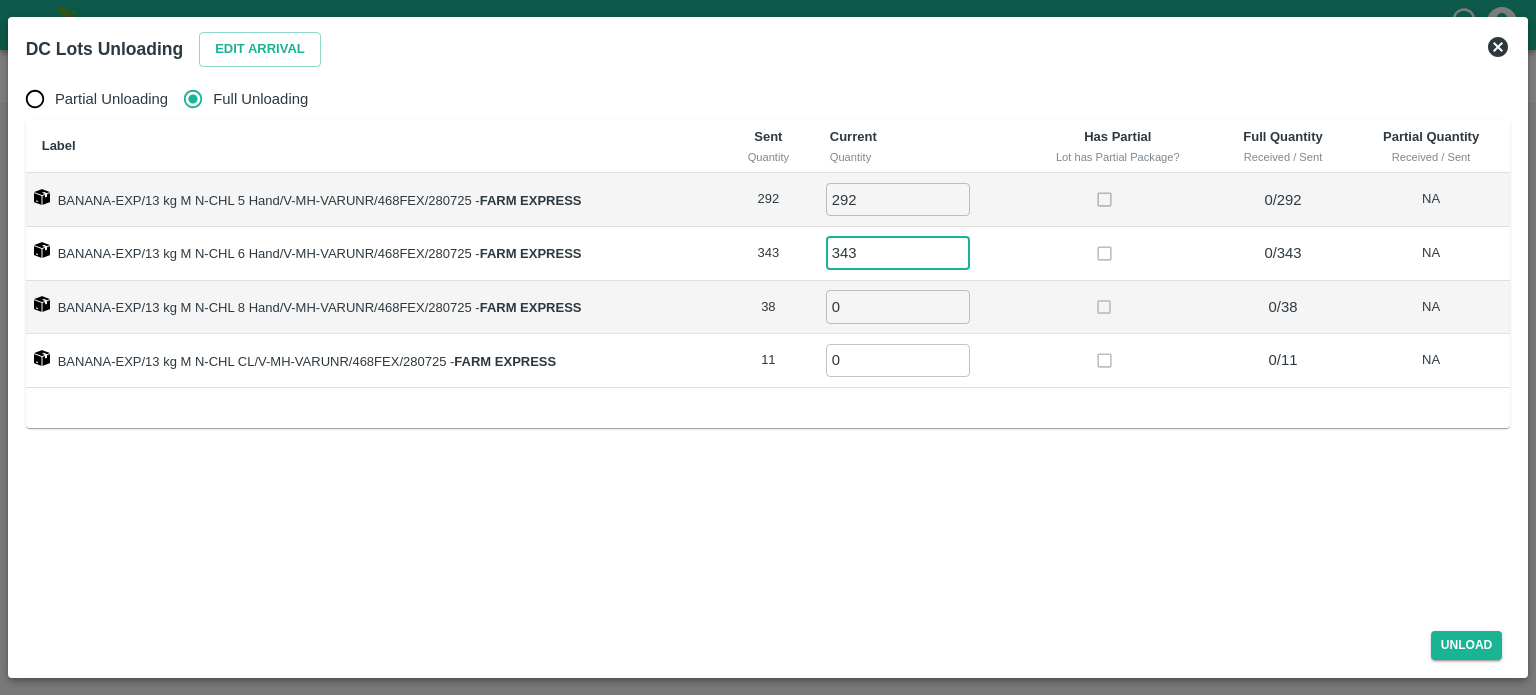 type on "343" 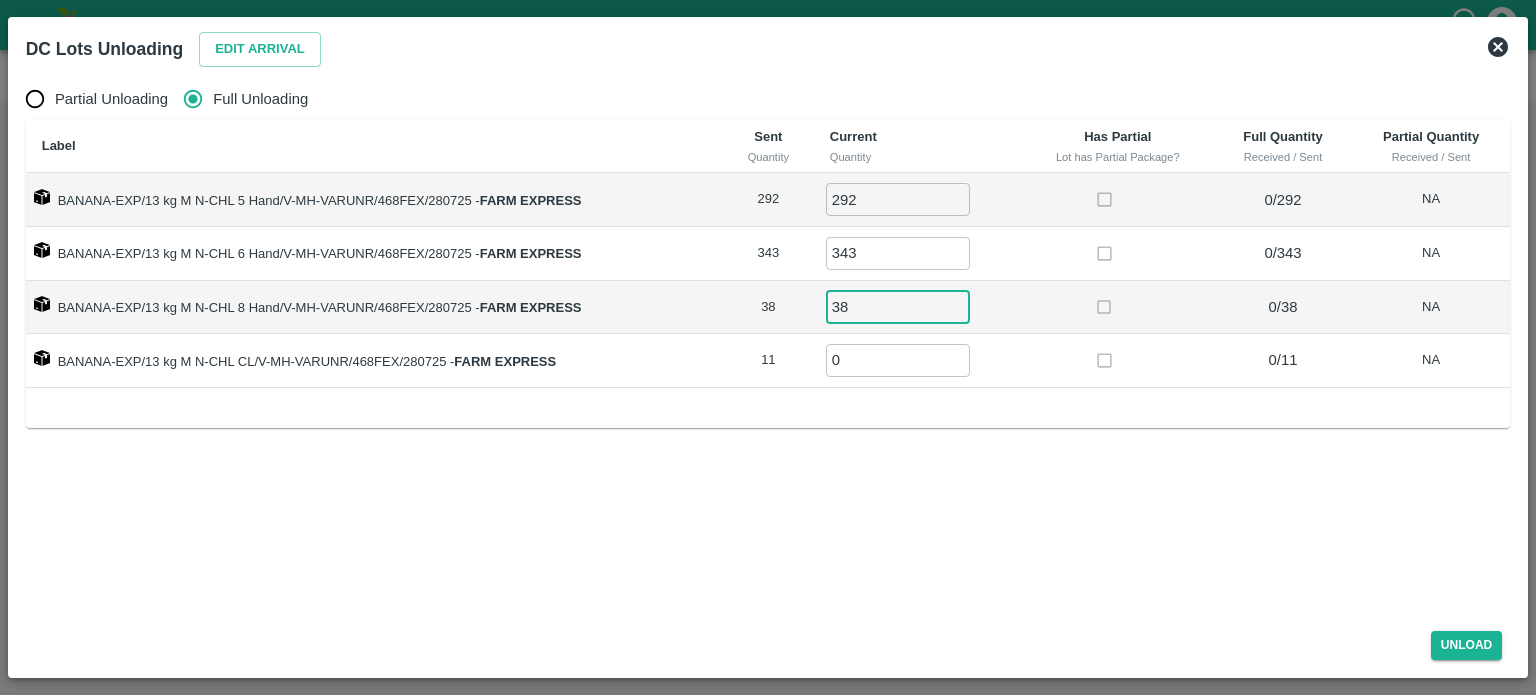 type on "38" 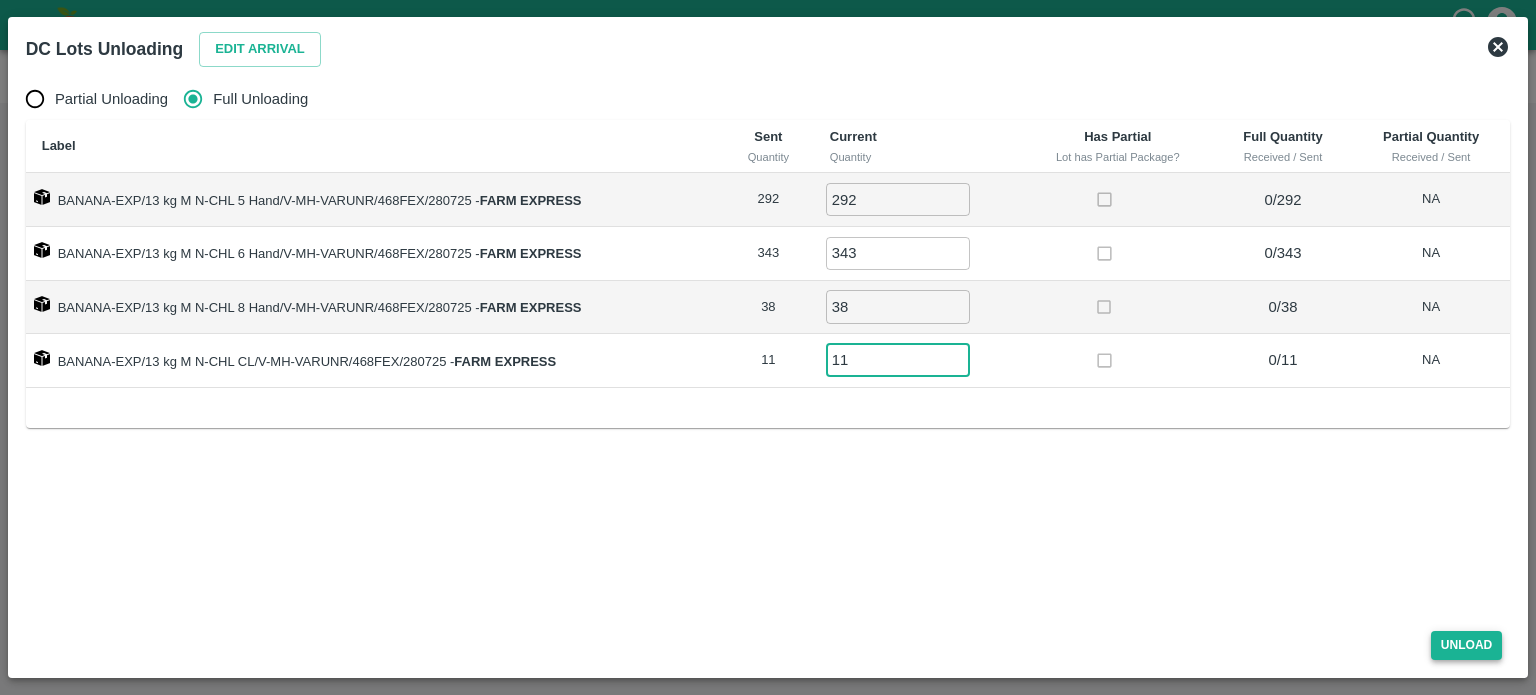 type on "11" 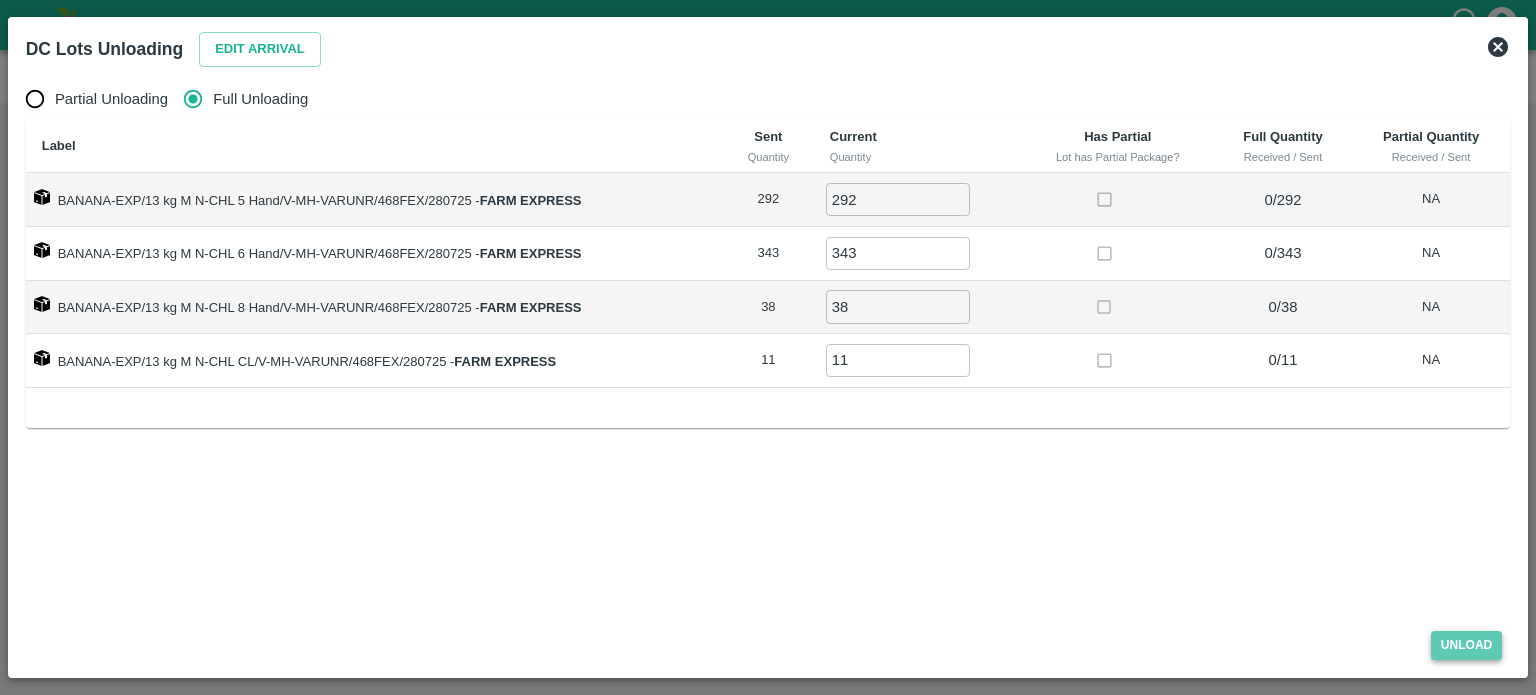 click on "Unload" at bounding box center (1467, 645) 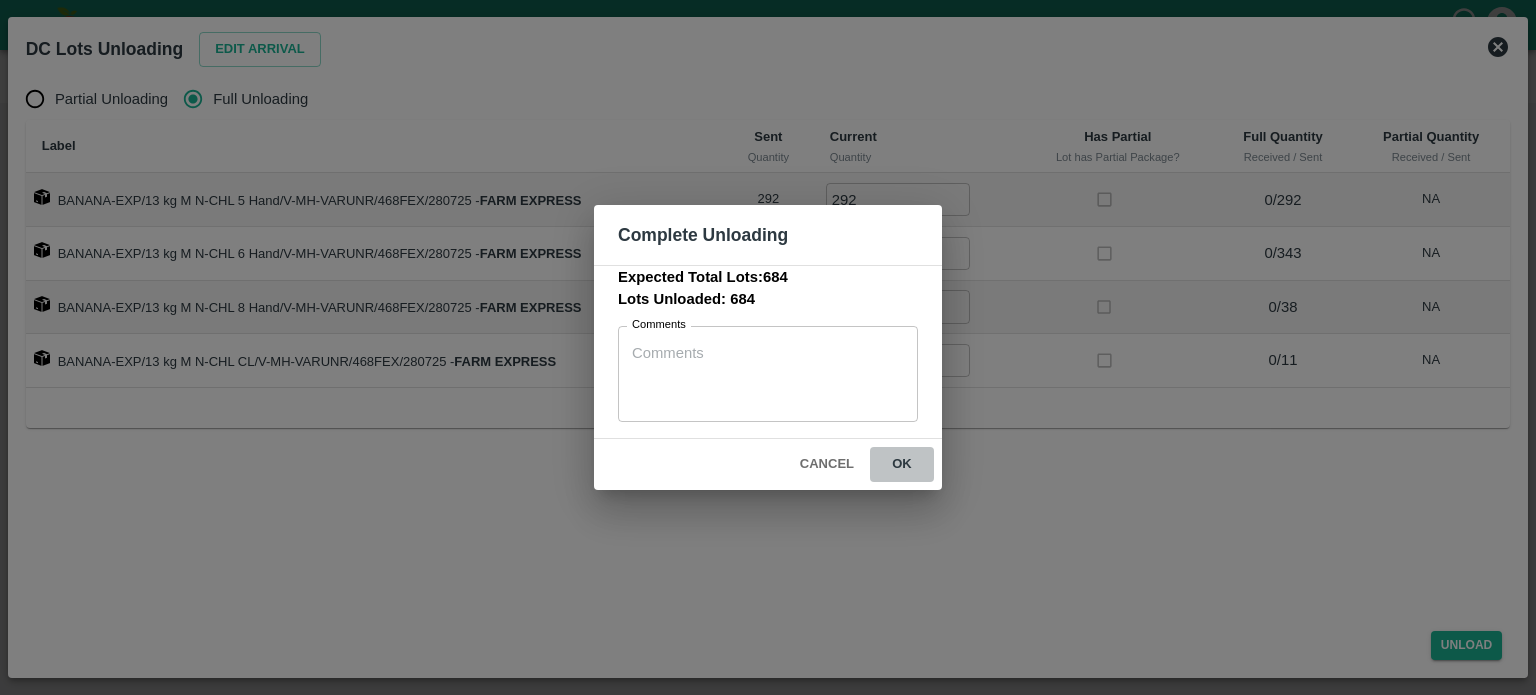click on "ok" at bounding box center (902, 464) 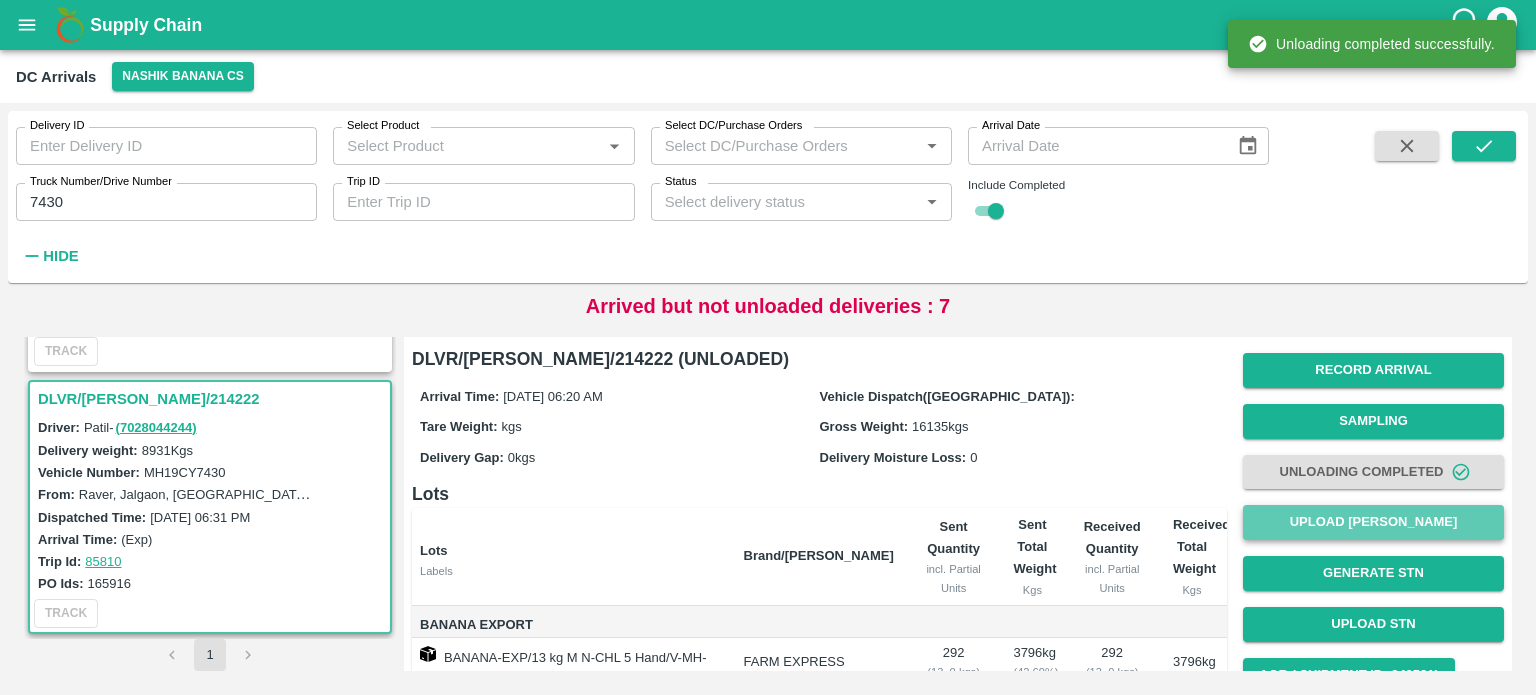 click on "Upload [PERSON_NAME]" at bounding box center (1373, 522) 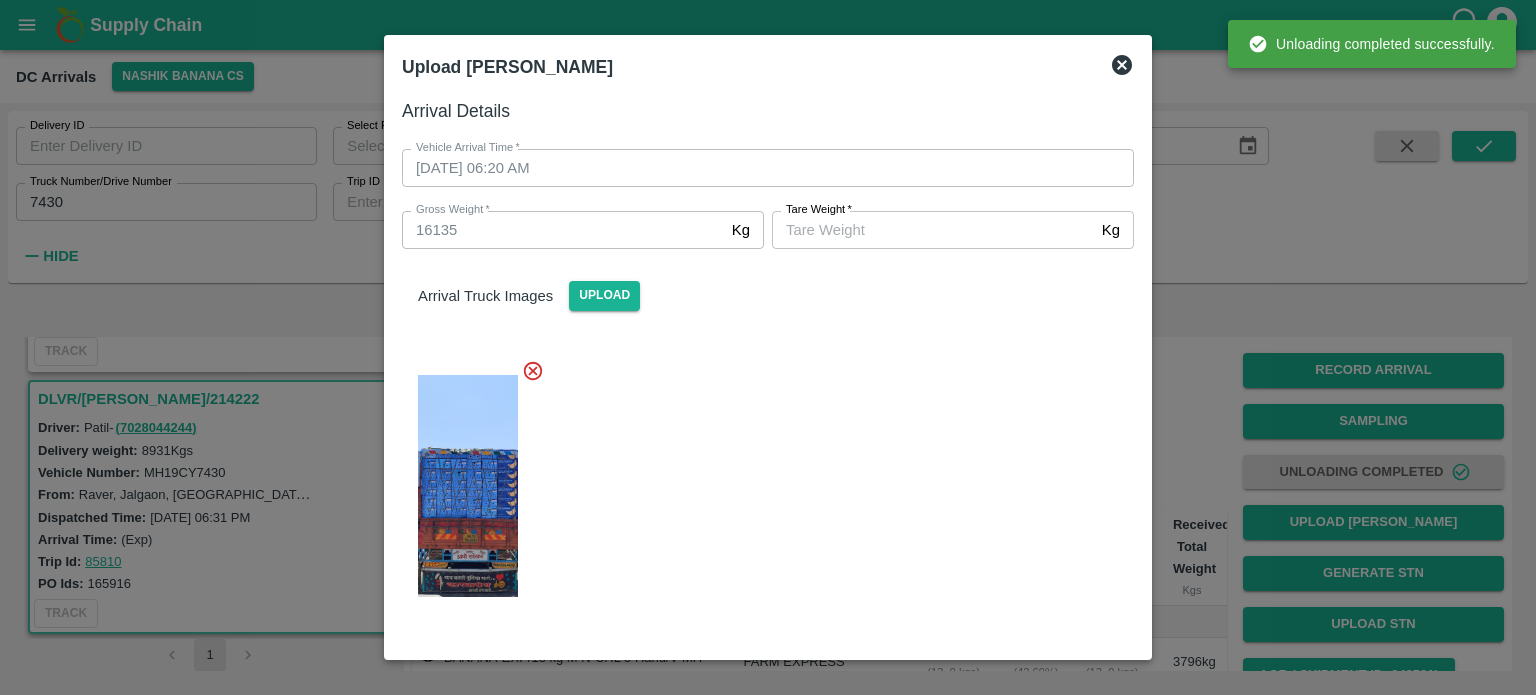 click on "[PERSON_NAME]   *" at bounding box center (933, 230) 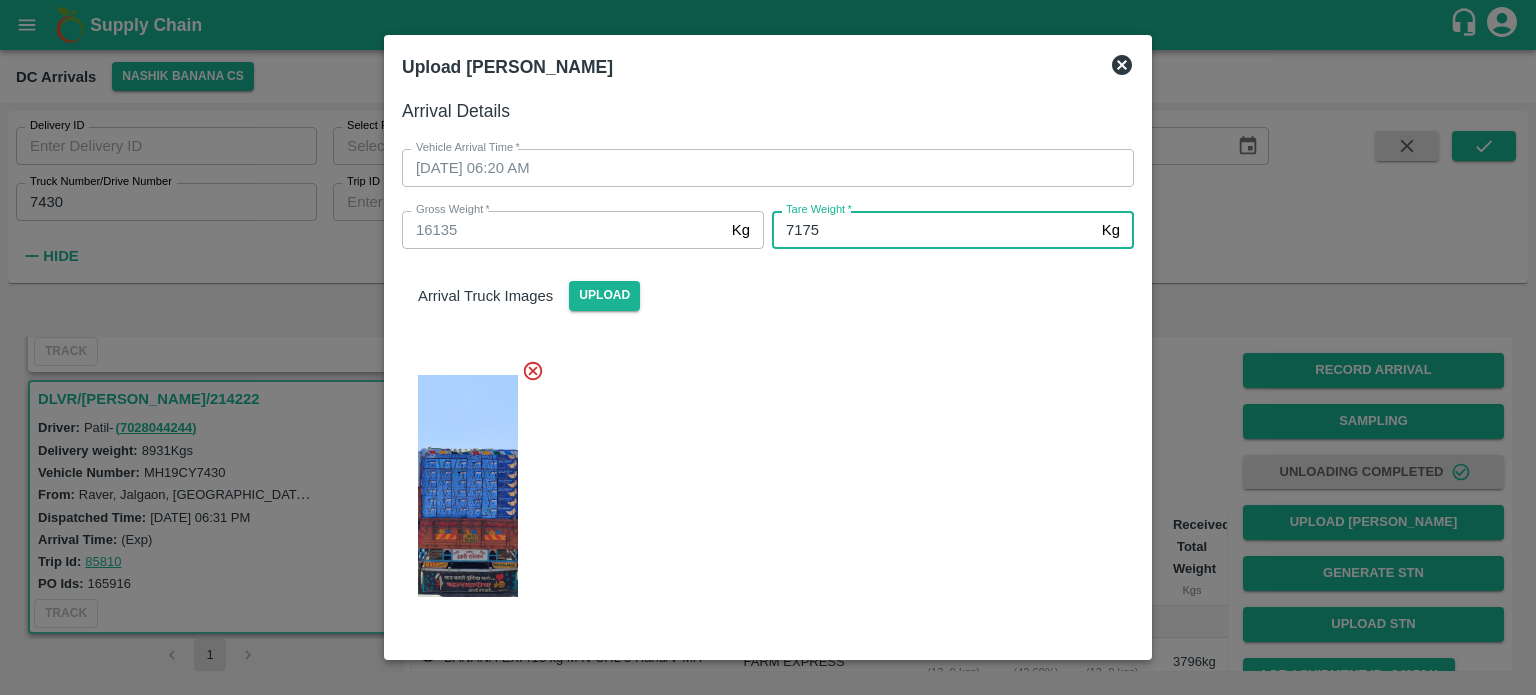 type on "7175" 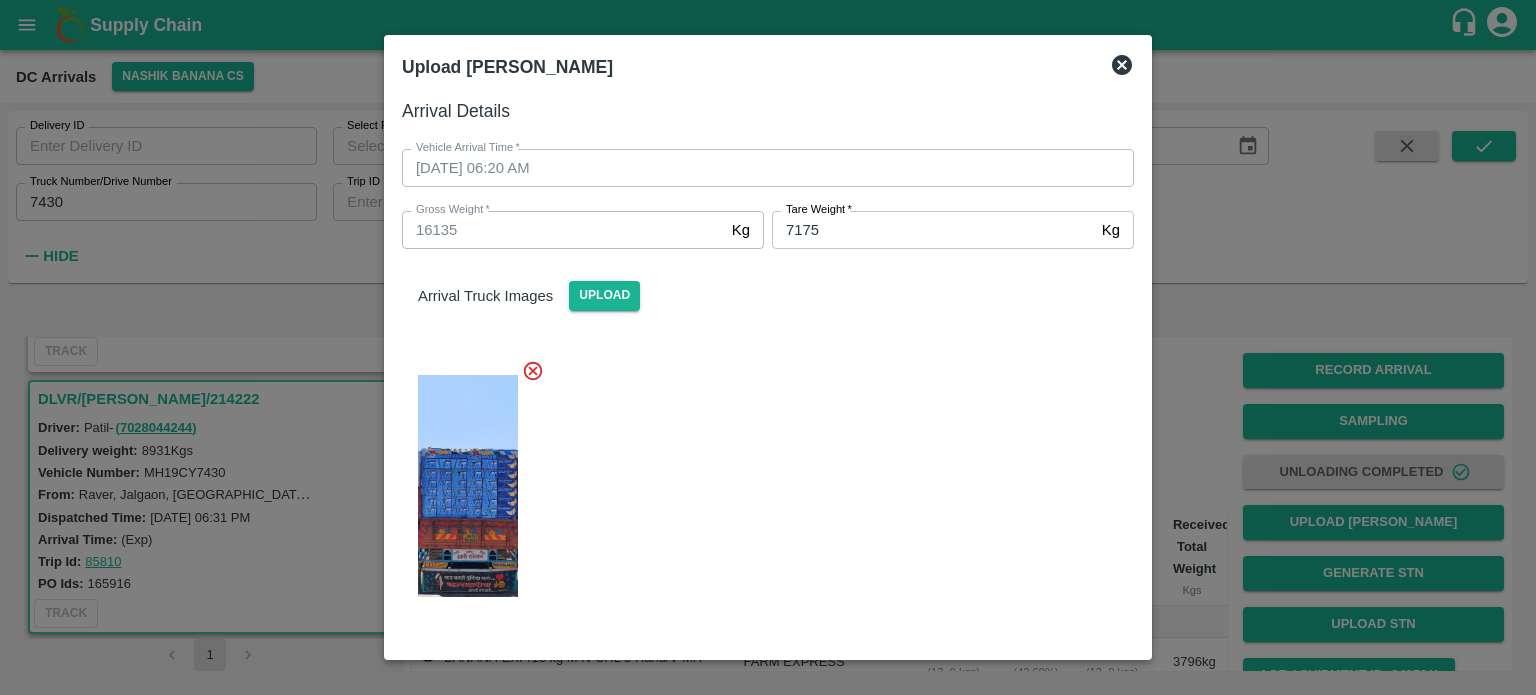 click at bounding box center (760, 480) 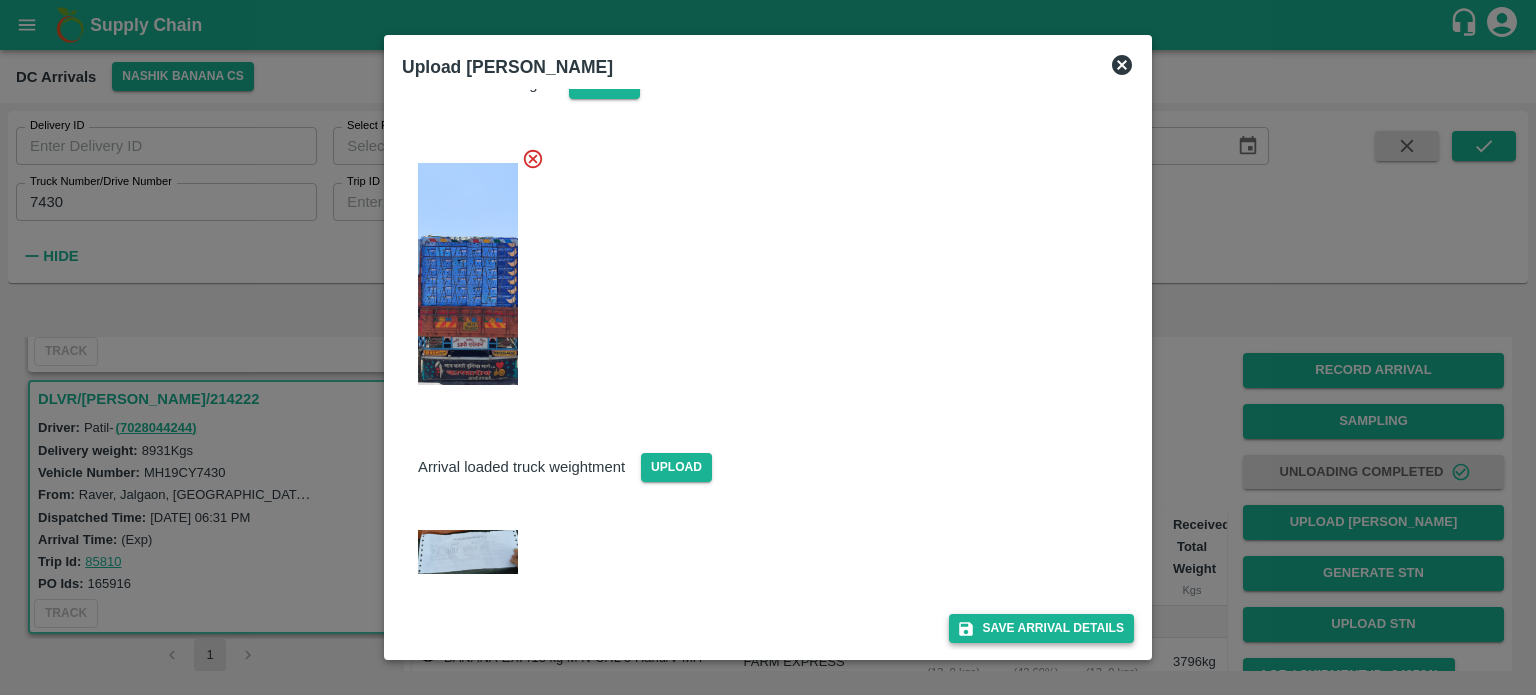 click on "Save Arrival Details" at bounding box center [1041, 628] 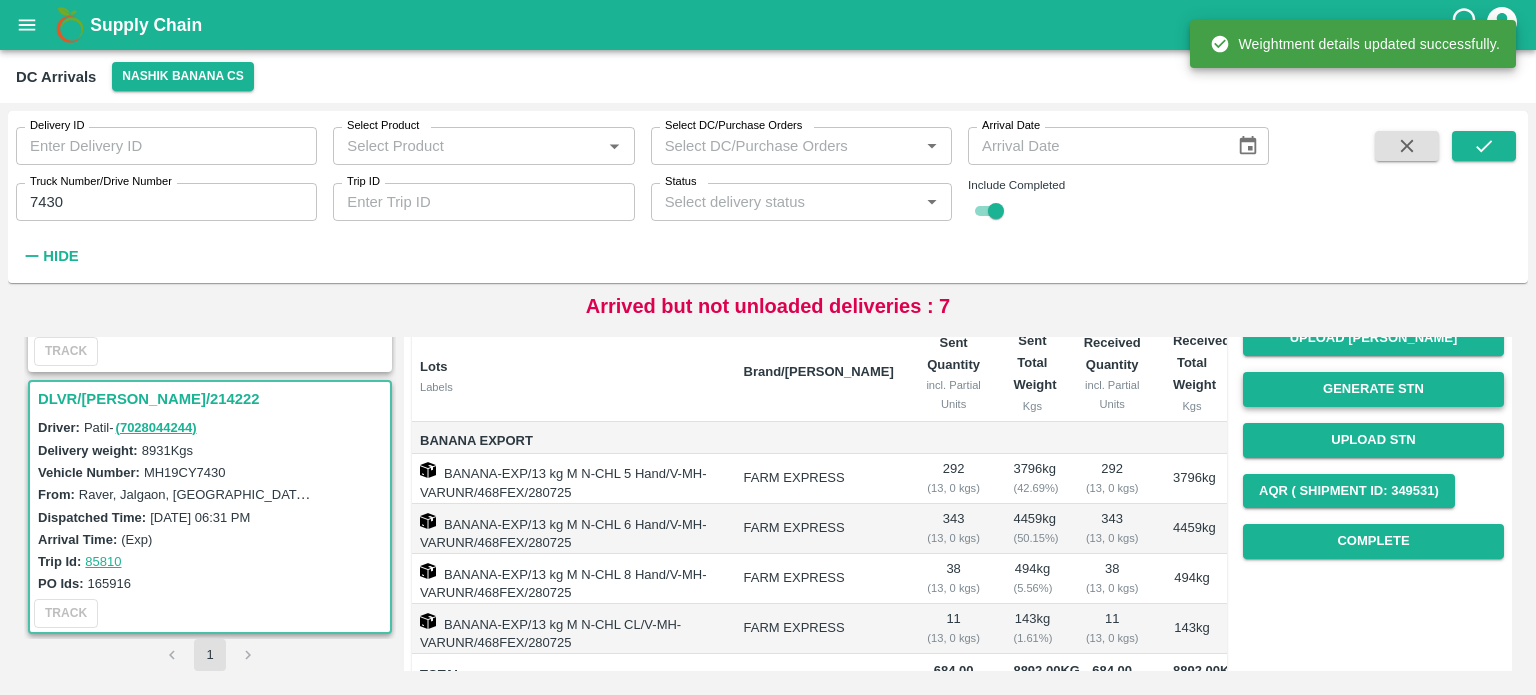 scroll, scrollTop: 188, scrollLeft: 0, axis: vertical 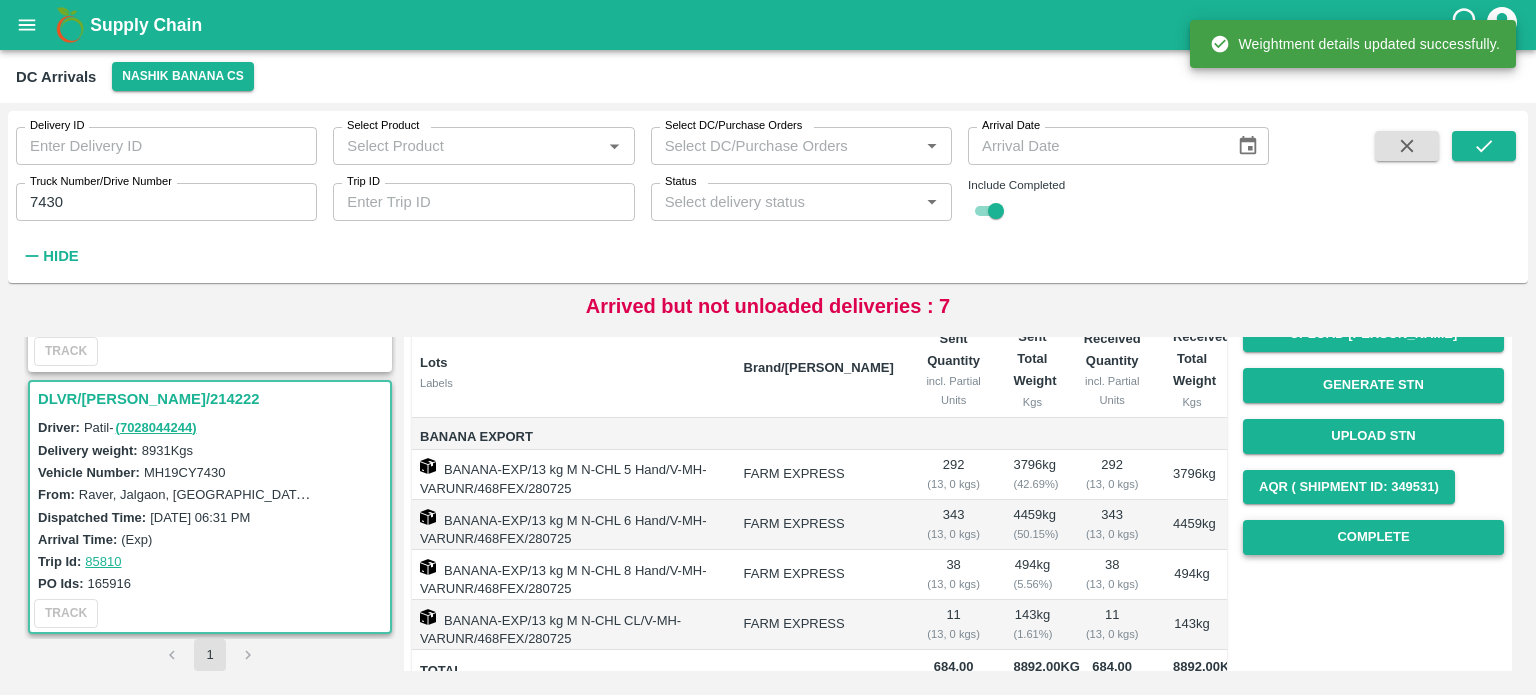 click on "Complete" at bounding box center [1373, 537] 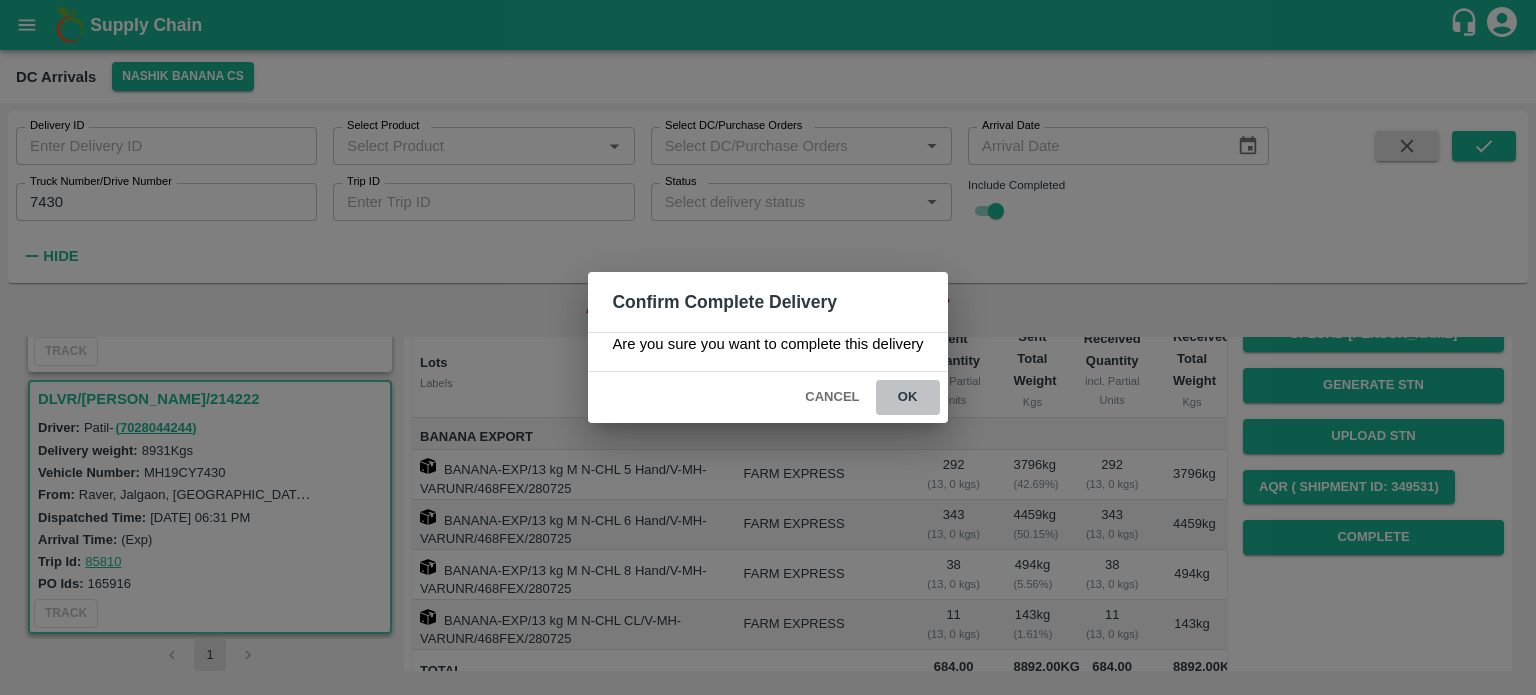click on "ok" at bounding box center [908, 397] 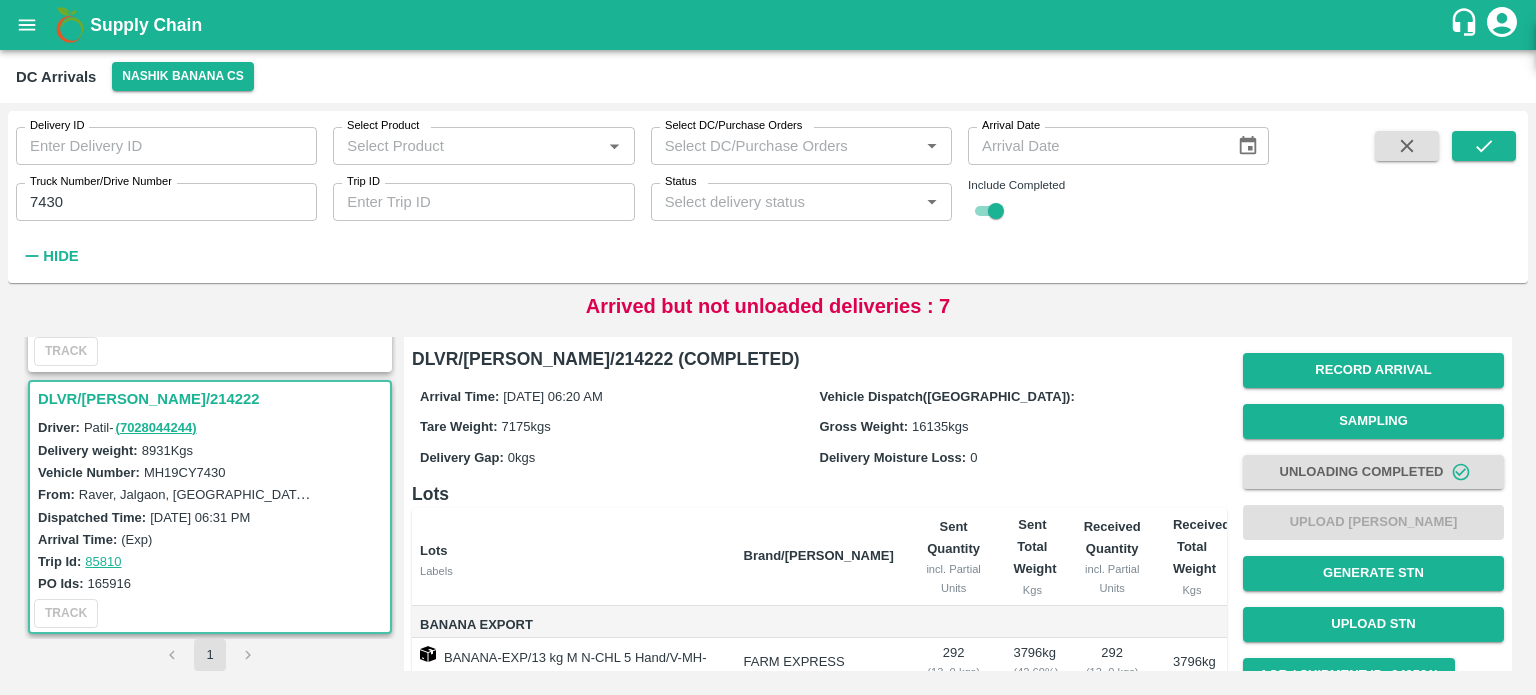 click on "7430" at bounding box center (166, 202) 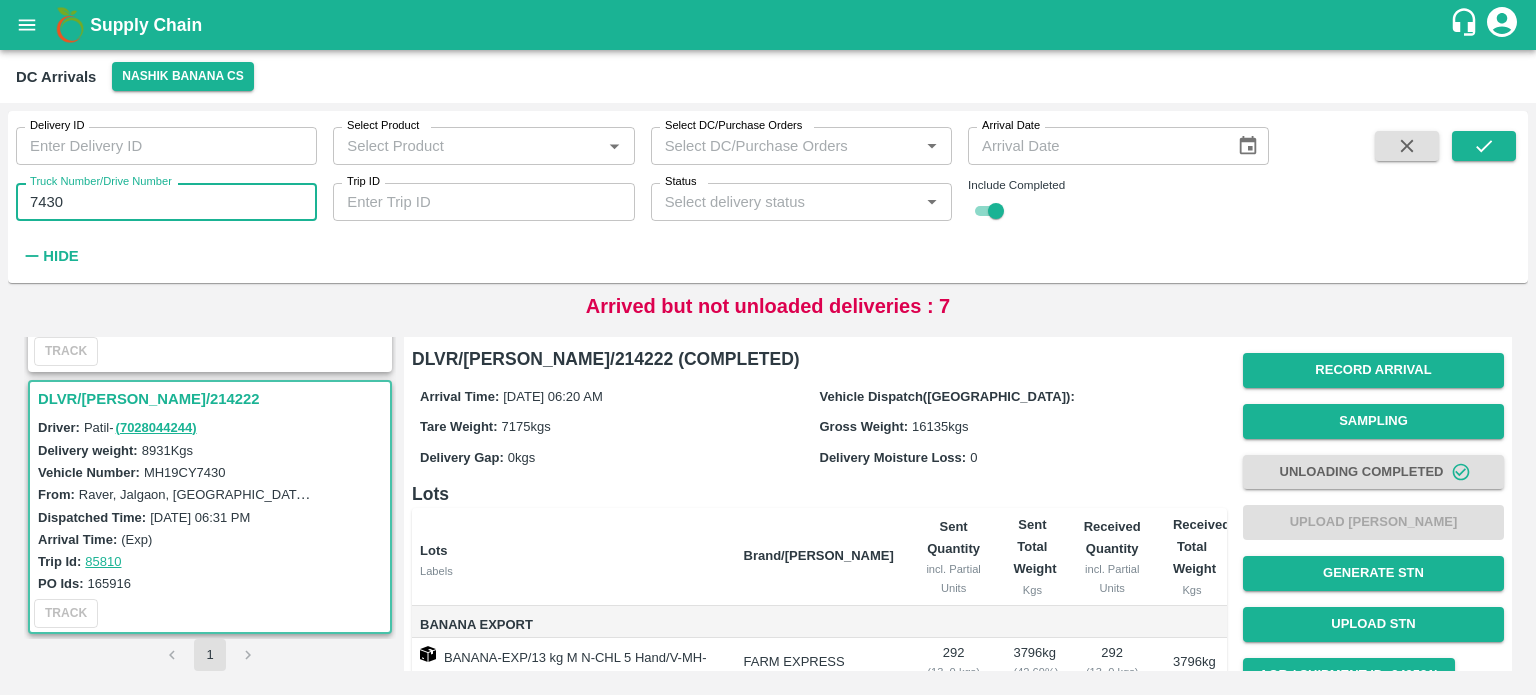 click on "7430" at bounding box center (166, 202) 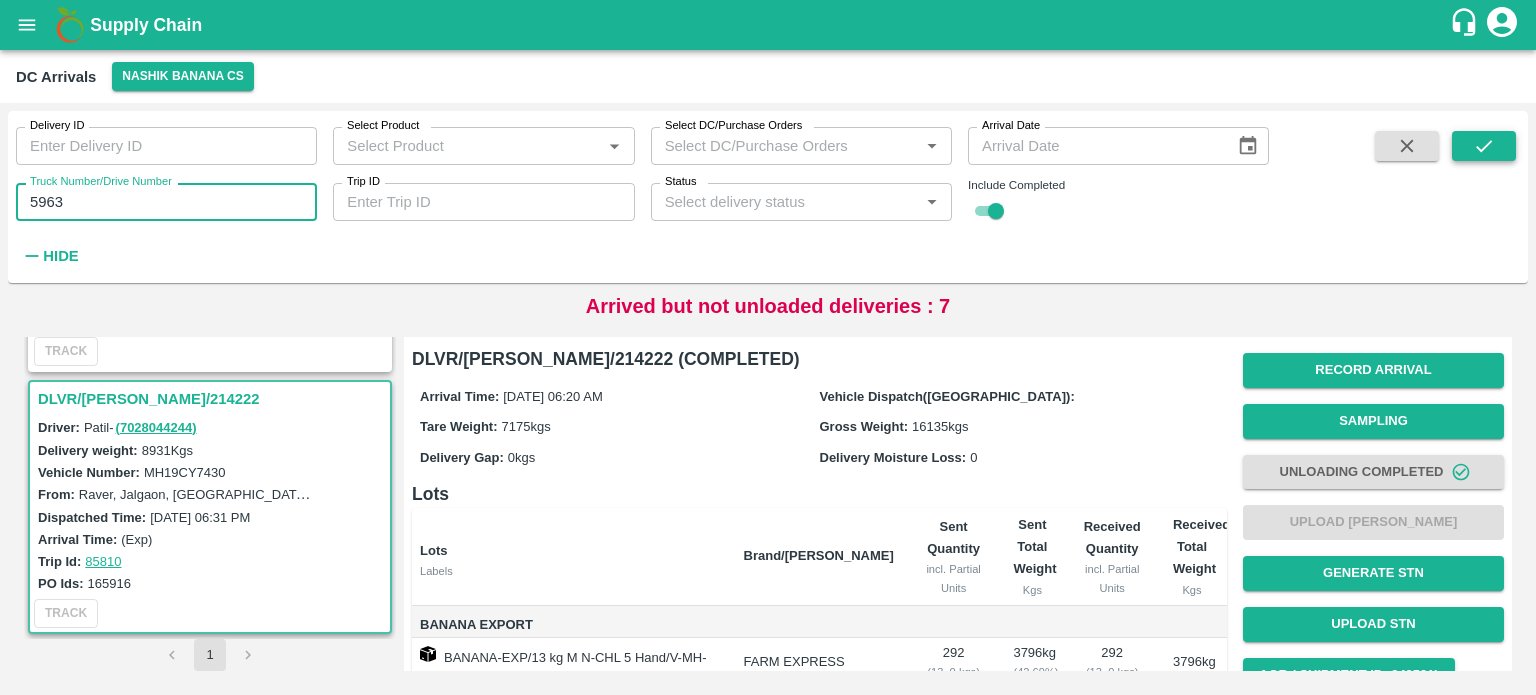 type on "5963" 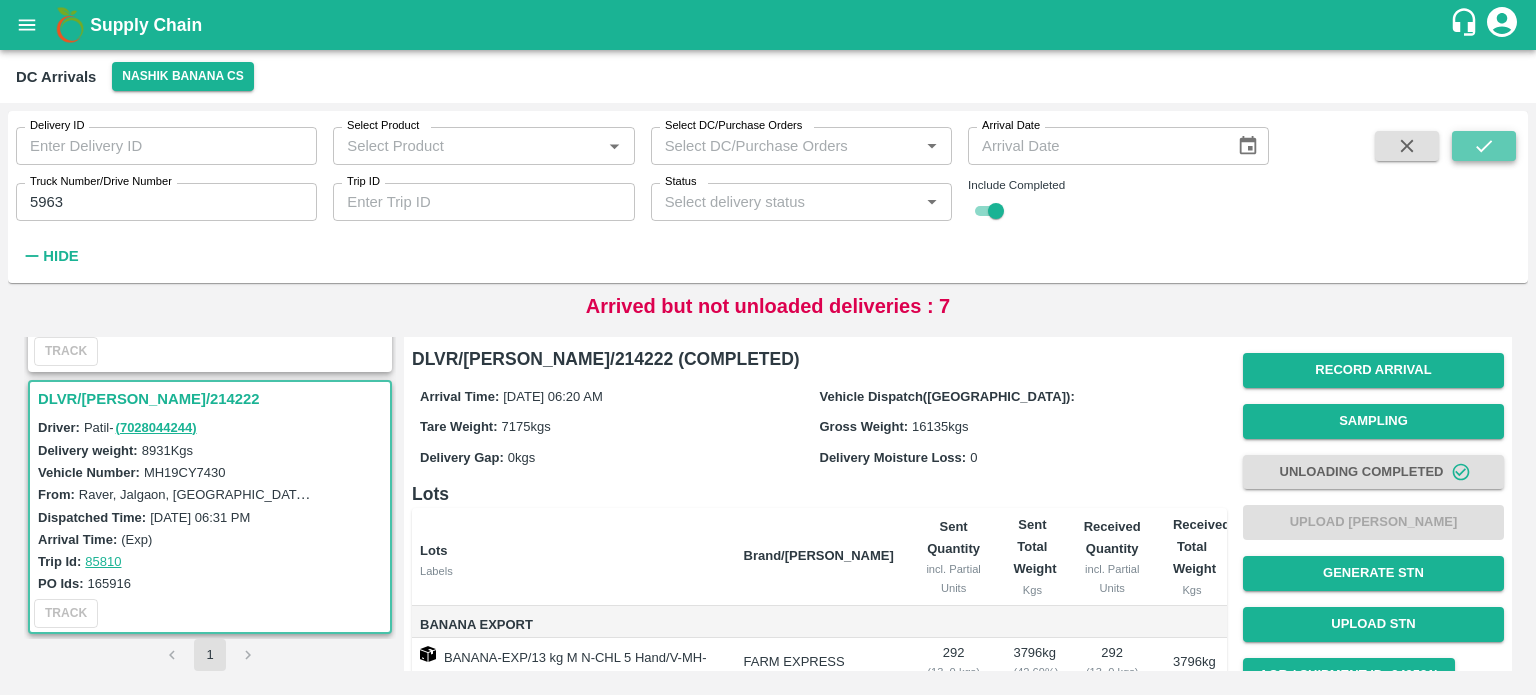 click 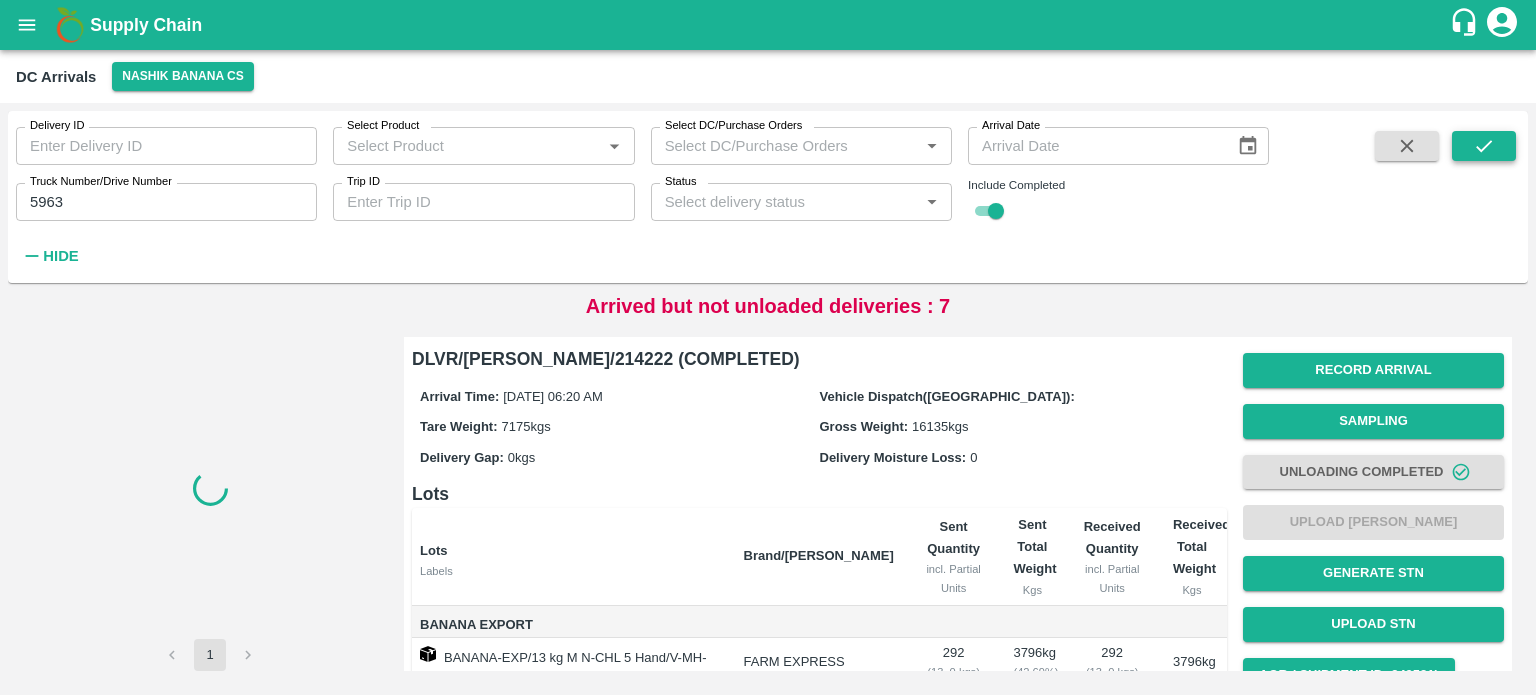 scroll, scrollTop: 0, scrollLeft: 0, axis: both 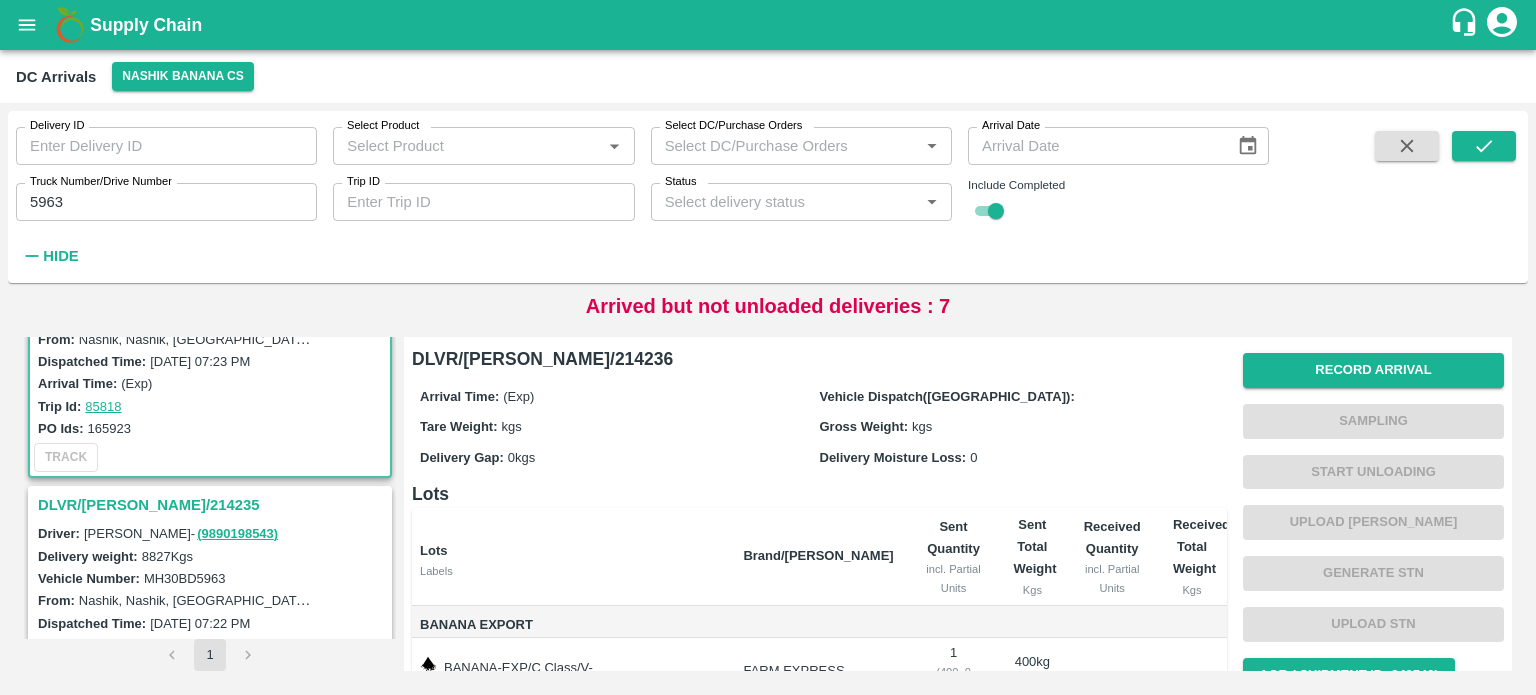 click on "DLVR/[PERSON_NAME]/214235" at bounding box center (213, 505) 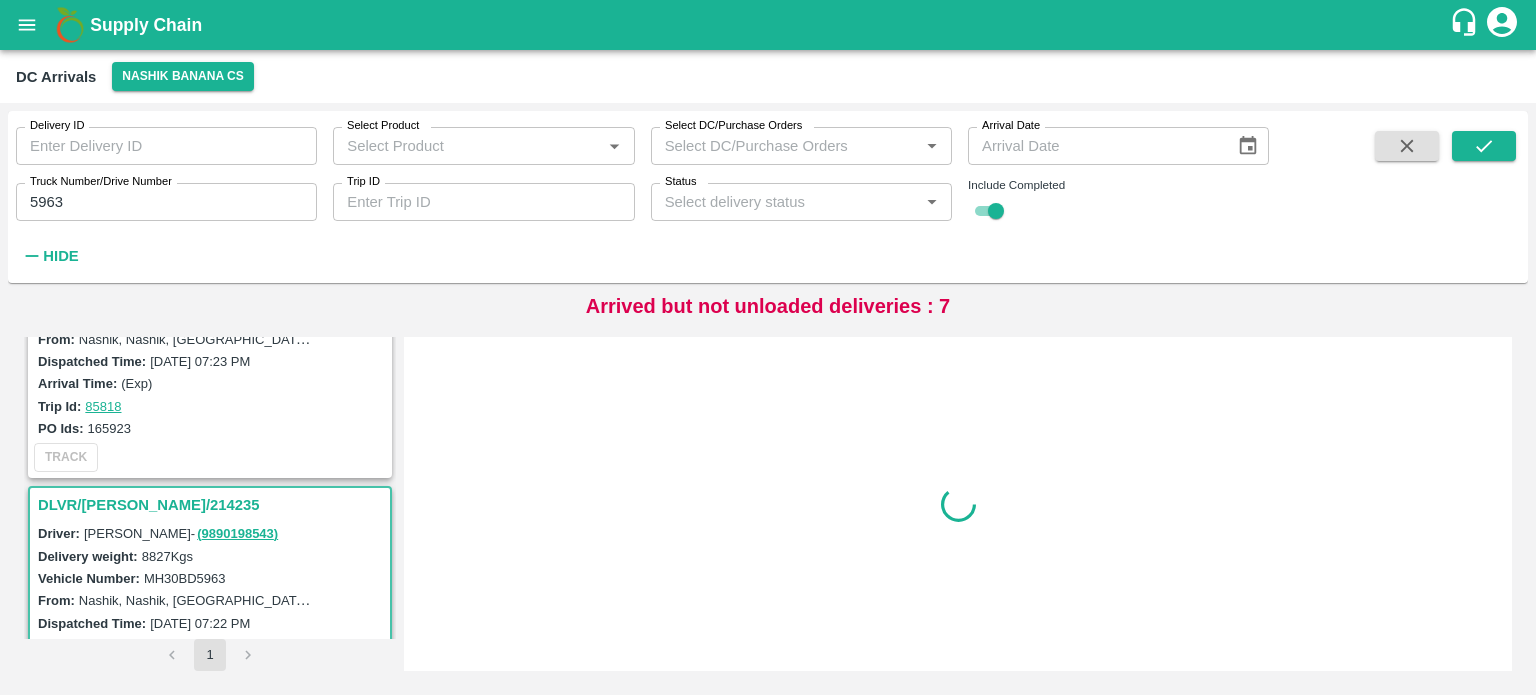 scroll, scrollTop: 226, scrollLeft: 0, axis: vertical 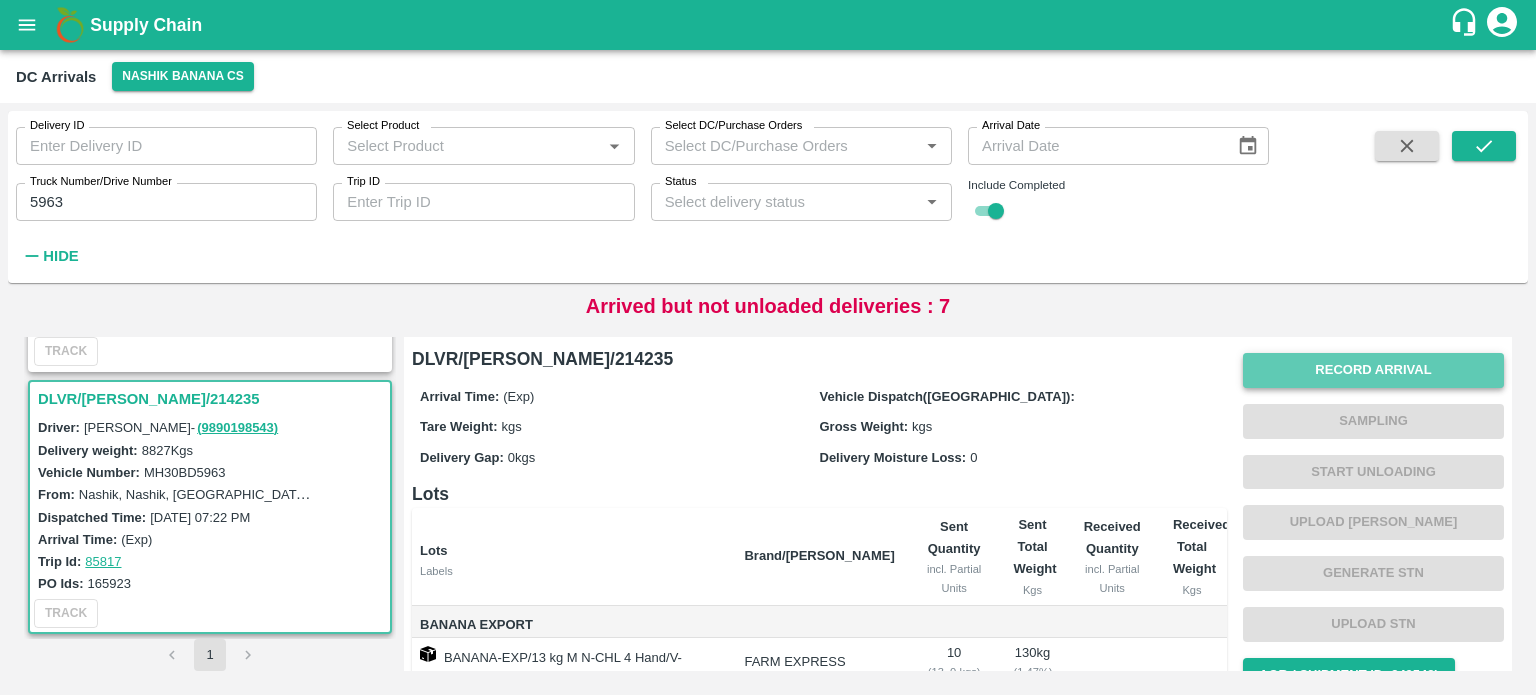 click on "Record Arrival" at bounding box center (1373, 370) 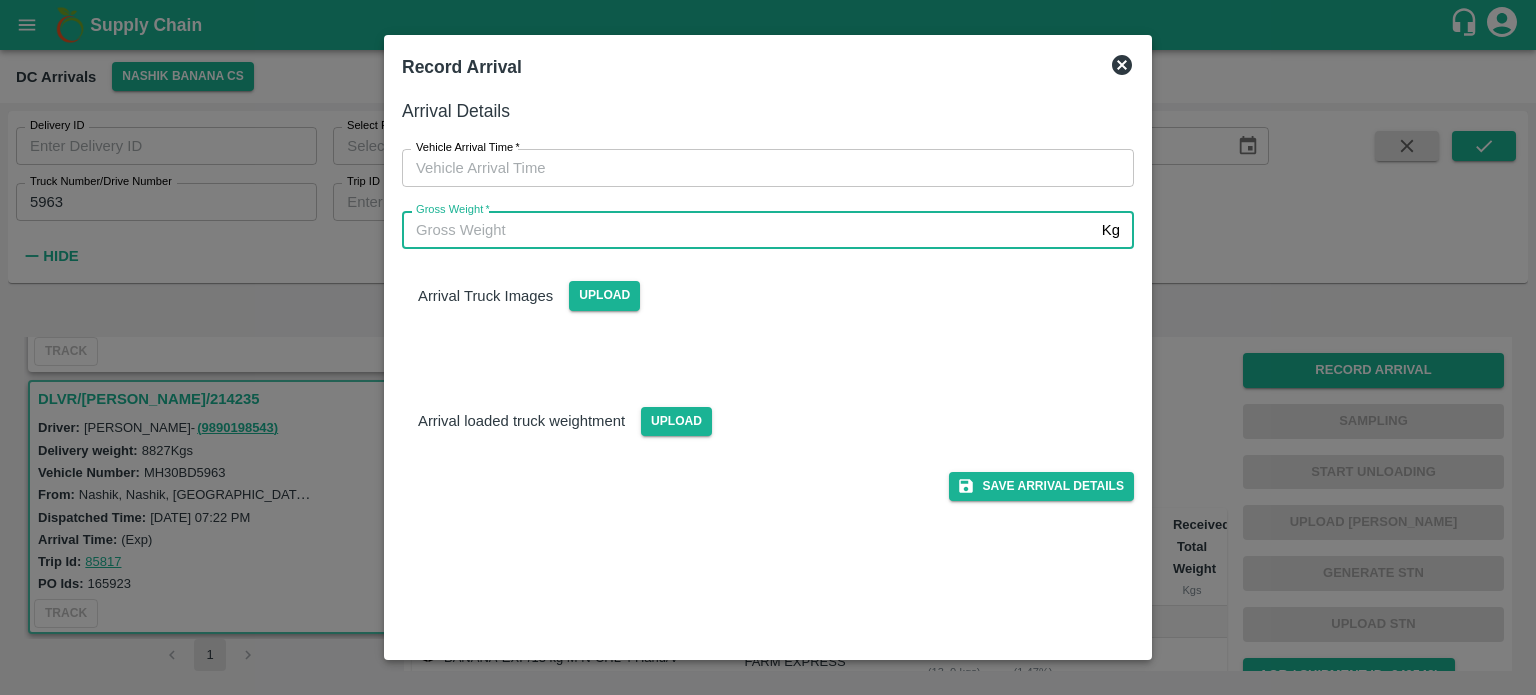 click on "Gross Weight   *" at bounding box center [748, 230] 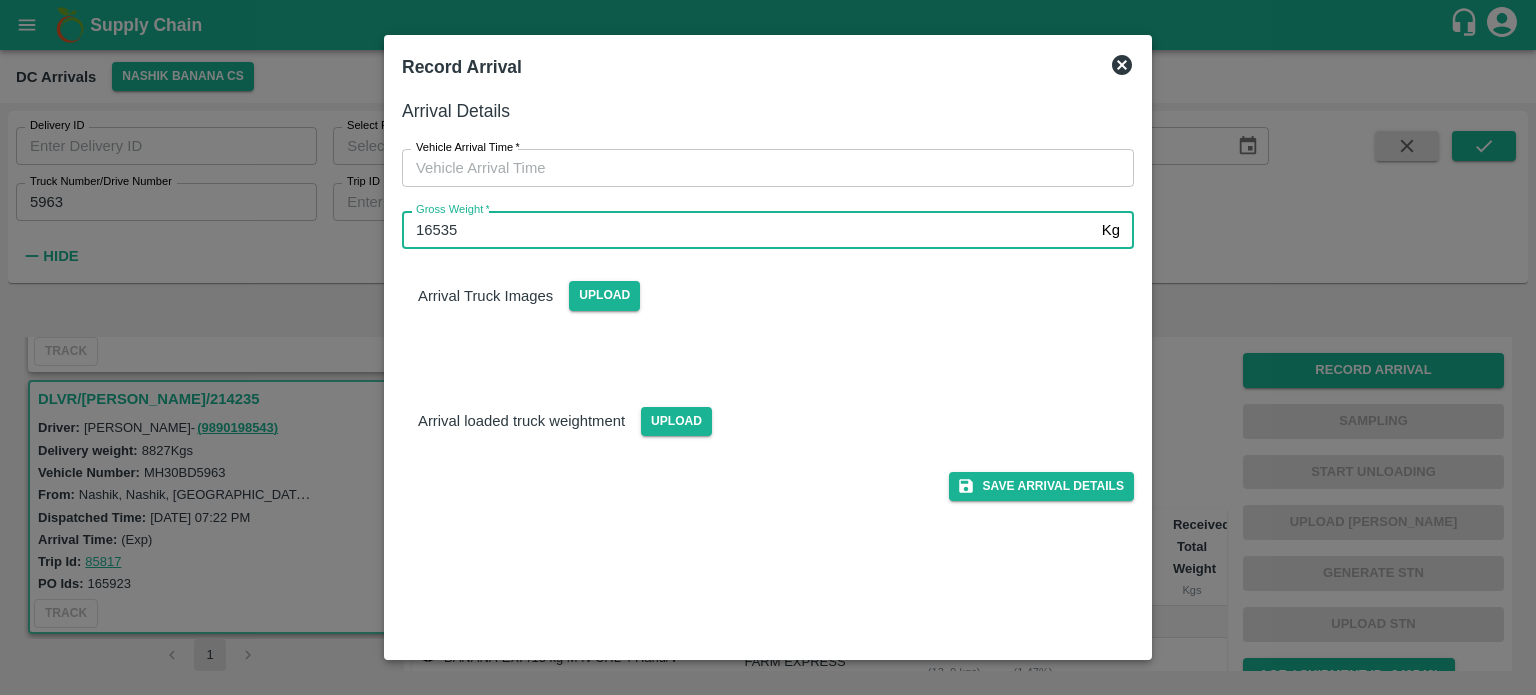 type on "16535" 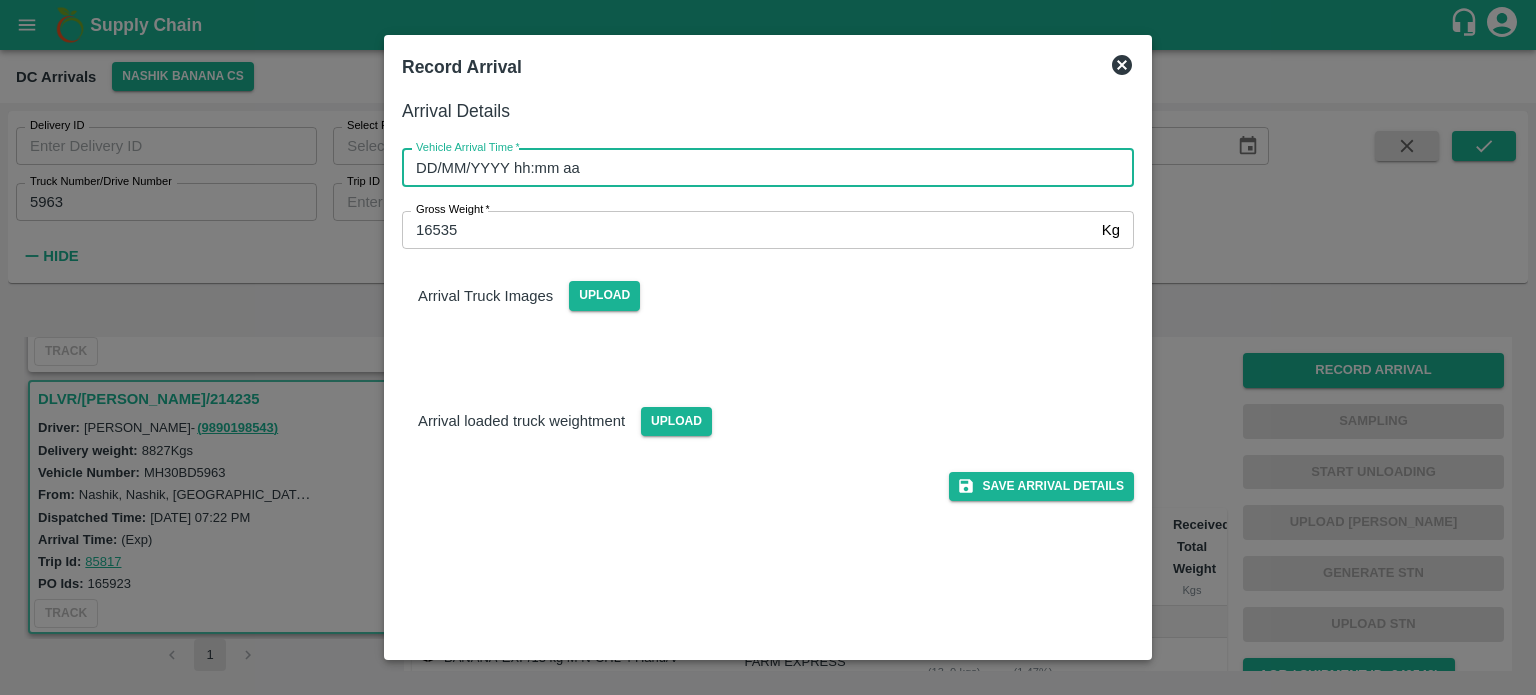 type on "DD/MM/YYYY hh:mm aa" 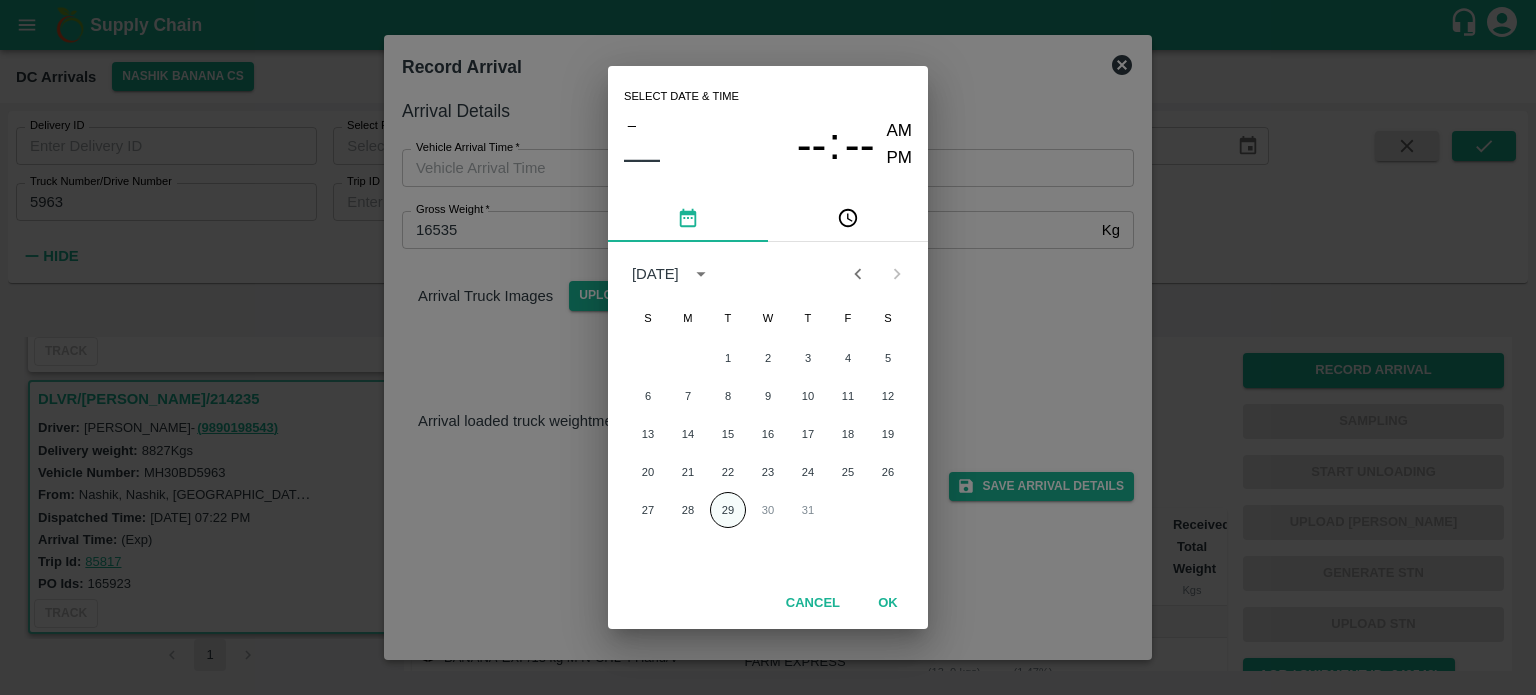 click on "29" at bounding box center [728, 510] 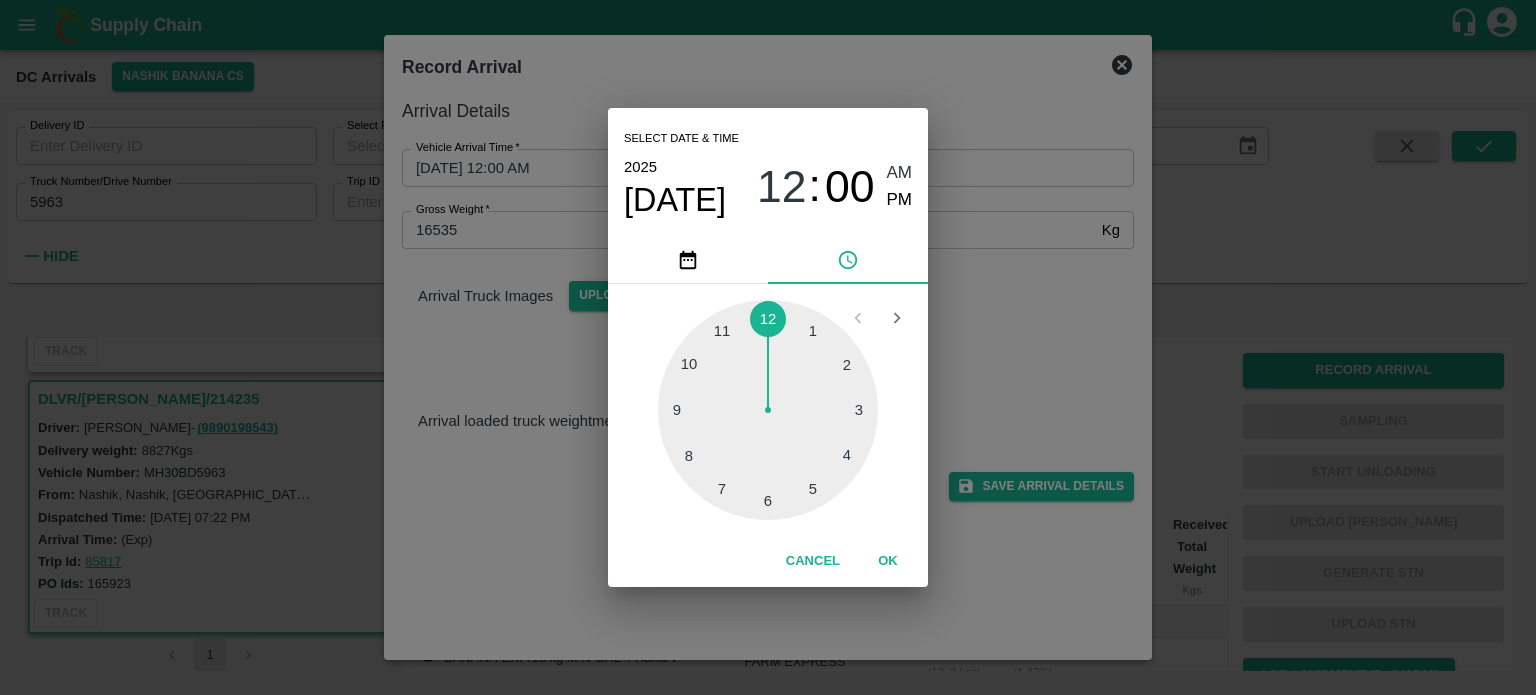 click at bounding box center (768, 410) 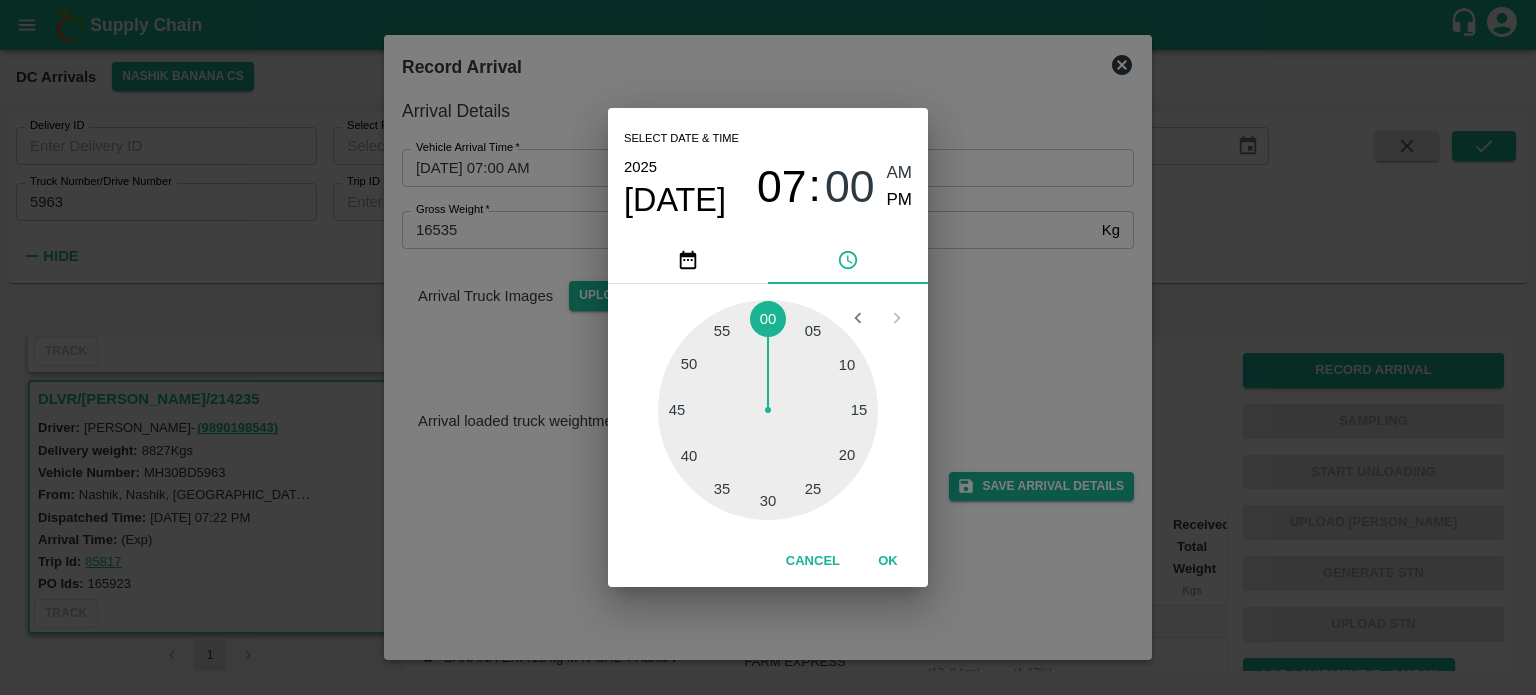 click on "Select date & time [DATE] 07 : 00 AM PM 05 10 15 20 25 30 35 40 45 50 55 00 Cancel OK" at bounding box center (768, 347) 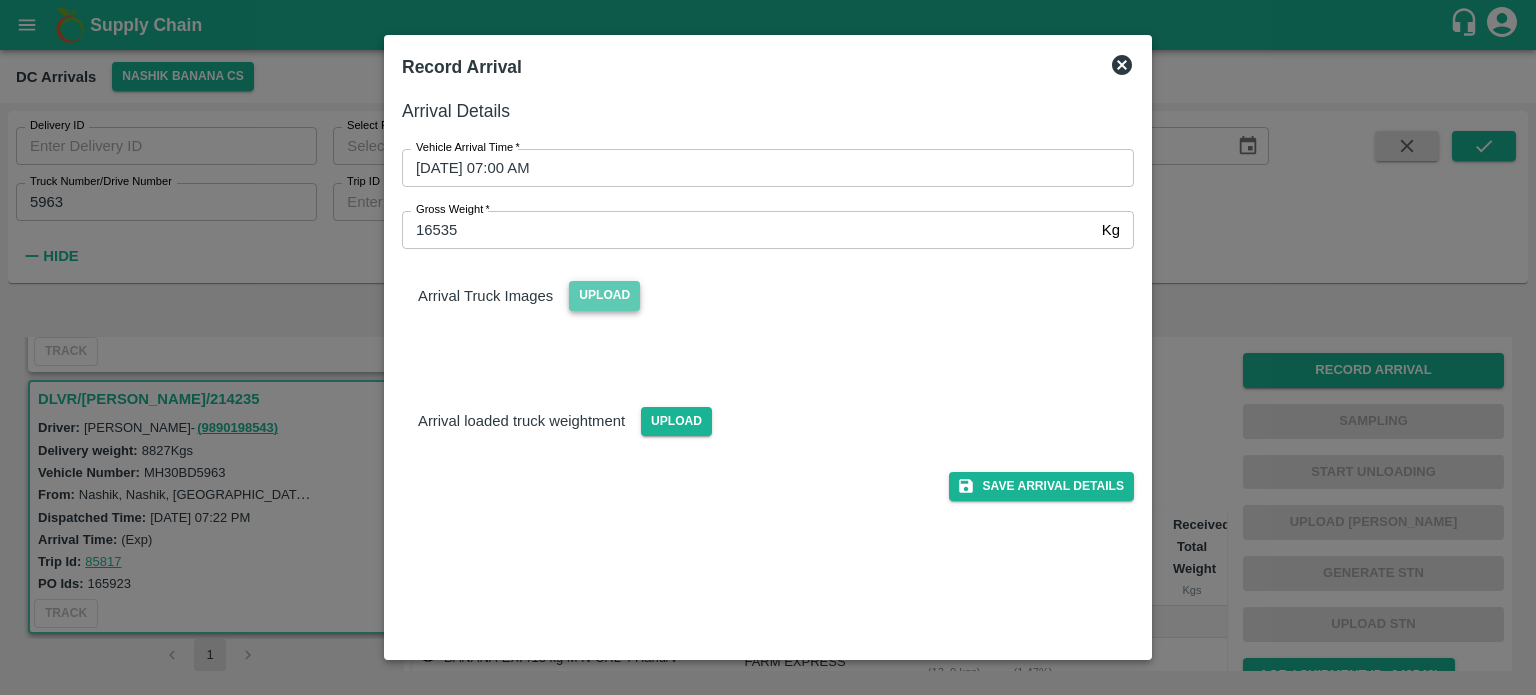 click on "Upload" at bounding box center [604, 295] 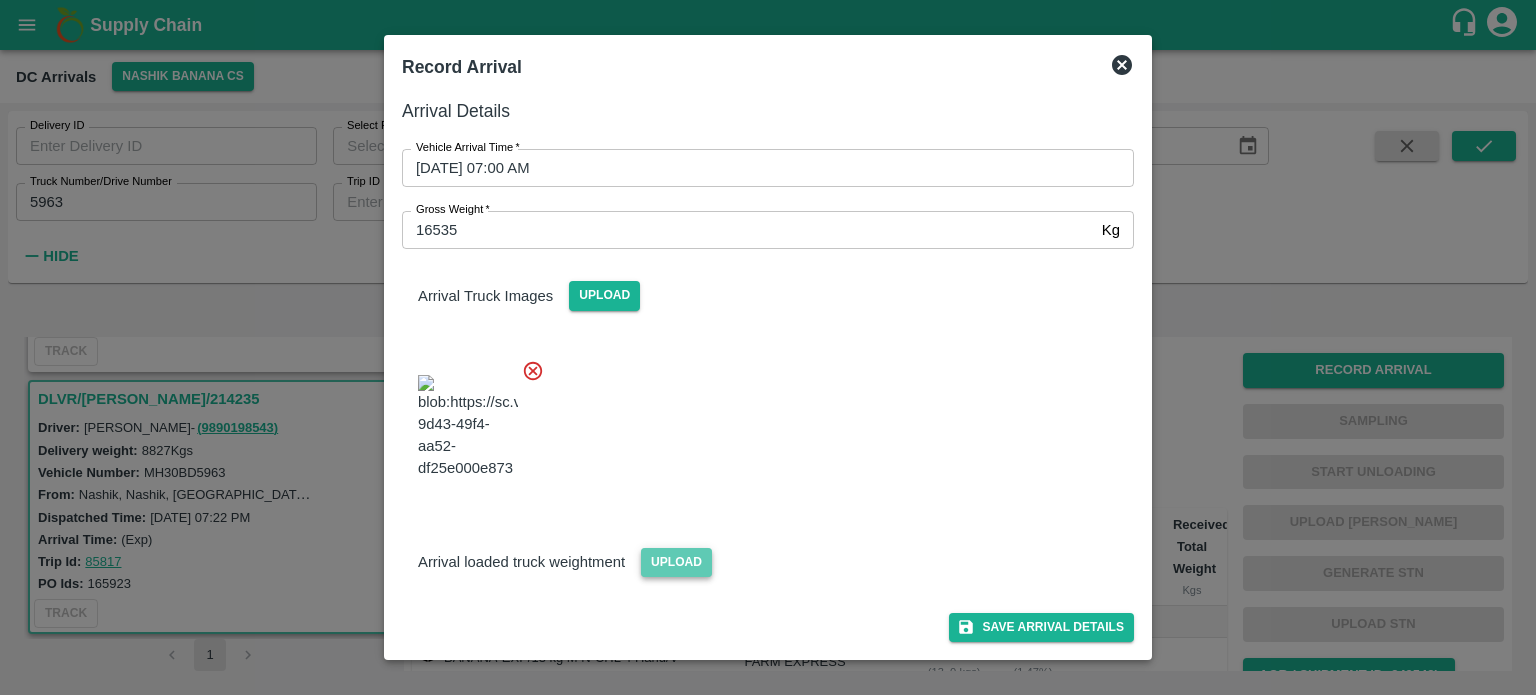 click on "Upload" at bounding box center (676, 562) 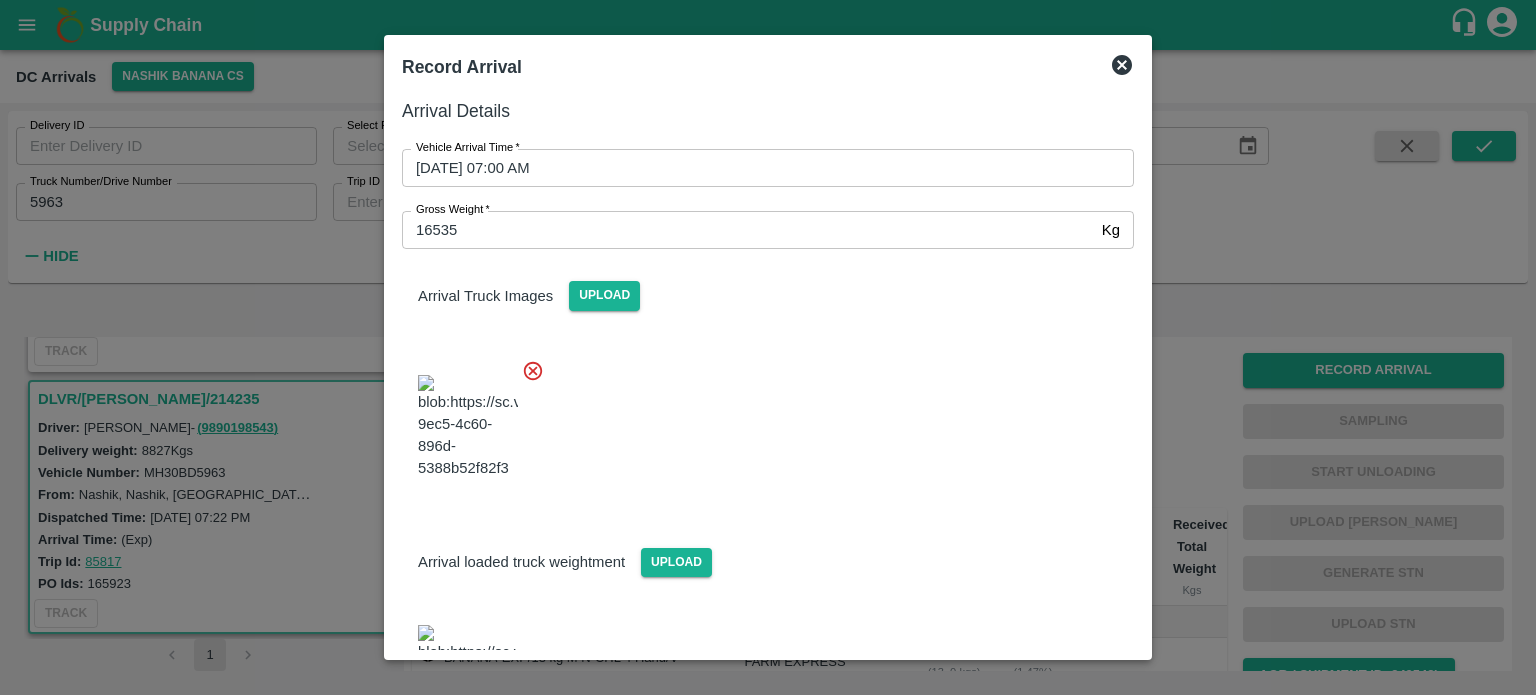click at bounding box center [760, 421] 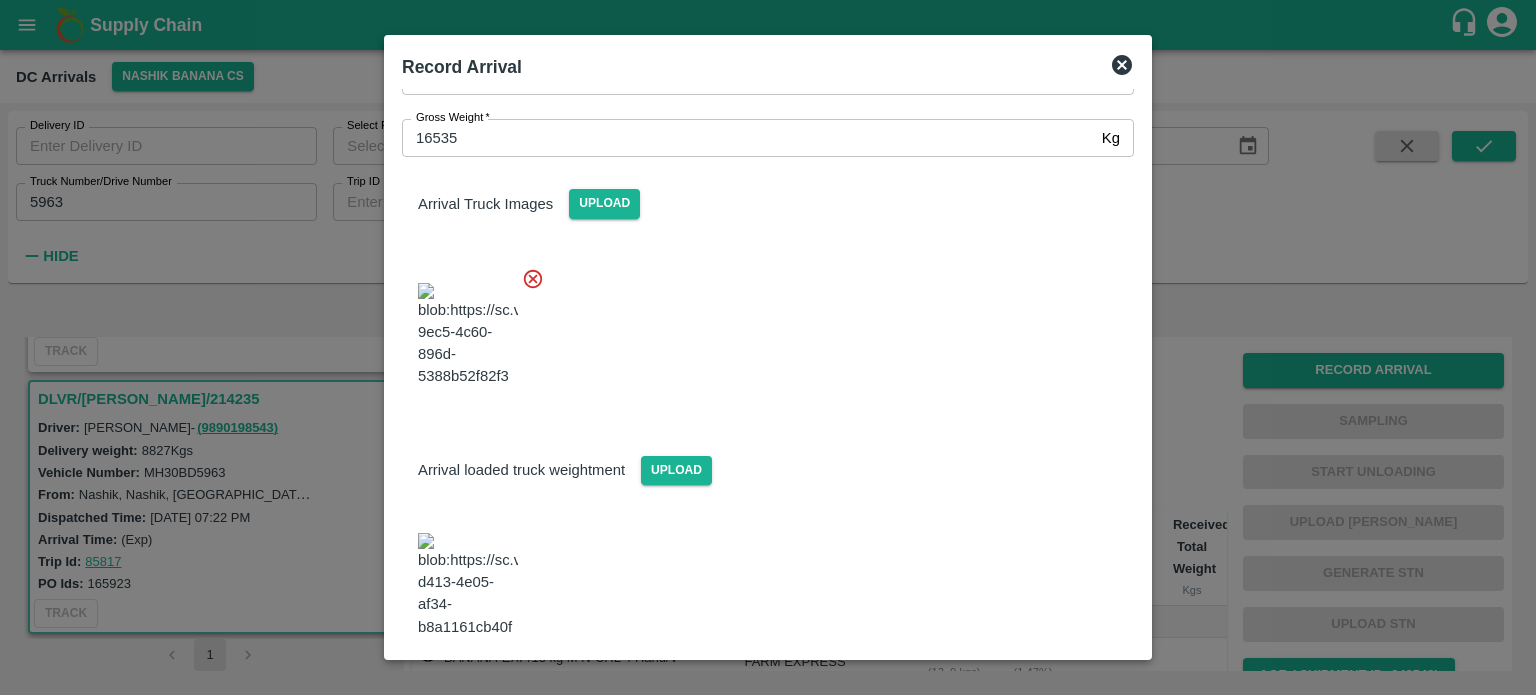 click on "Save Arrival Details" at bounding box center (1041, 692) 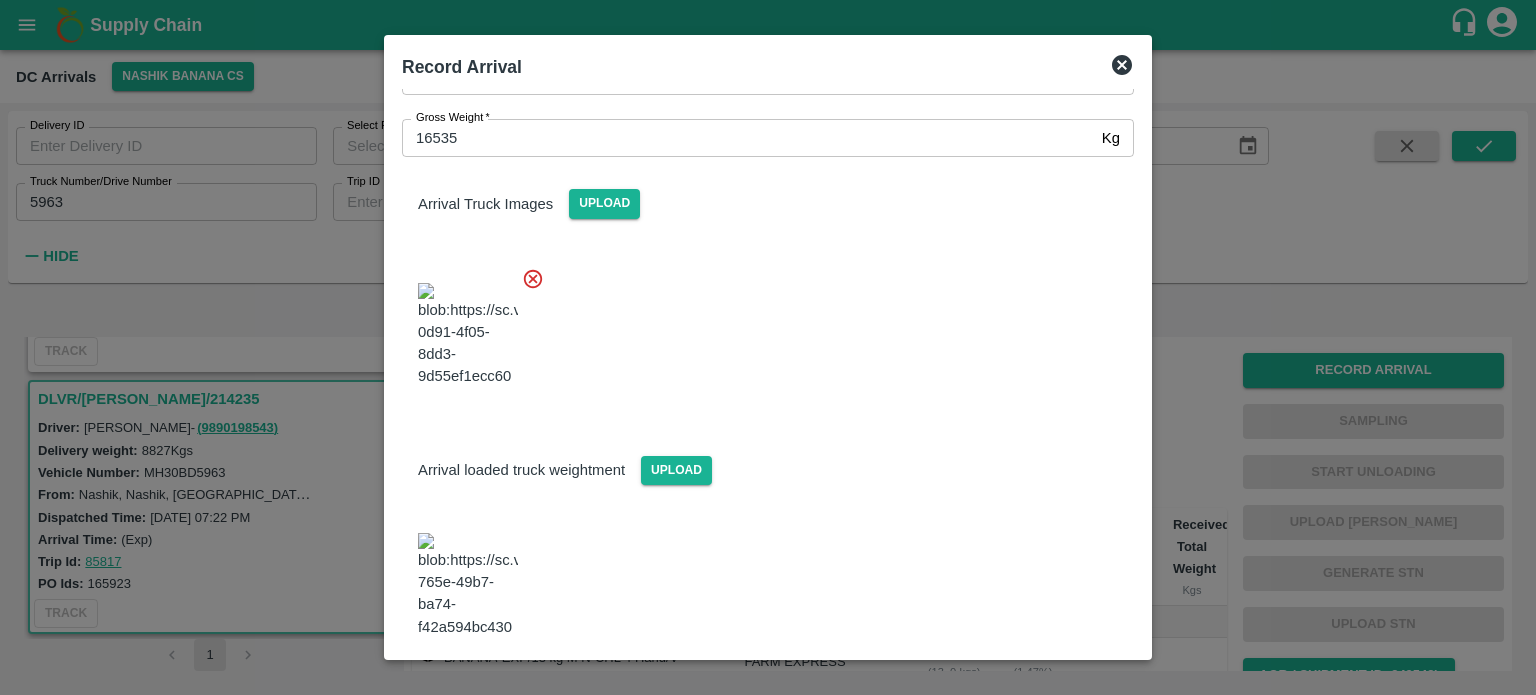 scroll, scrollTop: 0, scrollLeft: 0, axis: both 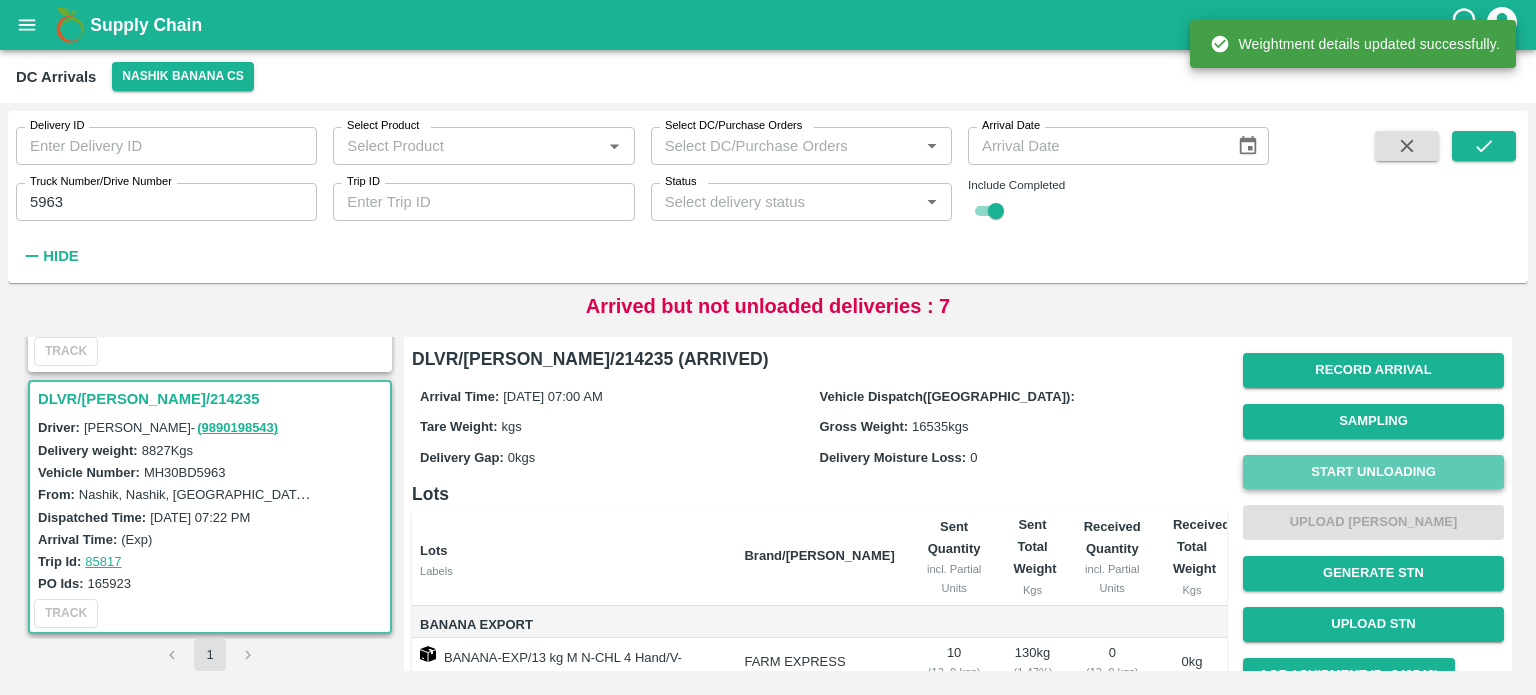 click on "Start Unloading" at bounding box center (1373, 472) 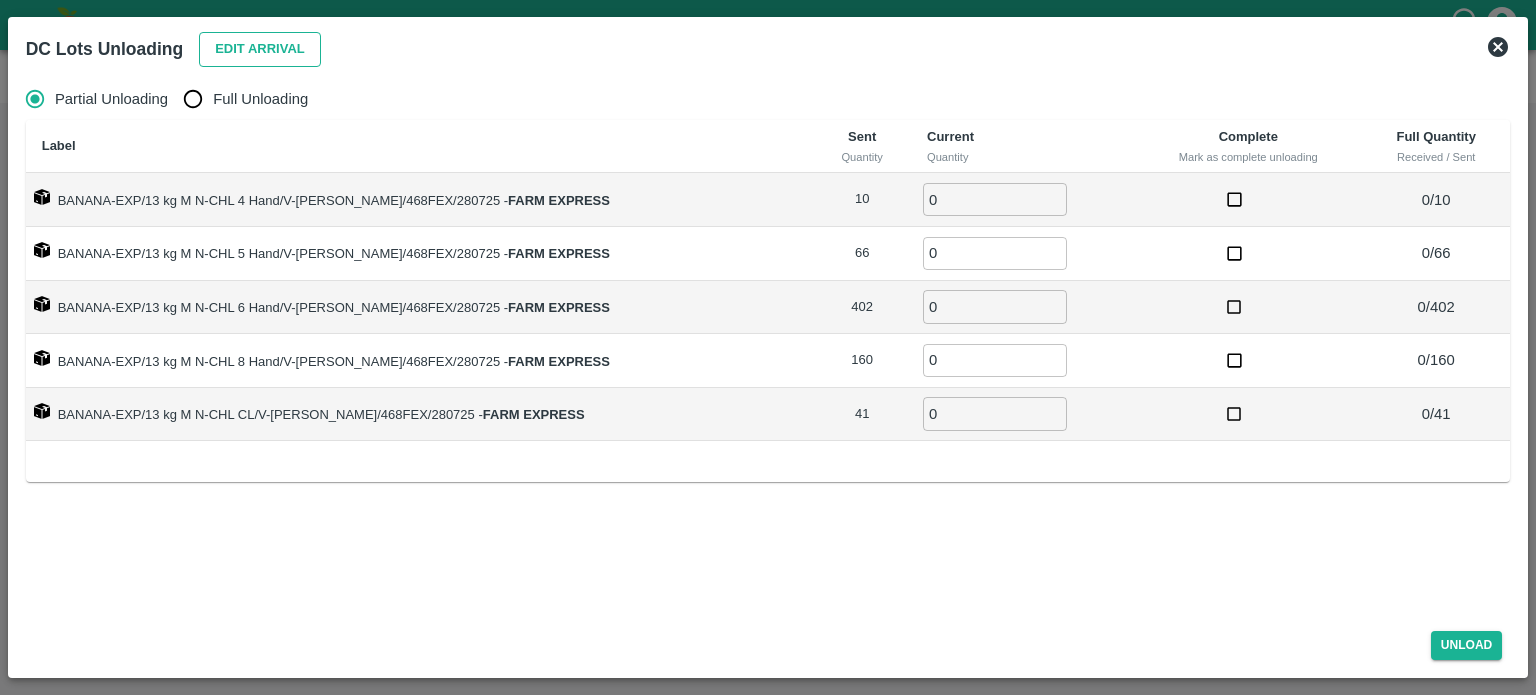 click on "Edit Arrival" at bounding box center [260, 49] 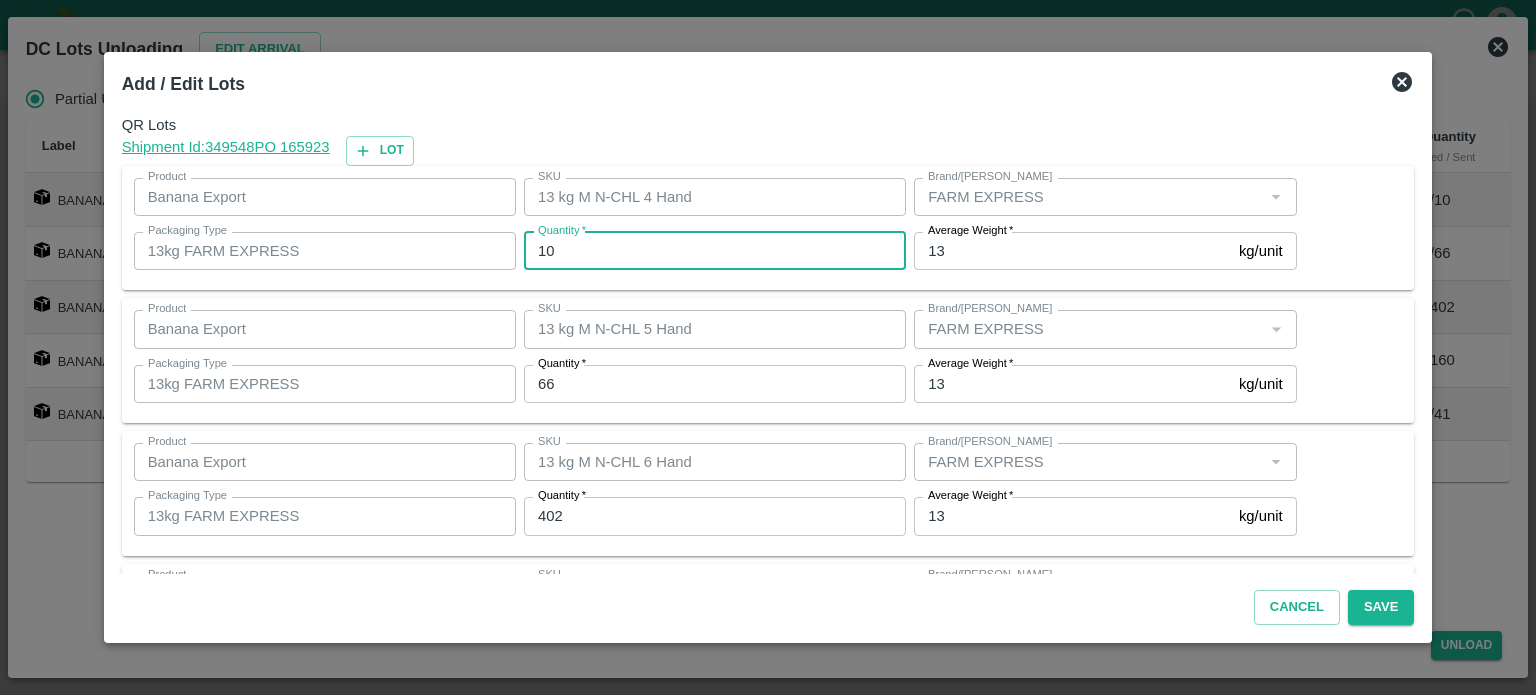 click on "10" at bounding box center (715, 251) 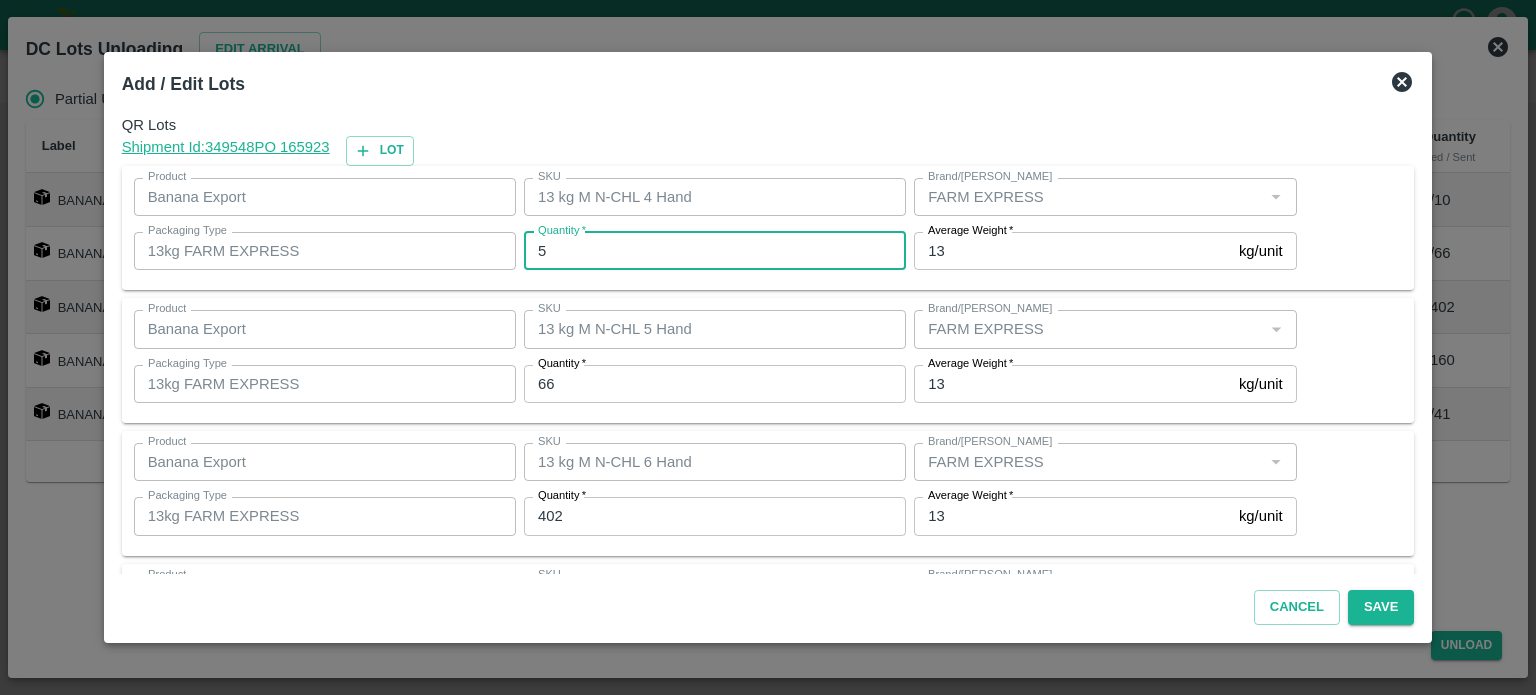 type on "5" 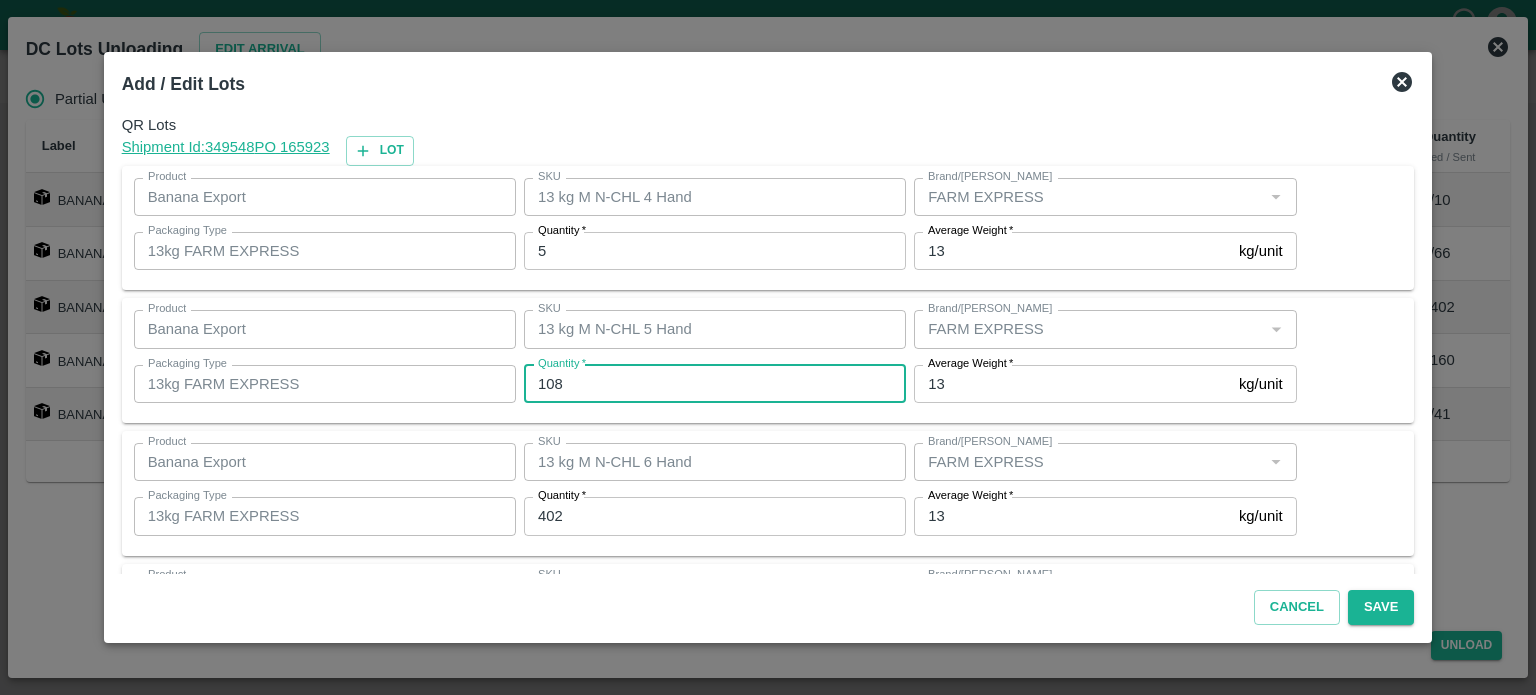 type on "108" 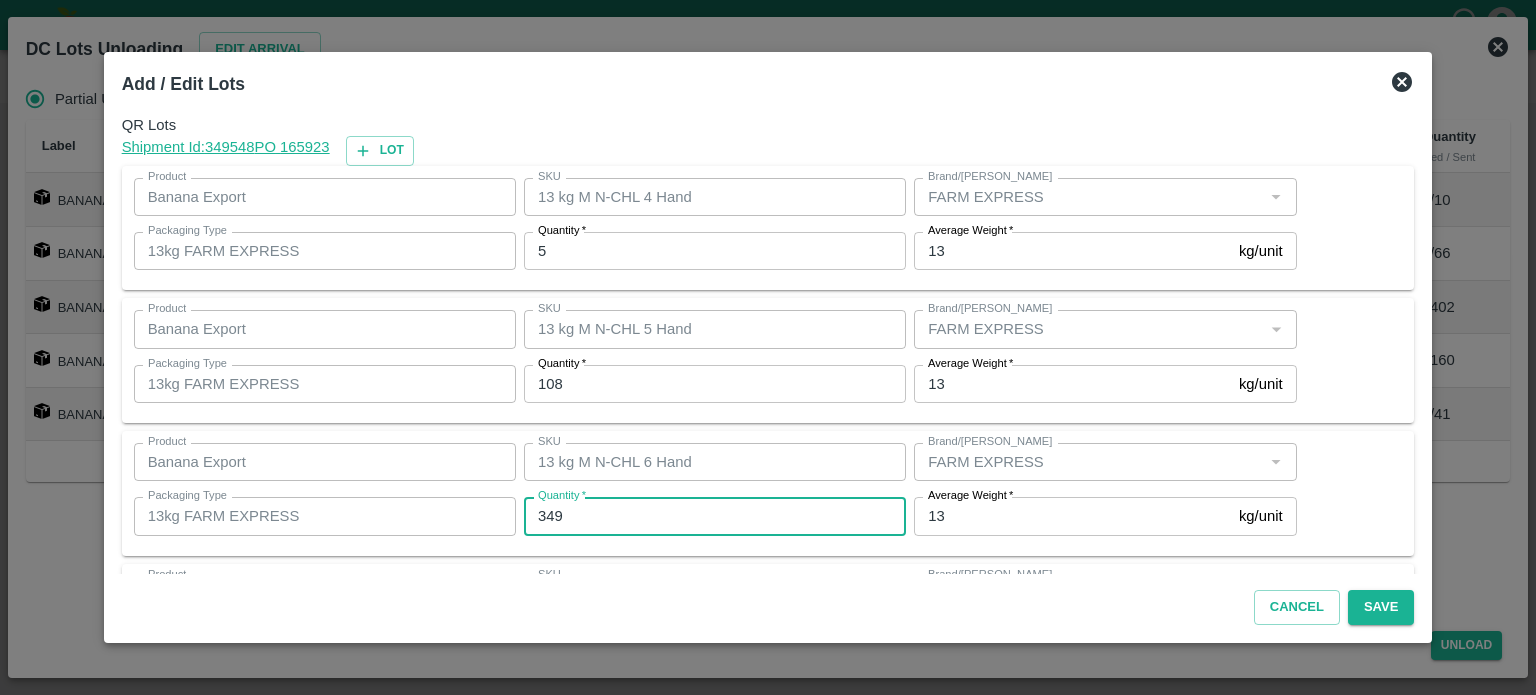 type on "349" 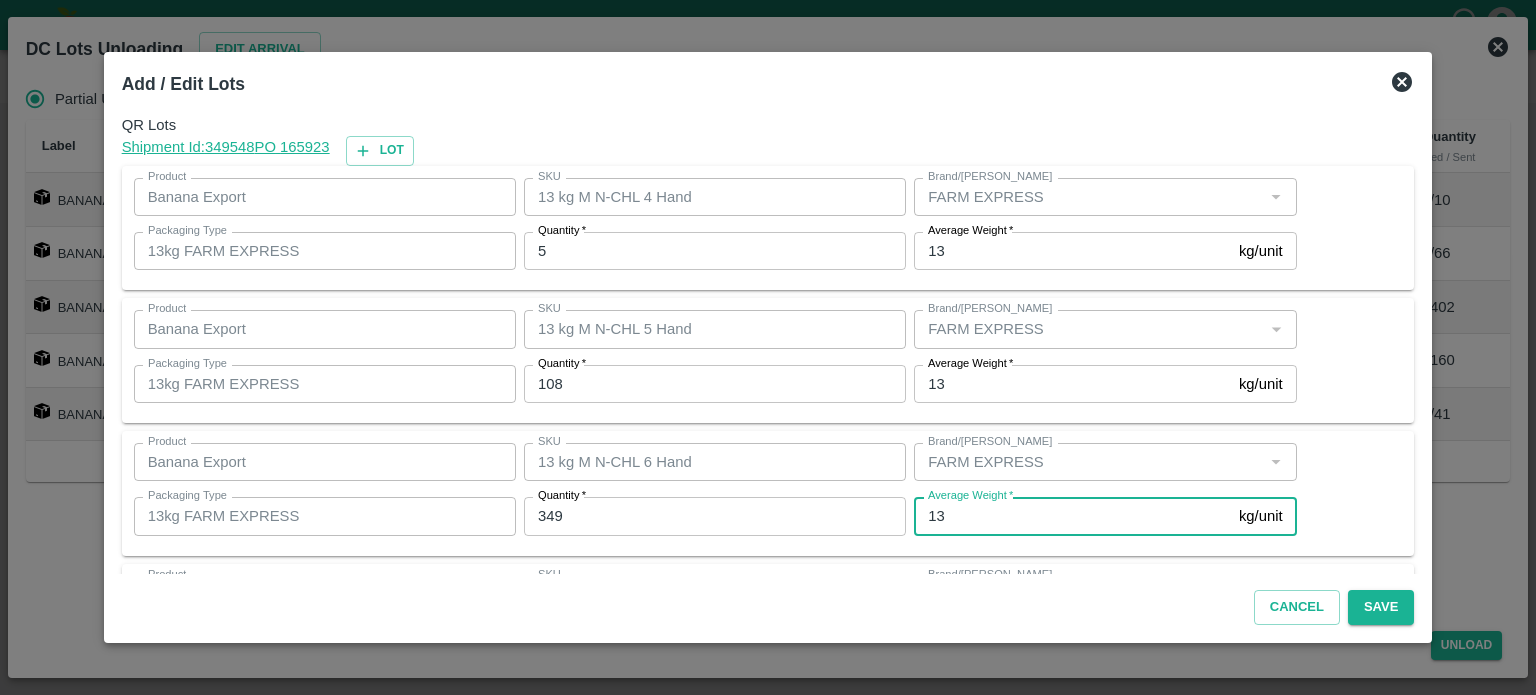 scroll, scrollTop: 262, scrollLeft: 0, axis: vertical 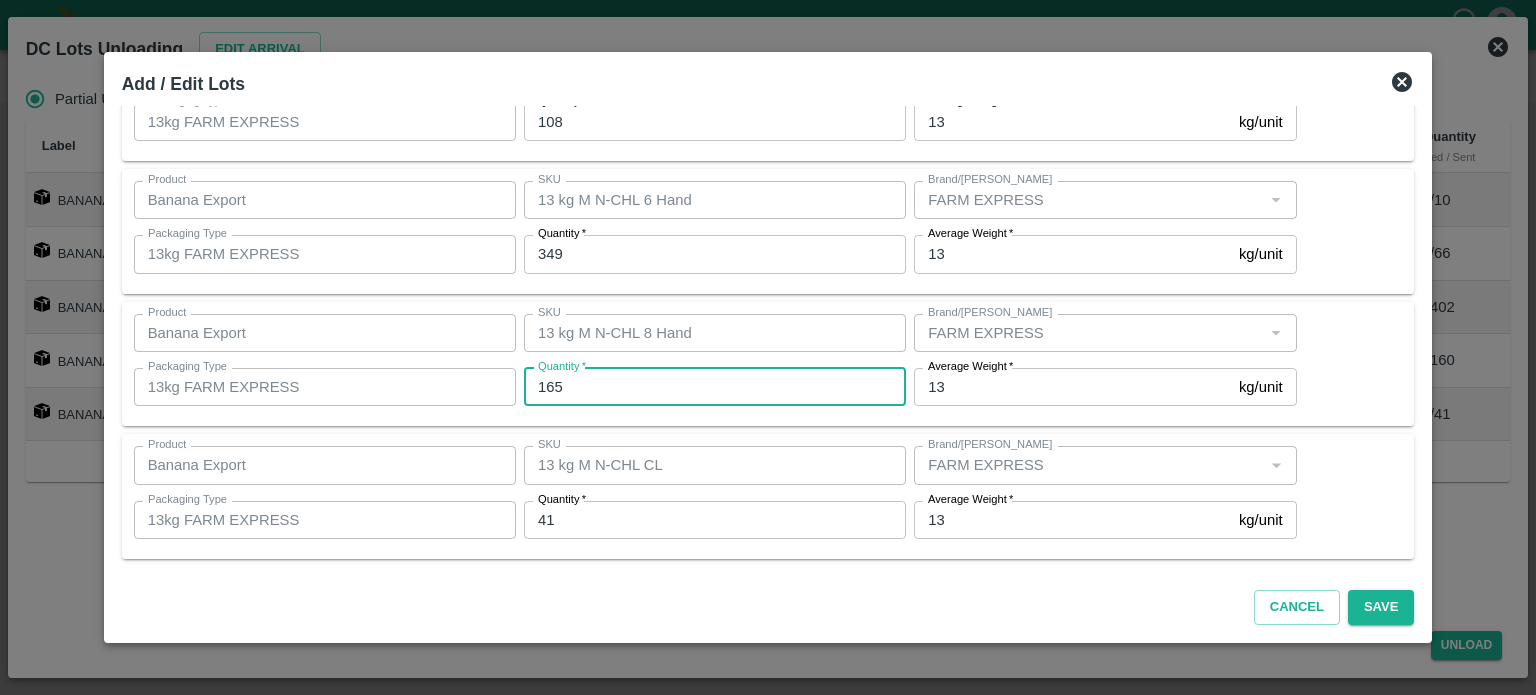 type on "165" 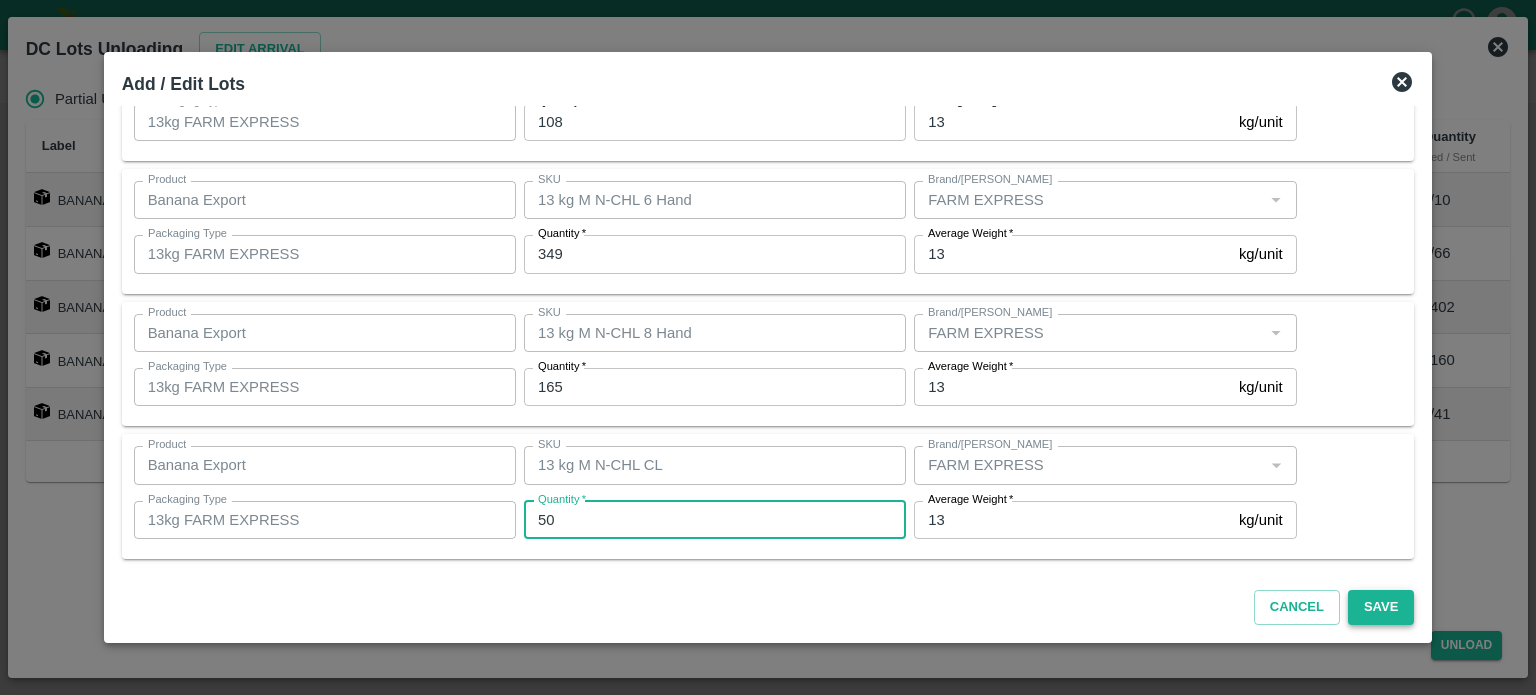 type on "50" 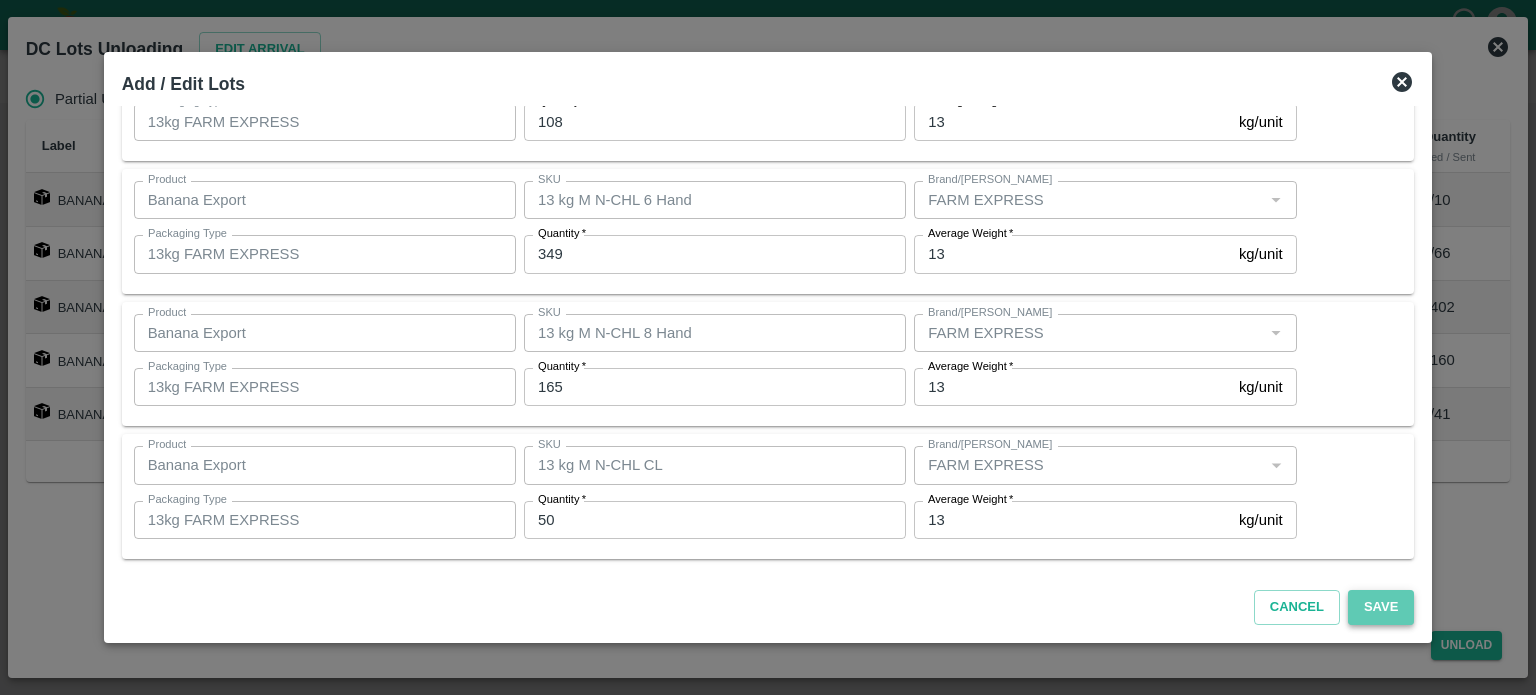 click on "Save" at bounding box center [1381, 607] 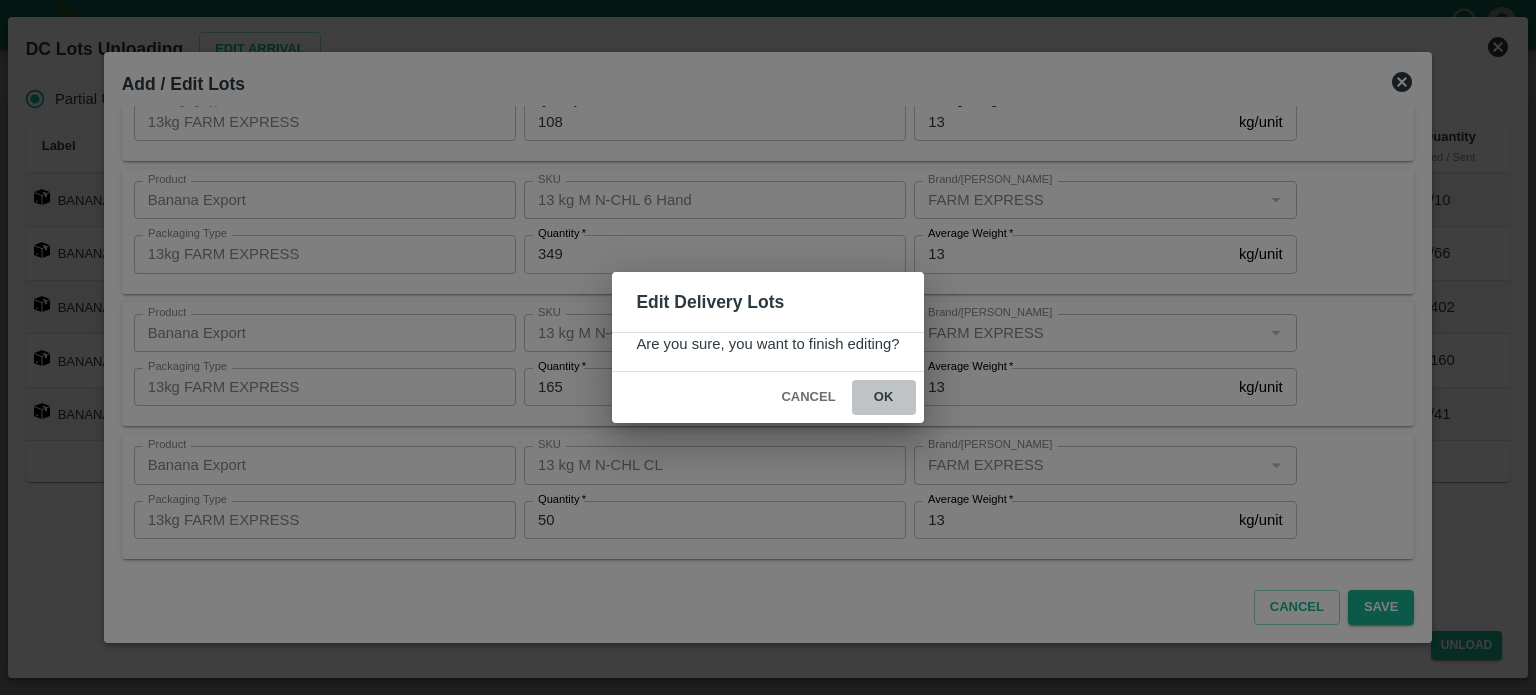 click on "ok" at bounding box center [884, 397] 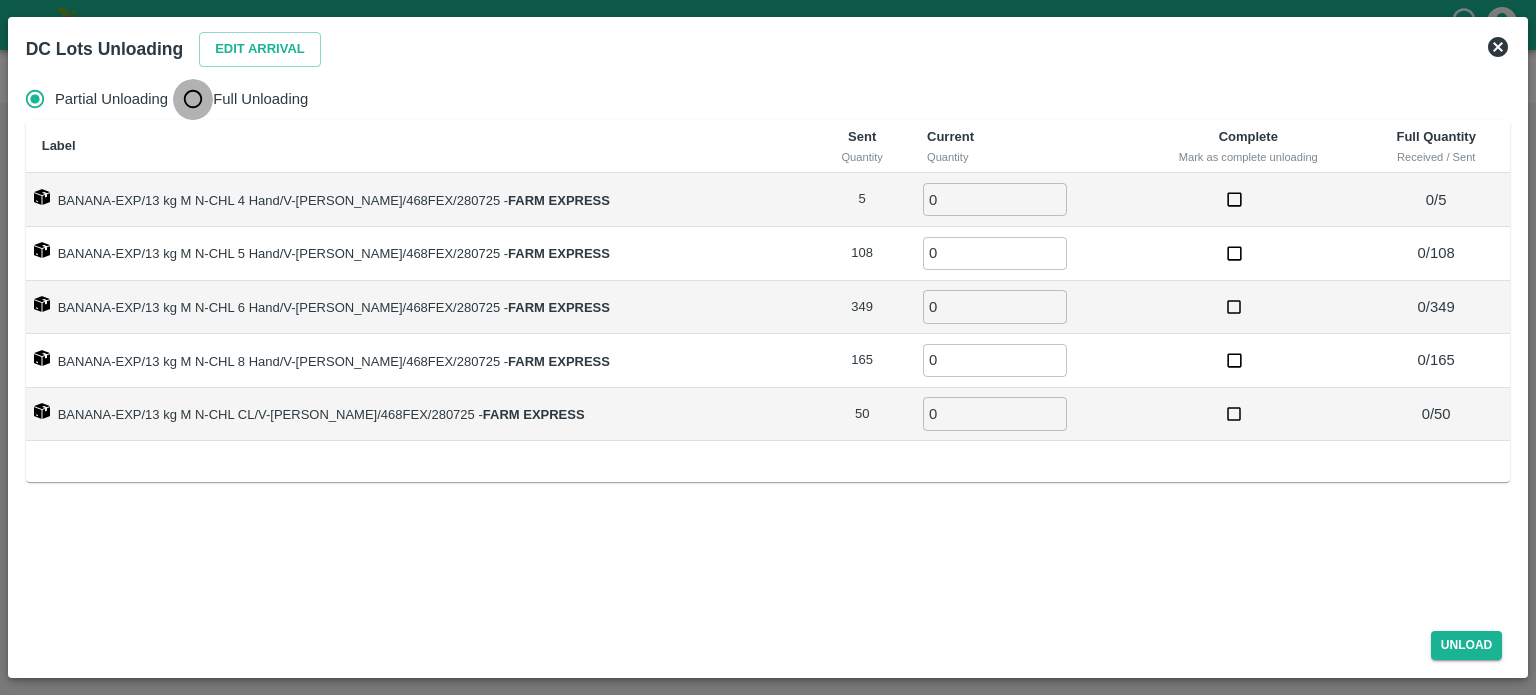 click on "Full Unloading" at bounding box center [193, 99] 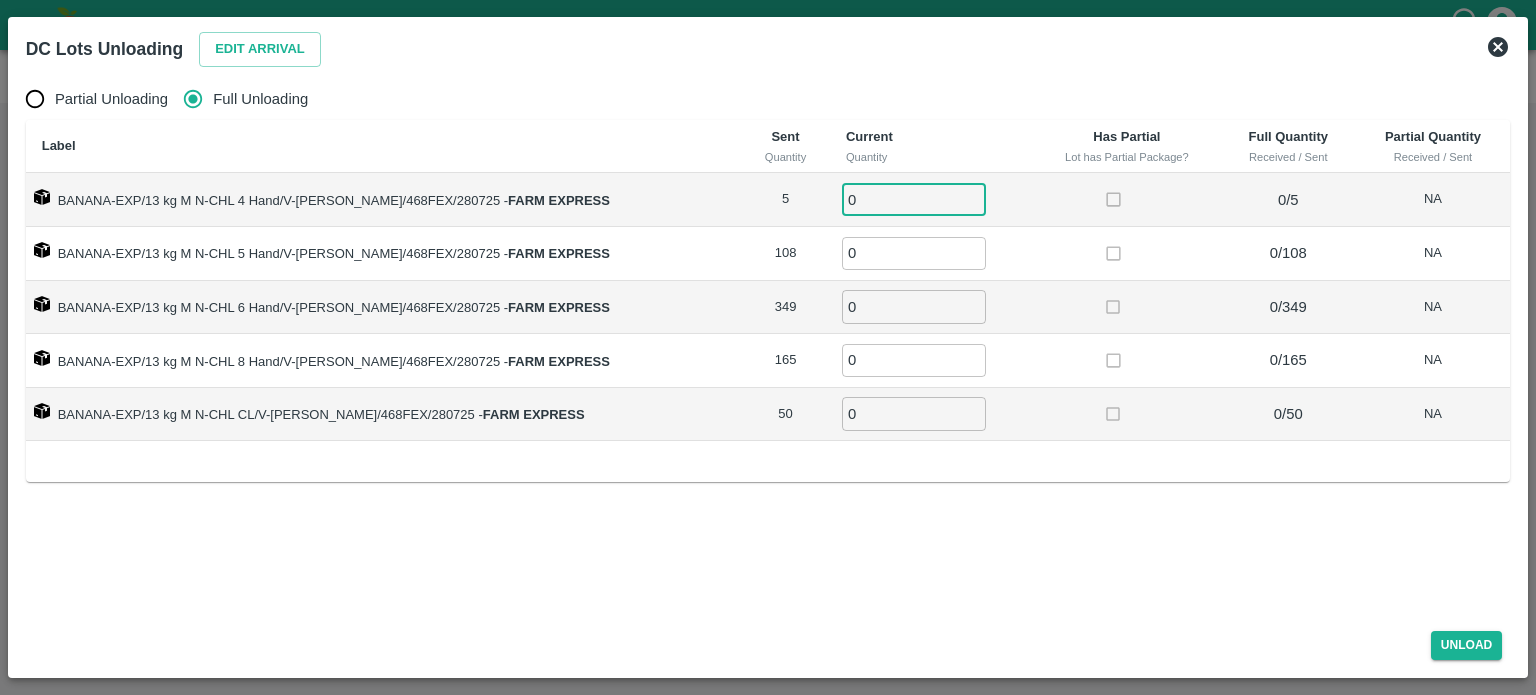 click on "0" at bounding box center [914, 199] 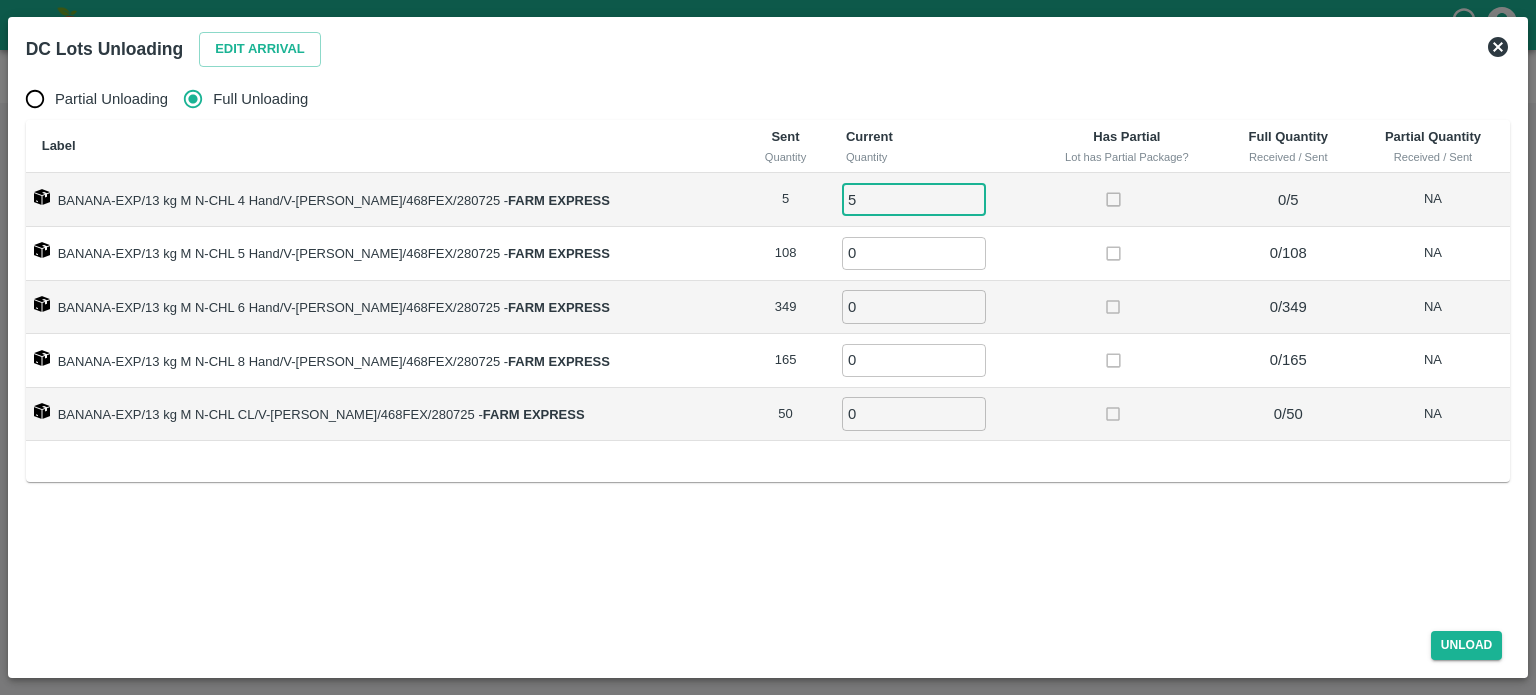 type on "5" 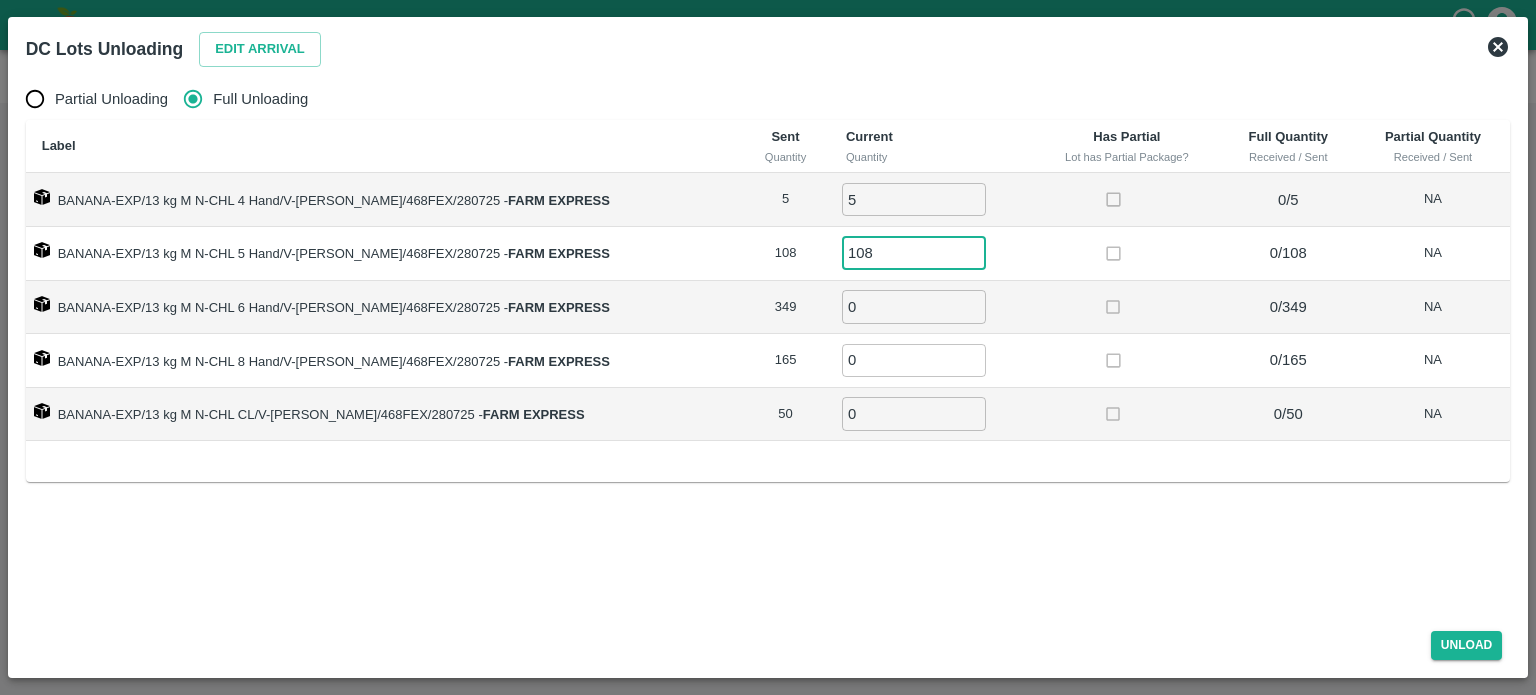 type on "108" 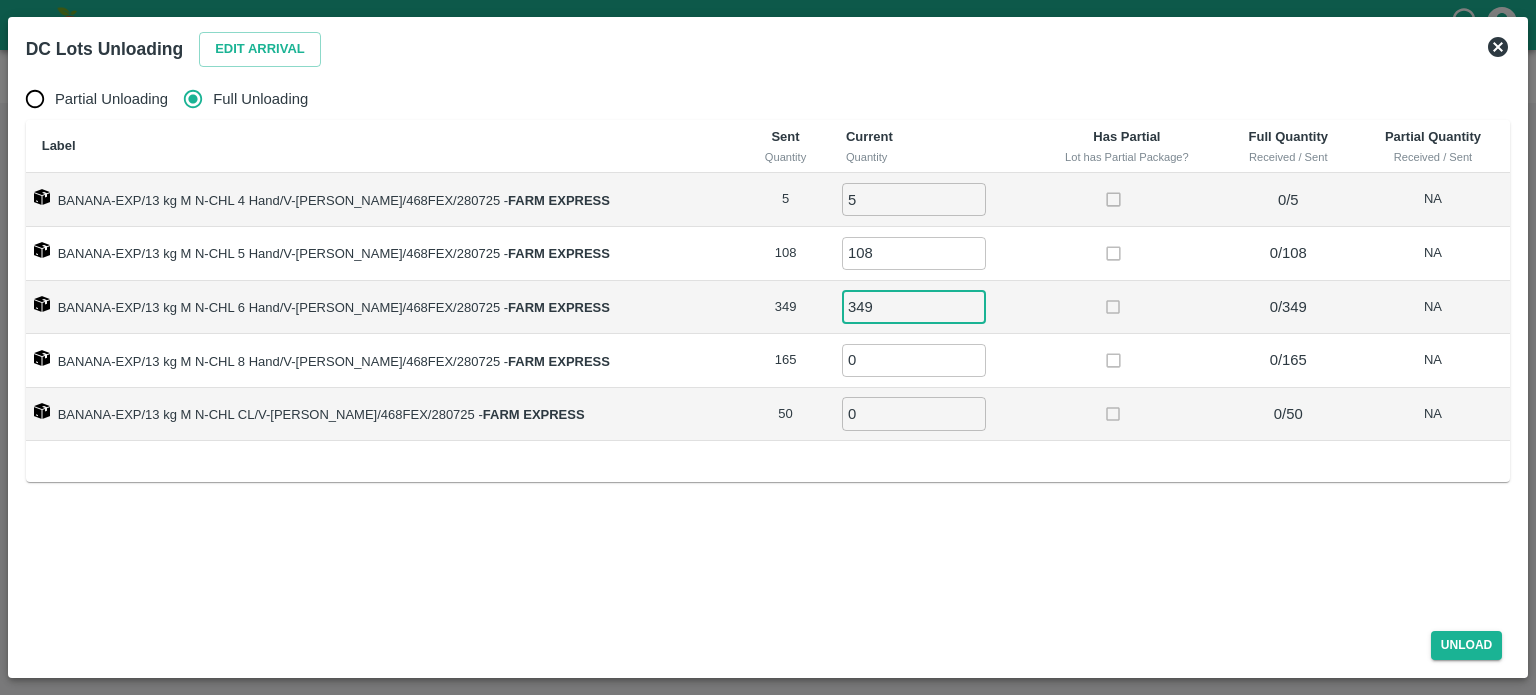 type on "349" 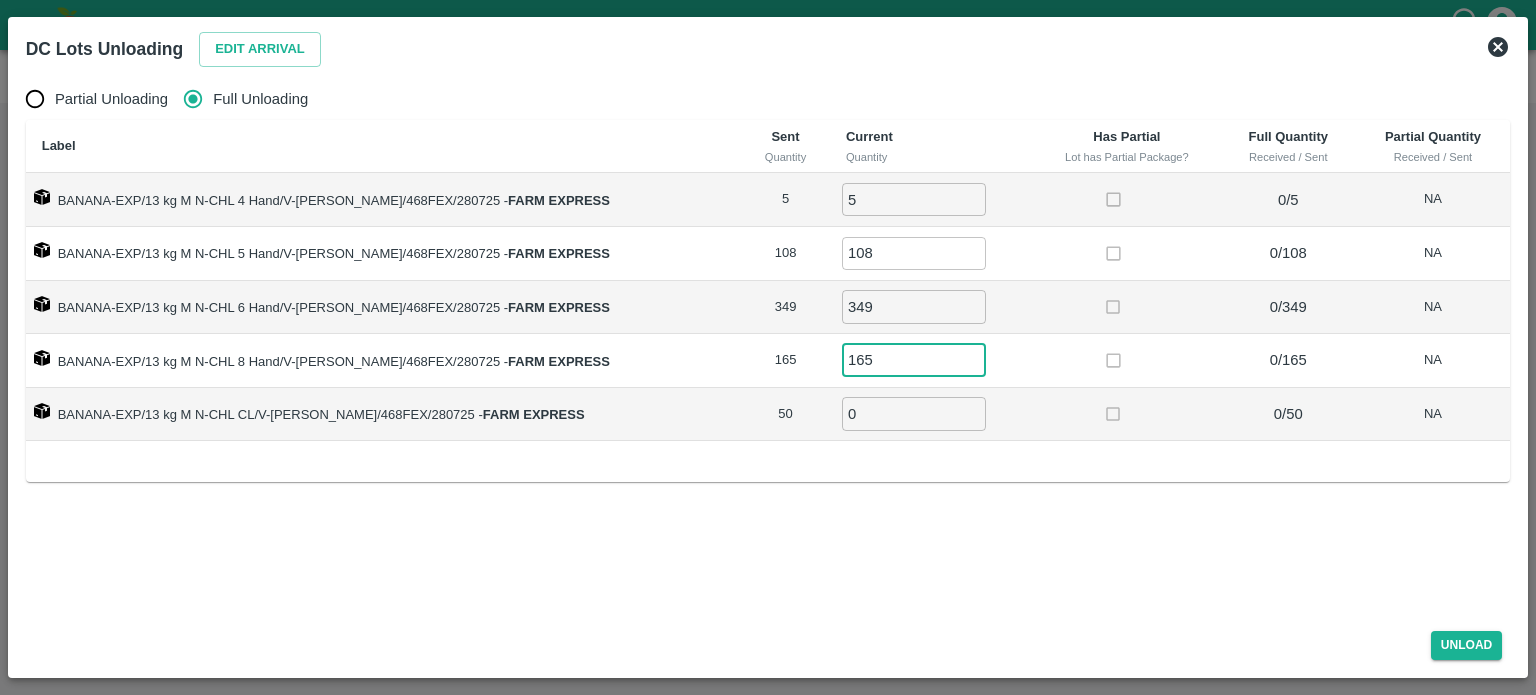 type on "165" 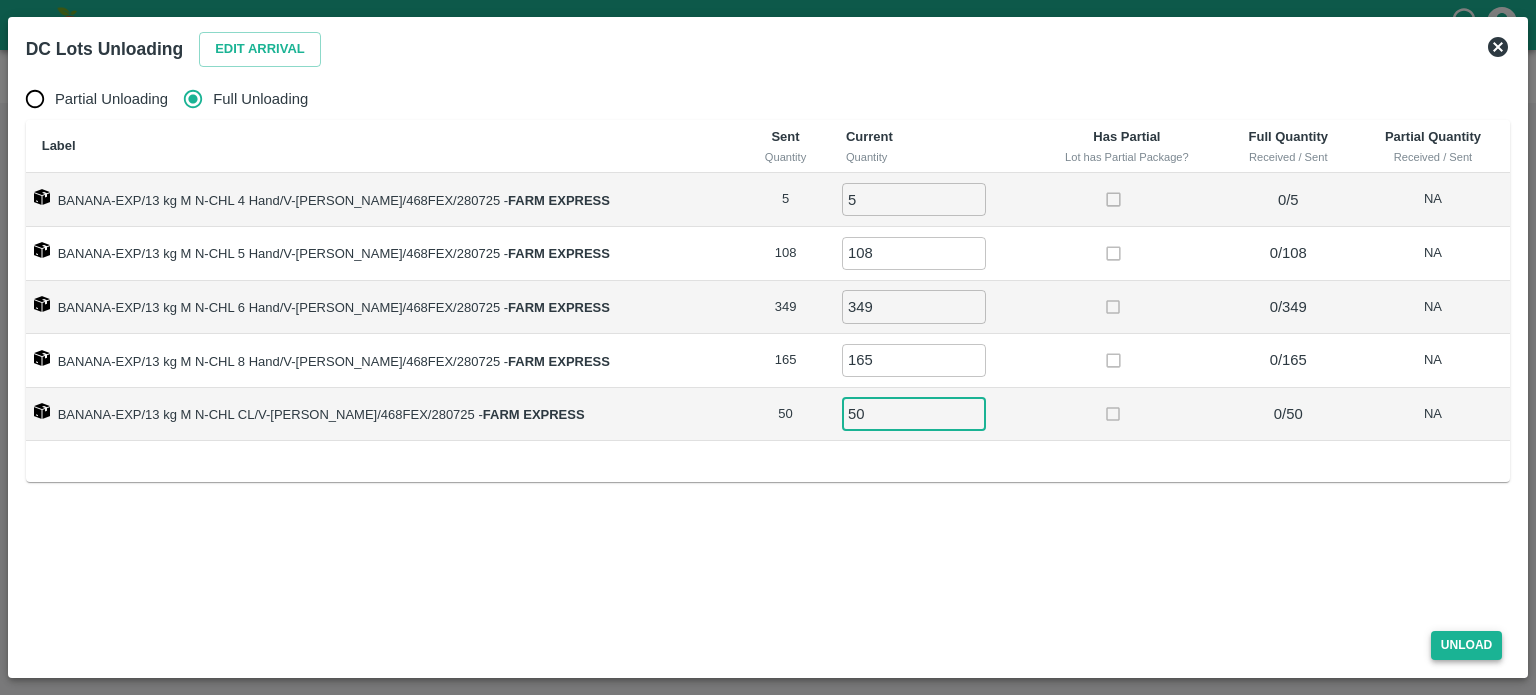 type on "50" 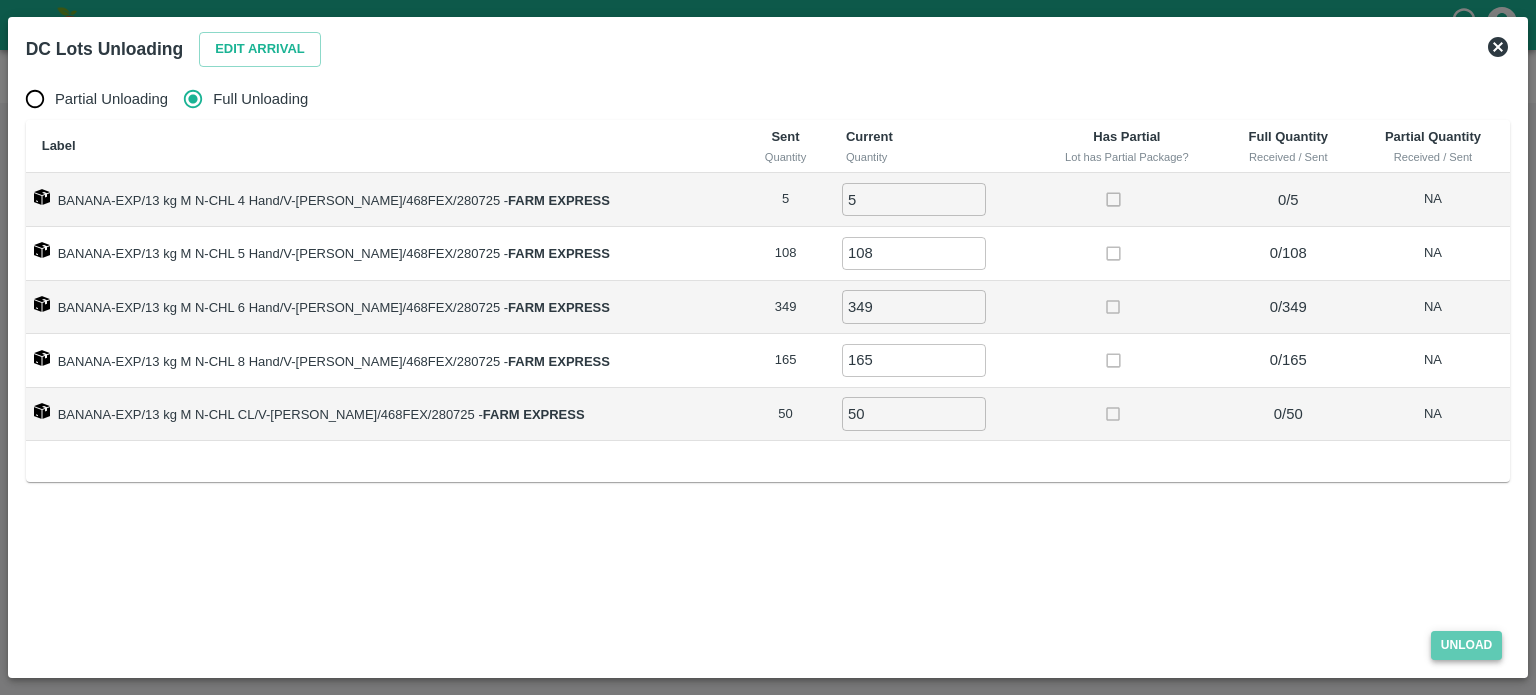 click on "Unload" at bounding box center (1467, 645) 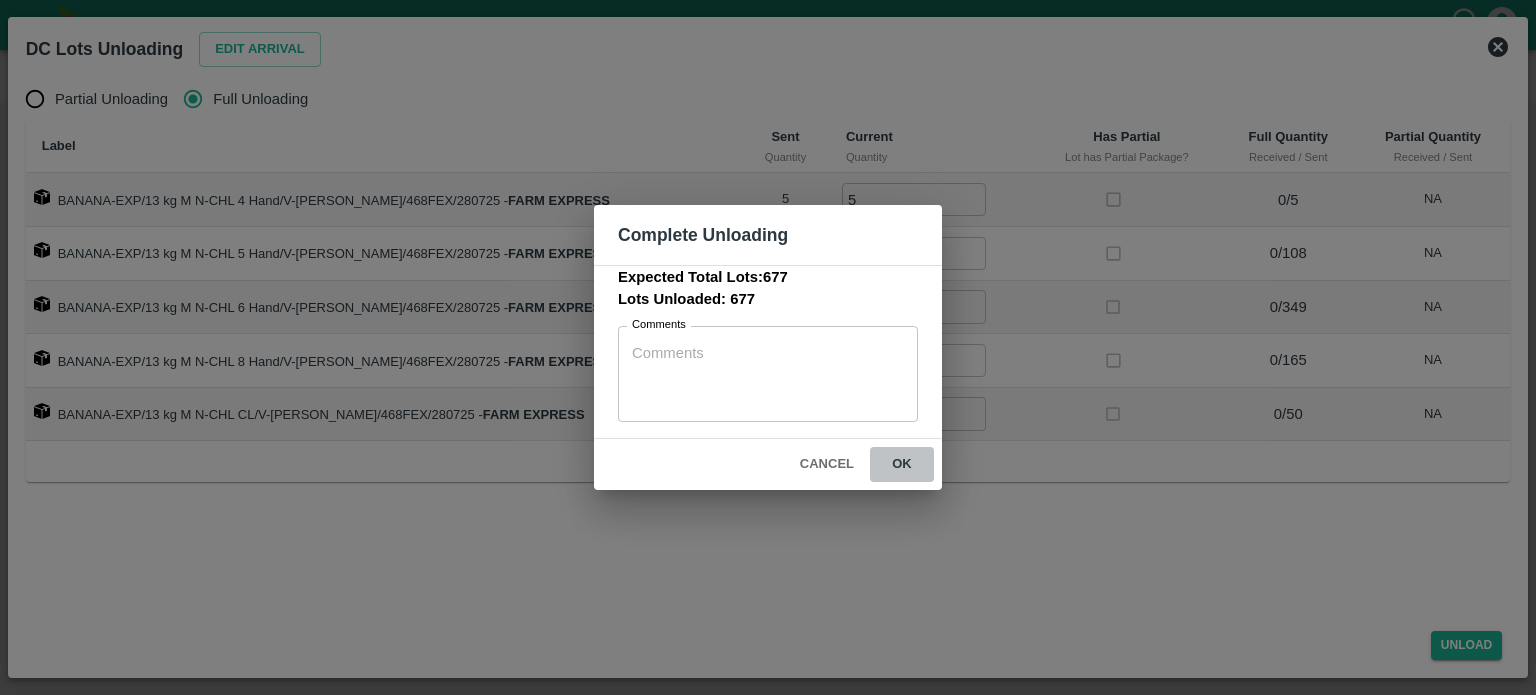 click on "ok" at bounding box center [902, 464] 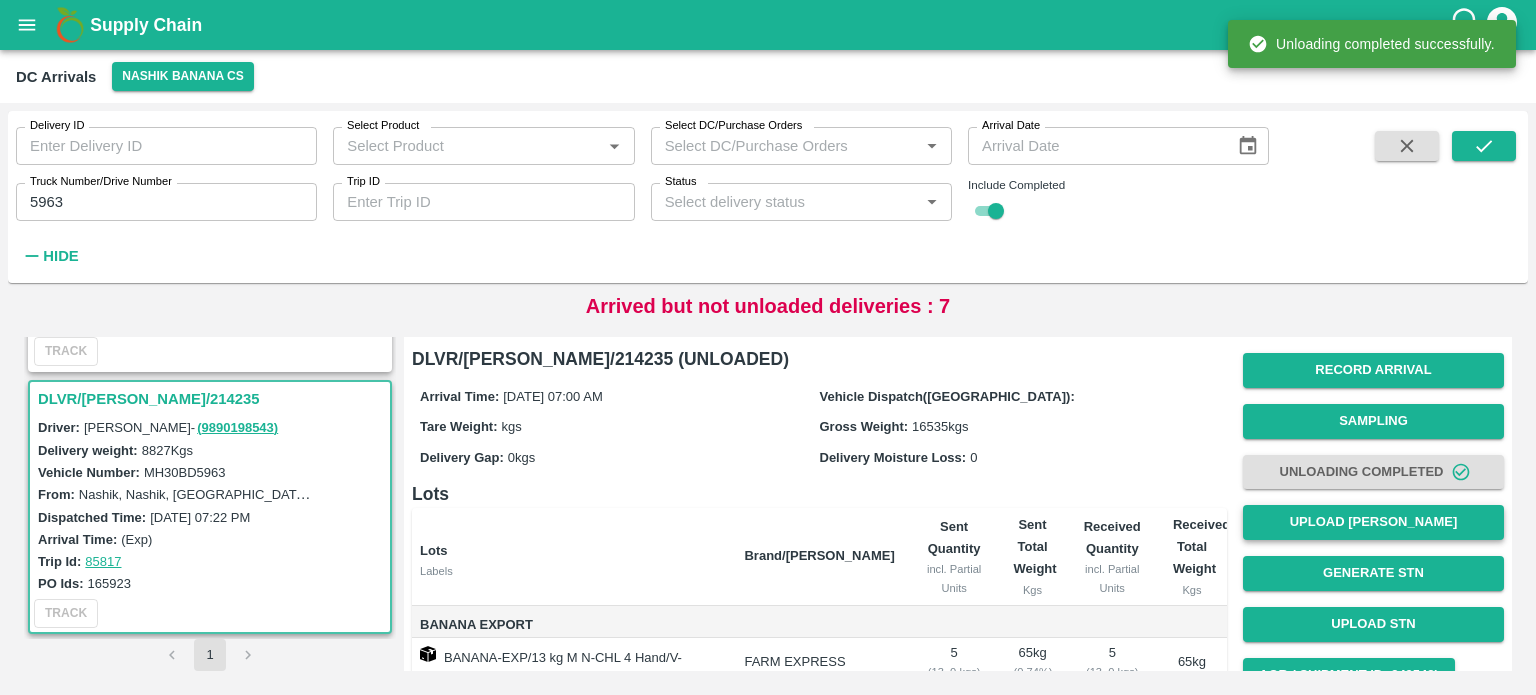 click on "Upload [PERSON_NAME]" at bounding box center (1373, 522) 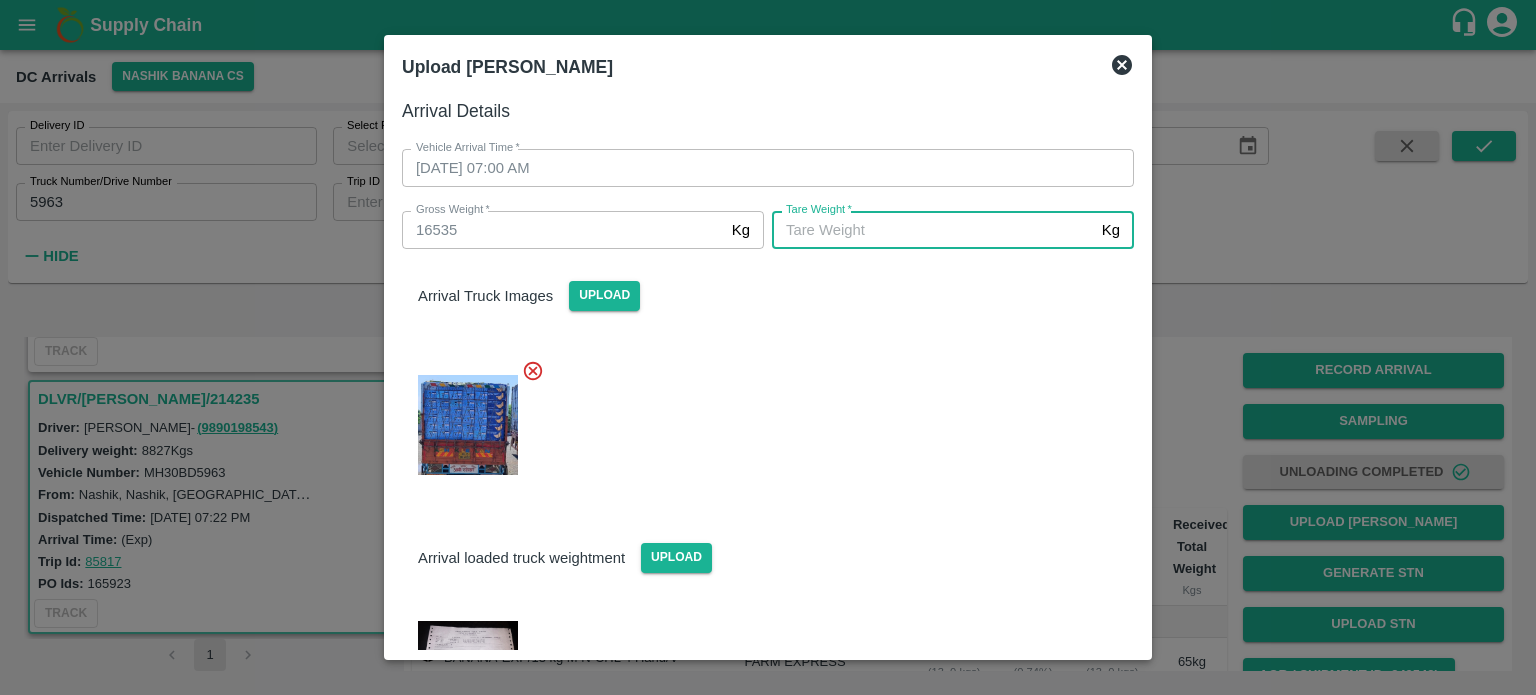click on "[PERSON_NAME]   *" at bounding box center [933, 230] 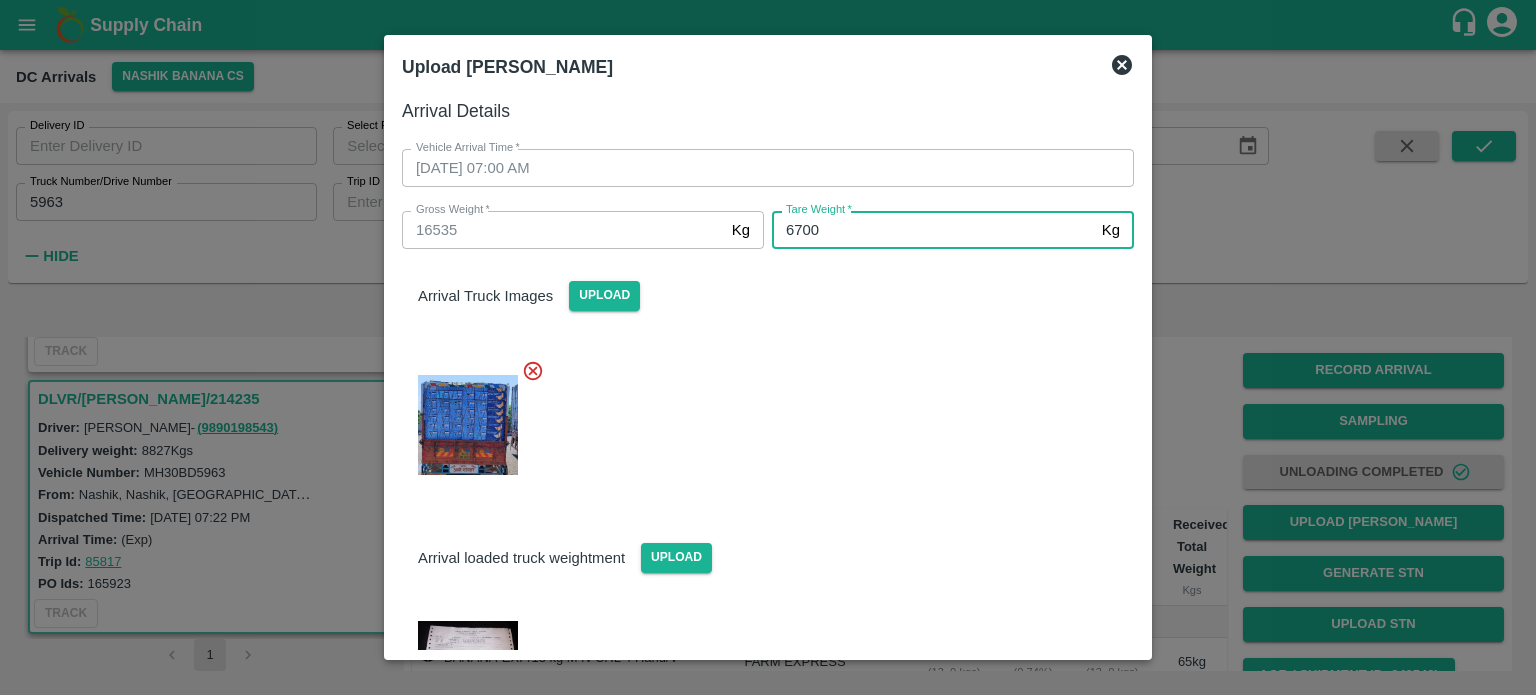 type on "6700" 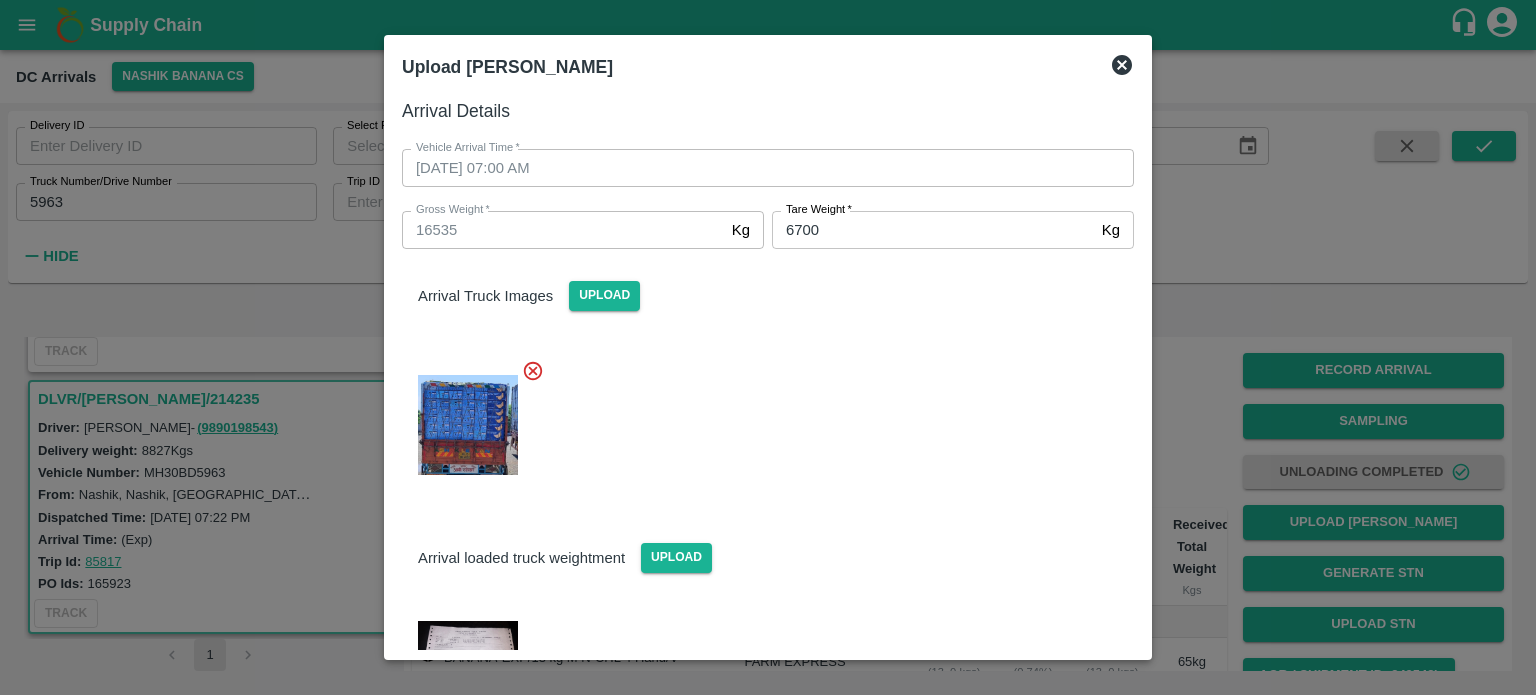 click at bounding box center (760, 419) 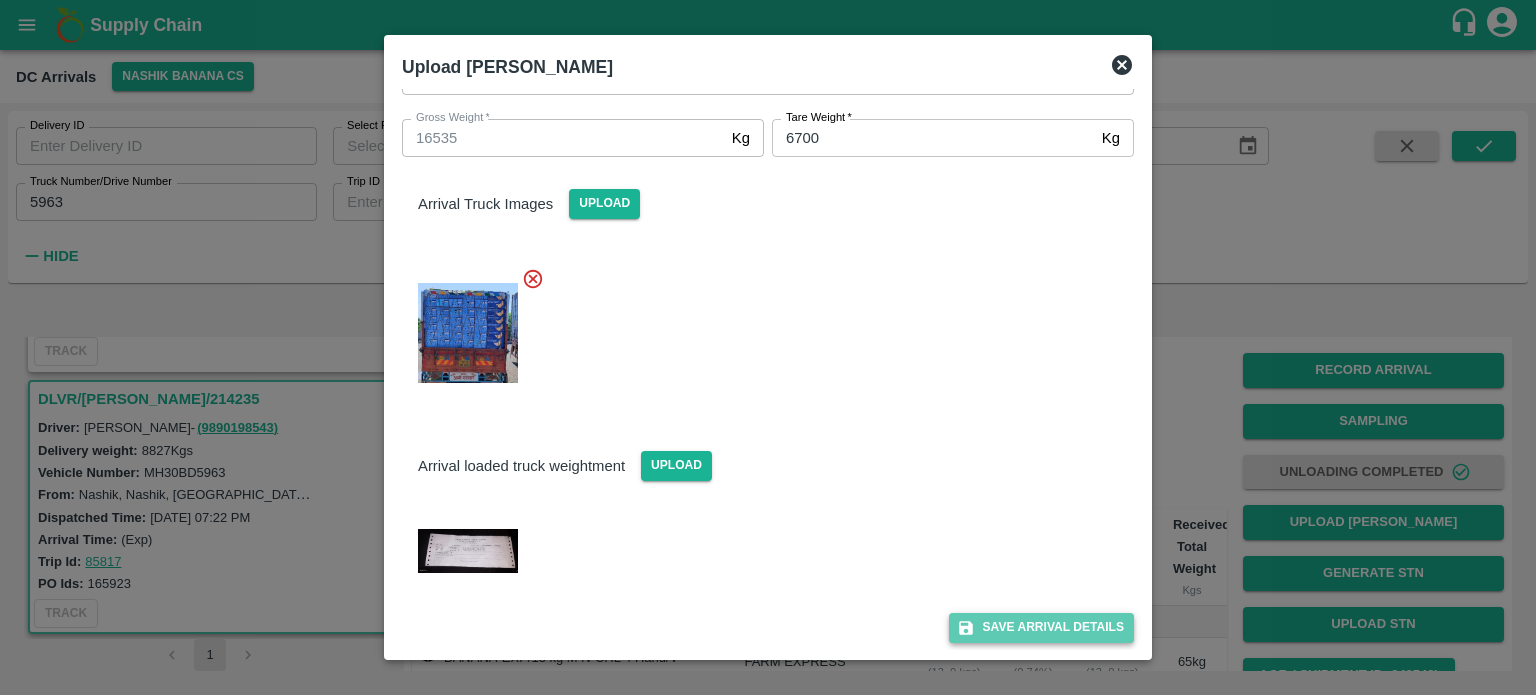 click on "Save Arrival Details" at bounding box center [1041, 627] 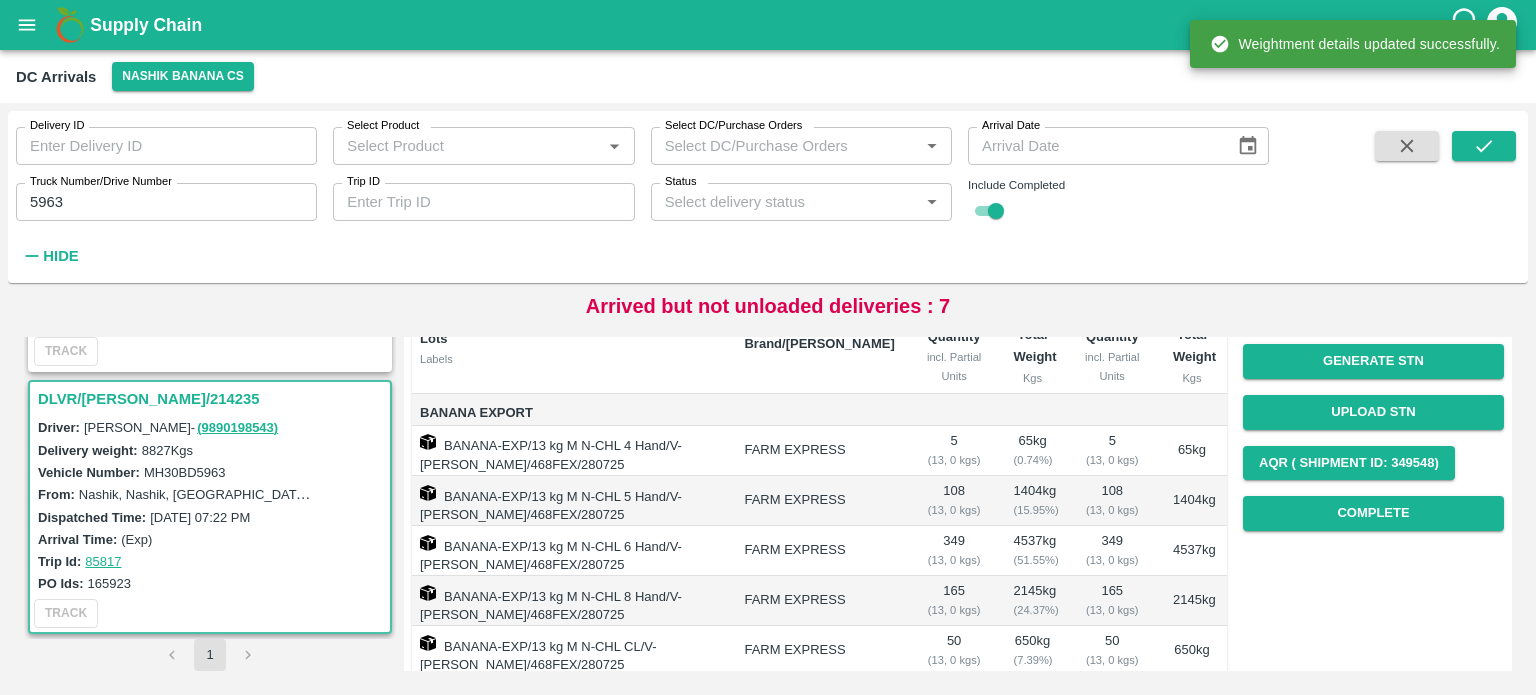 scroll, scrollTop: 216, scrollLeft: 0, axis: vertical 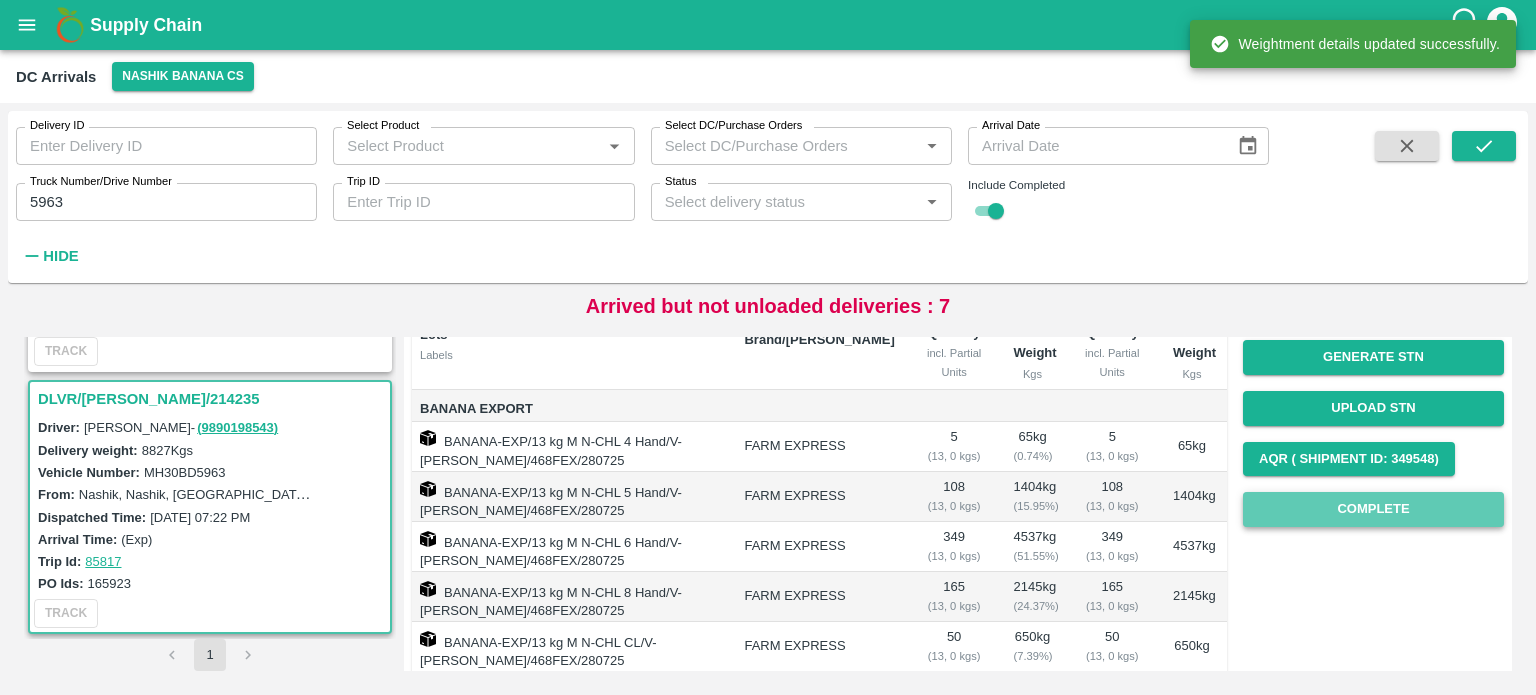 click on "Complete" at bounding box center (1373, 509) 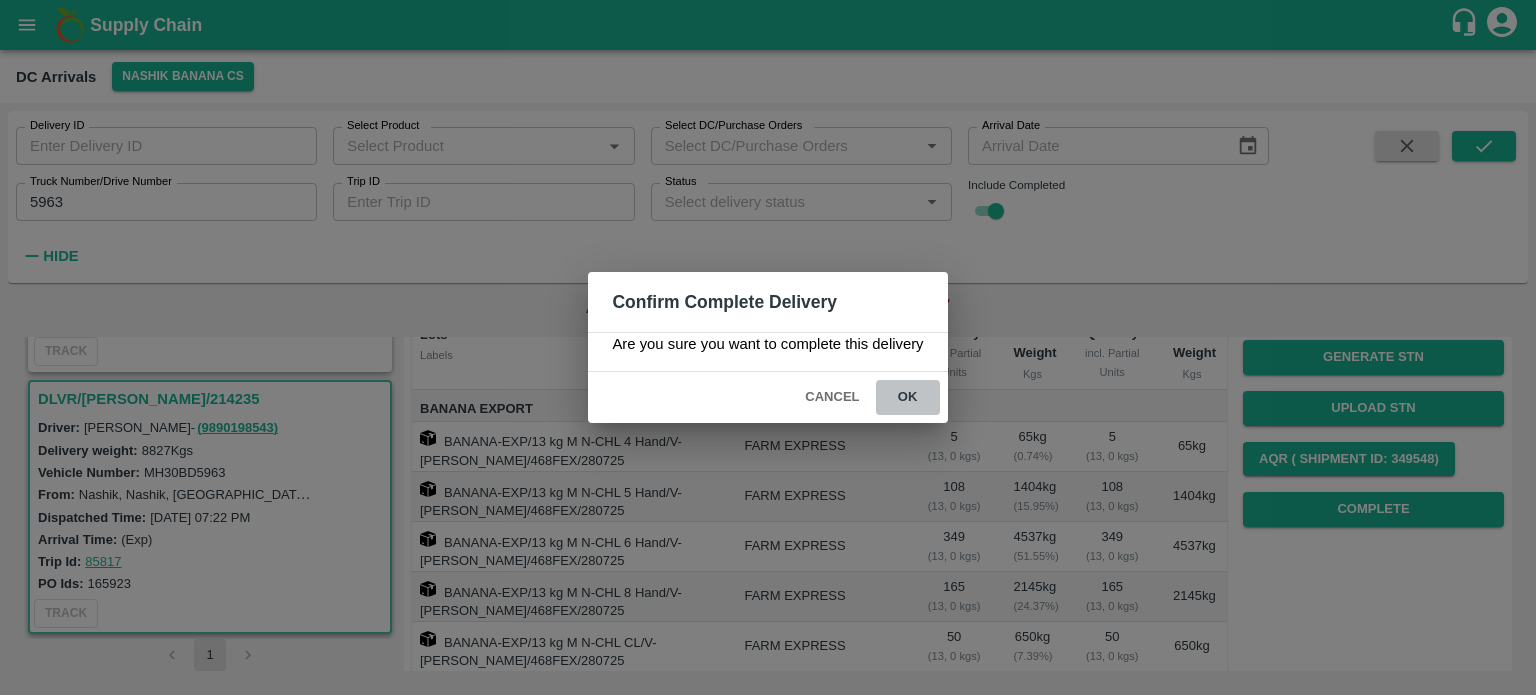 click on "ok" at bounding box center (908, 397) 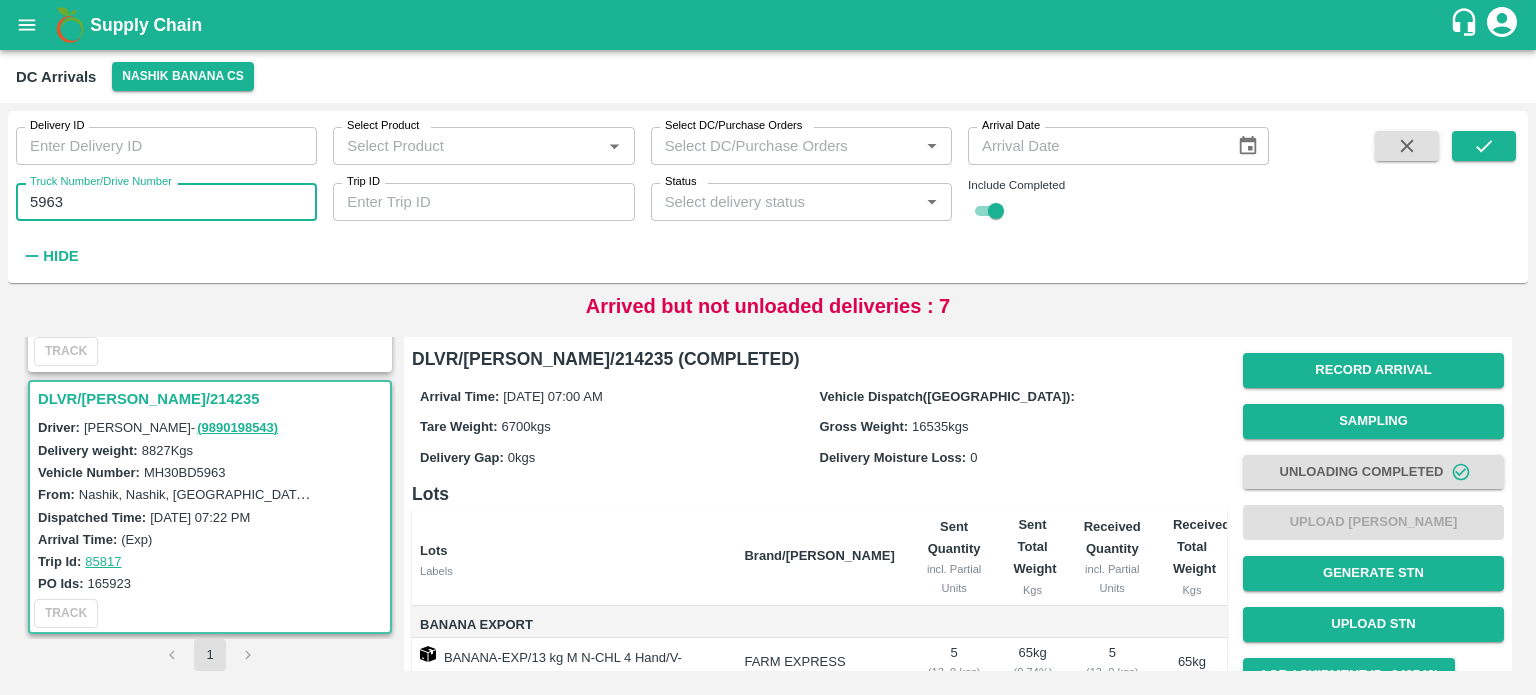 click on "5963" at bounding box center [166, 202] 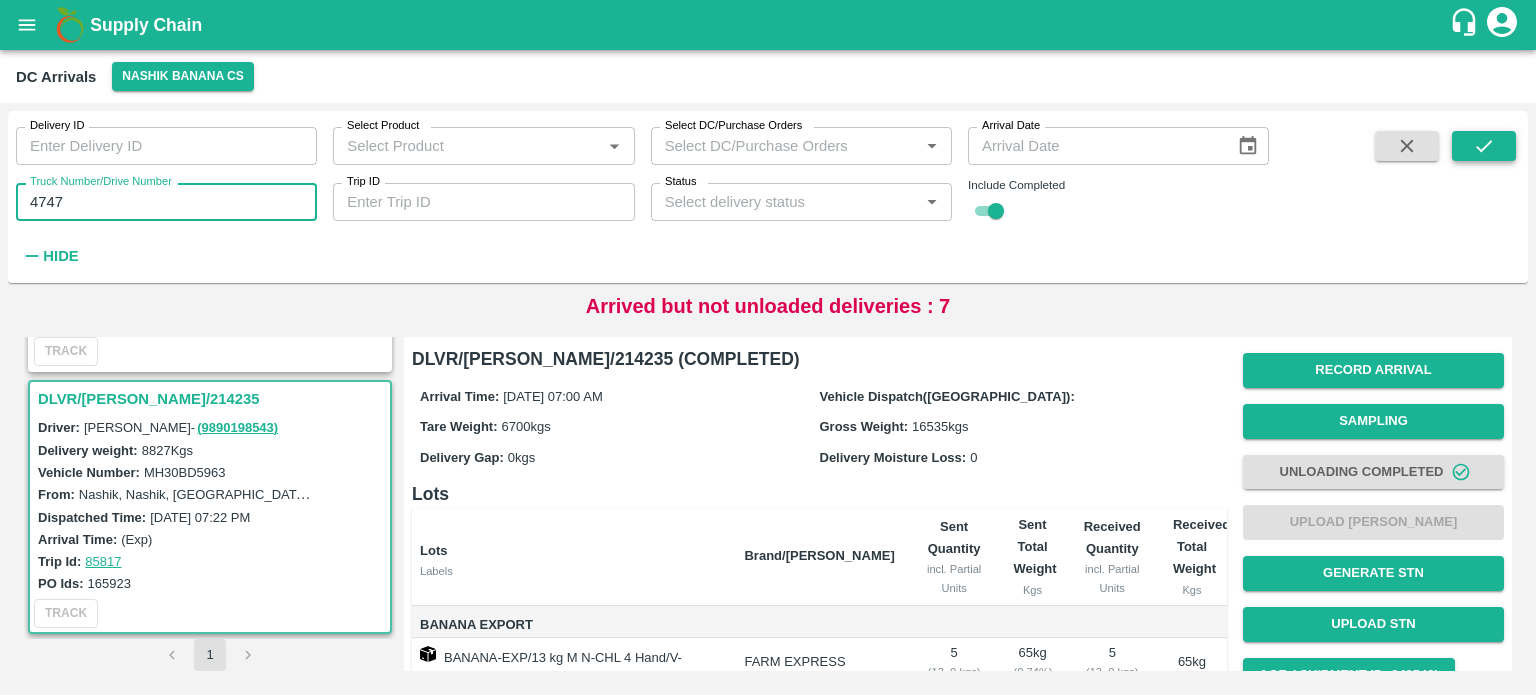 type on "4747" 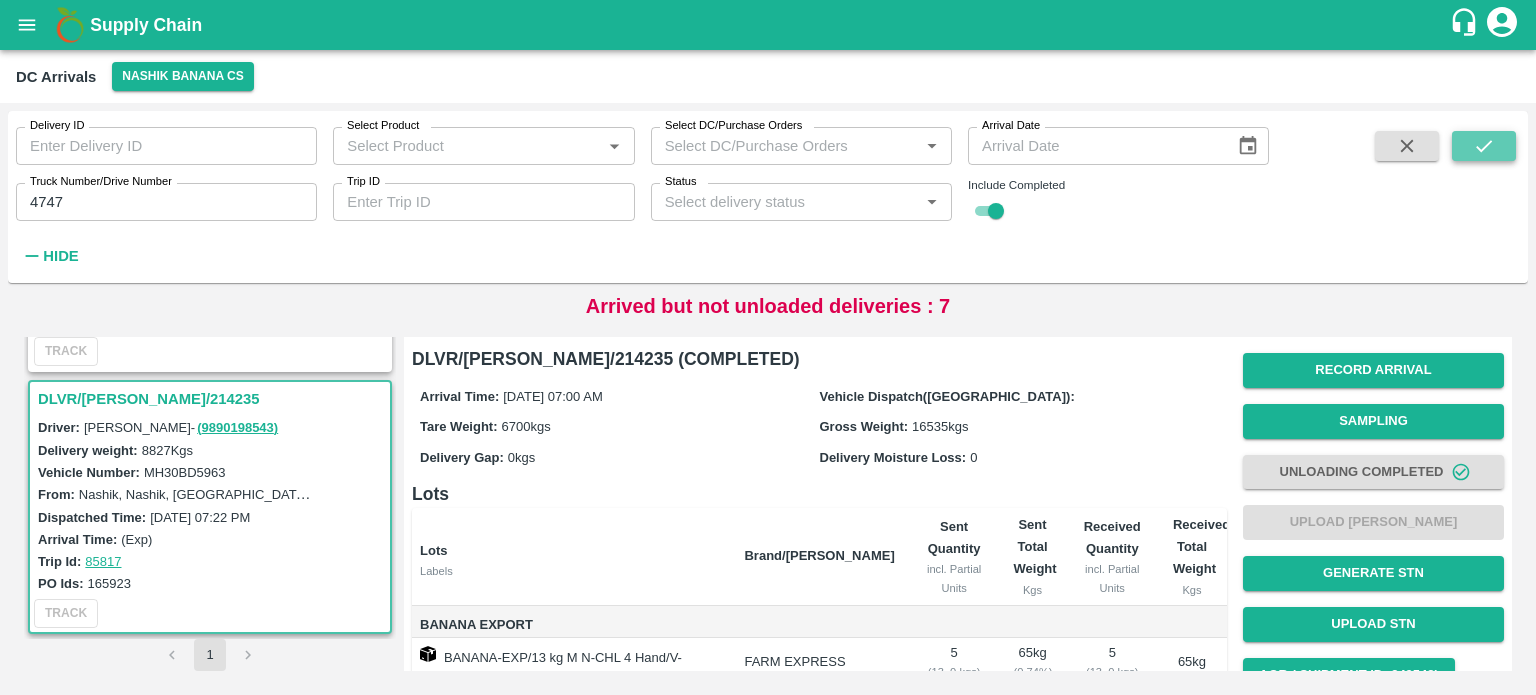 click 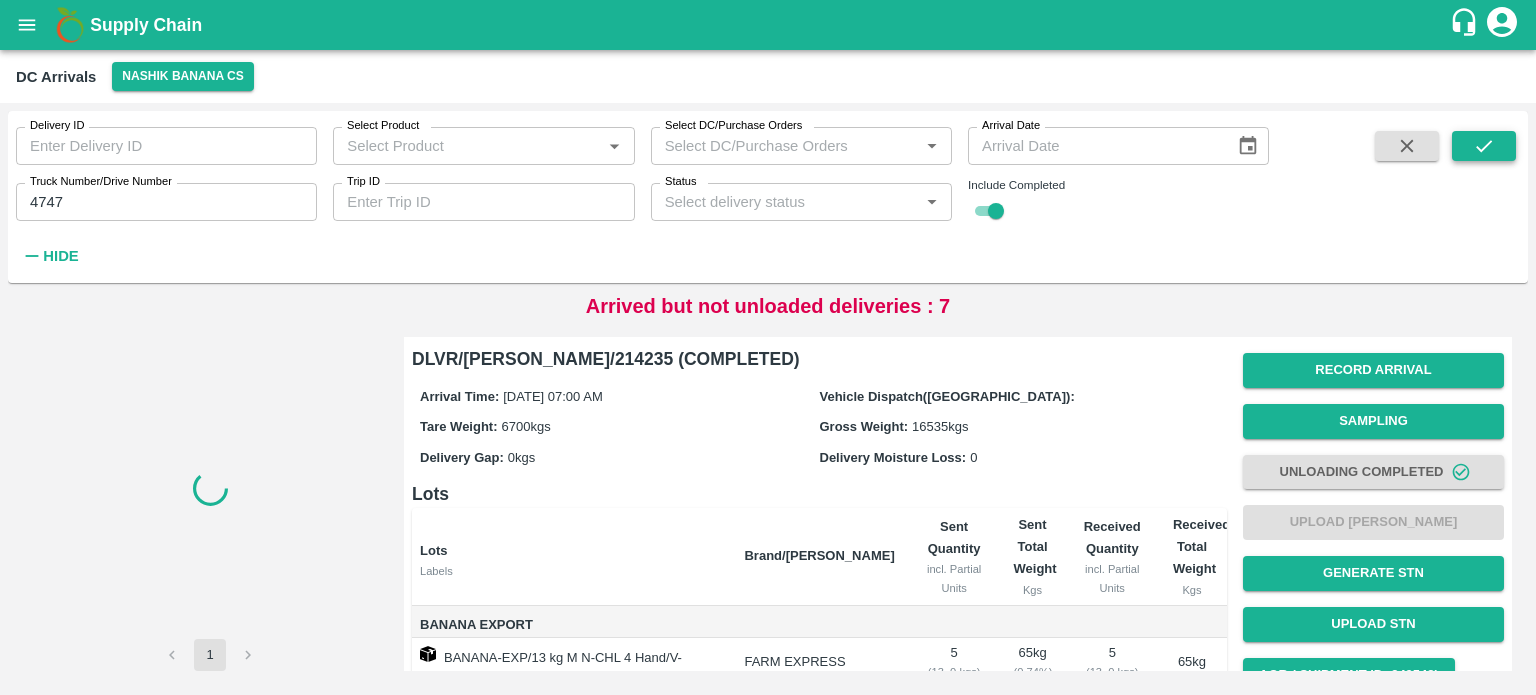 scroll, scrollTop: 0, scrollLeft: 0, axis: both 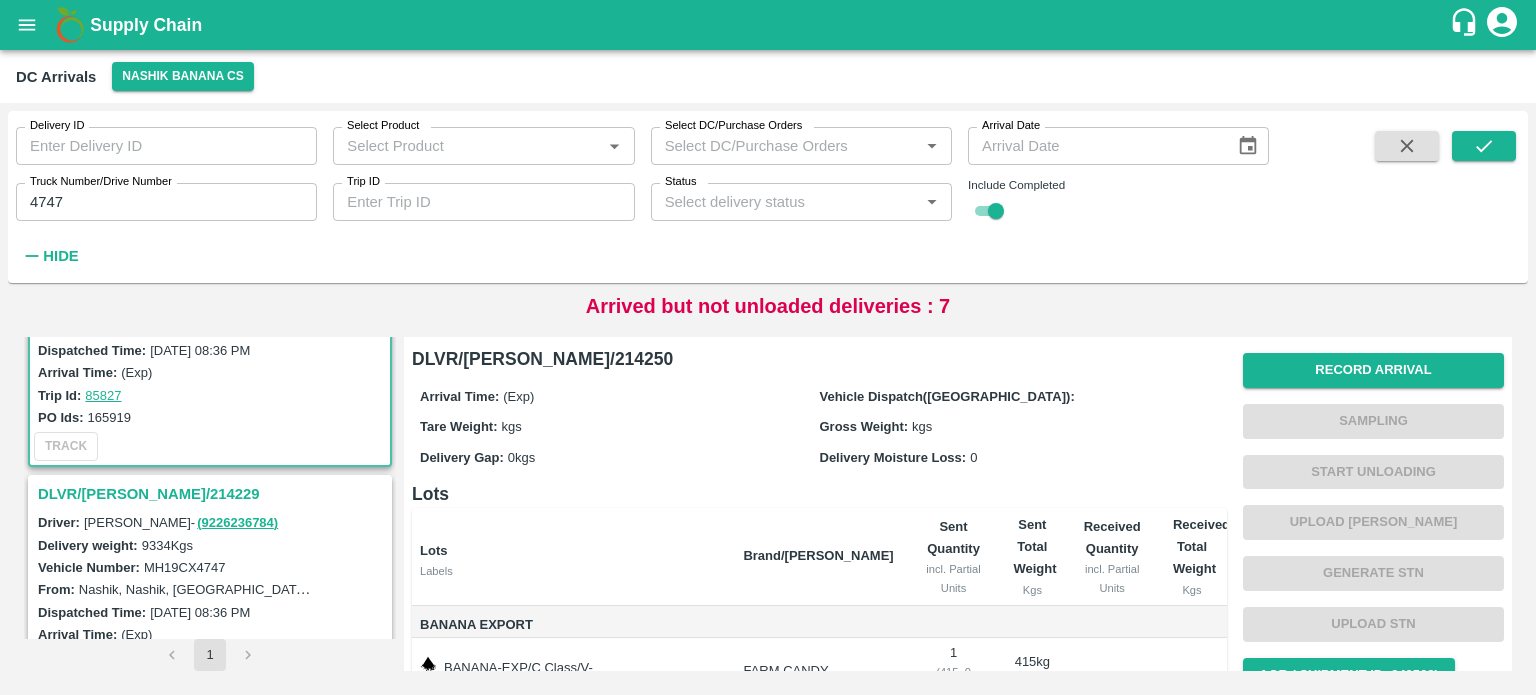 click on "DLVR/[PERSON_NAME]/214229" at bounding box center (213, 494) 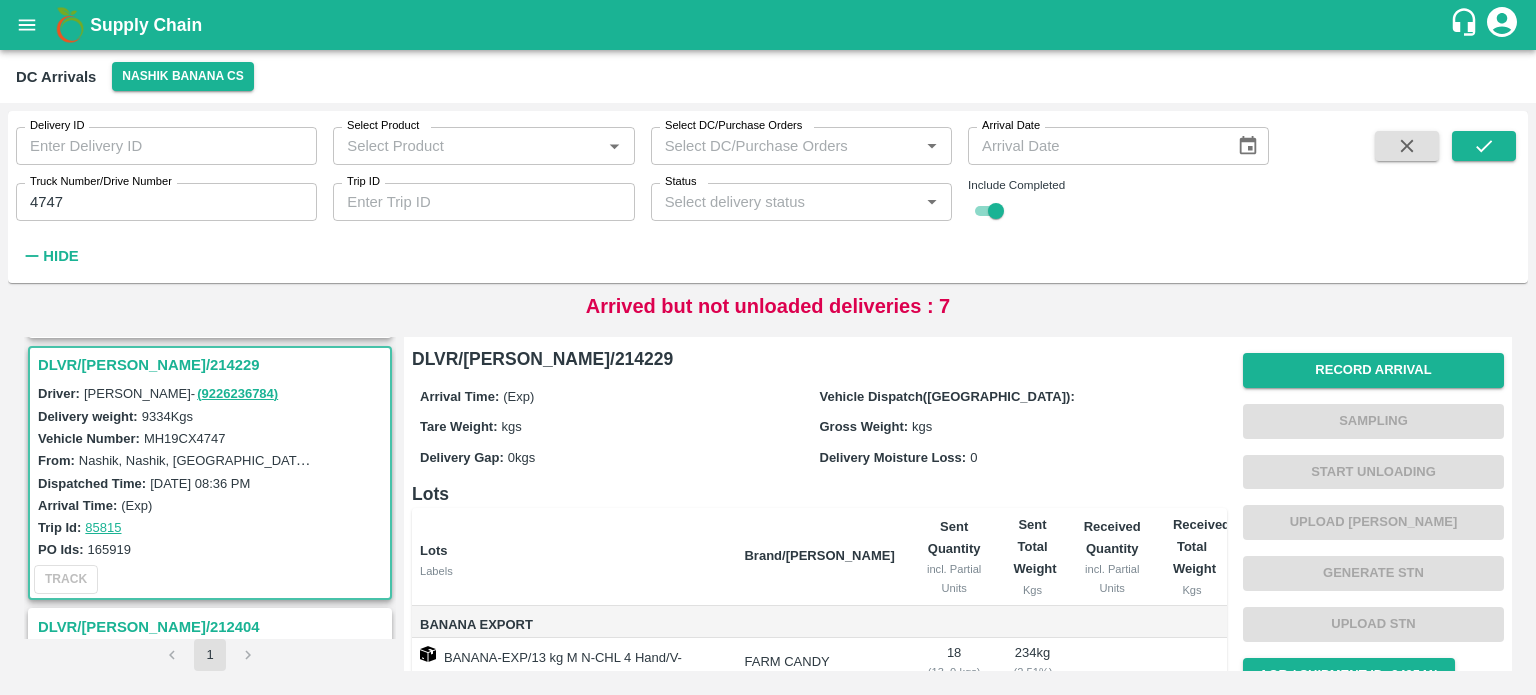 scroll, scrollTop: 260, scrollLeft: 0, axis: vertical 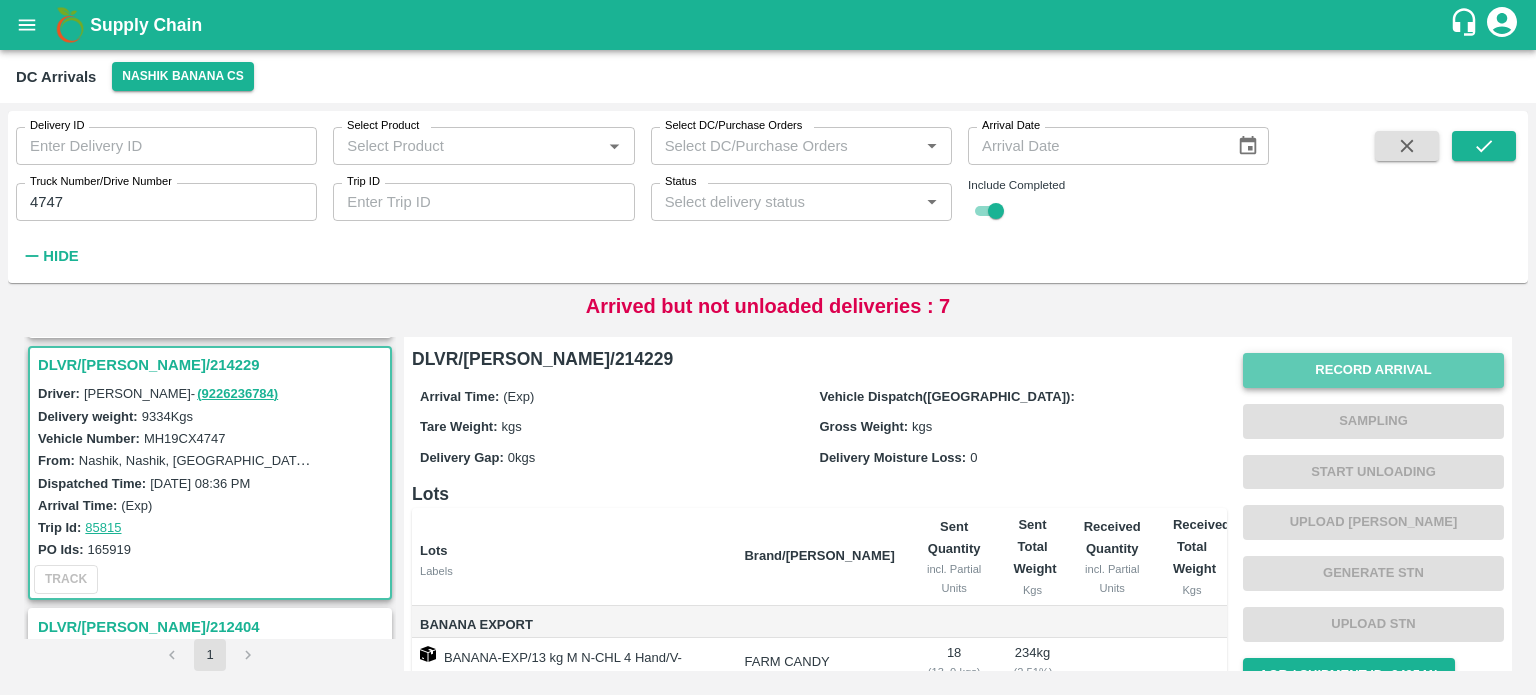 click on "Record Arrival" at bounding box center [1373, 370] 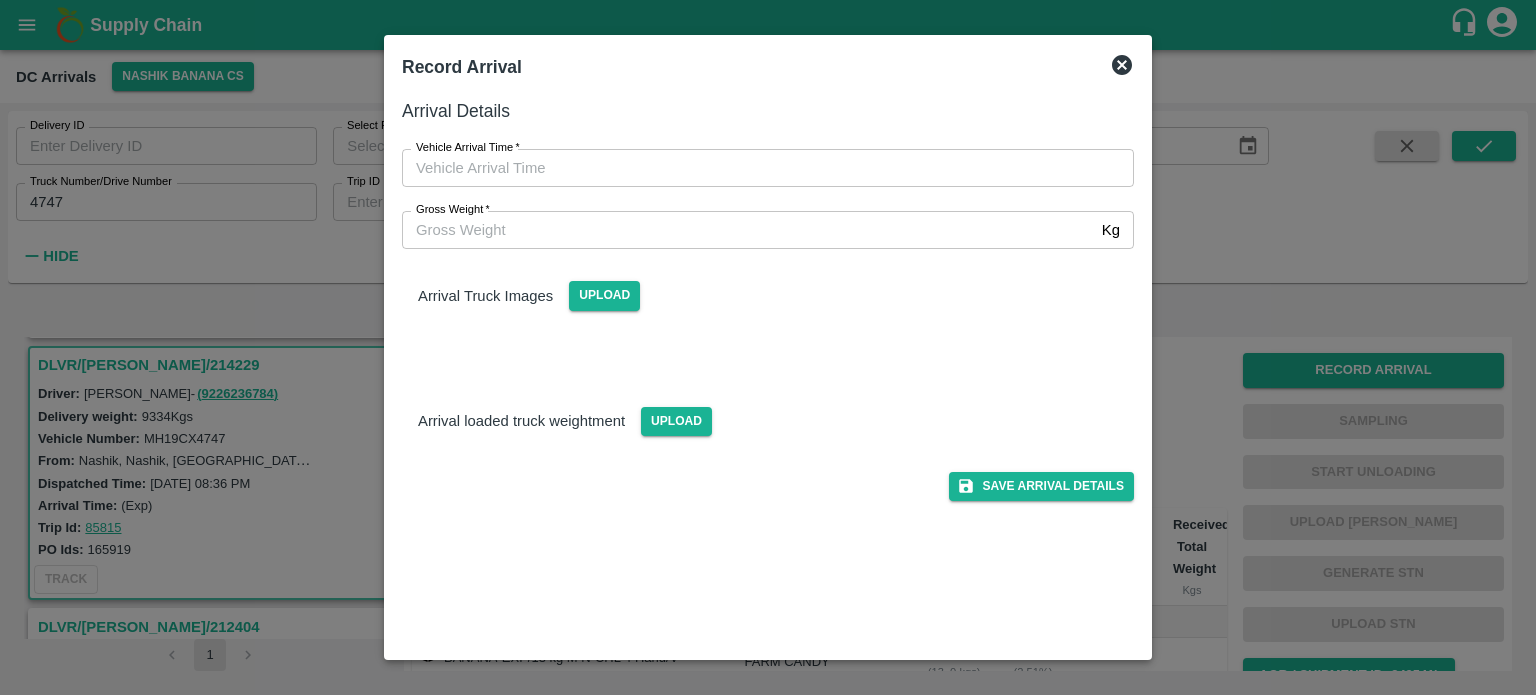 type on "DD/MM/YYYY hh:mm aa" 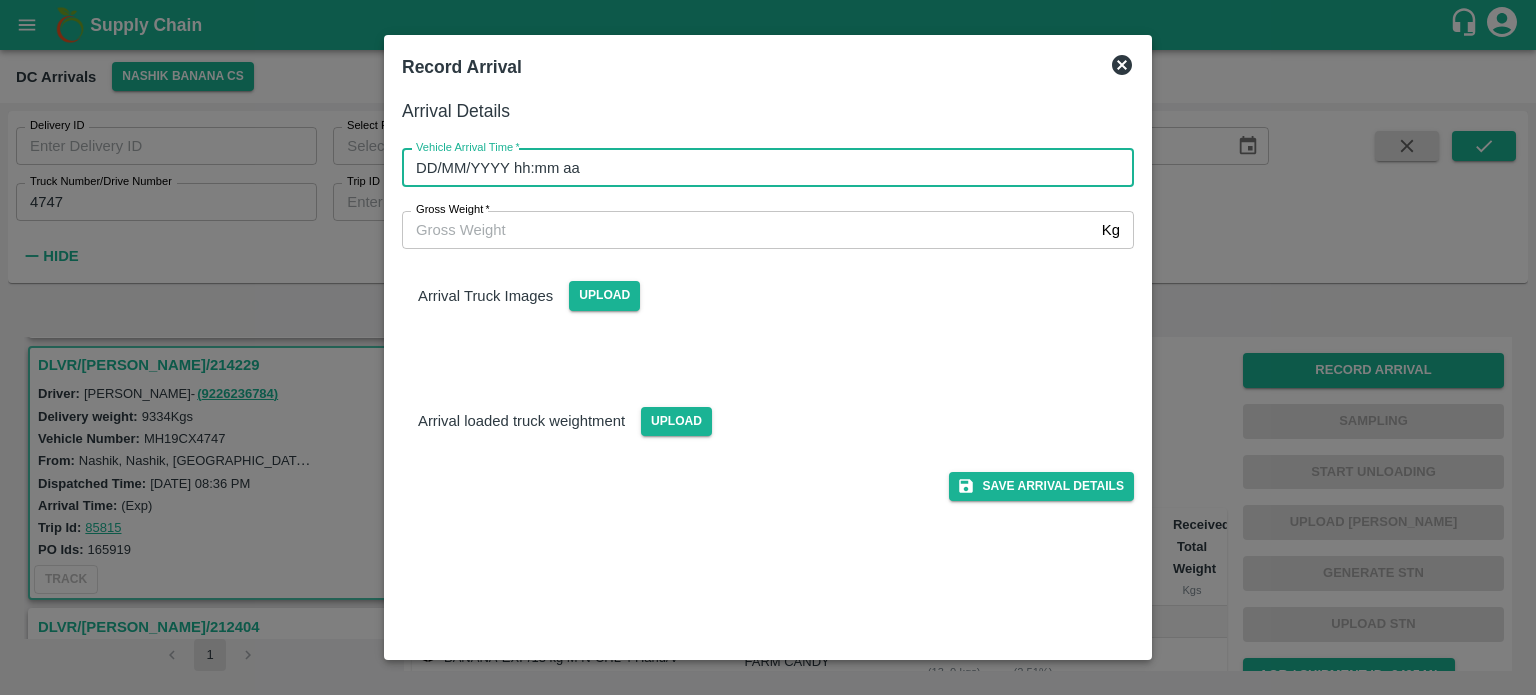 click on "DD/MM/YYYY hh:mm aa" at bounding box center [761, 168] 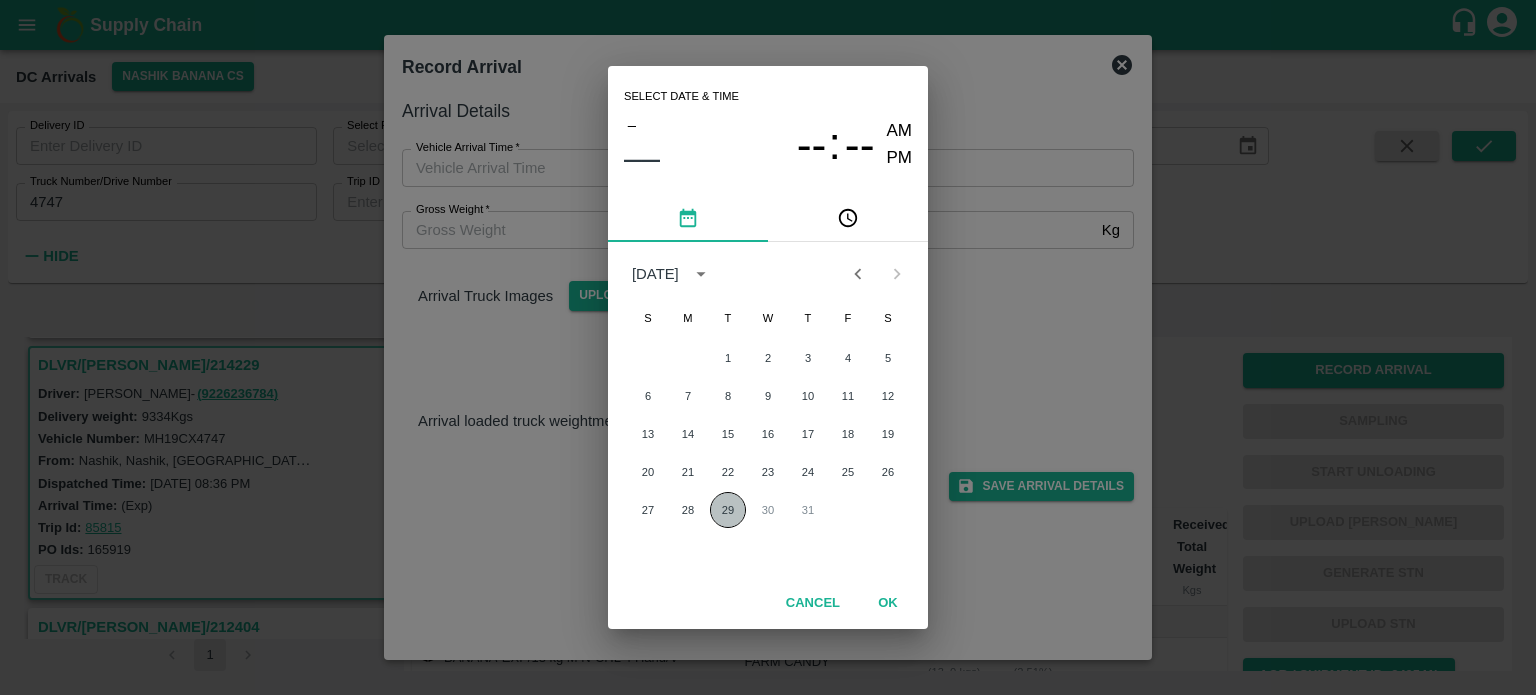click on "29" at bounding box center [728, 510] 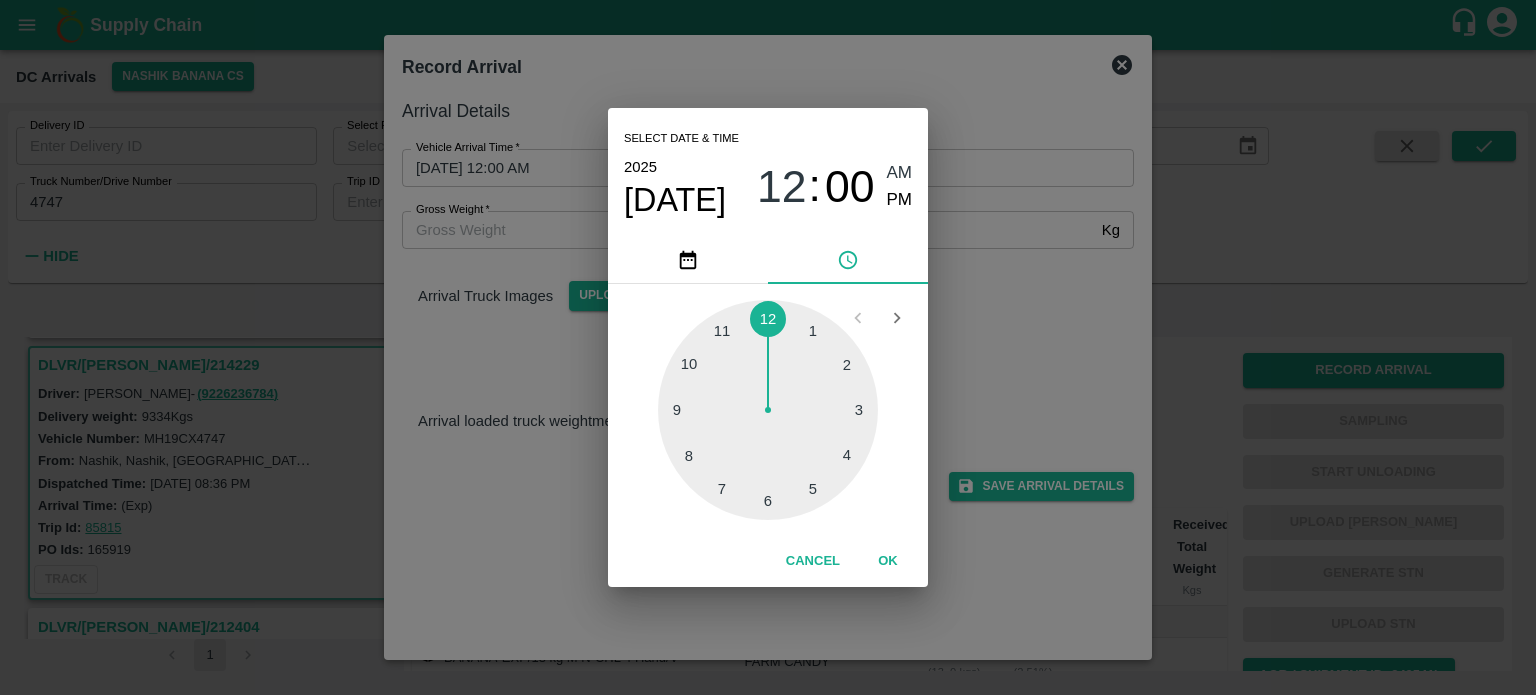 click at bounding box center (768, 410) 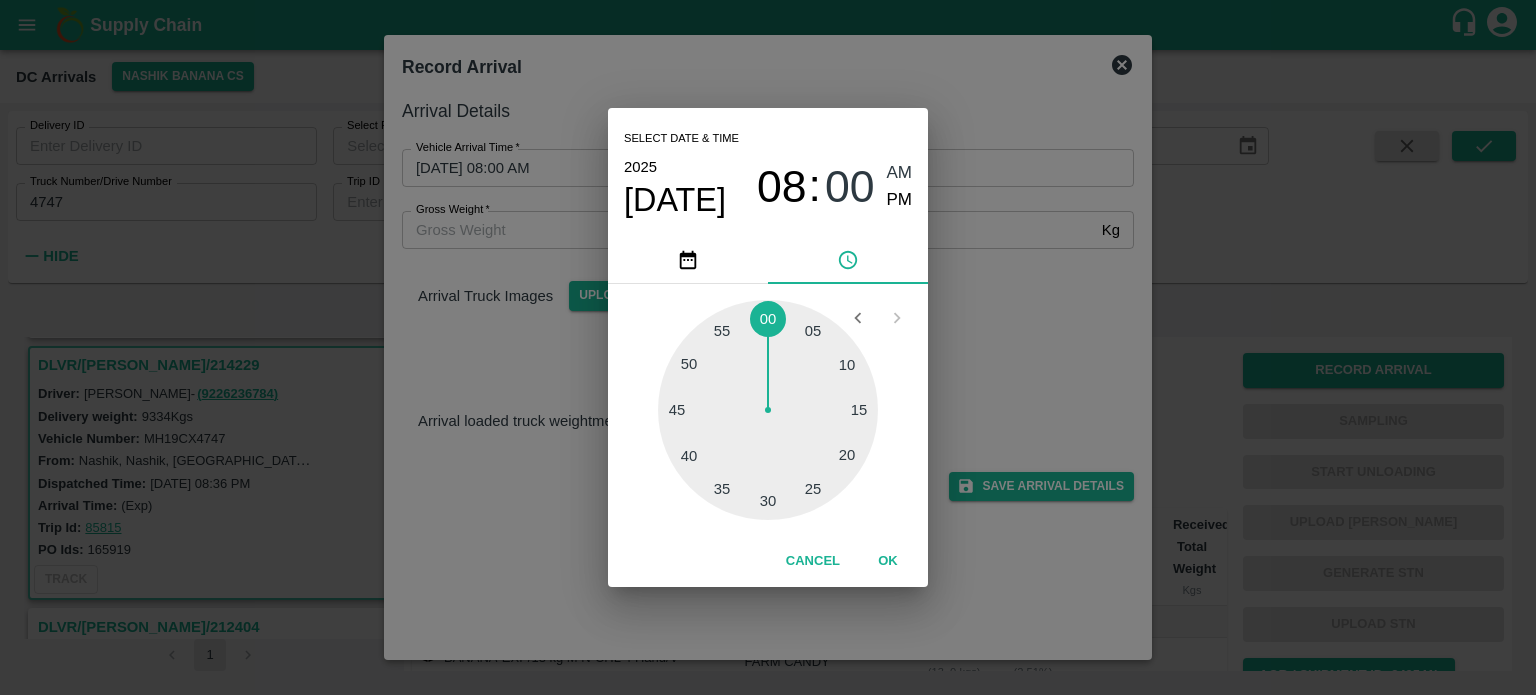 click at bounding box center [768, 410] 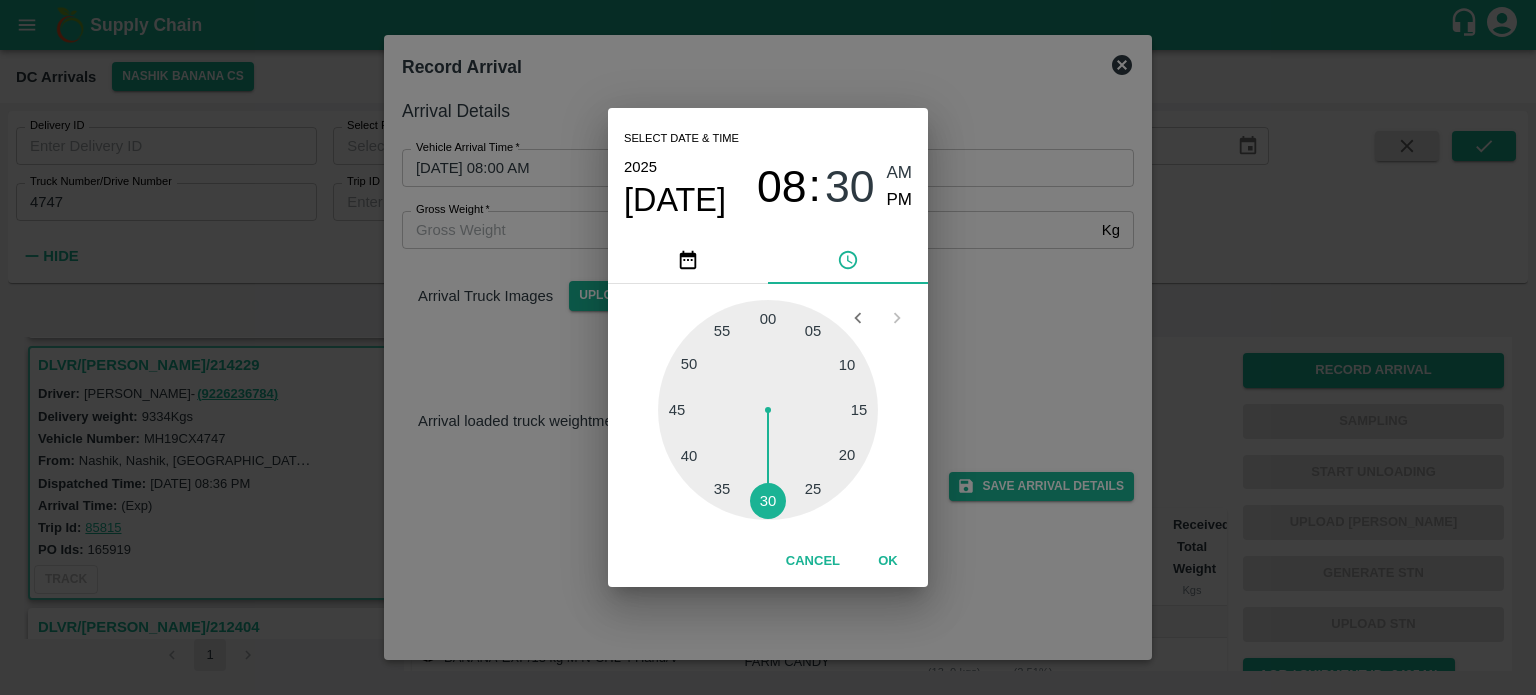 type on "[DATE] 08:30 AM" 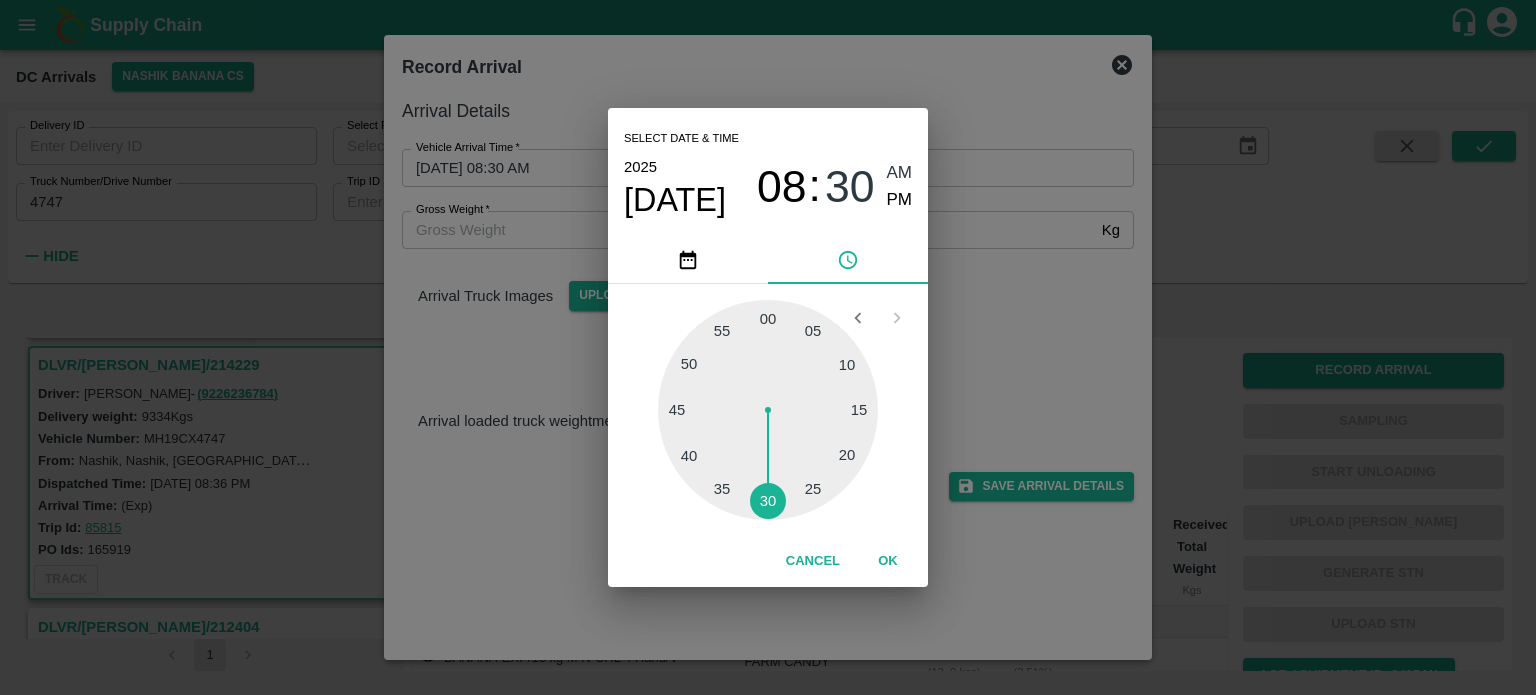 click on "Select date & time [DATE] 08 : 30 AM PM 05 10 15 20 25 30 35 40 45 50 55 00 Cancel OK" at bounding box center [768, 347] 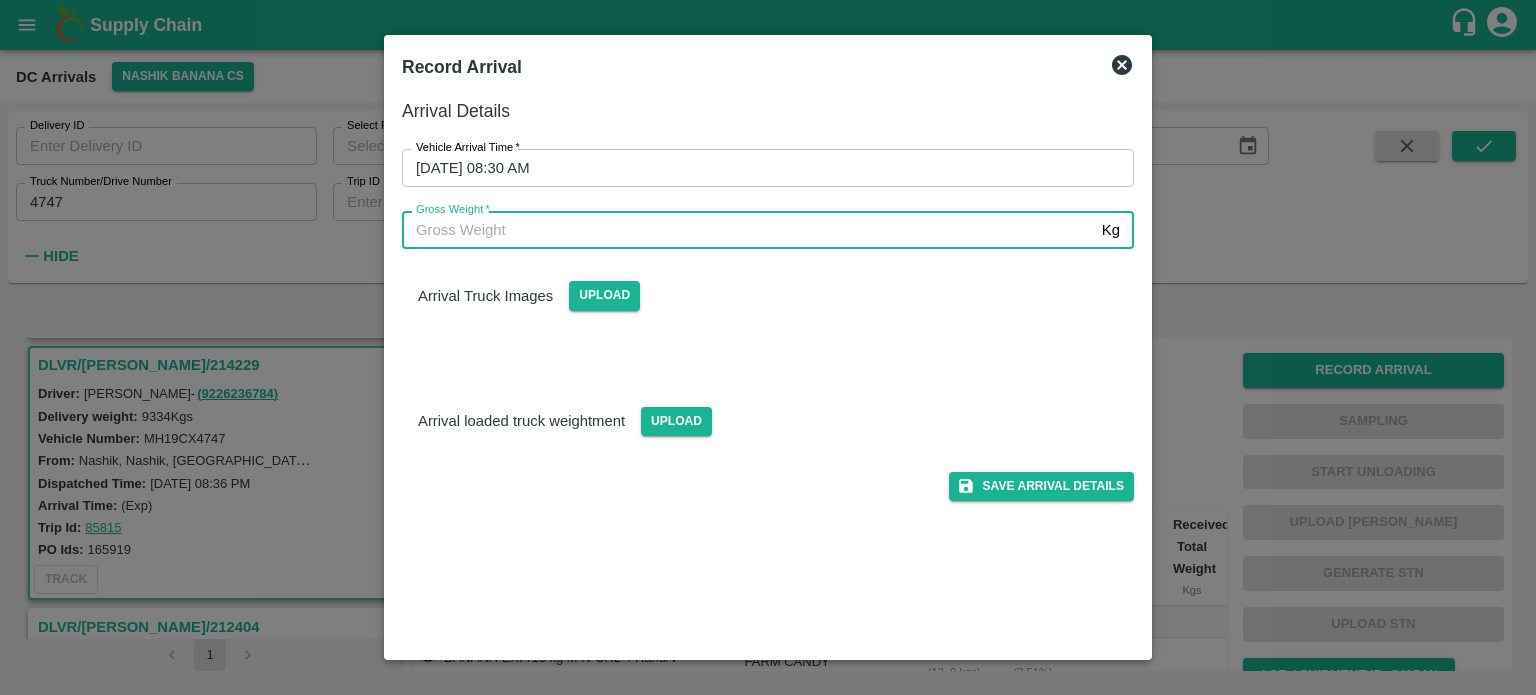 click on "Gross Weight   *" at bounding box center [748, 230] 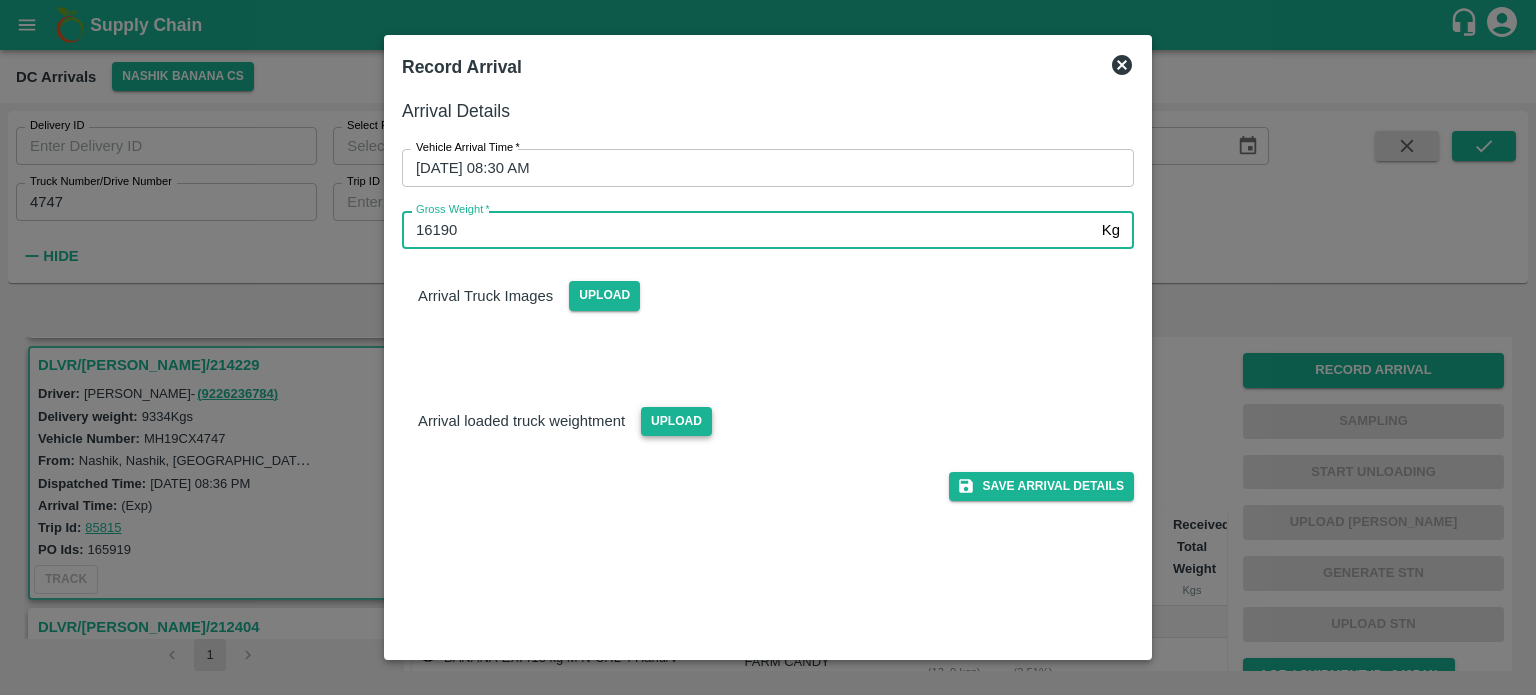 type on "16190" 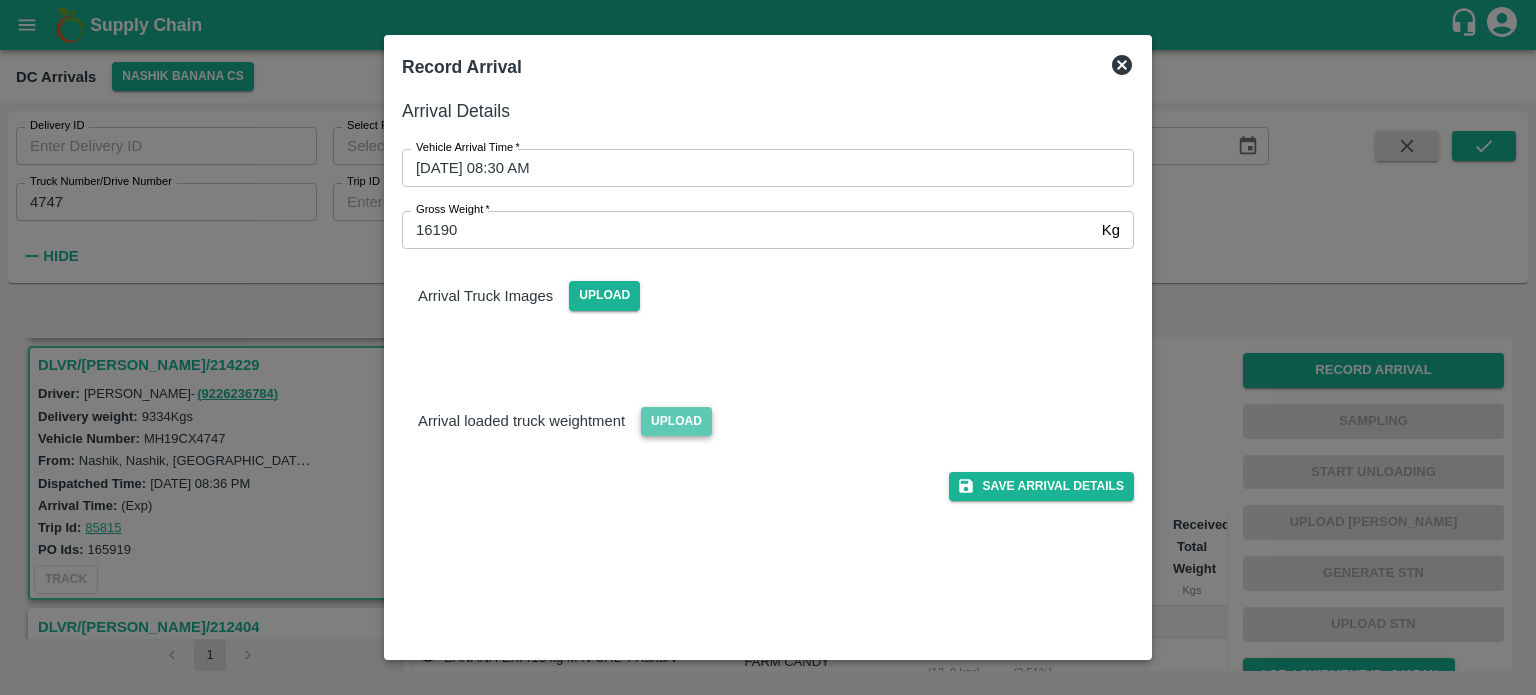 click on "Upload" at bounding box center [676, 421] 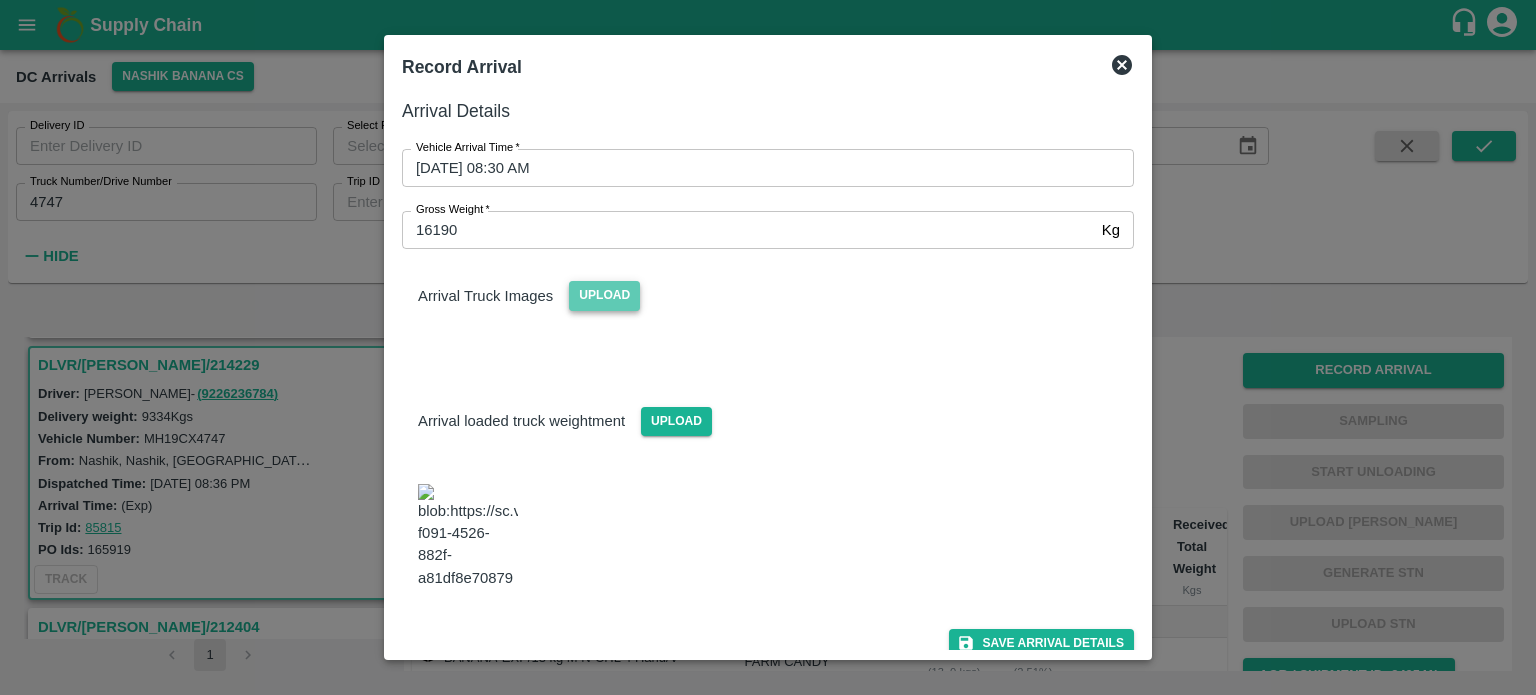 click on "Upload" at bounding box center (604, 295) 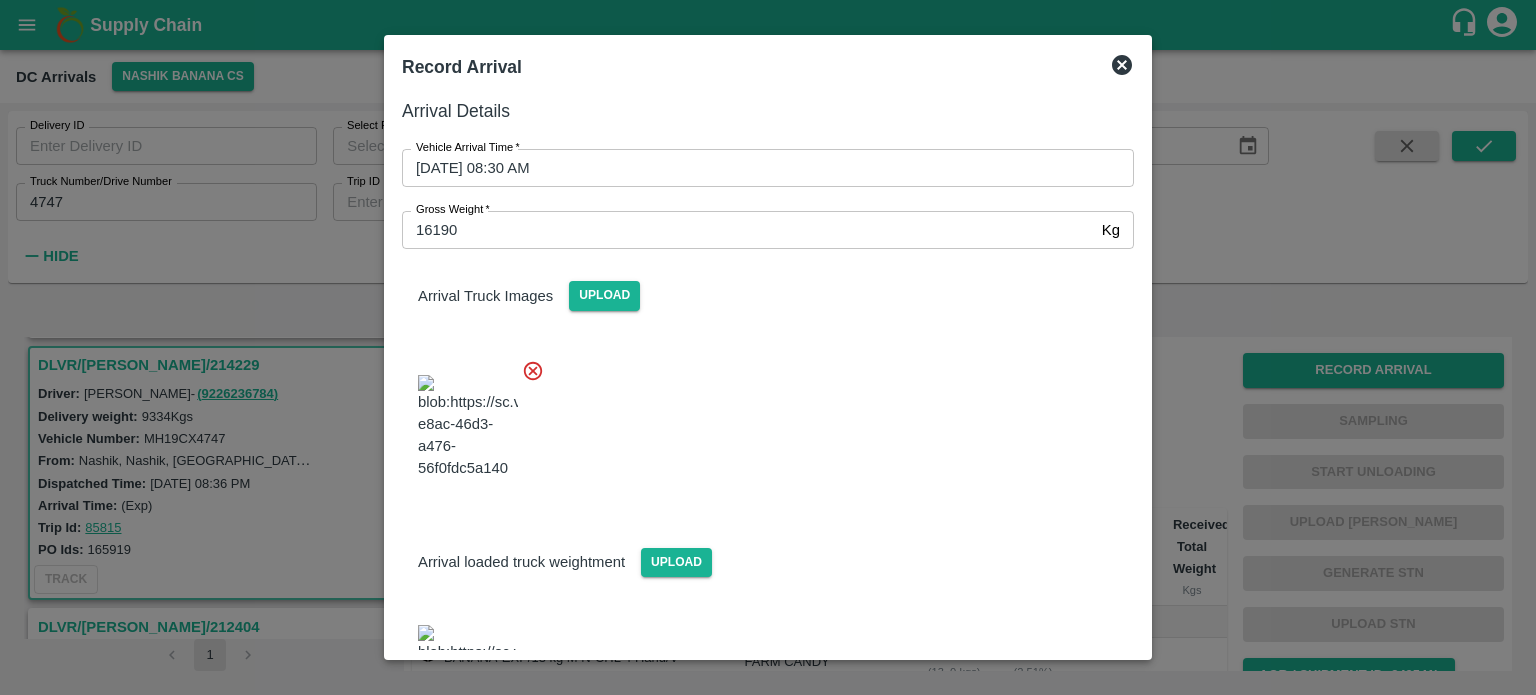 click at bounding box center (760, 421) 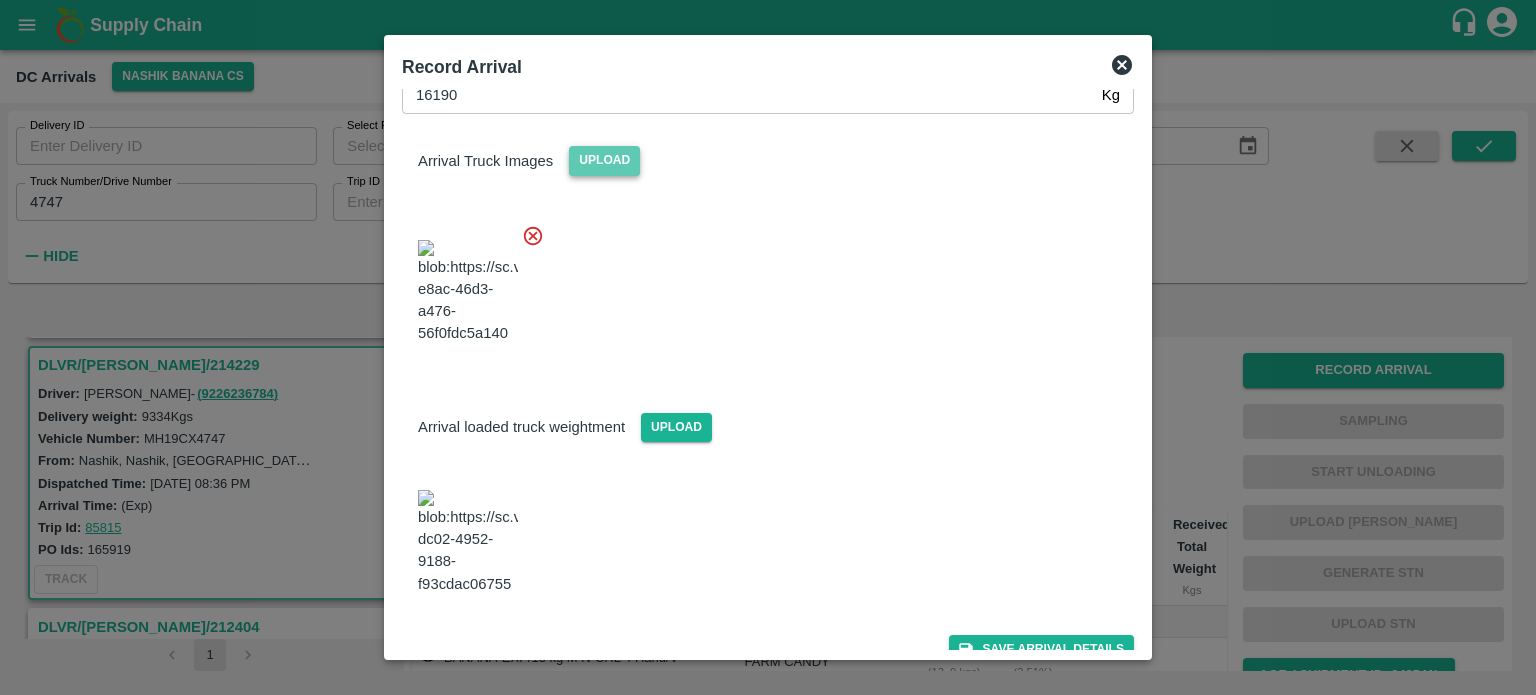 click on "Upload" at bounding box center [604, 160] 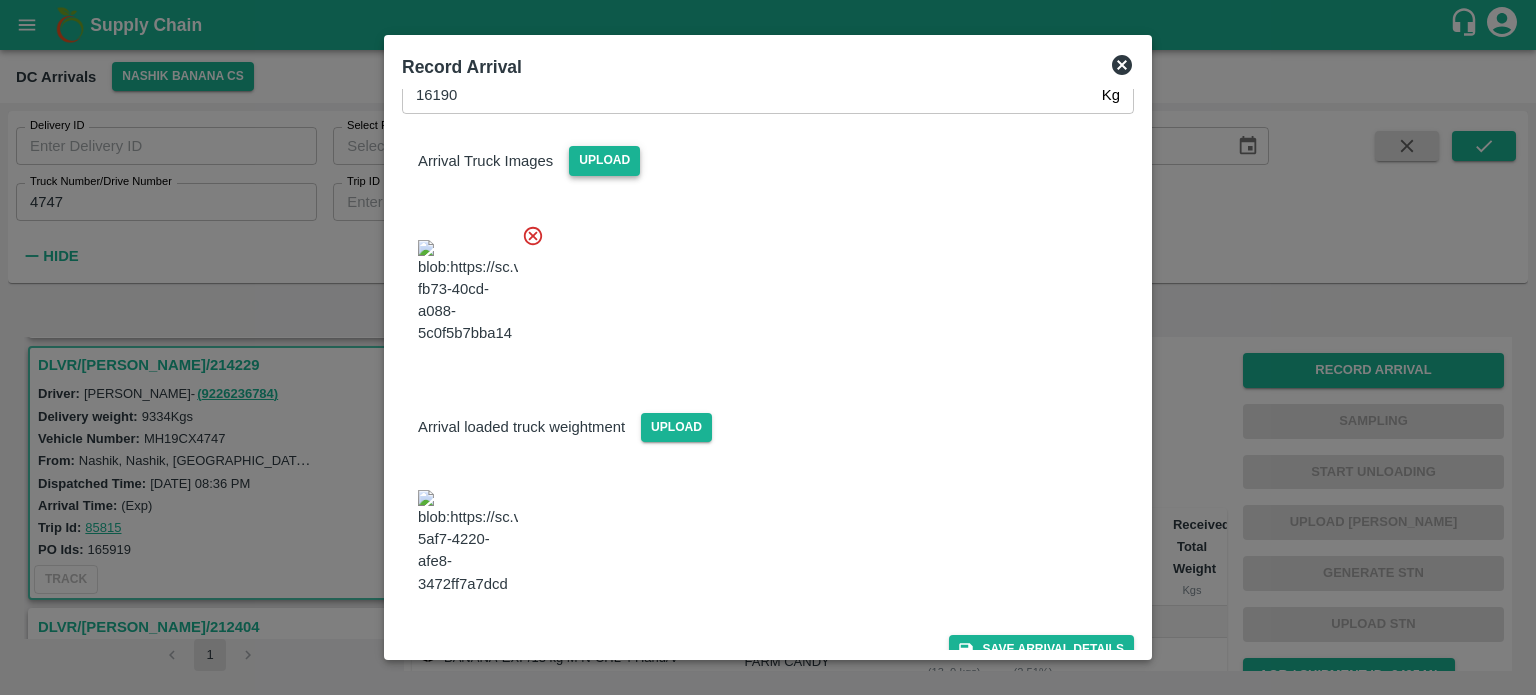 scroll, scrollTop: 212, scrollLeft: 0, axis: vertical 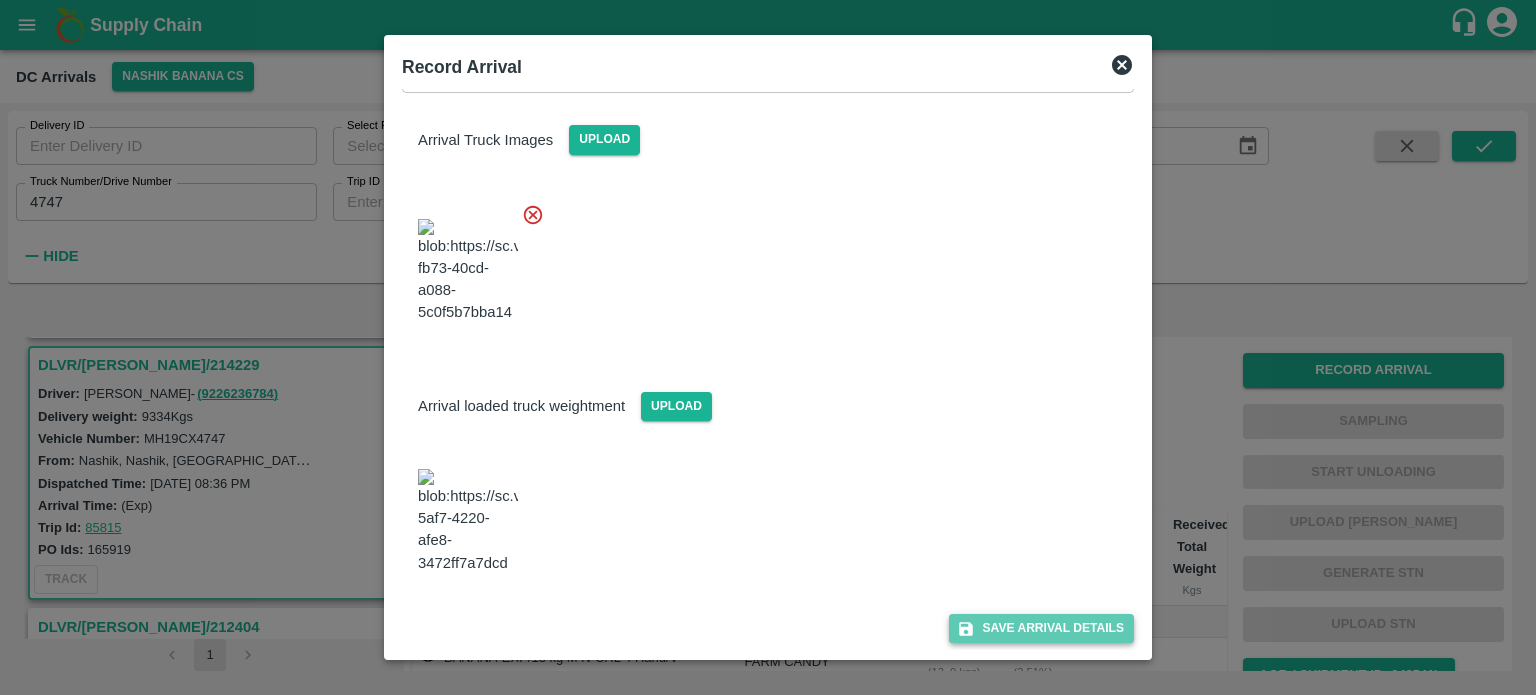 click on "Save Arrival Details" at bounding box center (1041, 628) 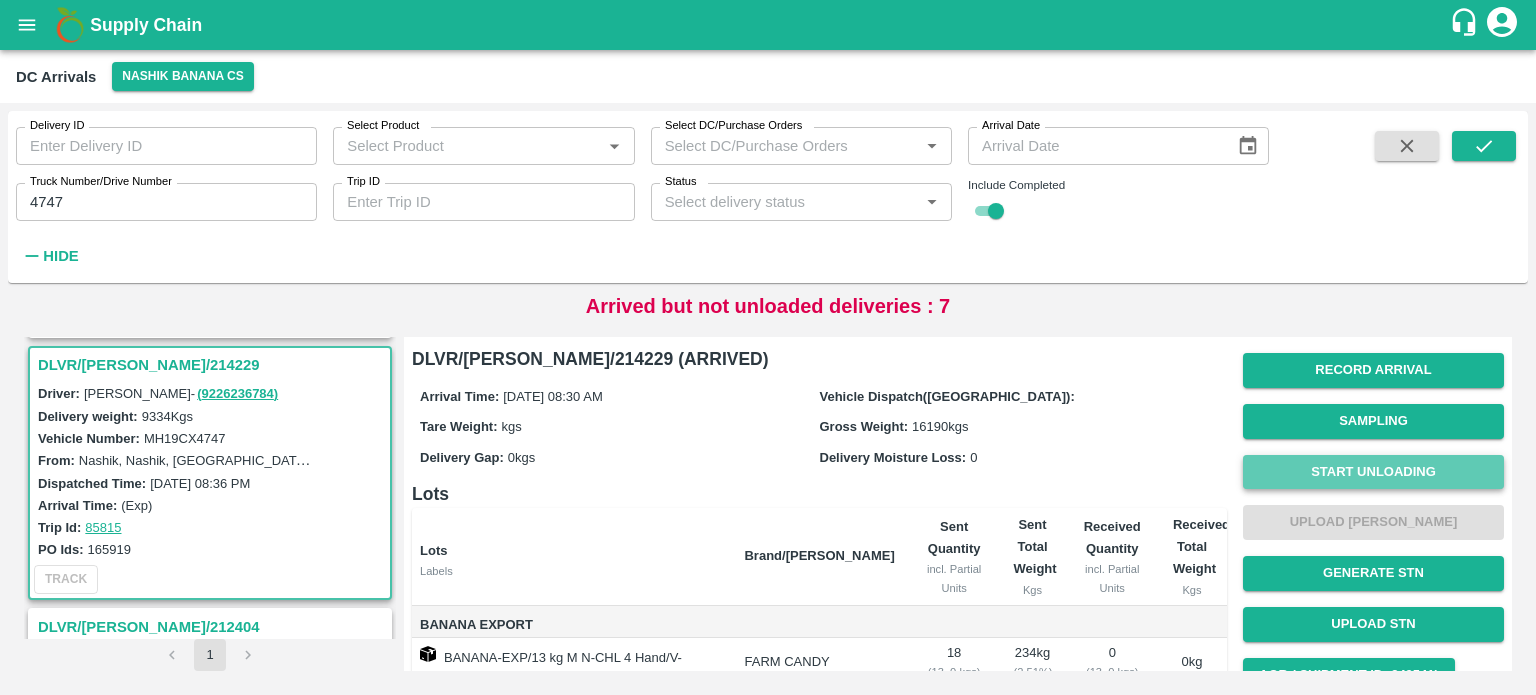click on "Start Unloading" at bounding box center (1373, 472) 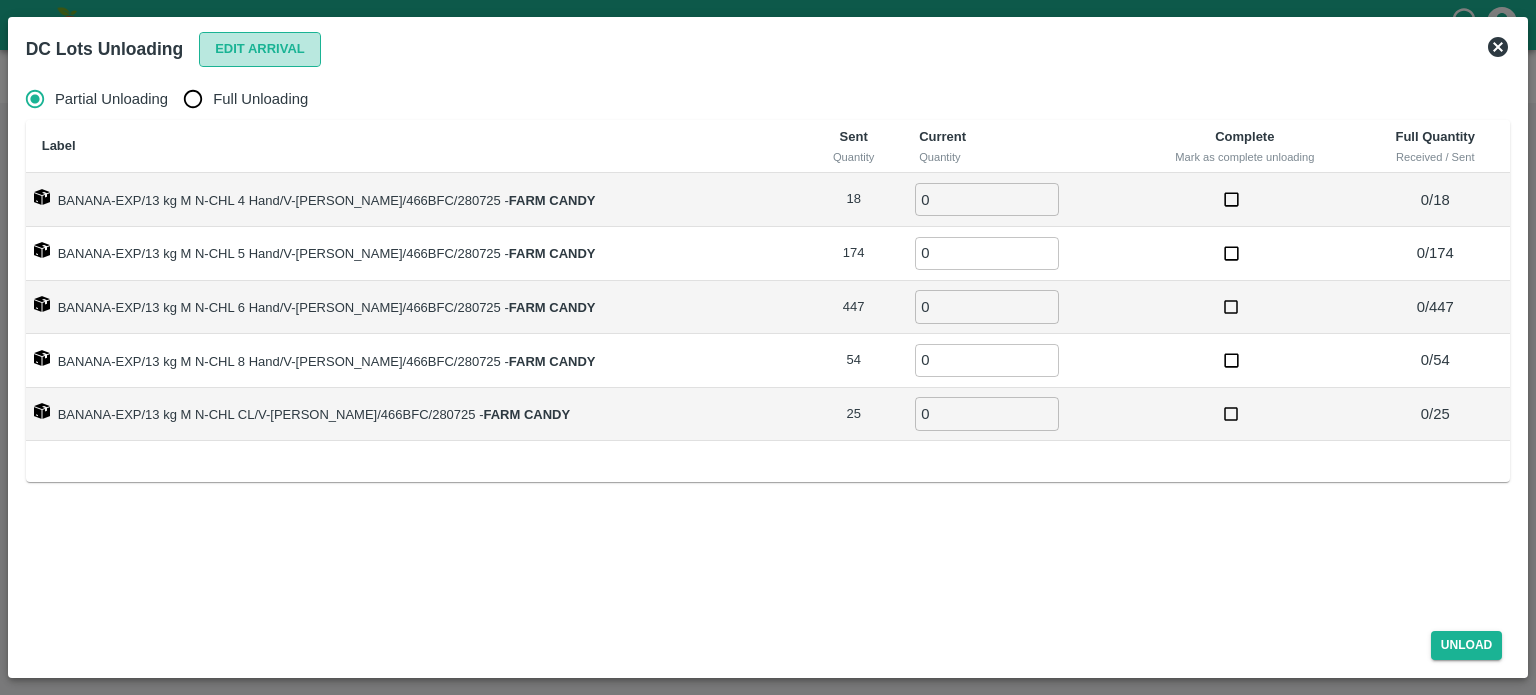 click on "Edit Arrival" at bounding box center [260, 49] 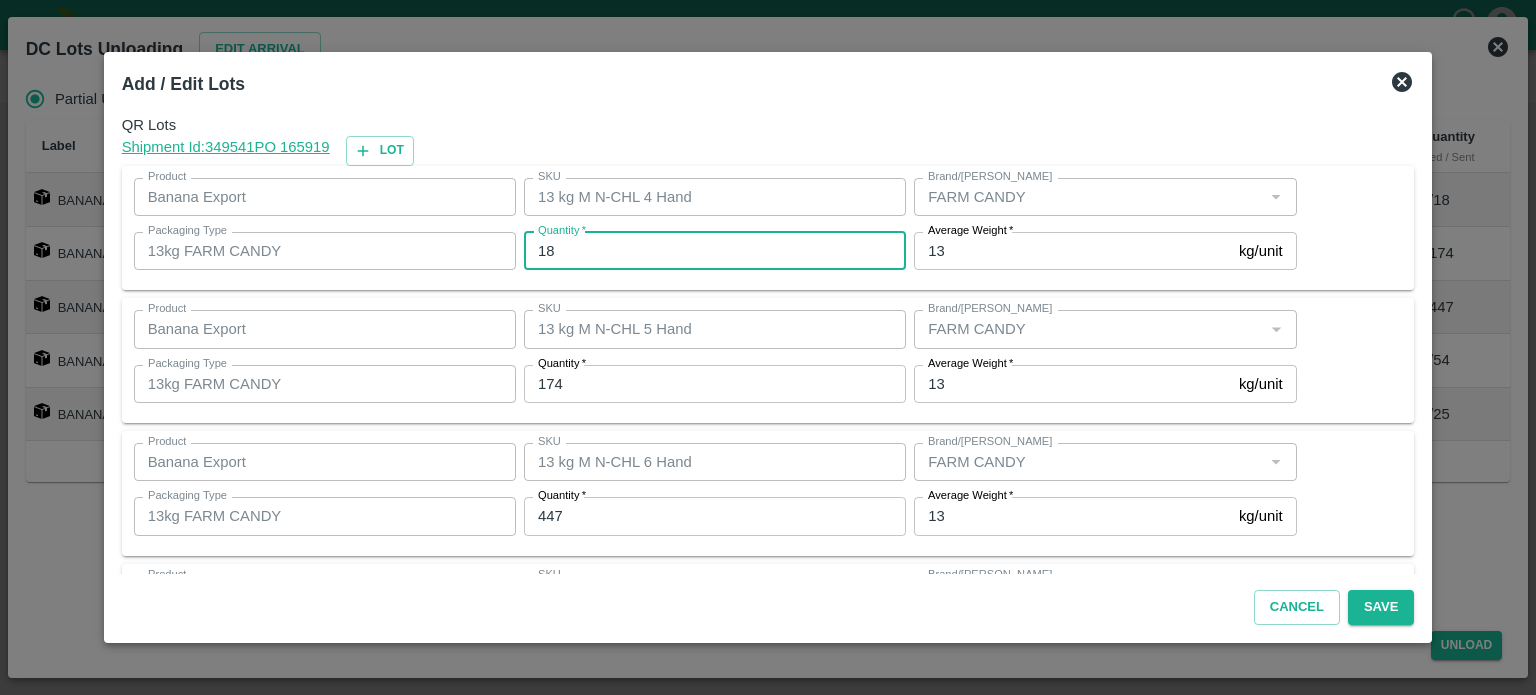 click on "18" at bounding box center (715, 251) 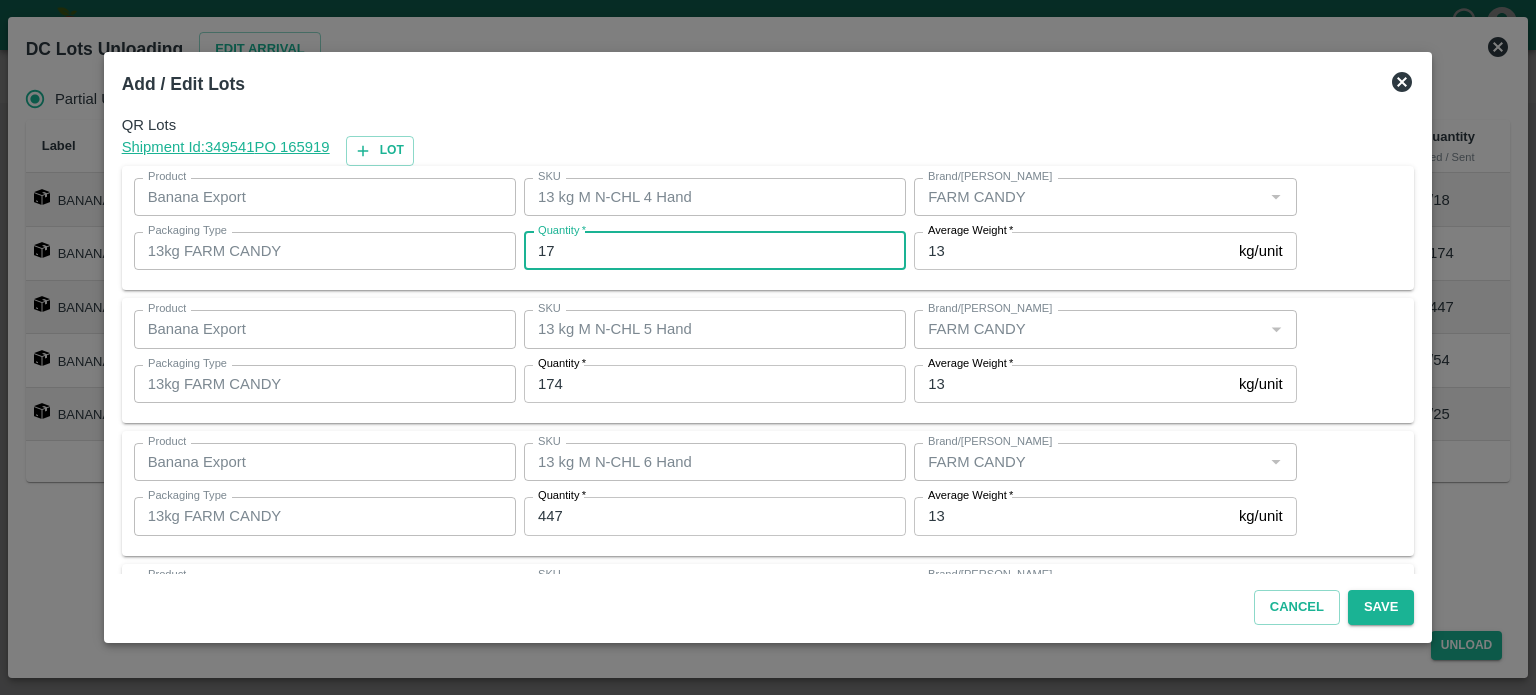 type on "17" 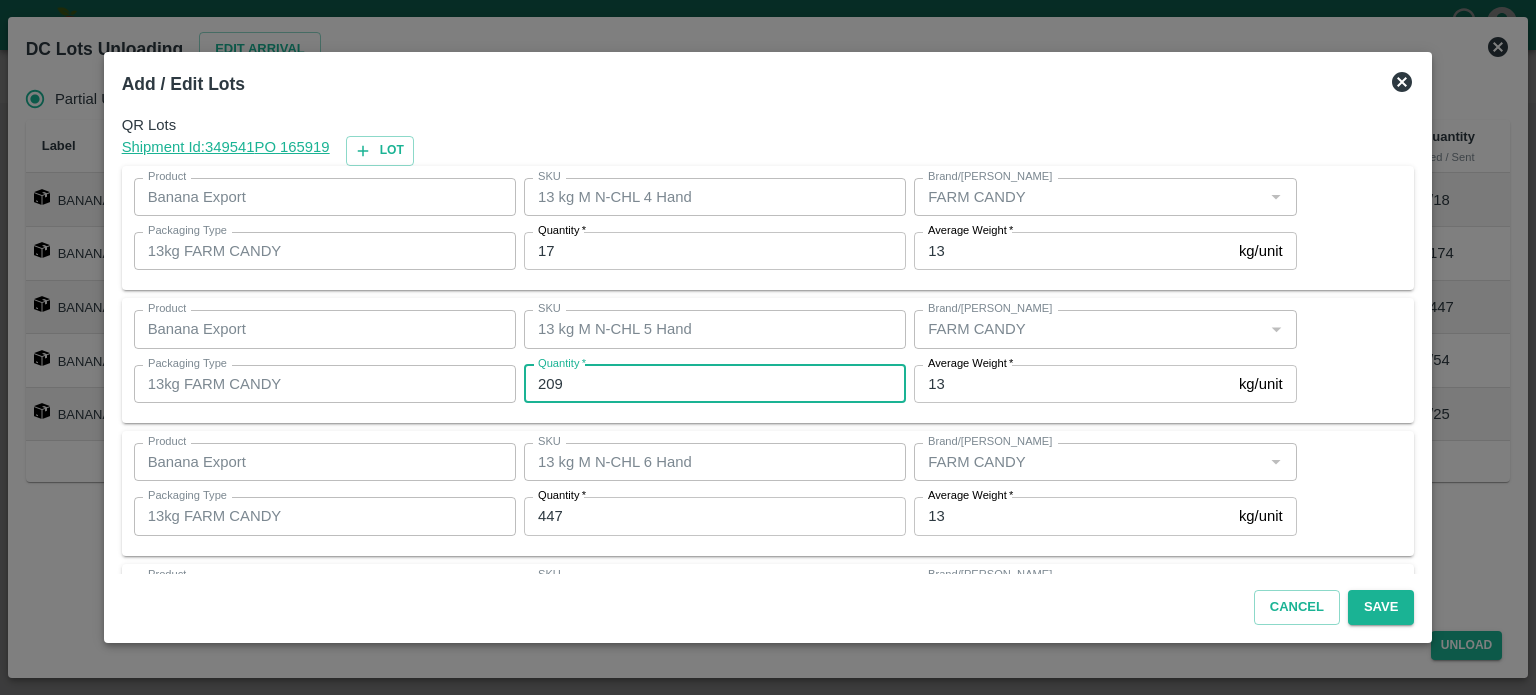type on "209" 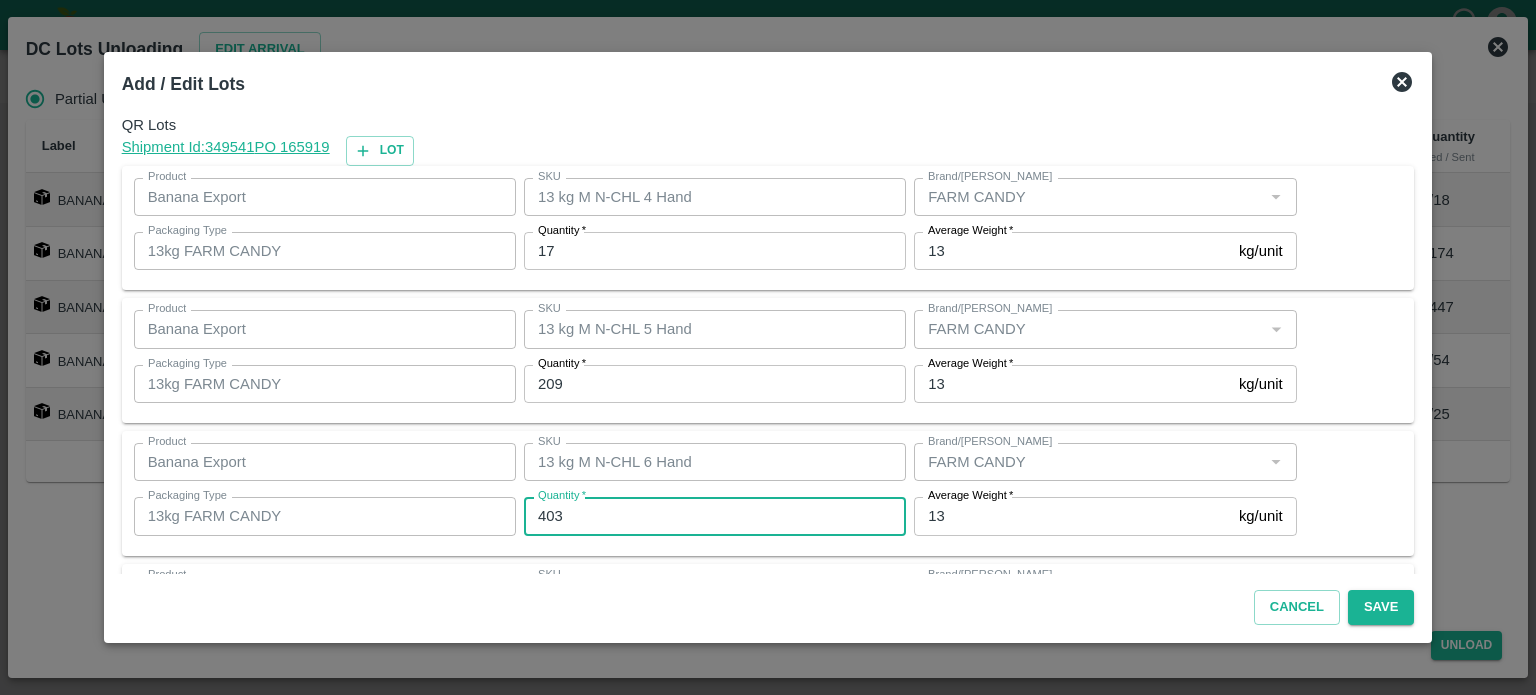 type on "403" 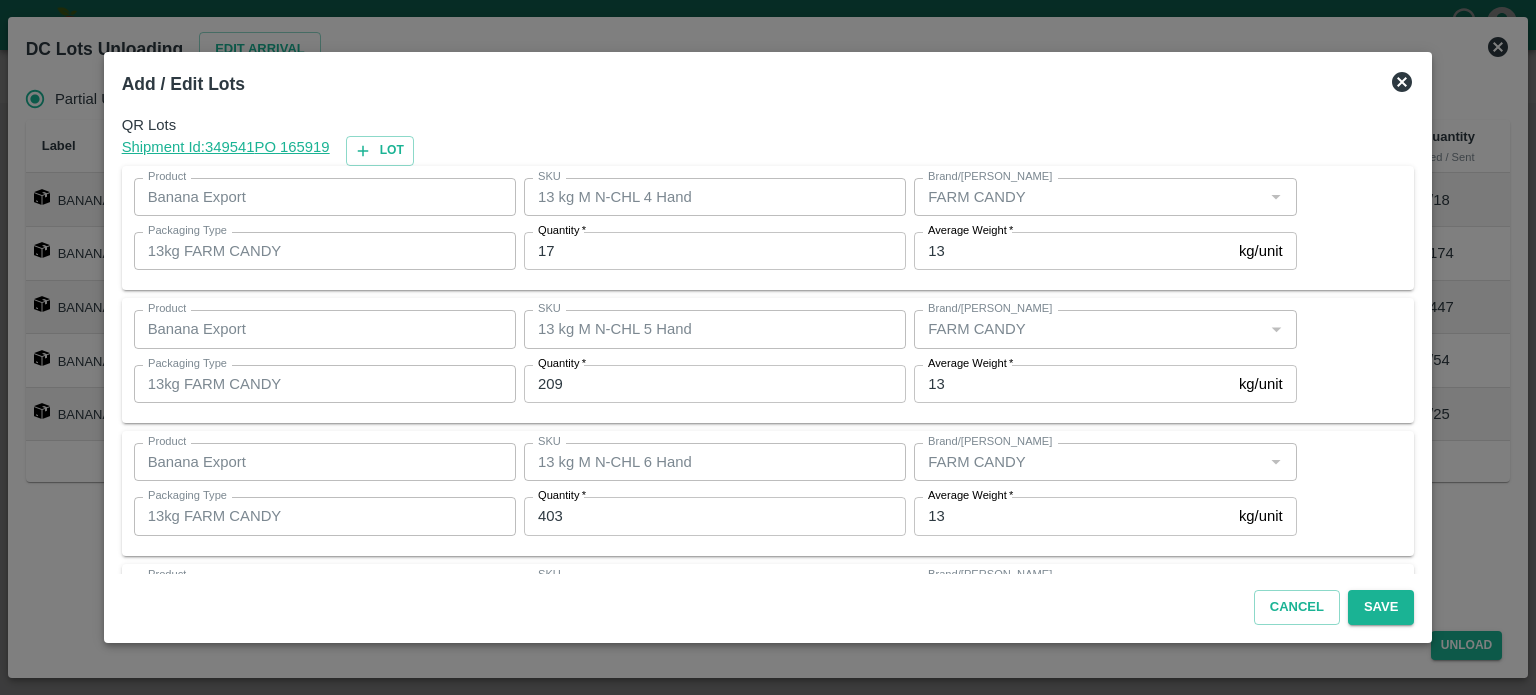 scroll, scrollTop: 262, scrollLeft: 0, axis: vertical 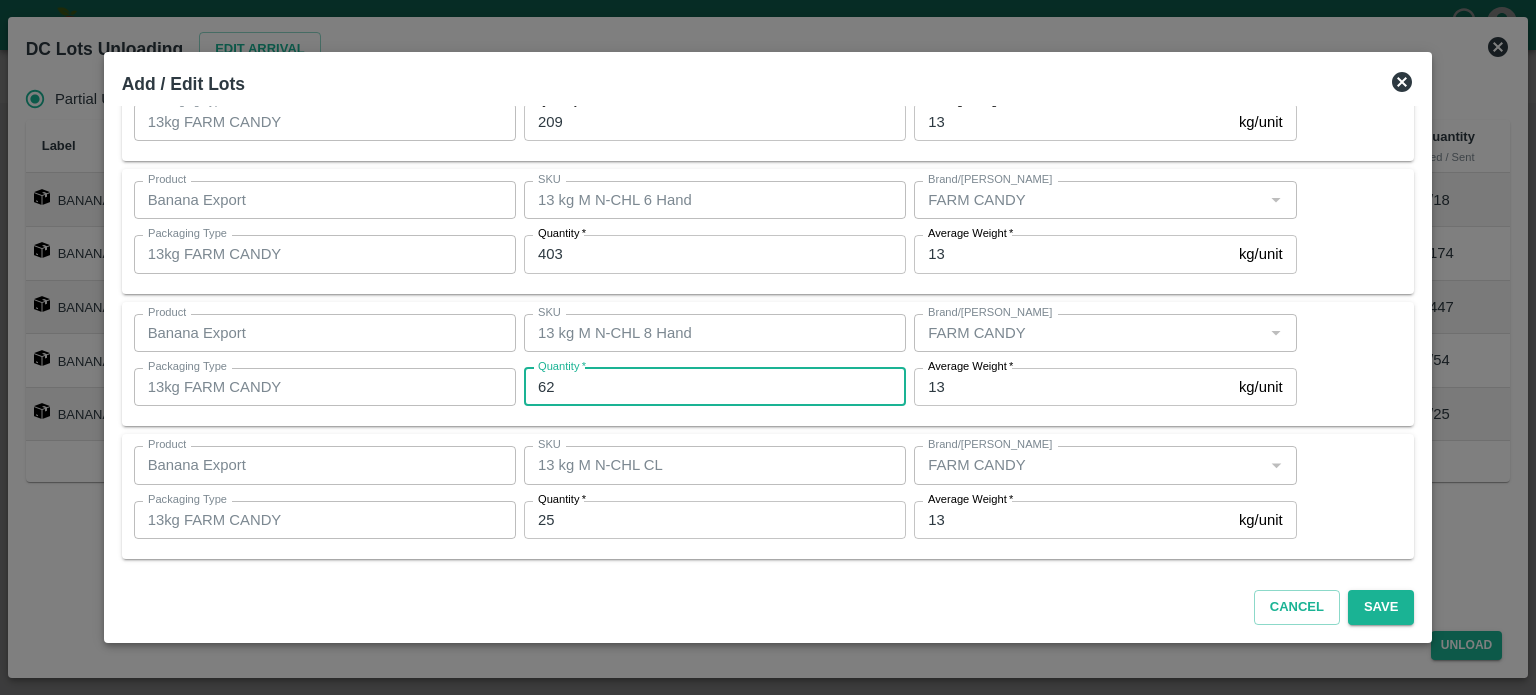 type on "62" 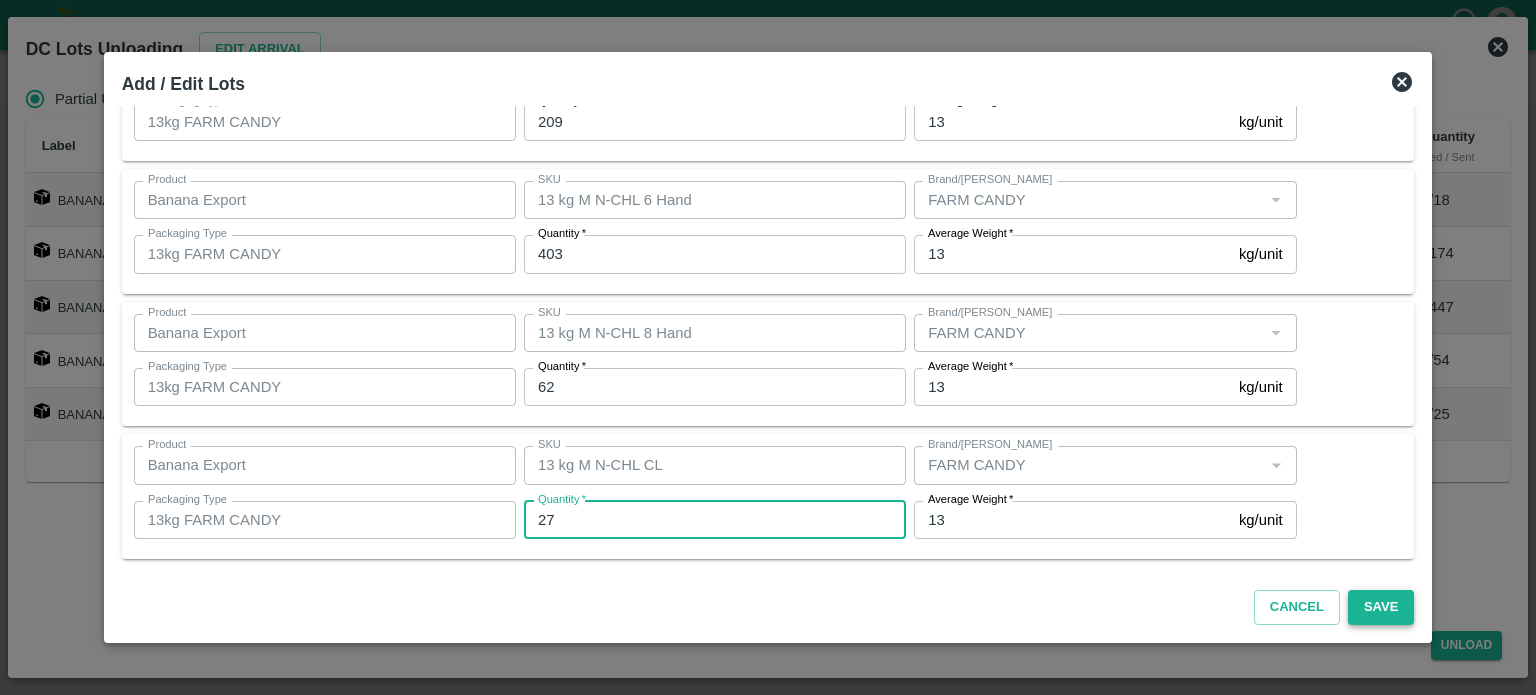 type on "27" 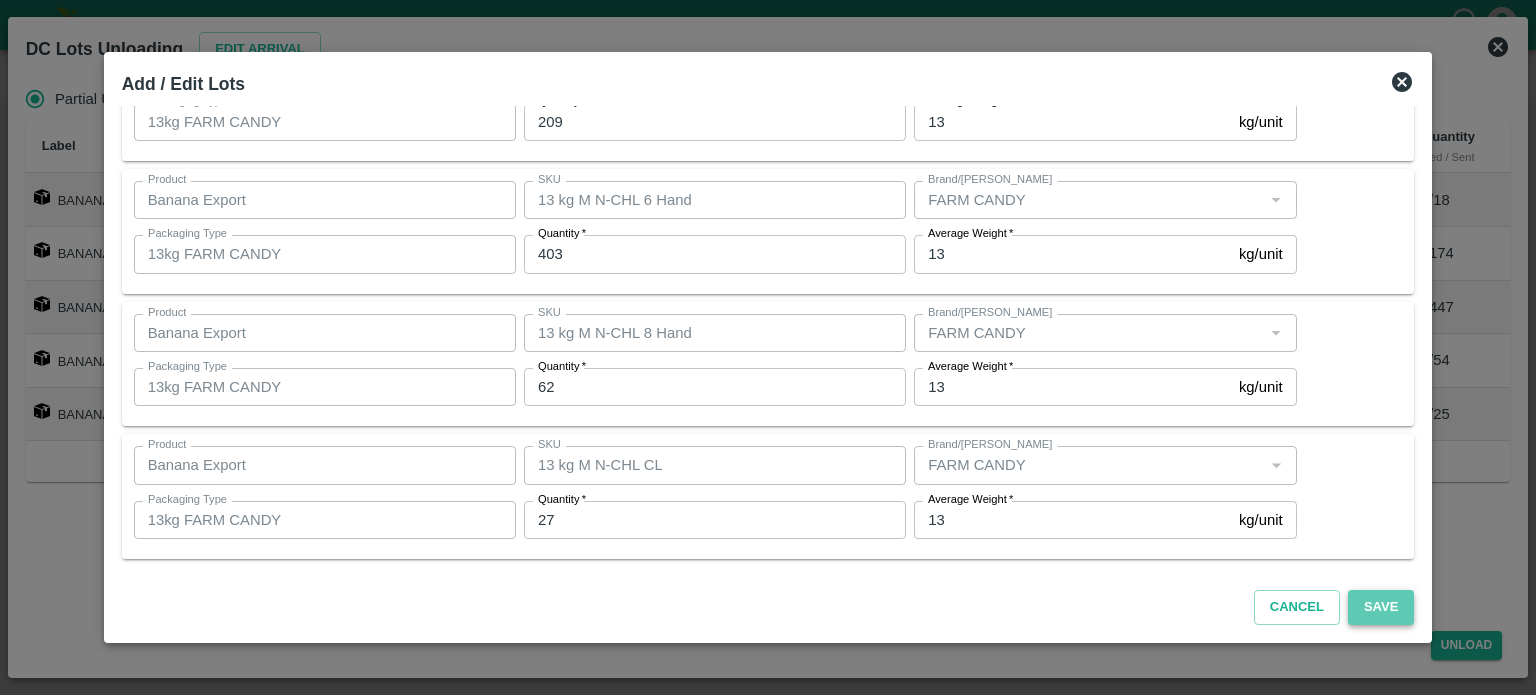 click on "Save" at bounding box center (1381, 607) 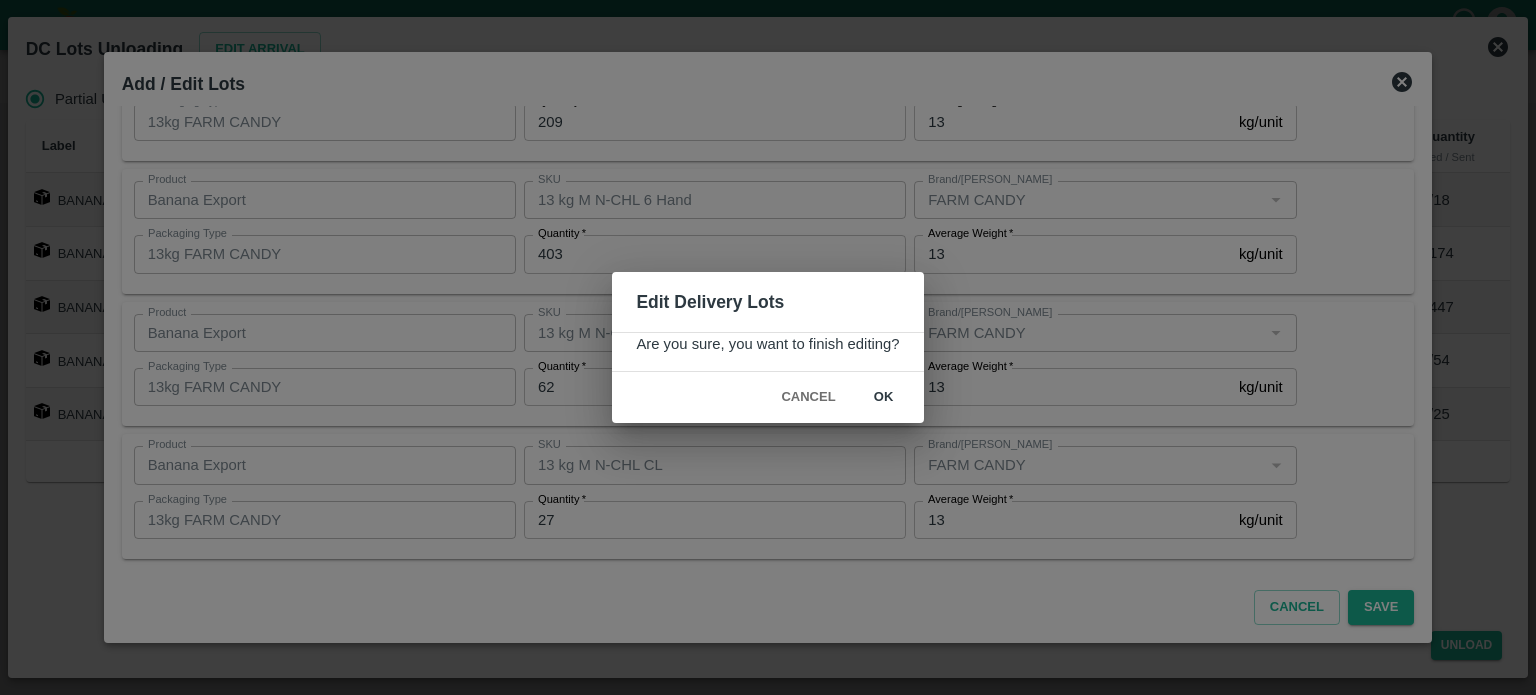 click on "ok" at bounding box center [884, 397] 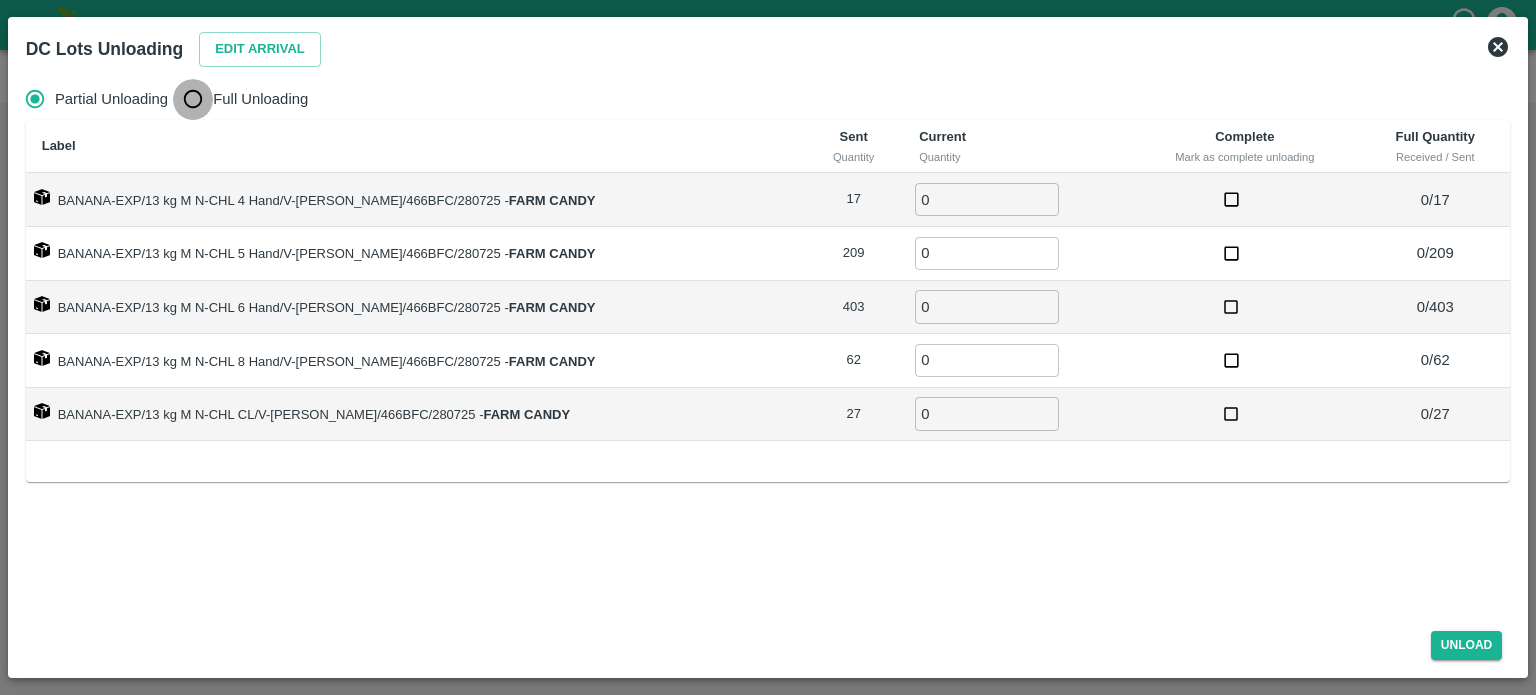 click on "Full Unloading" at bounding box center (193, 99) 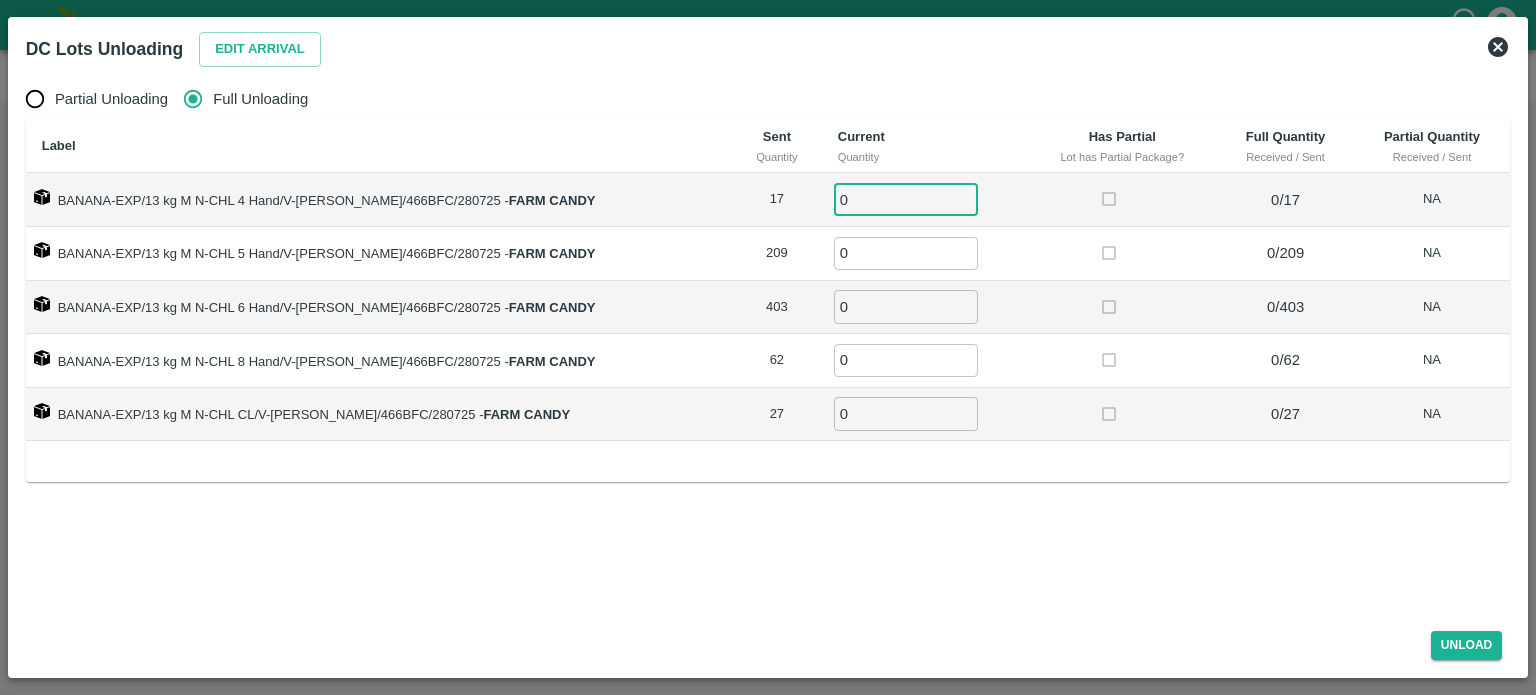 click on "0" at bounding box center [906, 199] 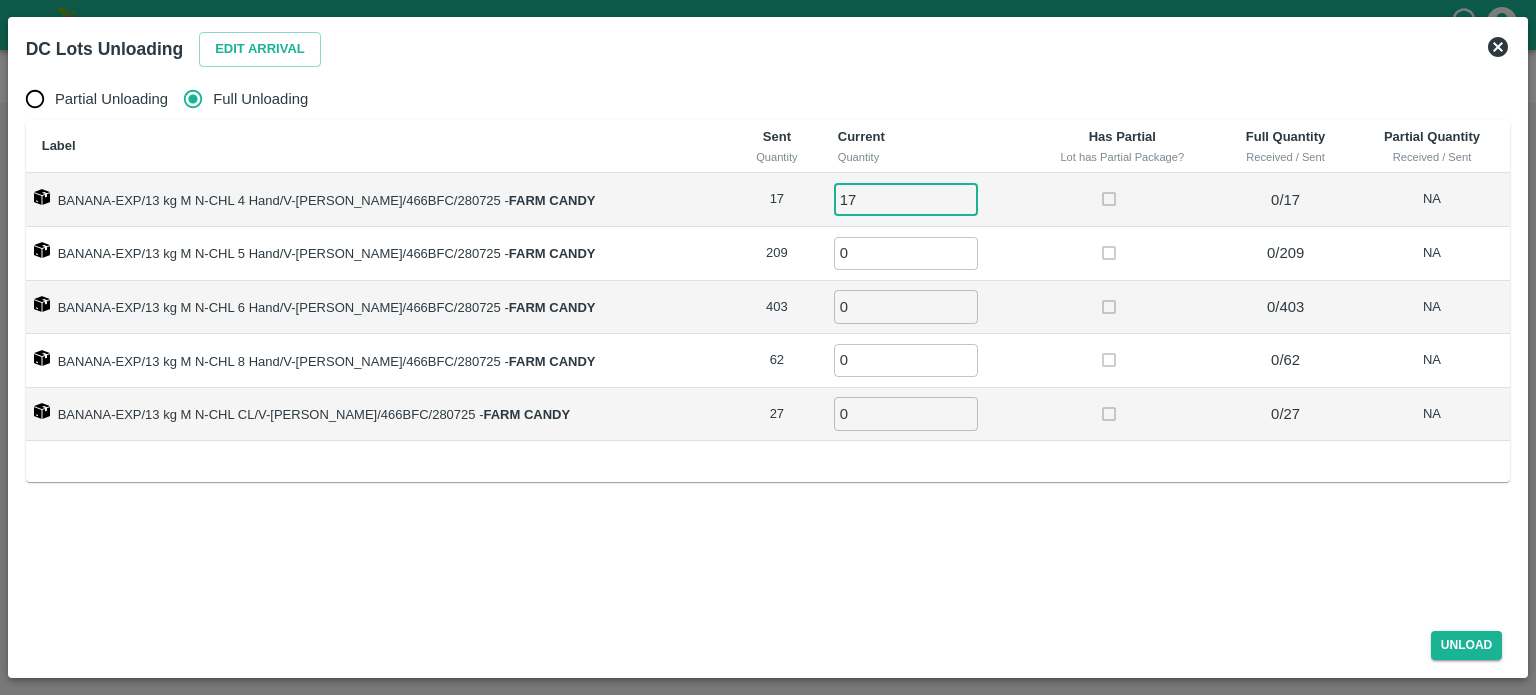 type on "17" 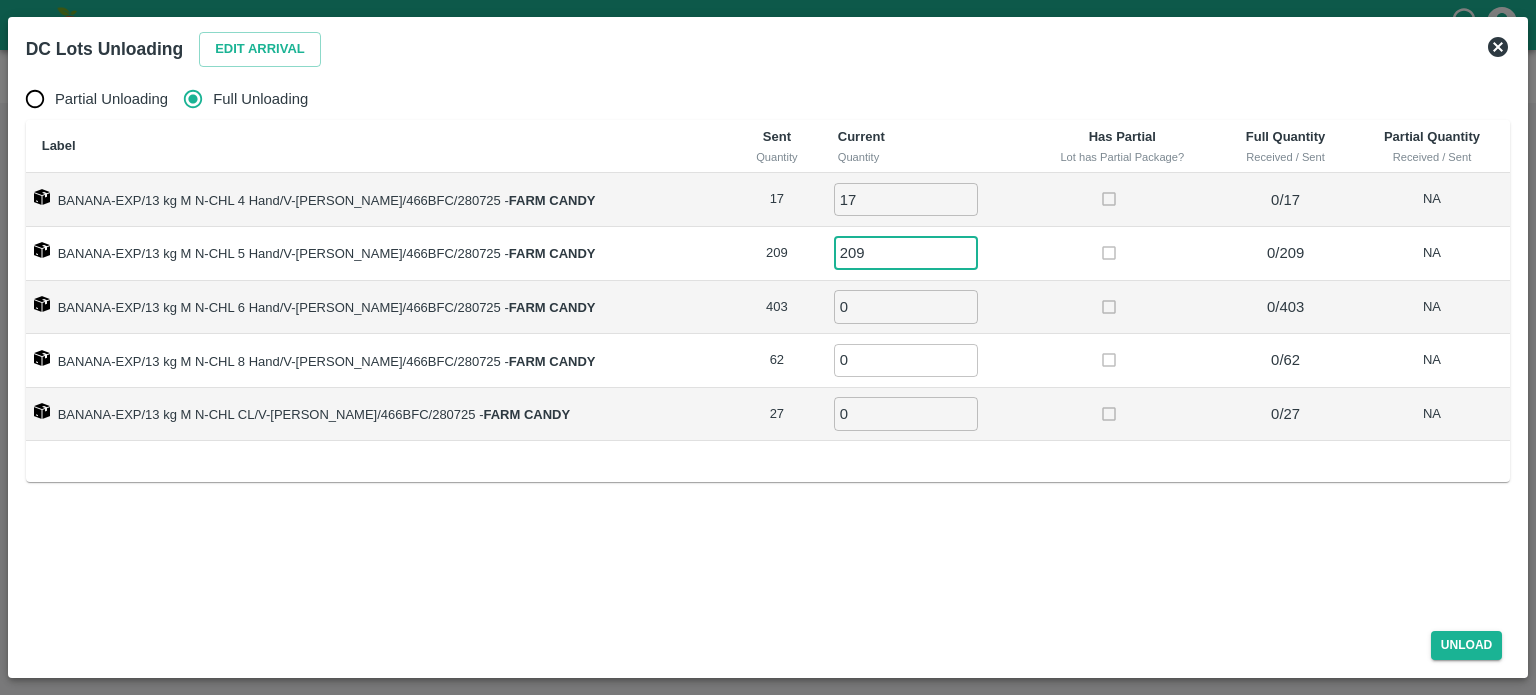 type on "209" 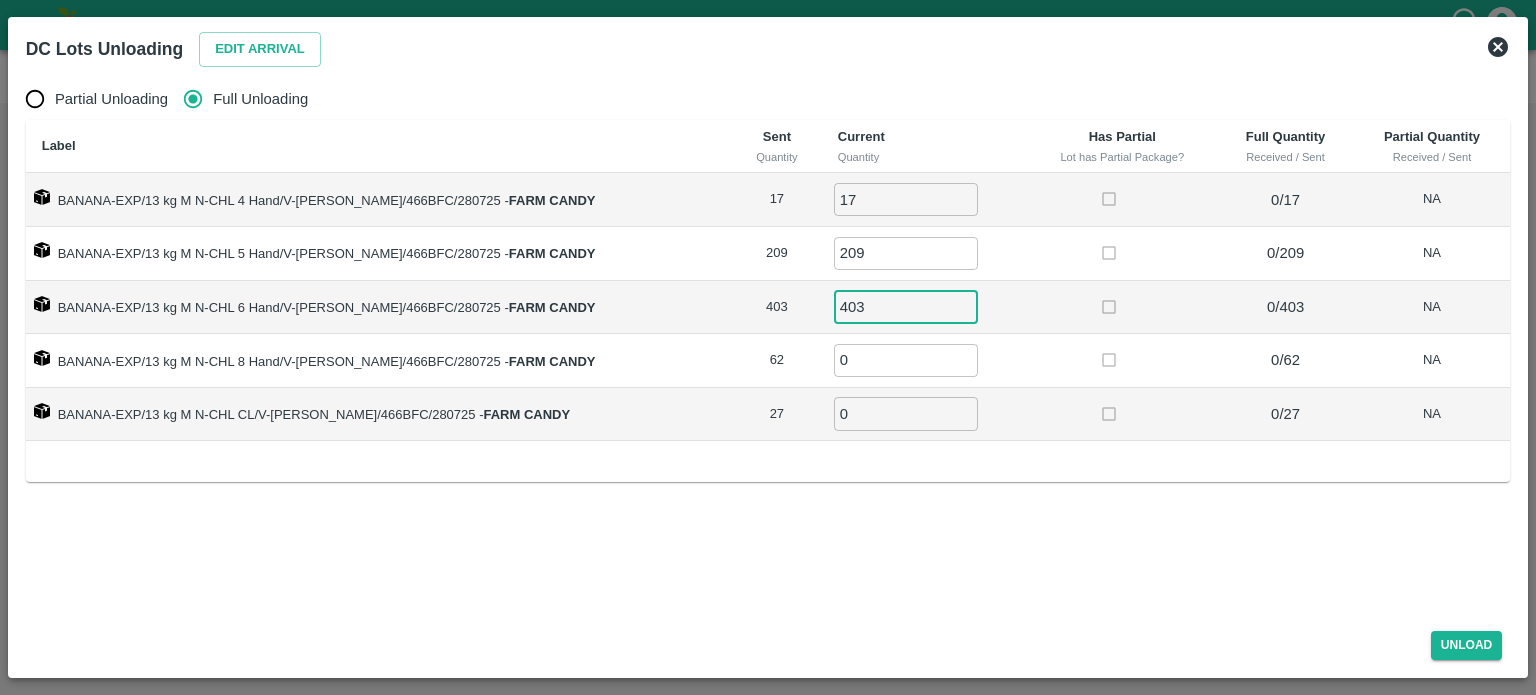 type on "403" 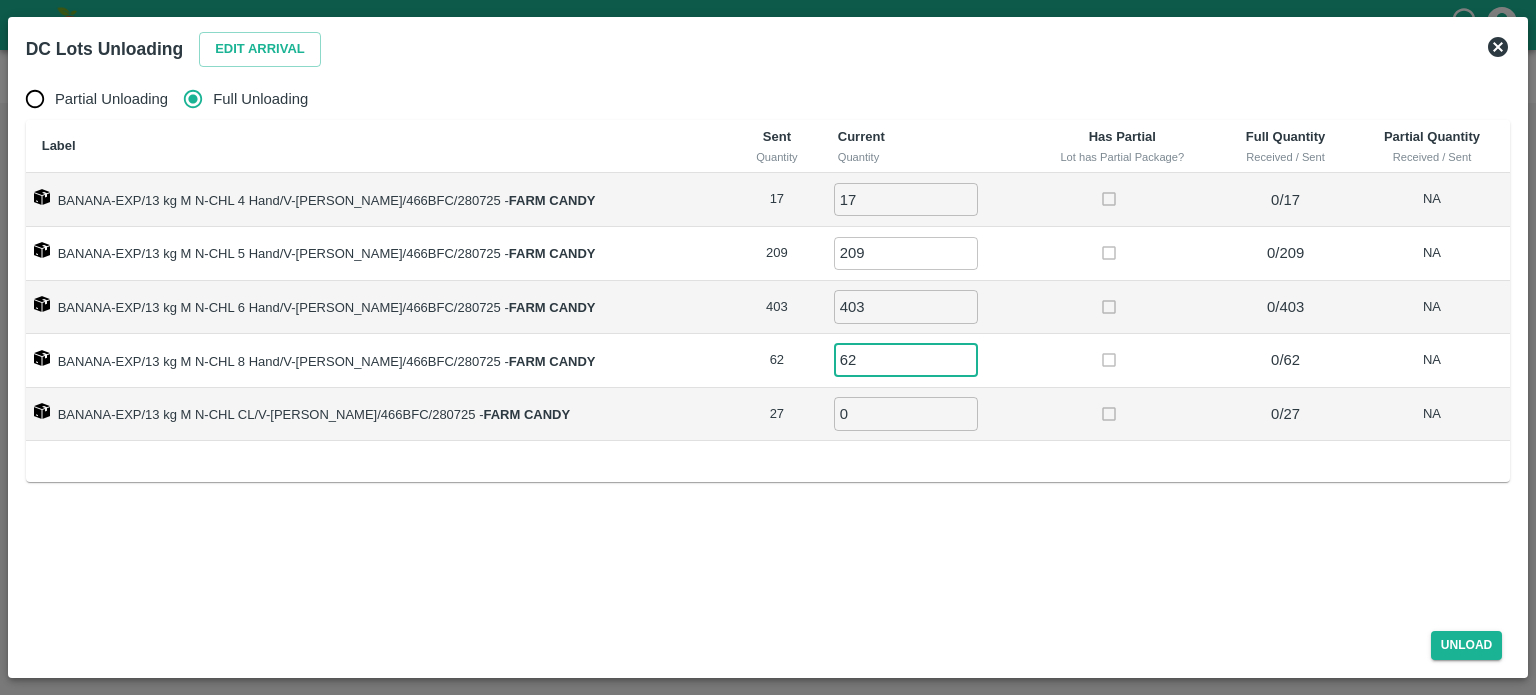 type on "62" 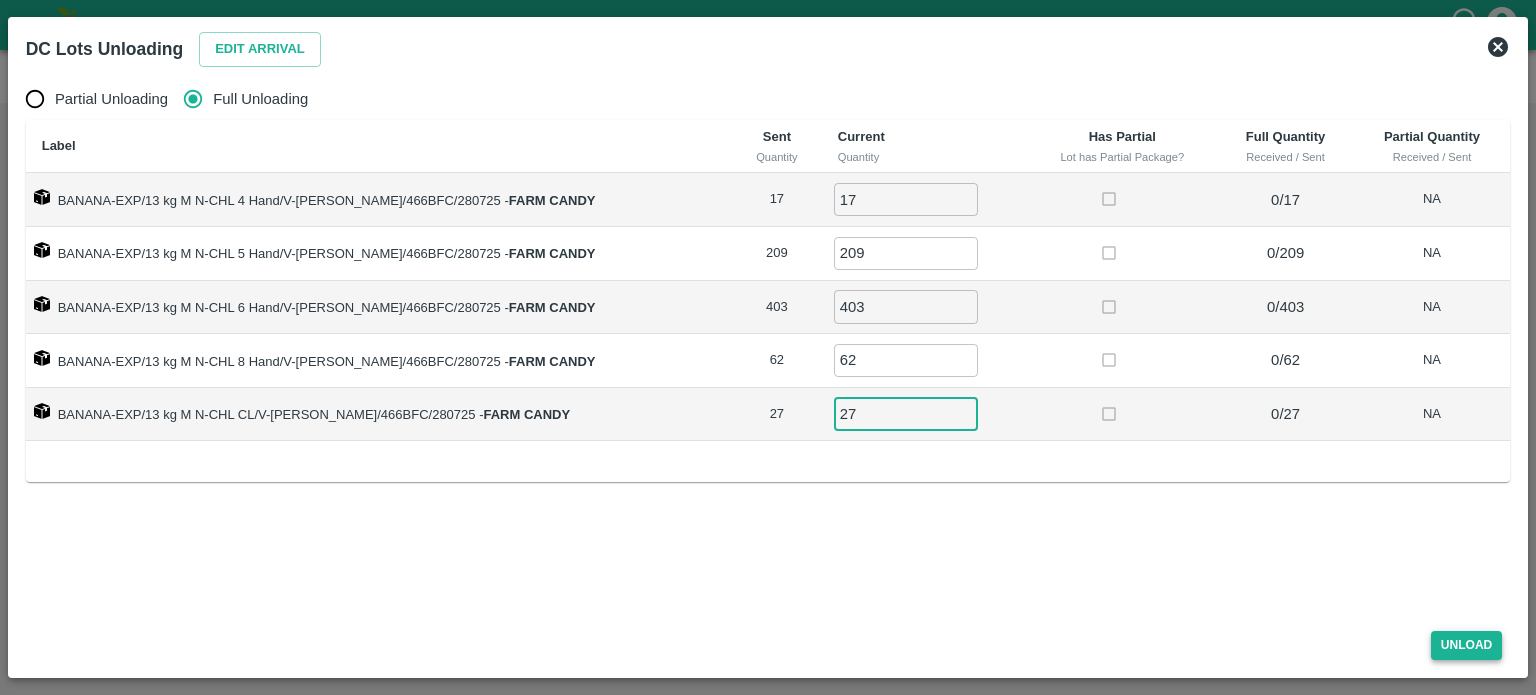 type on "27" 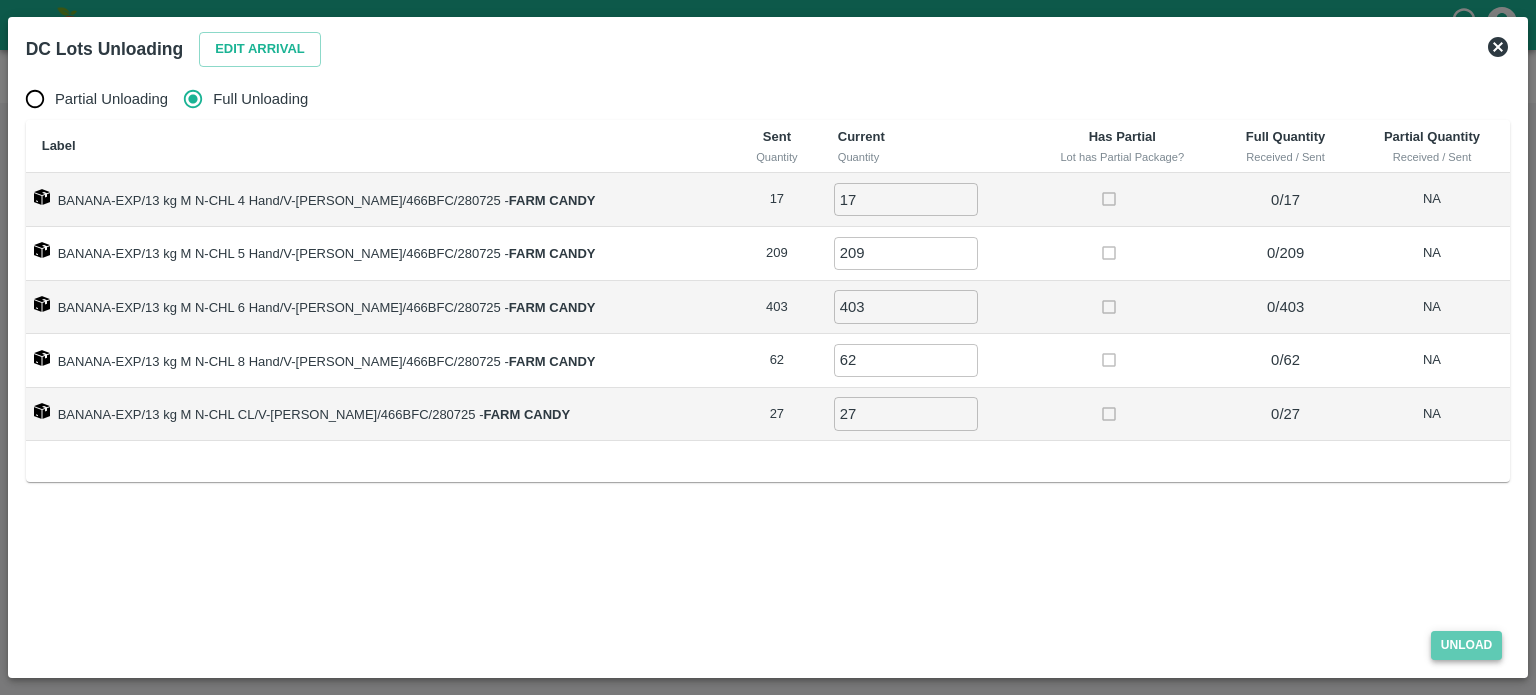 click on "Unload" at bounding box center [1467, 645] 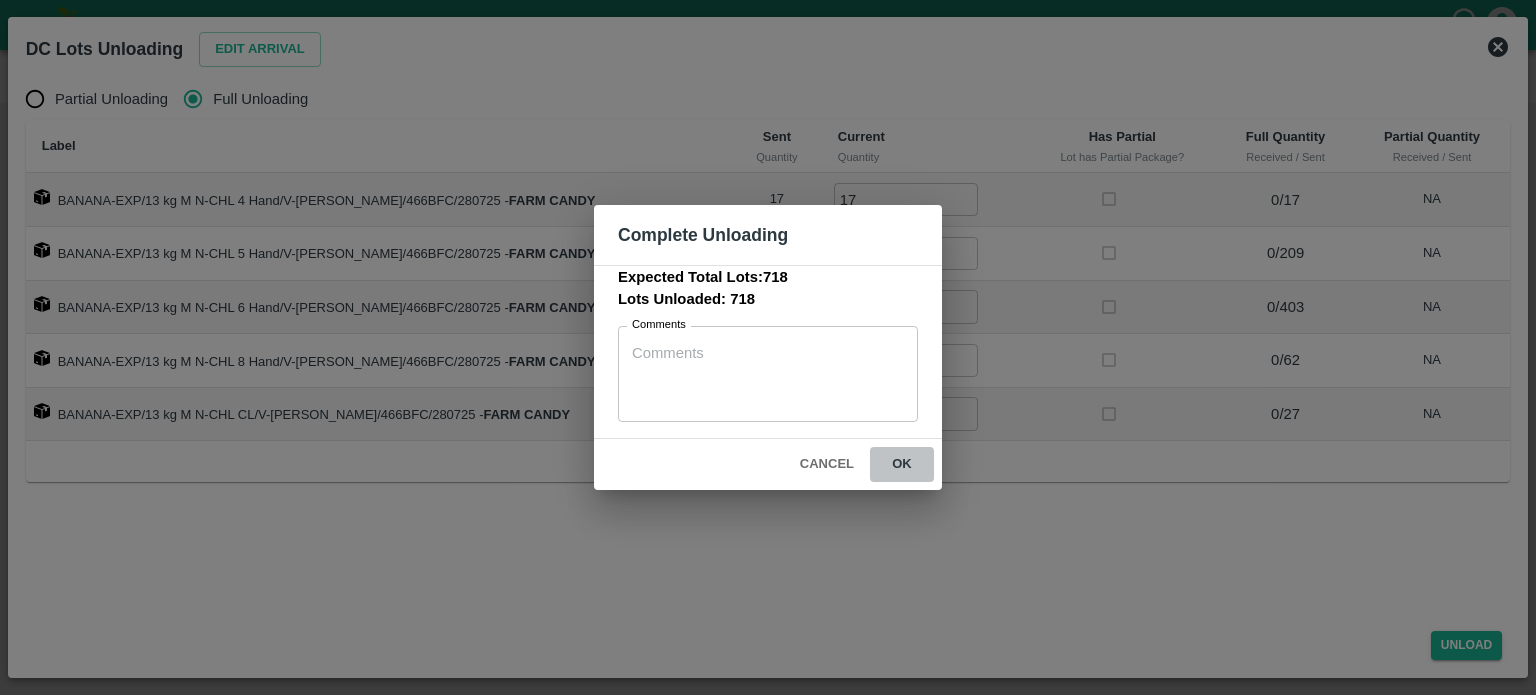 click on "ok" at bounding box center [902, 464] 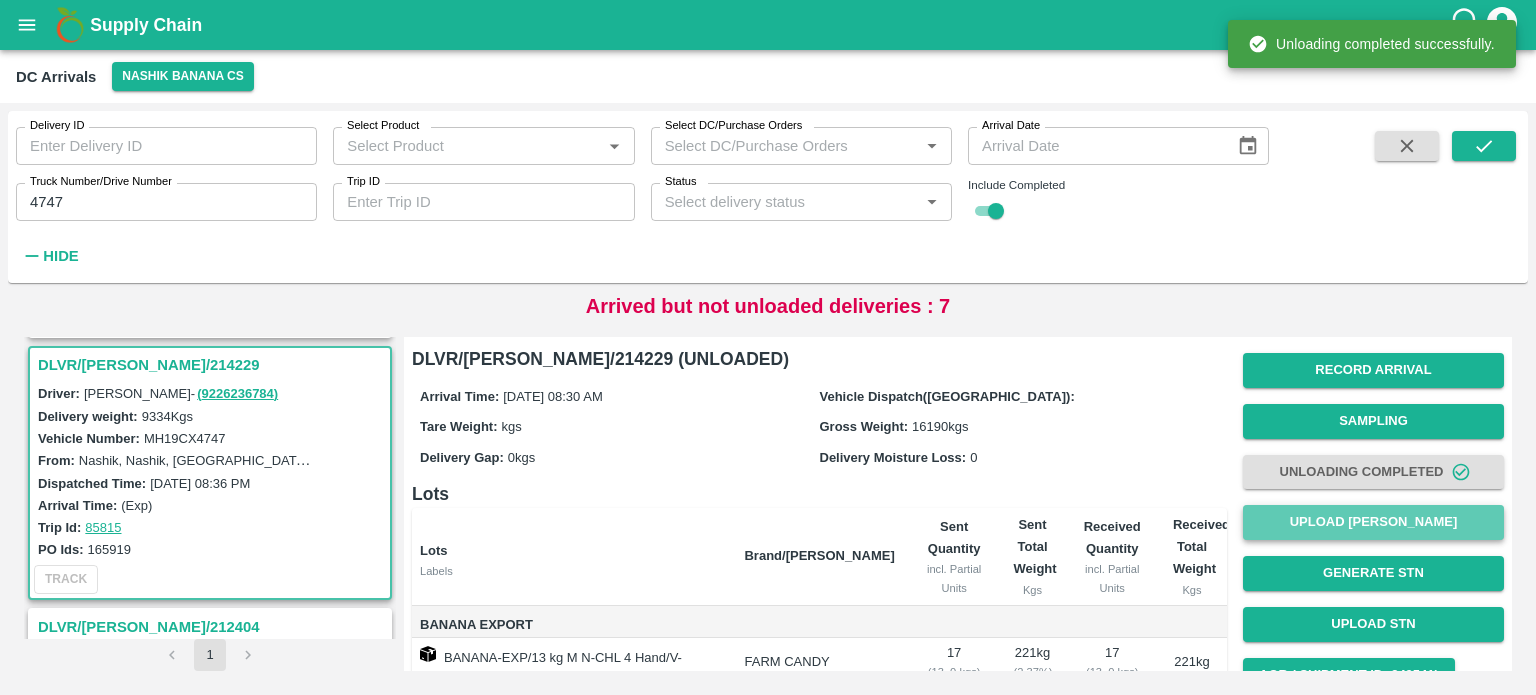 click on "Upload [PERSON_NAME]" at bounding box center (1373, 522) 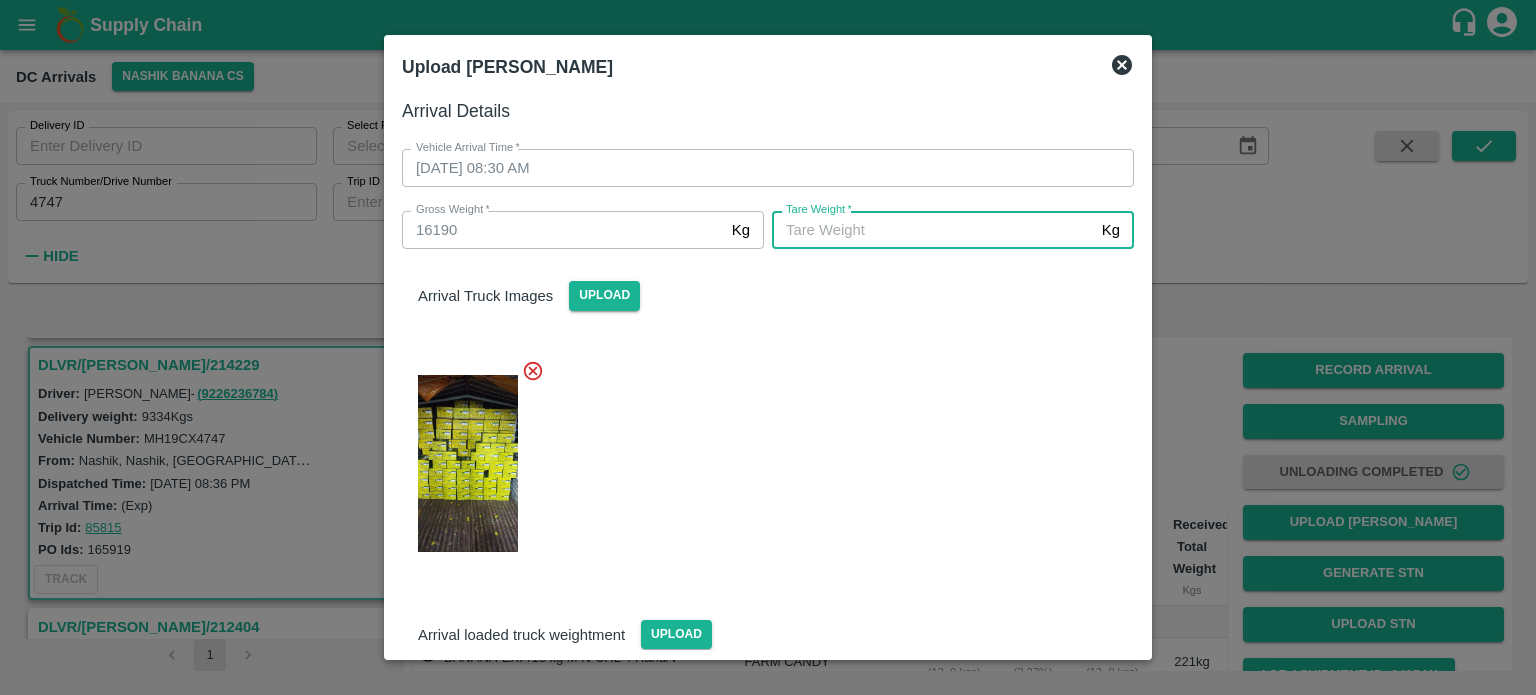 click on "[PERSON_NAME]   *" at bounding box center [933, 230] 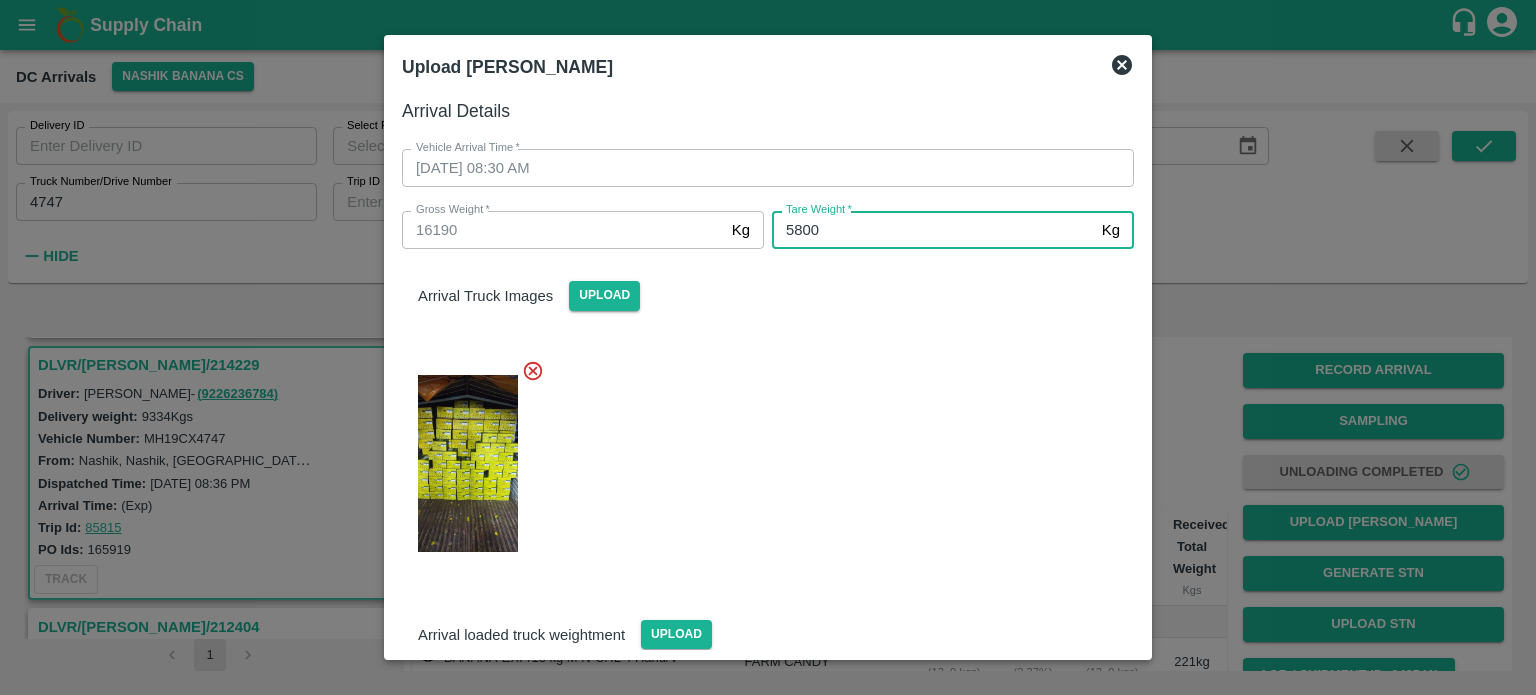 type on "5800" 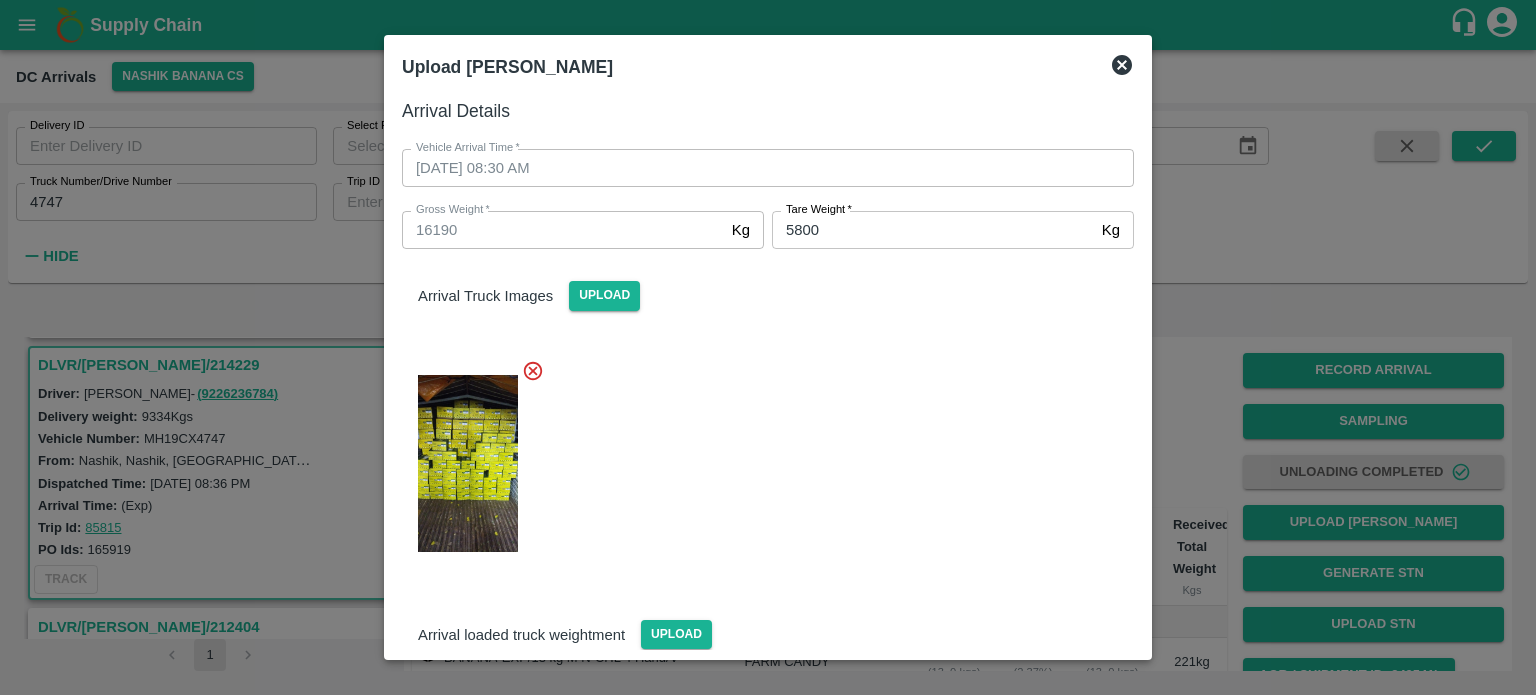 click at bounding box center [760, 458] 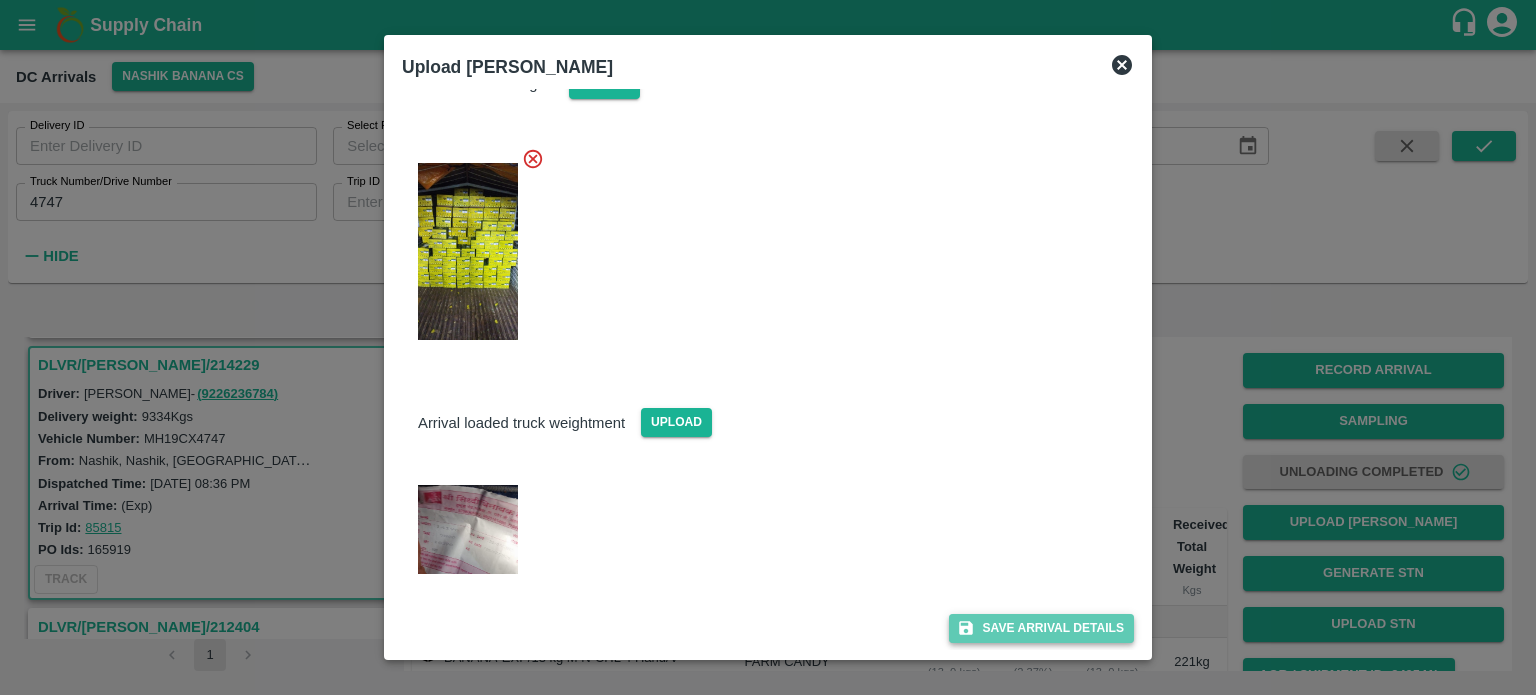 click on "Save Arrival Details" at bounding box center [1041, 628] 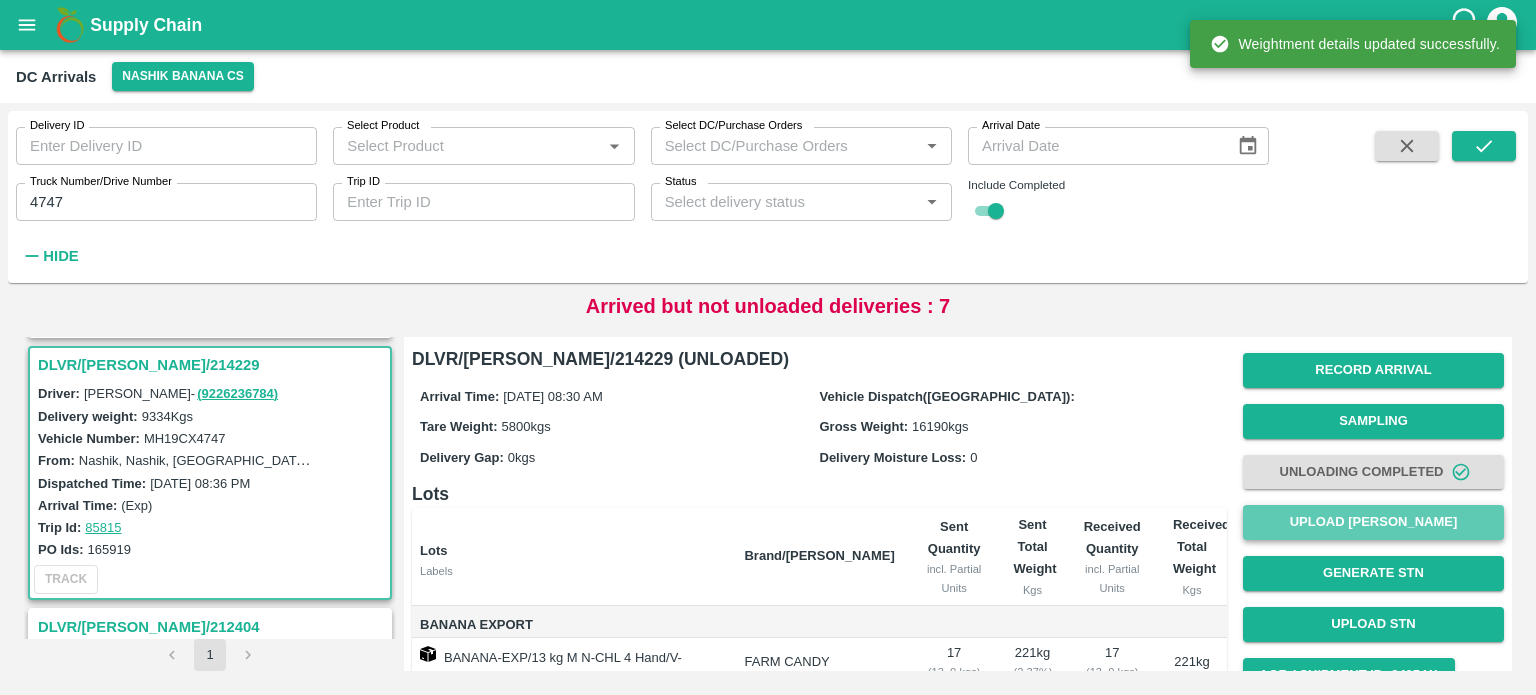 click on "Upload [PERSON_NAME]" at bounding box center [1373, 522] 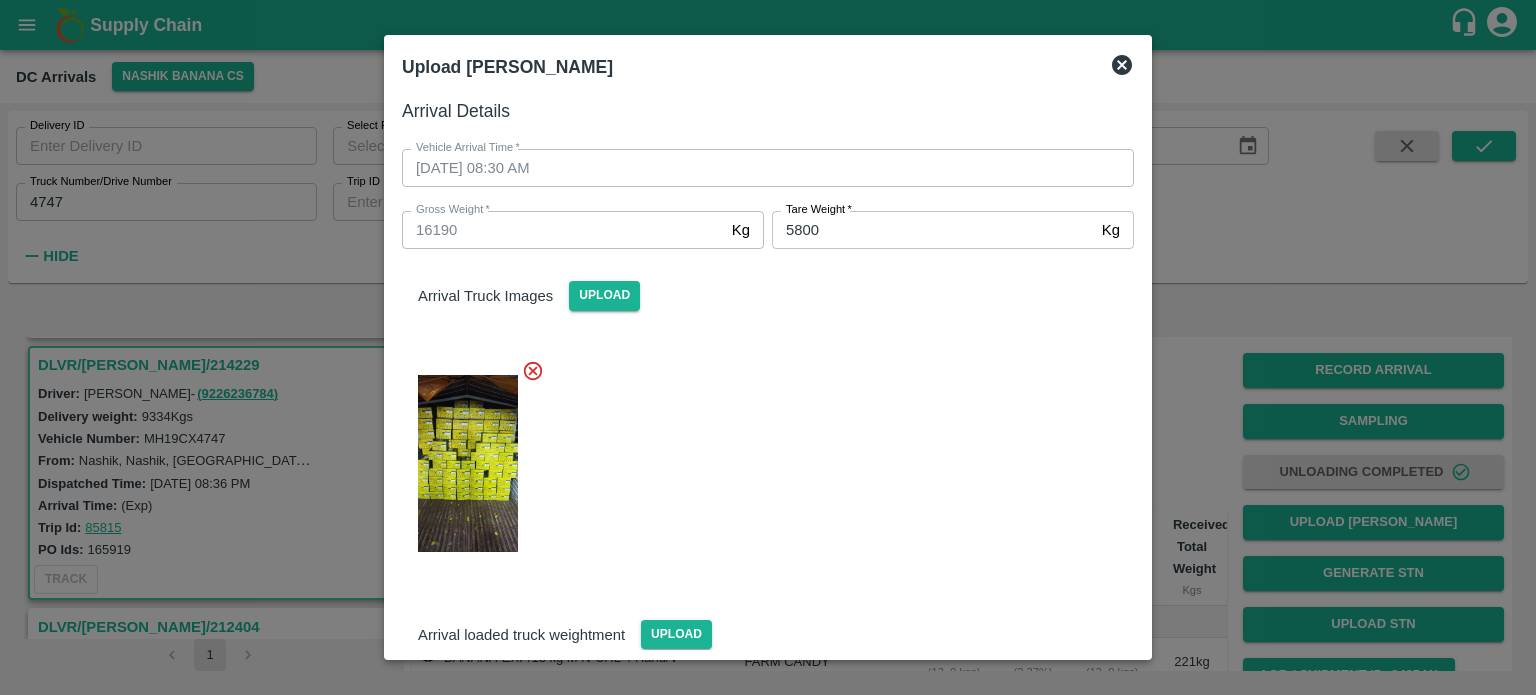click 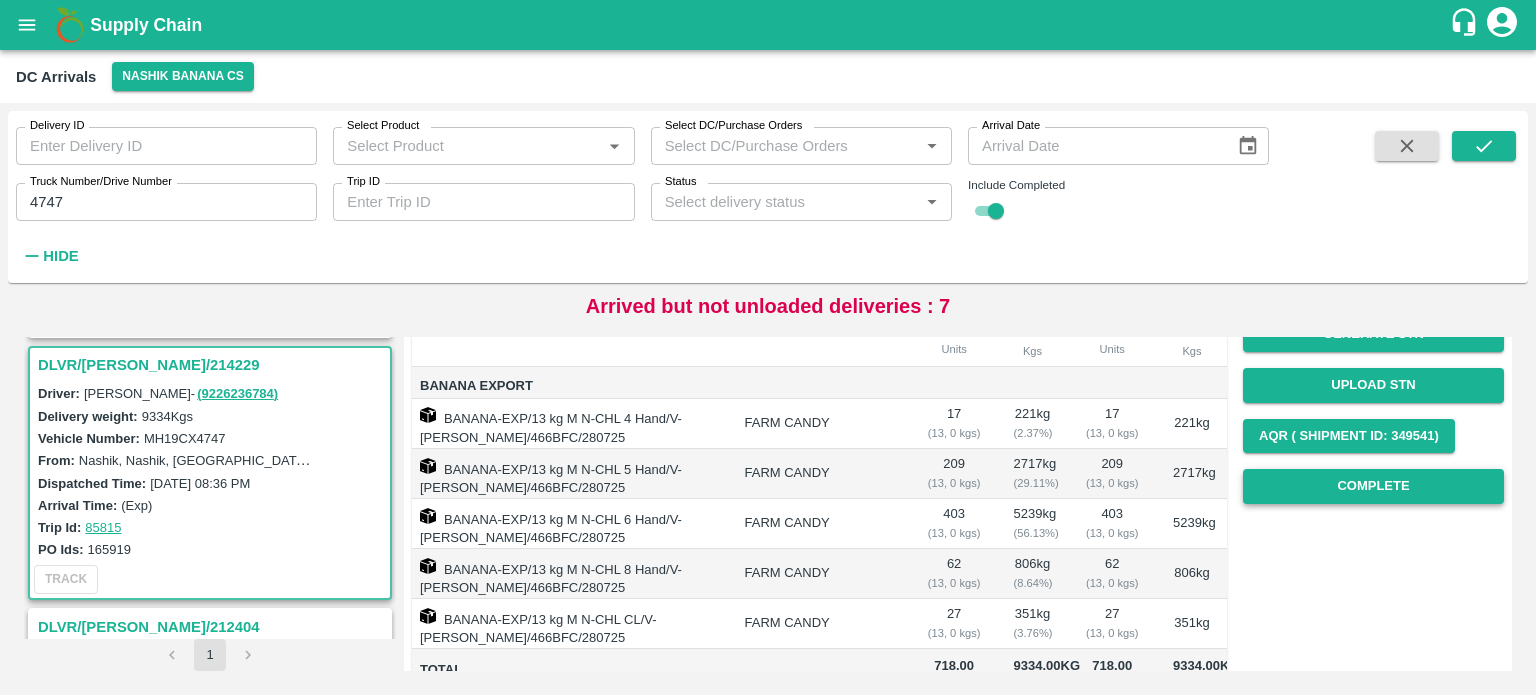 scroll, scrollTop: 240, scrollLeft: 0, axis: vertical 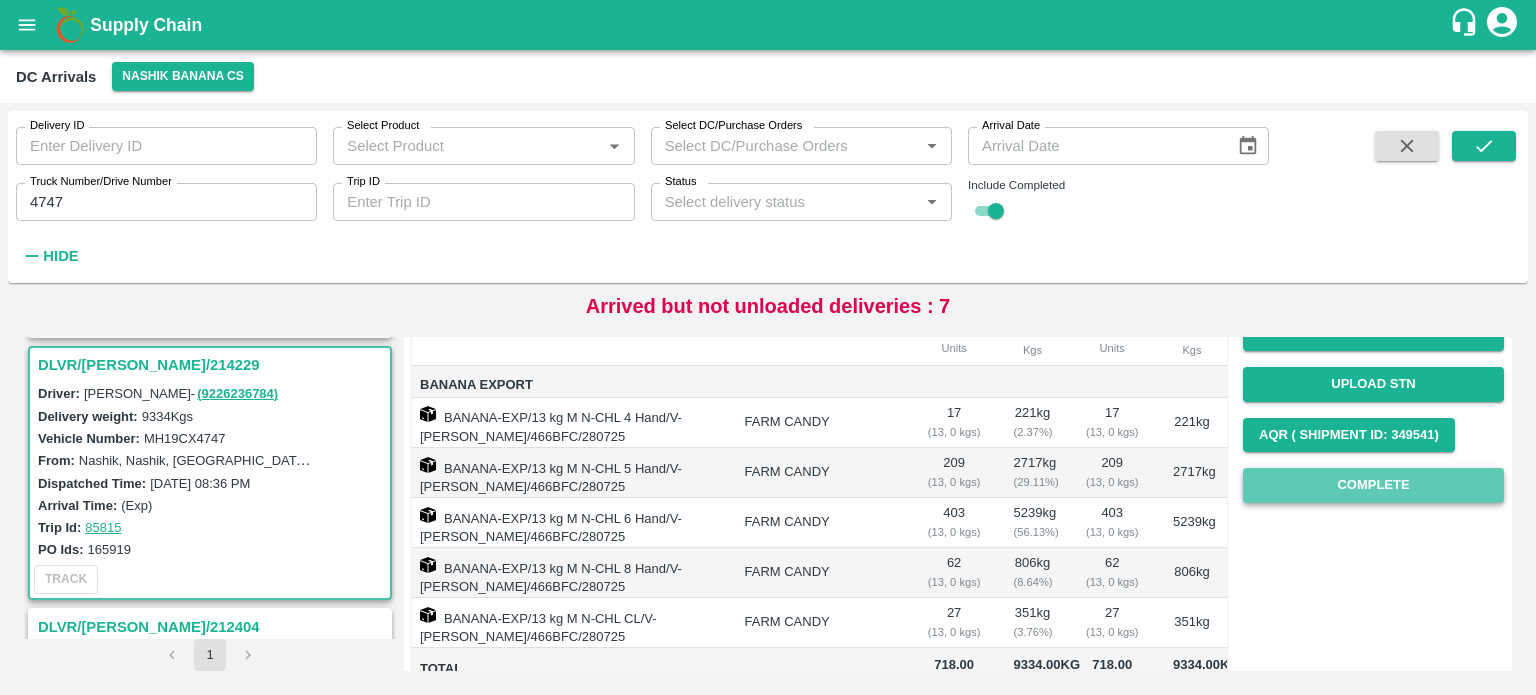 click on "Complete" at bounding box center (1373, 485) 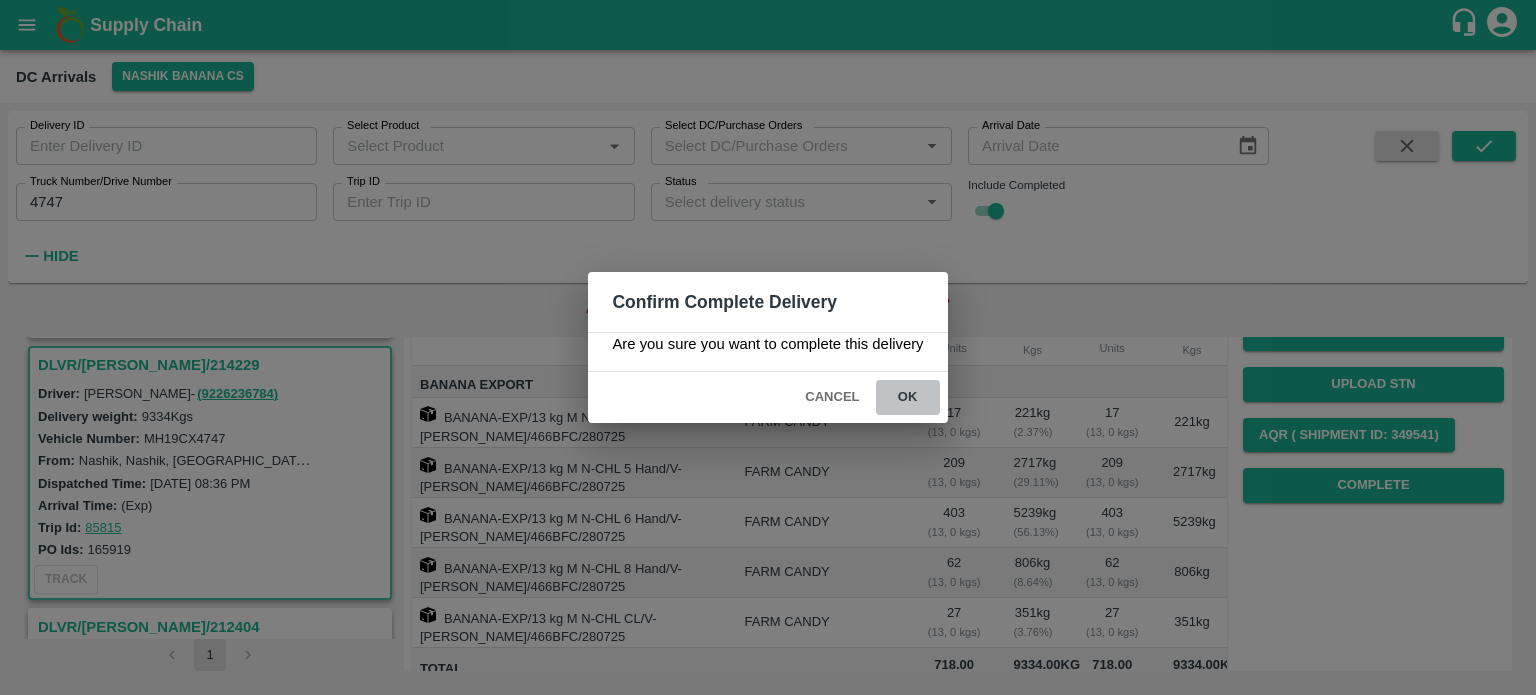 click on "ok" at bounding box center [908, 397] 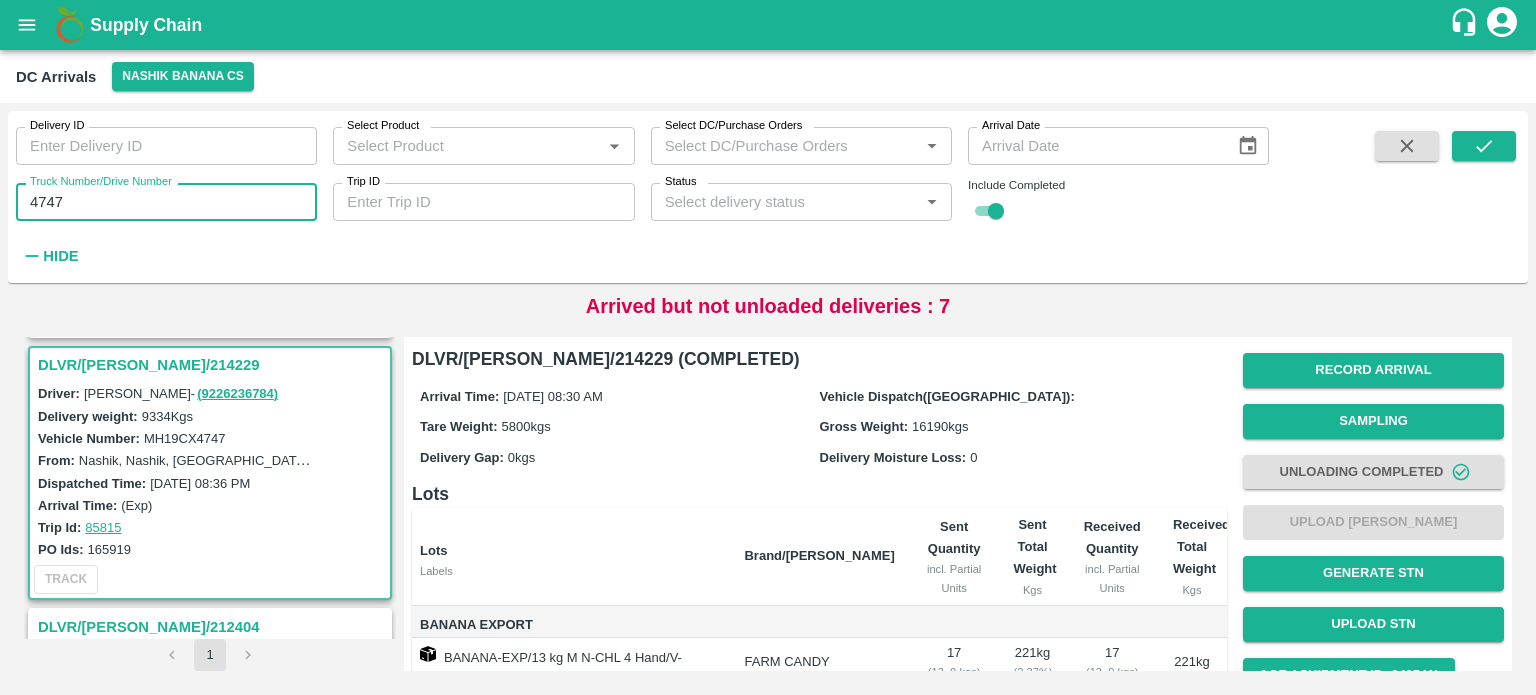 click on "4747" at bounding box center (166, 202) 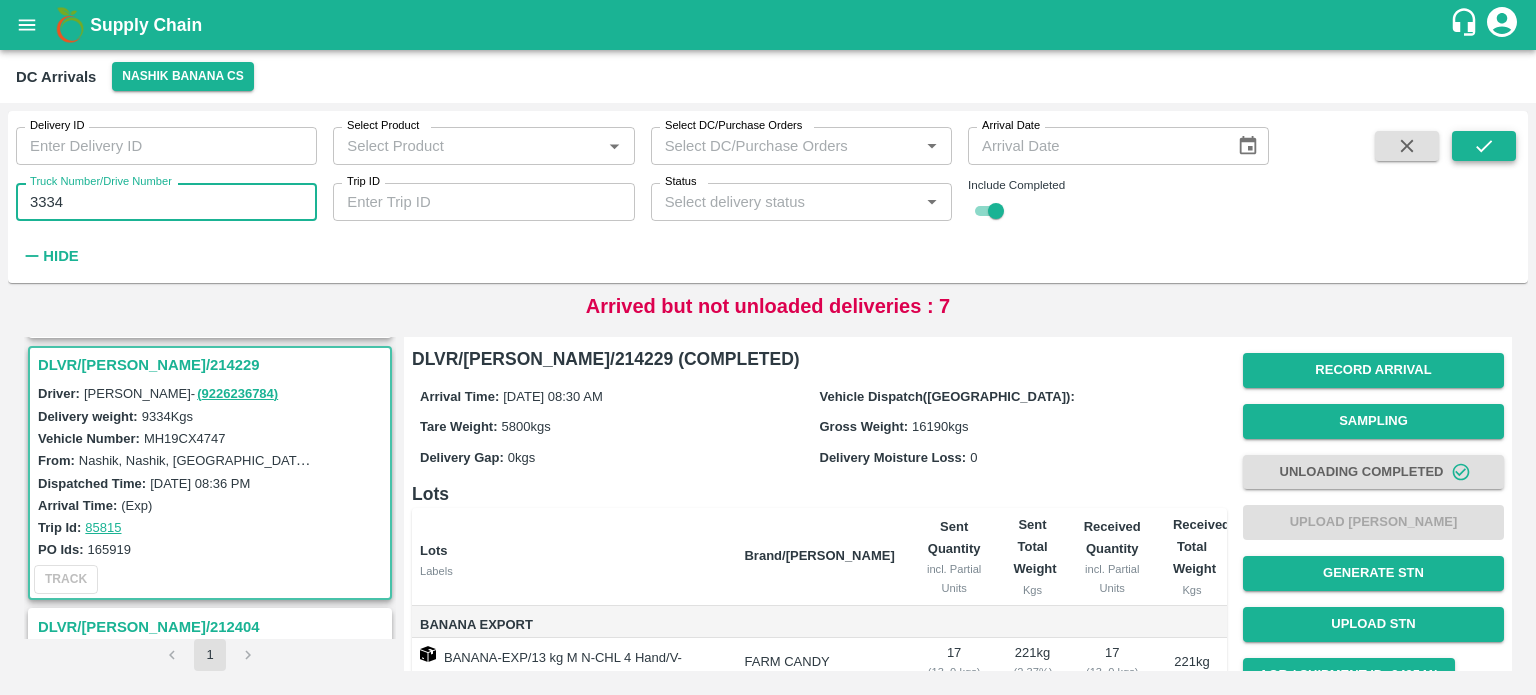 type on "3334" 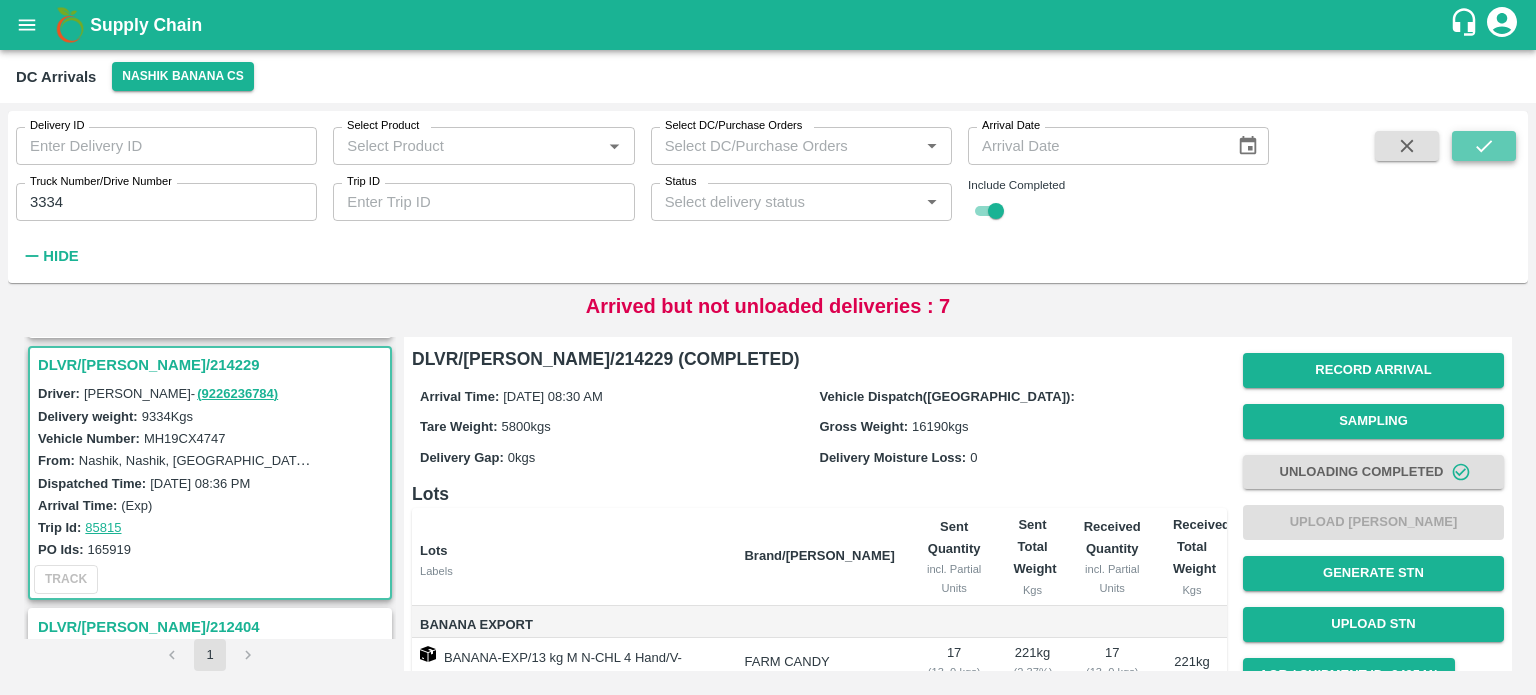 click 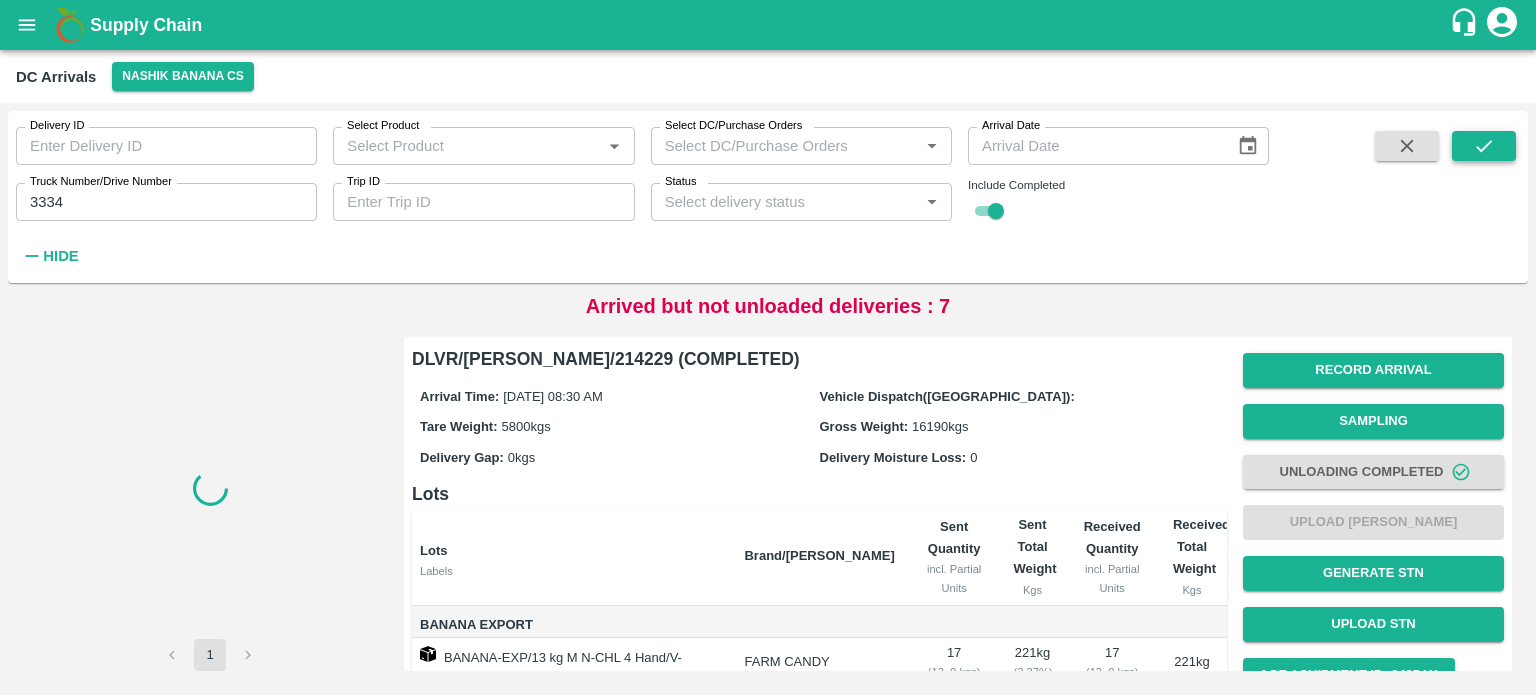 scroll, scrollTop: 0, scrollLeft: 0, axis: both 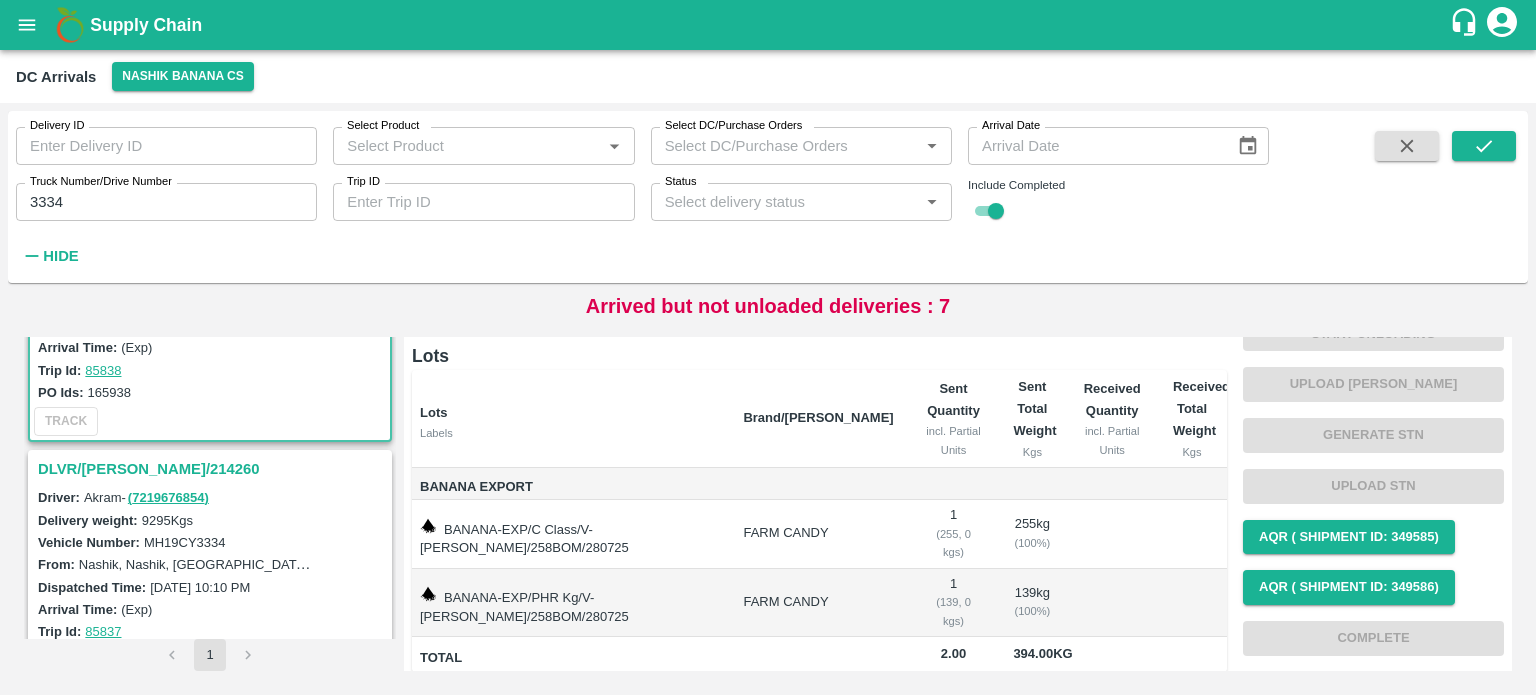 click on "DLVR/[PERSON_NAME]/214260" at bounding box center (213, 469) 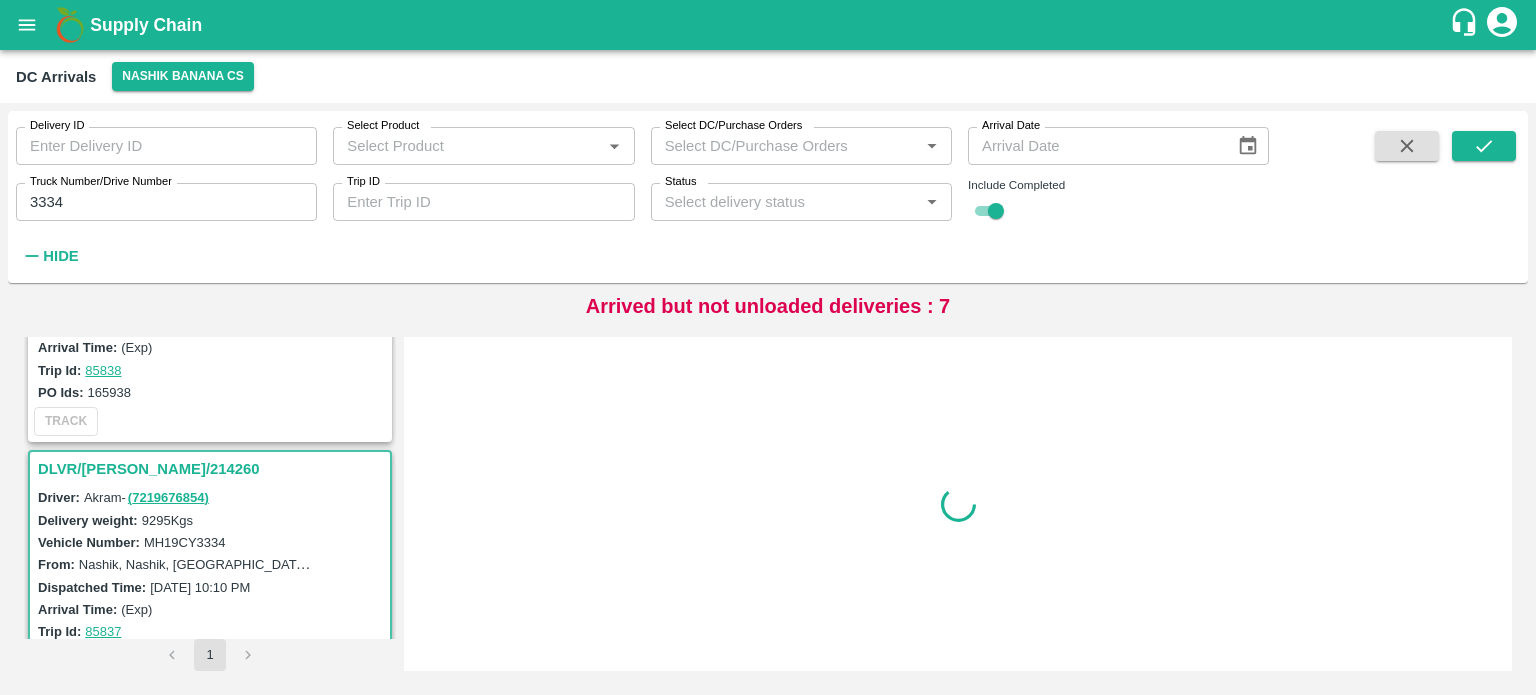 scroll, scrollTop: 0, scrollLeft: 0, axis: both 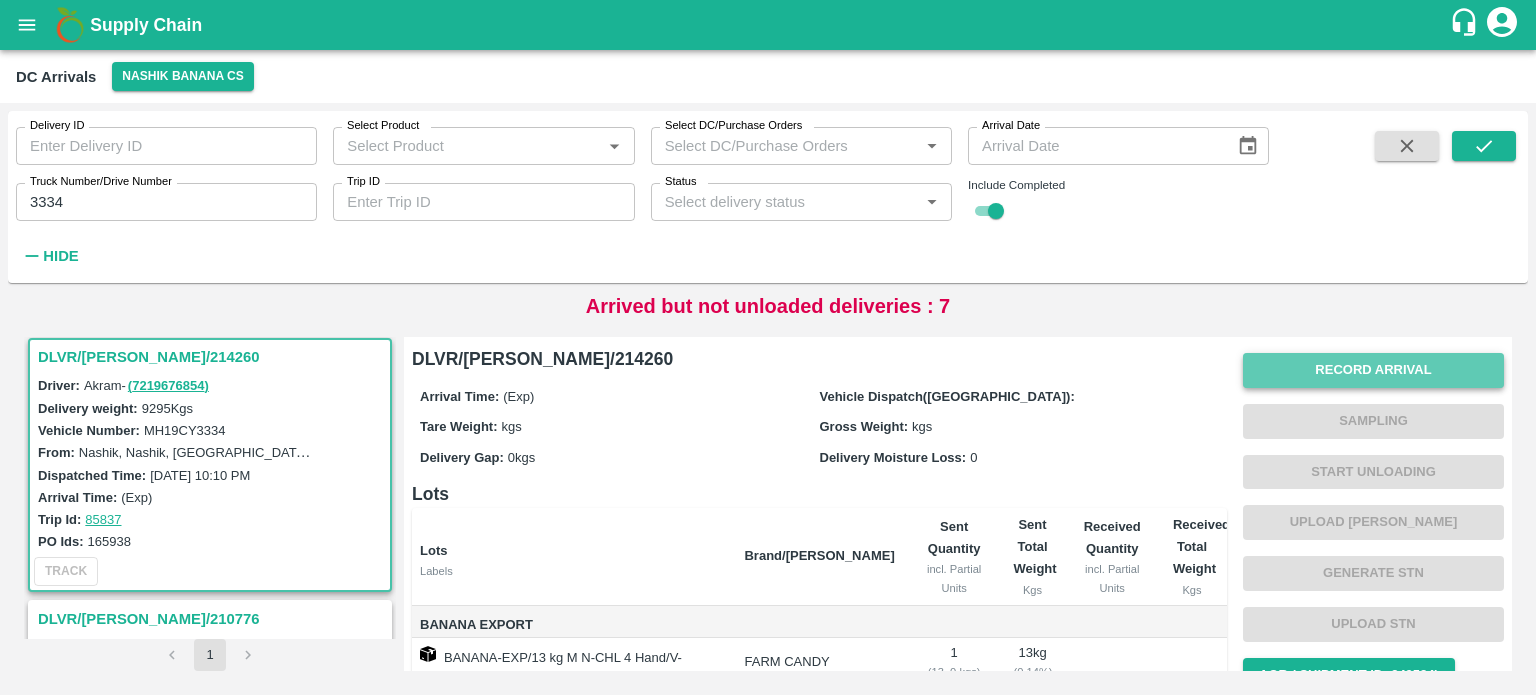 click on "Record Arrival" at bounding box center [1373, 370] 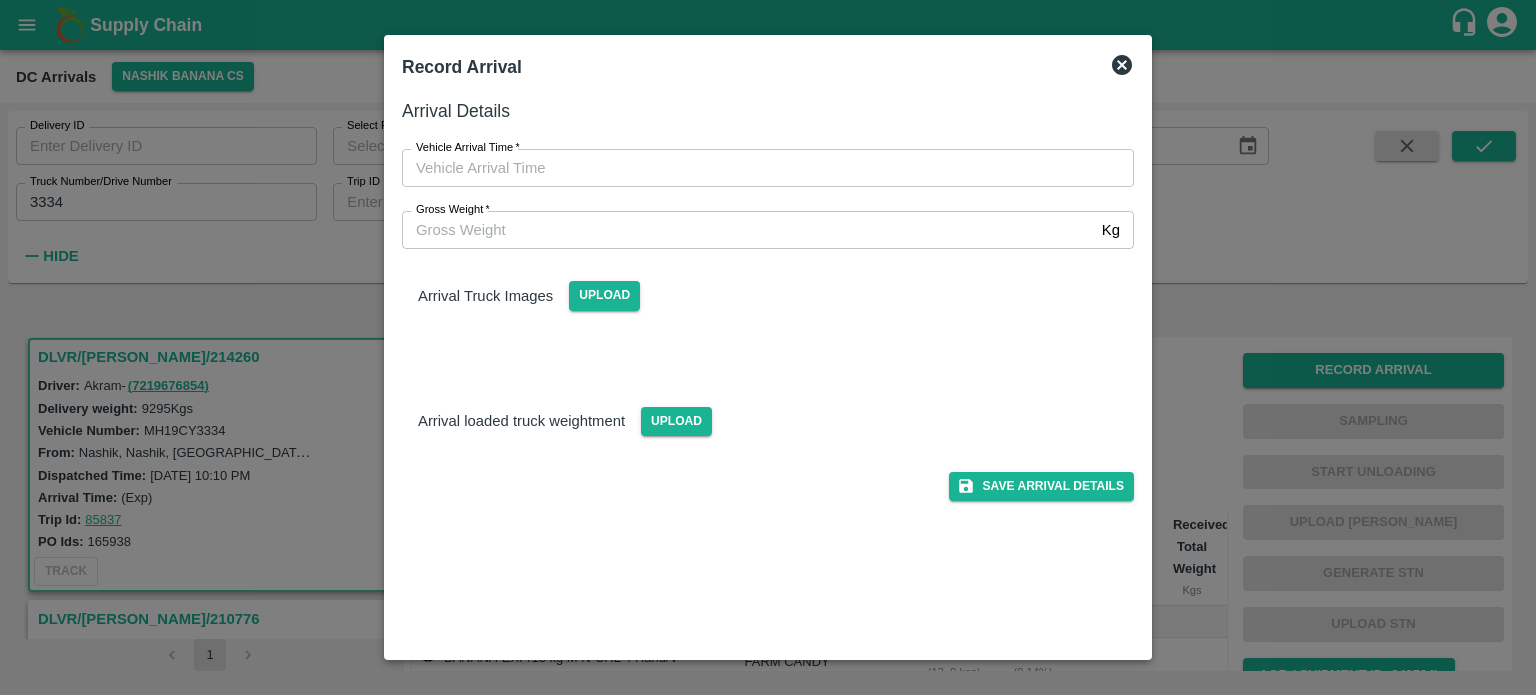type on "DD/MM/YYYY hh:mm aa" 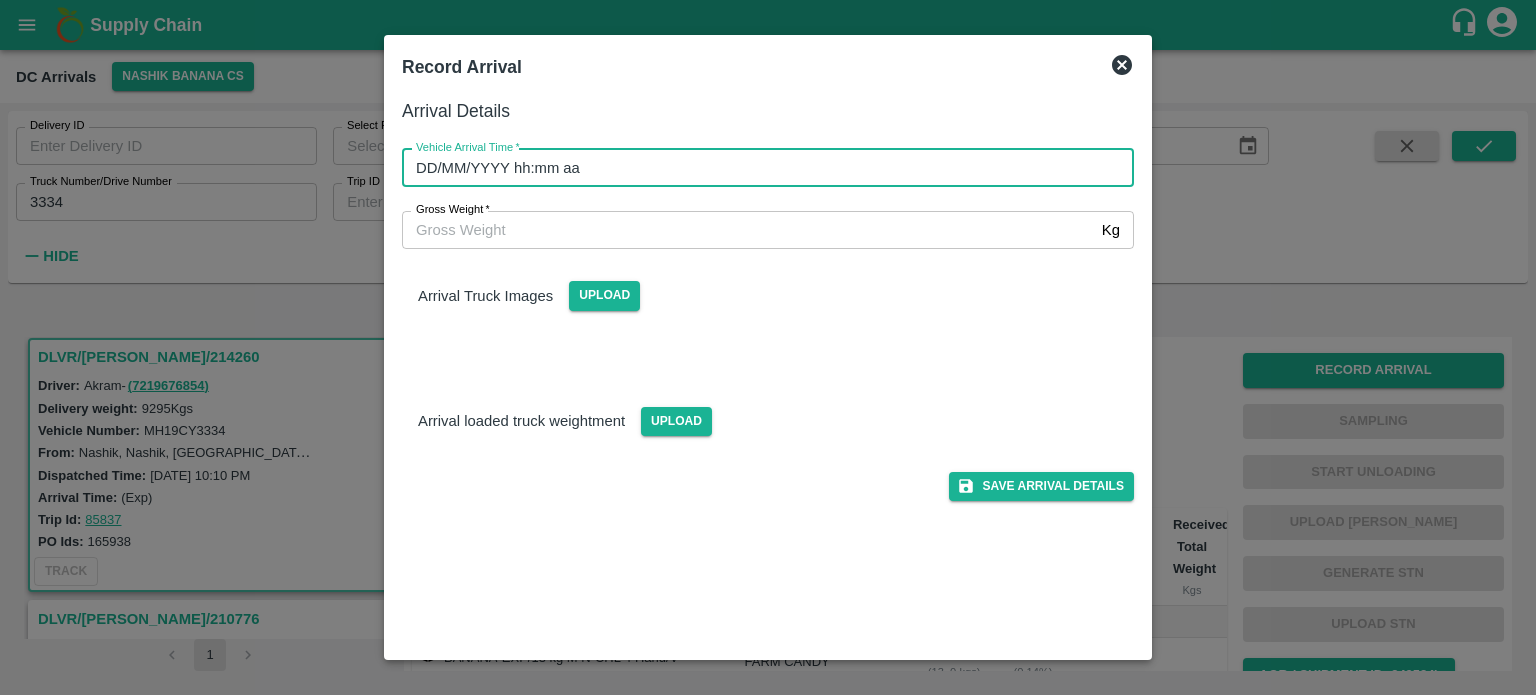 click on "DD/MM/YYYY hh:mm aa" at bounding box center (761, 168) 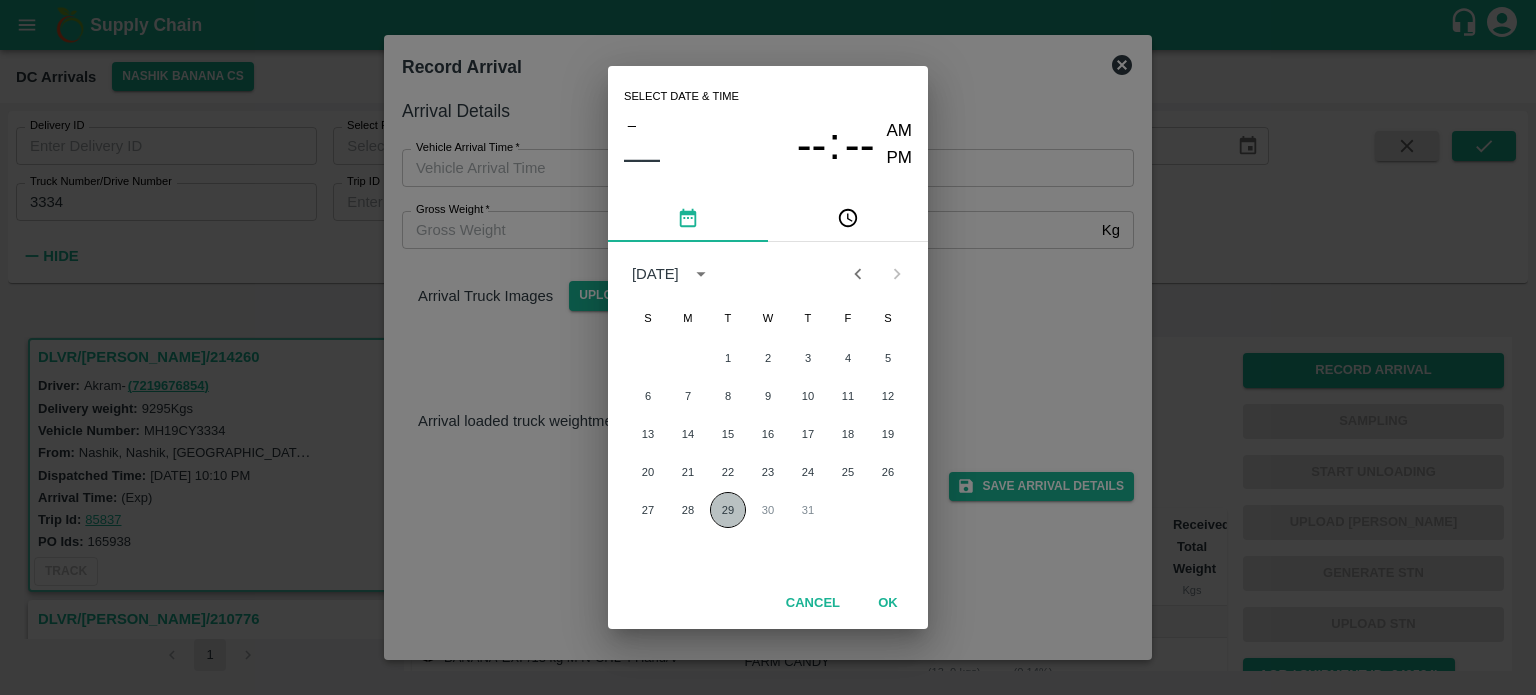 click on "29" at bounding box center [728, 510] 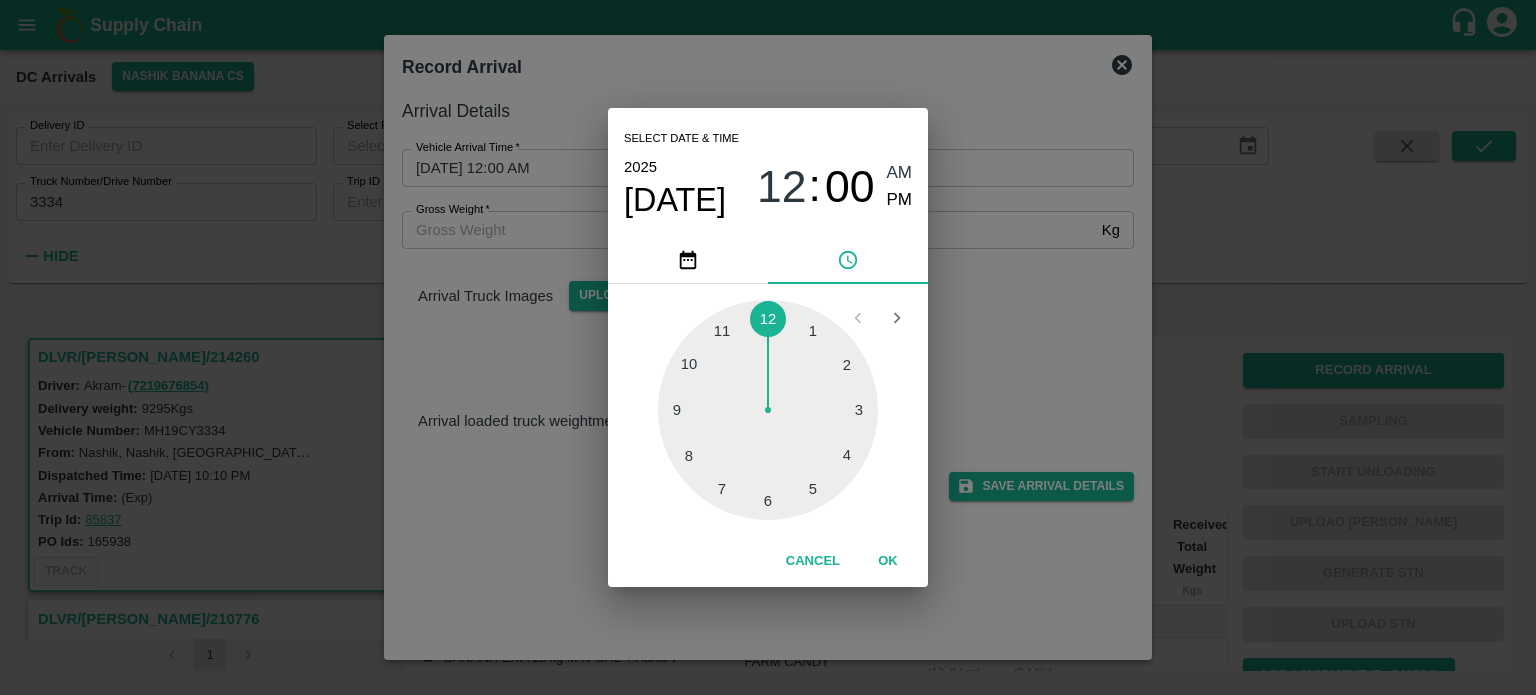 click at bounding box center [768, 410] 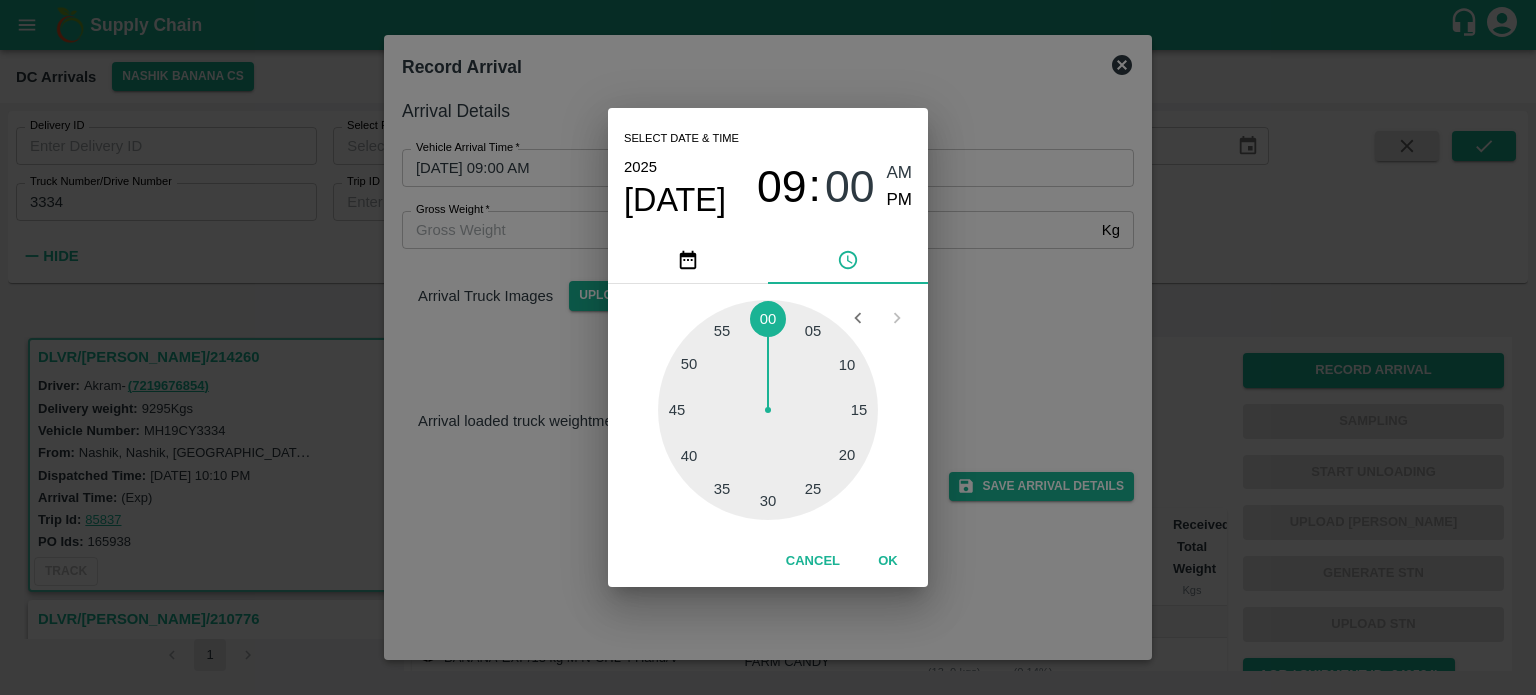 click at bounding box center (768, 410) 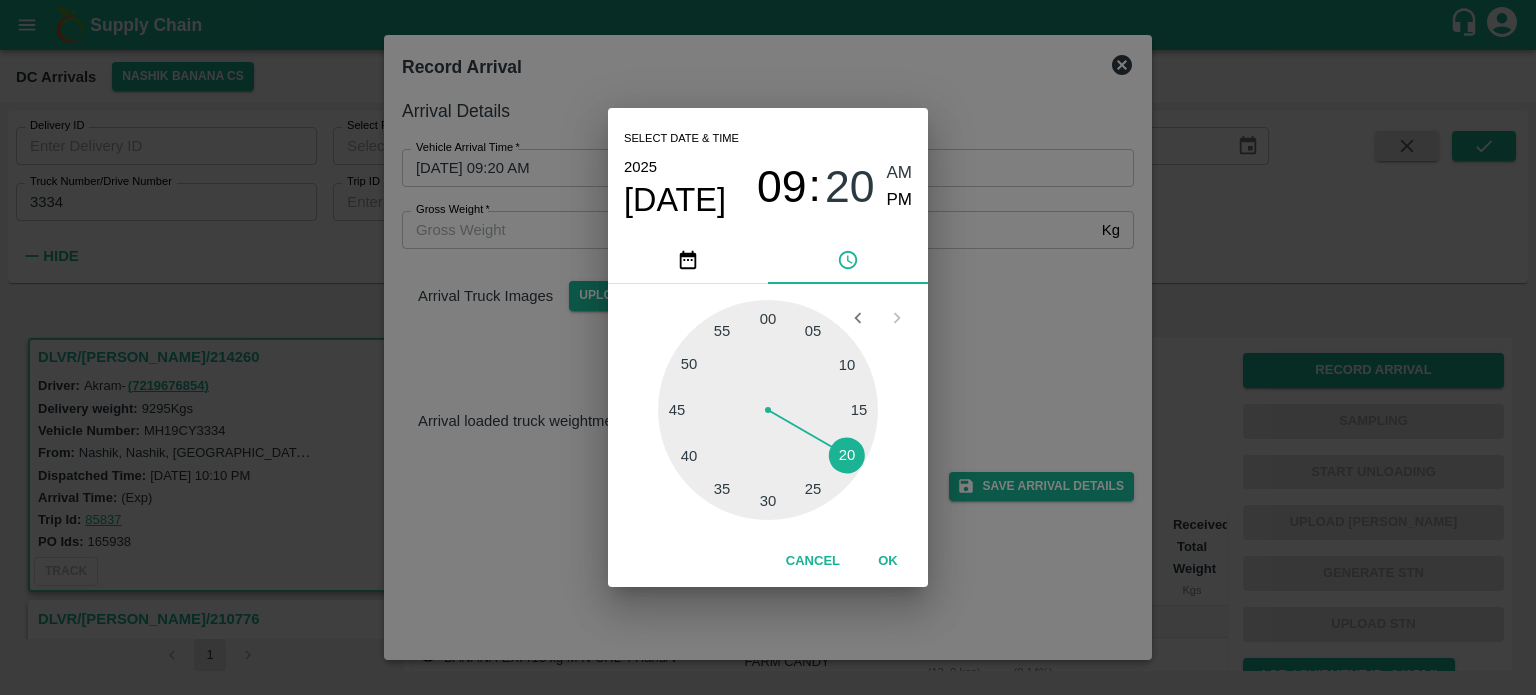 click on "Select date & time [DATE] 09 : 20 AM PM 05 10 15 20 25 30 35 40 45 50 55 00 Cancel OK" at bounding box center [768, 347] 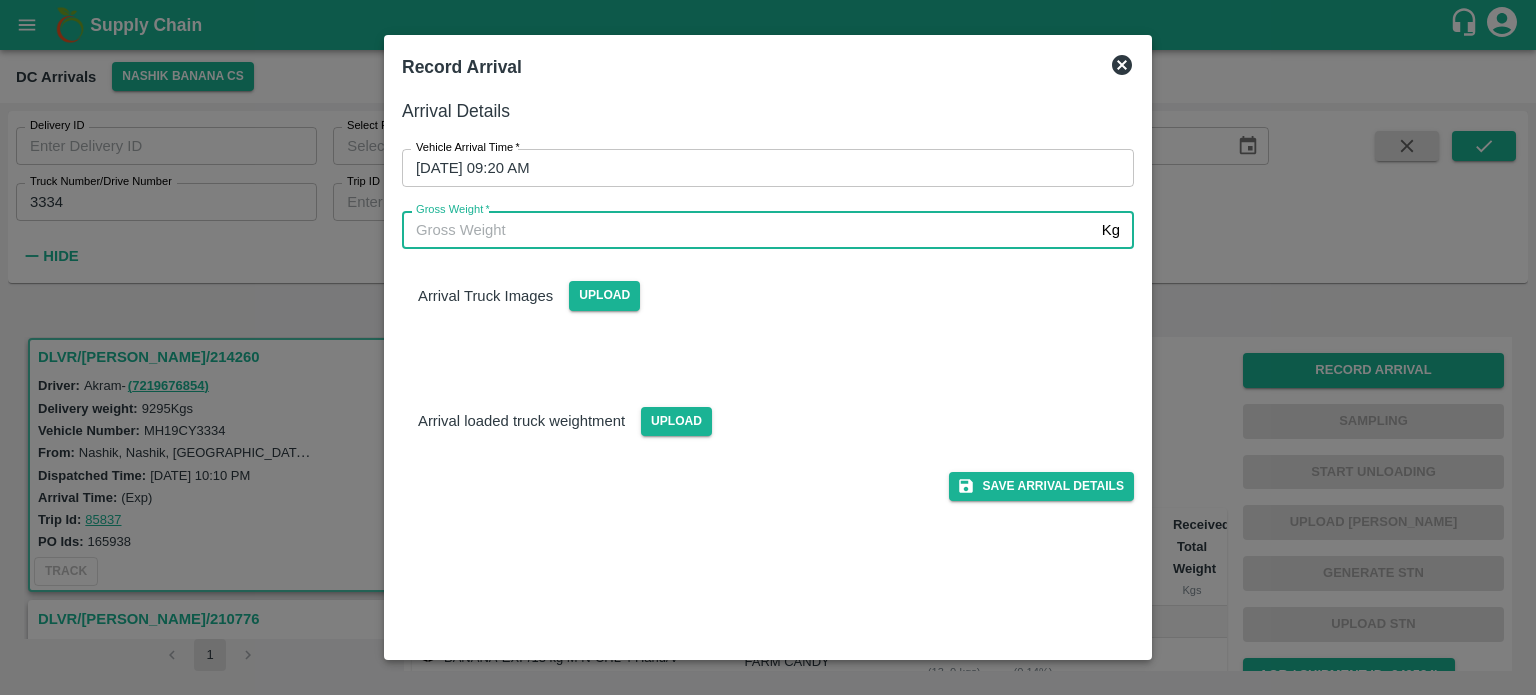 click on "Gross Weight   *" at bounding box center (748, 230) 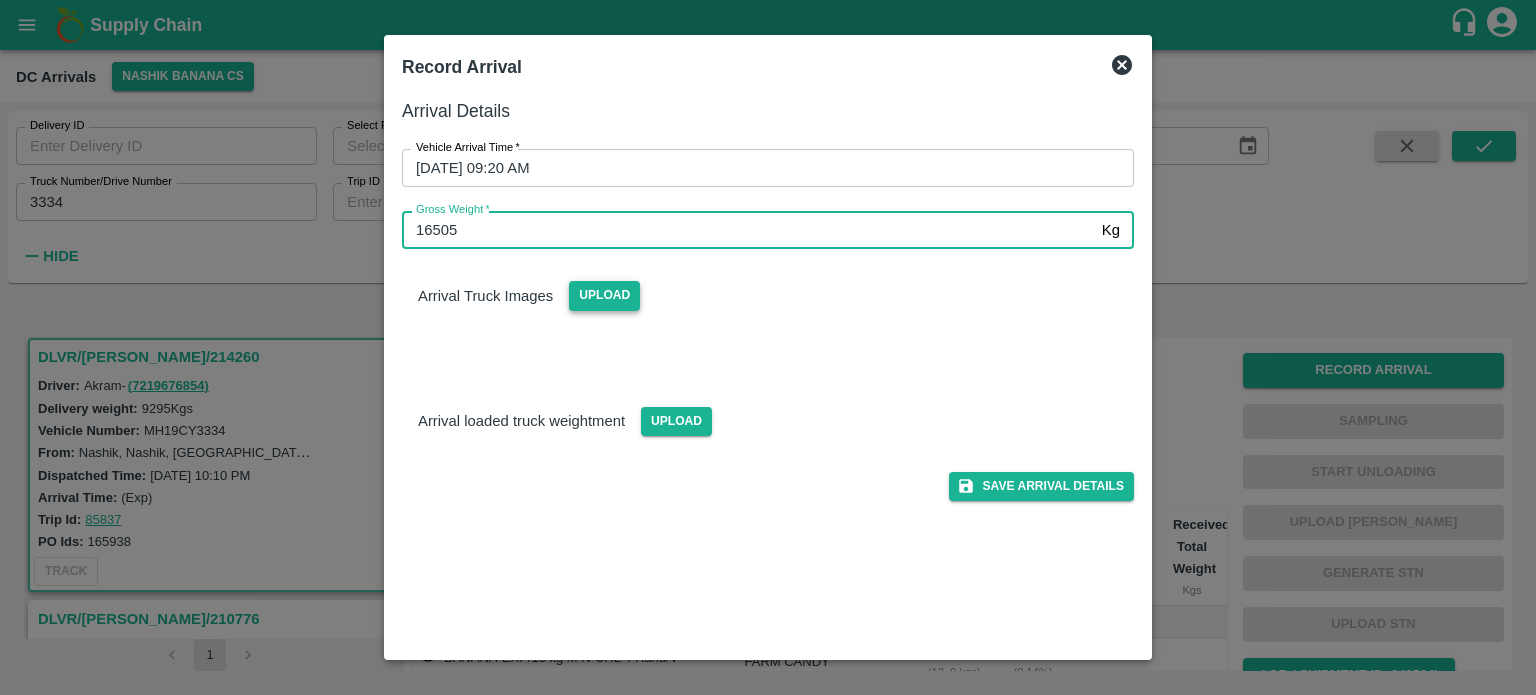 type on "16505" 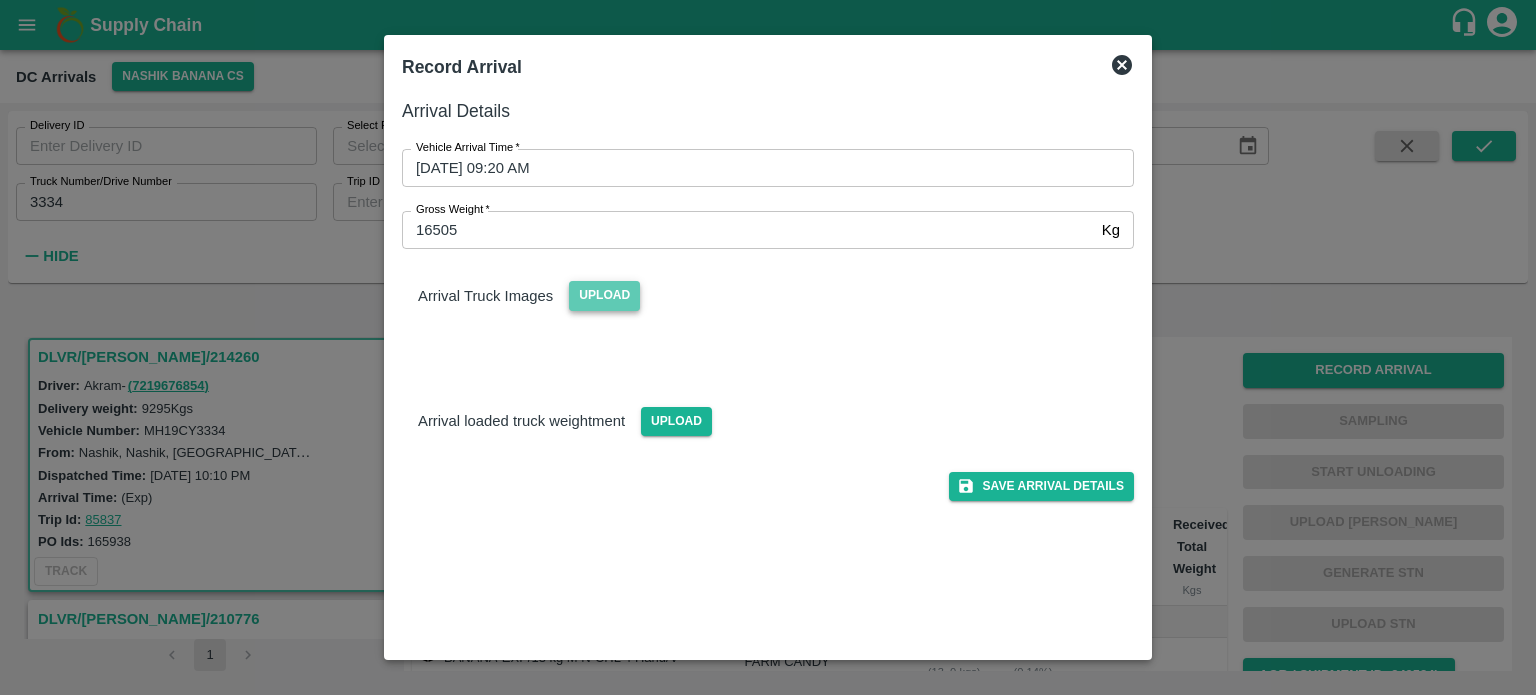 click on "Upload" at bounding box center (604, 295) 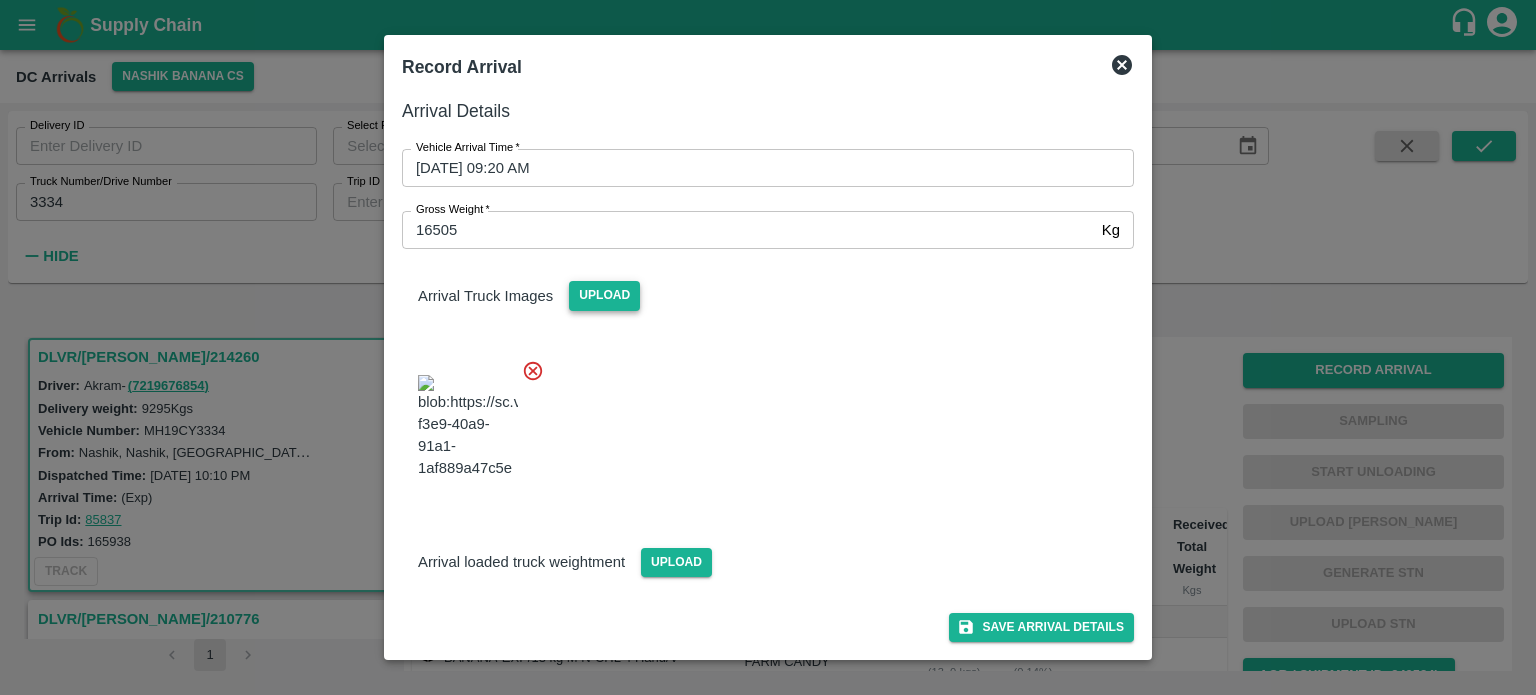 scroll, scrollTop: 72, scrollLeft: 0, axis: vertical 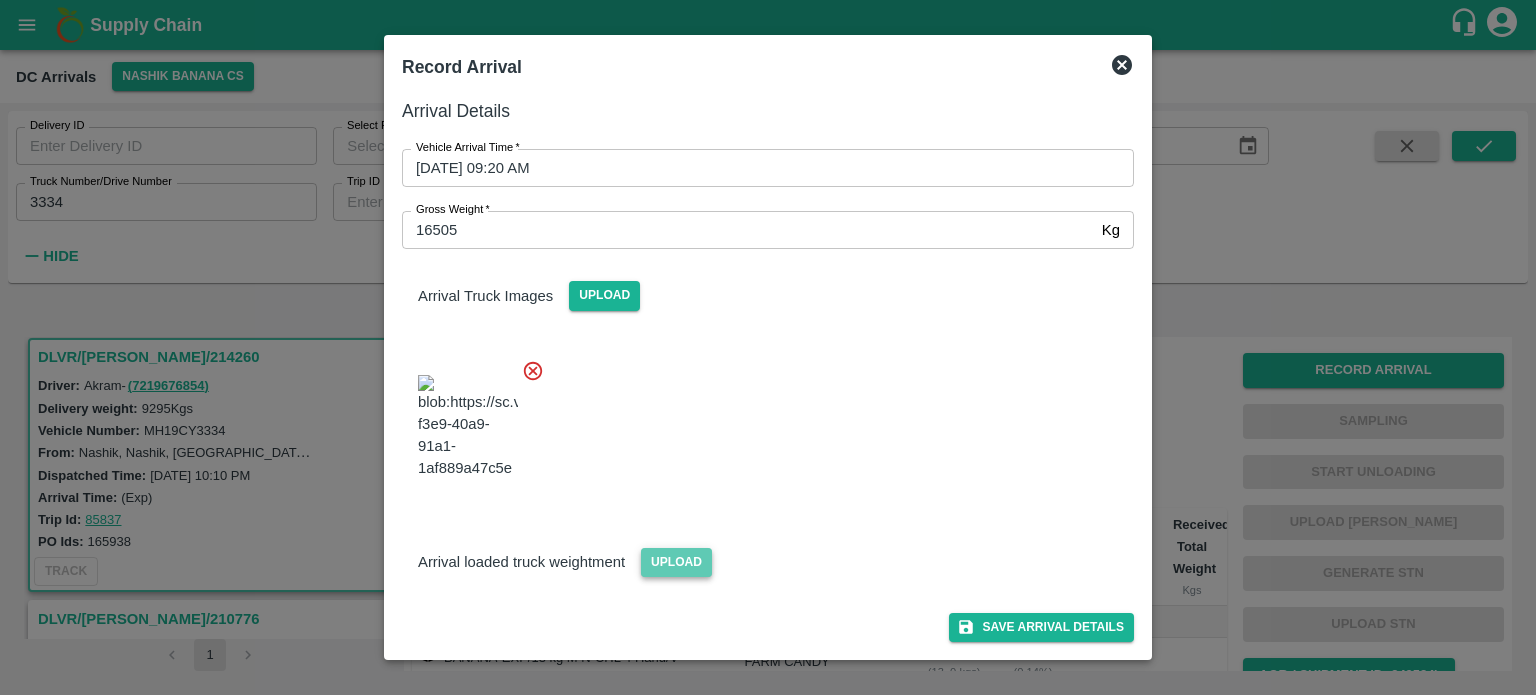 click on "Upload" at bounding box center [676, 562] 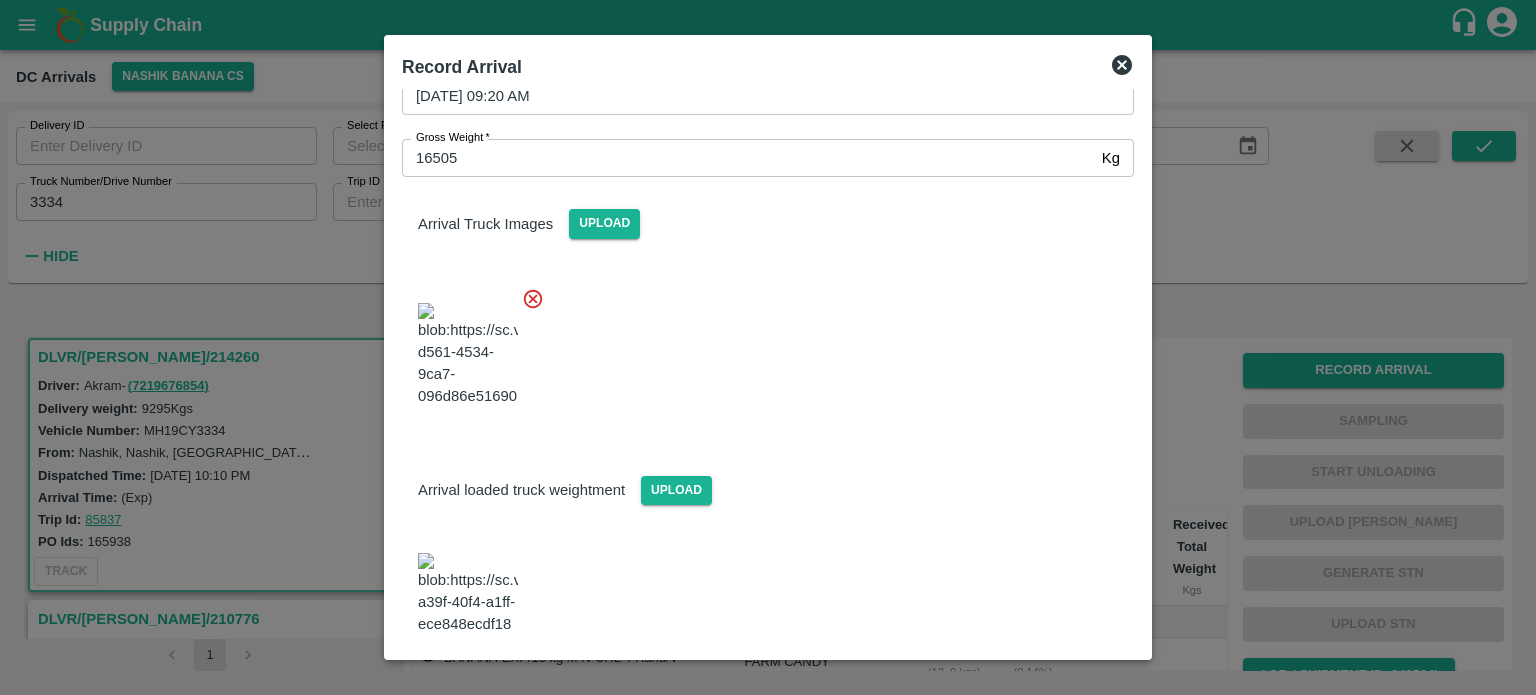 click at bounding box center [760, 349] 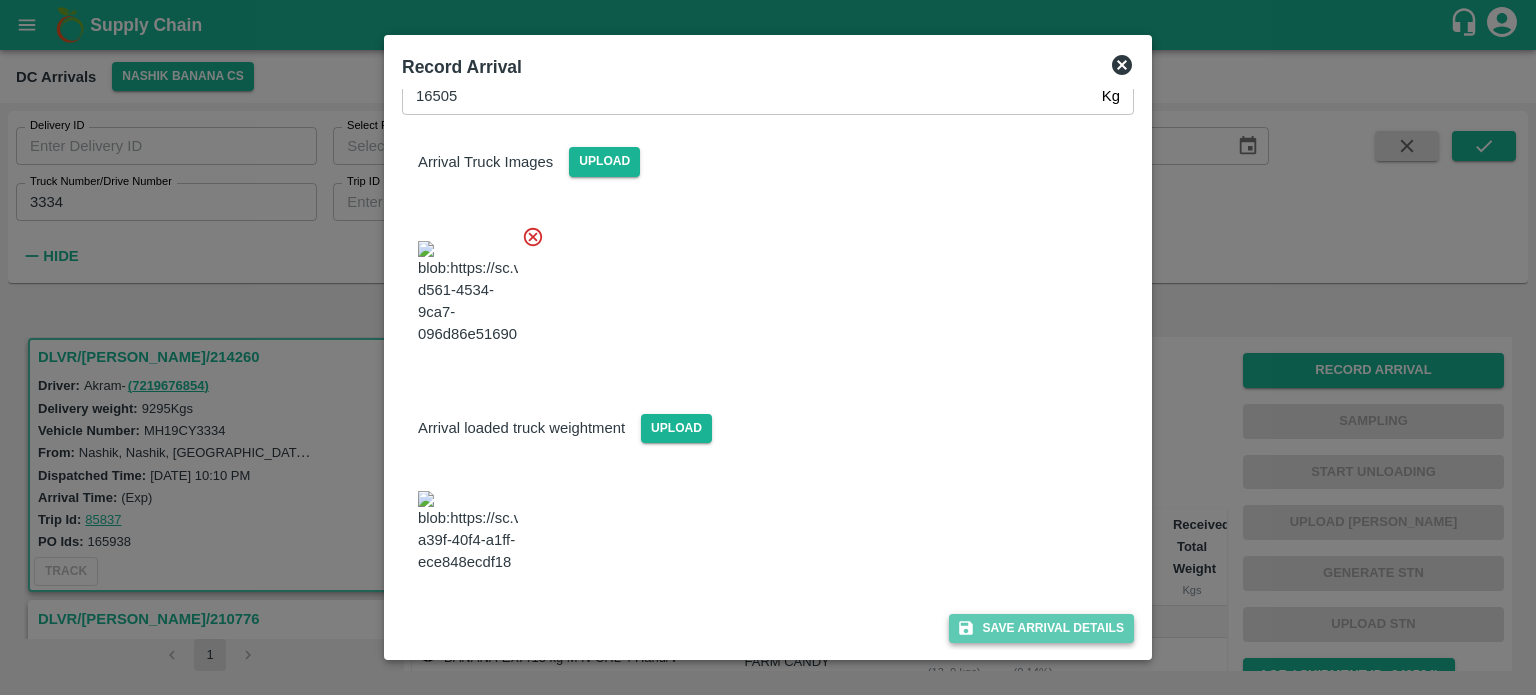 click on "Save Arrival Details" at bounding box center (1041, 628) 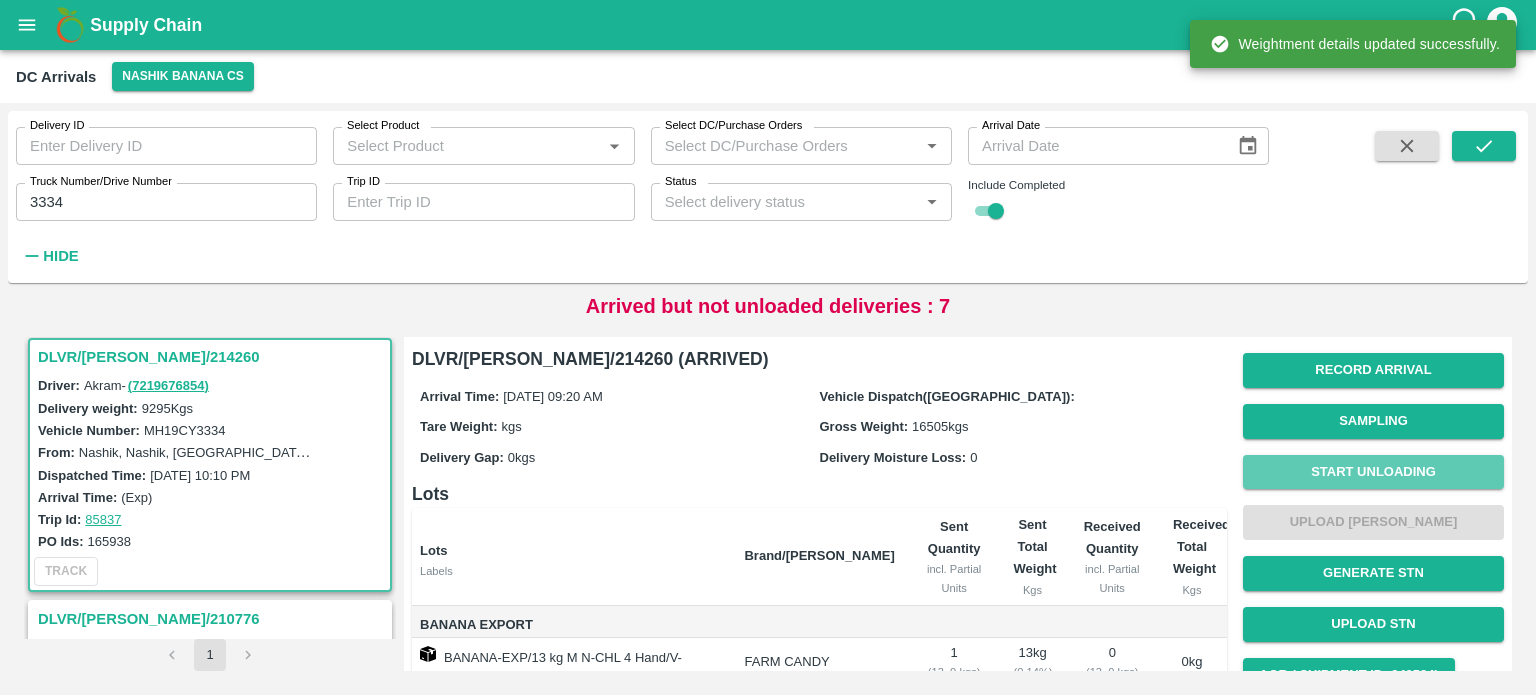click on "Start Unloading" at bounding box center (1373, 472) 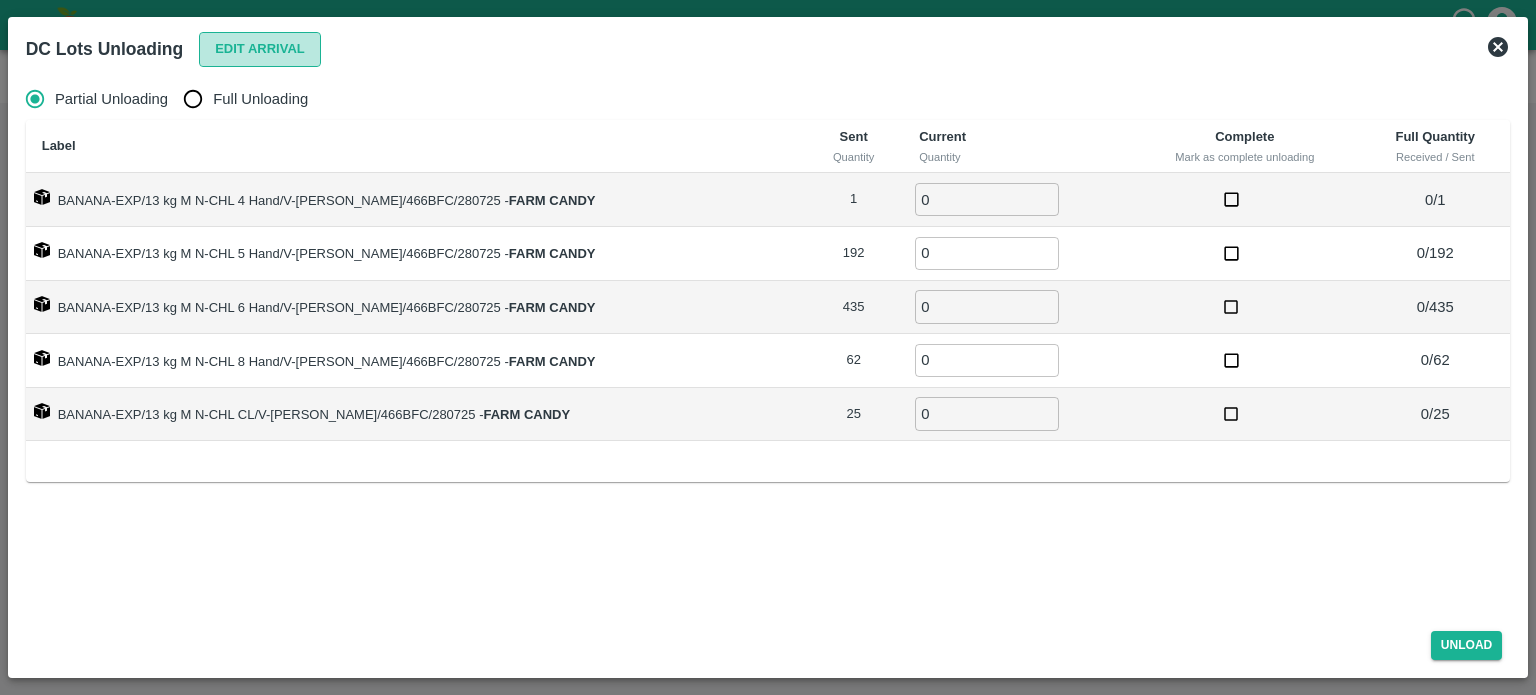 click on "Edit Arrival" at bounding box center [260, 49] 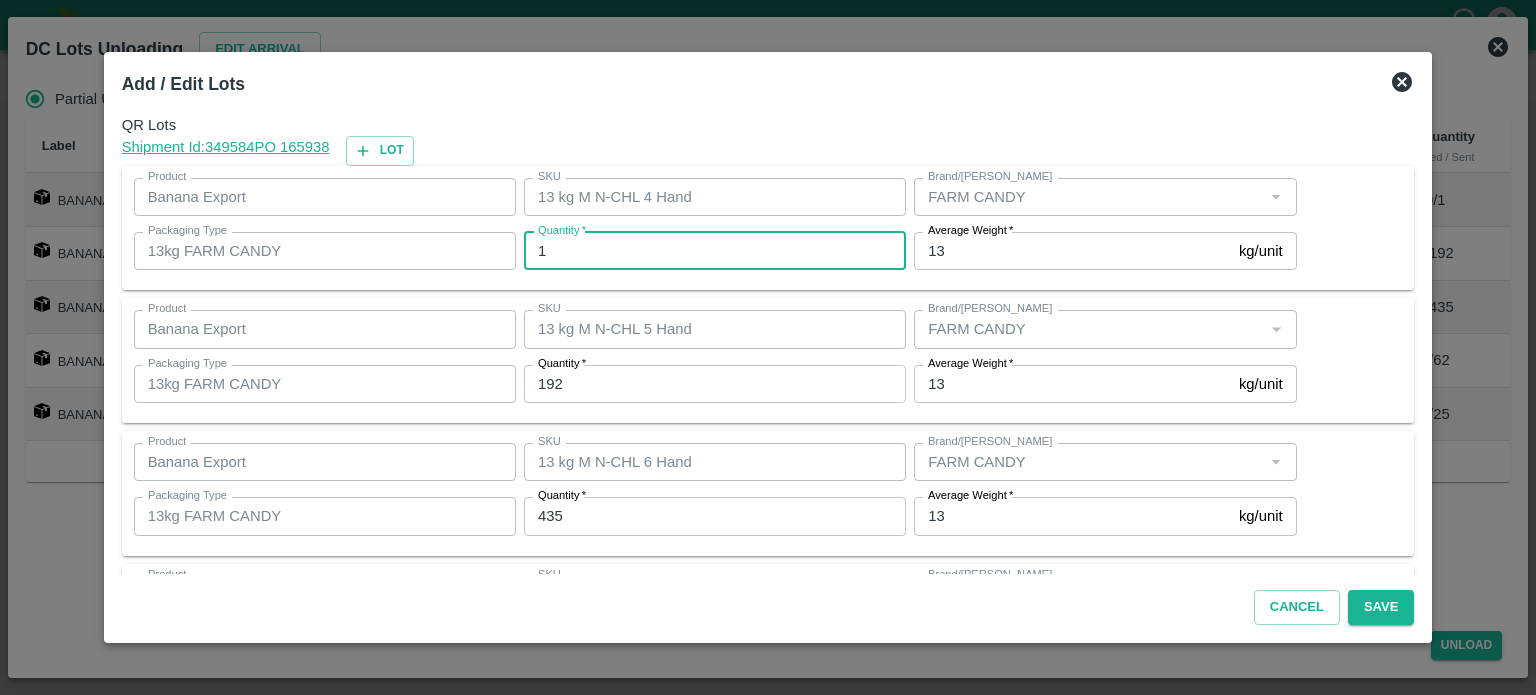 click on "1" at bounding box center [715, 251] 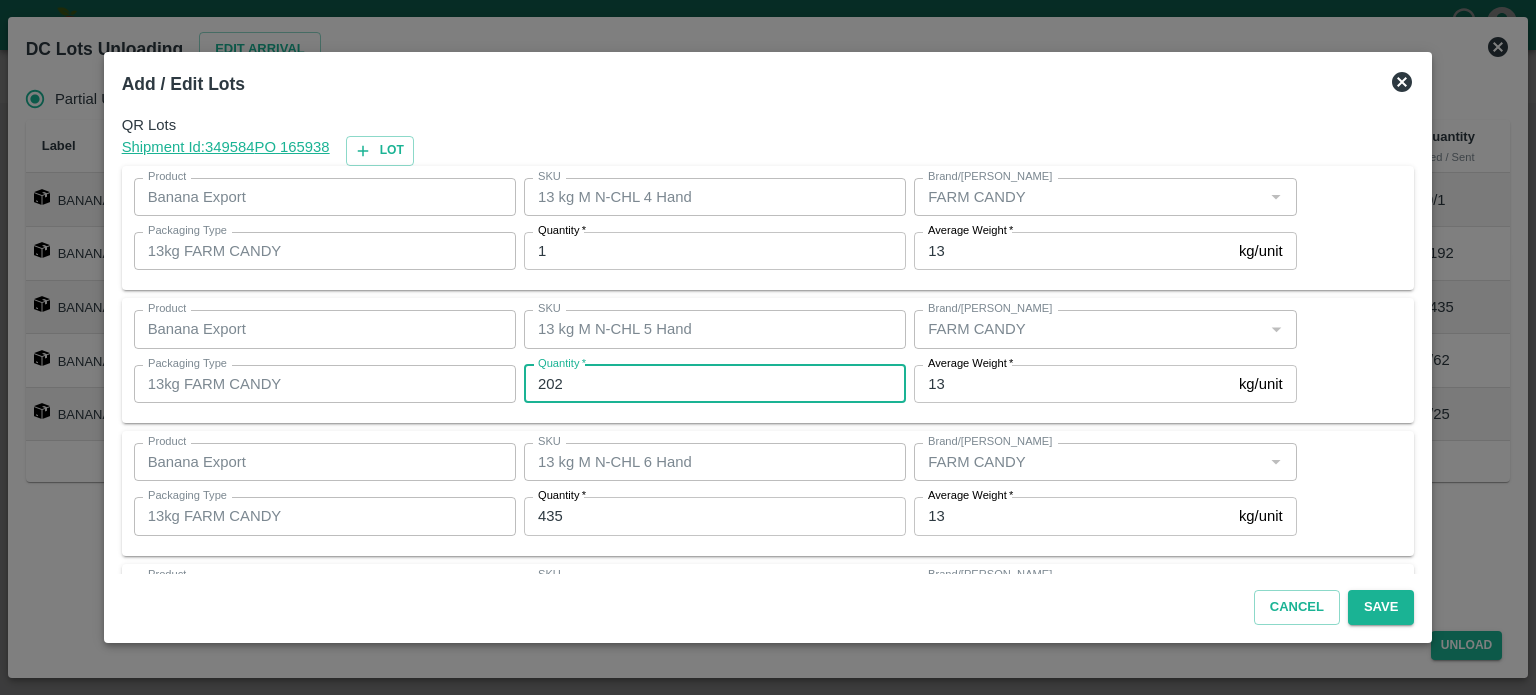 type on "202" 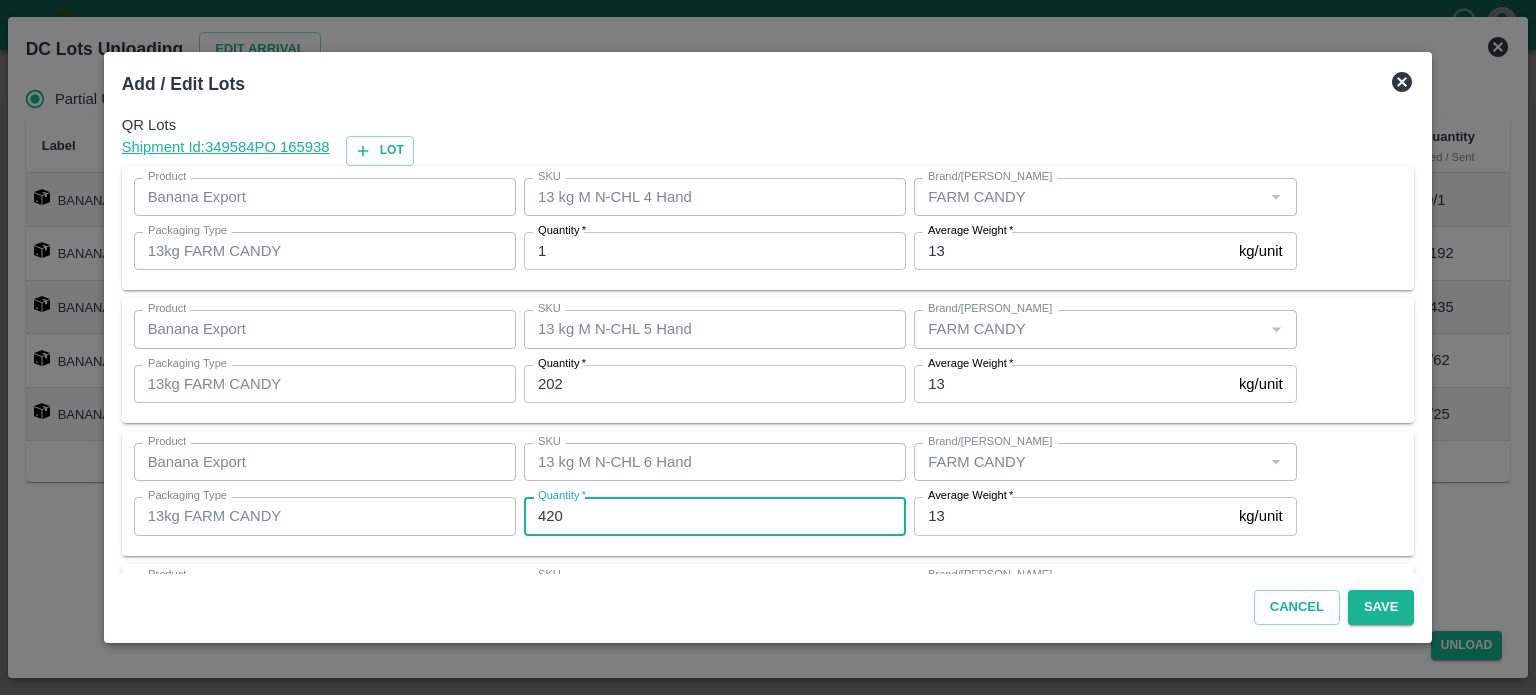 type on "420" 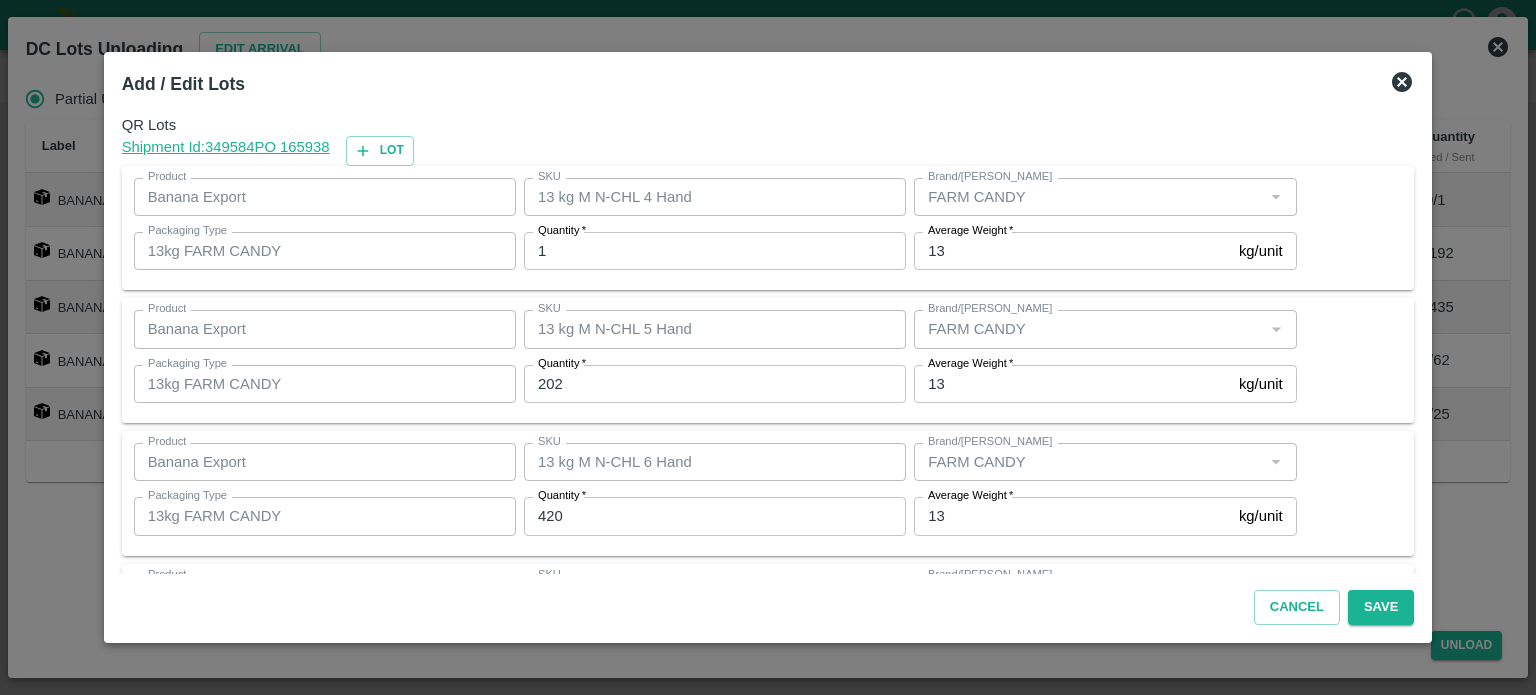 scroll, scrollTop: 262, scrollLeft: 0, axis: vertical 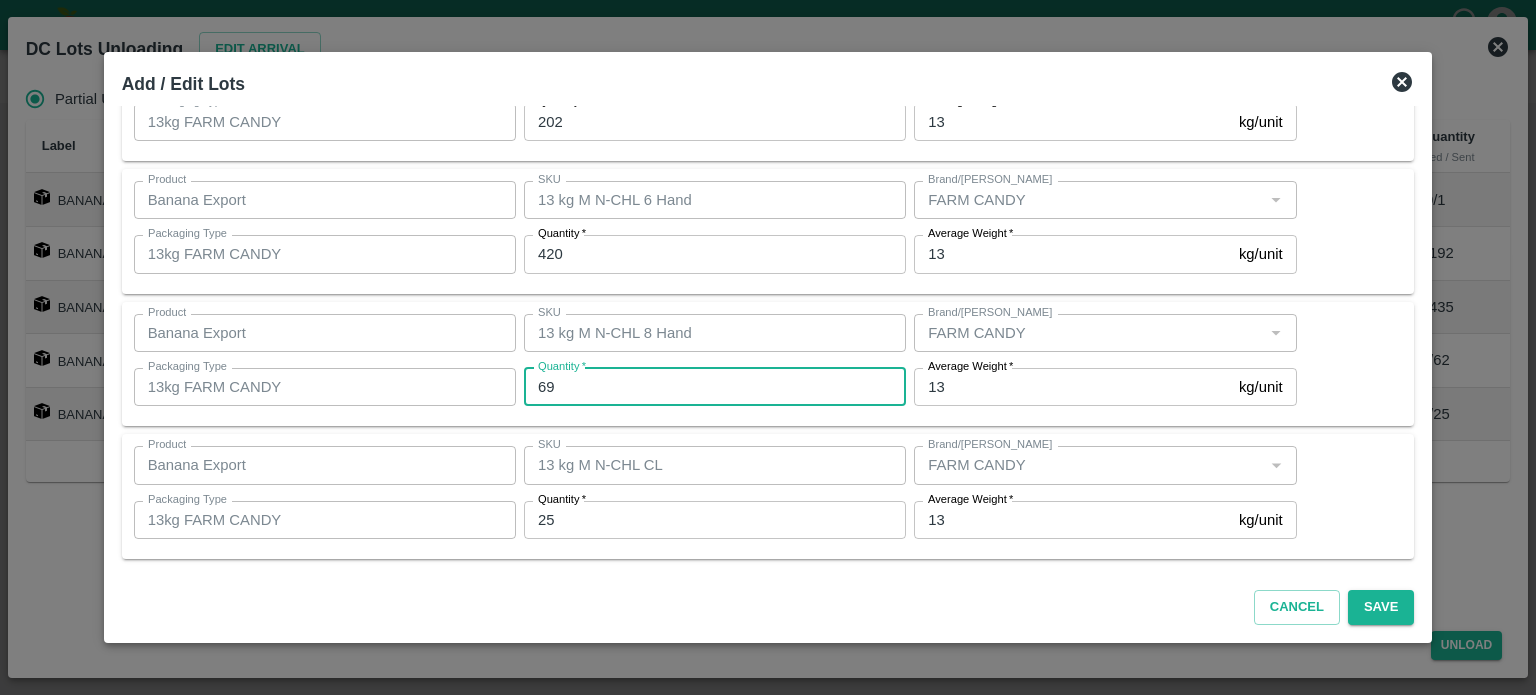 type on "69" 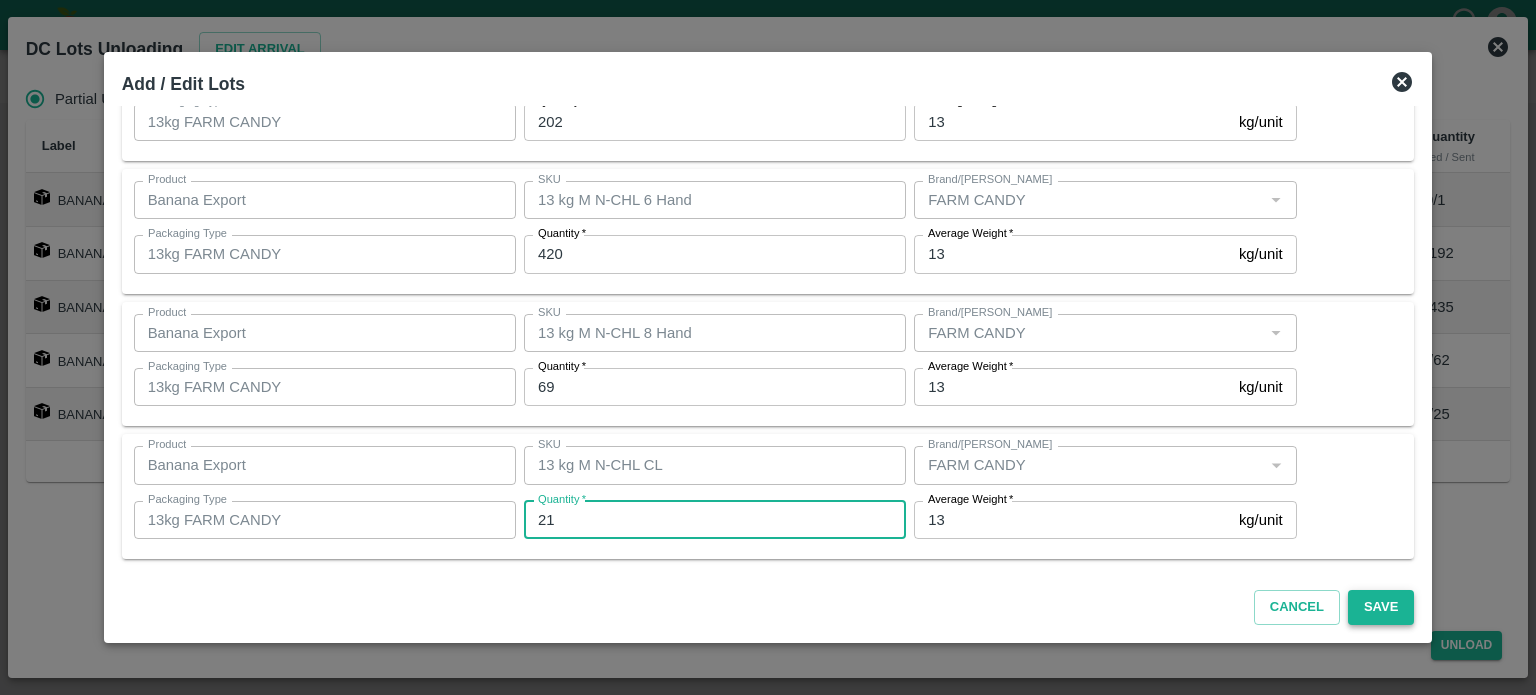 type on "21" 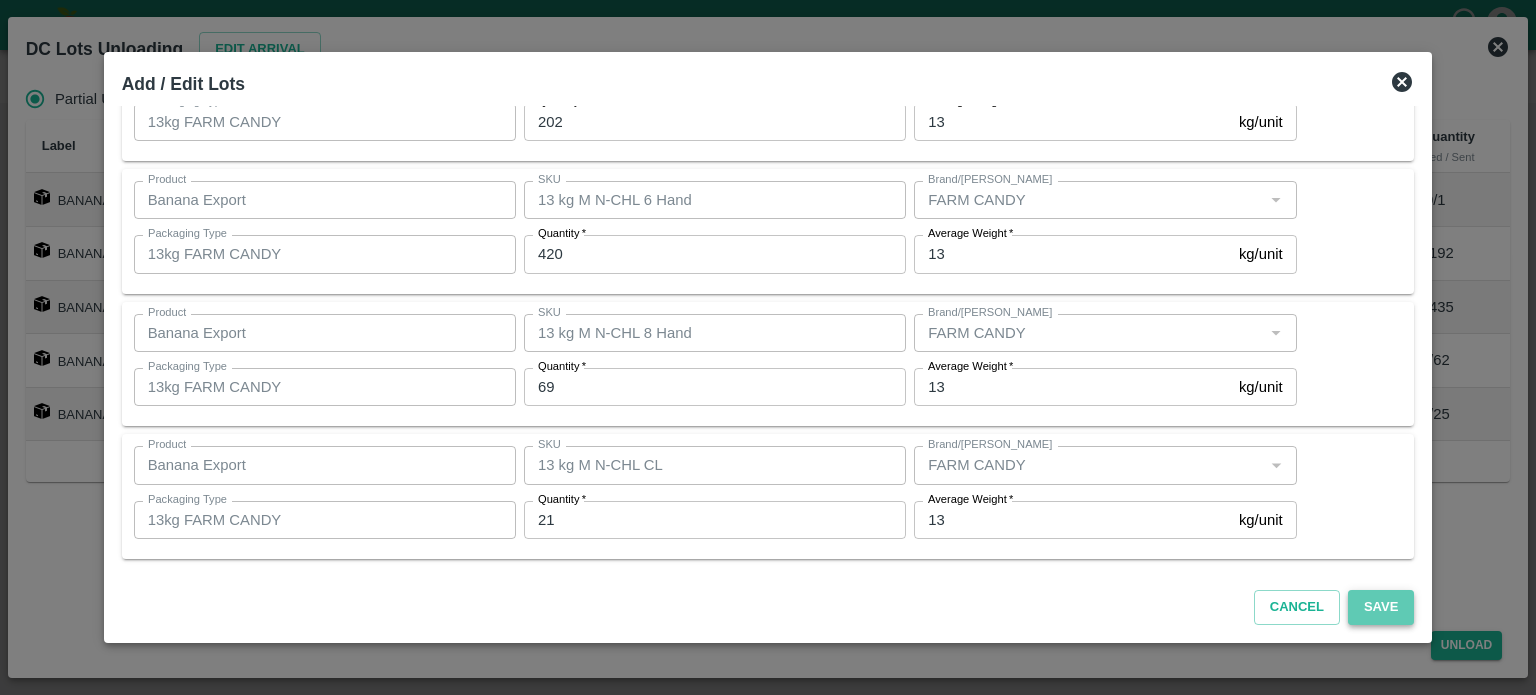 click on "Save" at bounding box center [1381, 607] 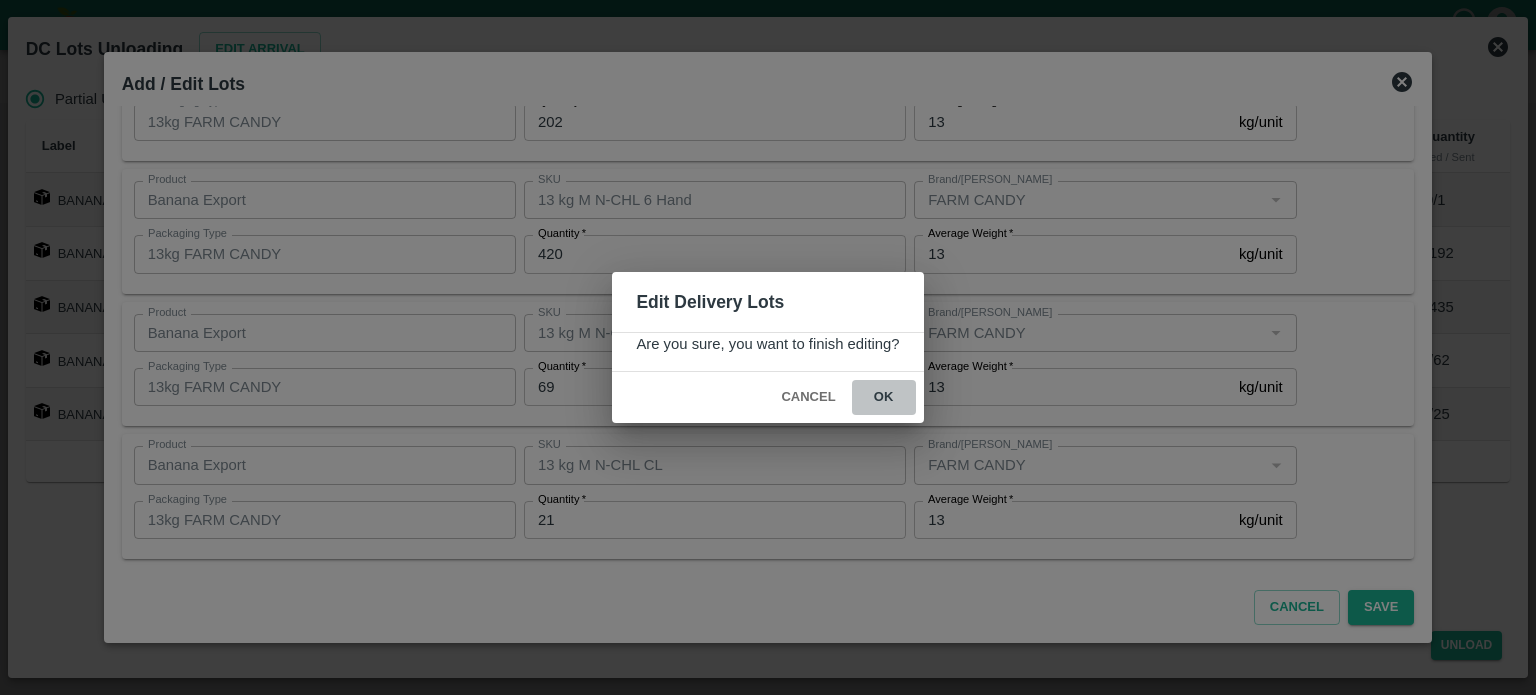 click on "ok" at bounding box center (884, 397) 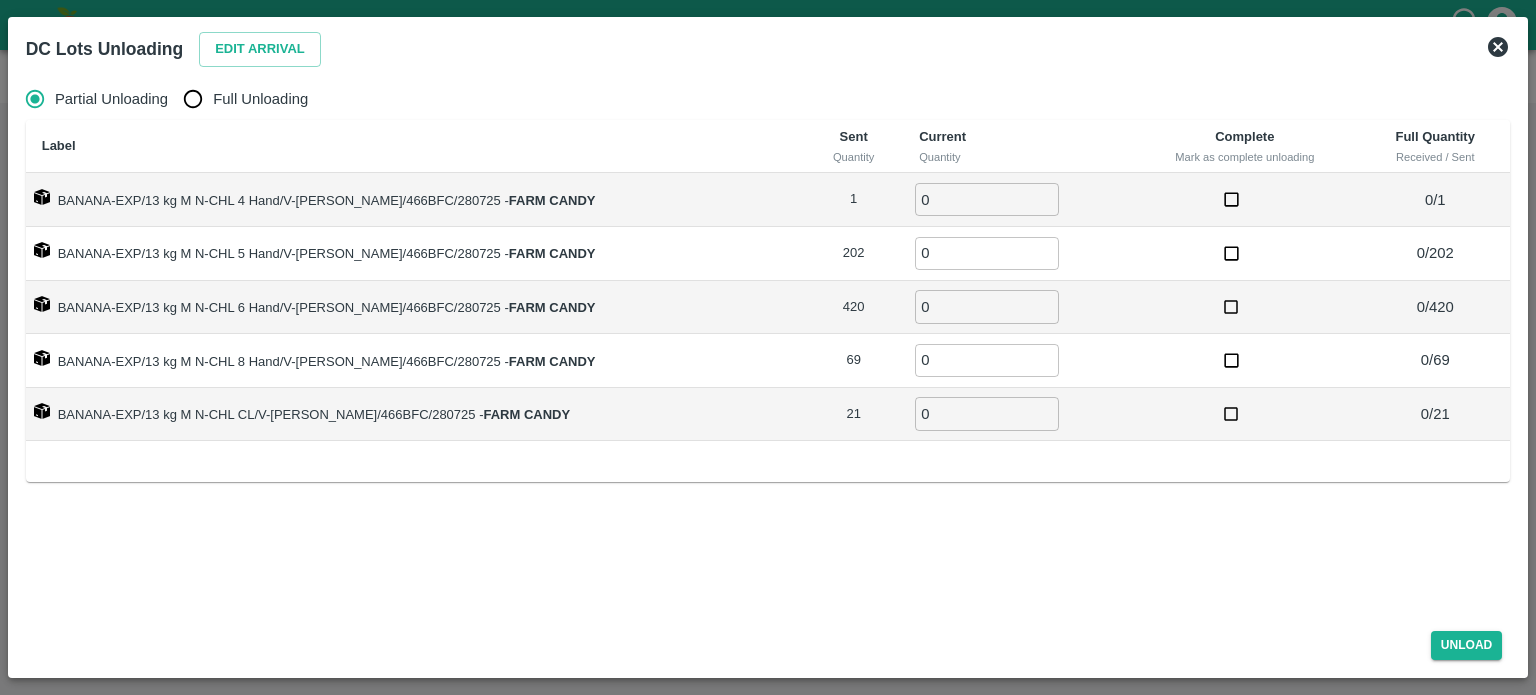 click on "Full Unloading" at bounding box center (193, 99) 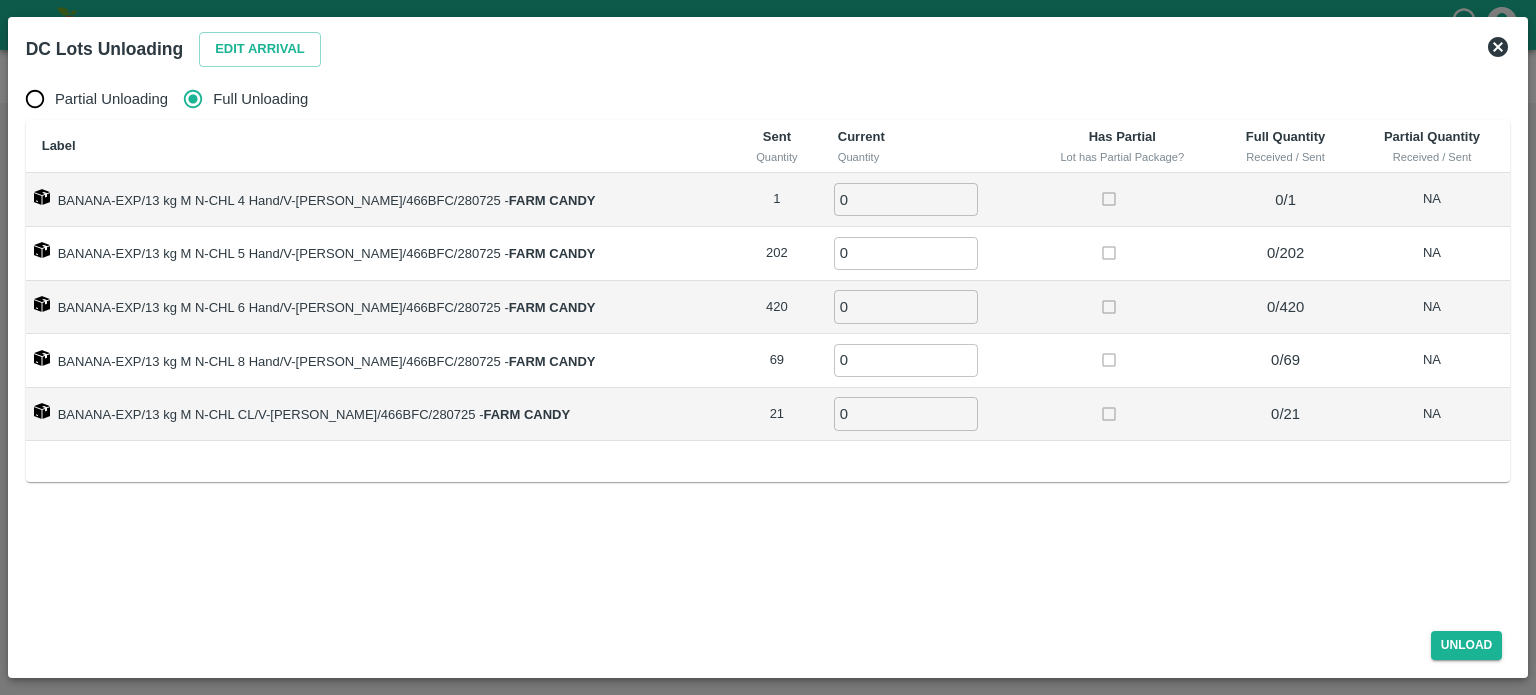 click on "0" at bounding box center (906, 199) 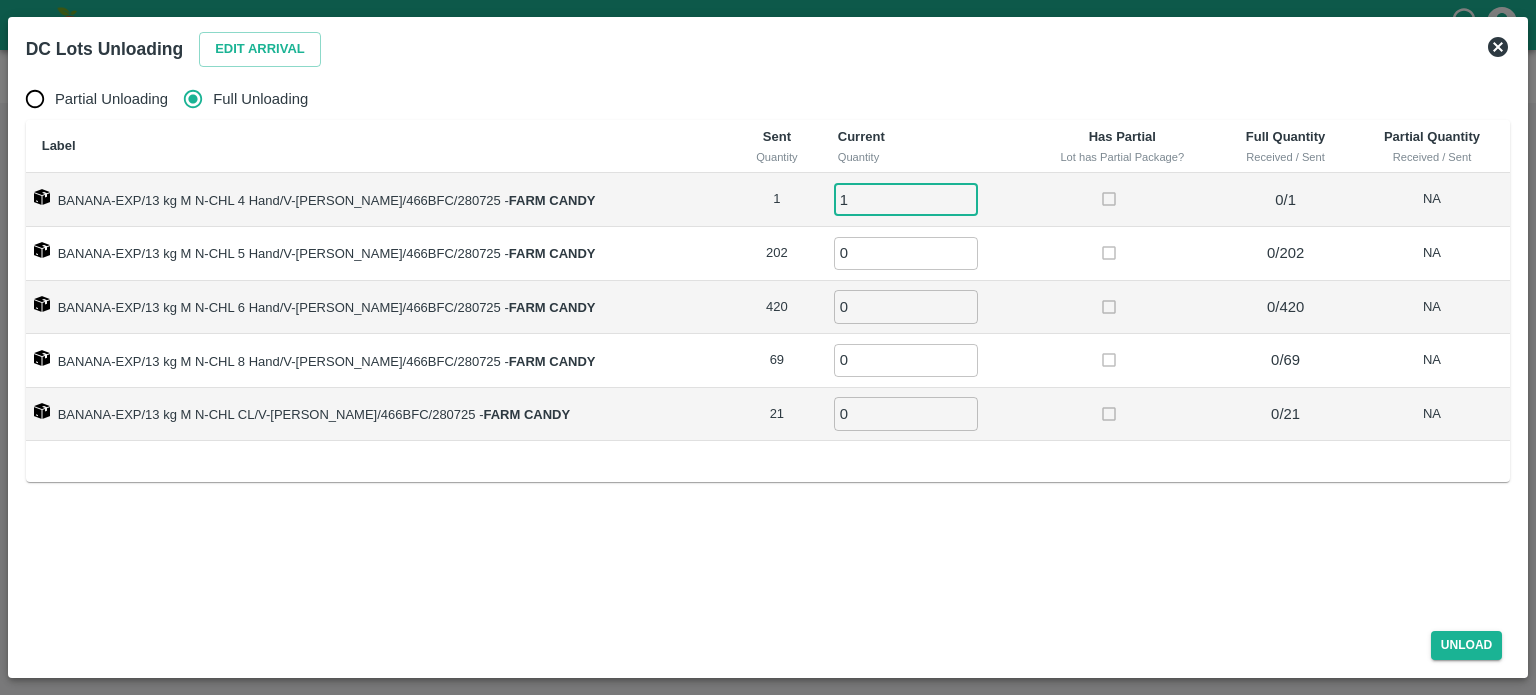 type on "1" 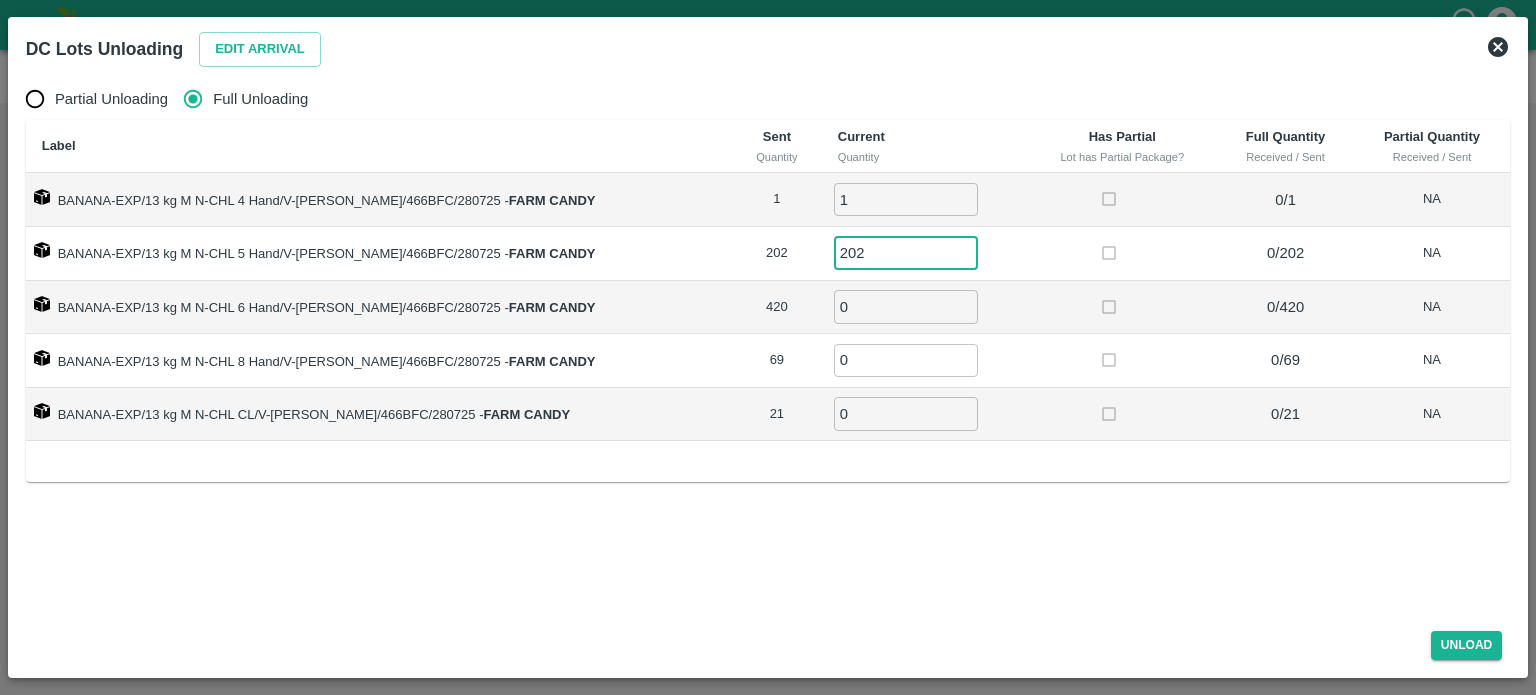type on "202" 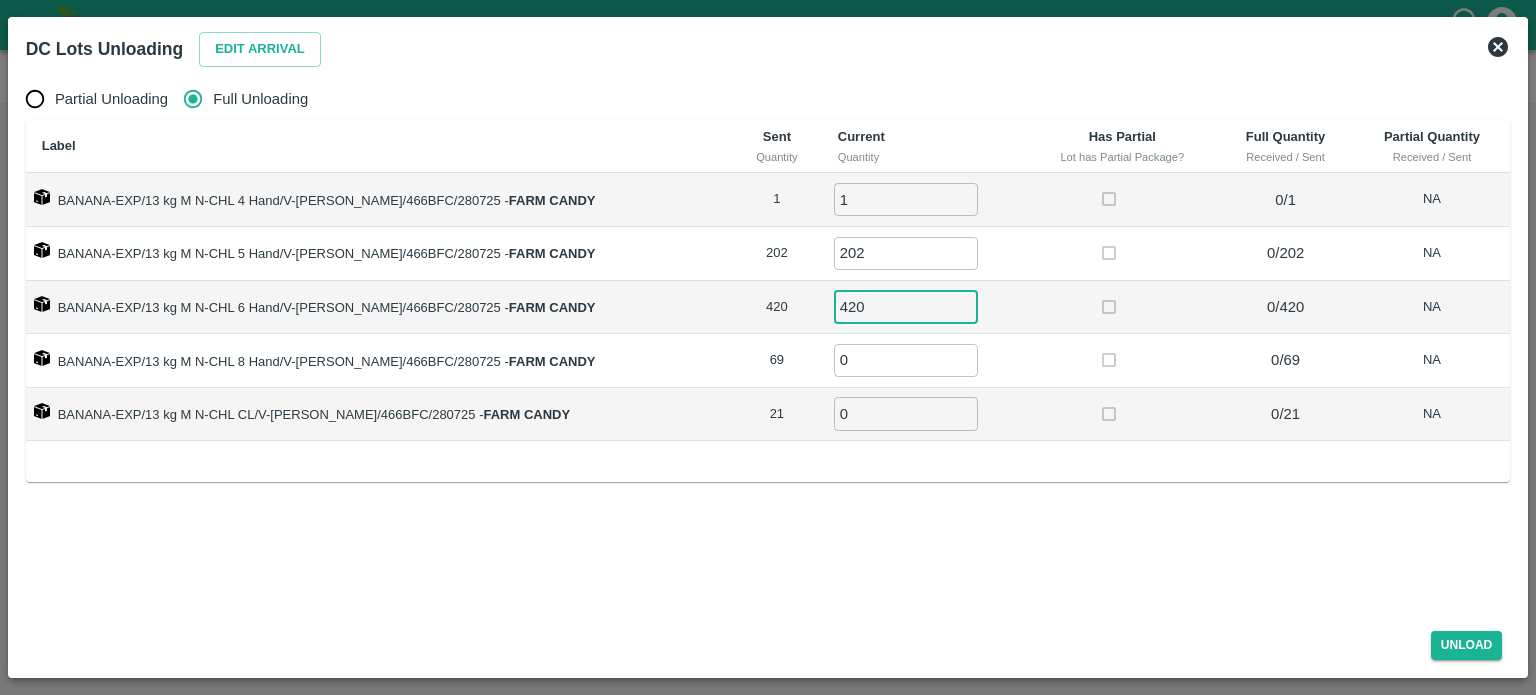type on "420" 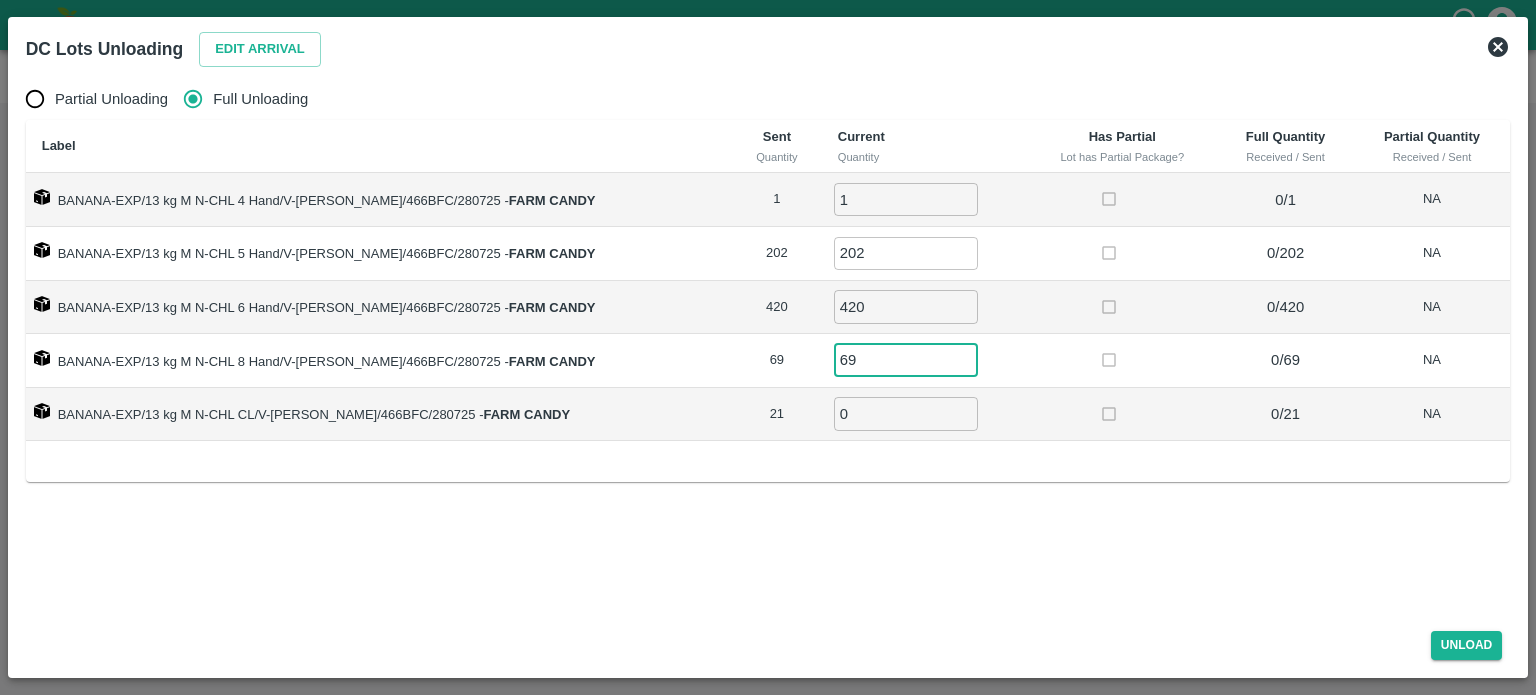 type on "69" 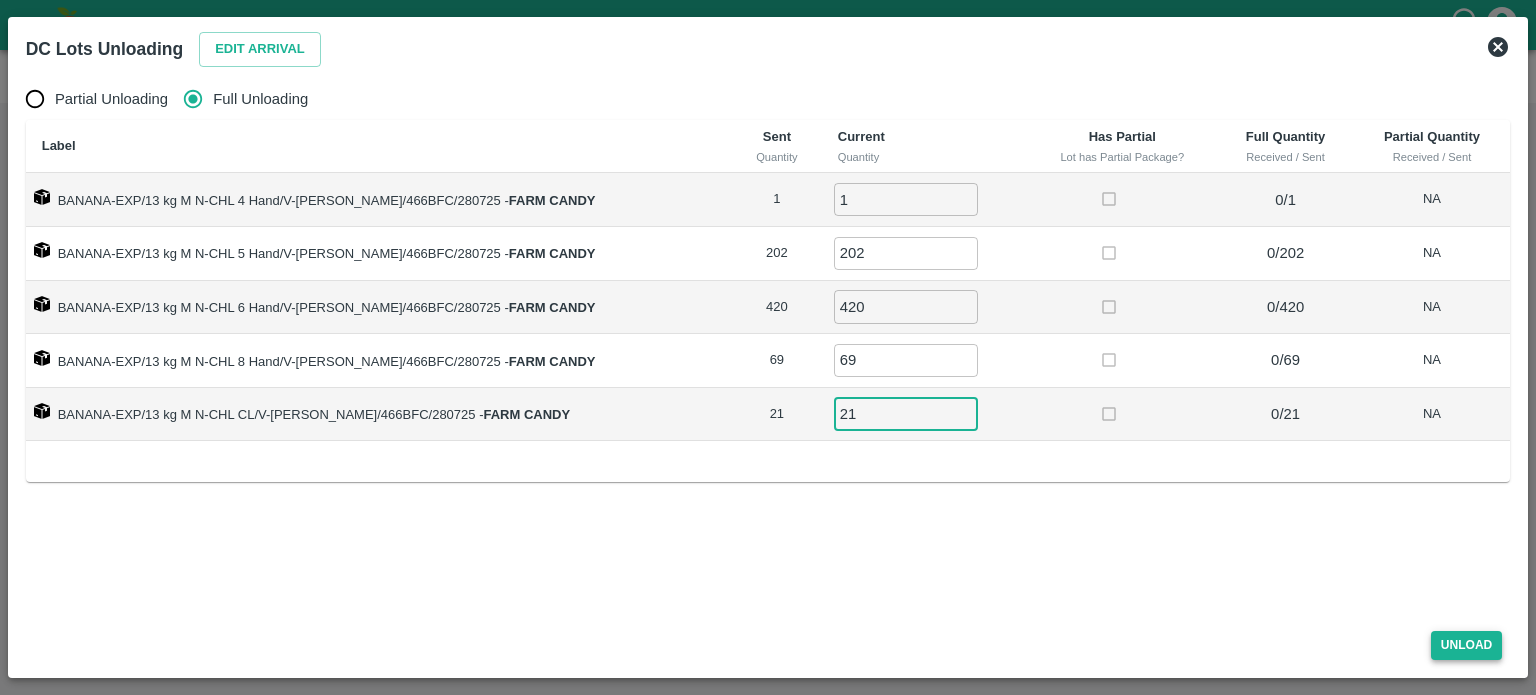 type on "21" 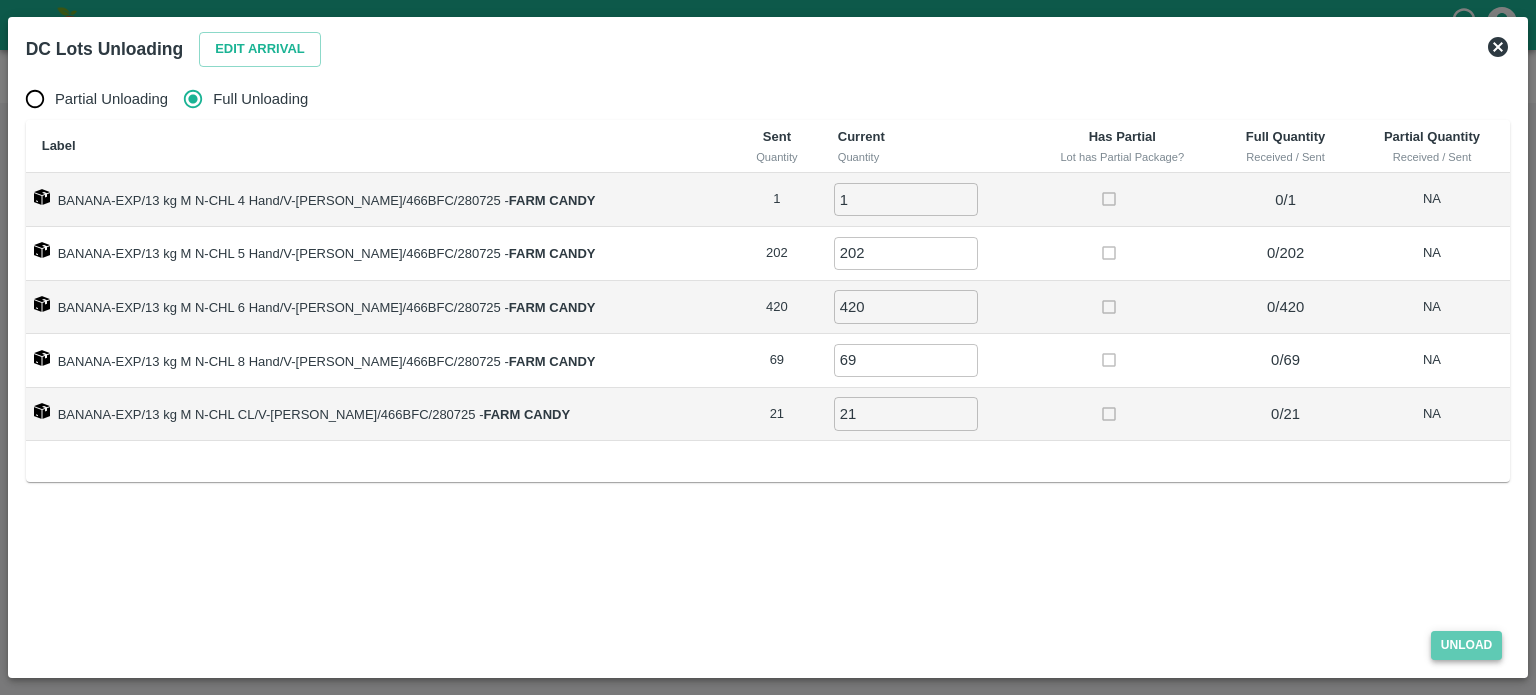 click on "Unload" at bounding box center (1467, 645) 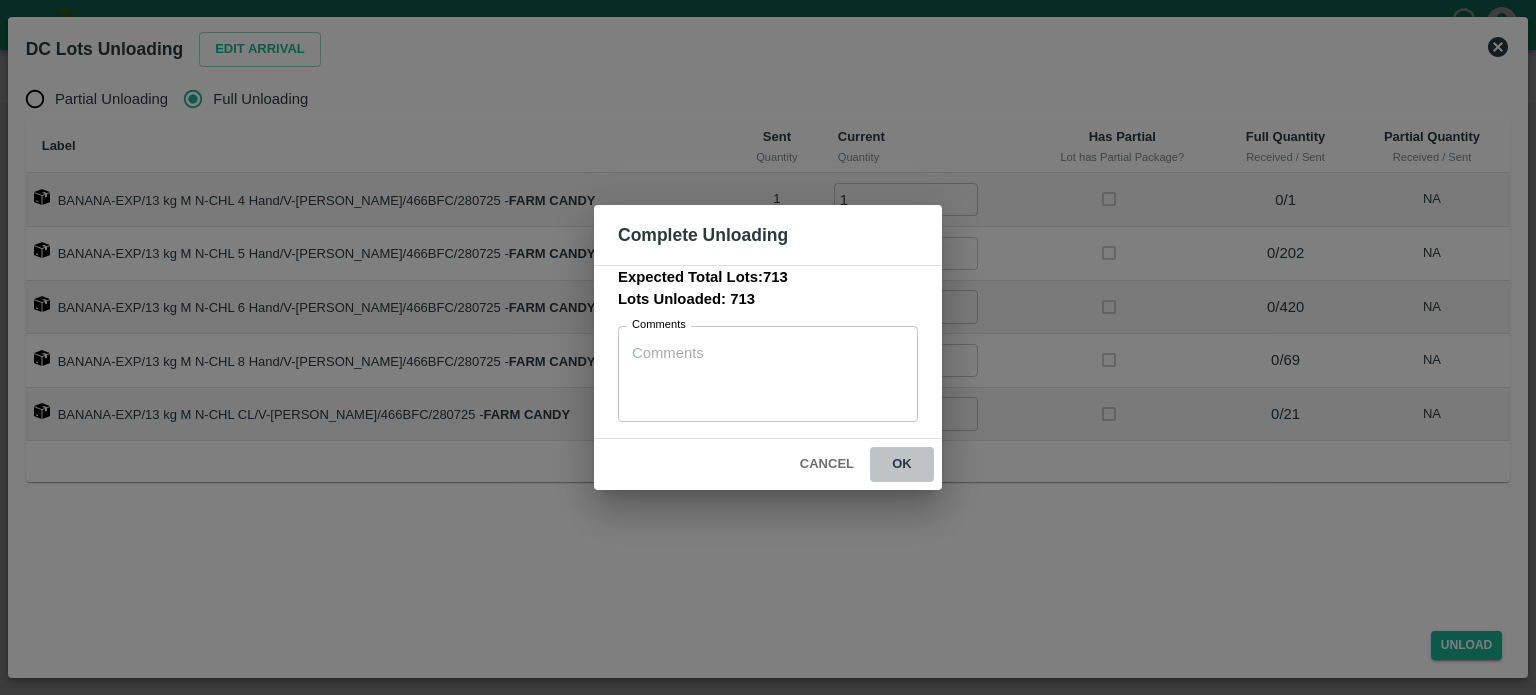 click on "ok" at bounding box center [902, 464] 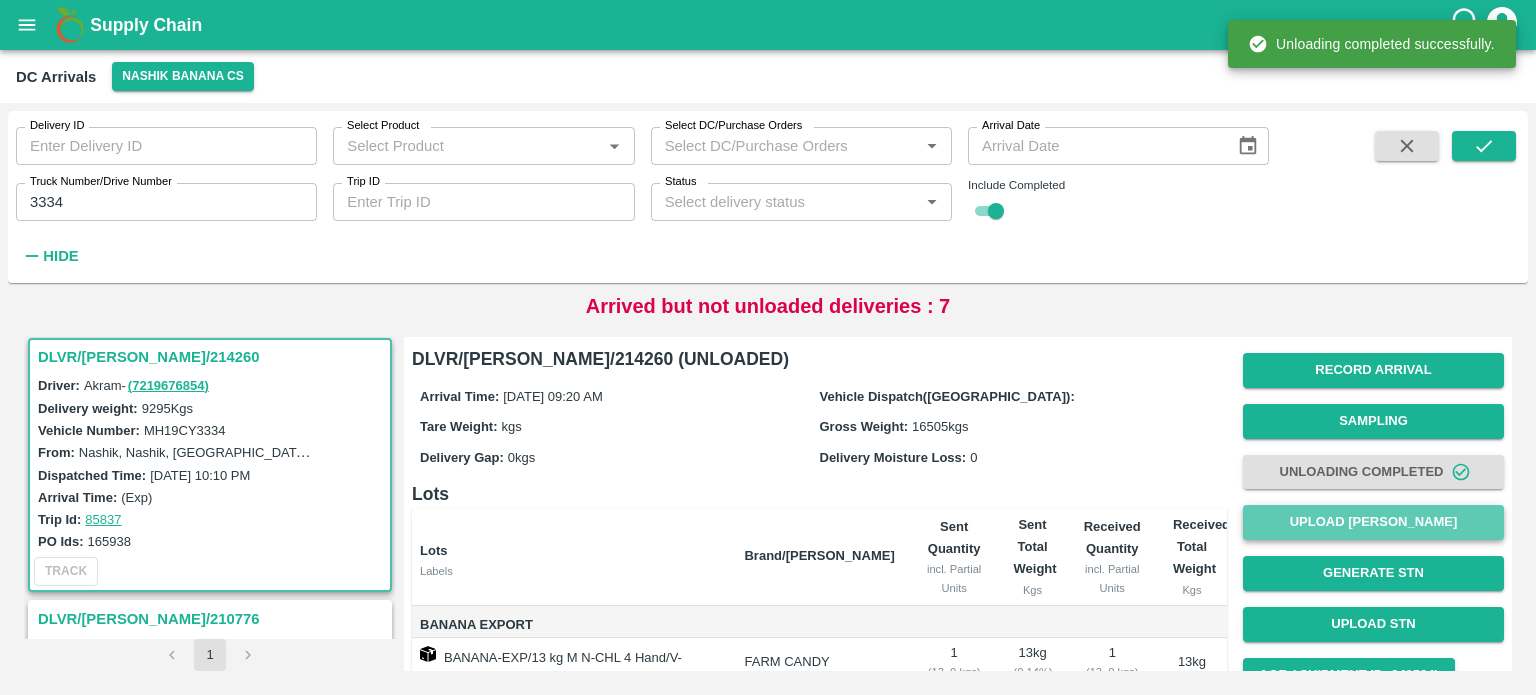 click on "Upload [PERSON_NAME]" at bounding box center [1373, 522] 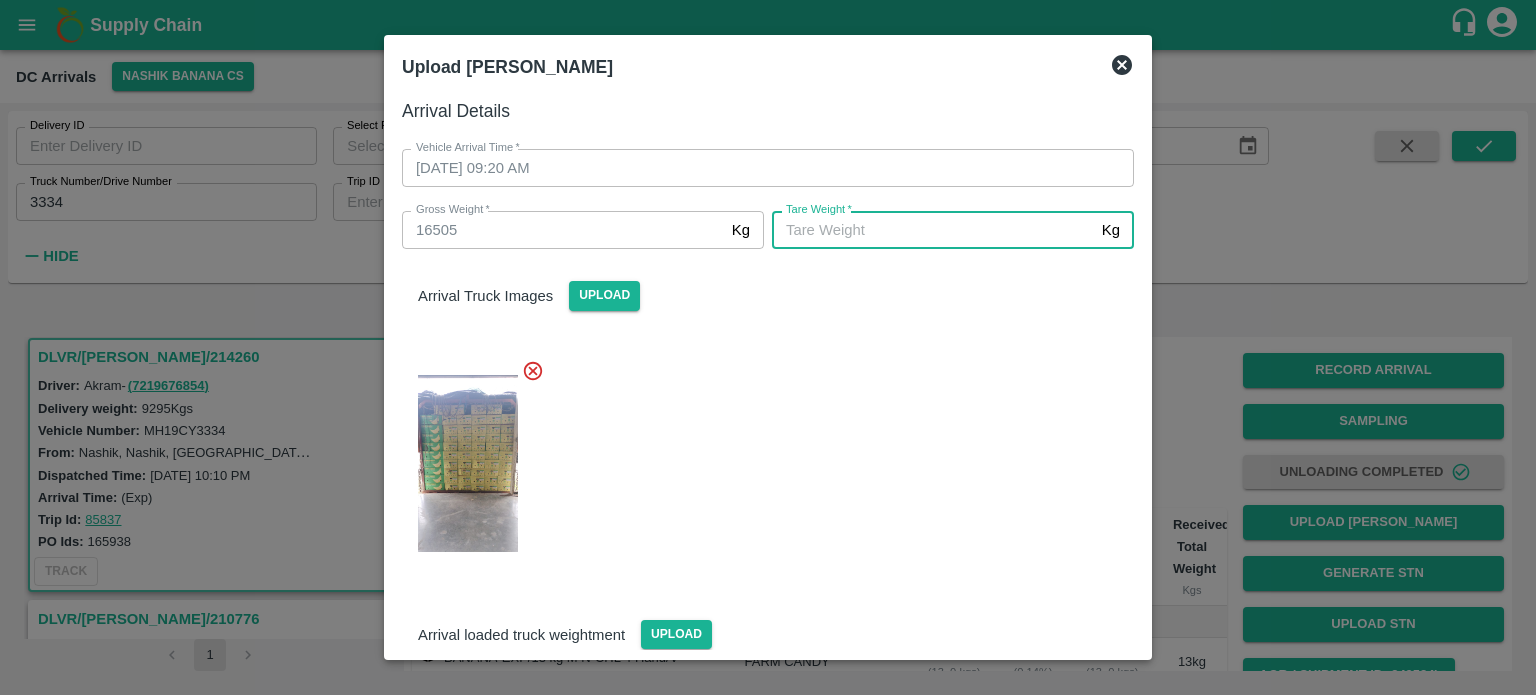 click on "[PERSON_NAME]   *" at bounding box center [933, 230] 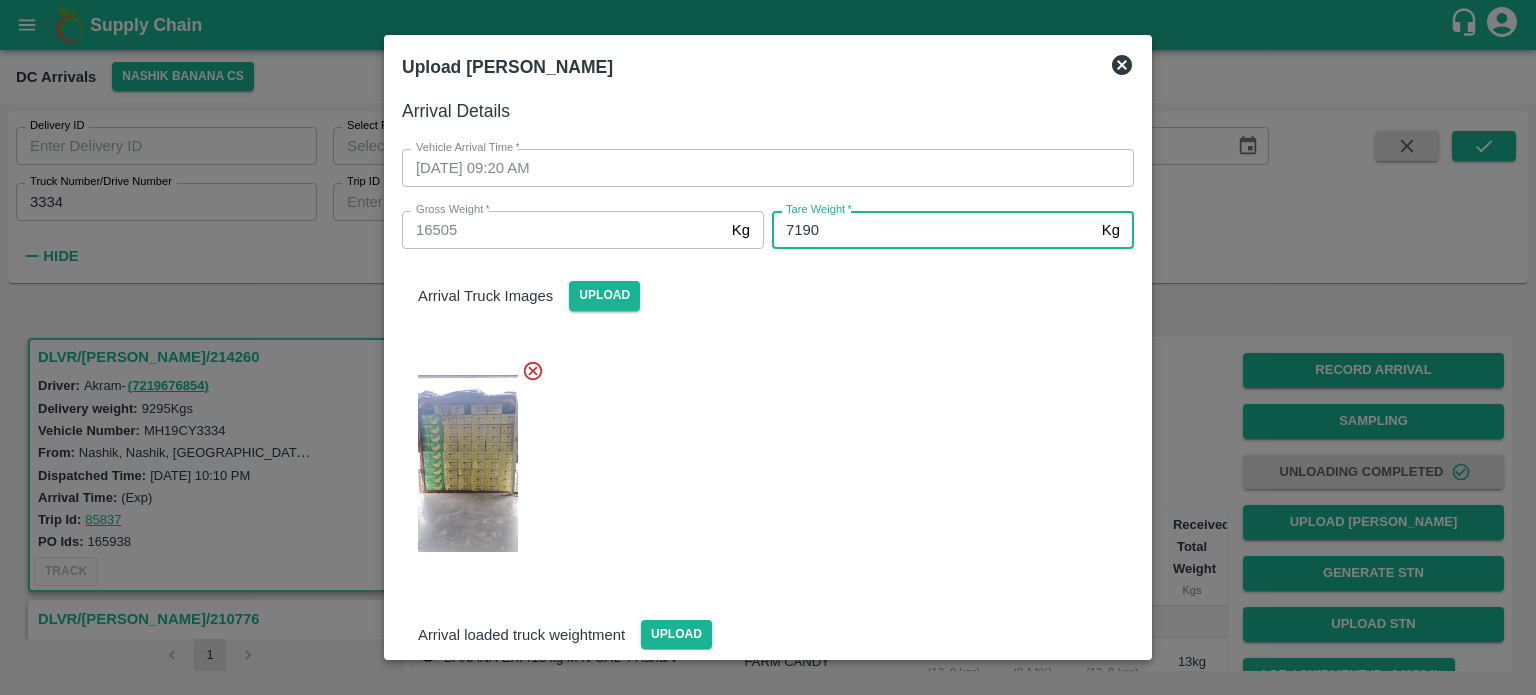 type on "7190" 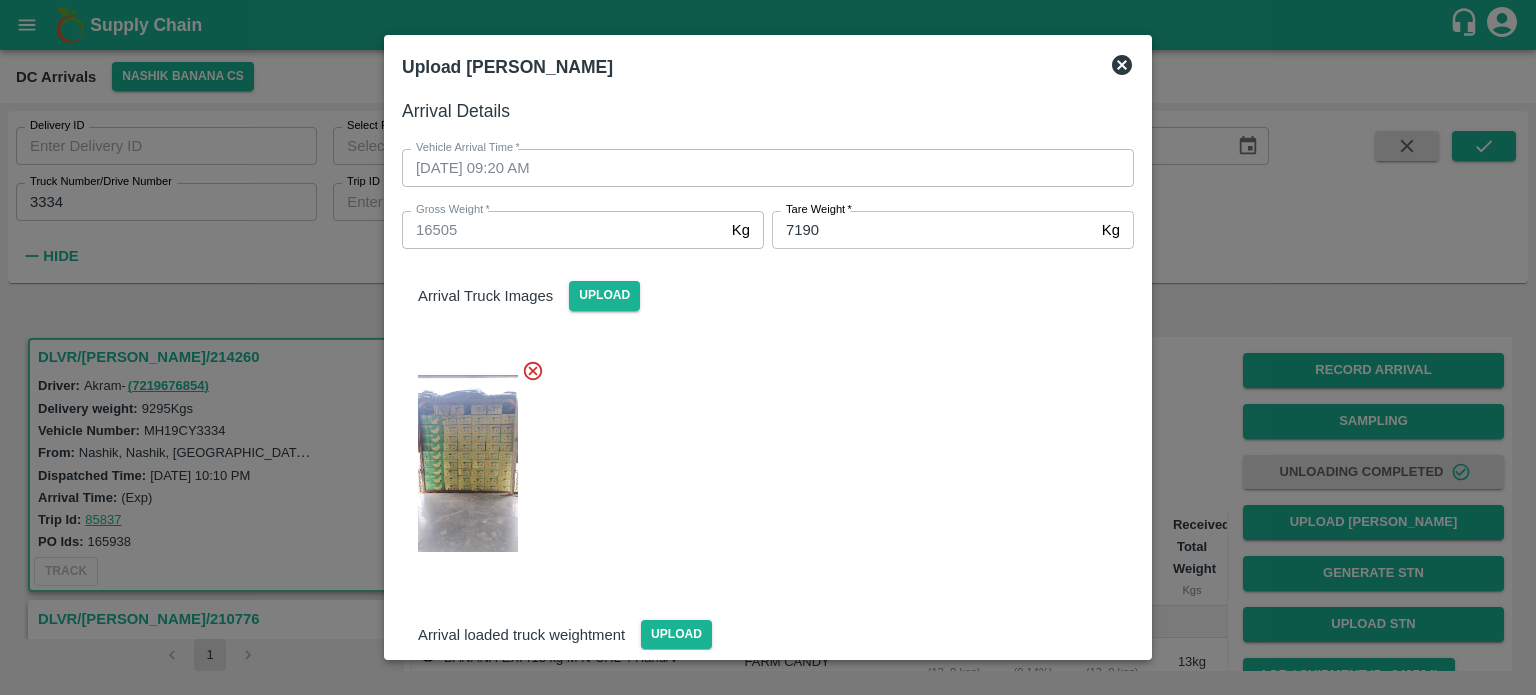click at bounding box center (760, 458) 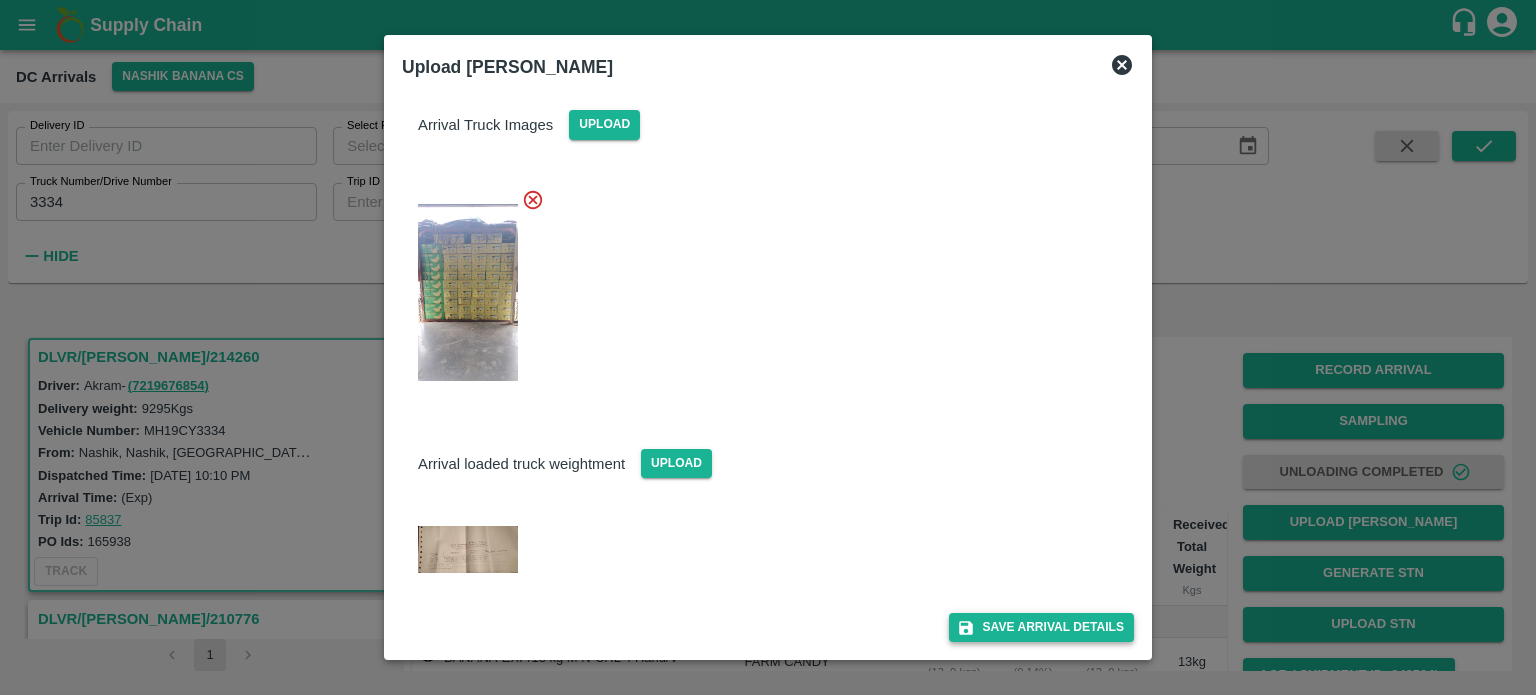 click on "Save Arrival Details" at bounding box center [1041, 627] 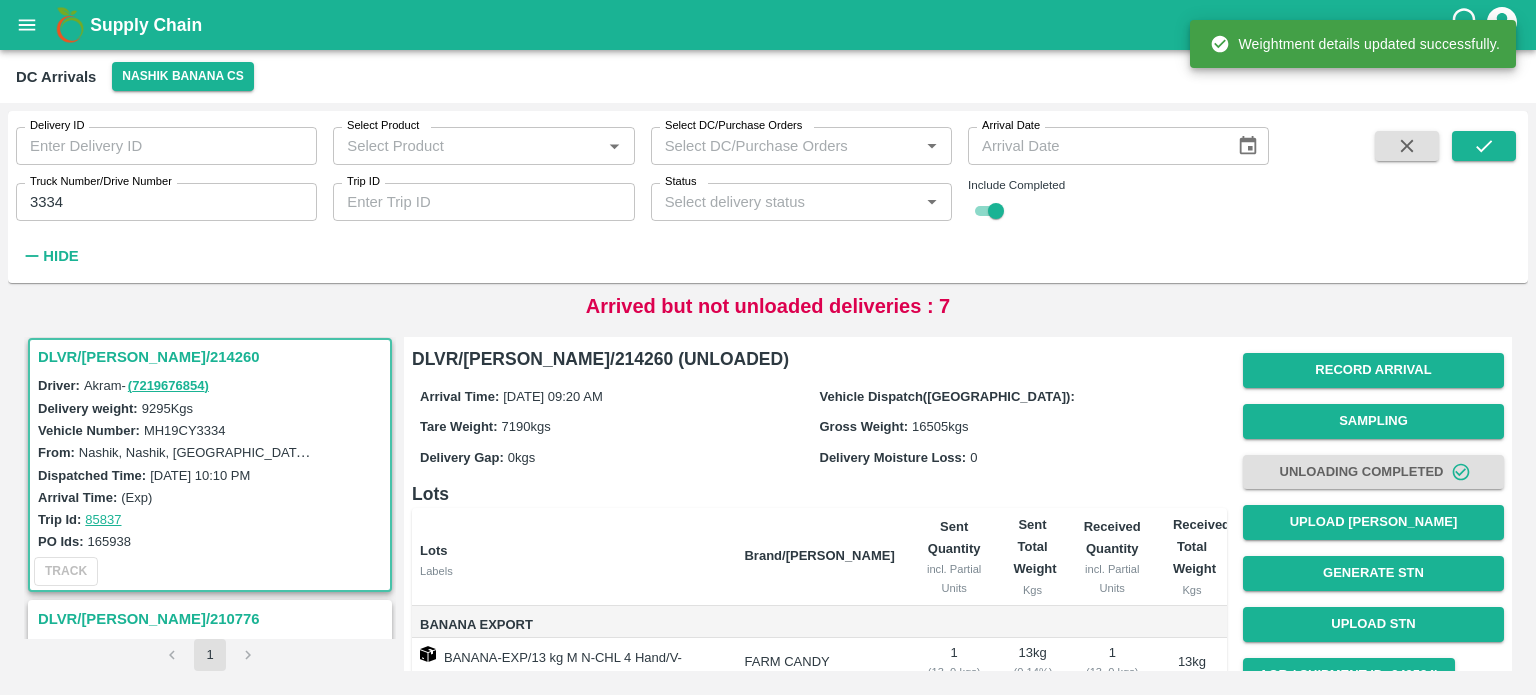 scroll, scrollTop: 152, scrollLeft: 0, axis: vertical 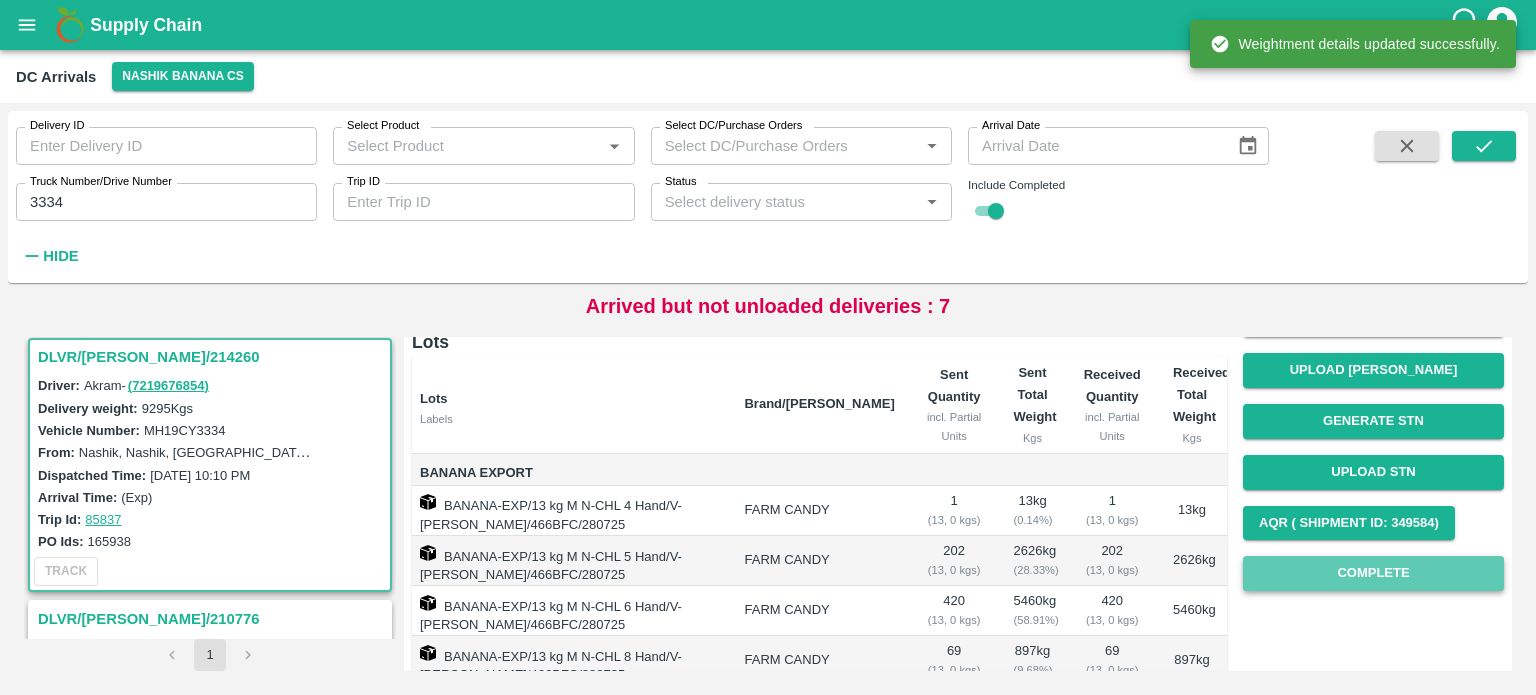 click on "Complete" at bounding box center [1373, 573] 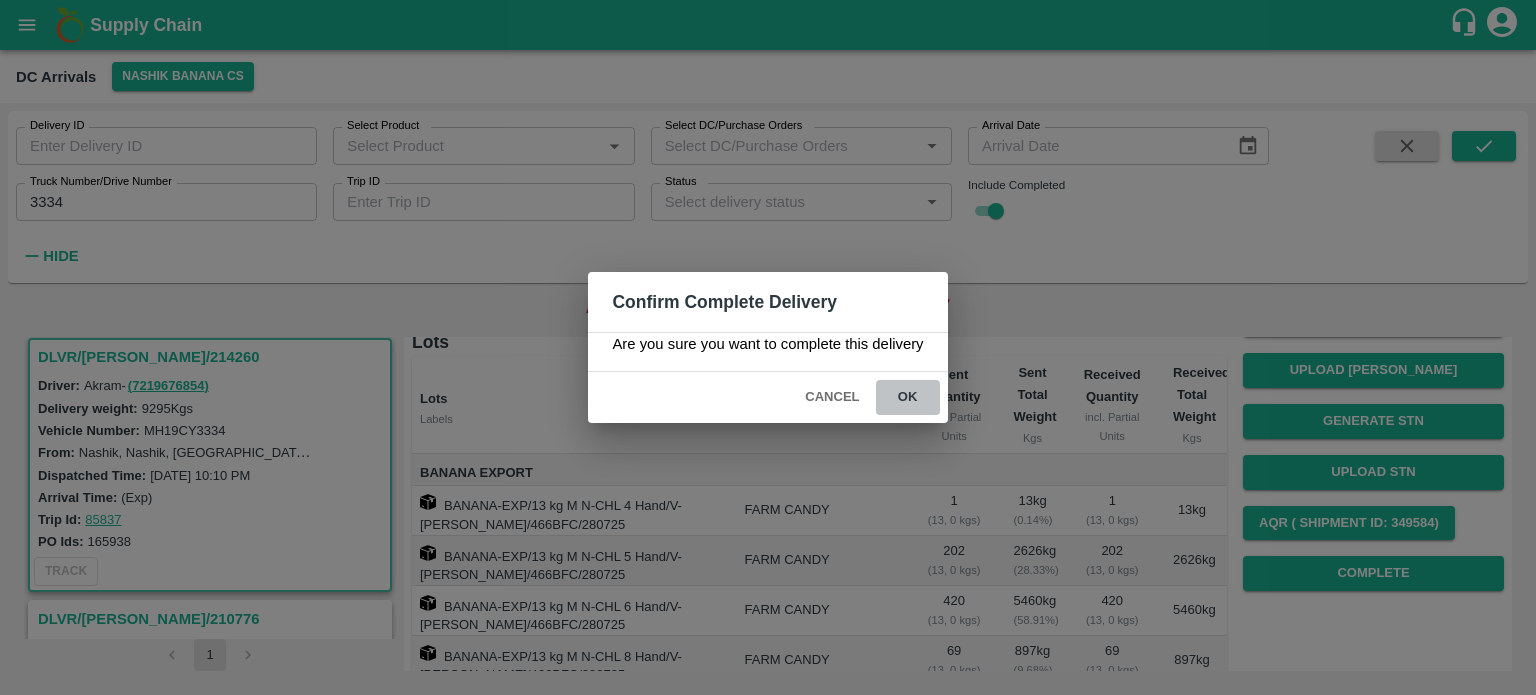 click on "ok" at bounding box center [908, 397] 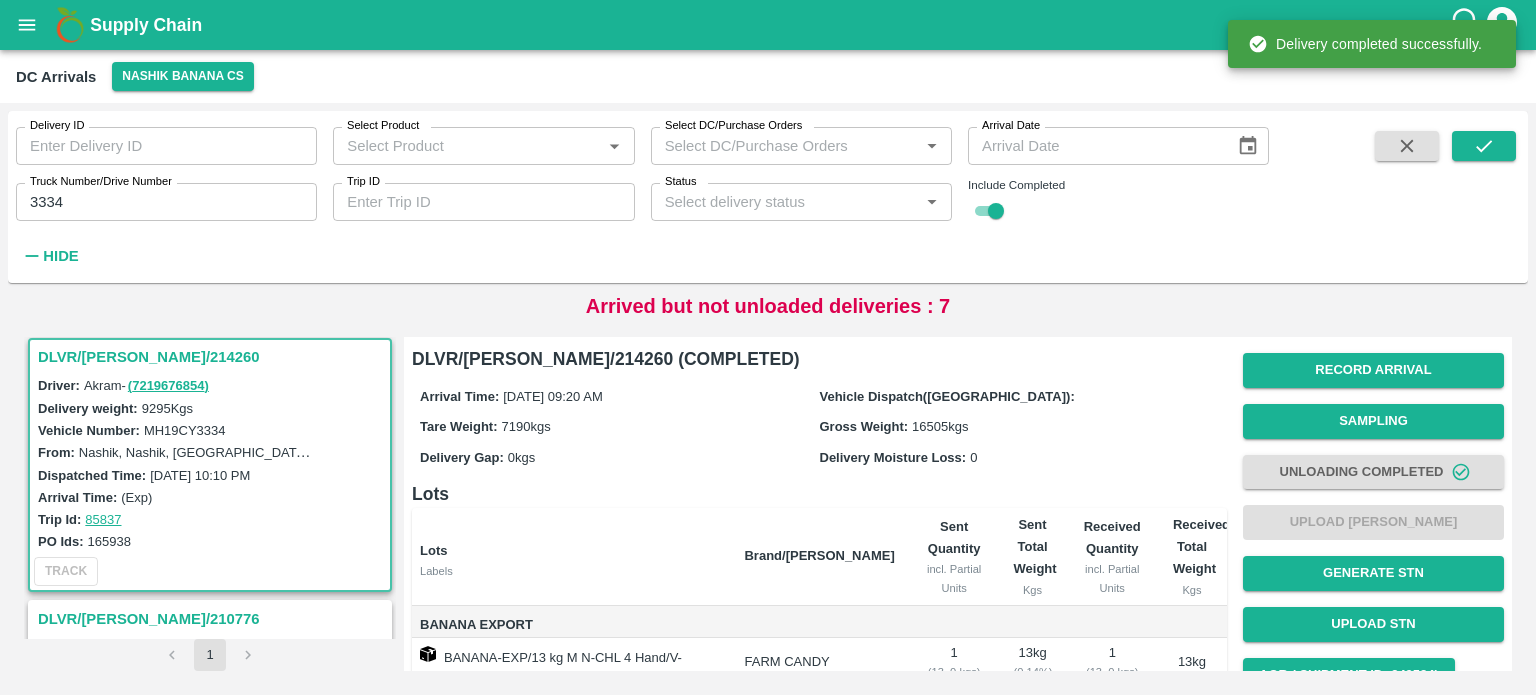 scroll, scrollTop: 364, scrollLeft: 0, axis: vertical 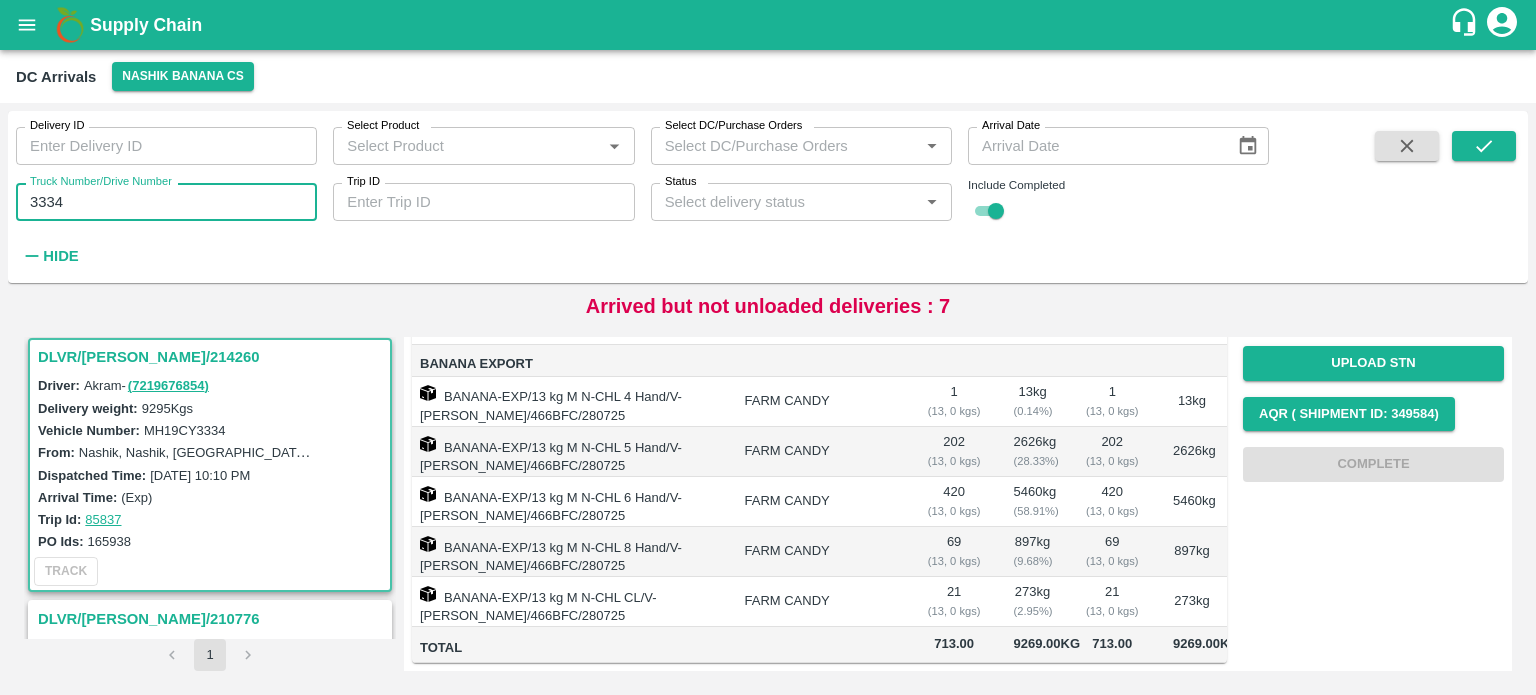 click on "3334" at bounding box center (166, 202) 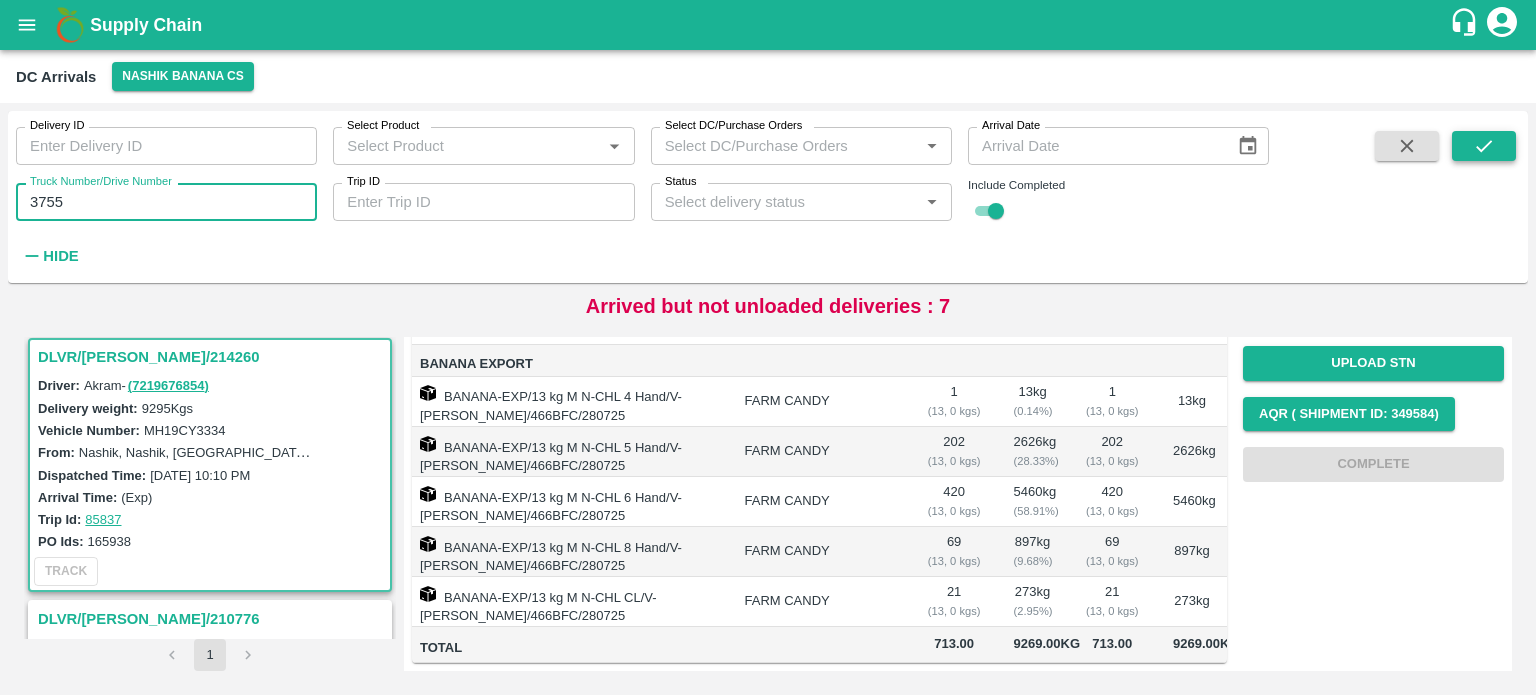 type on "3755" 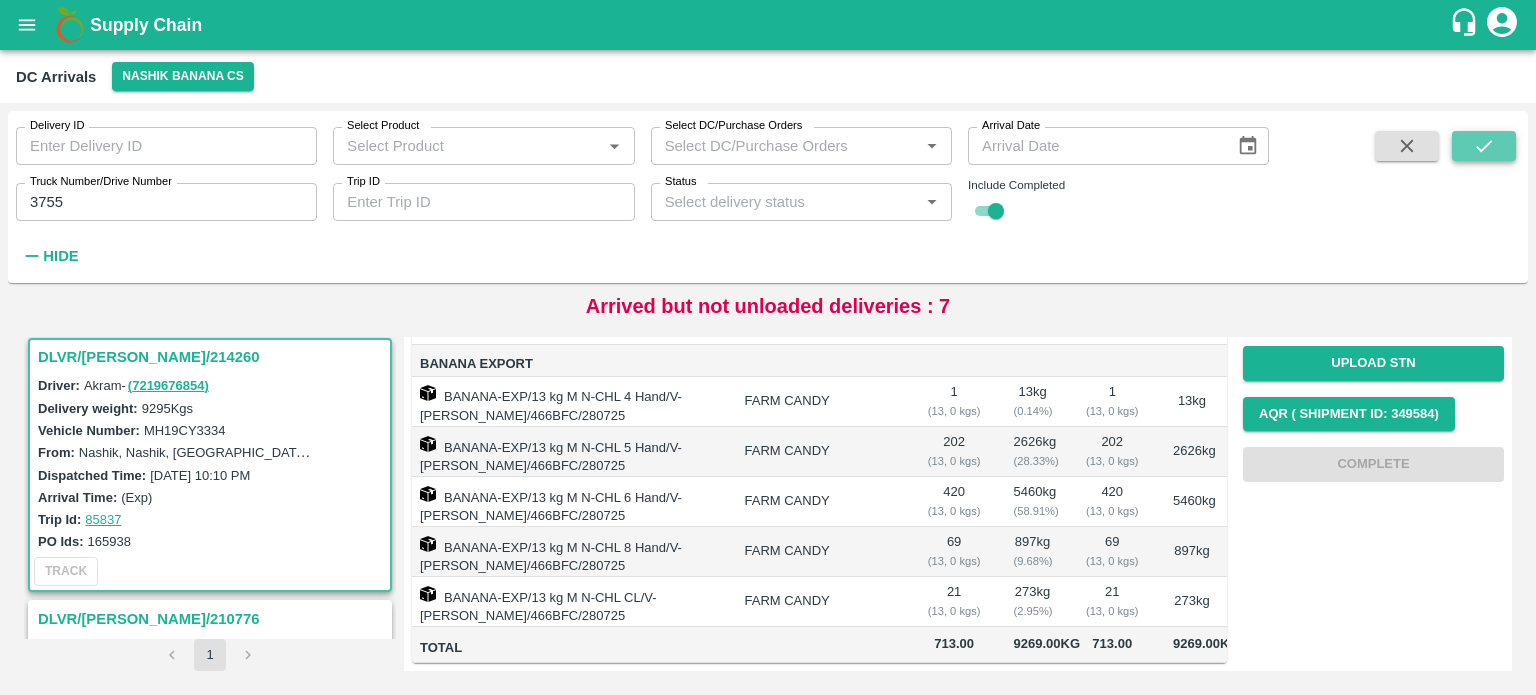 click 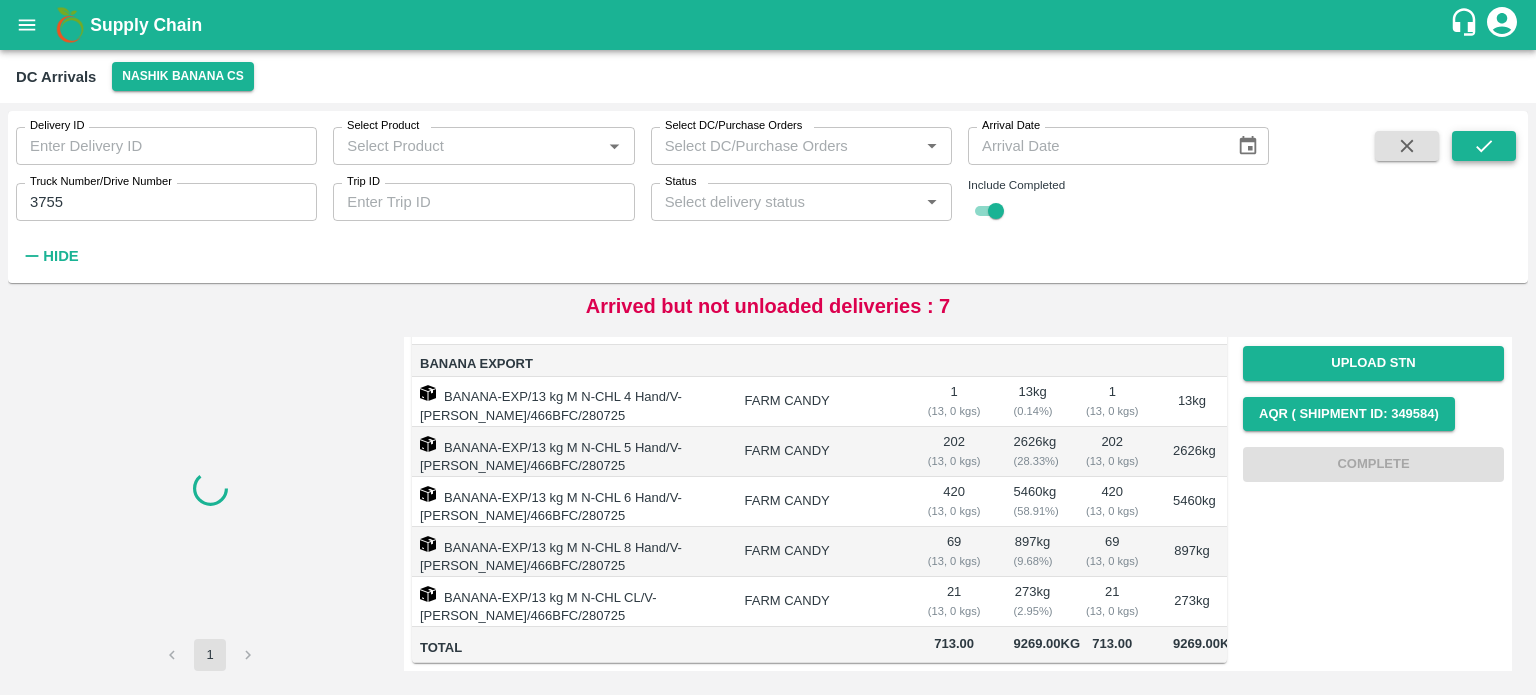 scroll, scrollTop: 0, scrollLeft: 0, axis: both 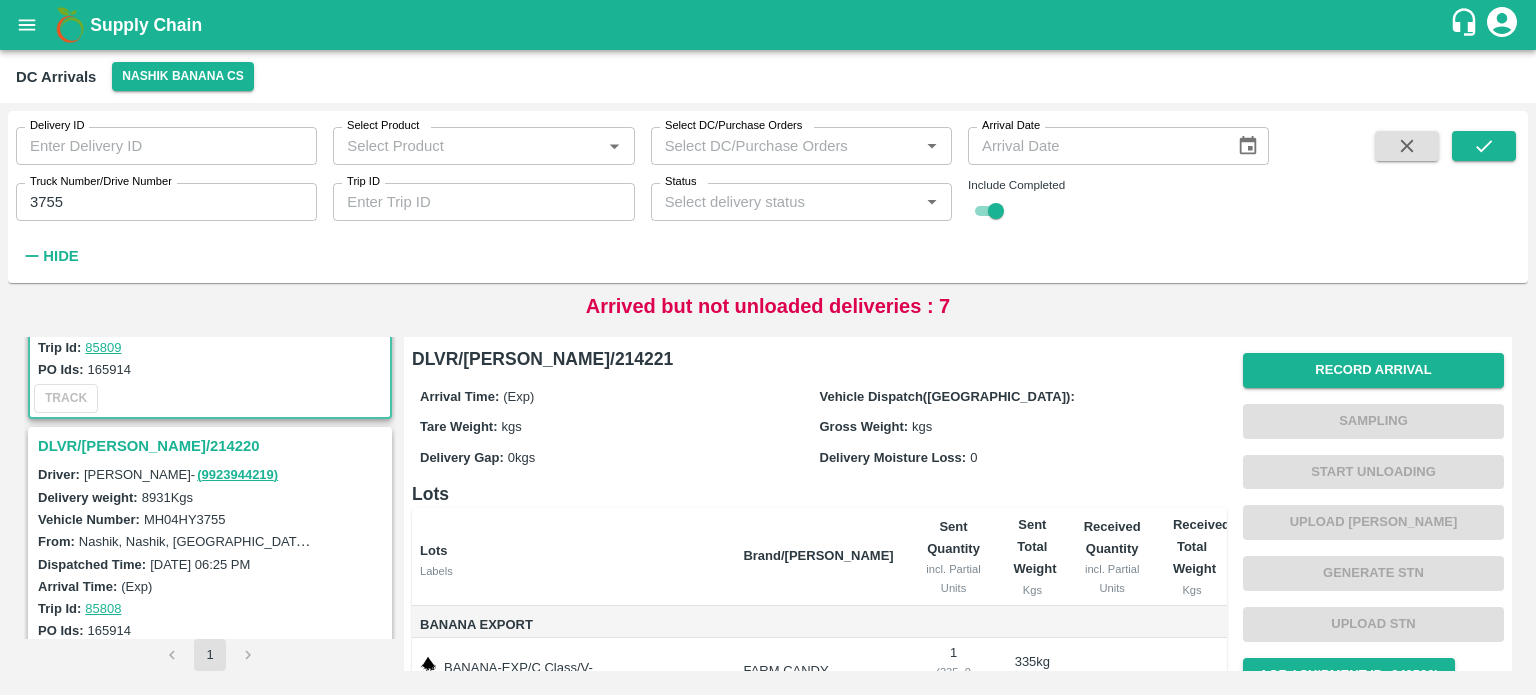 click on "DLVR/[PERSON_NAME]/214220" at bounding box center (213, 446) 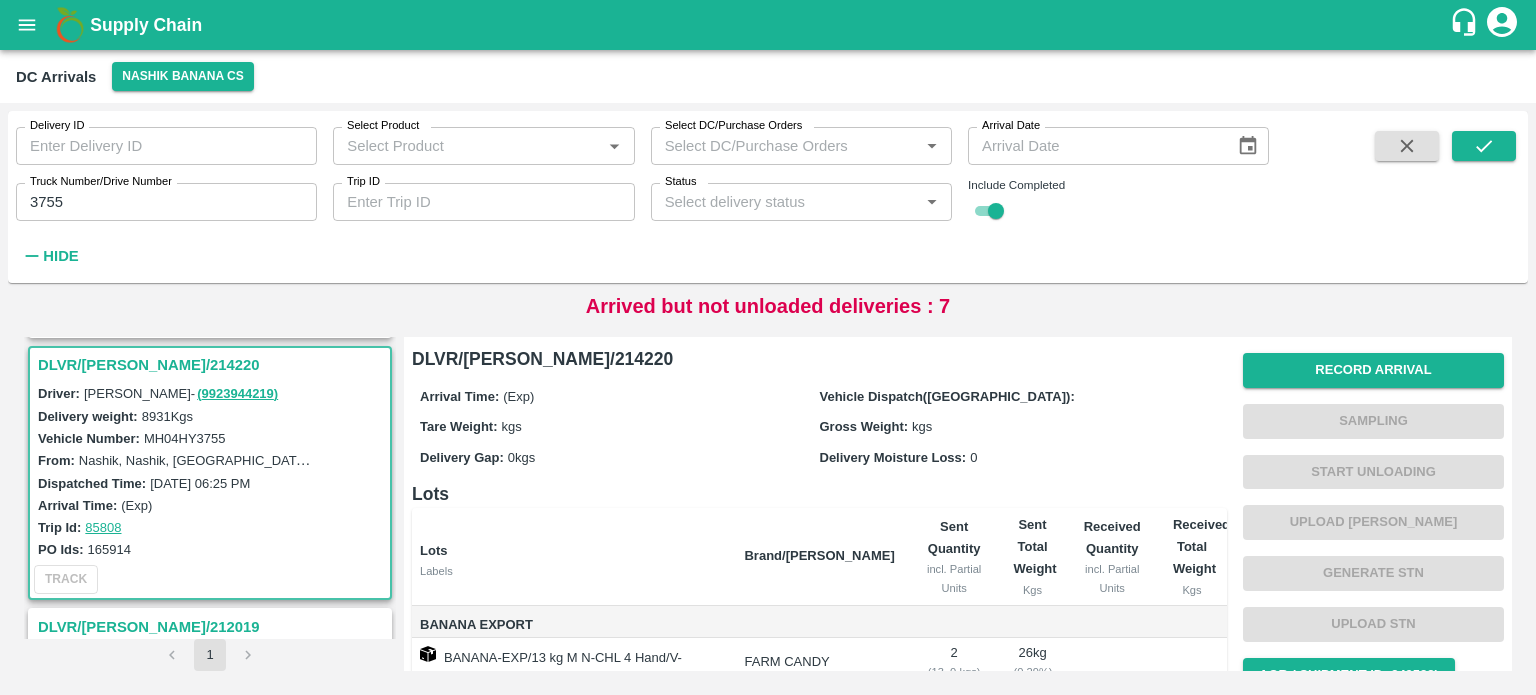 scroll, scrollTop: 254, scrollLeft: 0, axis: vertical 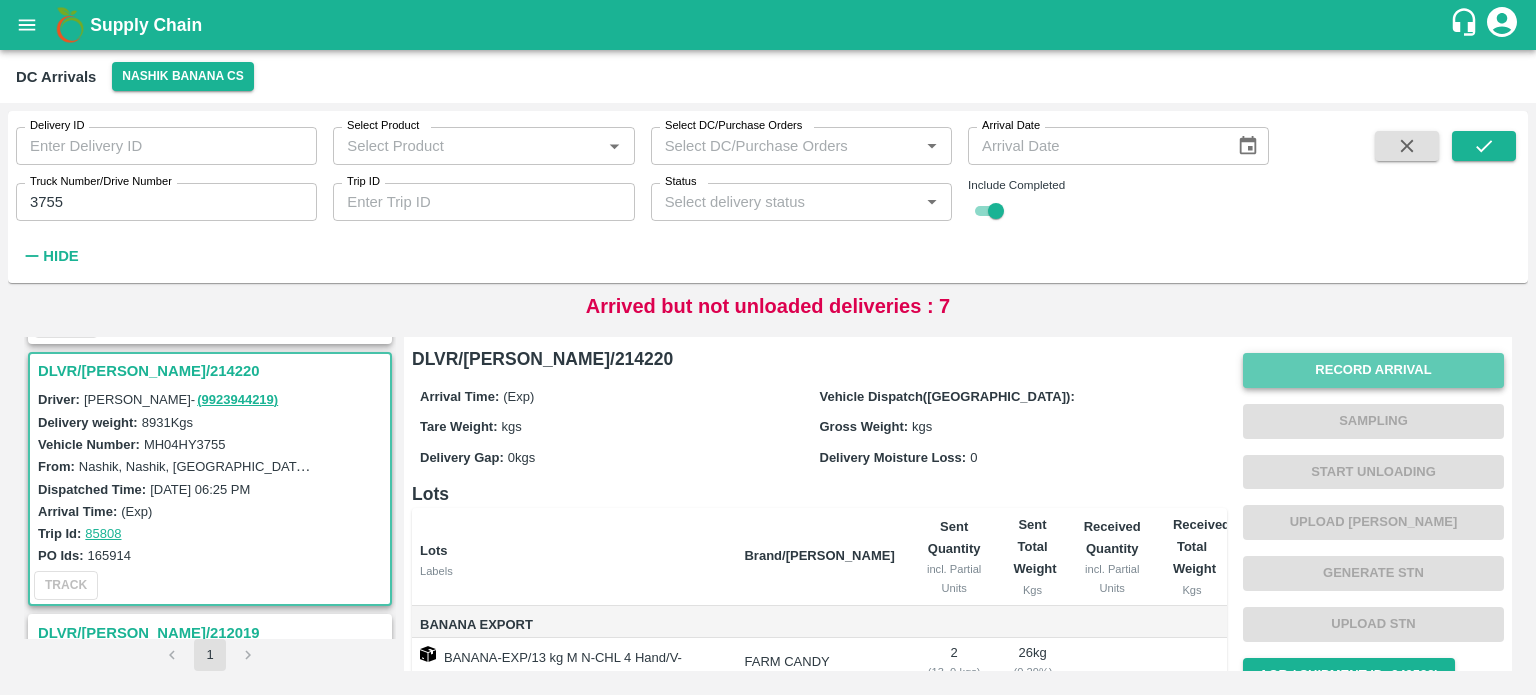 click on "Record Arrival" at bounding box center (1373, 370) 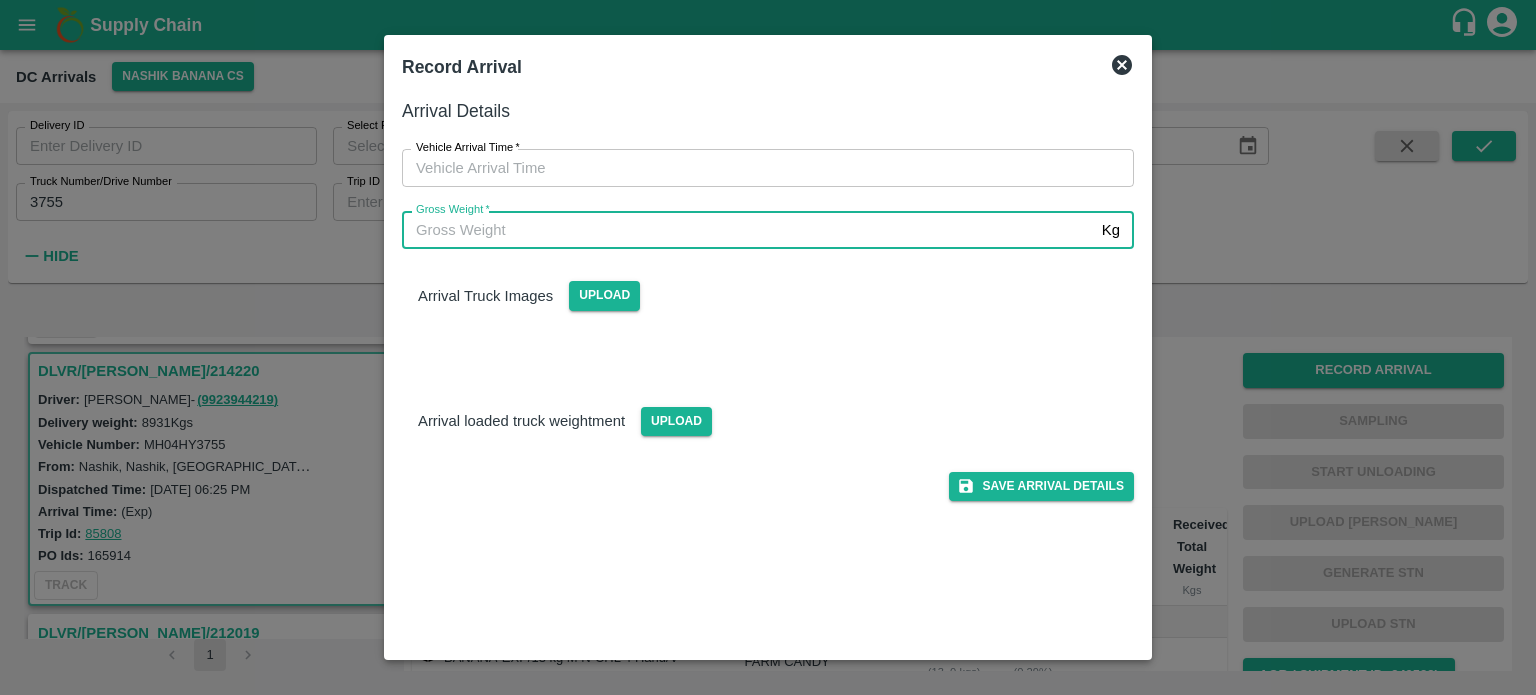 click on "Gross Weight   *" at bounding box center [748, 230] 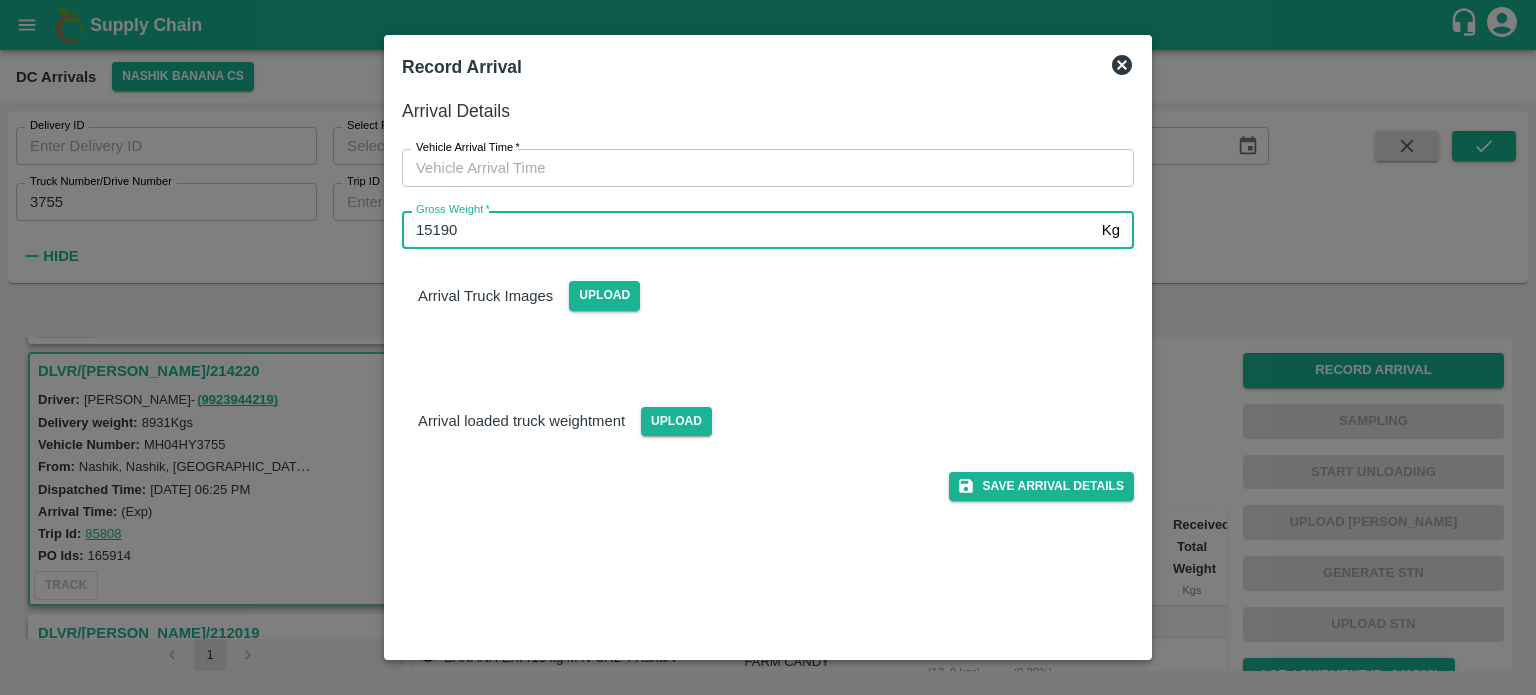 type on "15190" 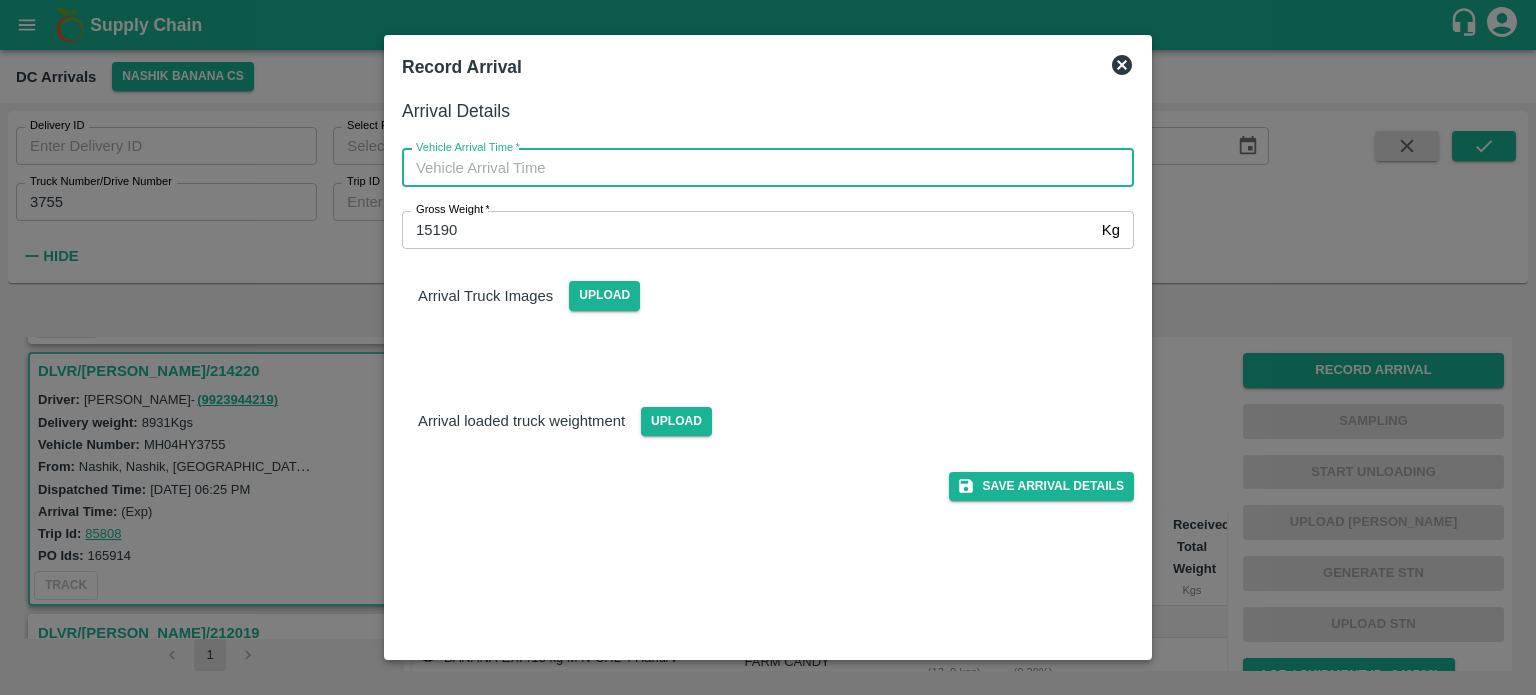 type on "DD/MM/YYYY hh:mm aa" 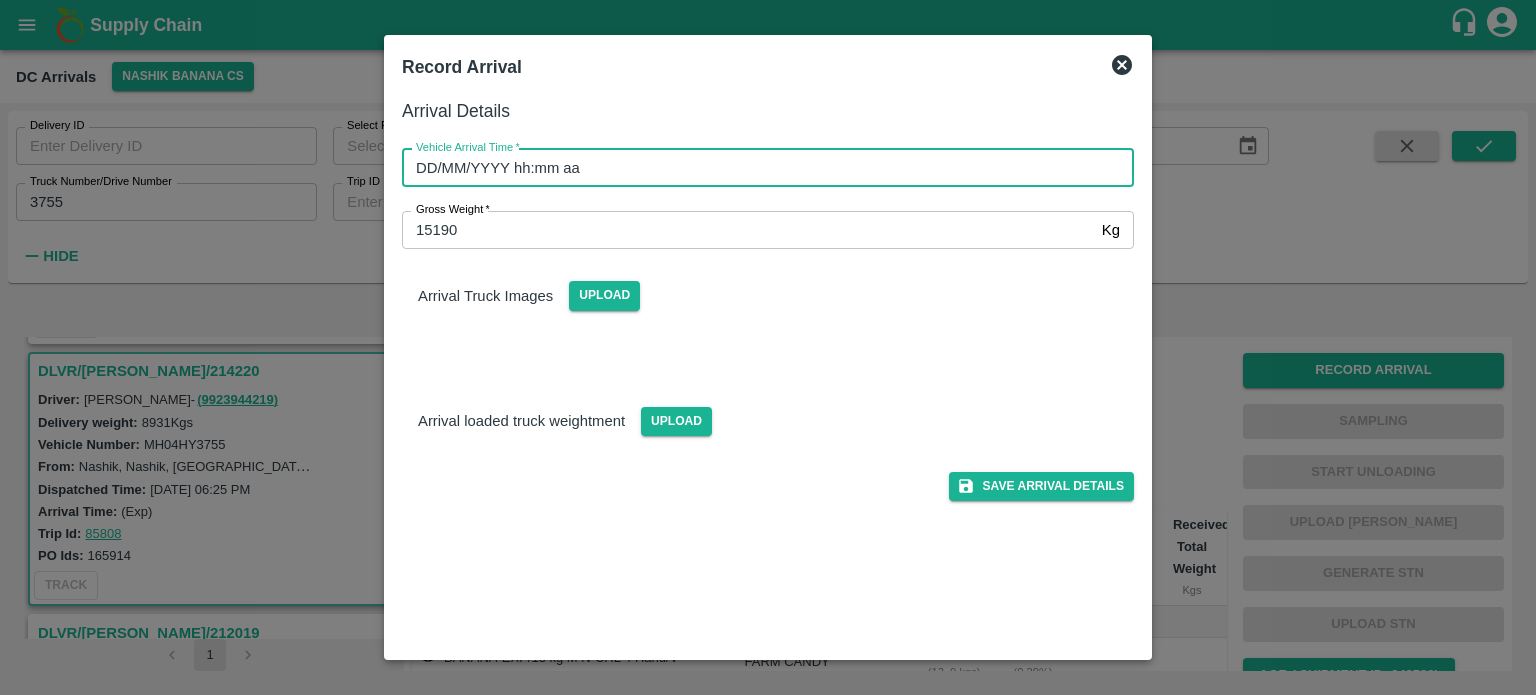 click on "DD/MM/YYYY hh:mm aa" at bounding box center [761, 168] 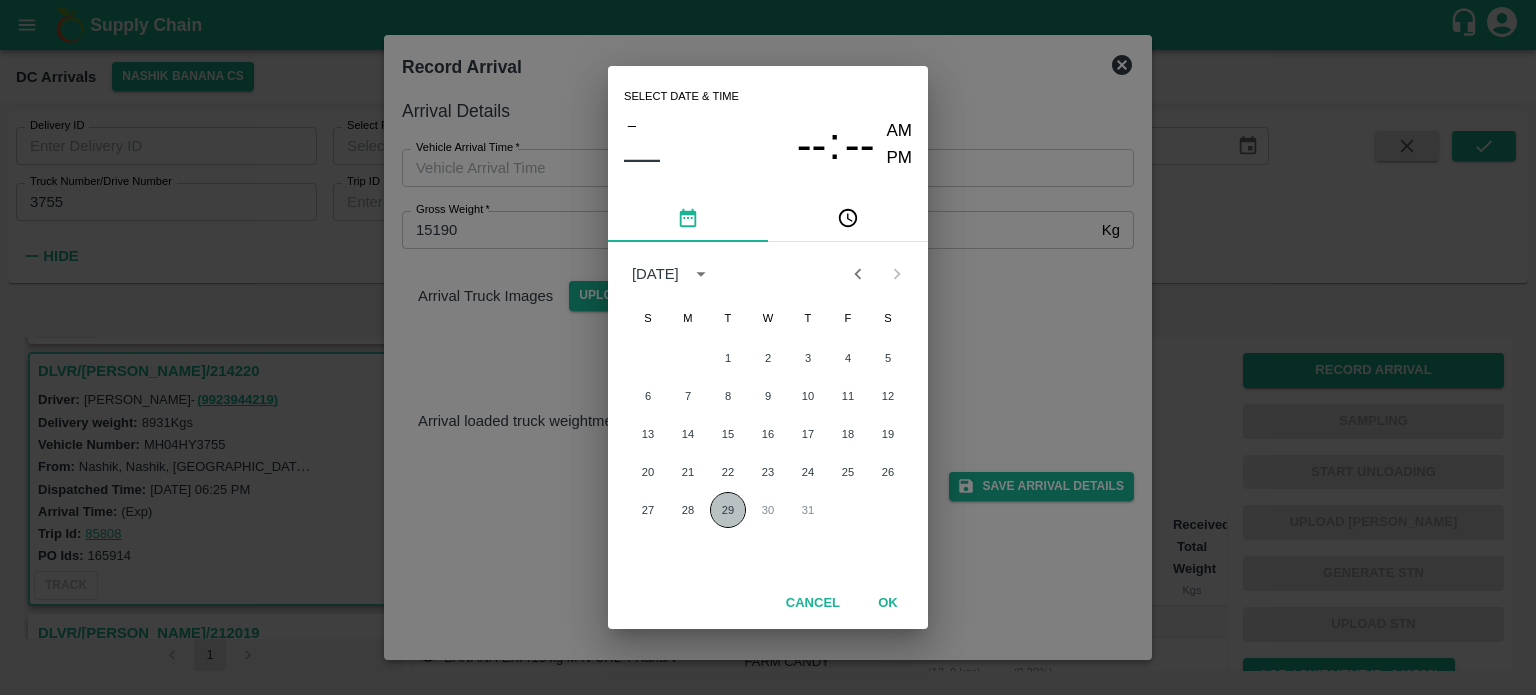 click on "29" at bounding box center [728, 510] 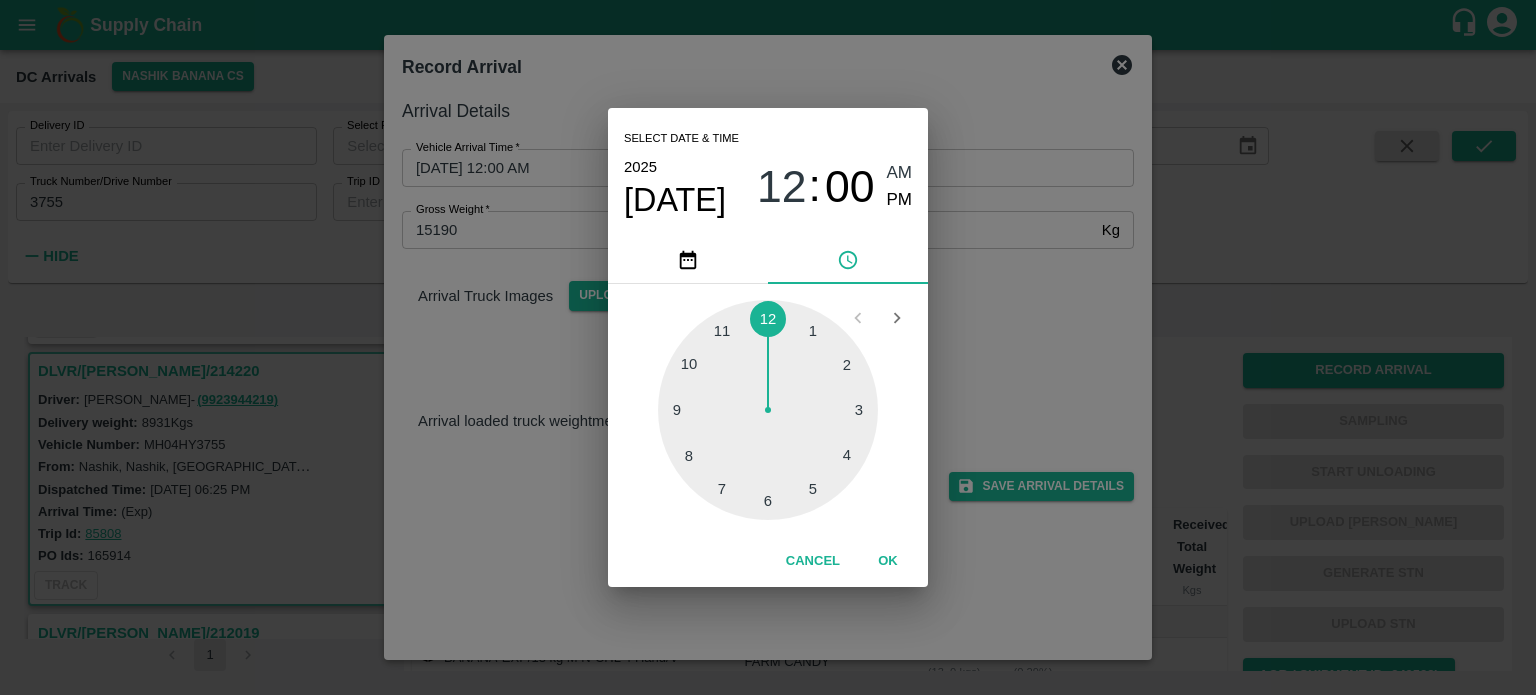 click at bounding box center (768, 410) 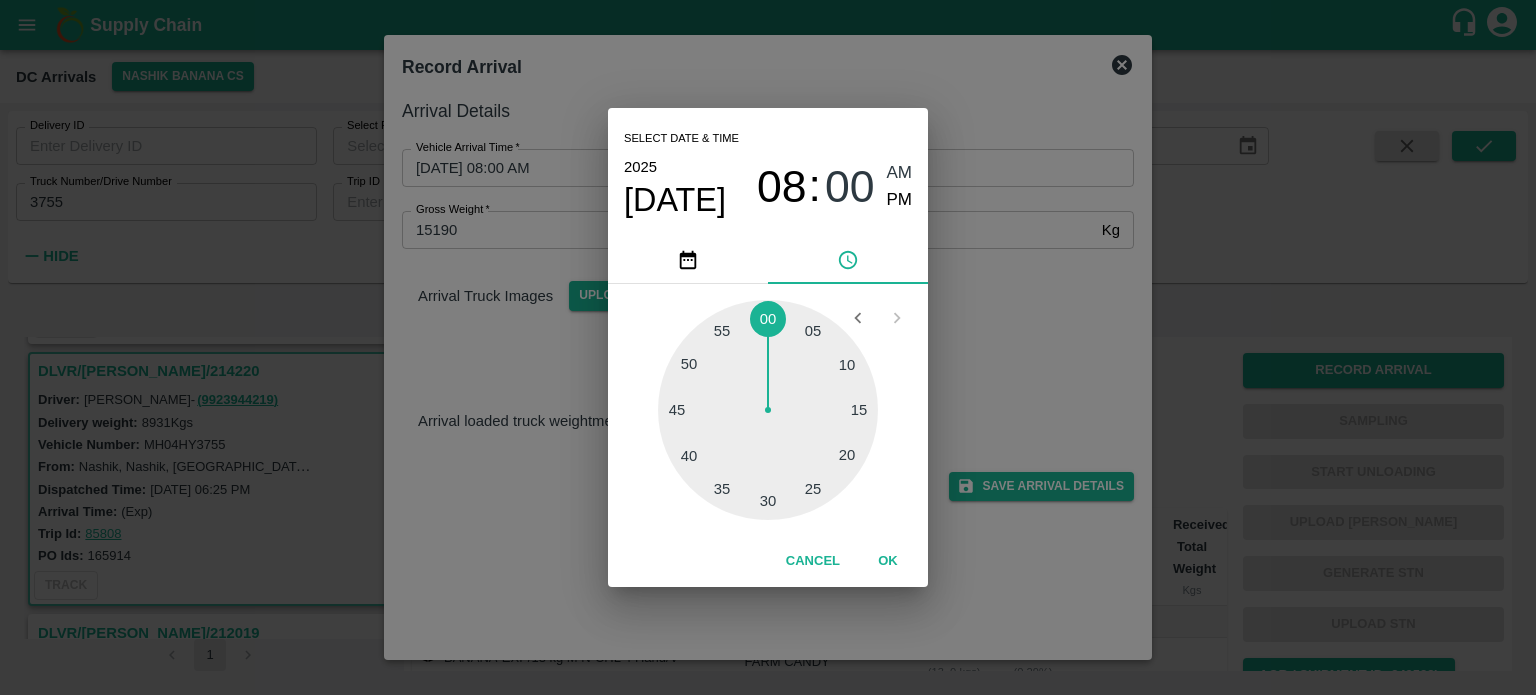 click at bounding box center (768, 410) 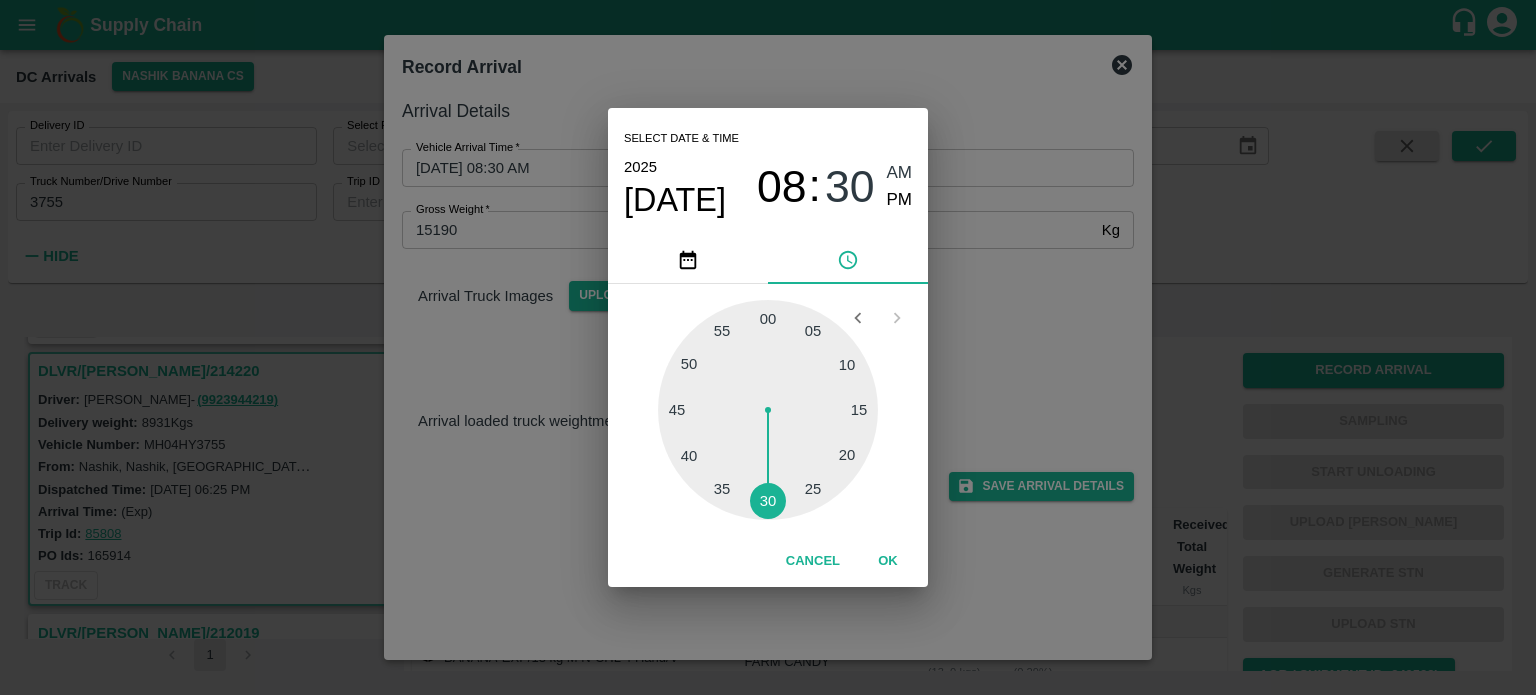 click on "Select date & time [DATE] 08 : 30 AM PM 05 10 15 20 25 30 35 40 45 50 55 00 Cancel OK" at bounding box center [768, 347] 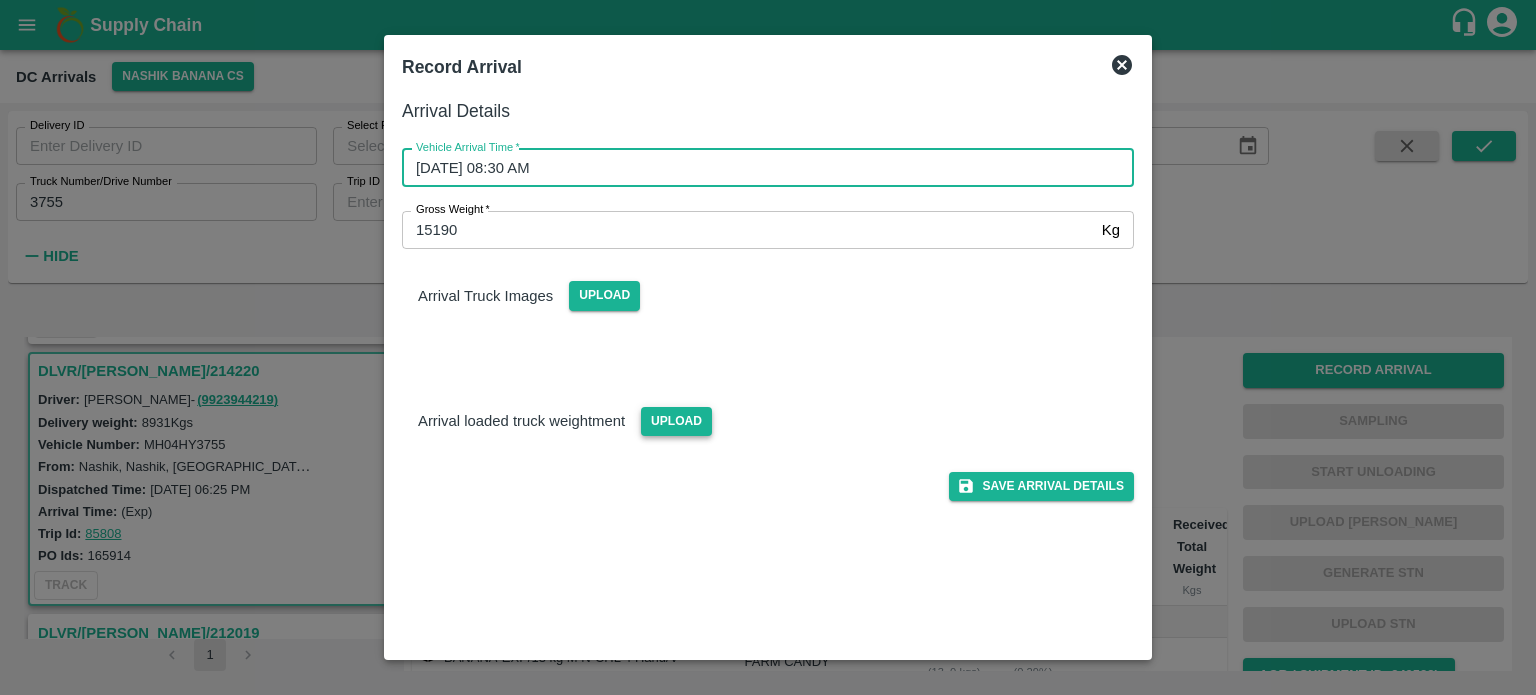 click on "Upload" at bounding box center [676, 421] 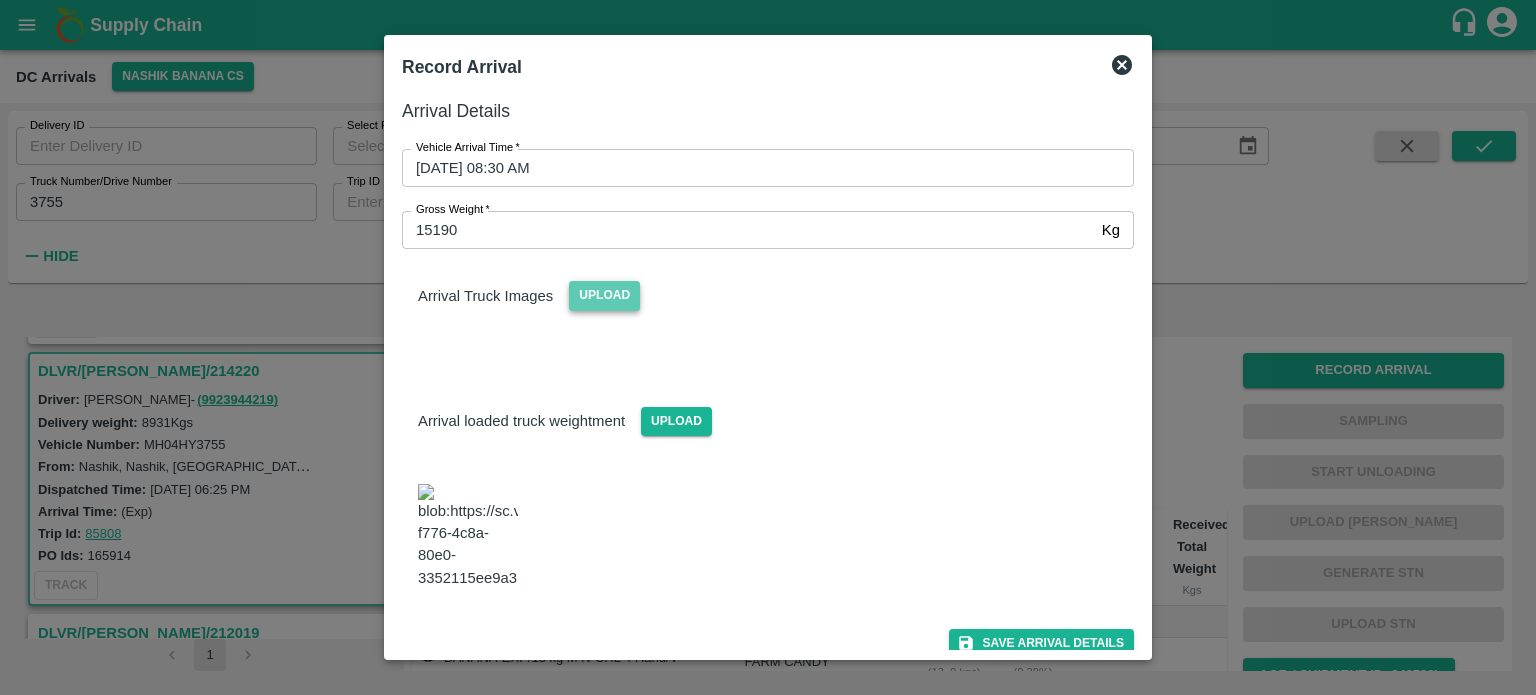 click on "Upload" at bounding box center (604, 295) 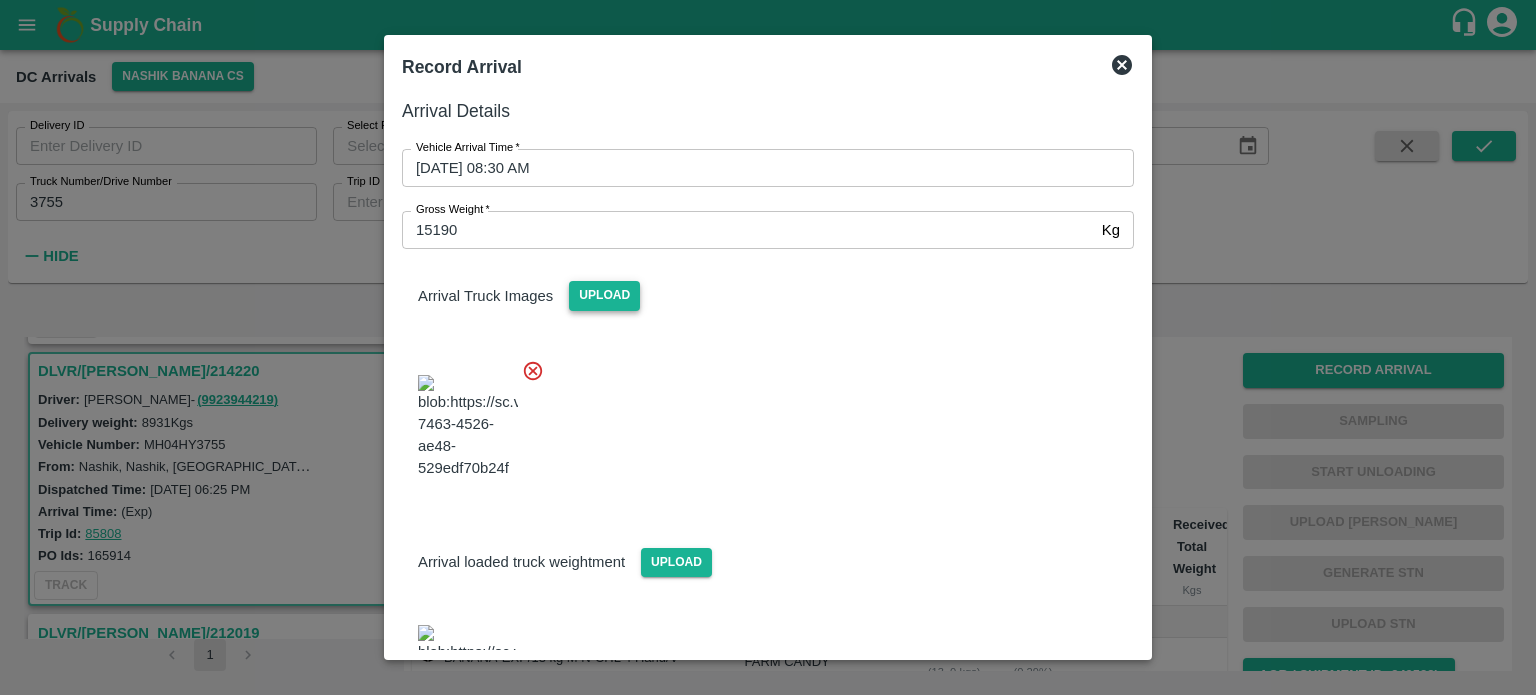 click at bounding box center (760, 421) 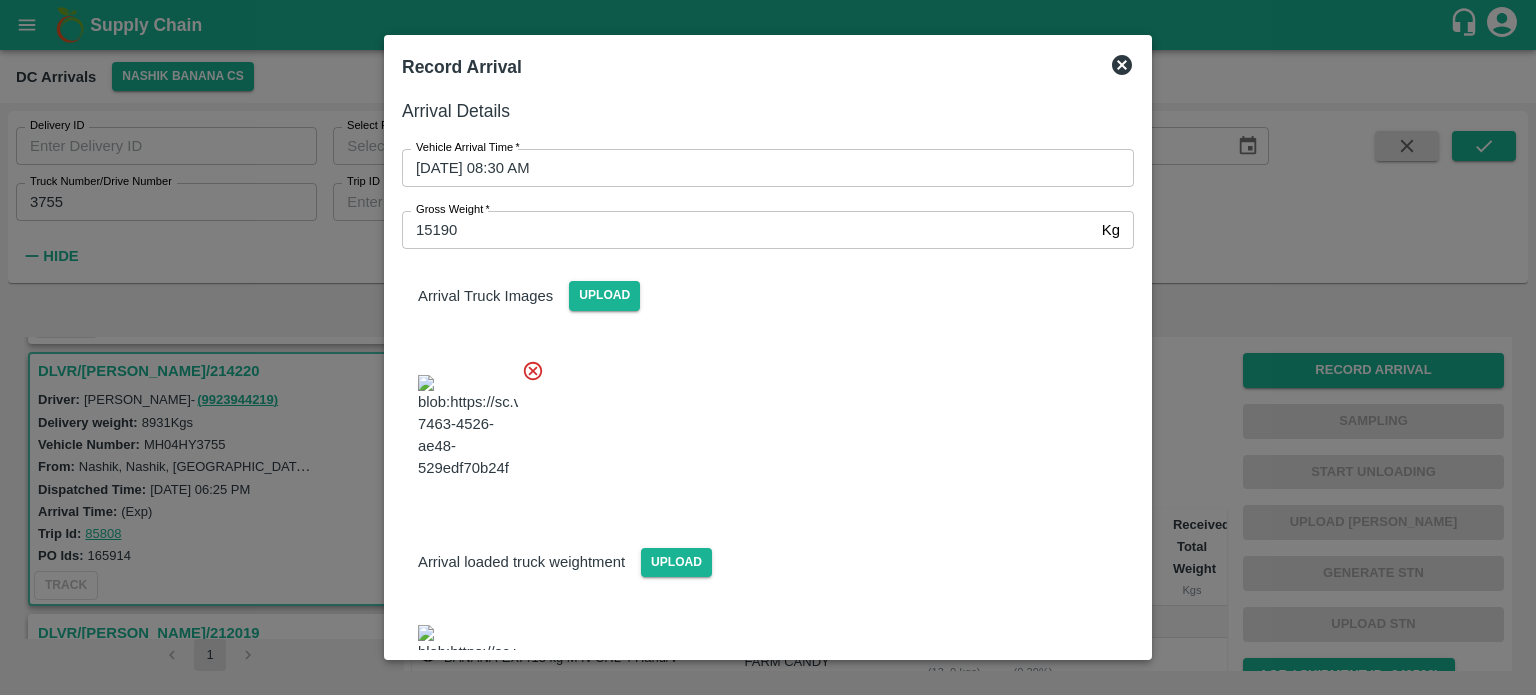 scroll, scrollTop: 300, scrollLeft: 0, axis: vertical 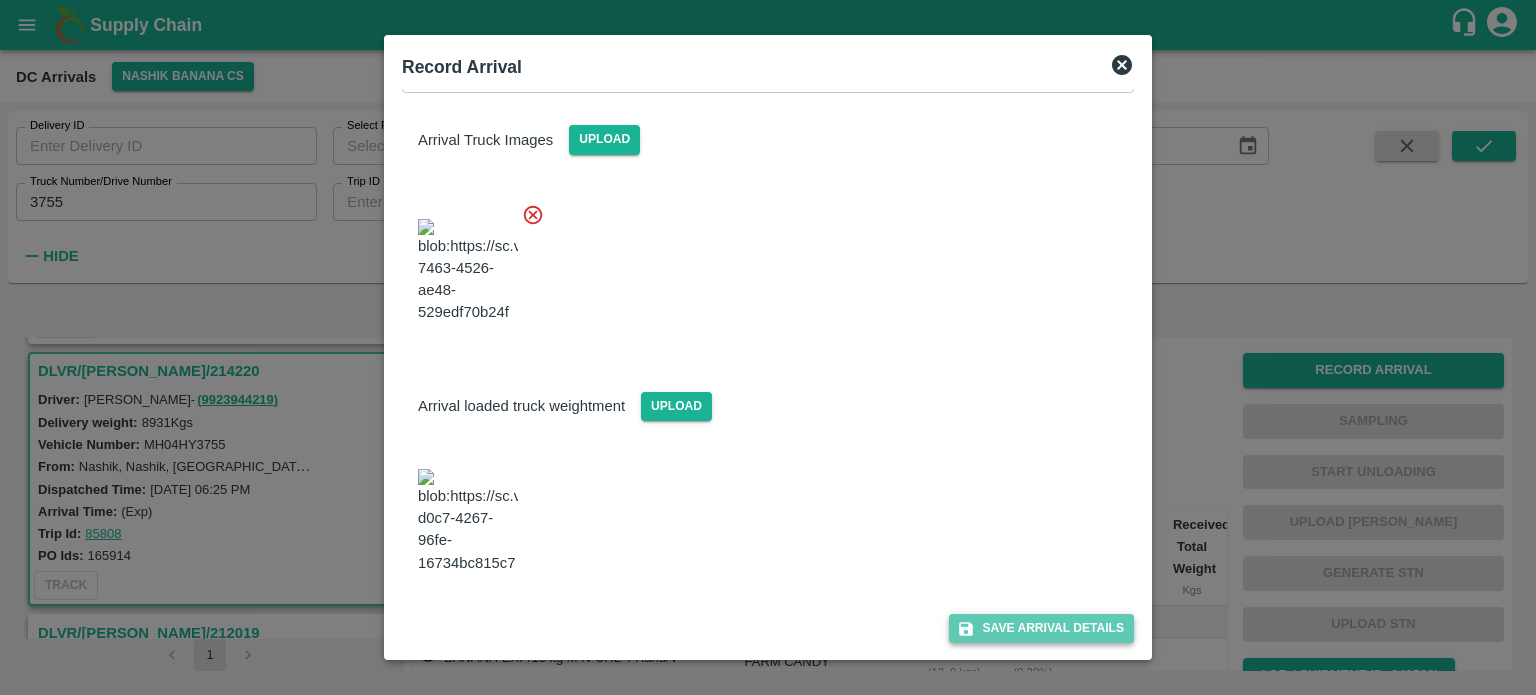 click on "Save Arrival Details" at bounding box center [1041, 628] 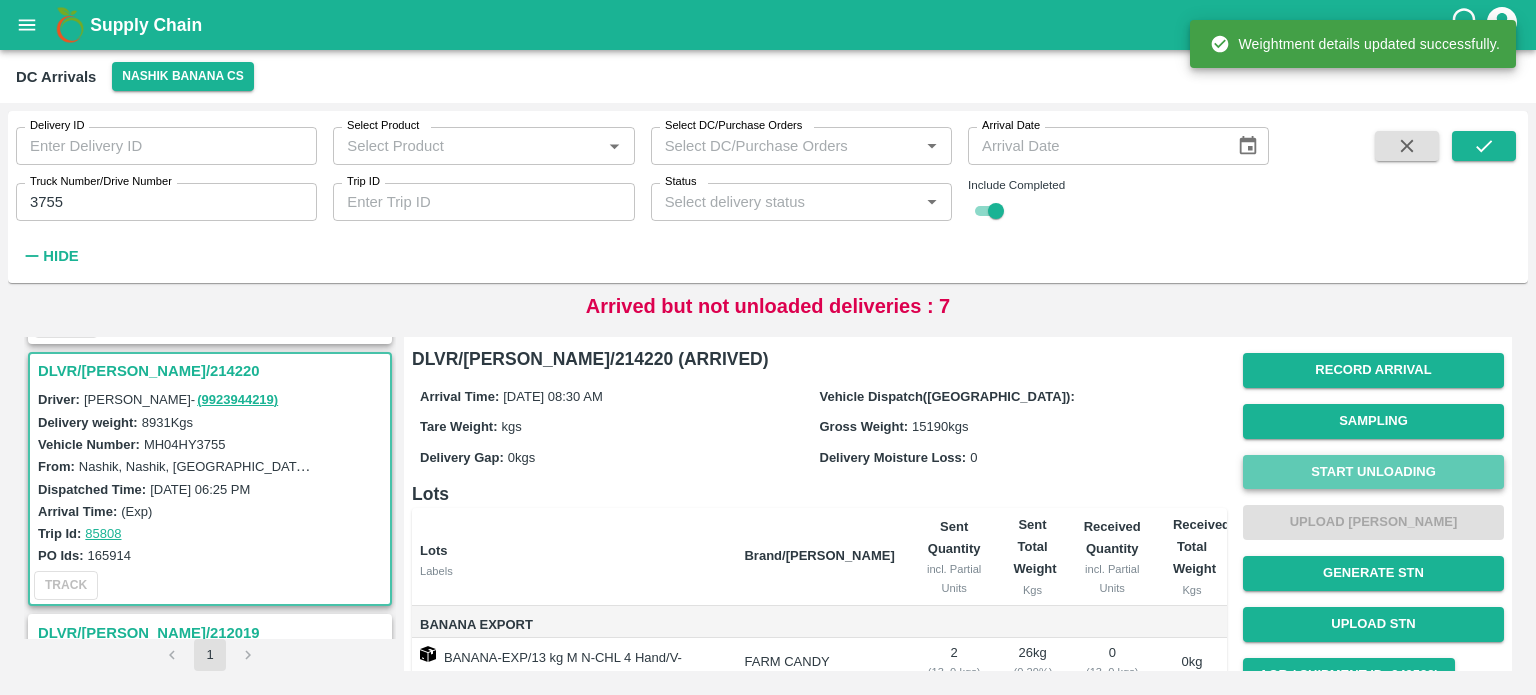 click on "Start Unloading" at bounding box center (1373, 472) 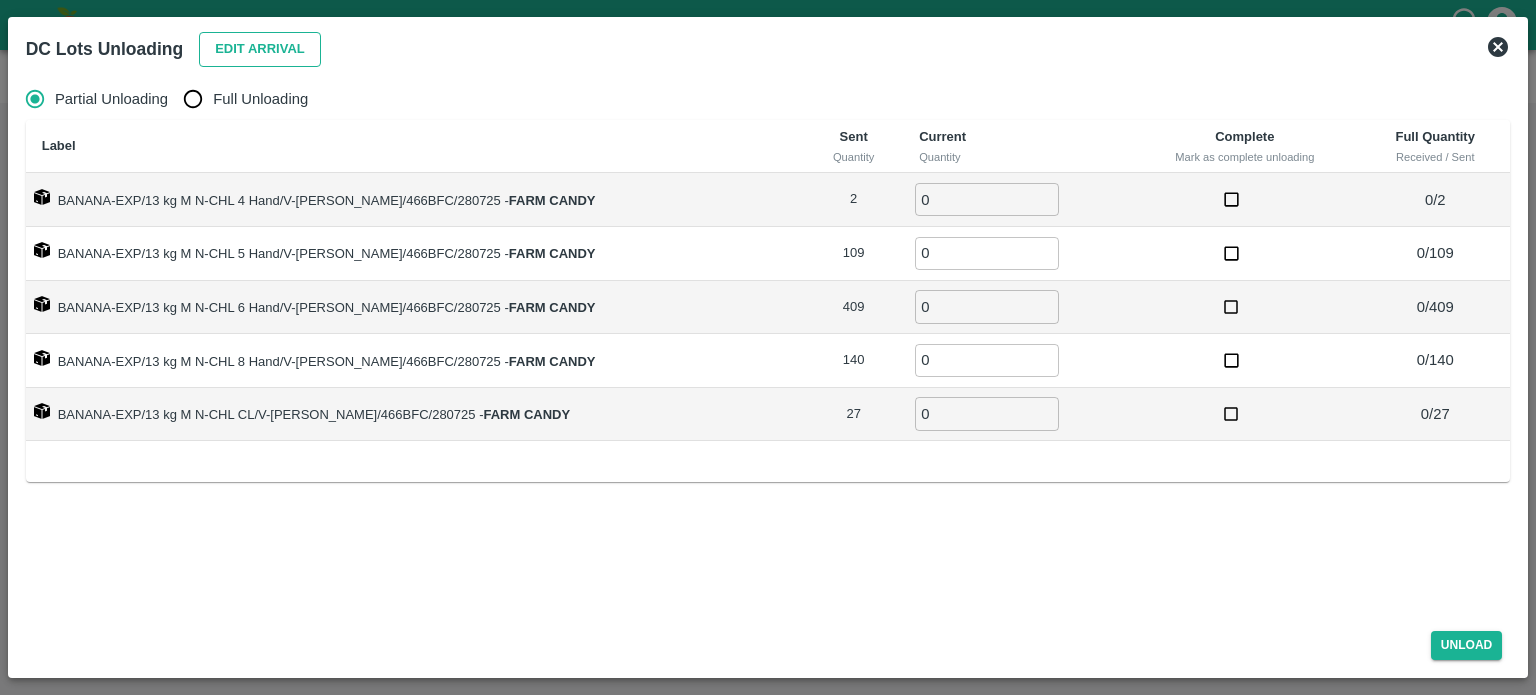click on "Edit Arrival" at bounding box center (260, 49) 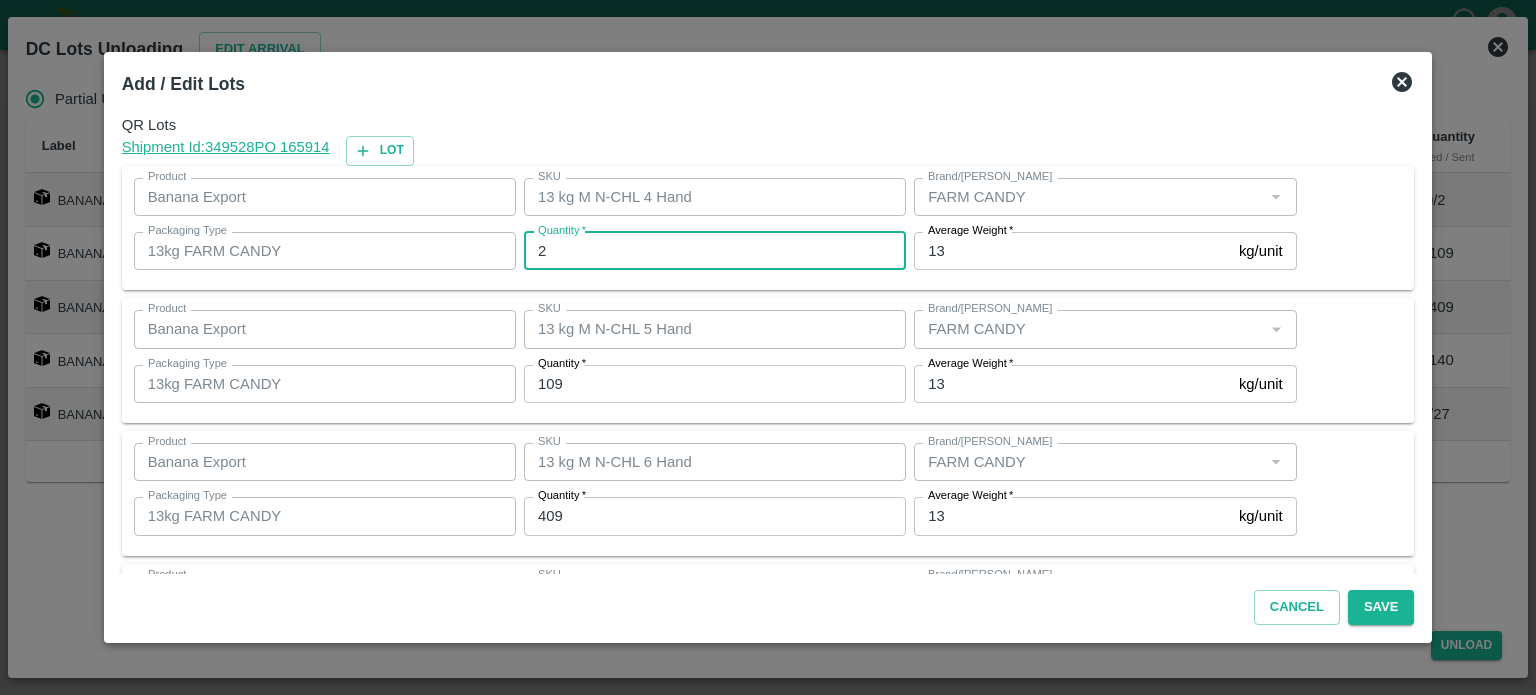 click on "2" at bounding box center [715, 251] 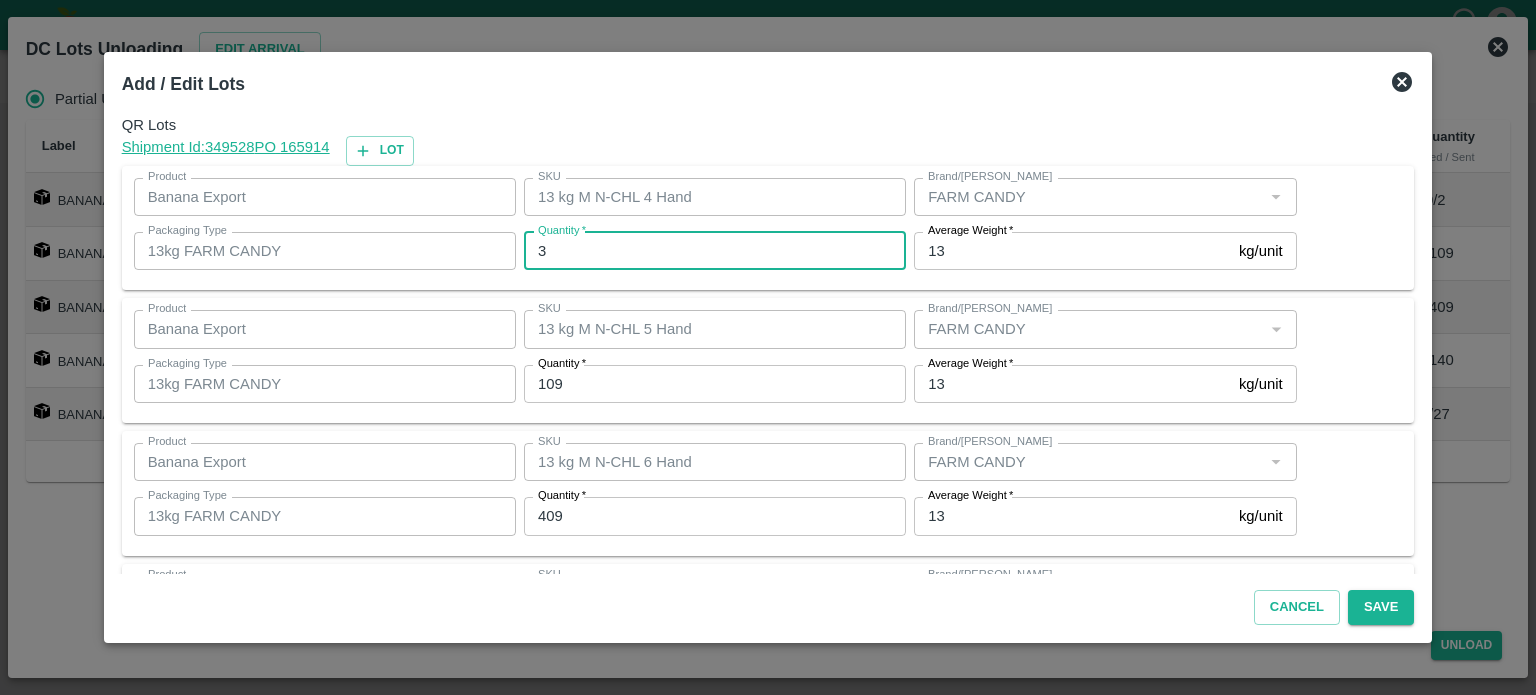 type on "3" 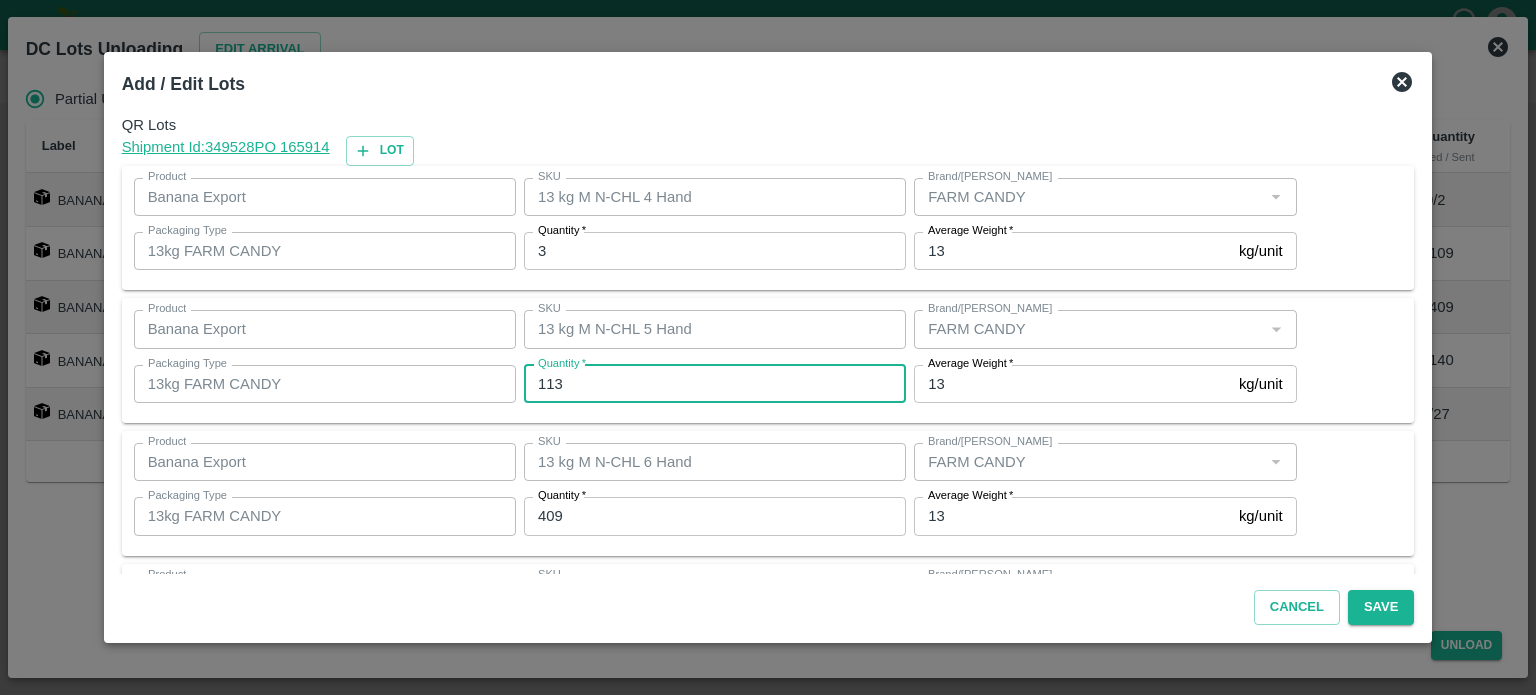 type on "113" 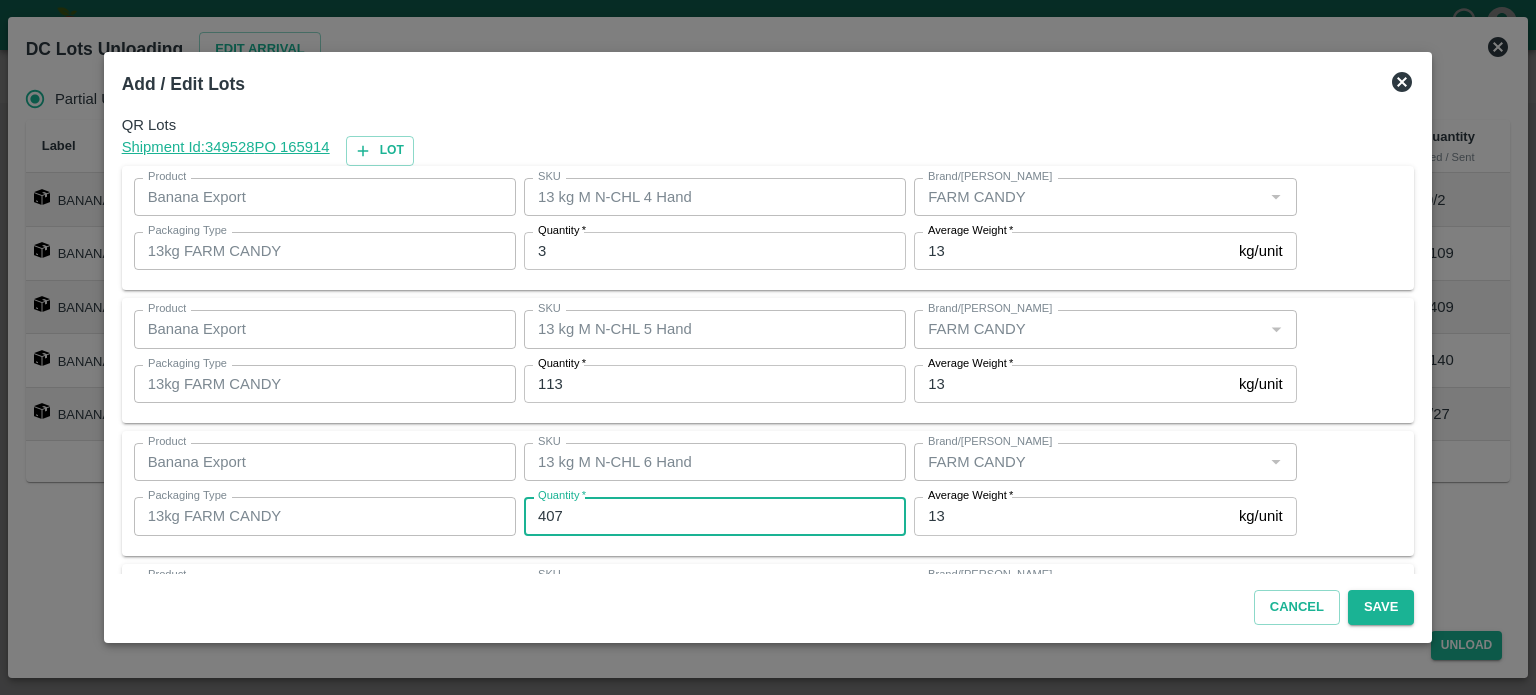 type on "407" 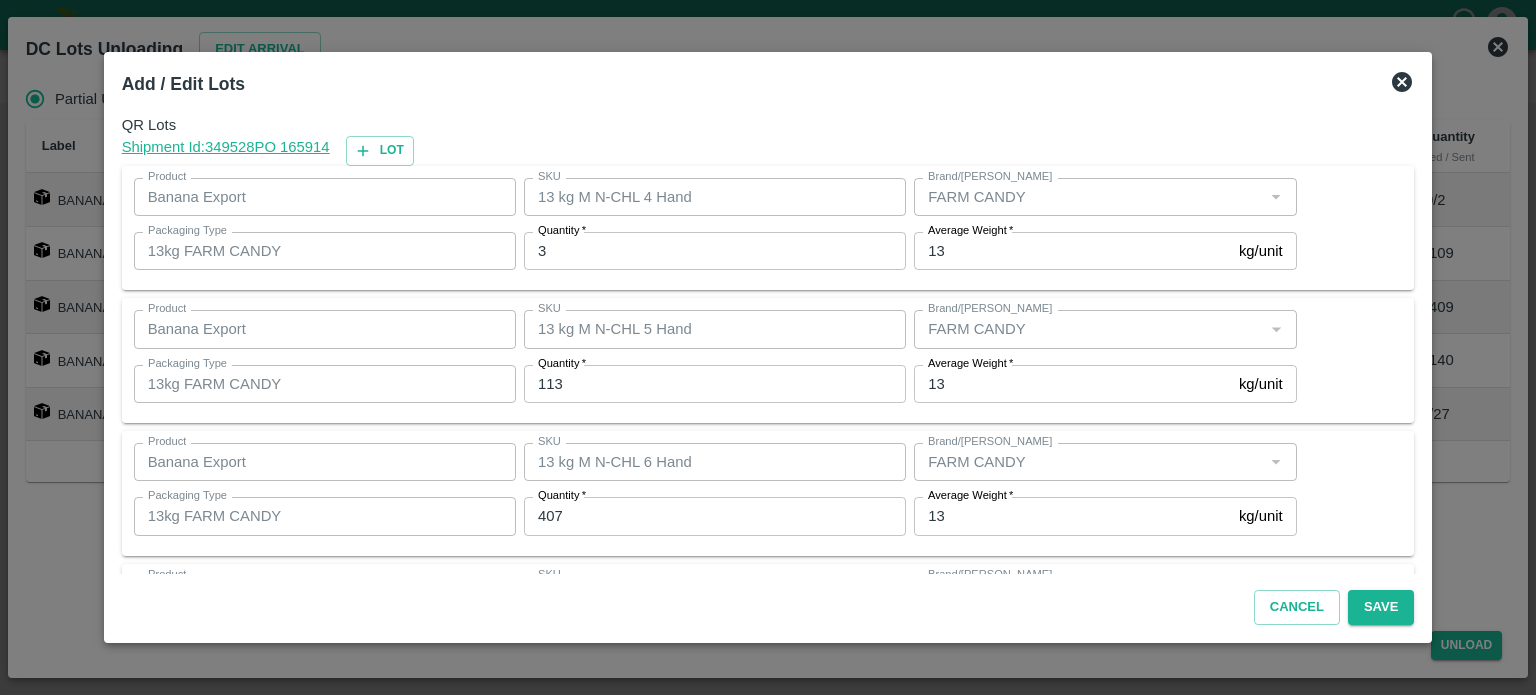 scroll, scrollTop: 262, scrollLeft: 0, axis: vertical 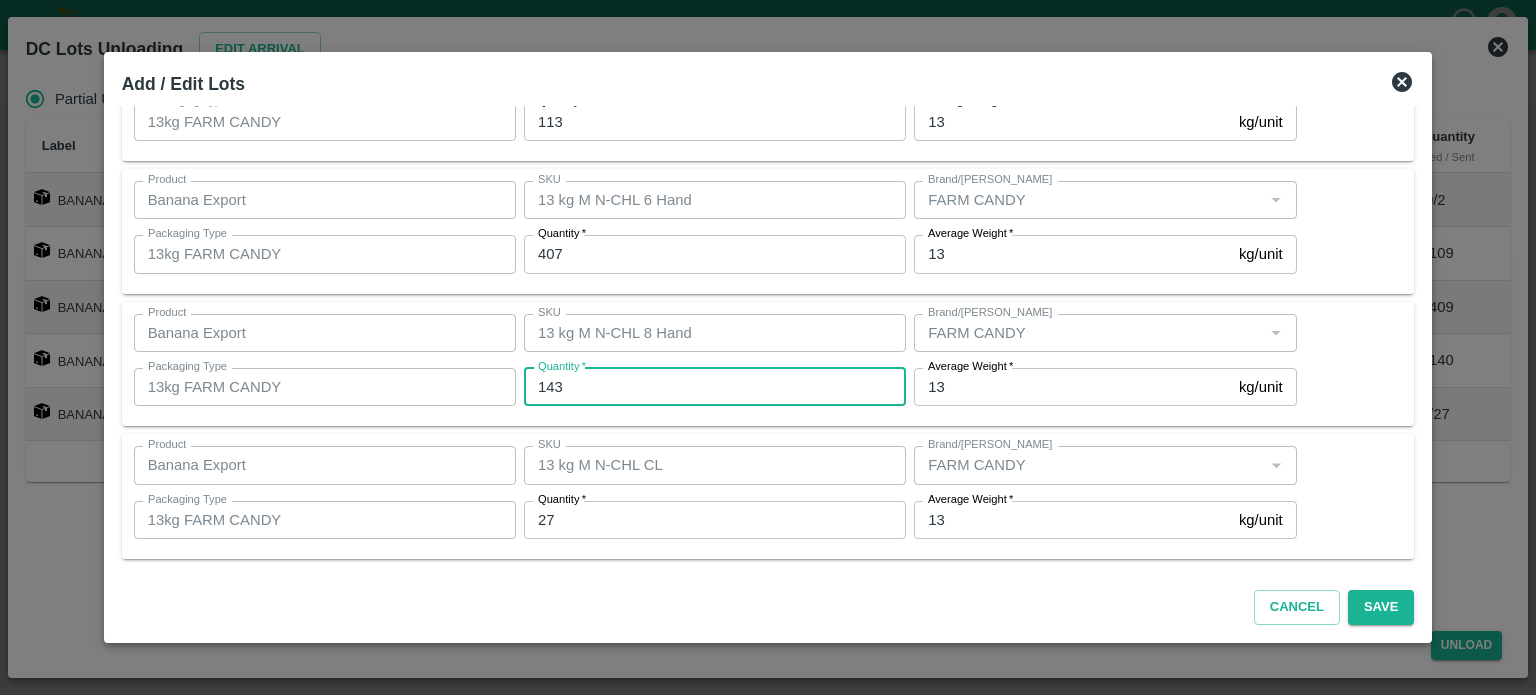 type on "143" 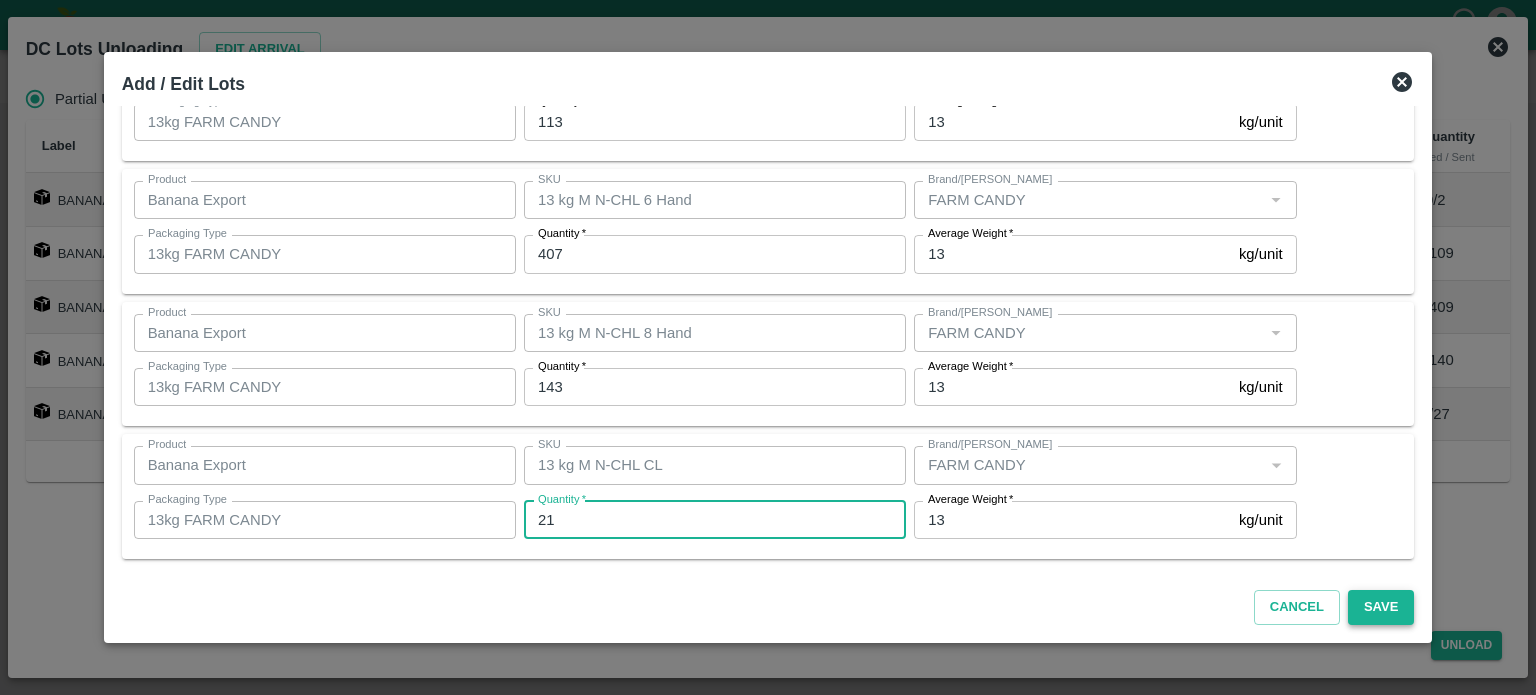 type on "21" 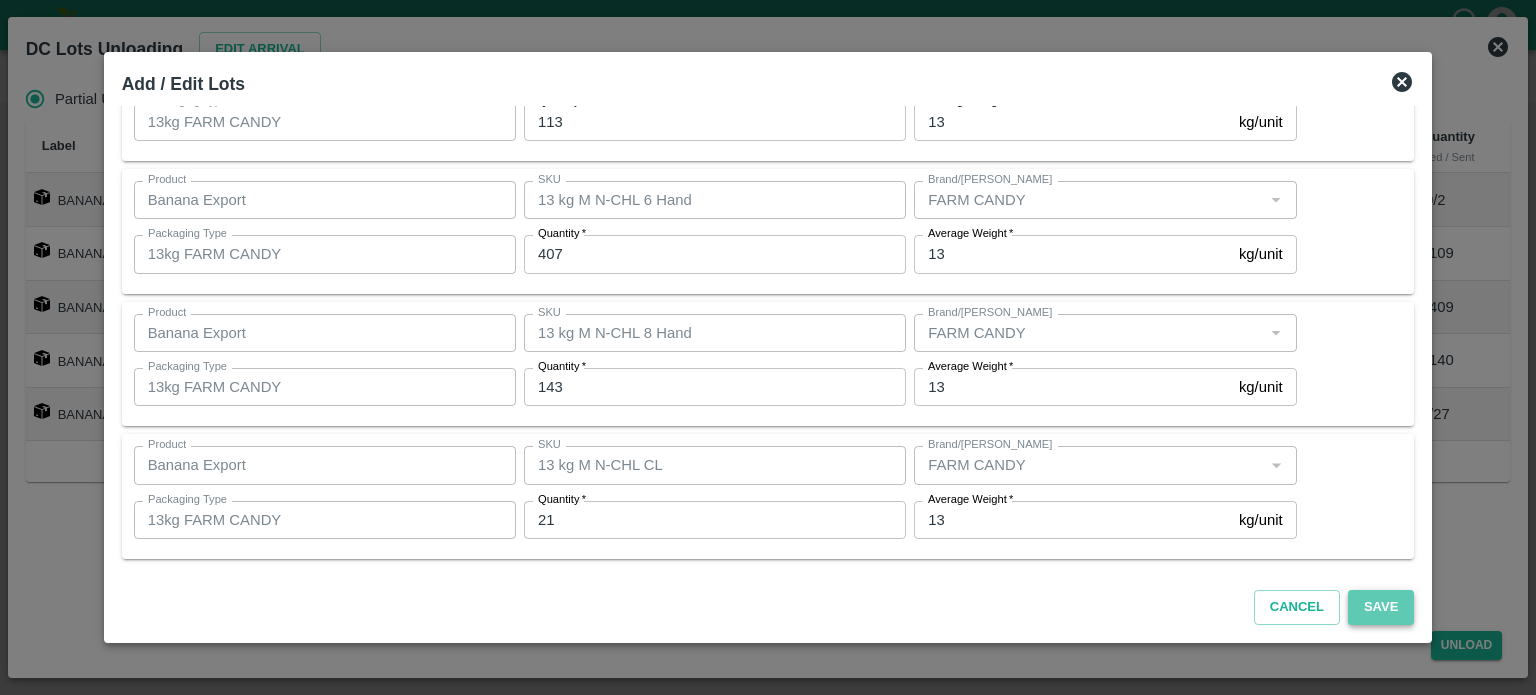 click on "Save" at bounding box center (1381, 607) 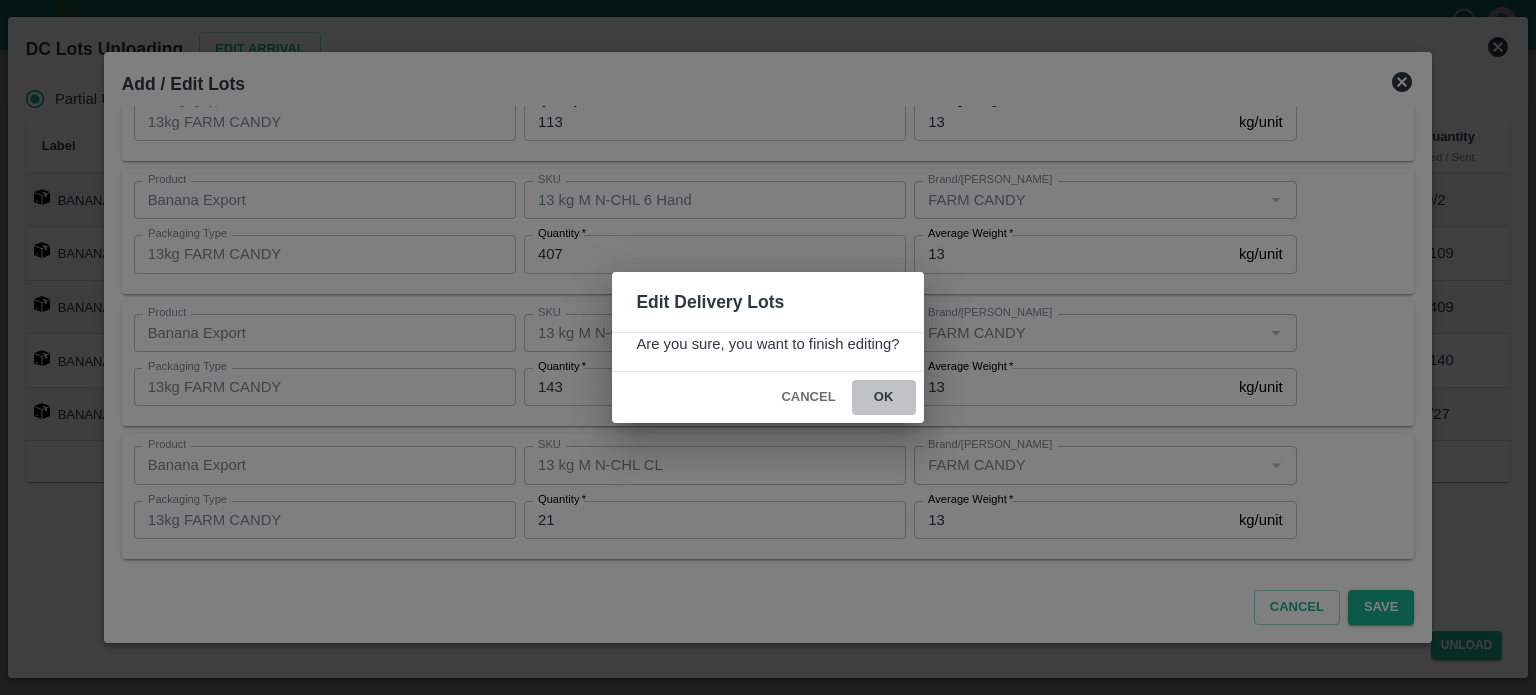 click on "ok" at bounding box center (884, 397) 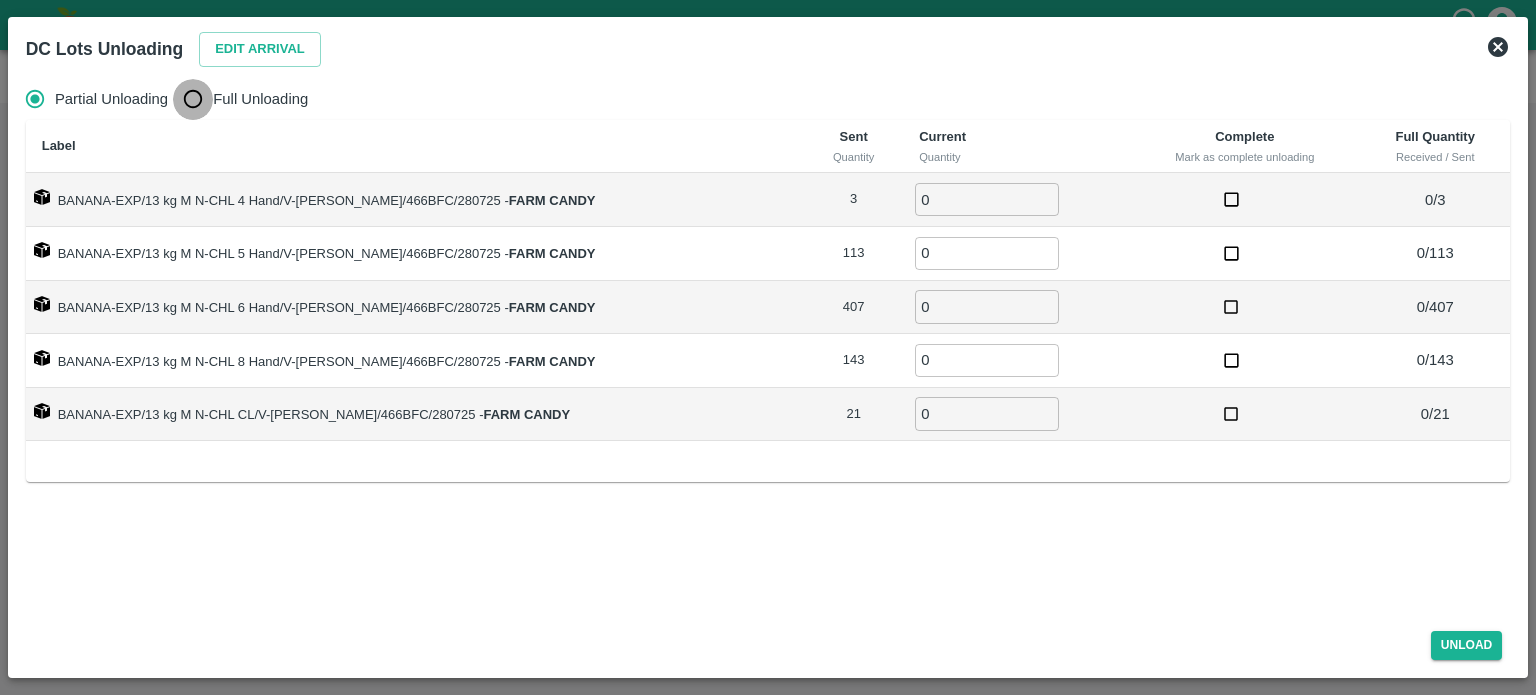 click on "Full Unloading" at bounding box center (193, 99) 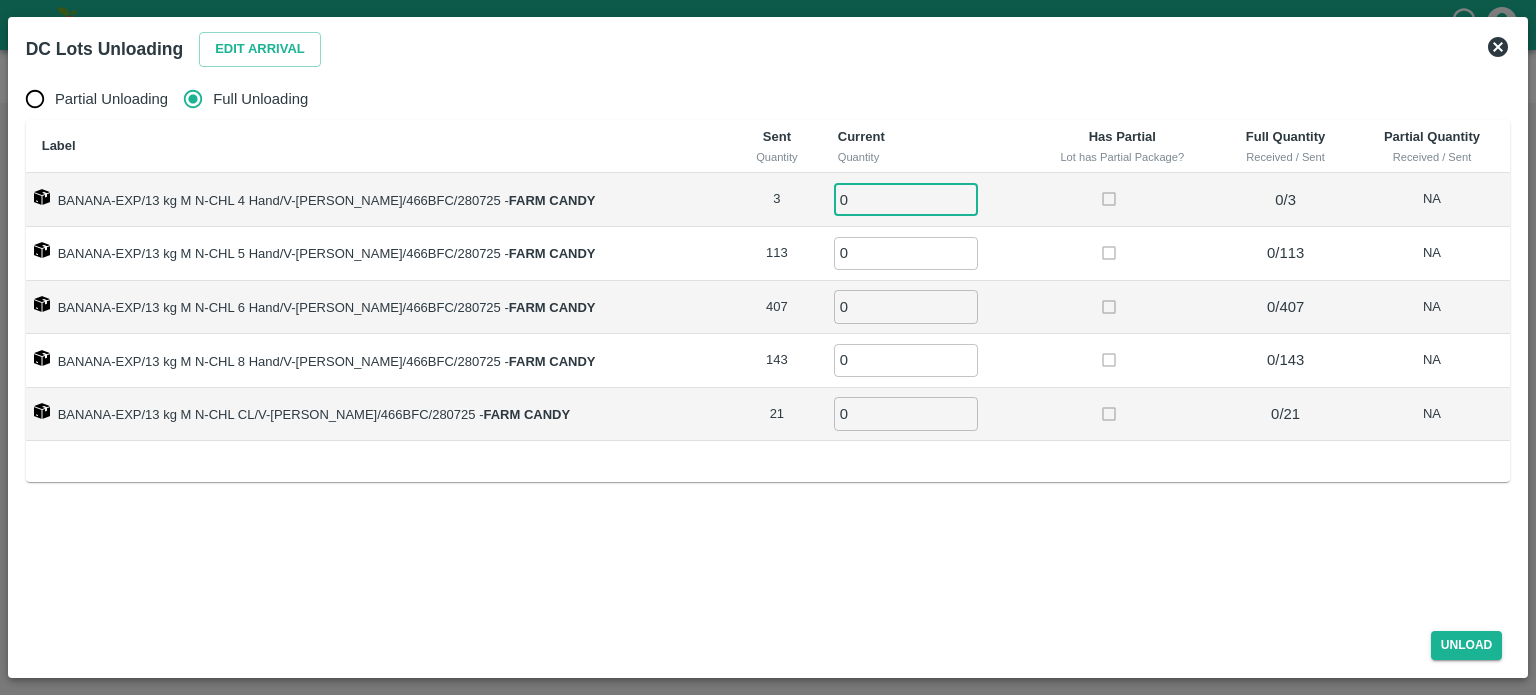 click on "0" at bounding box center [906, 199] 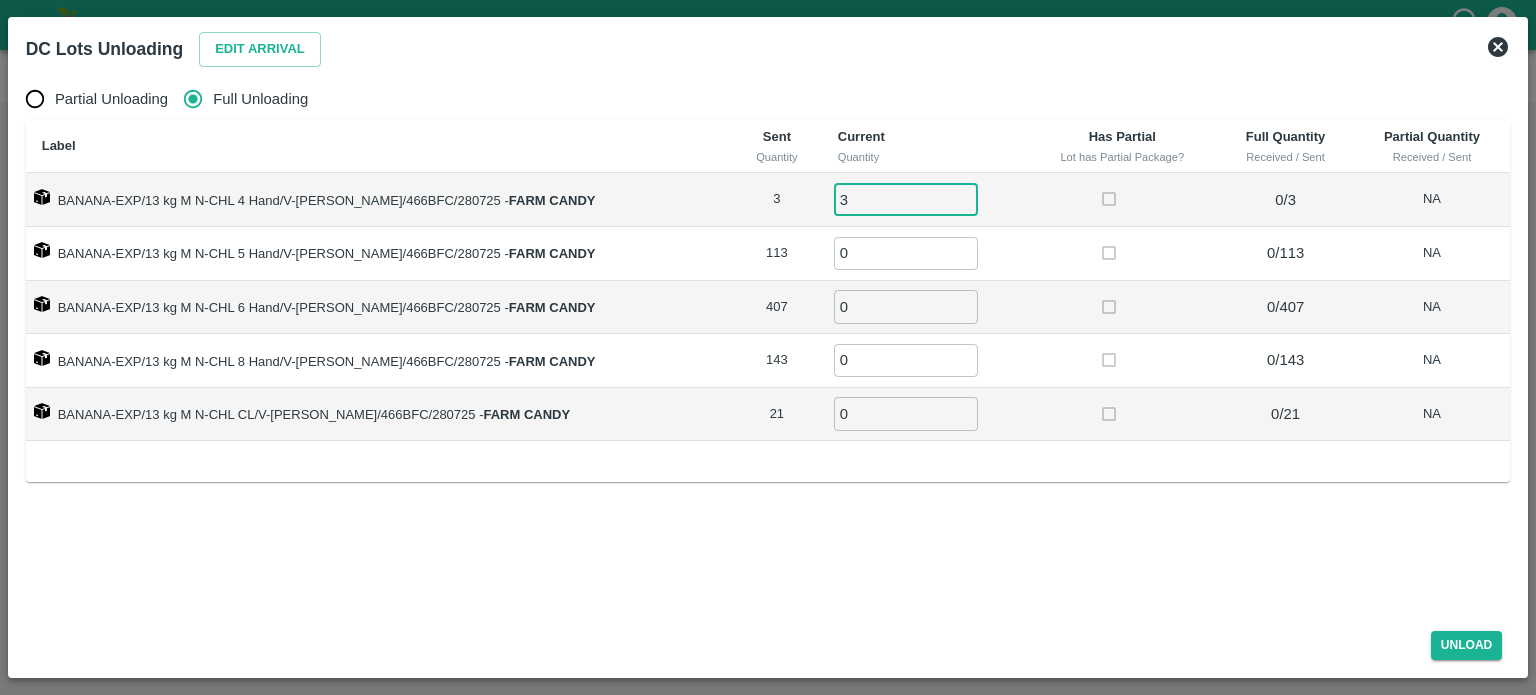 type on "3" 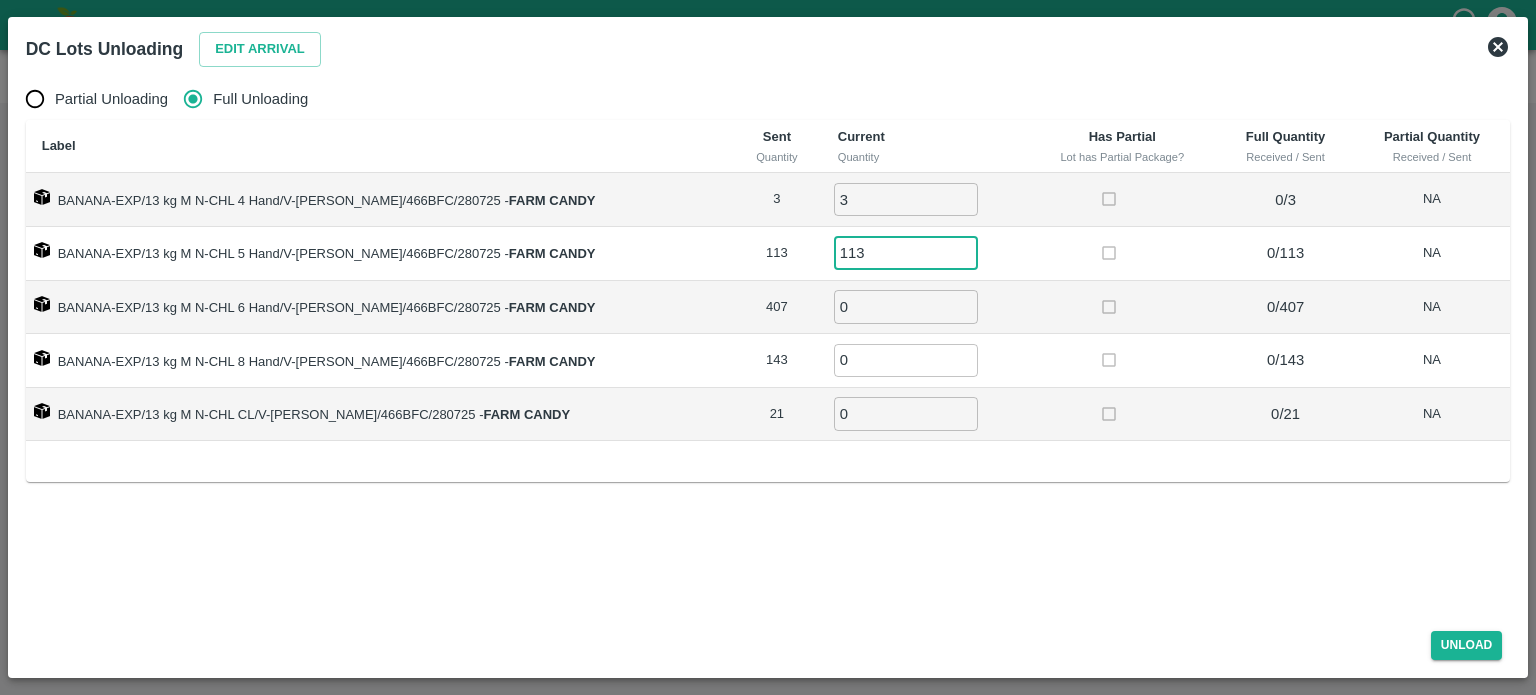 type on "113" 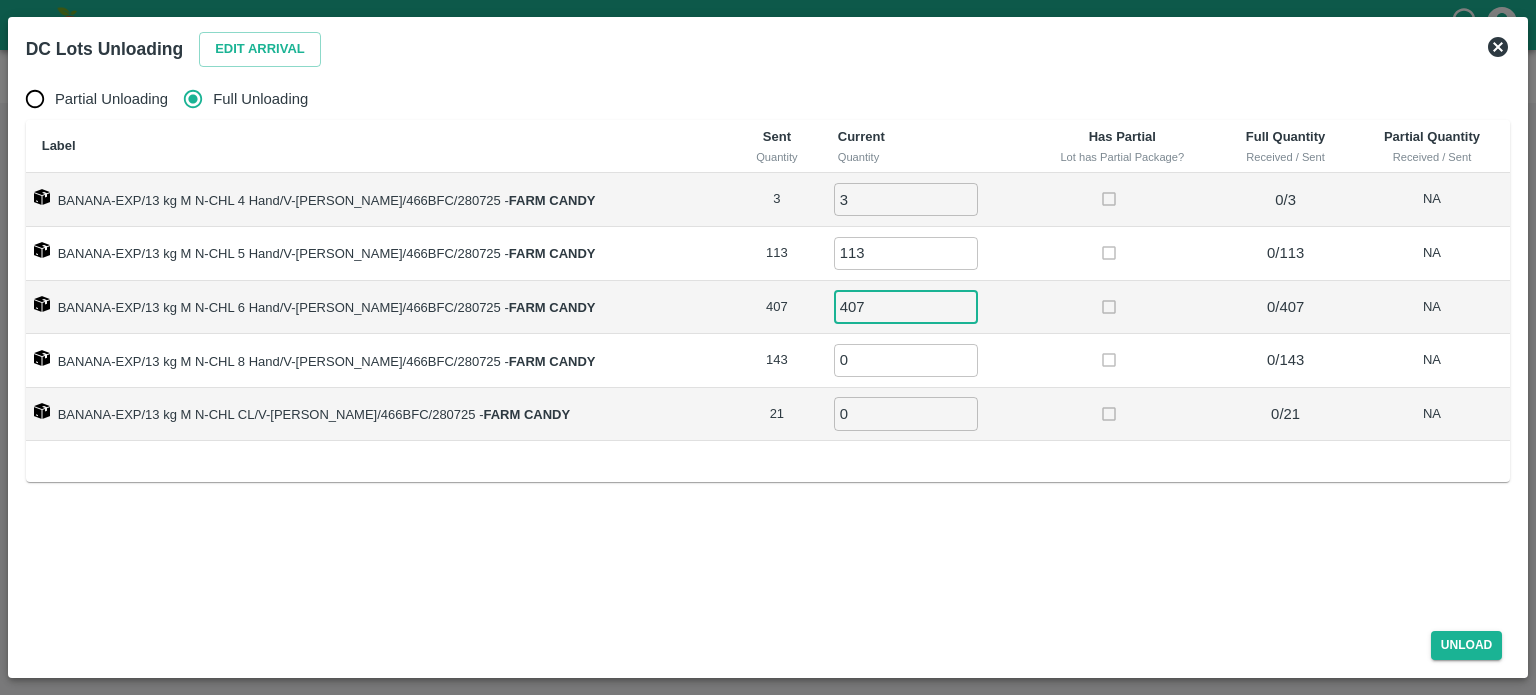 type on "407" 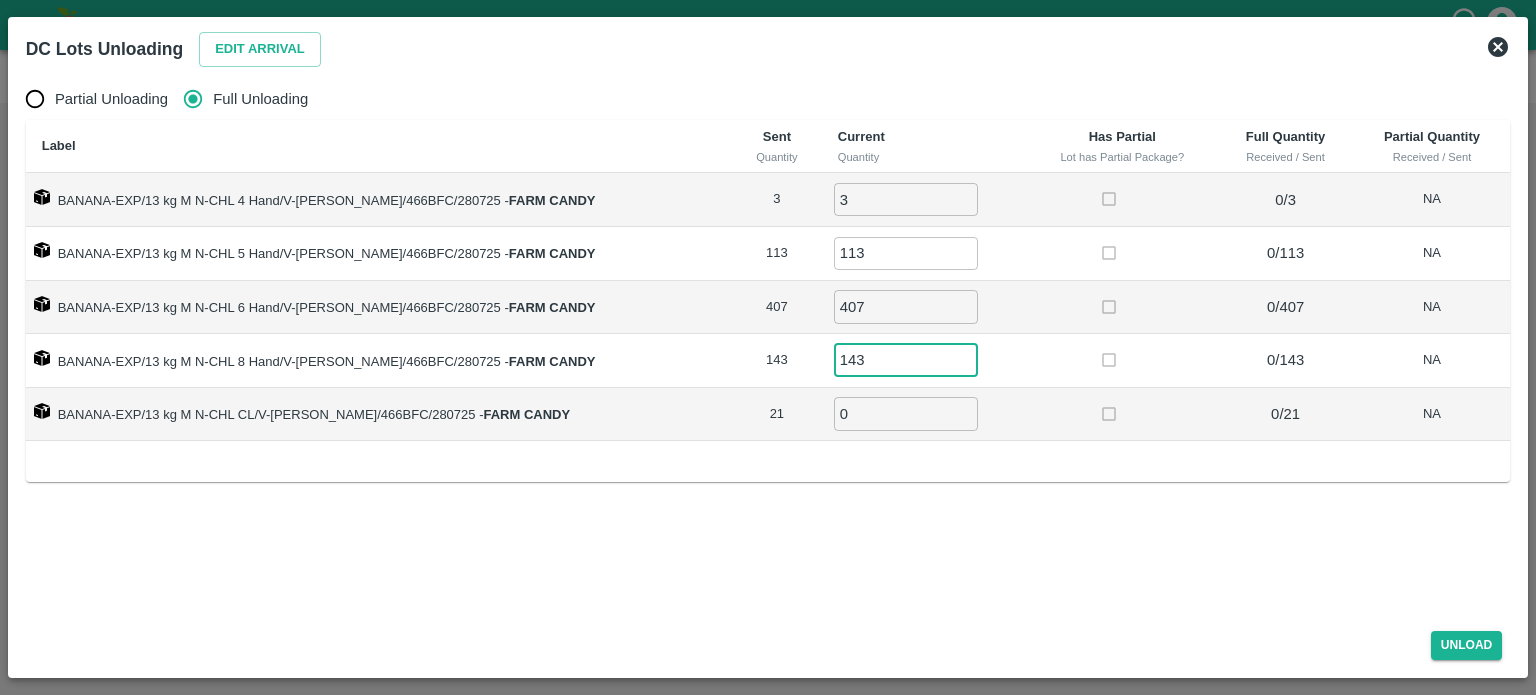 type on "143" 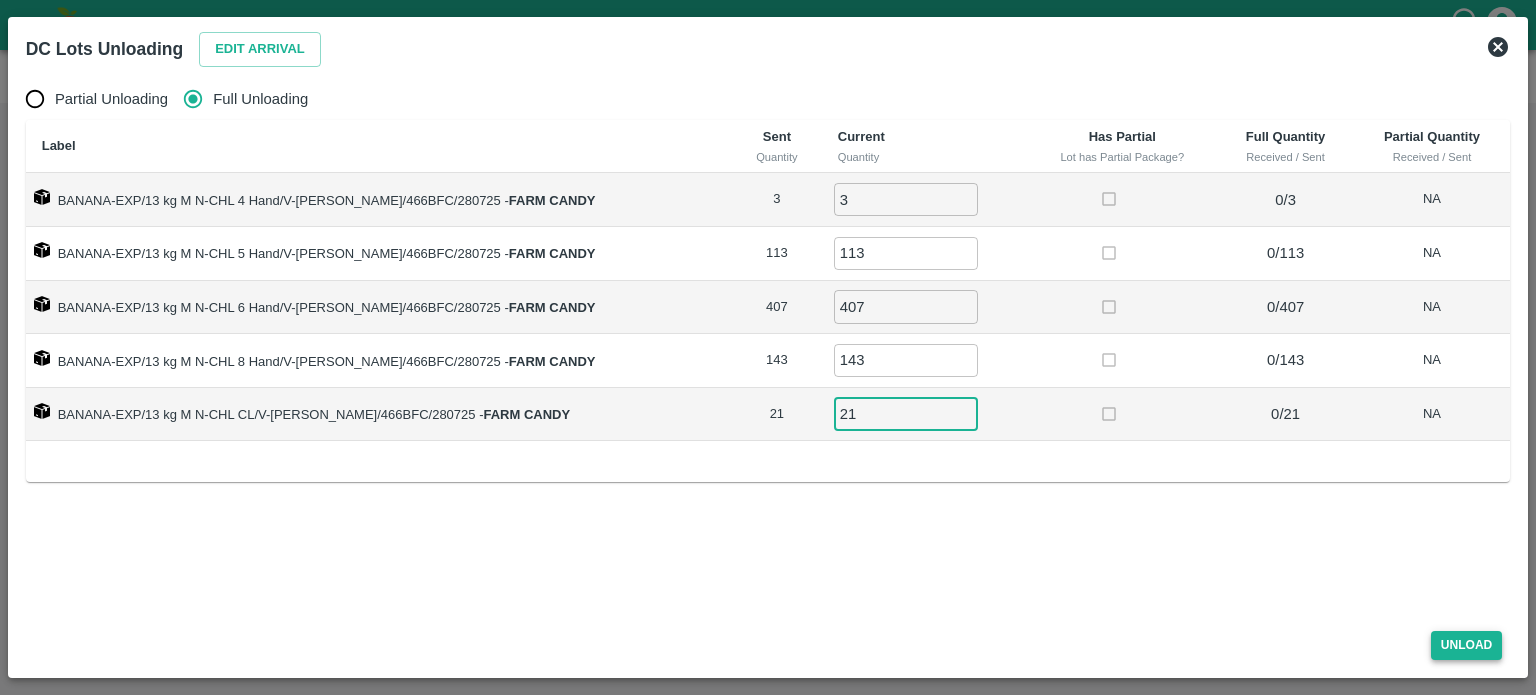 type on "21" 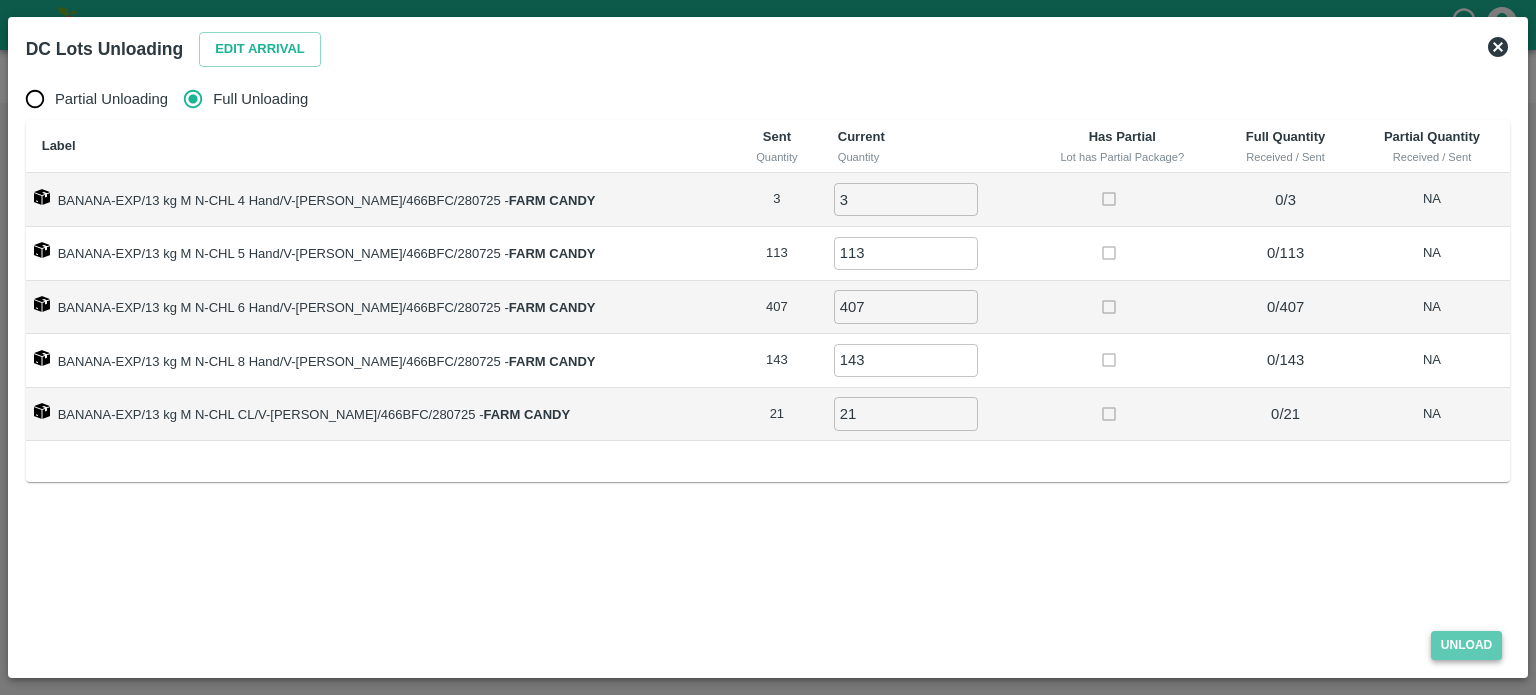 click on "Unload" at bounding box center [1467, 645] 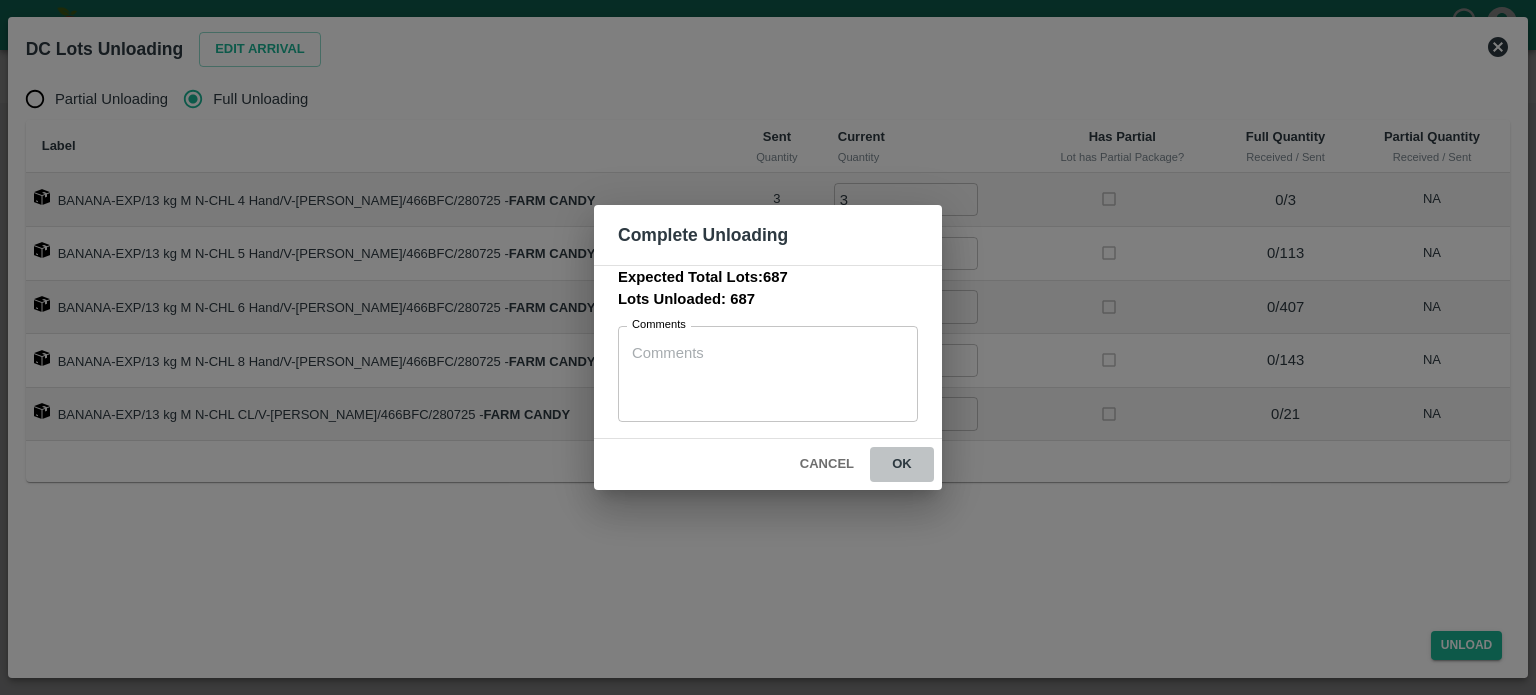 click on "ok" at bounding box center [902, 464] 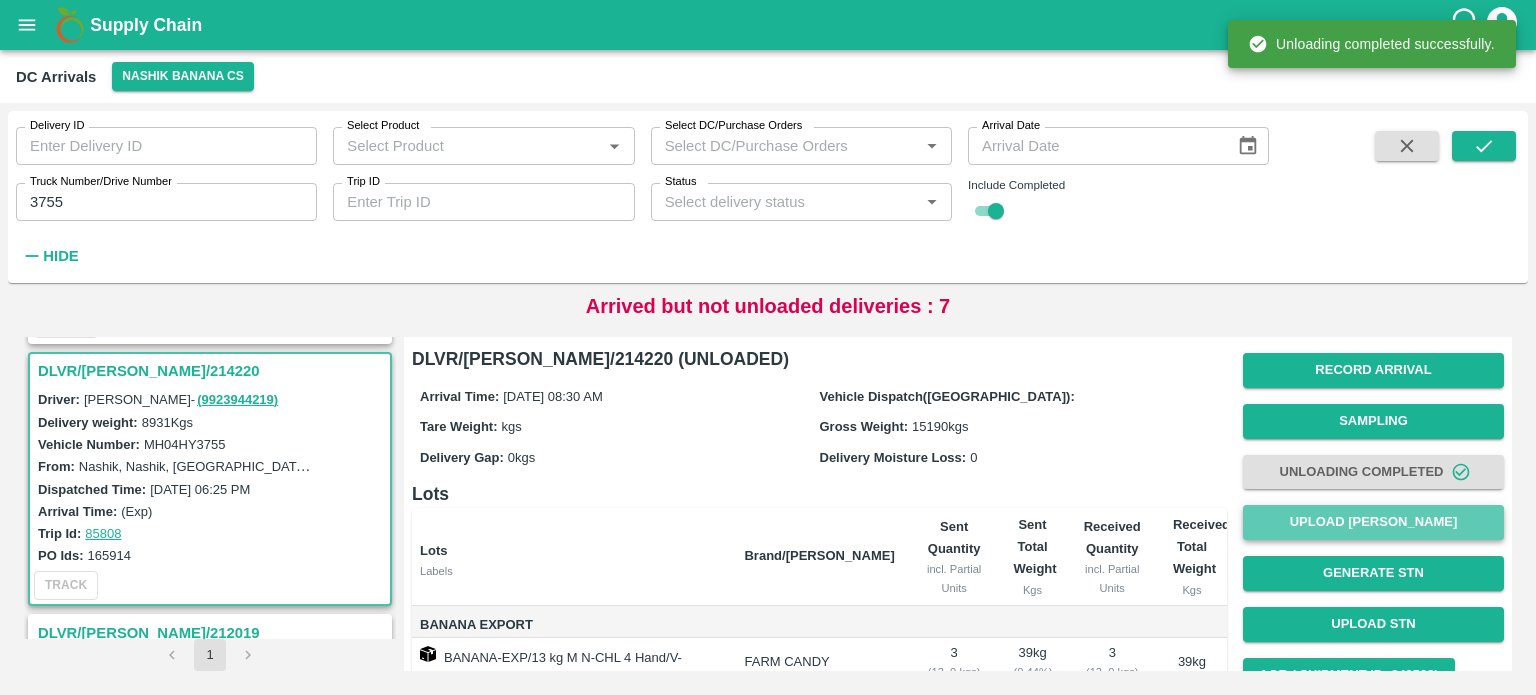 click on "Upload [PERSON_NAME]" at bounding box center [1373, 522] 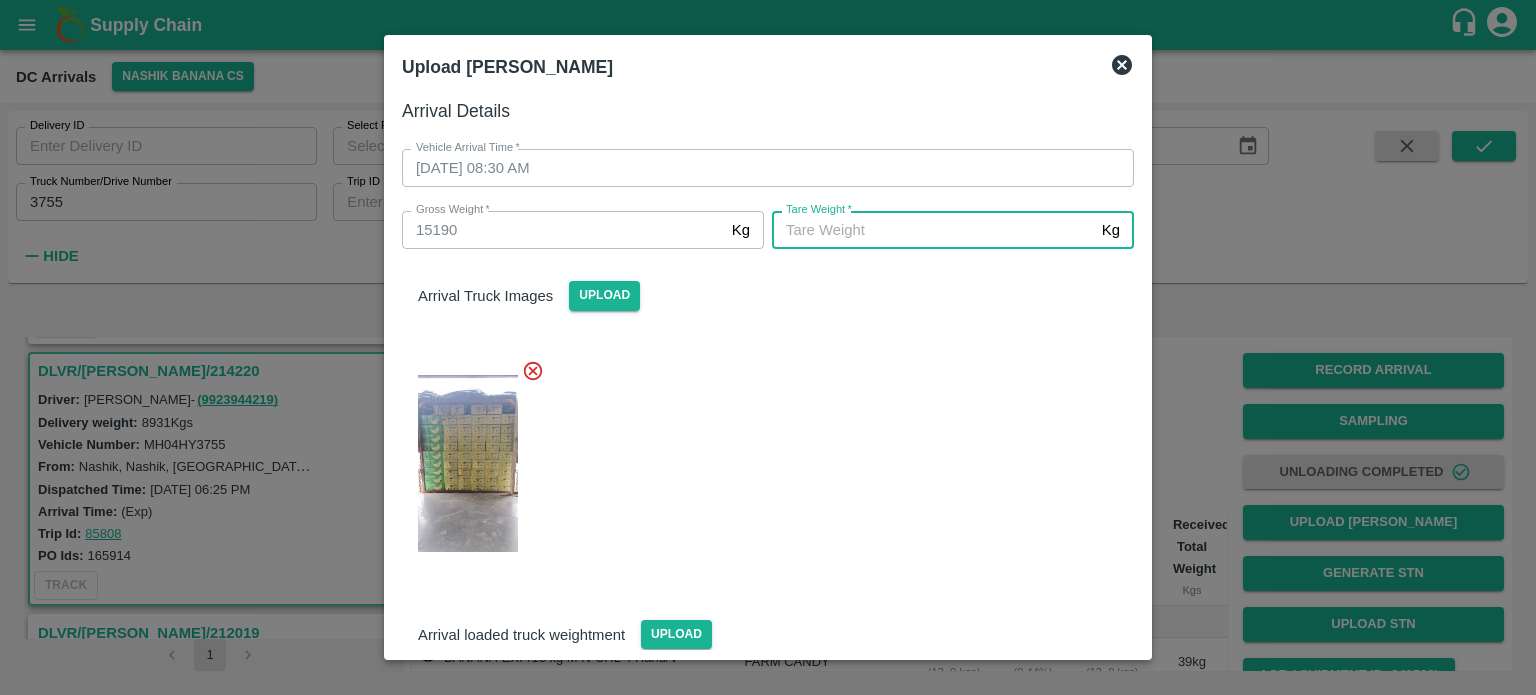 click on "[PERSON_NAME]   *" at bounding box center (933, 230) 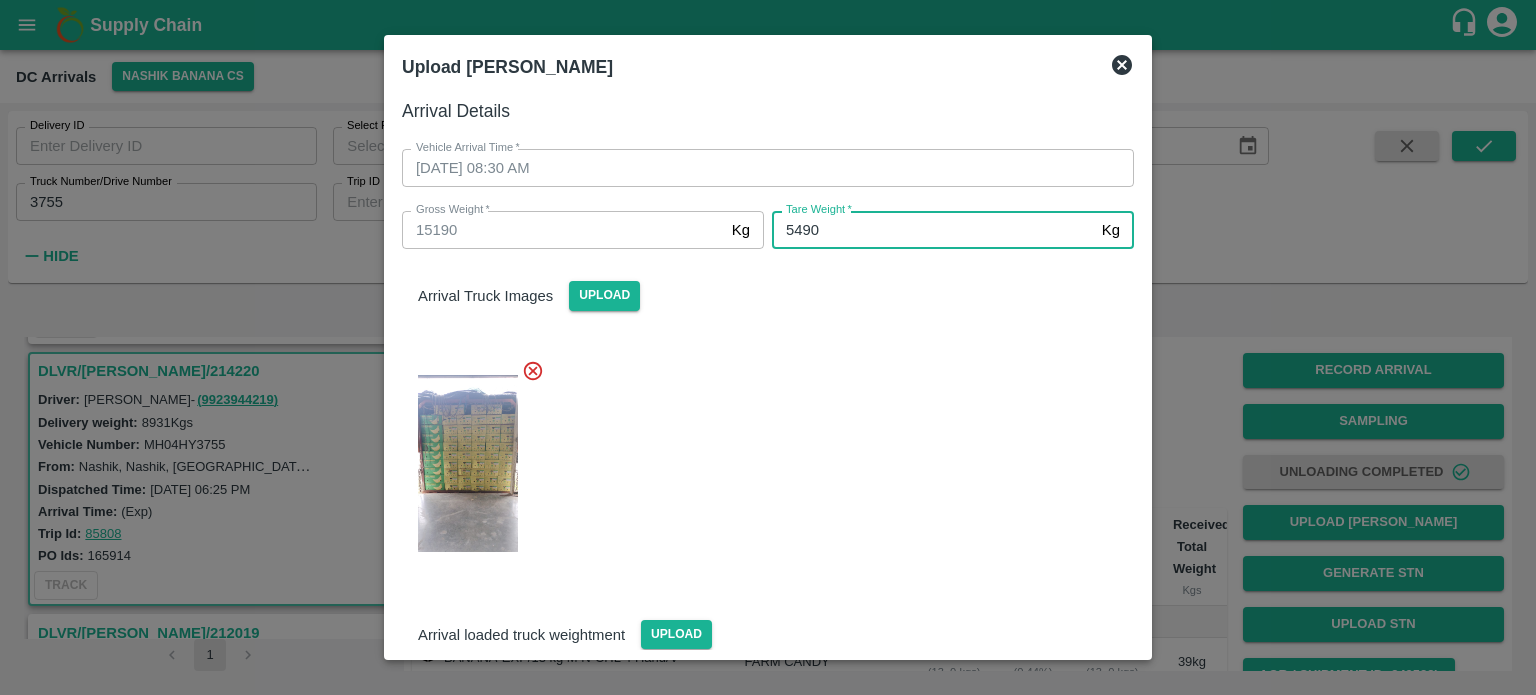 type on "5490" 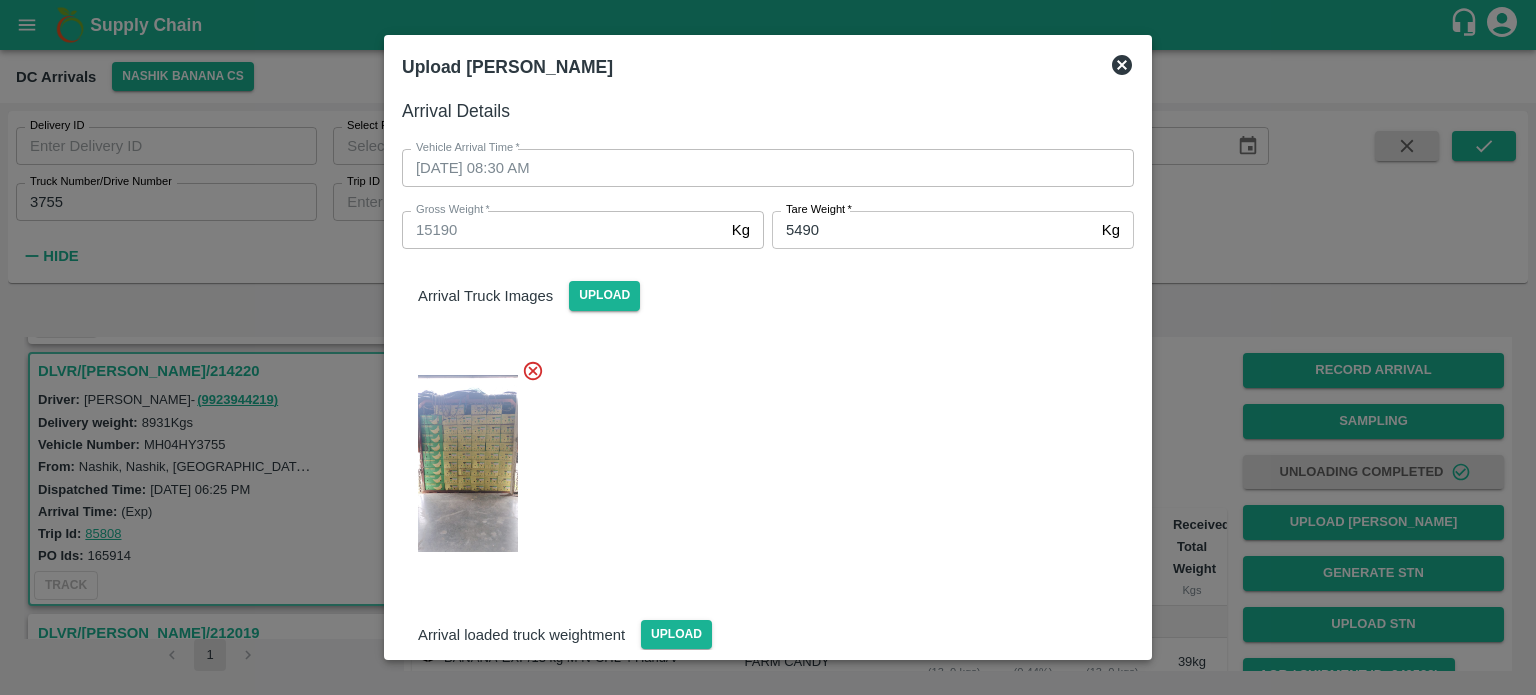 click at bounding box center (760, 458) 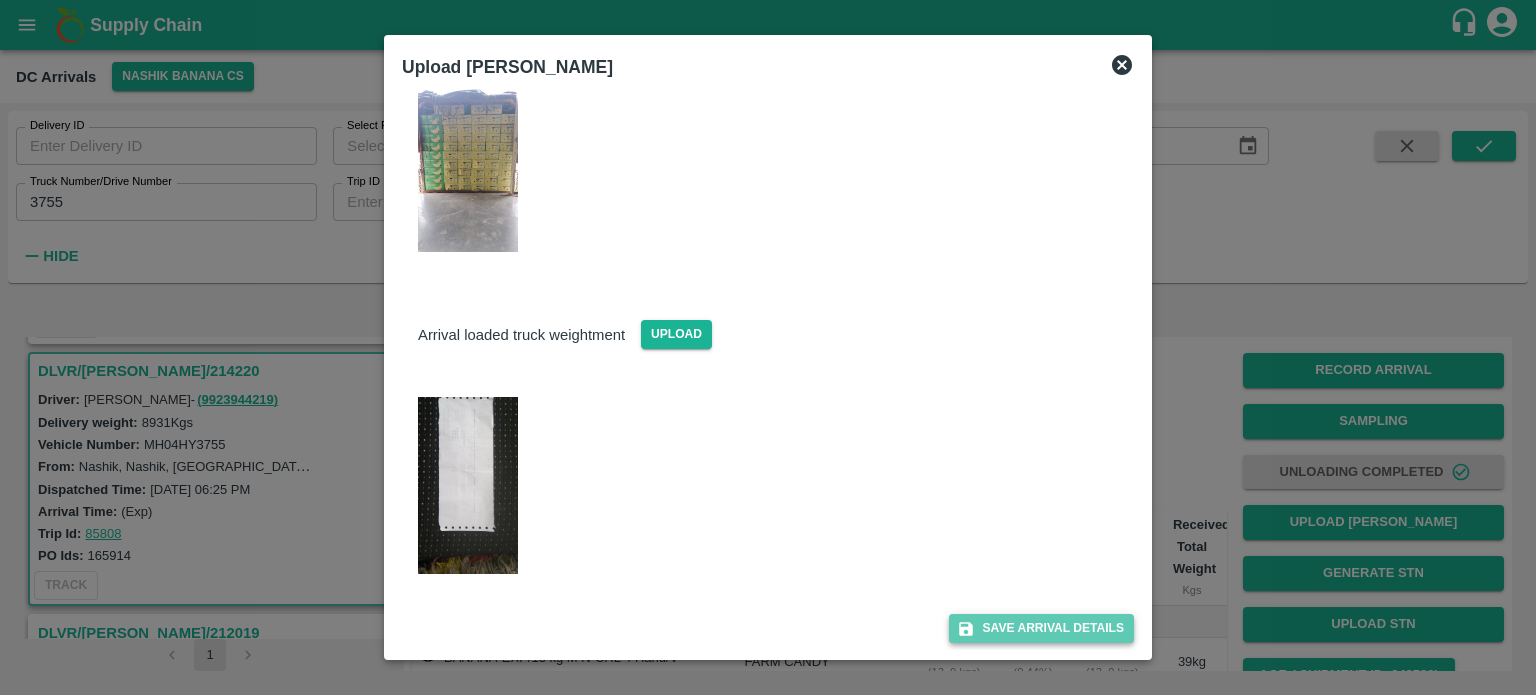 click on "Save Arrival Details" at bounding box center [1041, 628] 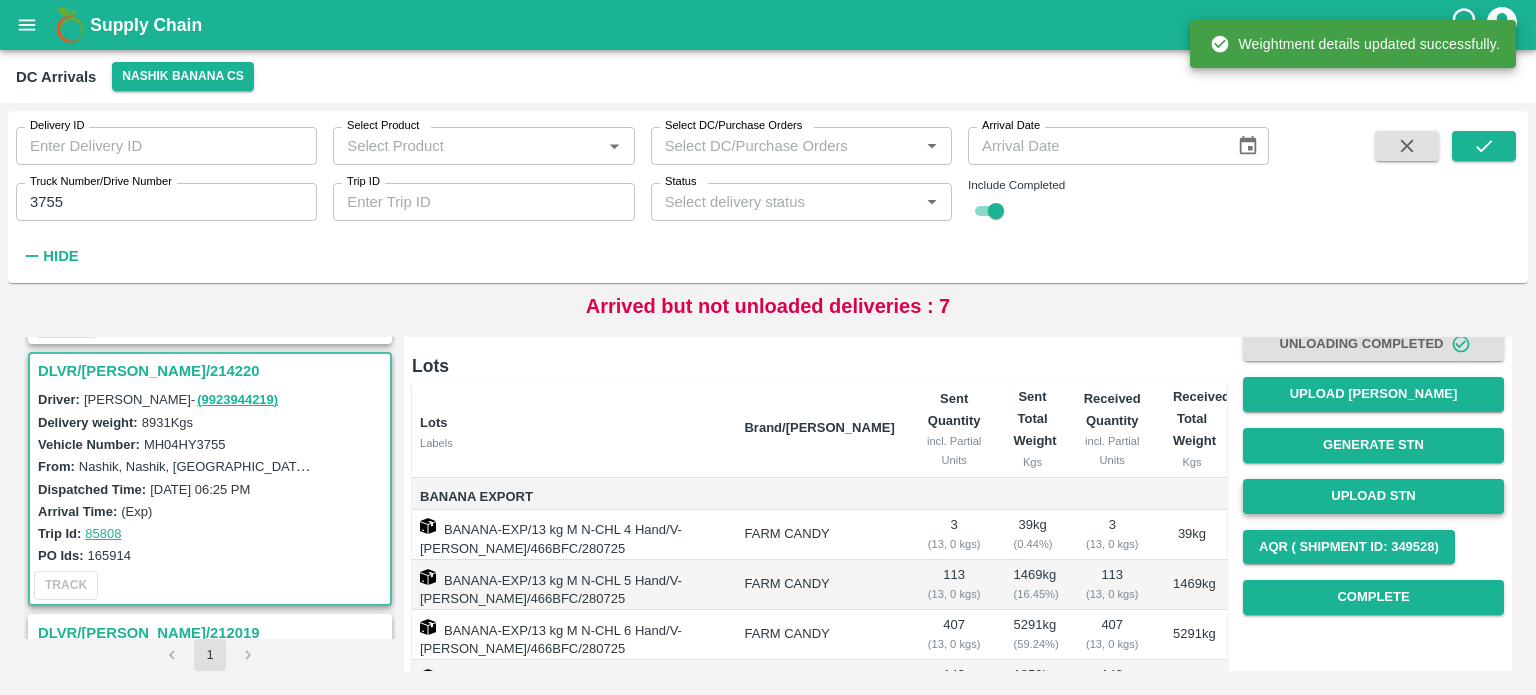 scroll, scrollTop: 136, scrollLeft: 0, axis: vertical 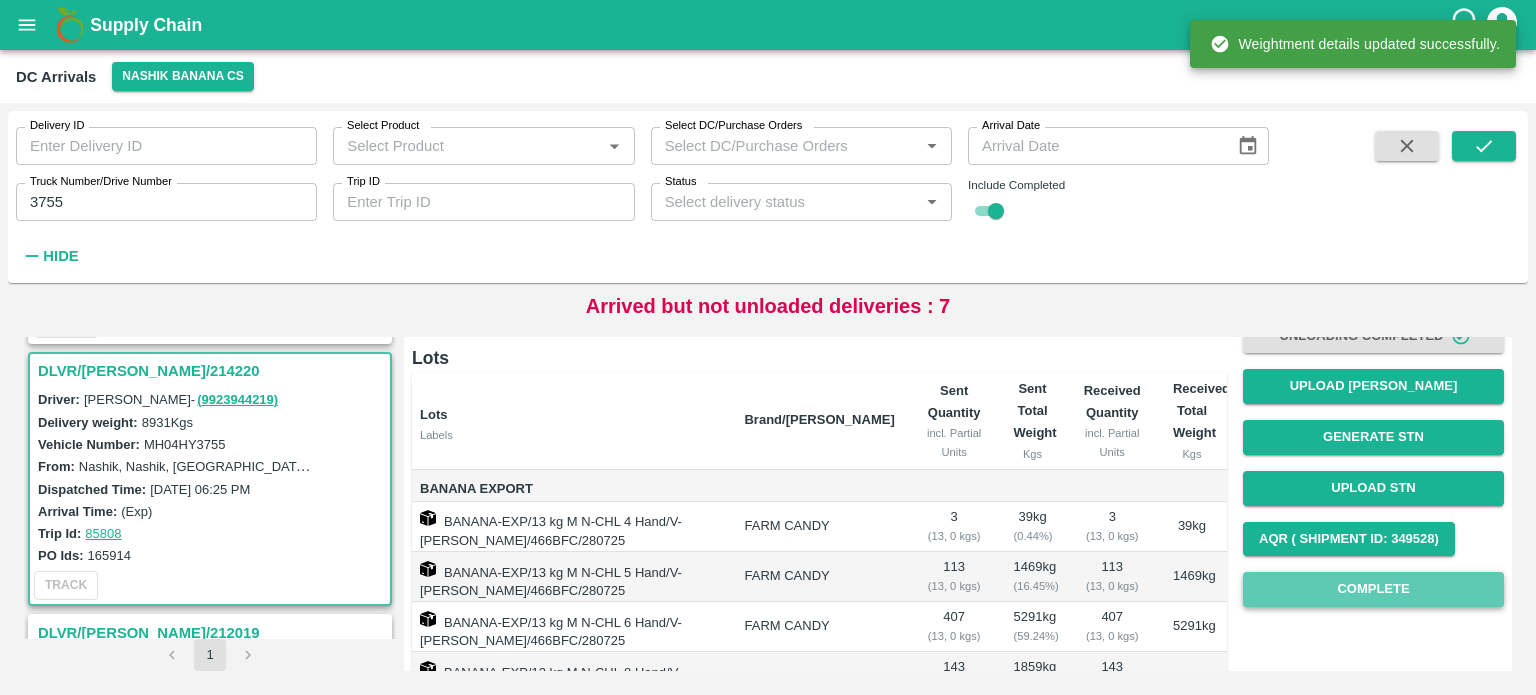 click on "Complete" at bounding box center (1373, 589) 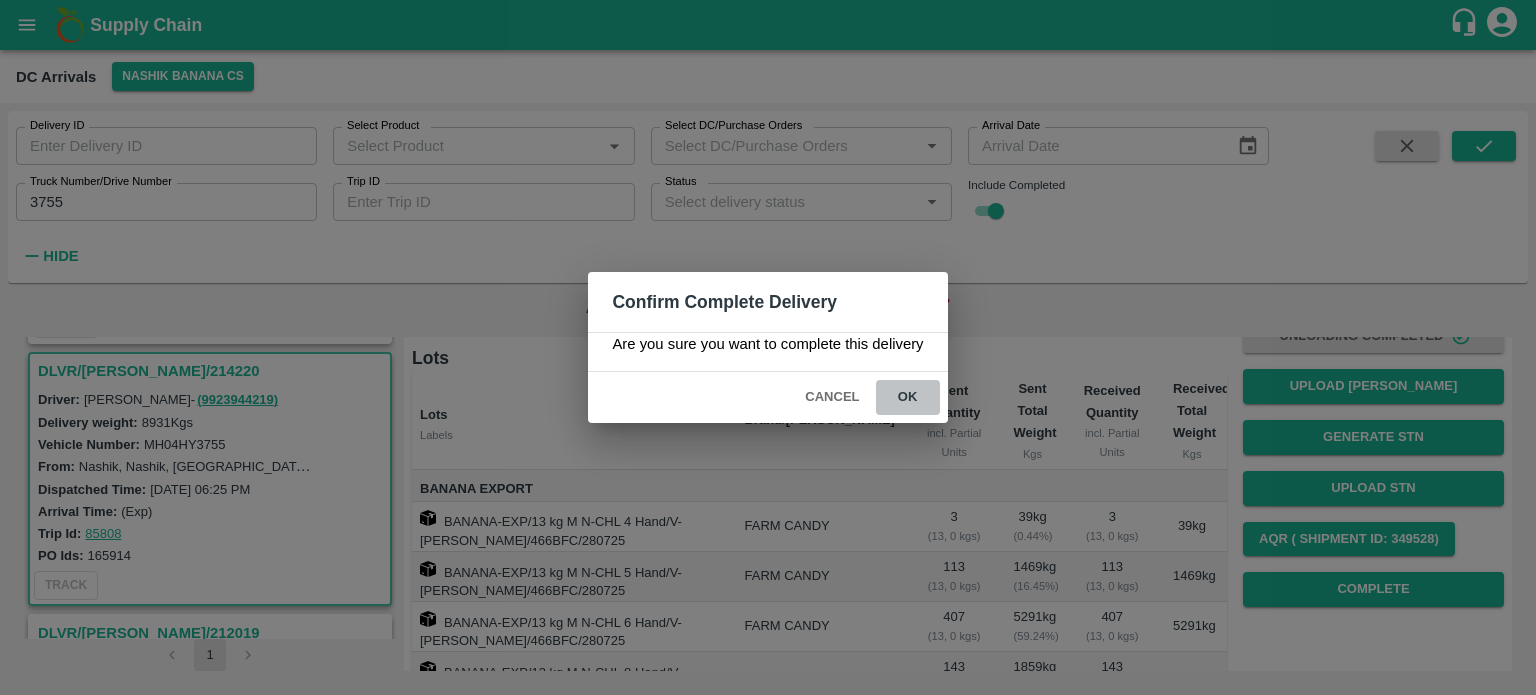 click on "ok" at bounding box center (908, 397) 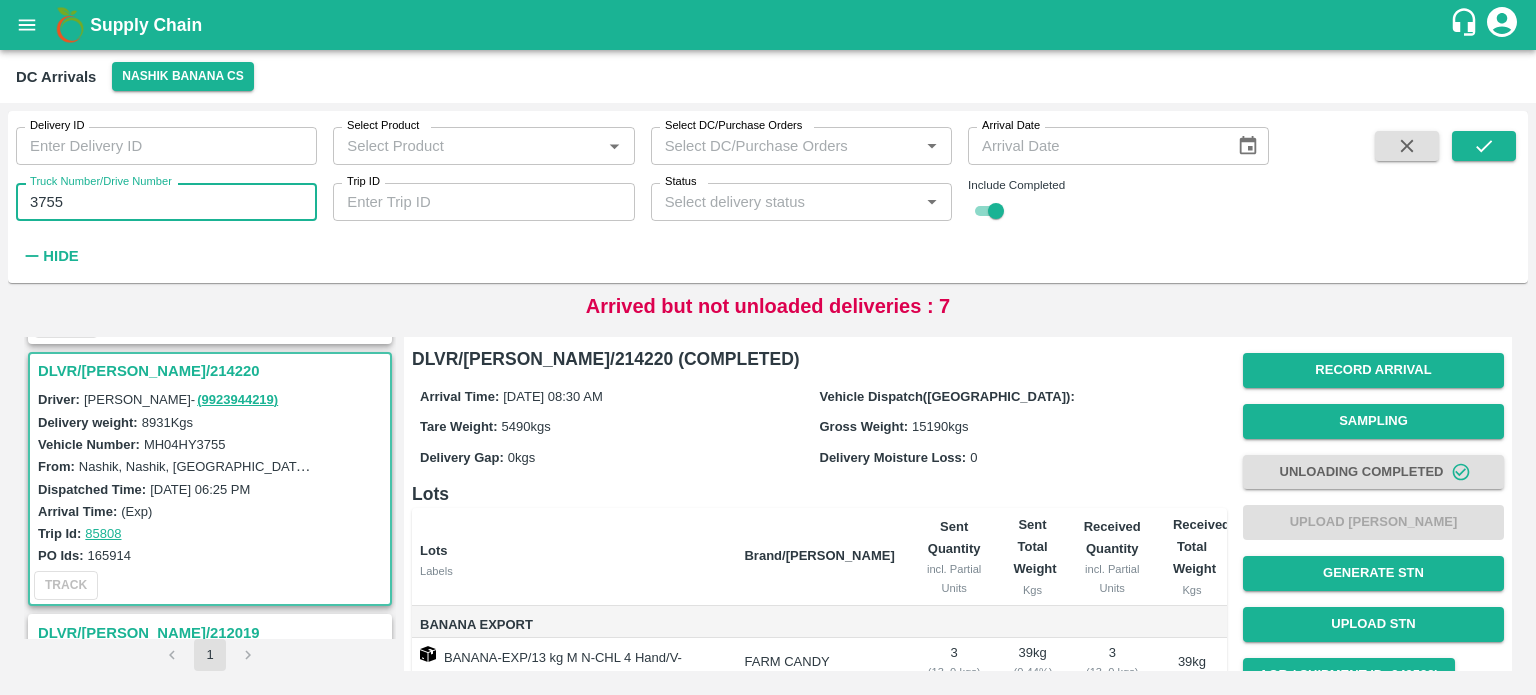 click on "3755" at bounding box center (166, 202) 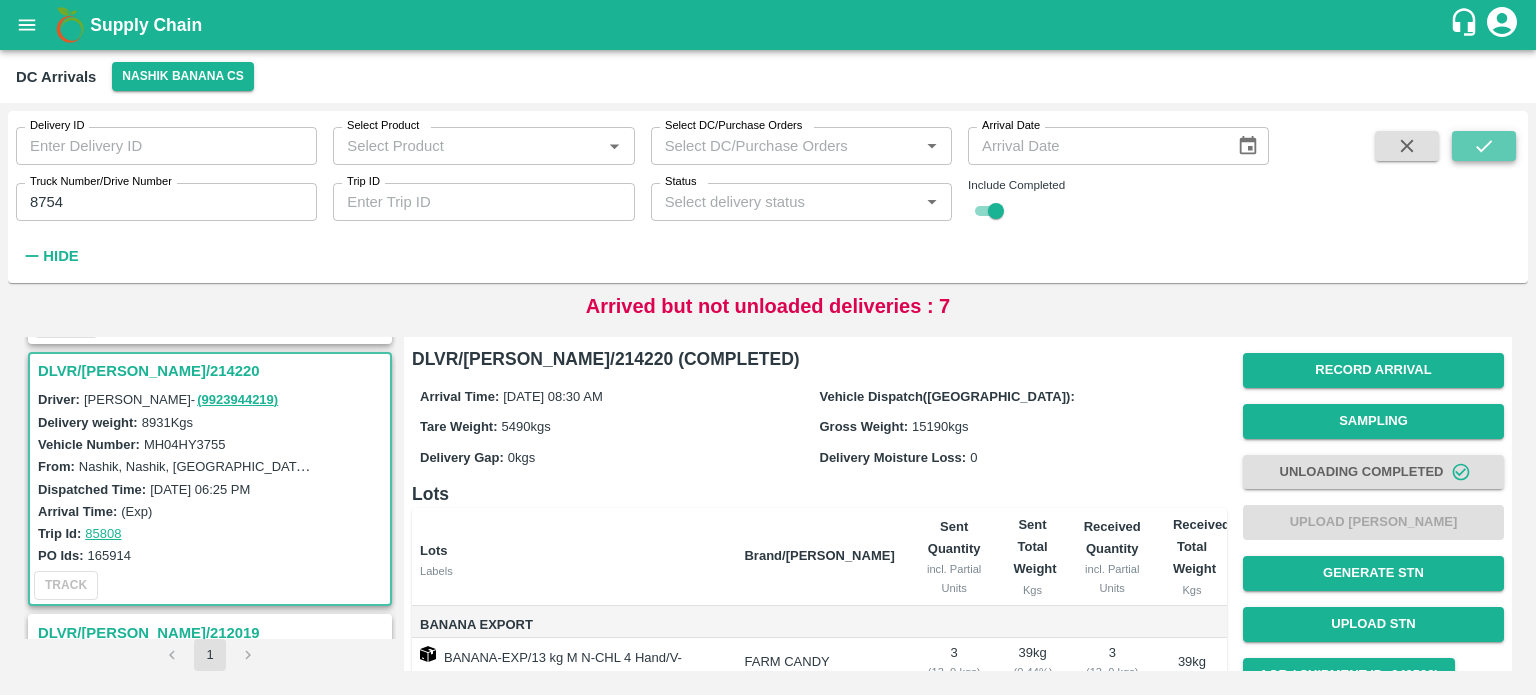 click 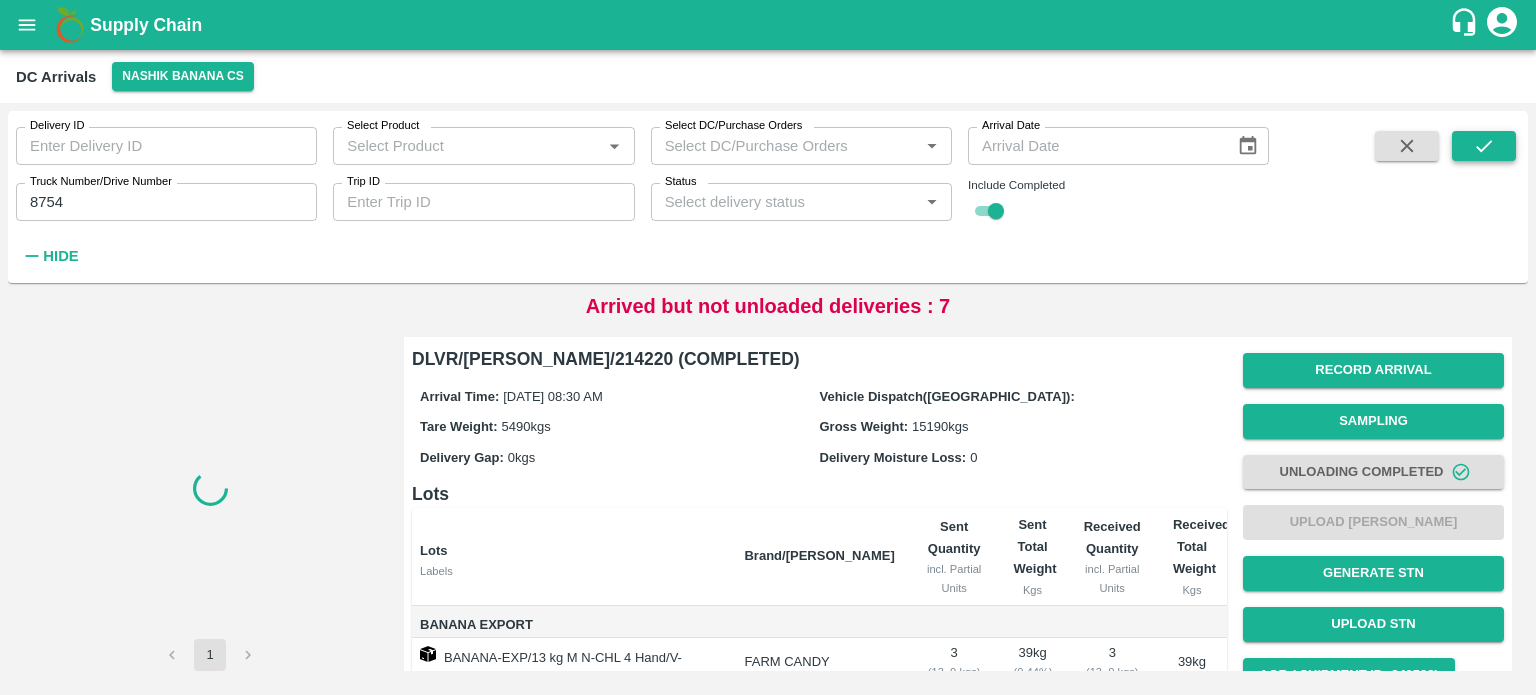 scroll, scrollTop: 0, scrollLeft: 0, axis: both 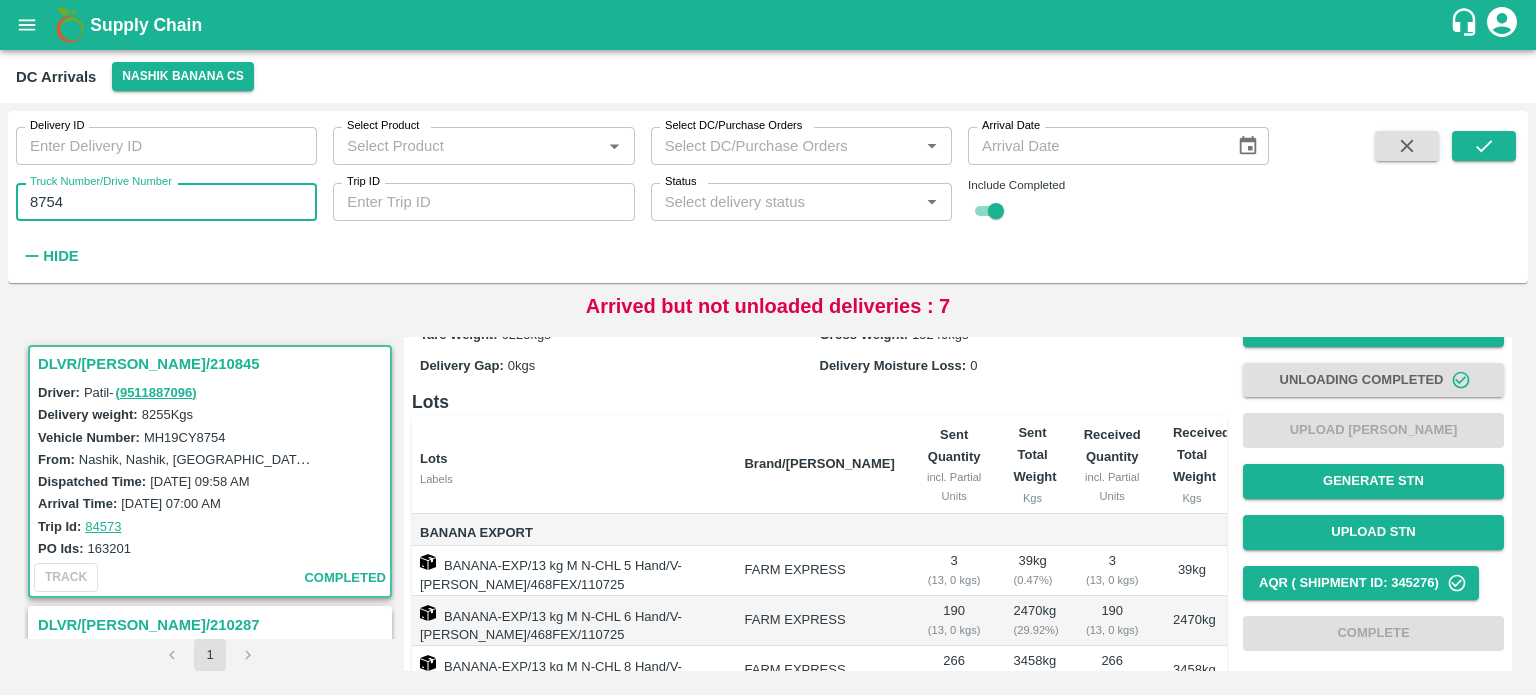 click on "8754" at bounding box center [166, 202] 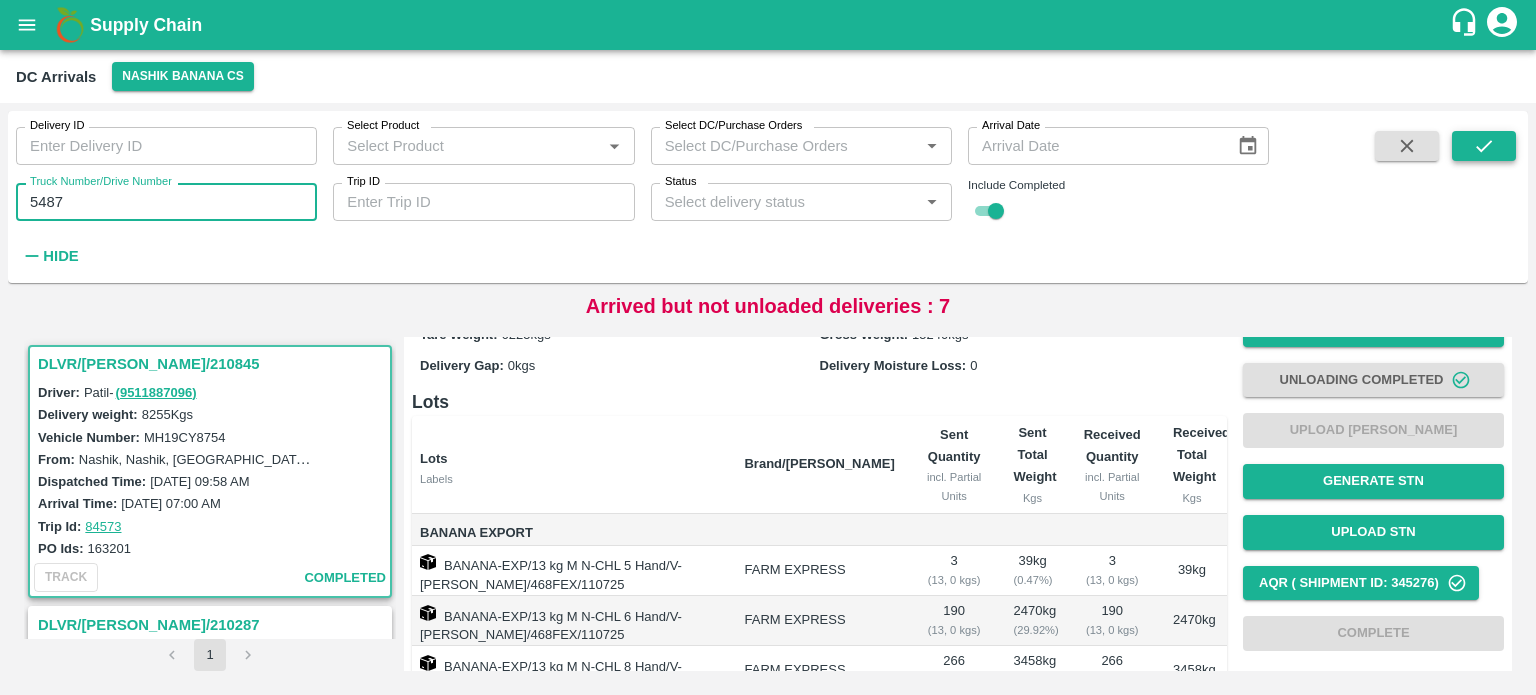 type on "5487" 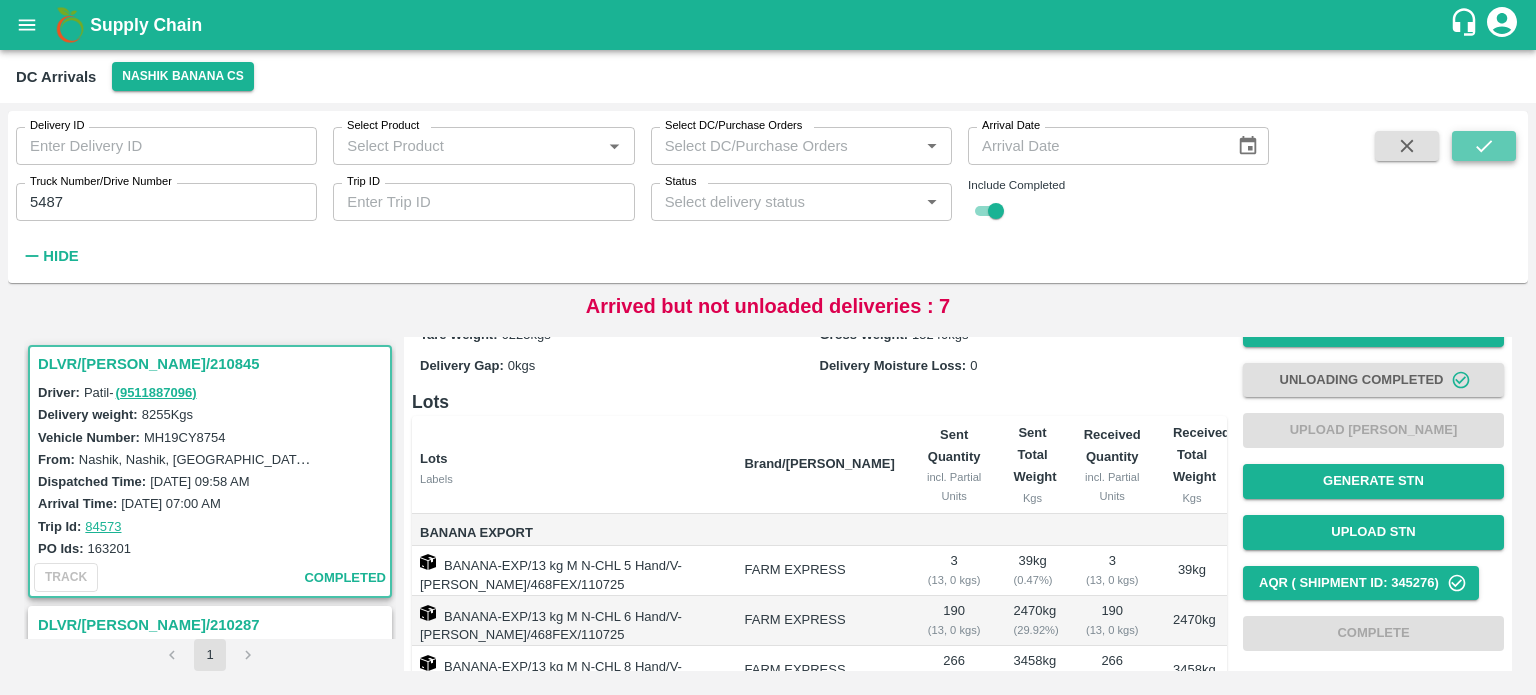 click at bounding box center [1484, 146] 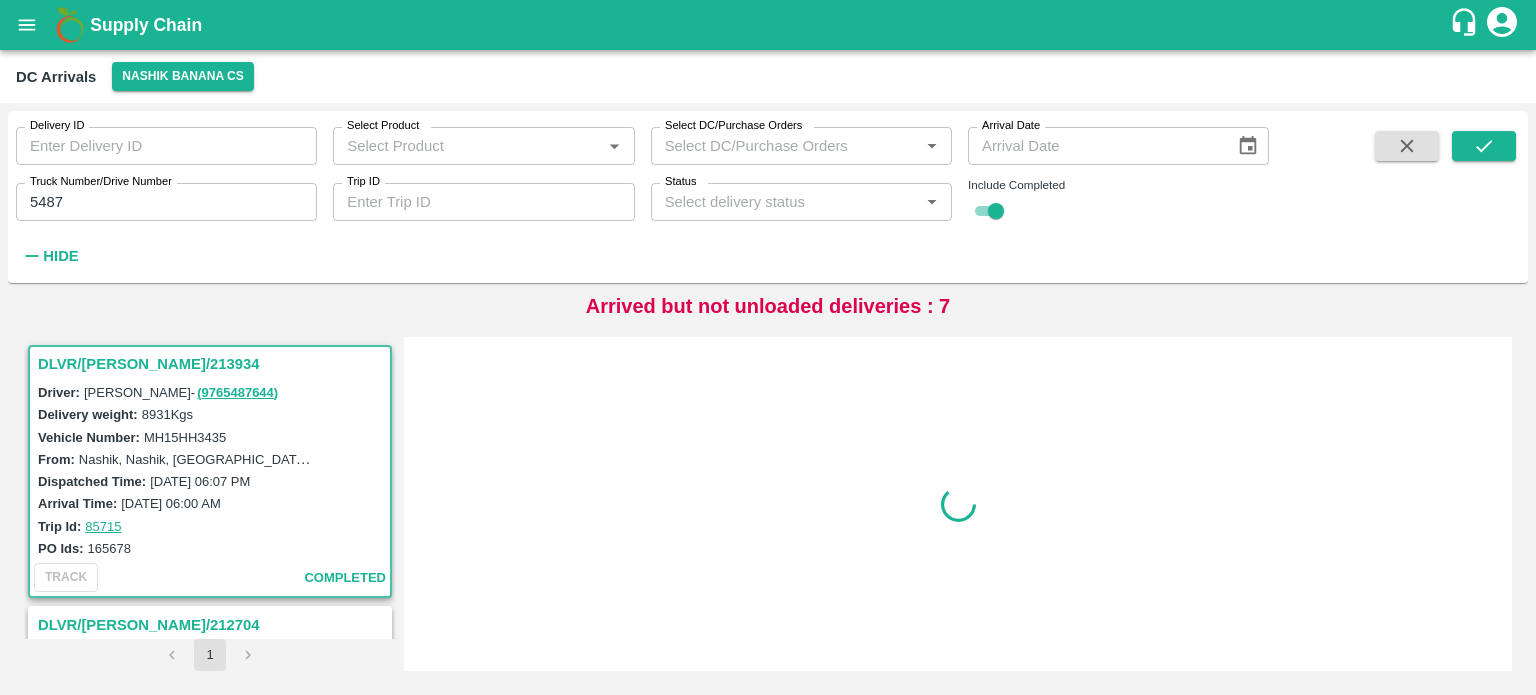 scroll, scrollTop: 0, scrollLeft: 0, axis: both 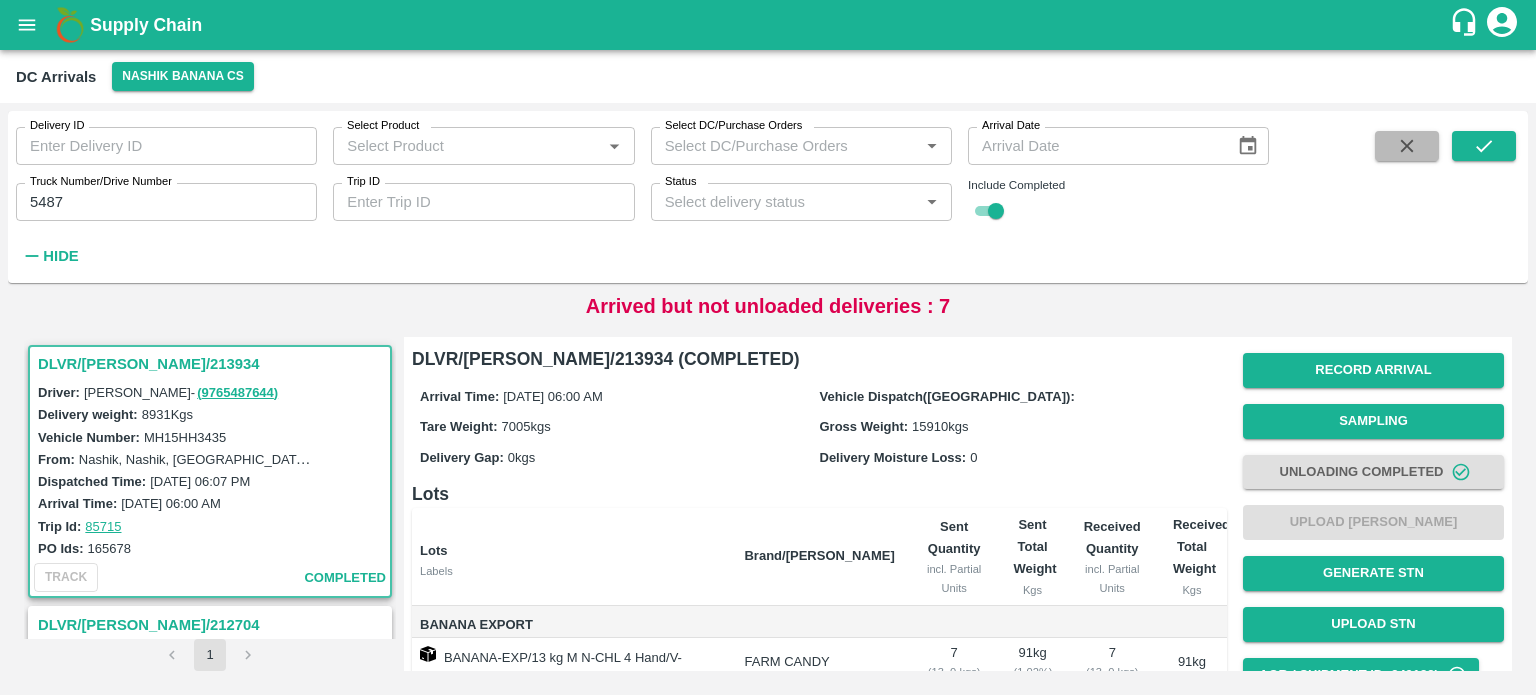 click at bounding box center [1407, 146] 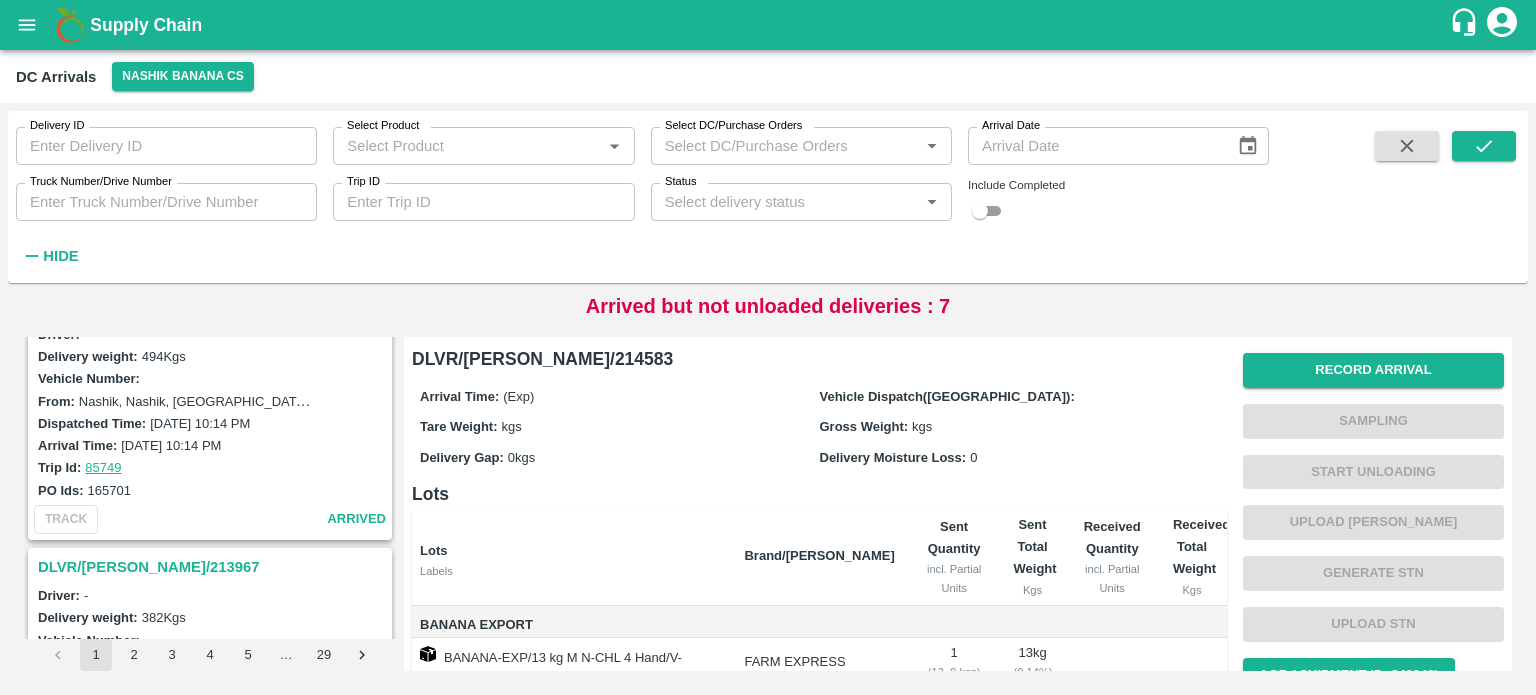 scroll, scrollTop: 6211, scrollLeft: 0, axis: vertical 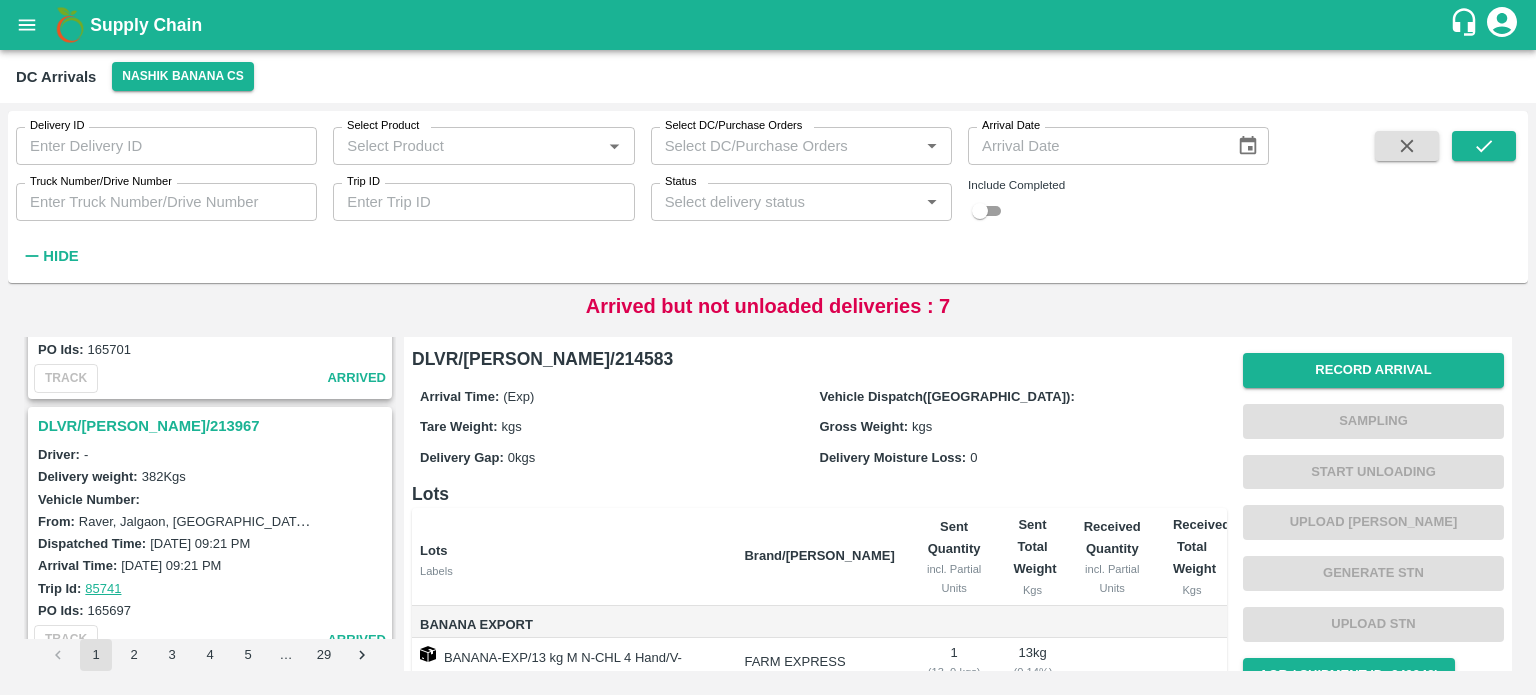 click on "DLVR/[PERSON_NAME]/213967" at bounding box center [213, 426] 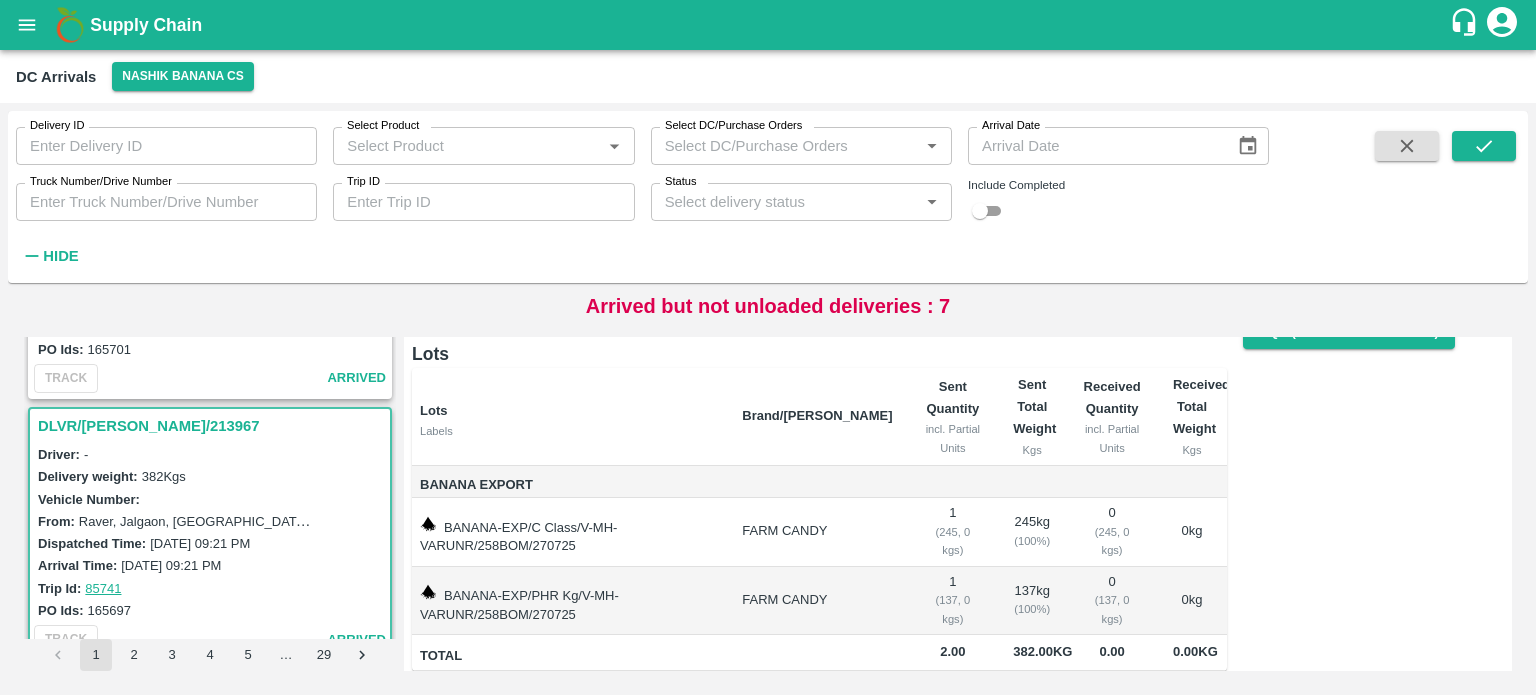 scroll, scrollTop: 0, scrollLeft: 0, axis: both 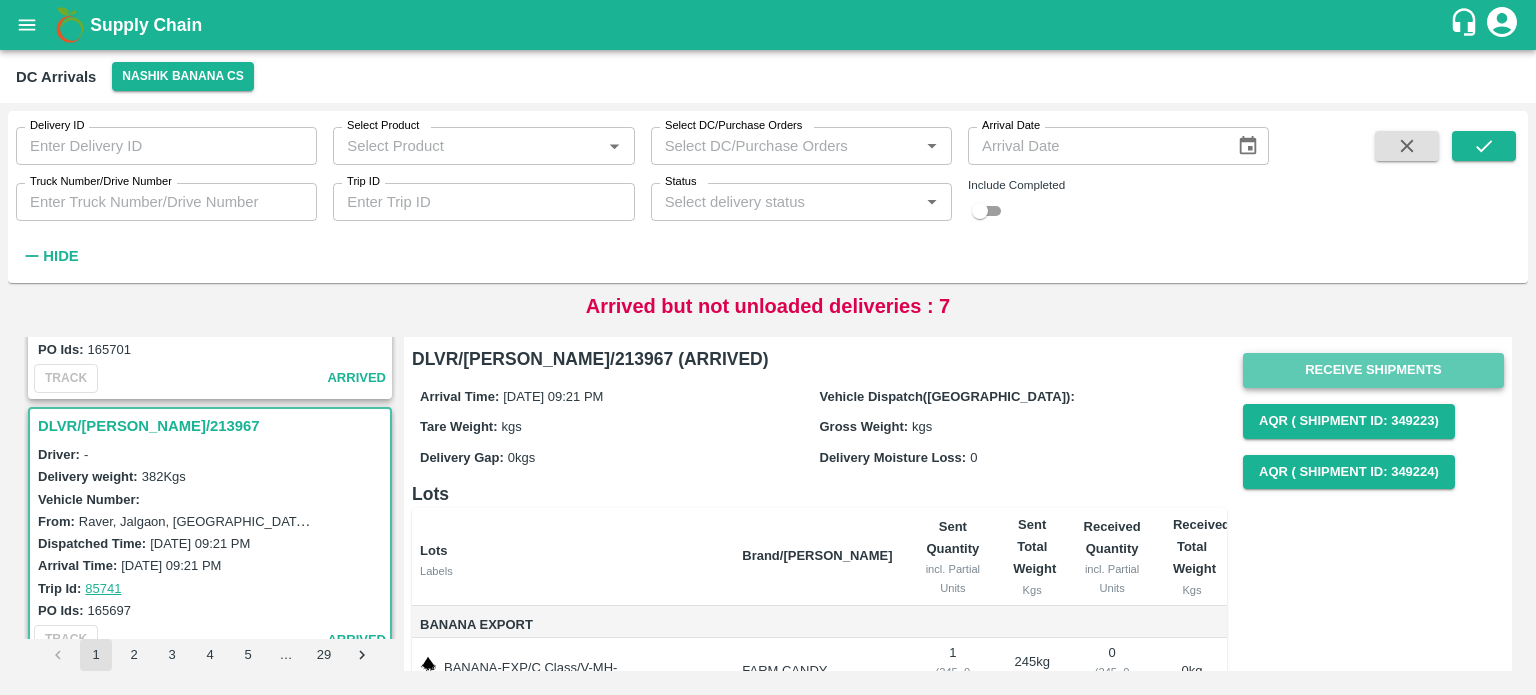click on "Receive Shipments" at bounding box center (1373, 370) 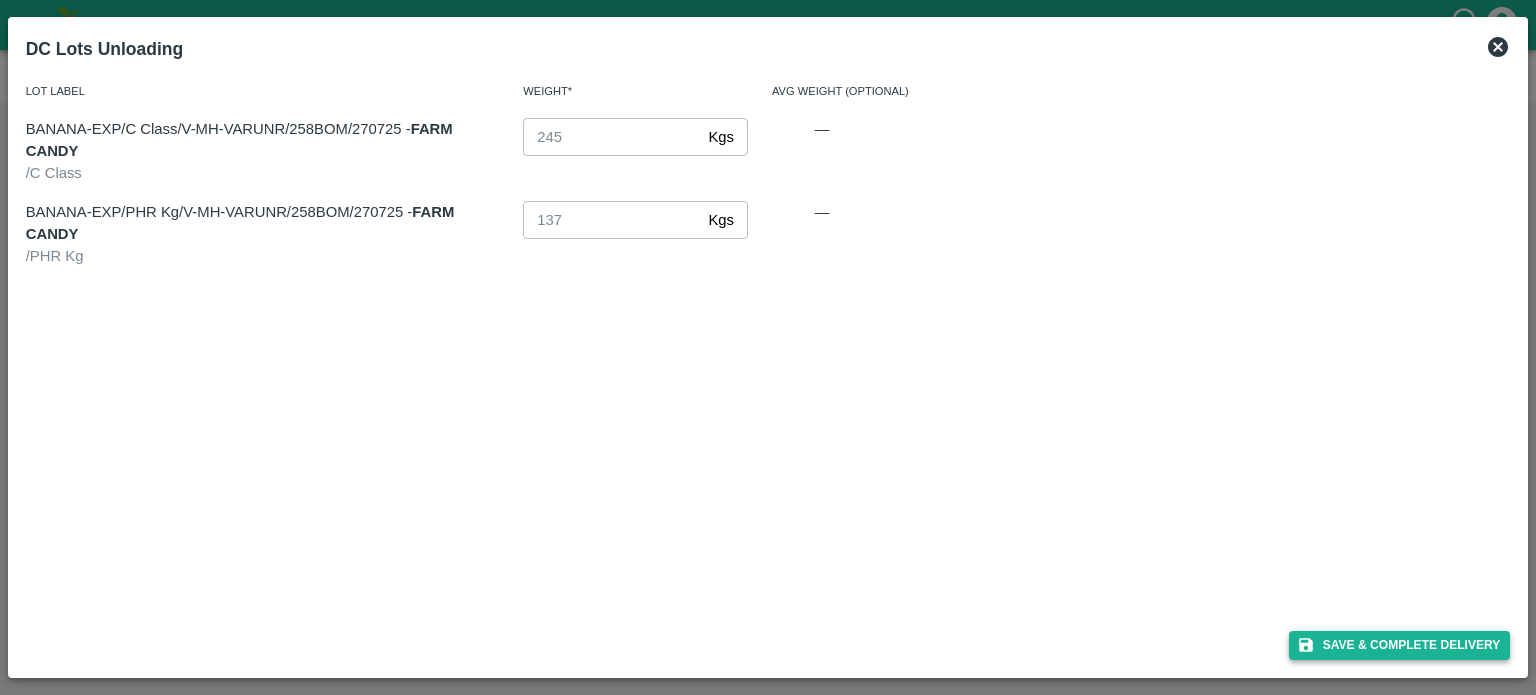 click on "Save & Complete Delivery" at bounding box center (1400, 645) 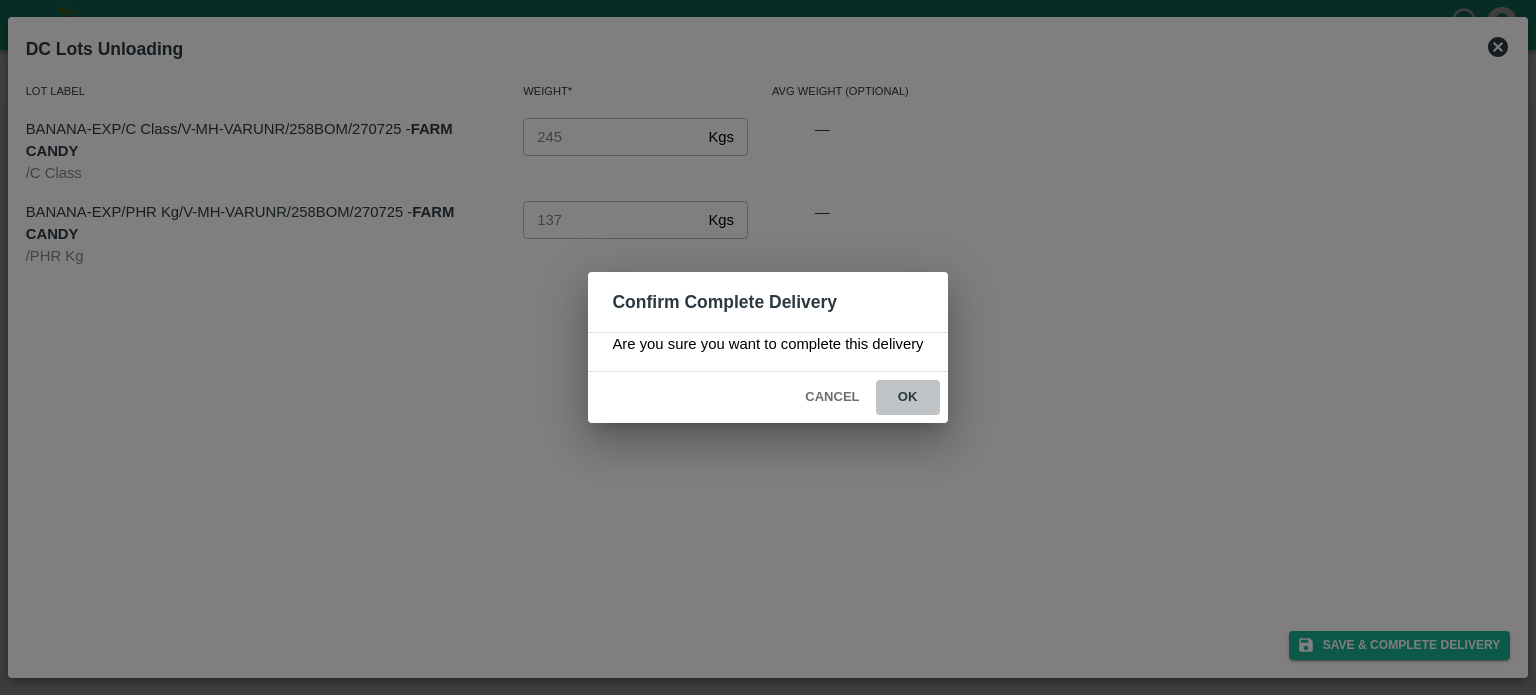 click on "ok" at bounding box center (908, 397) 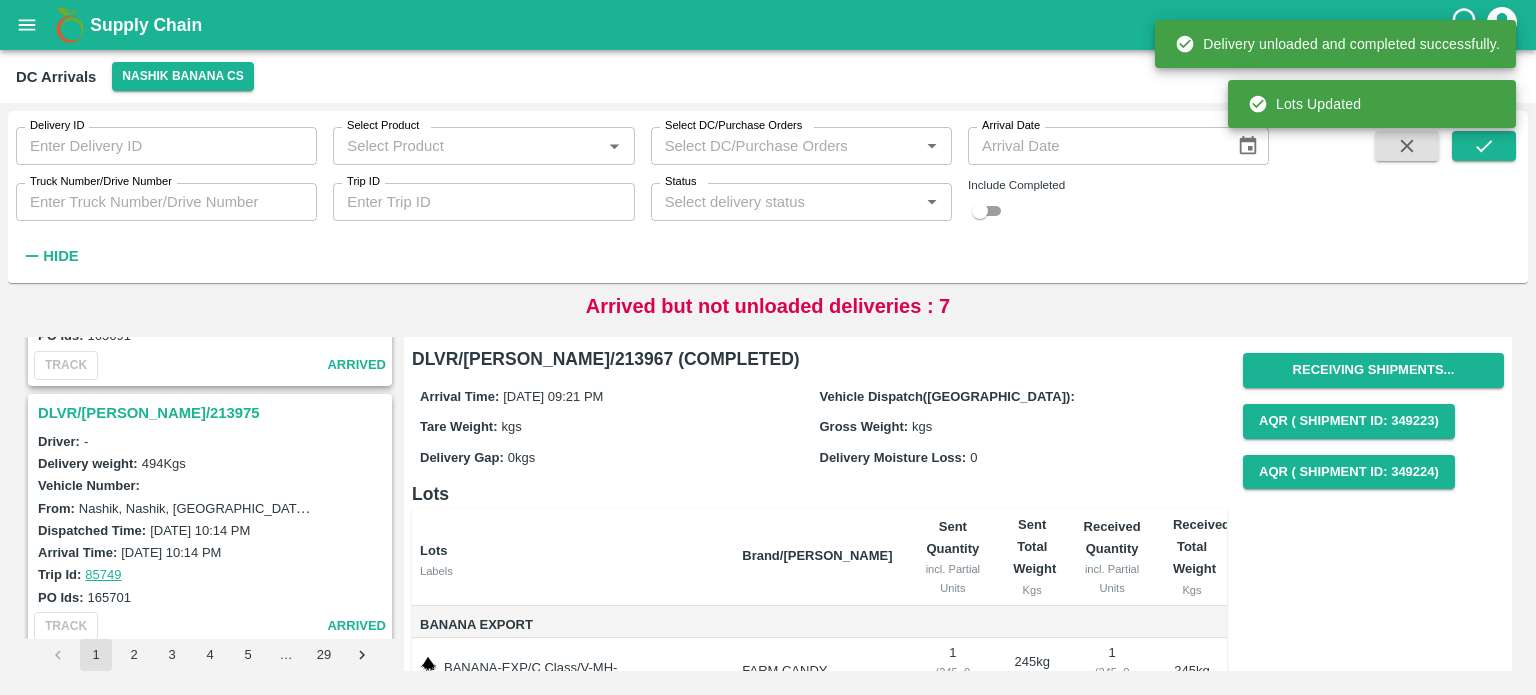 scroll, scrollTop: 5951, scrollLeft: 0, axis: vertical 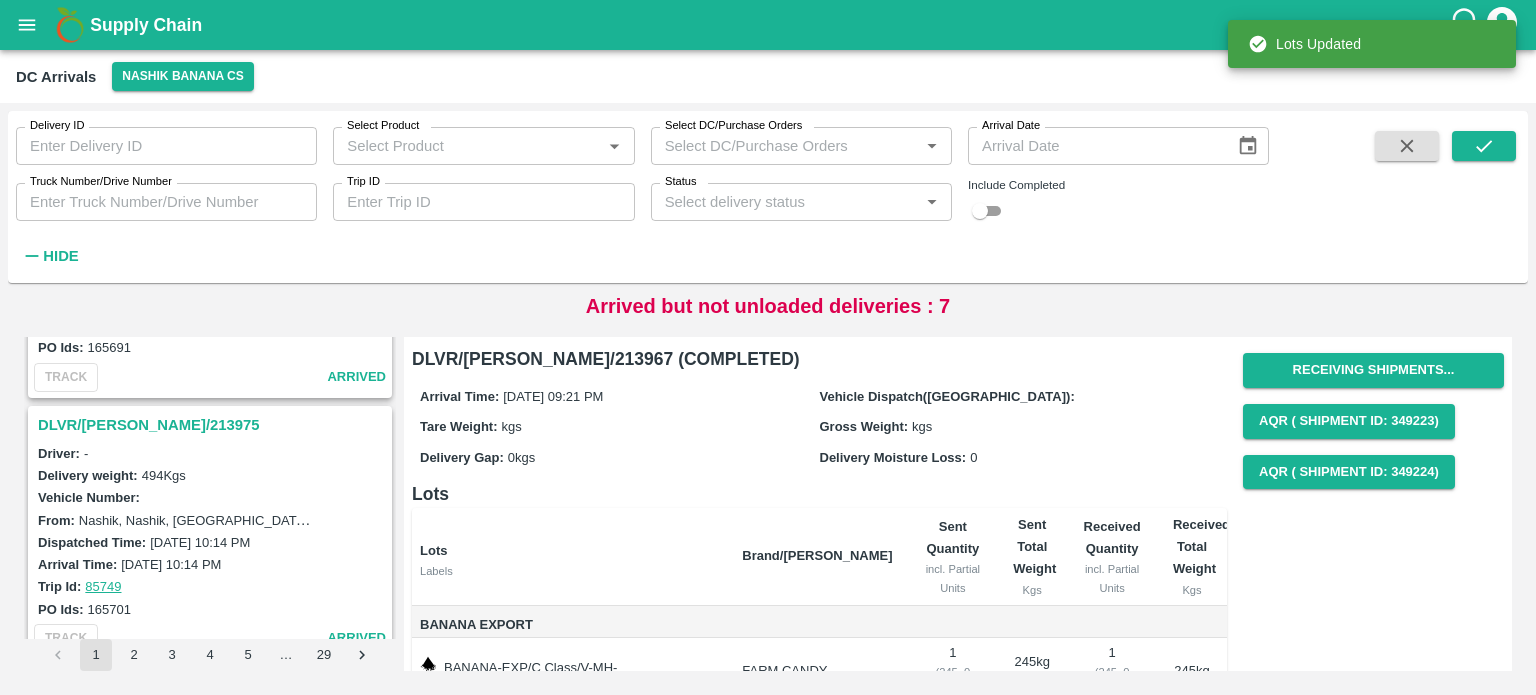 click on "DLVR/[PERSON_NAME]/213975" at bounding box center [213, 425] 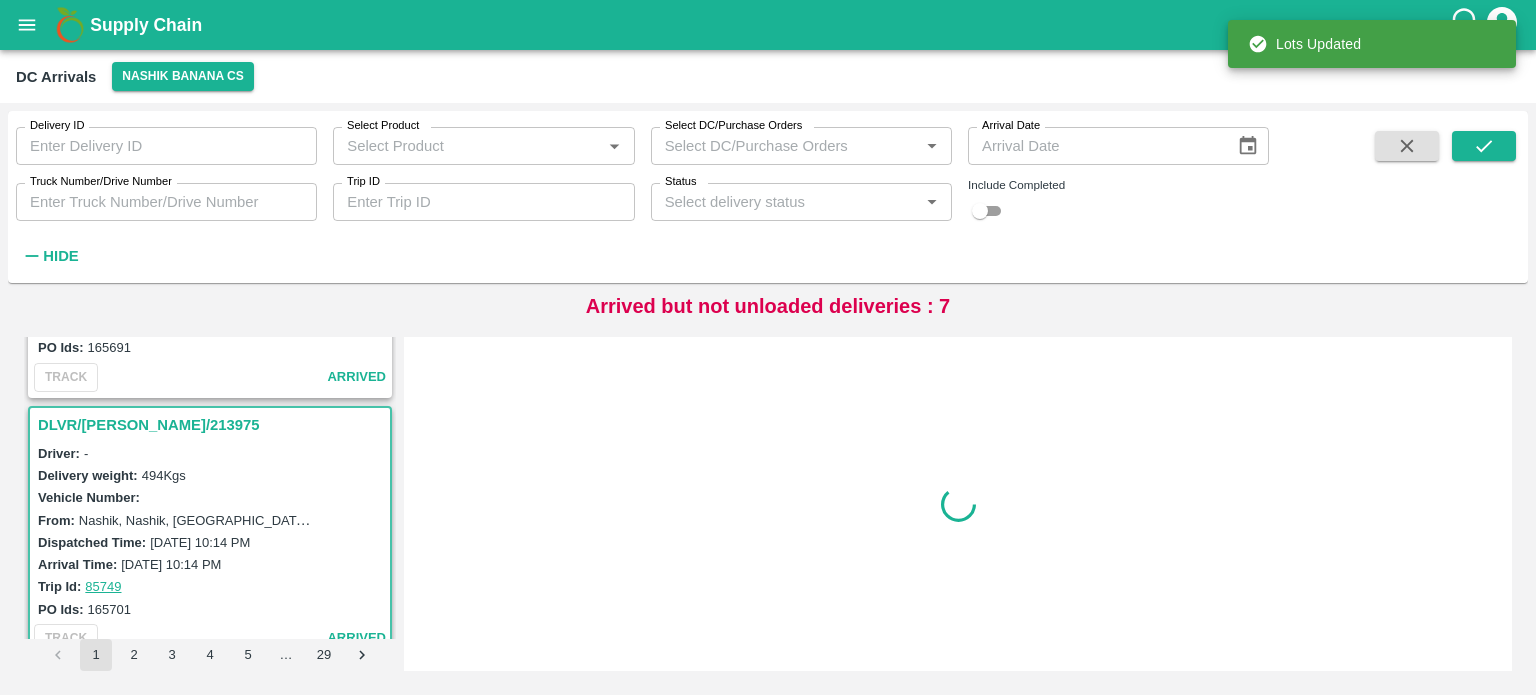 scroll, scrollTop: 5992, scrollLeft: 0, axis: vertical 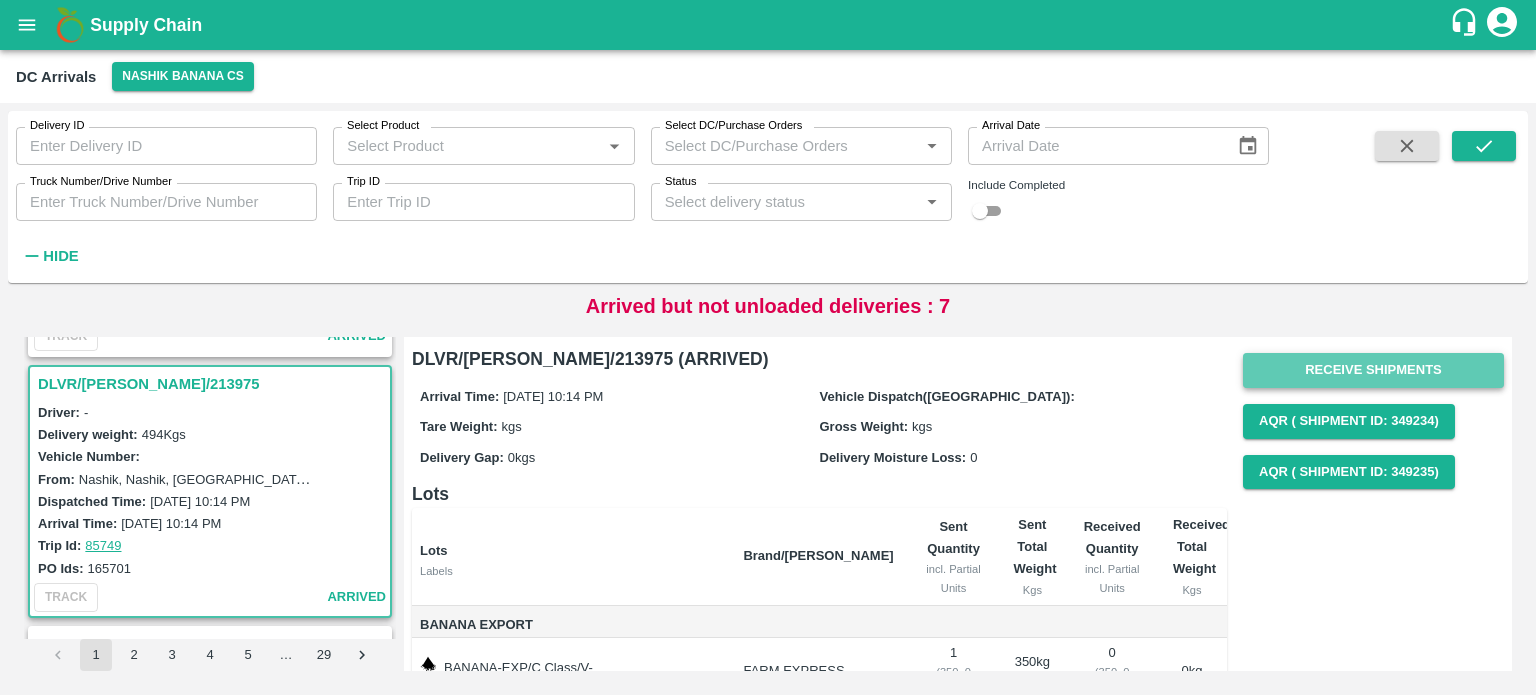 click on "Receive Shipments" at bounding box center [1373, 370] 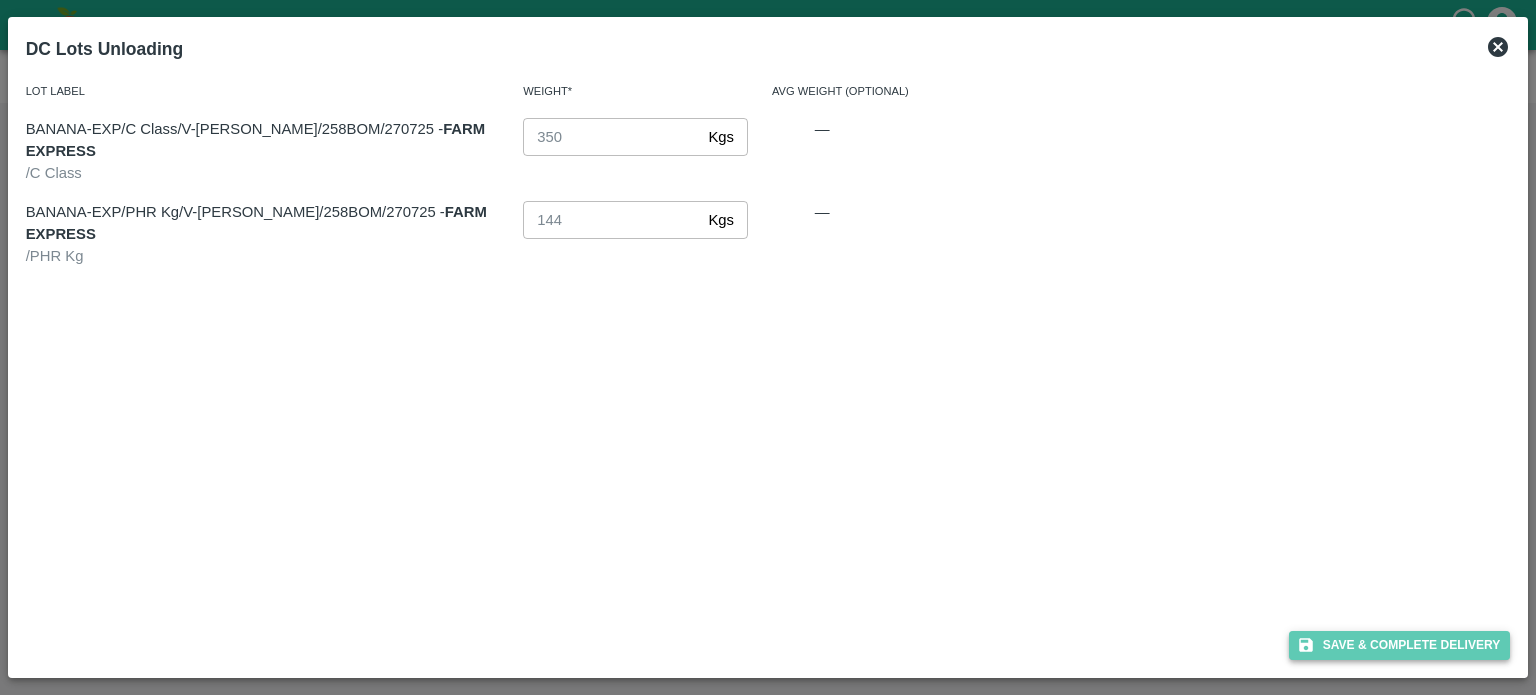 click on "Save & Complete Delivery" at bounding box center (1400, 645) 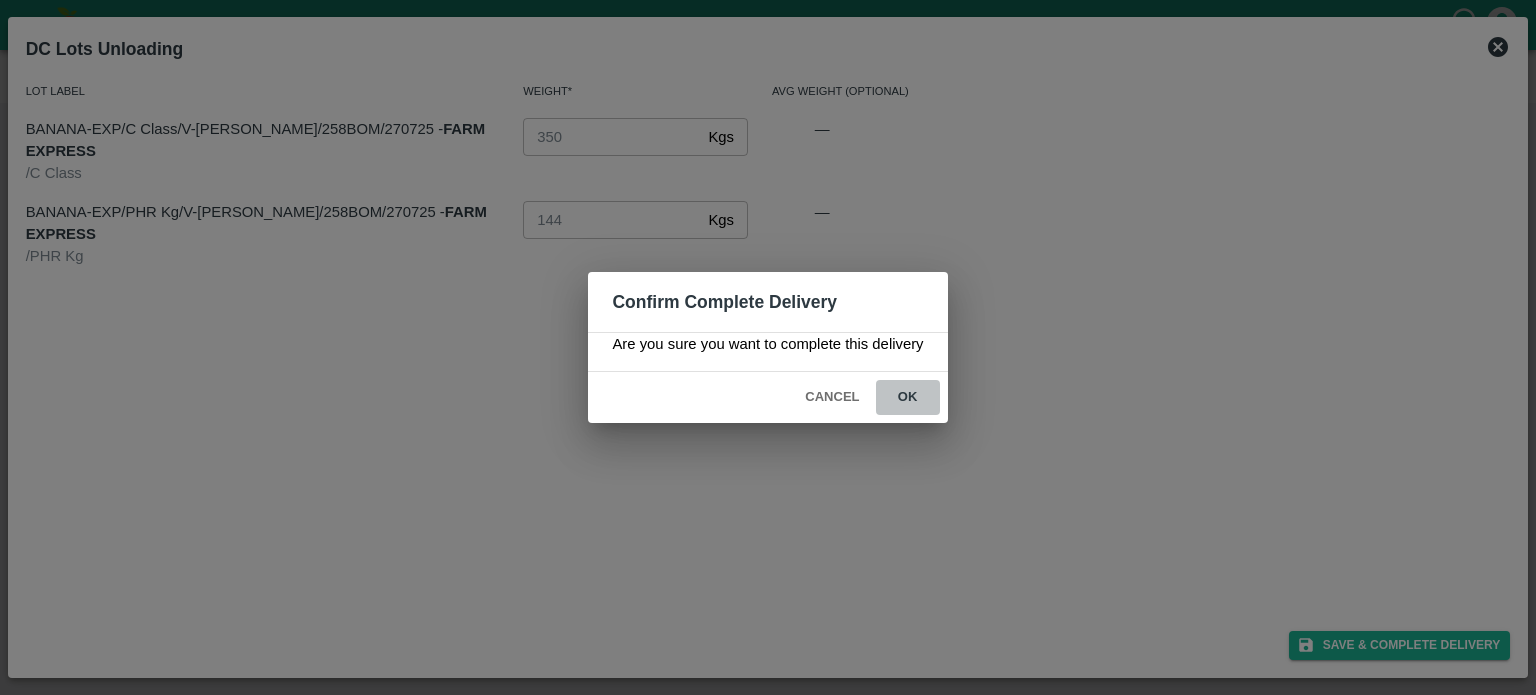 click on "ok" at bounding box center [908, 397] 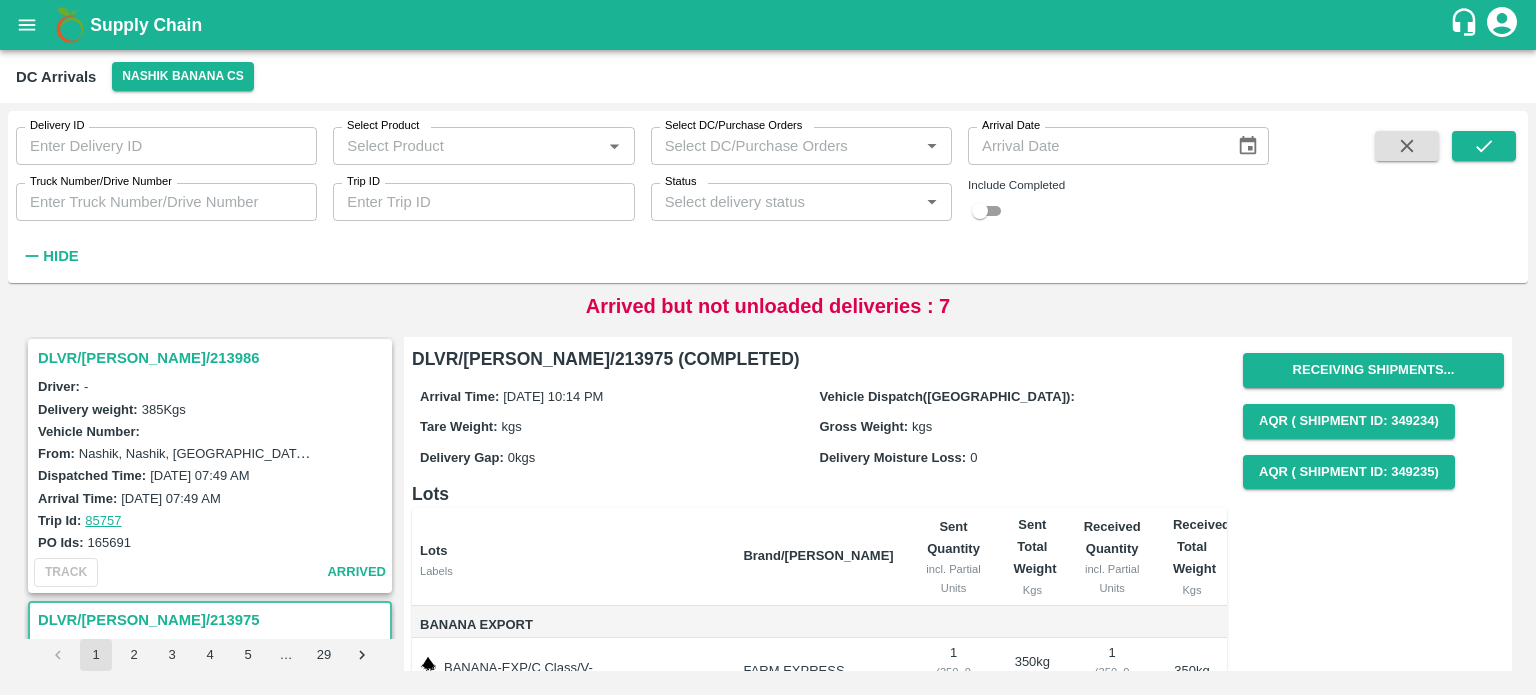 scroll, scrollTop: 5656, scrollLeft: 0, axis: vertical 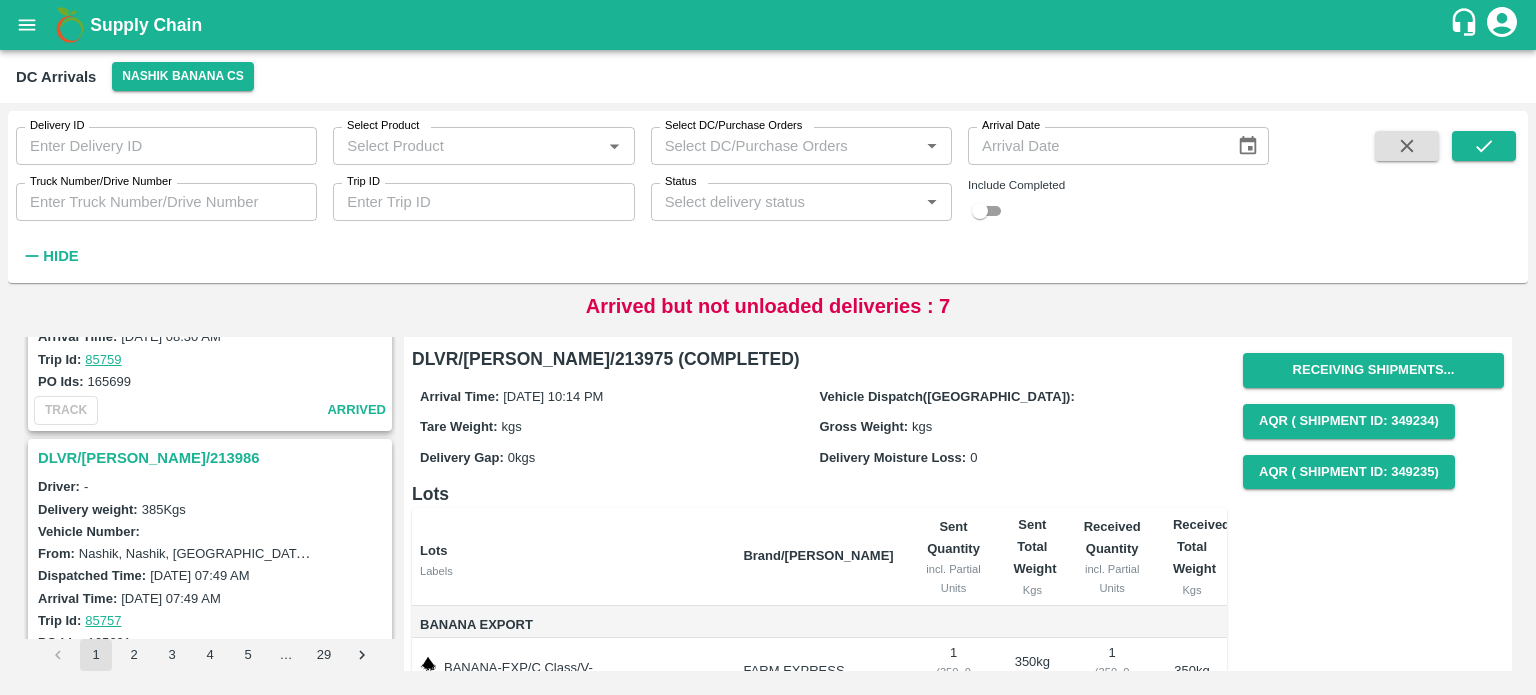 click on "DLVR/[PERSON_NAME]/213986" at bounding box center (213, 458) 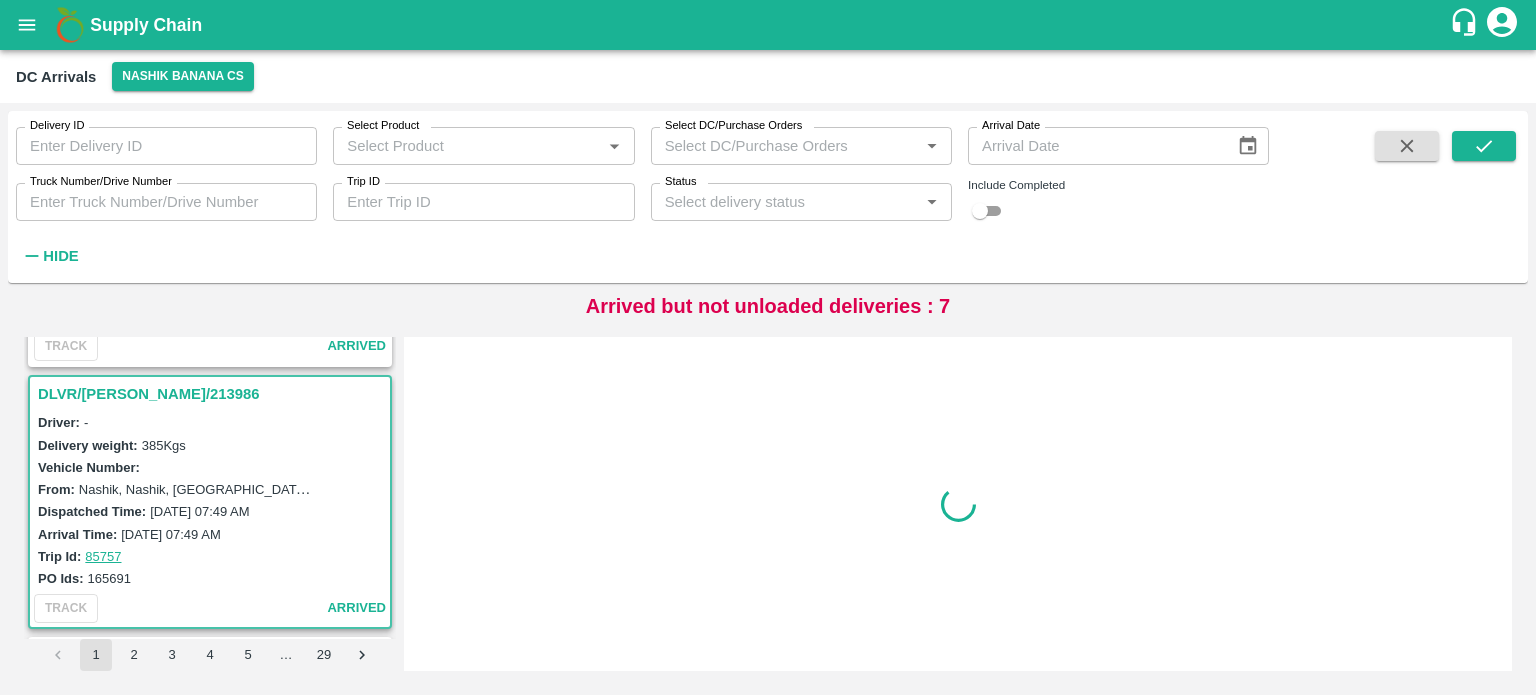 scroll, scrollTop: 5732, scrollLeft: 0, axis: vertical 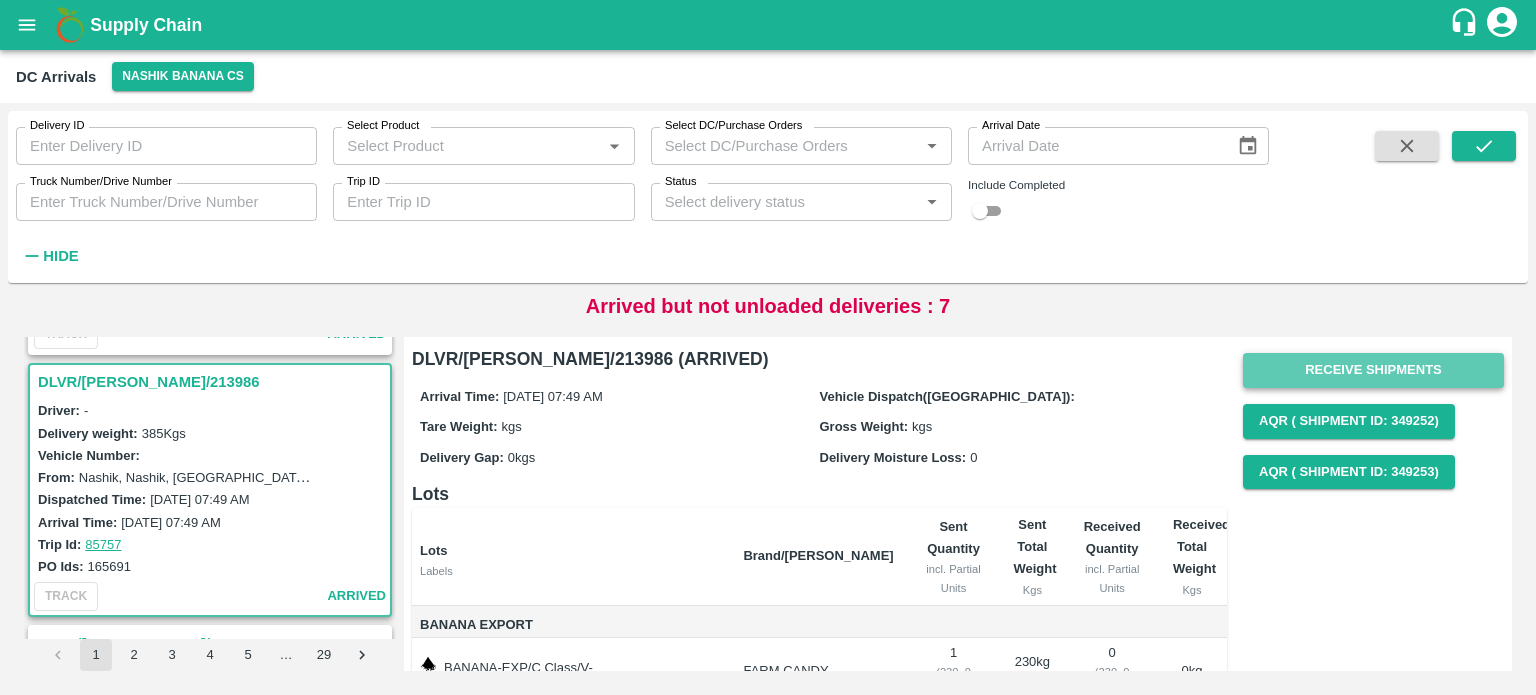 click on "Receive Shipments" at bounding box center (1373, 370) 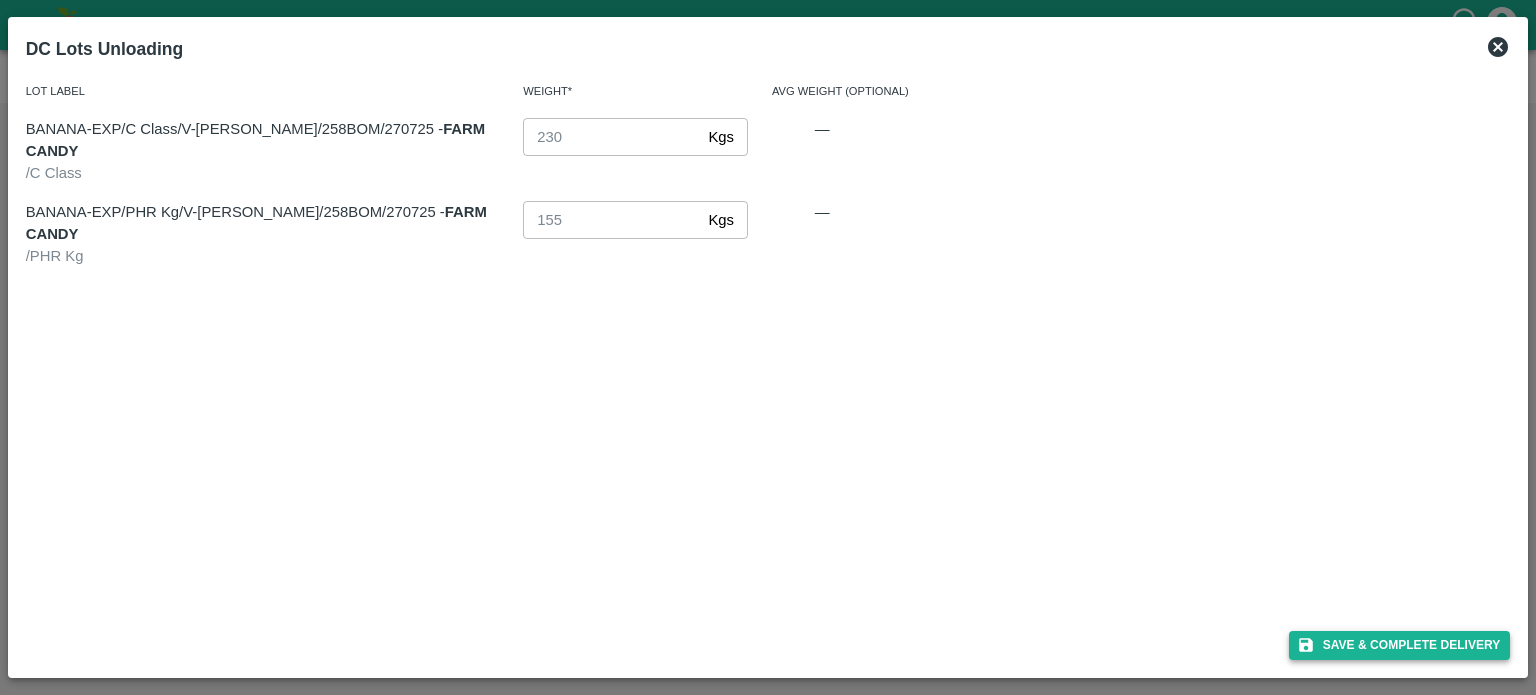 click on "Save & Complete Delivery" at bounding box center [1400, 645] 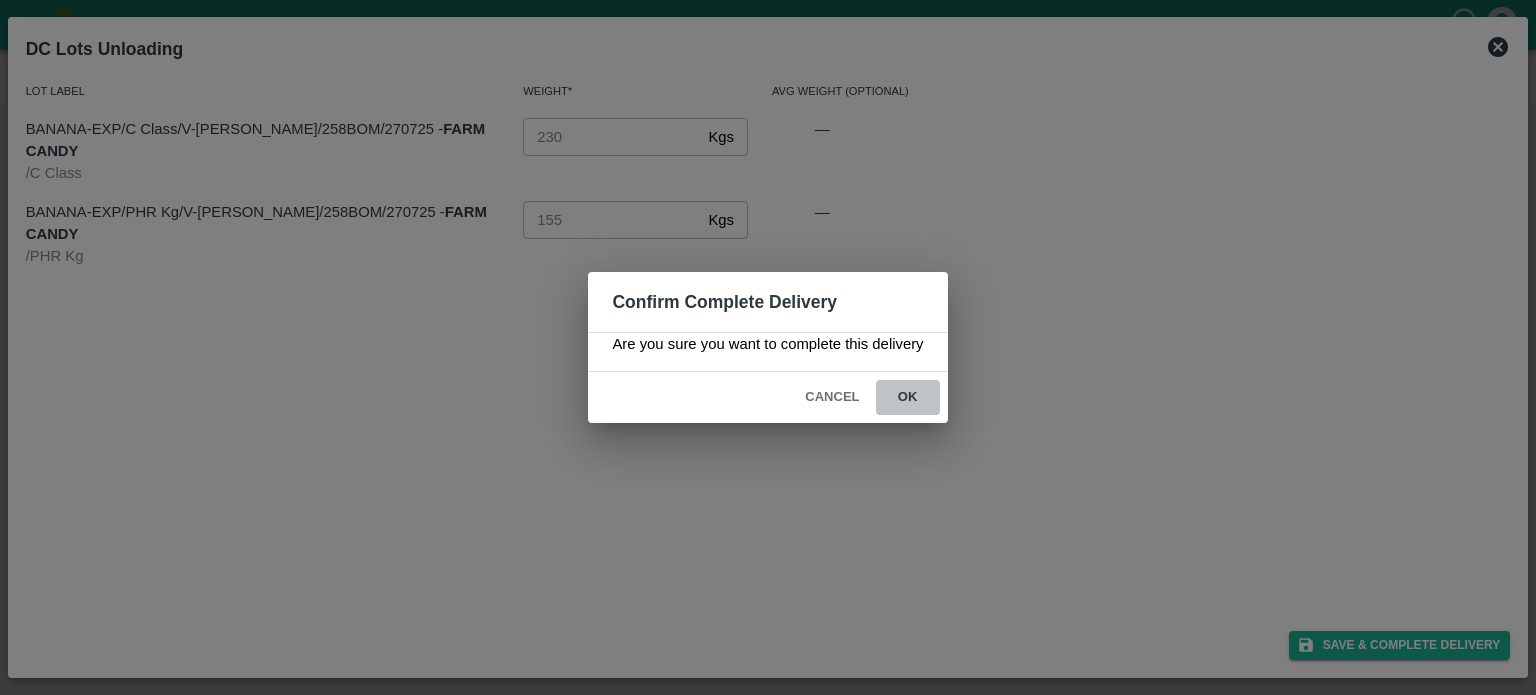 click on "ok" at bounding box center [908, 397] 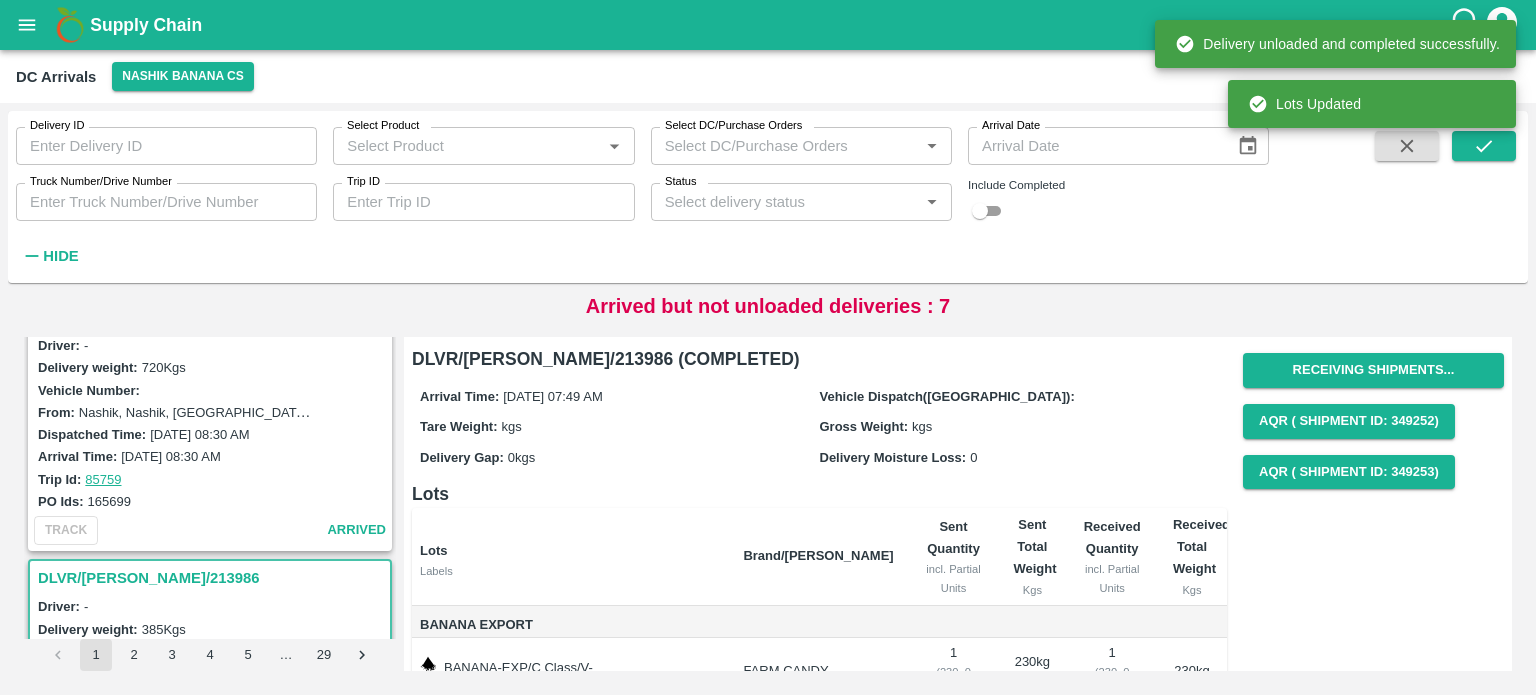 scroll, scrollTop: 5416, scrollLeft: 0, axis: vertical 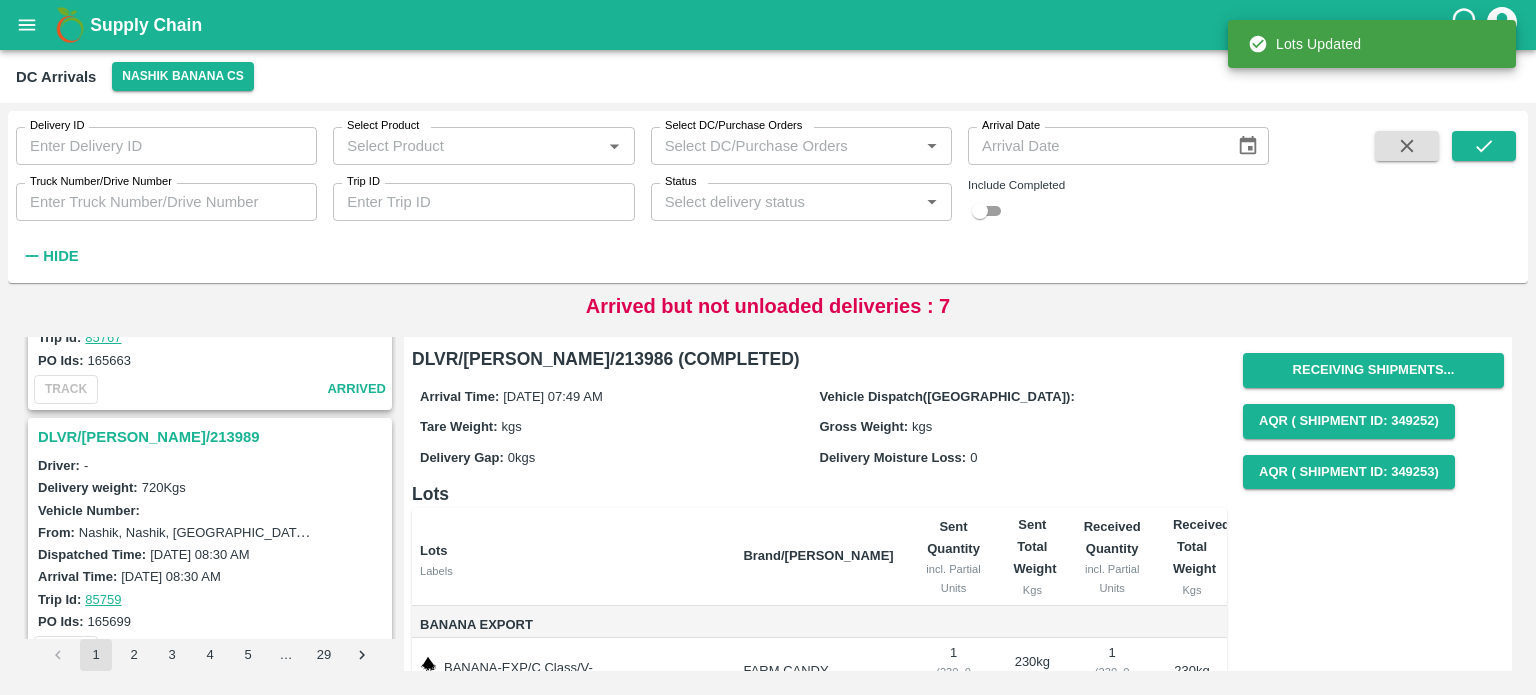 click on "DLVR/[PERSON_NAME]/213989" at bounding box center [213, 437] 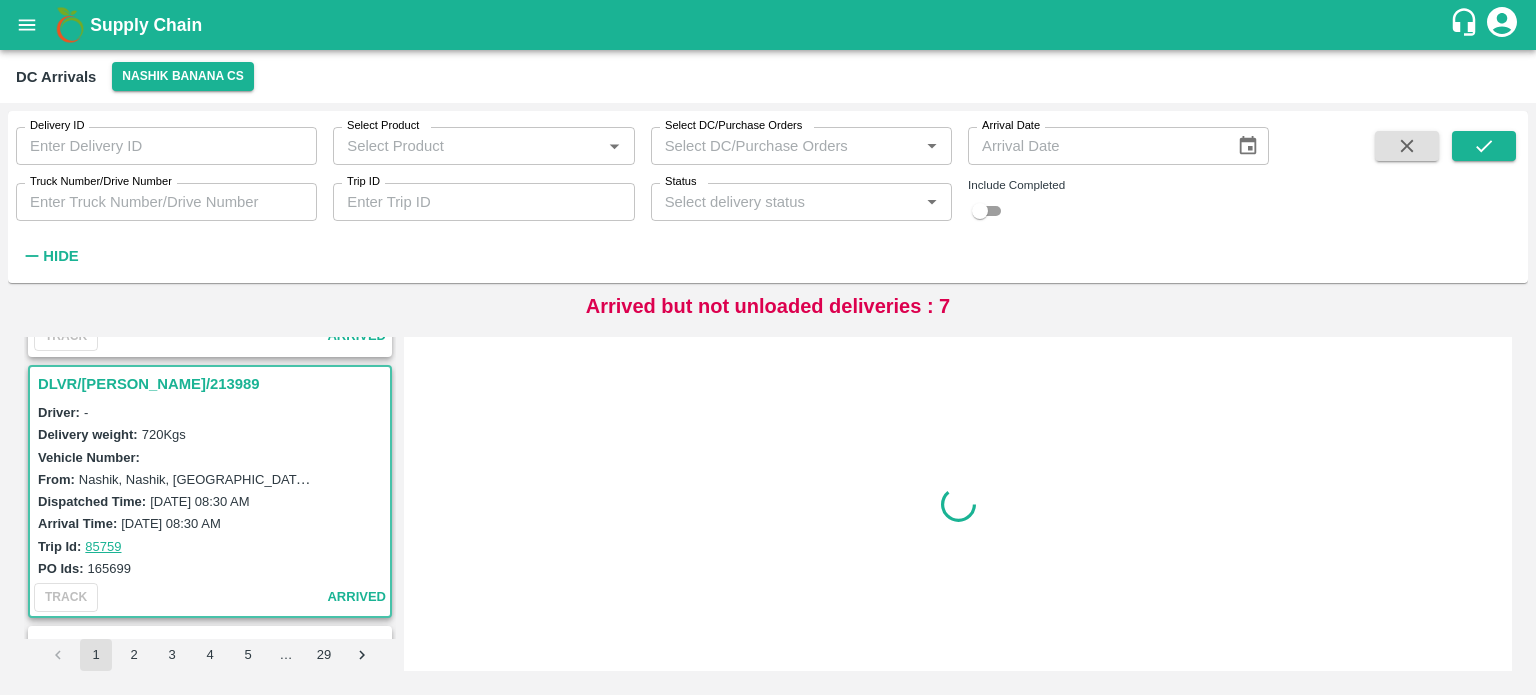 scroll, scrollTop: 5472, scrollLeft: 0, axis: vertical 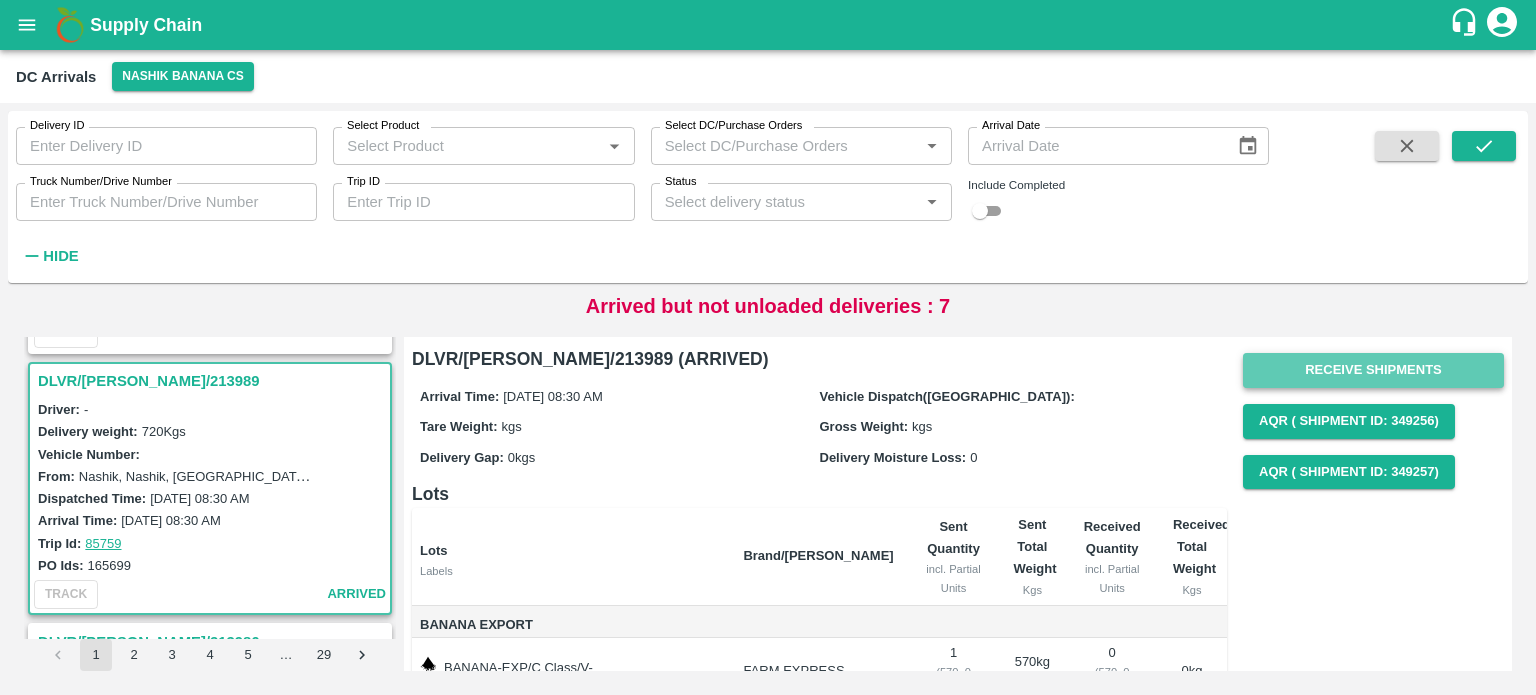 click on "Receive Shipments" at bounding box center [1373, 370] 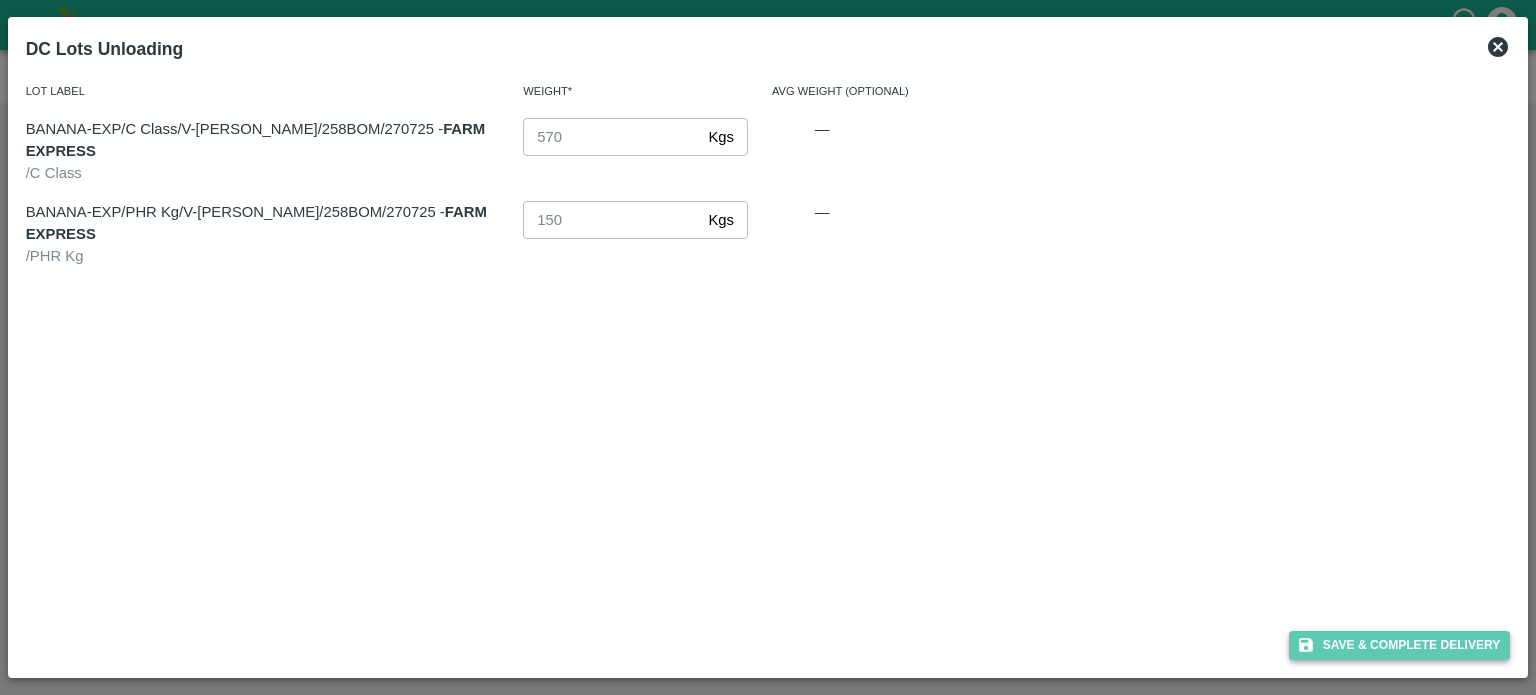 click on "Save & Complete Delivery" at bounding box center [1400, 645] 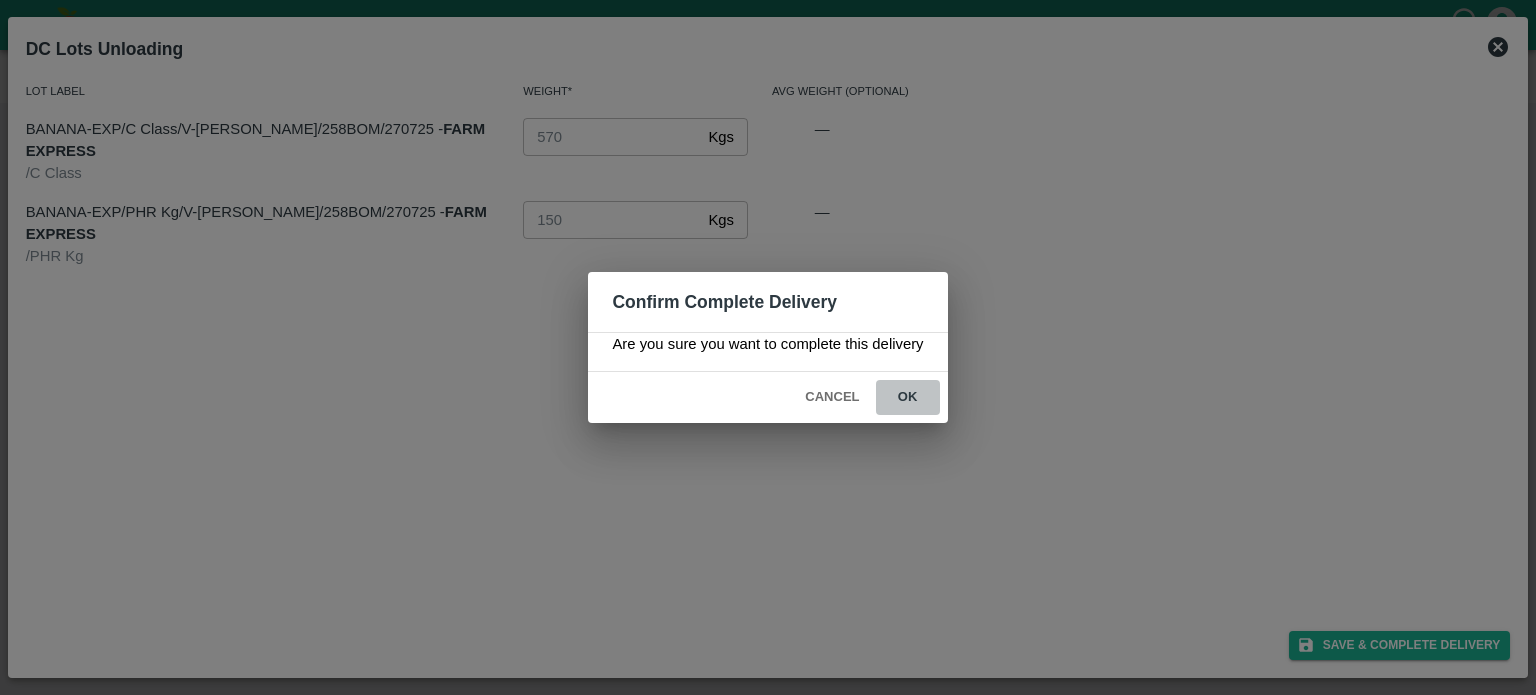 click on "ok" at bounding box center [908, 397] 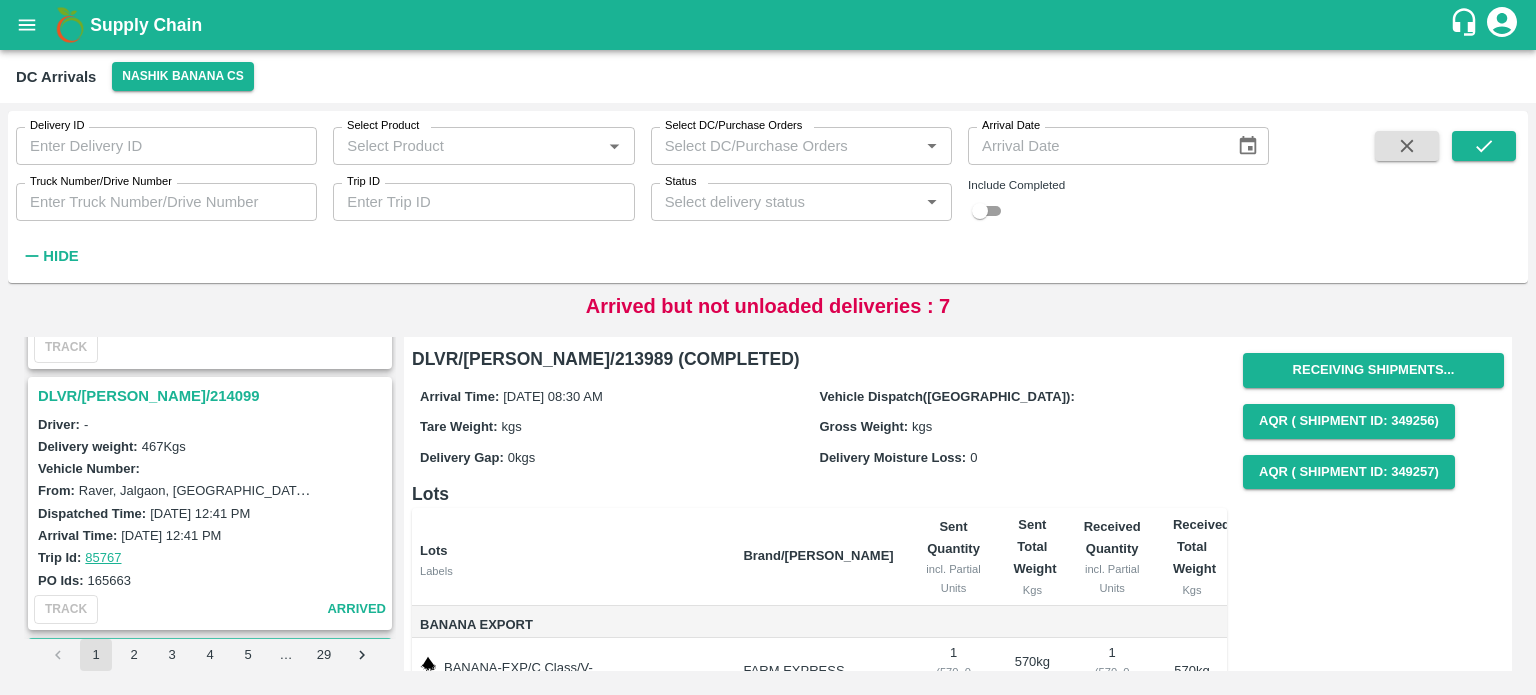 scroll, scrollTop: 5175, scrollLeft: 0, axis: vertical 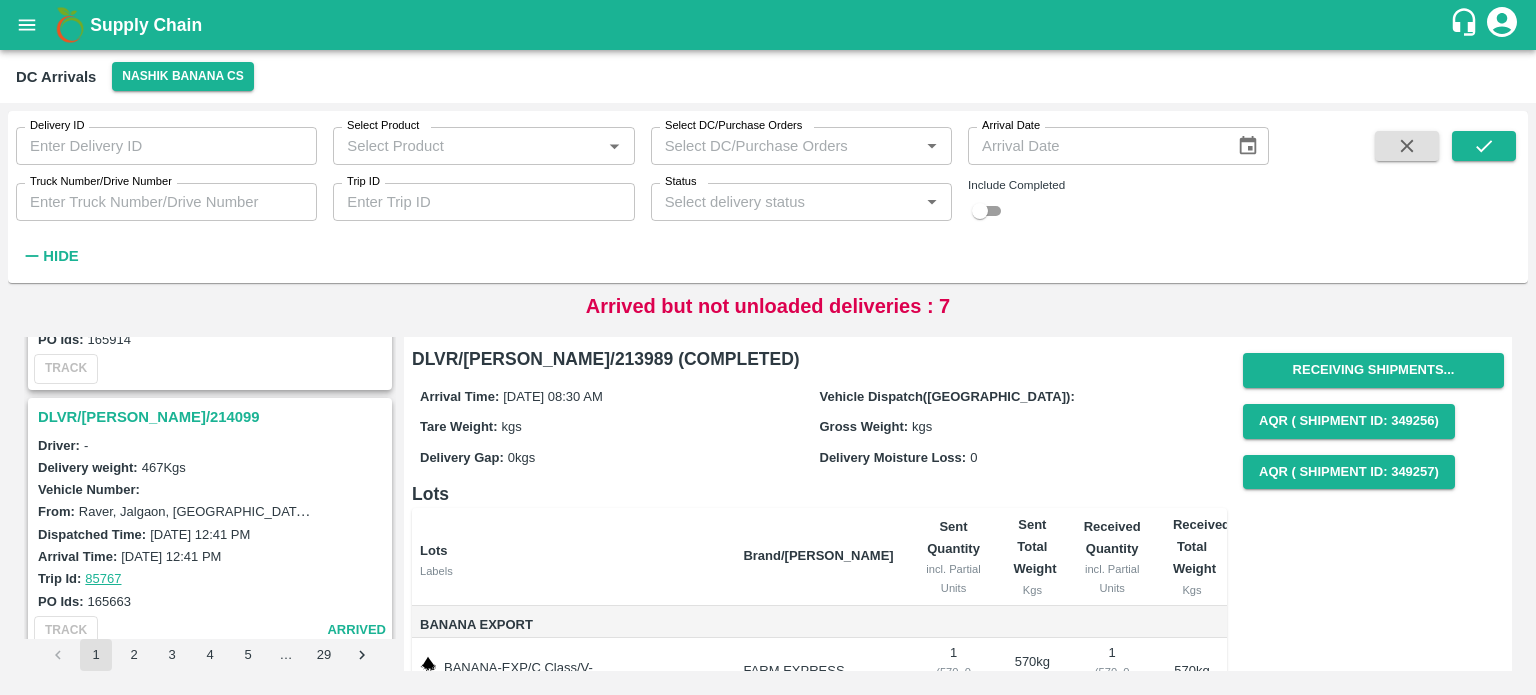 click on "DLVR/[PERSON_NAME]/214099" at bounding box center (213, 417) 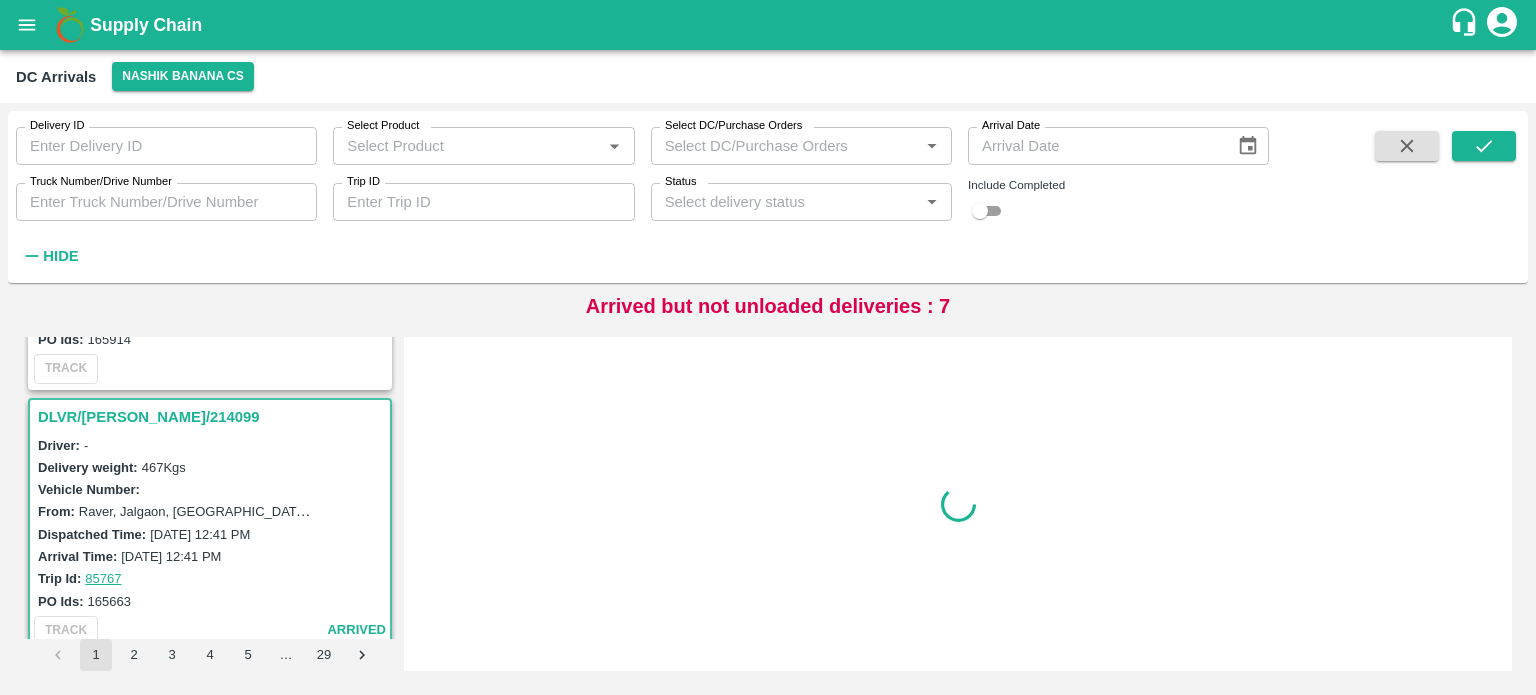 scroll, scrollTop: 5212, scrollLeft: 0, axis: vertical 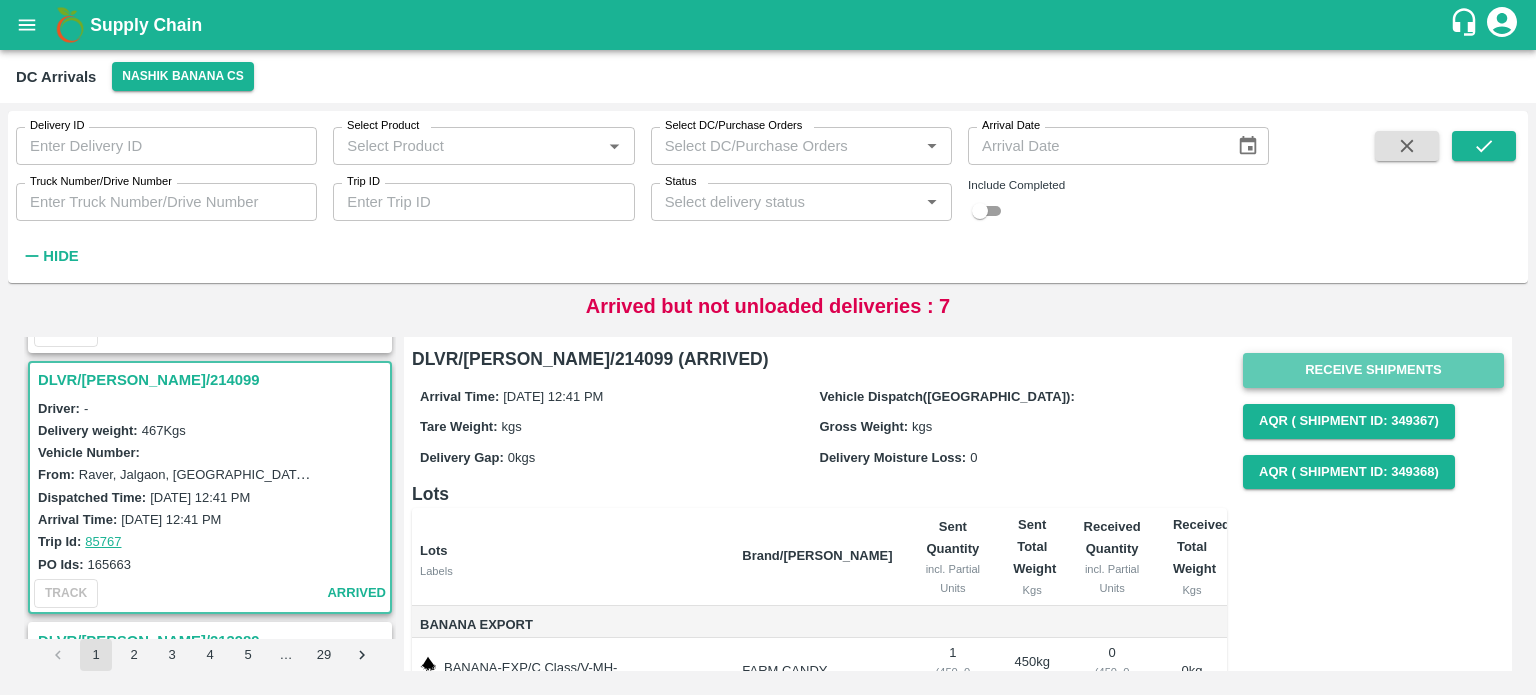 click on "Receive Shipments" at bounding box center (1373, 370) 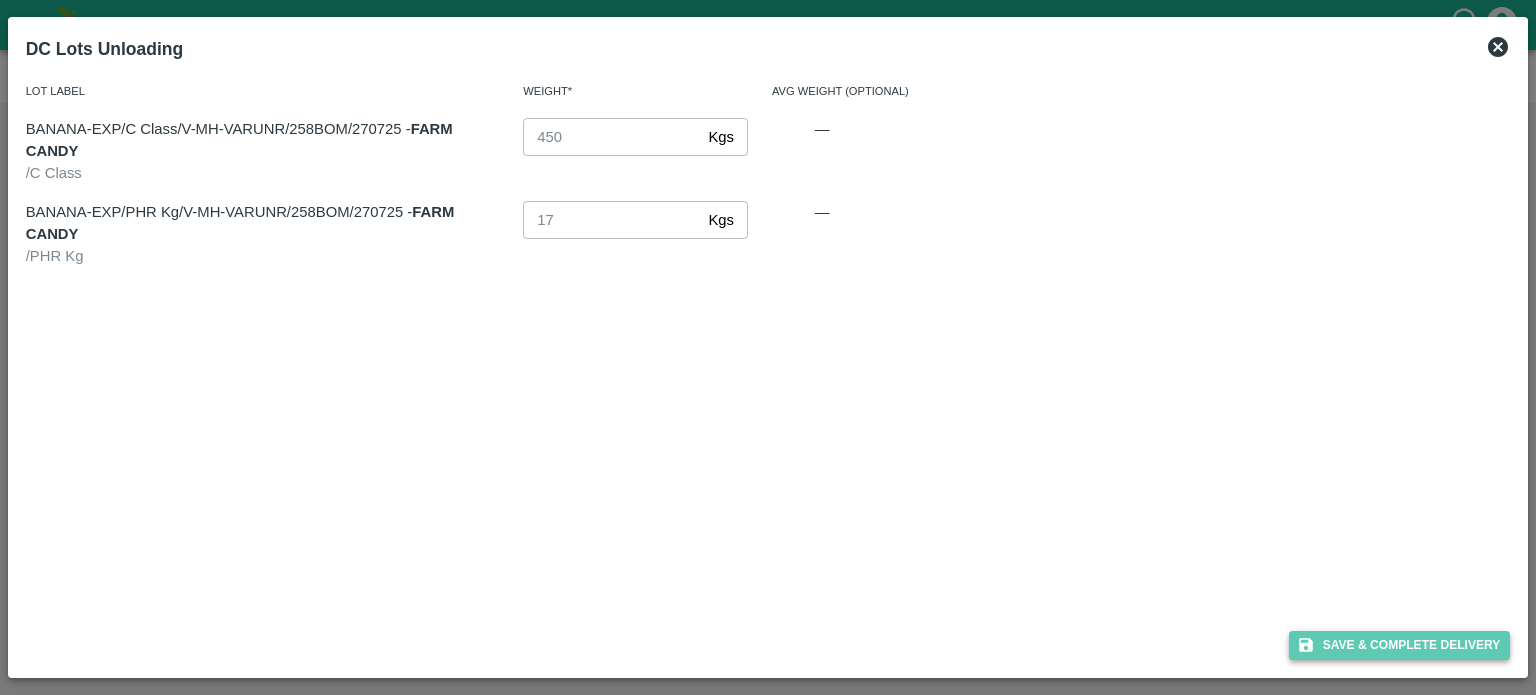click on "Save & Complete Delivery" at bounding box center (1400, 645) 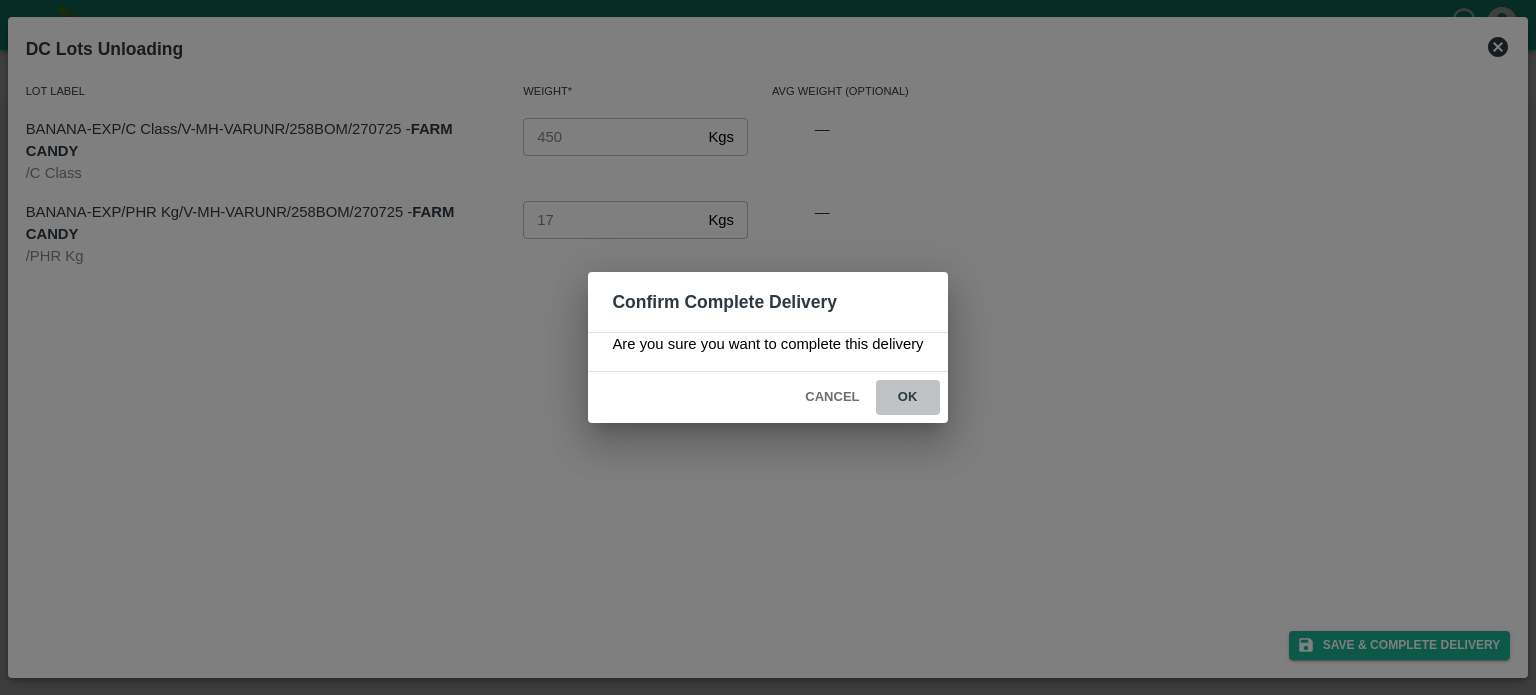 click on "ok" at bounding box center (908, 397) 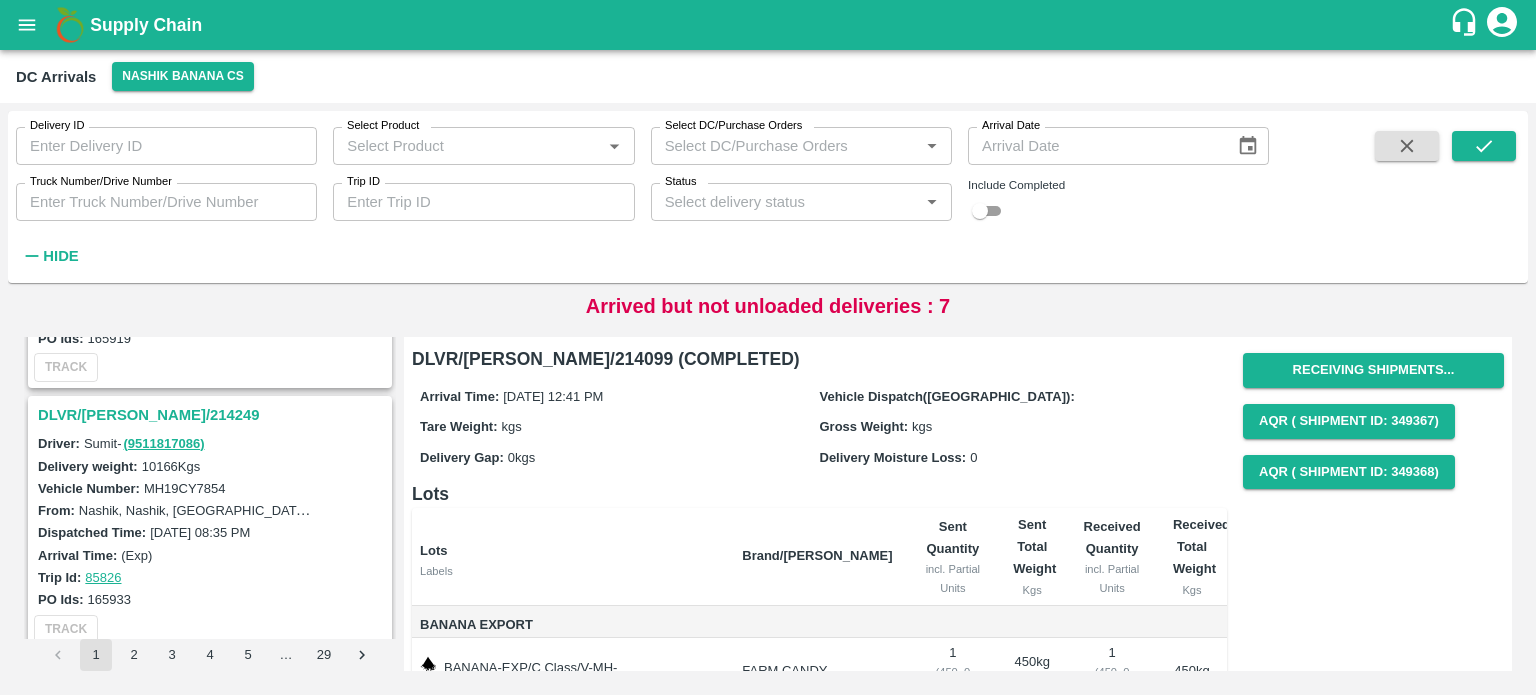 scroll, scrollTop: 3608, scrollLeft: 0, axis: vertical 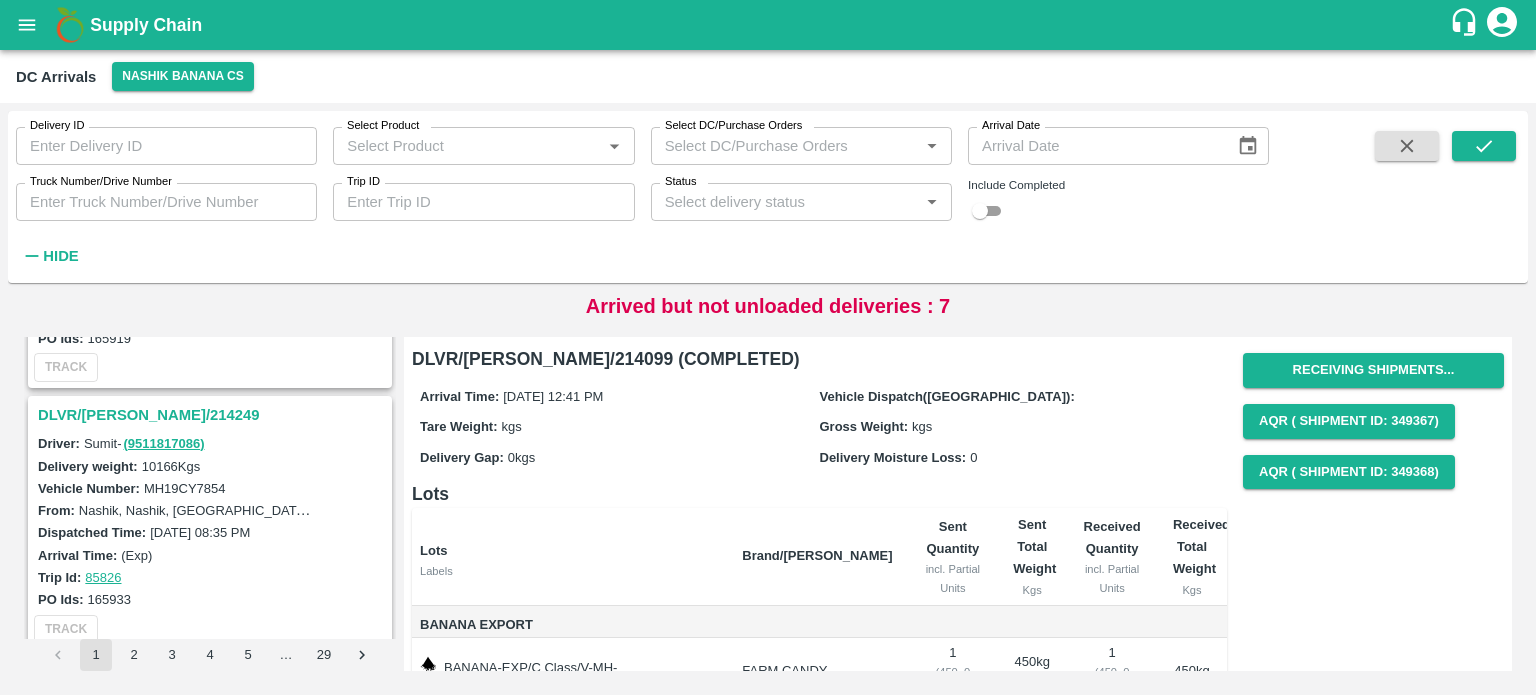 click on "DLVR/[PERSON_NAME]/214249" at bounding box center (213, 415) 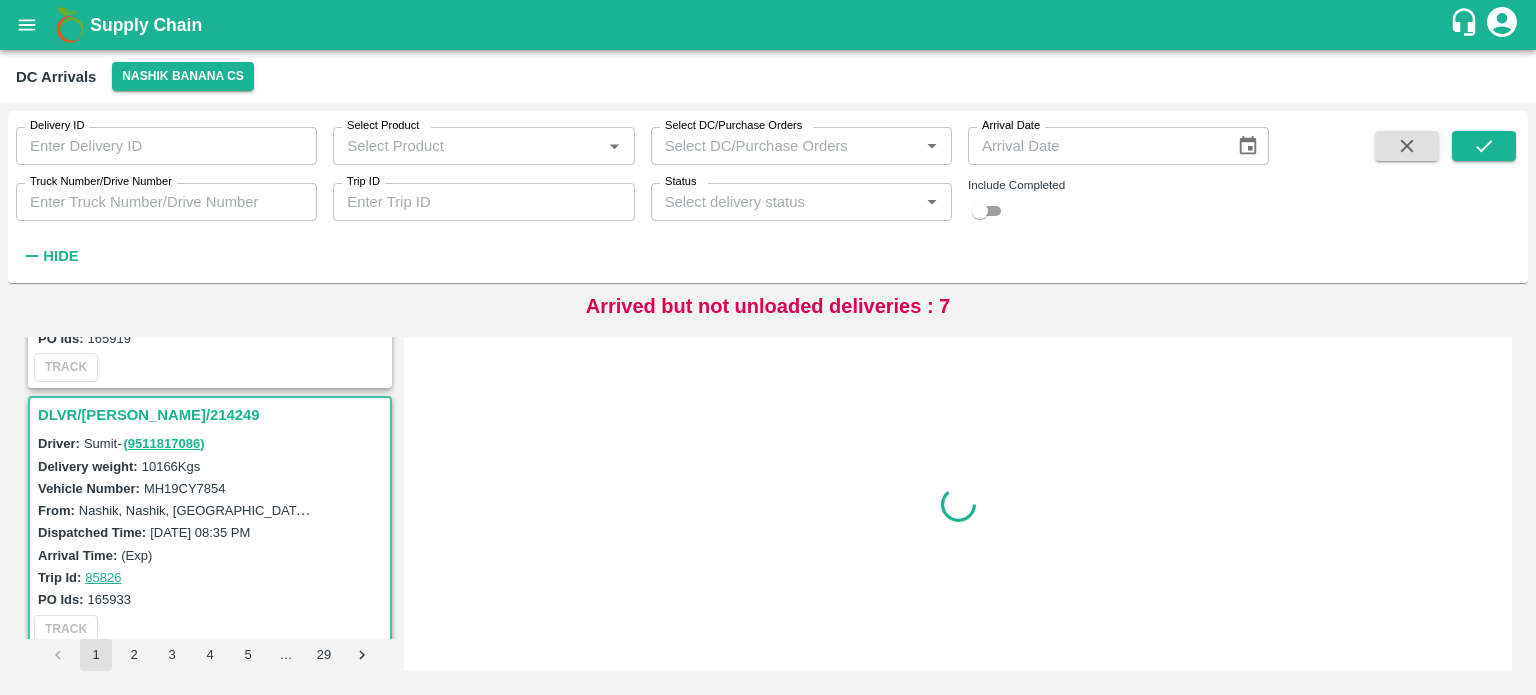 scroll, scrollTop: 3651, scrollLeft: 0, axis: vertical 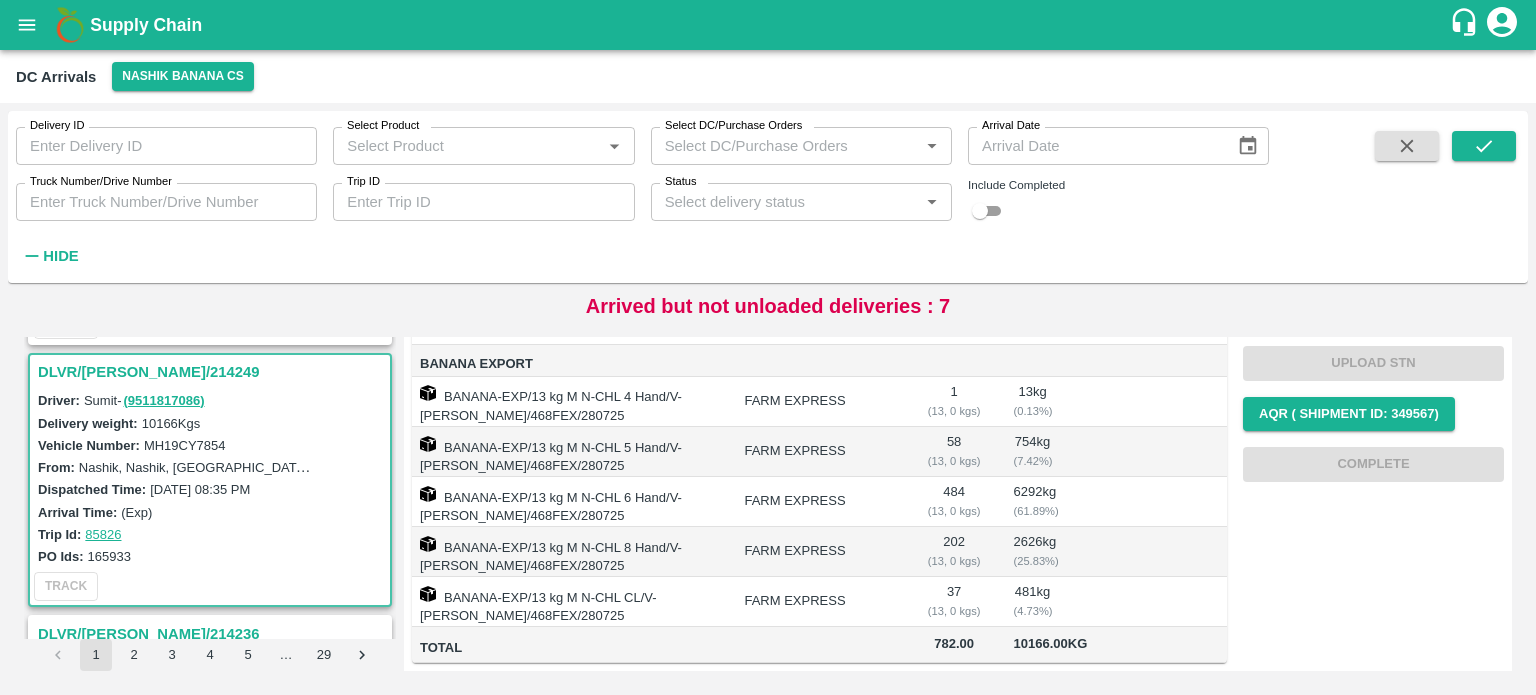 click on "MH19CY7854" at bounding box center (185, 445) 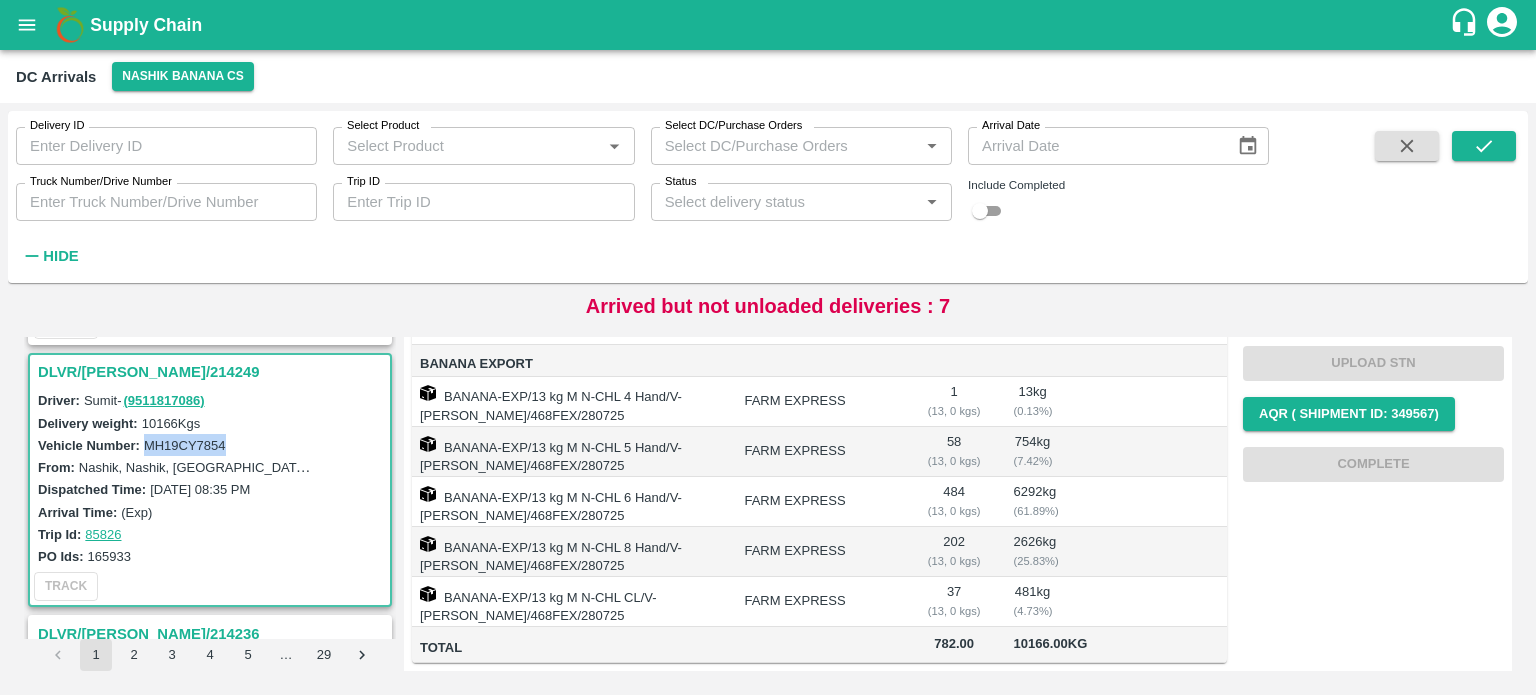 click on "MH19CY7854" at bounding box center (185, 445) 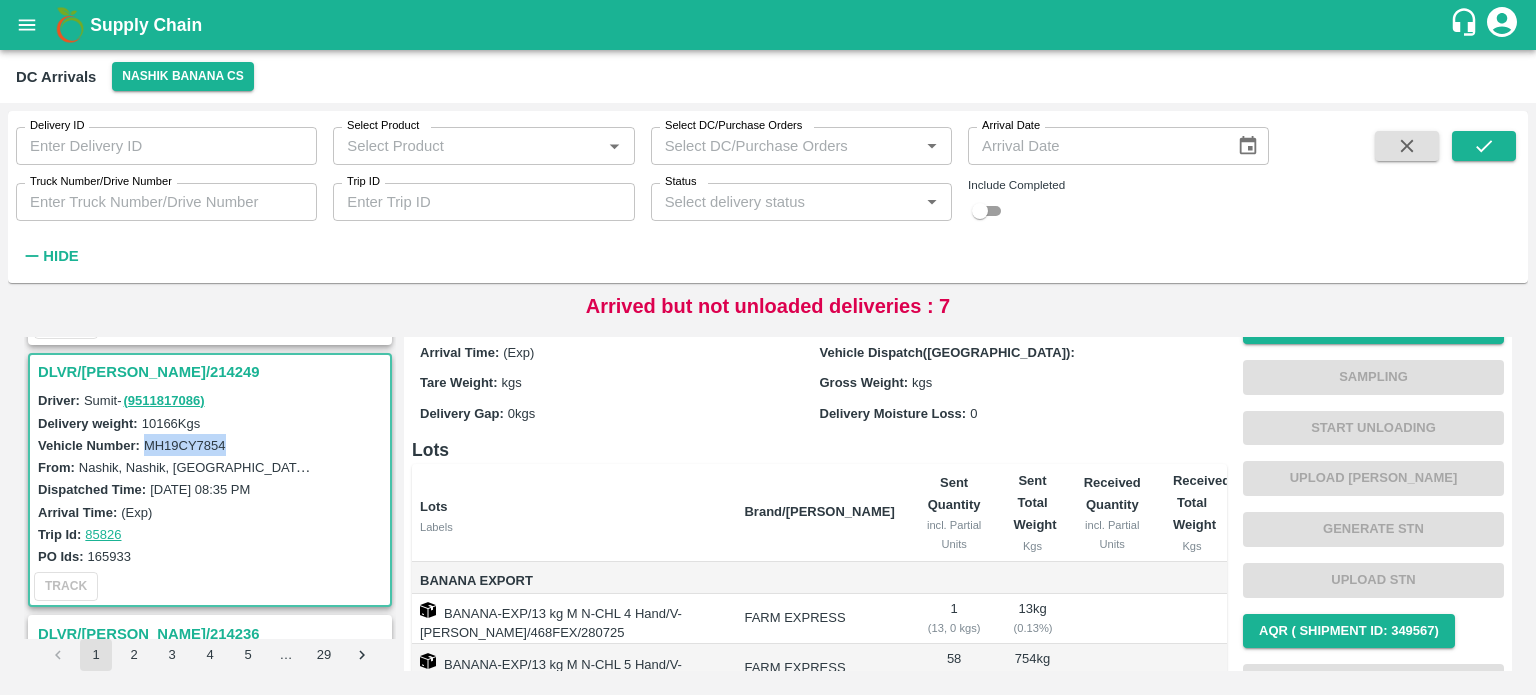 scroll, scrollTop: 0, scrollLeft: 0, axis: both 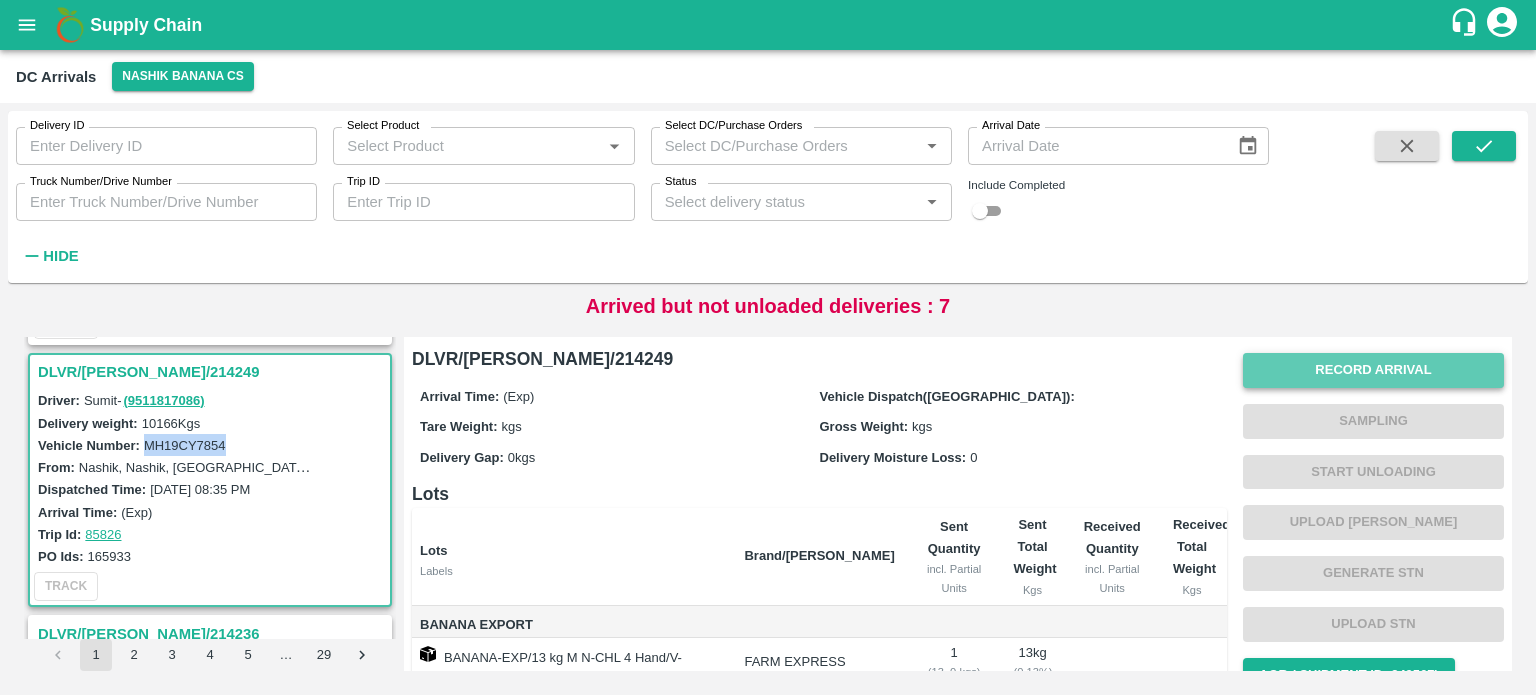 click on "Record Arrival" at bounding box center [1373, 370] 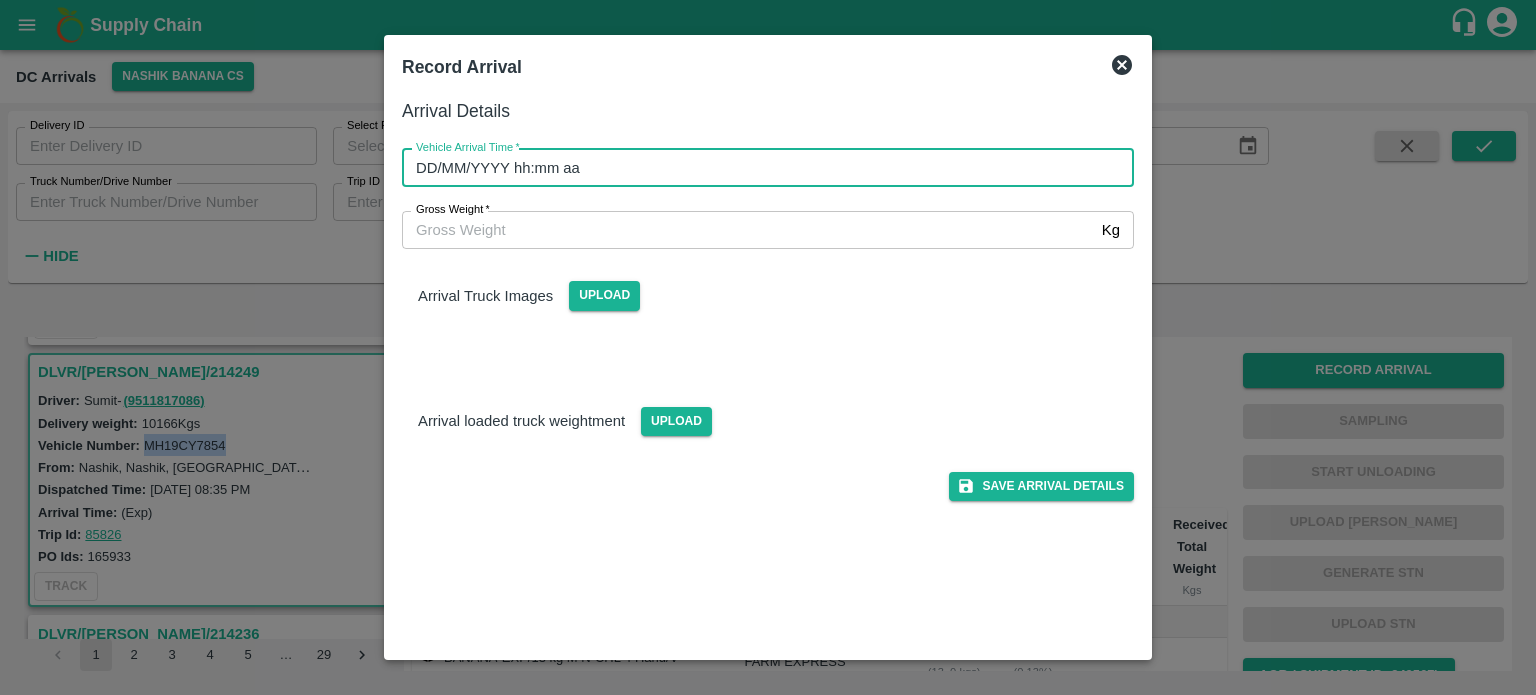 type on "DD/MM/YYYY hh:mm aa" 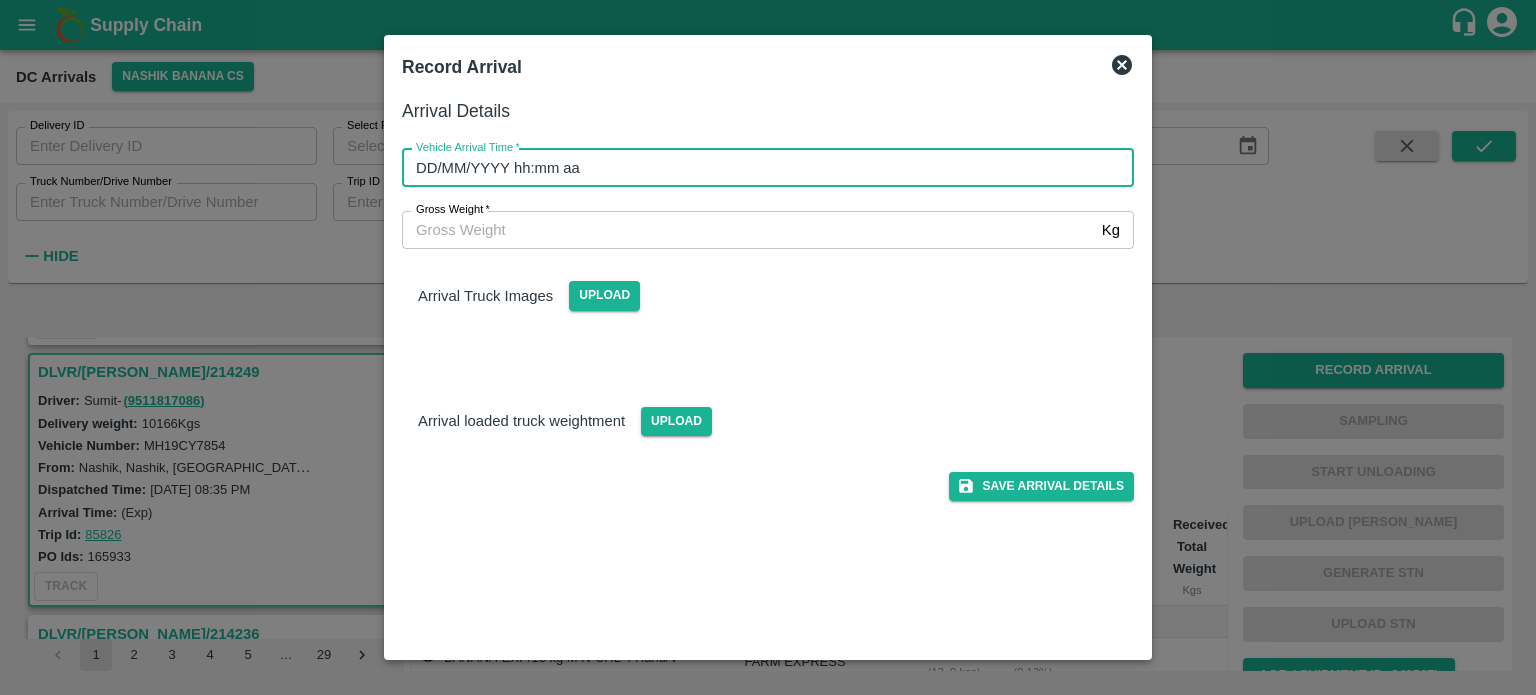 click on "DD/MM/YYYY hh:mm aa" at bounding box center [761, 168] 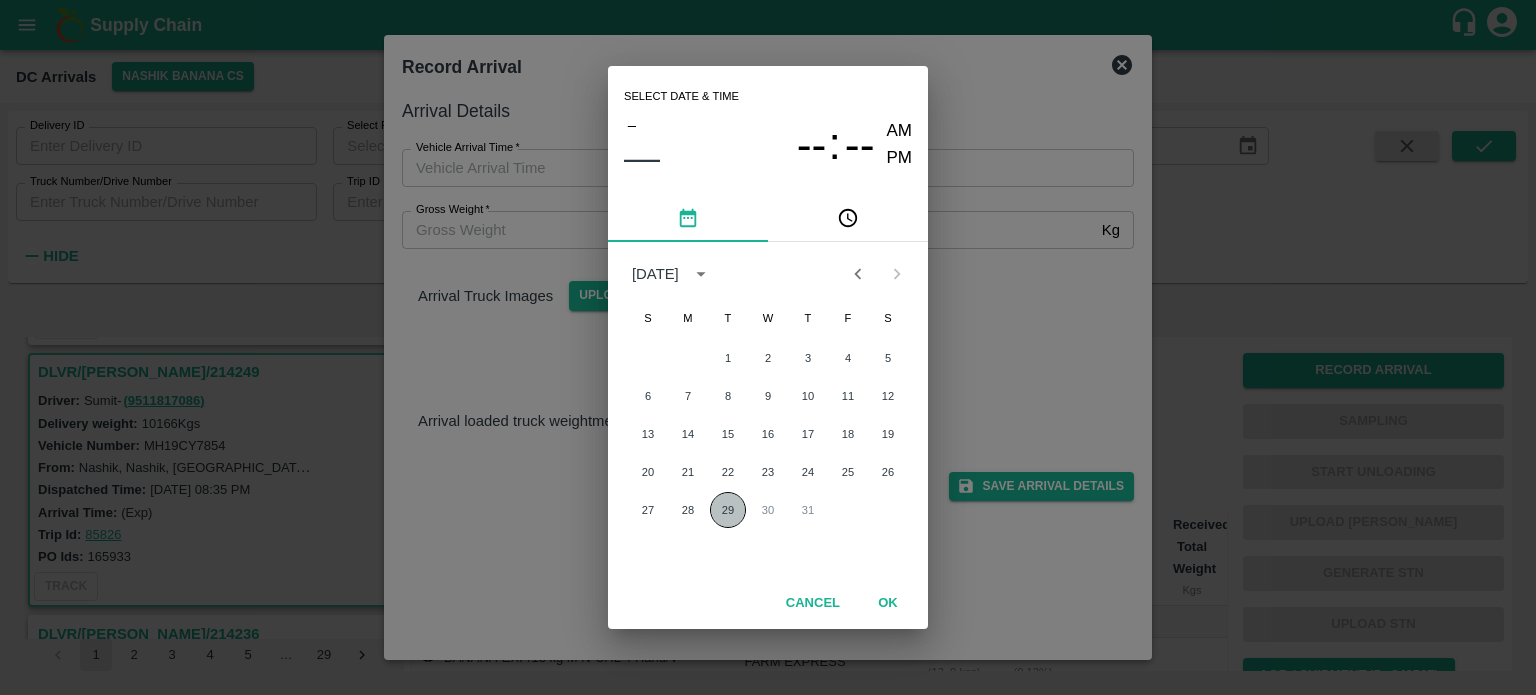 click on "29" at bounding box center (728, 510) 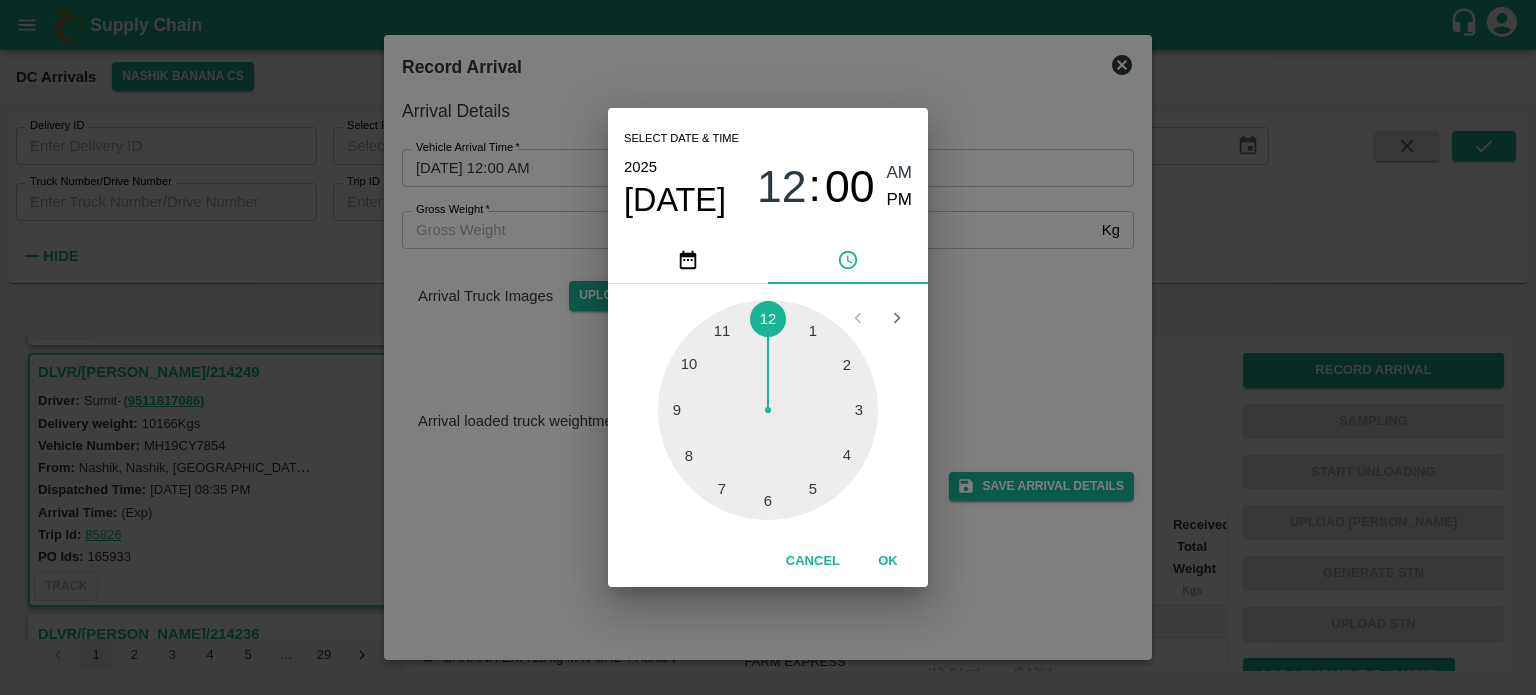 click at bounding box center [768, 410] 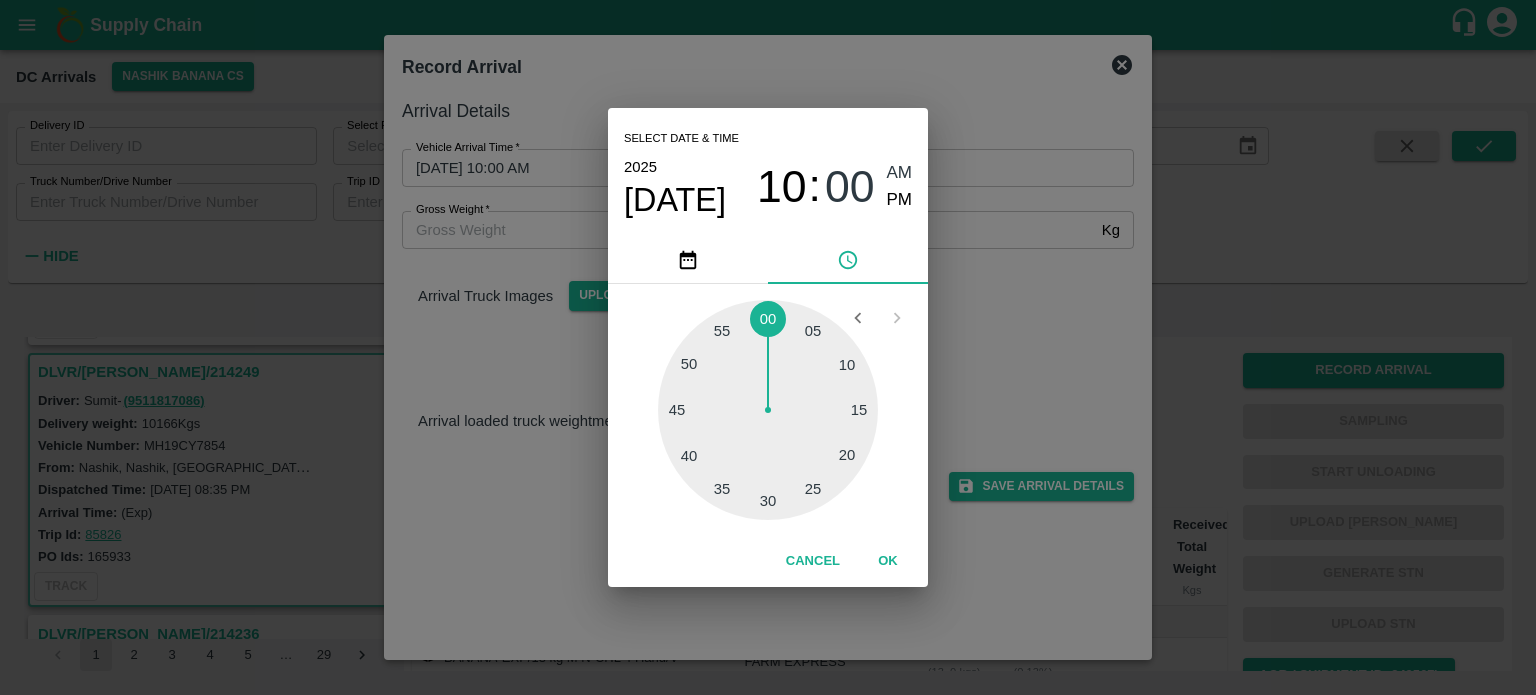 click on "Select date & time [DATE] 10 : 00 AM PM 05 10 15 20 25 30 35 40 45 50 55 00 Cancel OK" at bounding box center [768, 347] 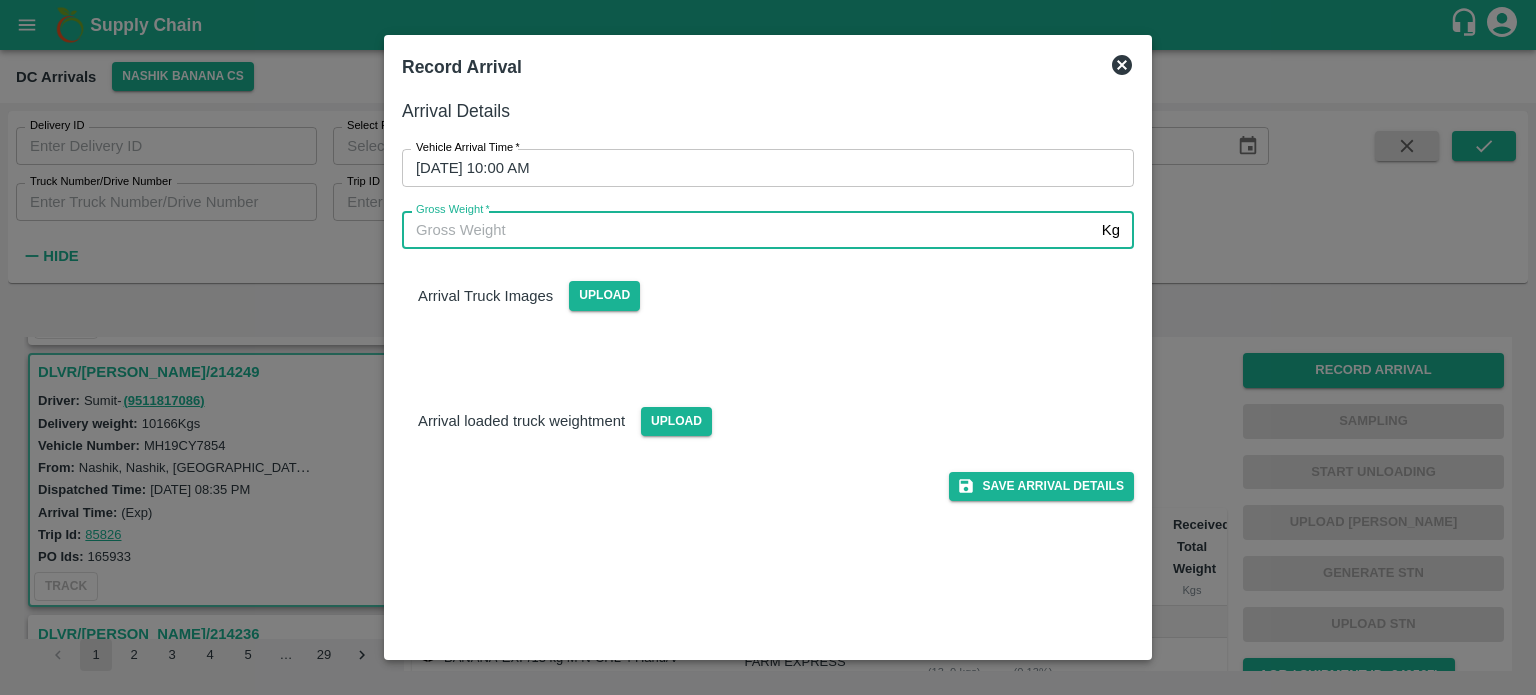click on "Gross Weight   *" at bounding box center [748, 230] 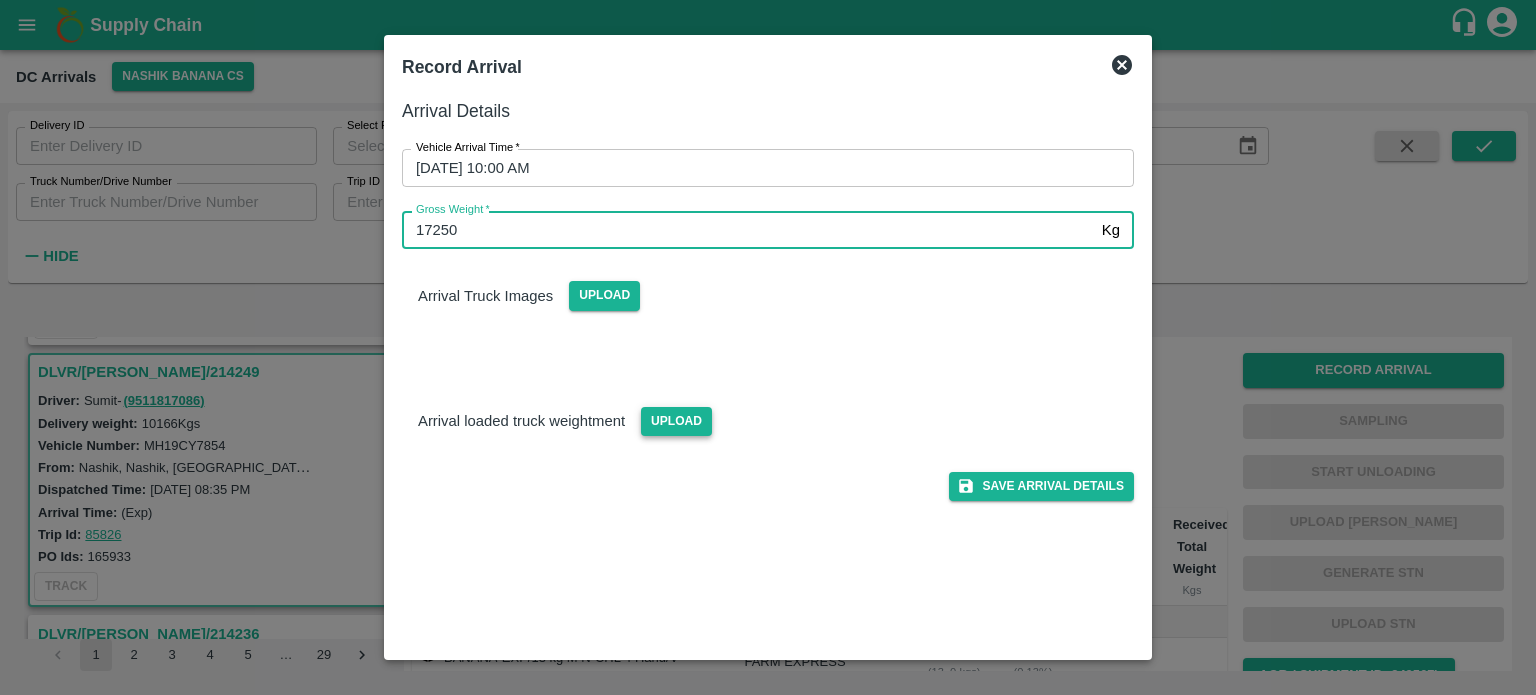 type on "17250" 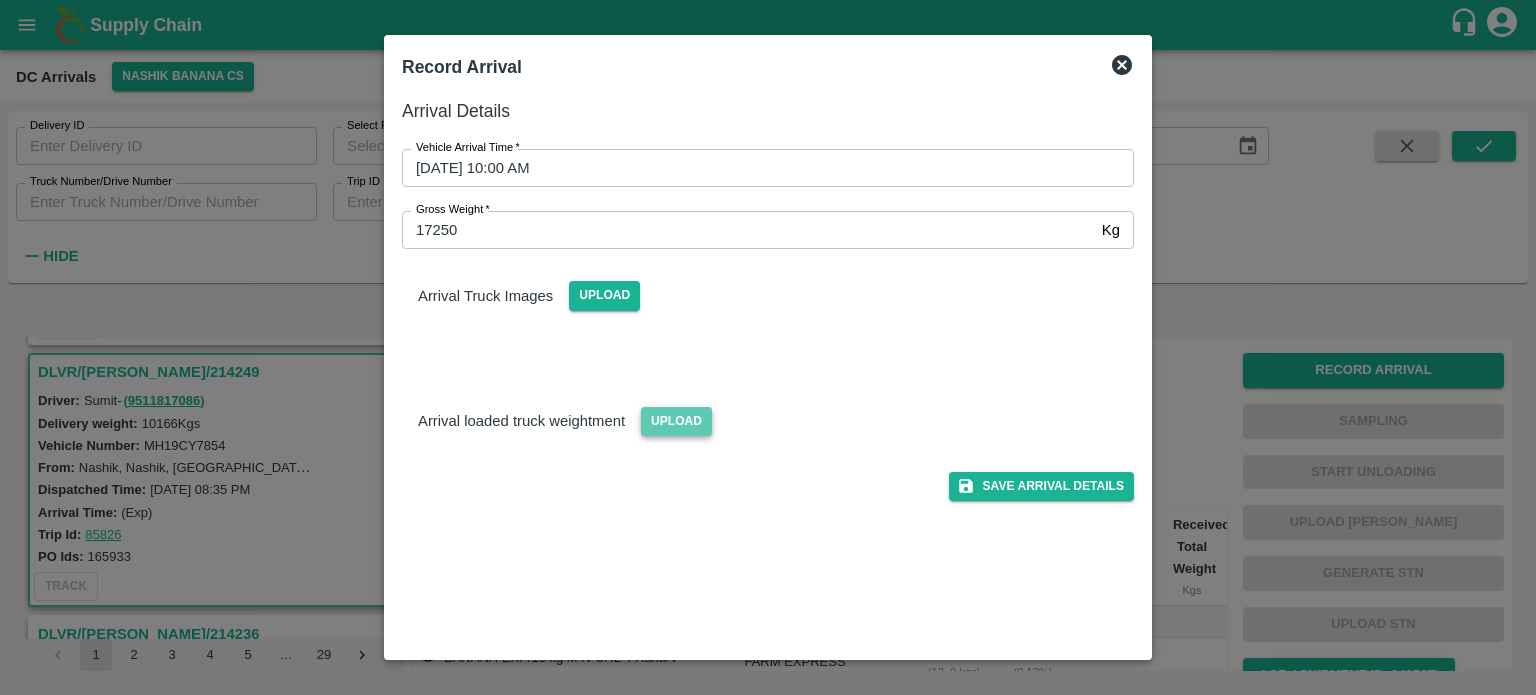 click on "Upload" at bounding box center (676, 421) 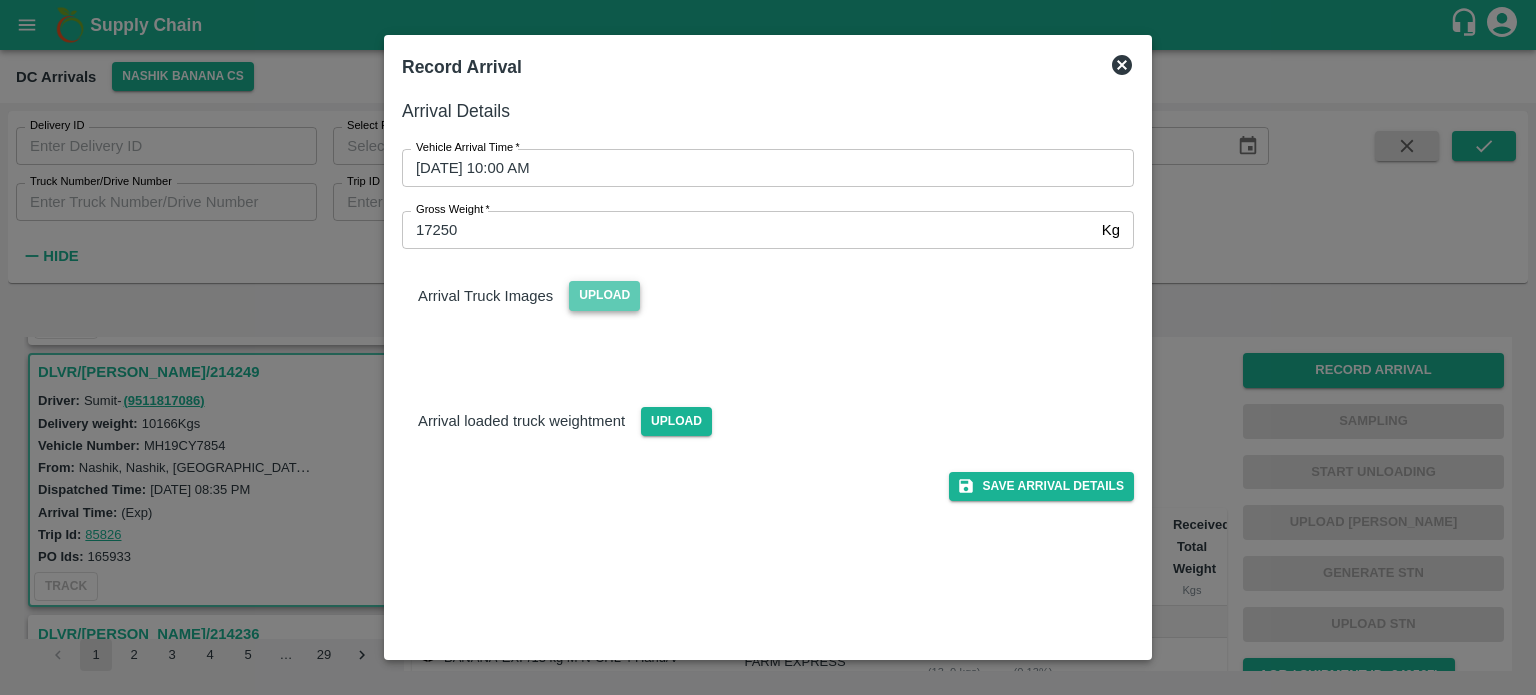 click on "Upload" at bounding box center (604, 295) 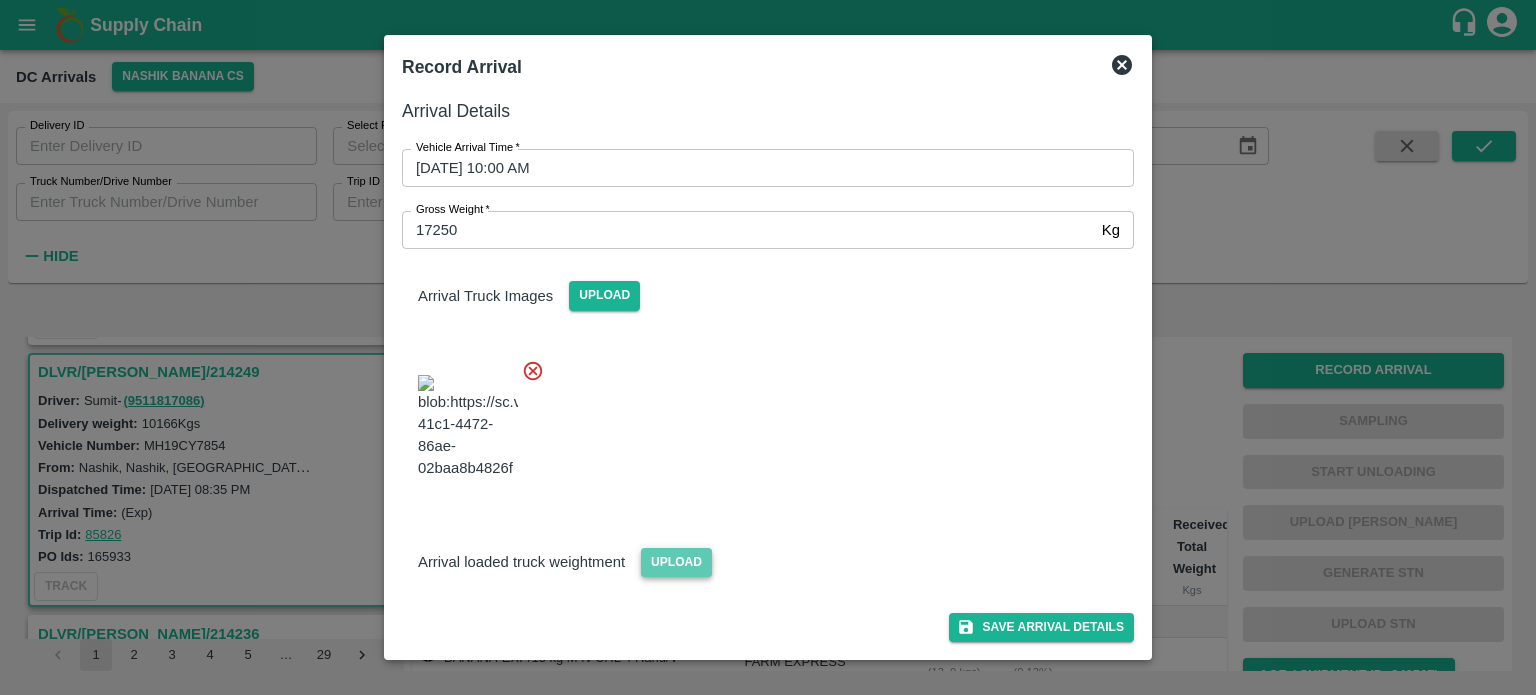 click on "Upload" at bounding box center (676, 562) 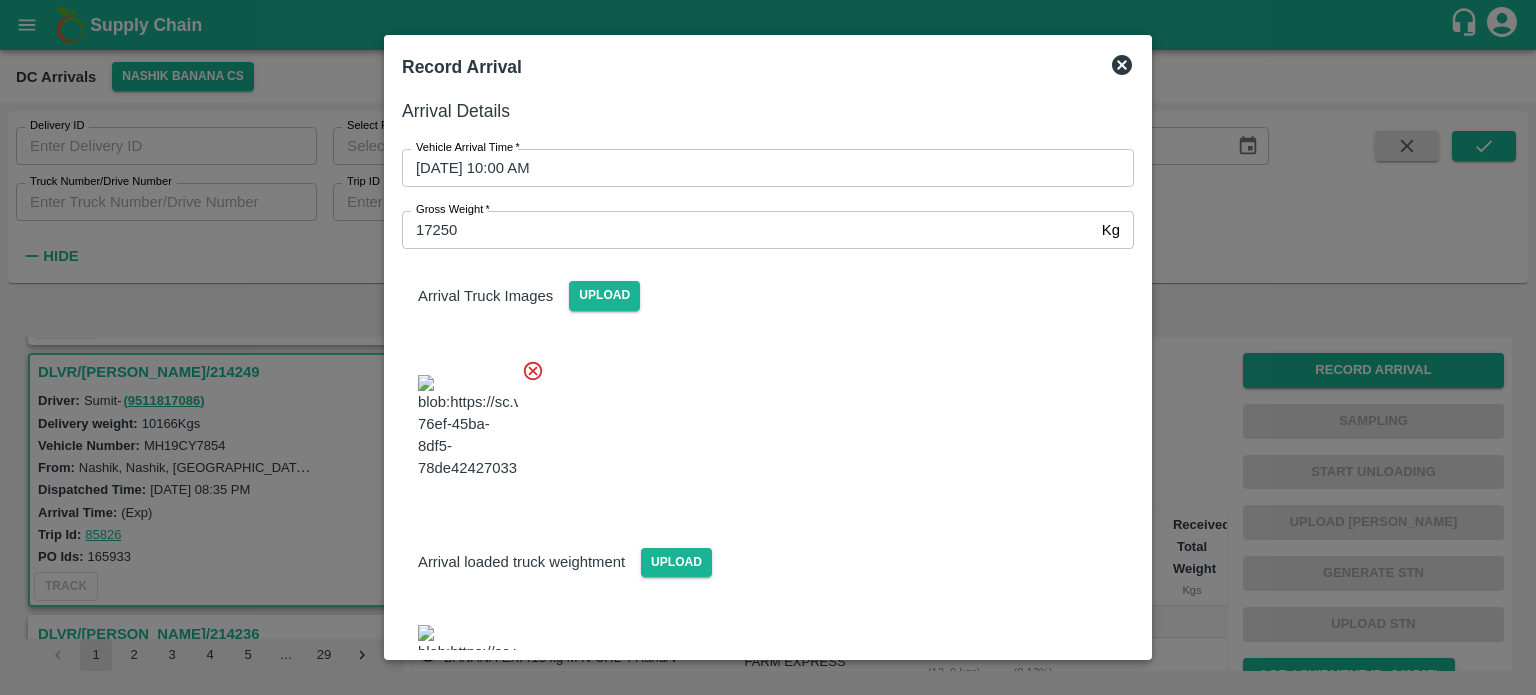 click at bounding box center (760, 421) 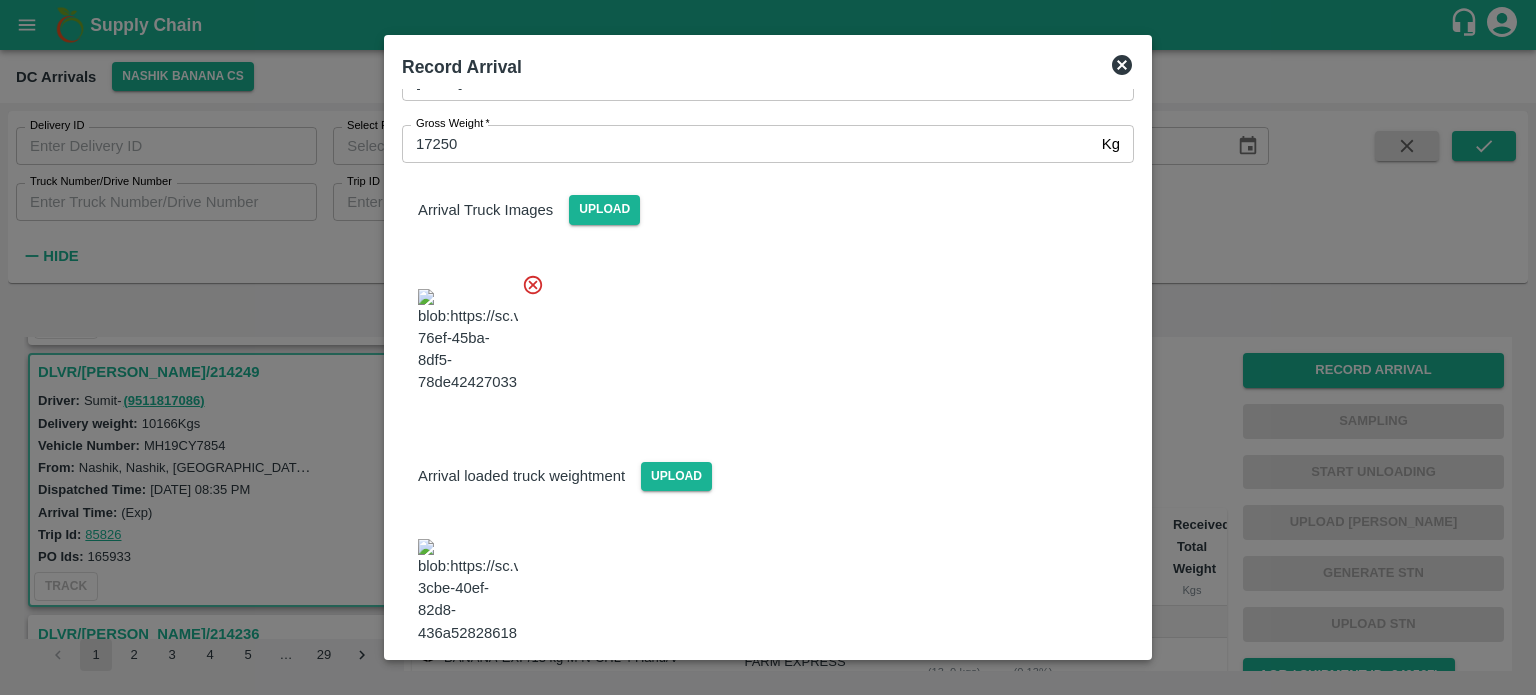 click on "Save Arrival Details" at bounding box center (1041, 698) 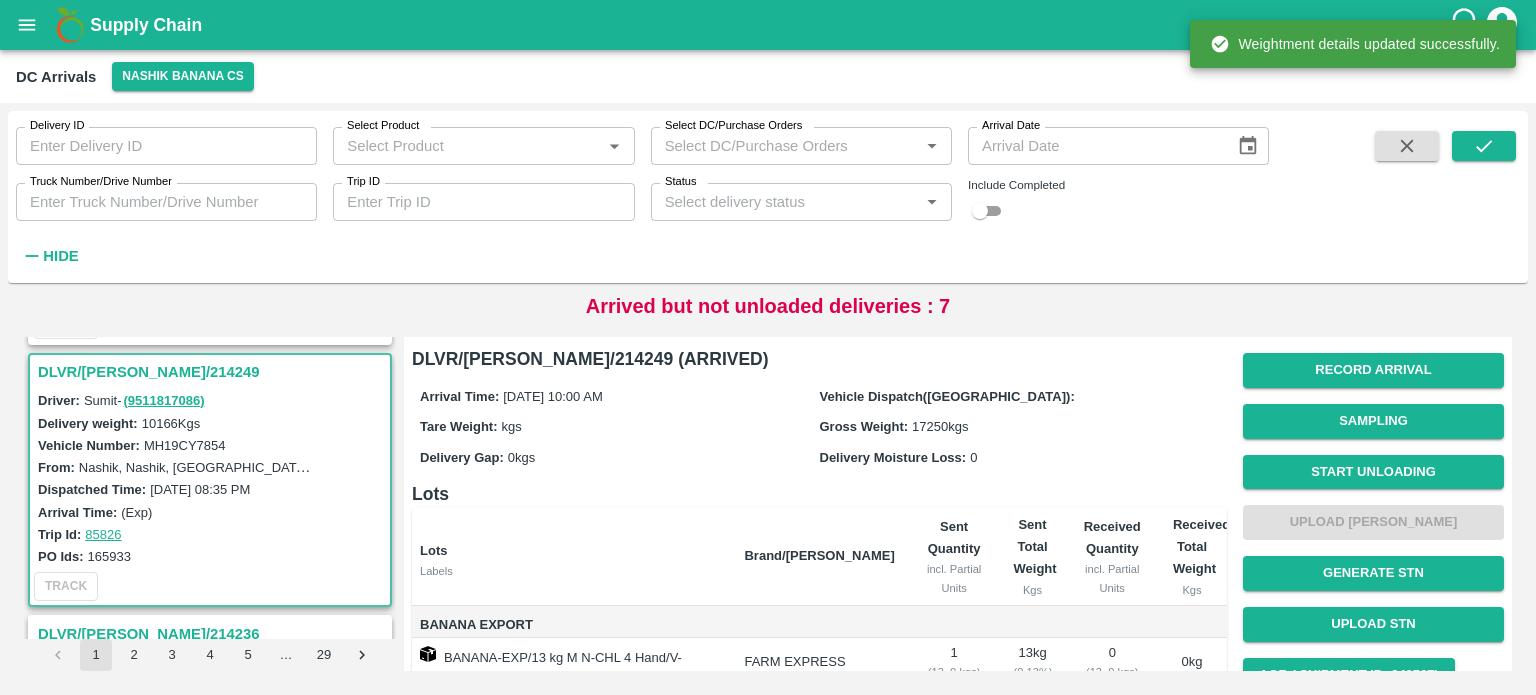 click on "Start Unloading" at bounding box center [1373, 472] 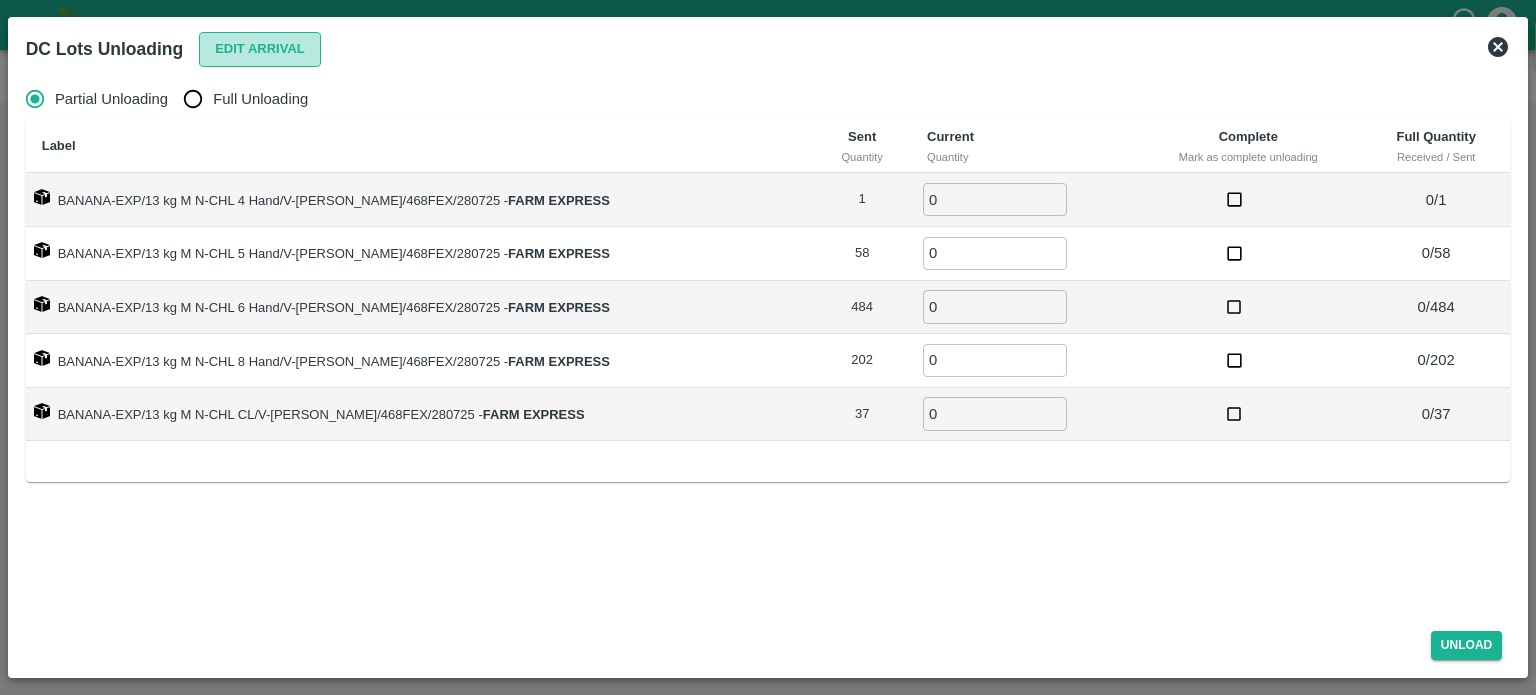 click on "Edit Arrival" at bounding box center (260, 49) 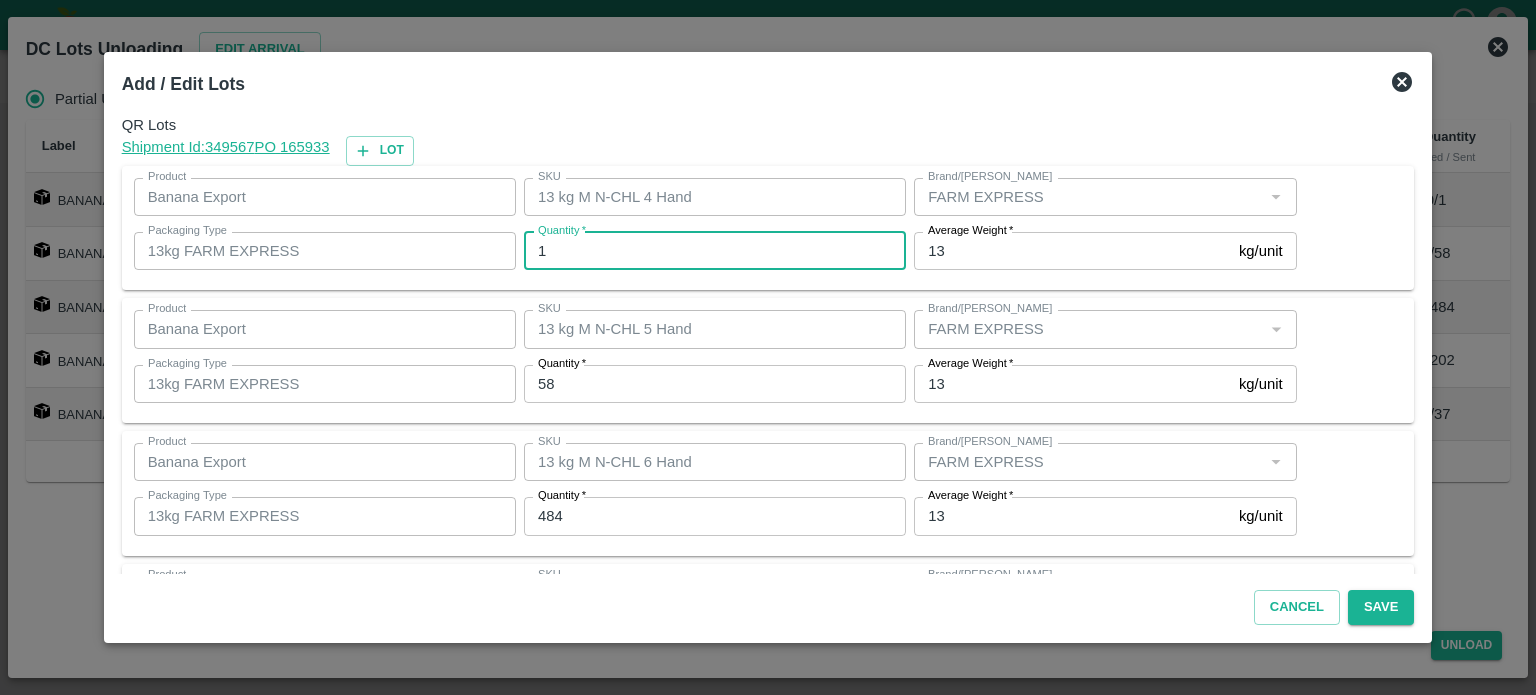 click on "1" at bounding box center [715, 251] 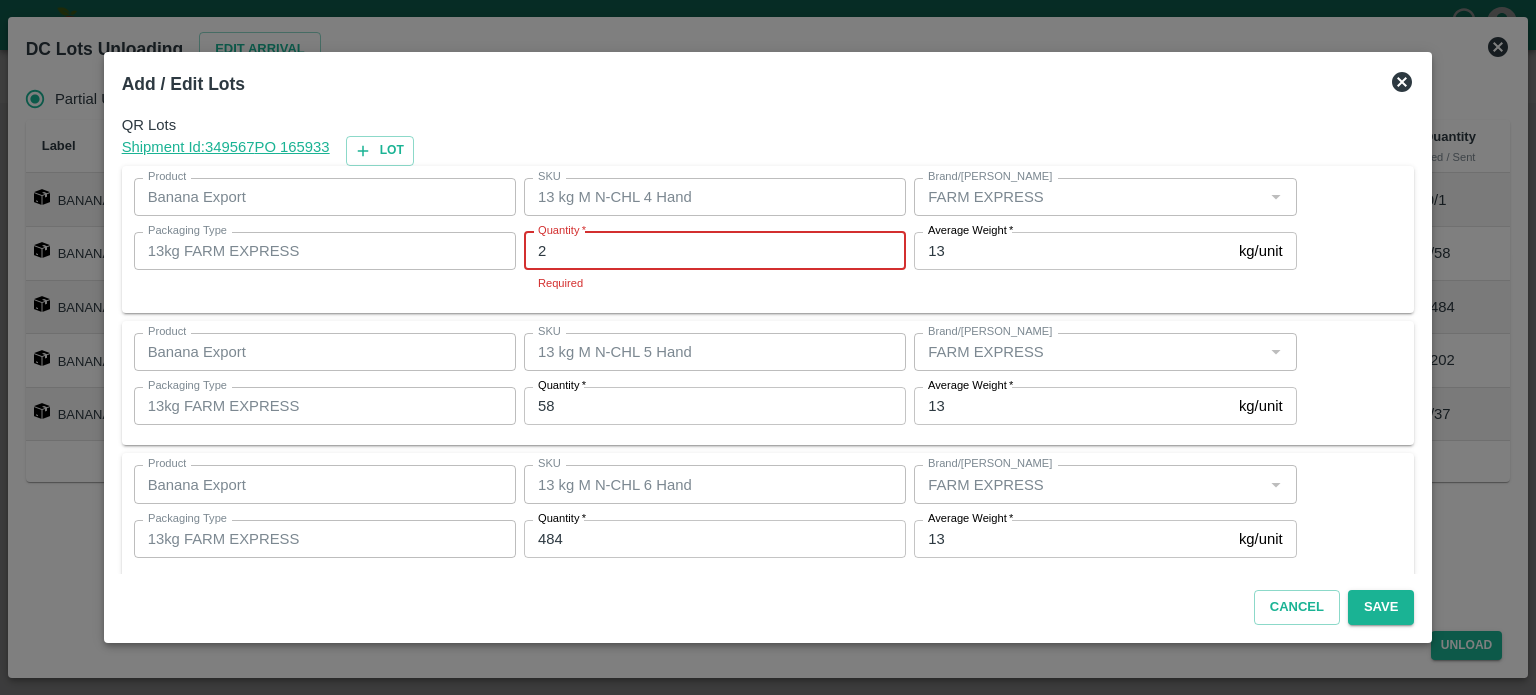type on "2" 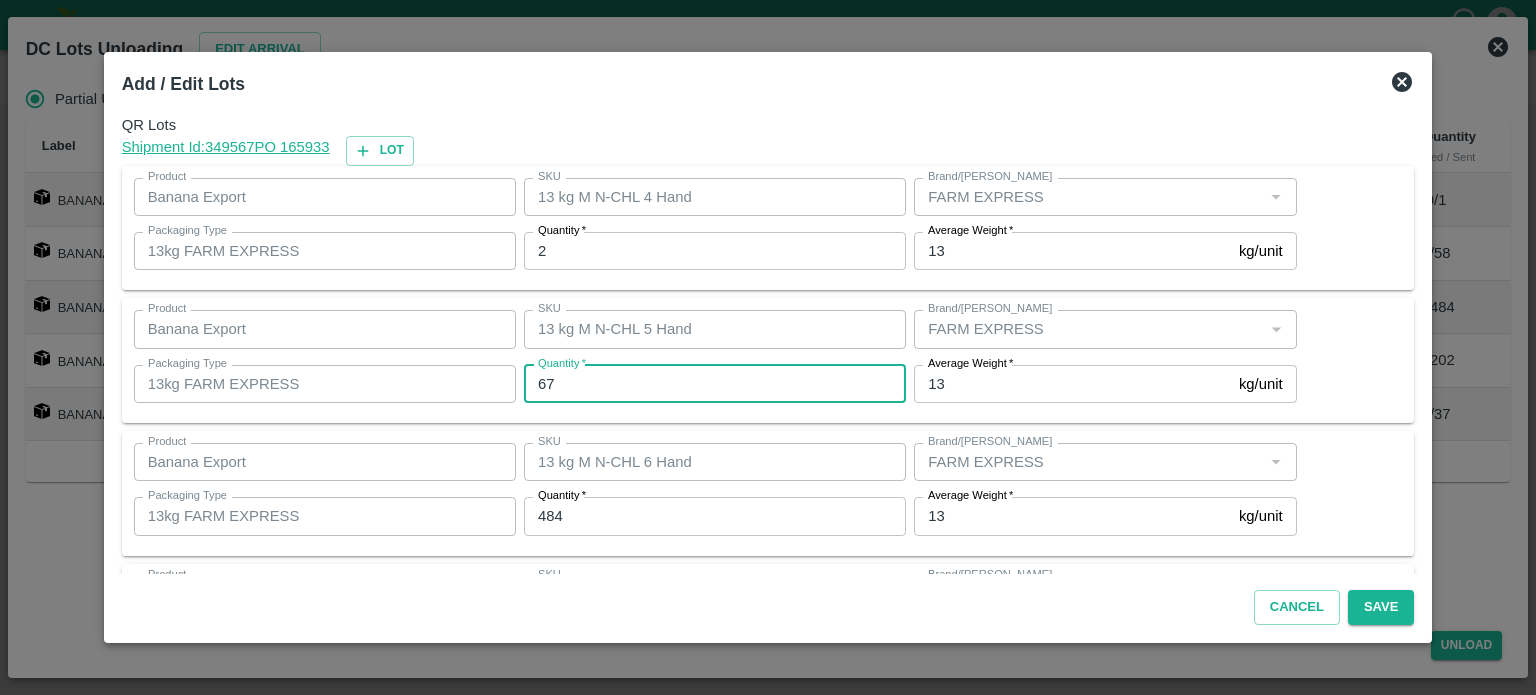 type on "67" 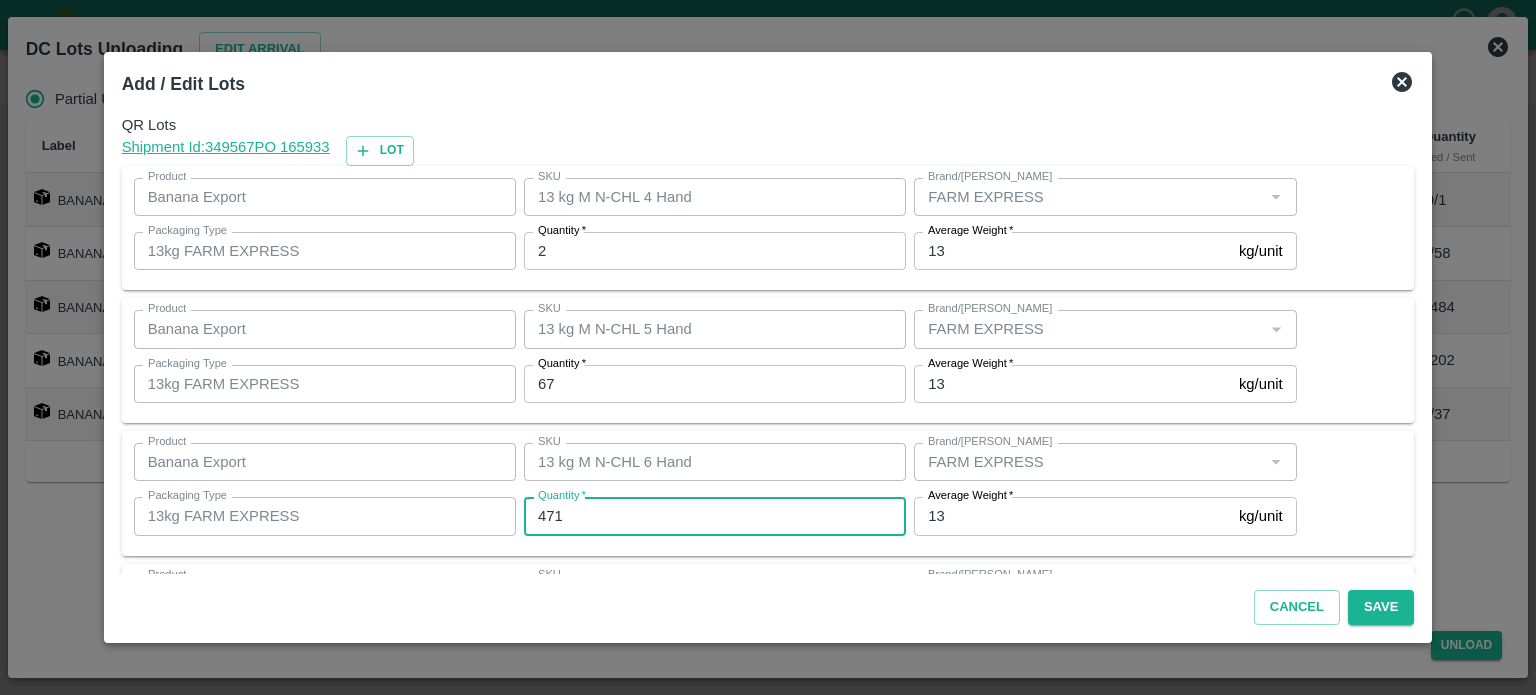 type on "471" 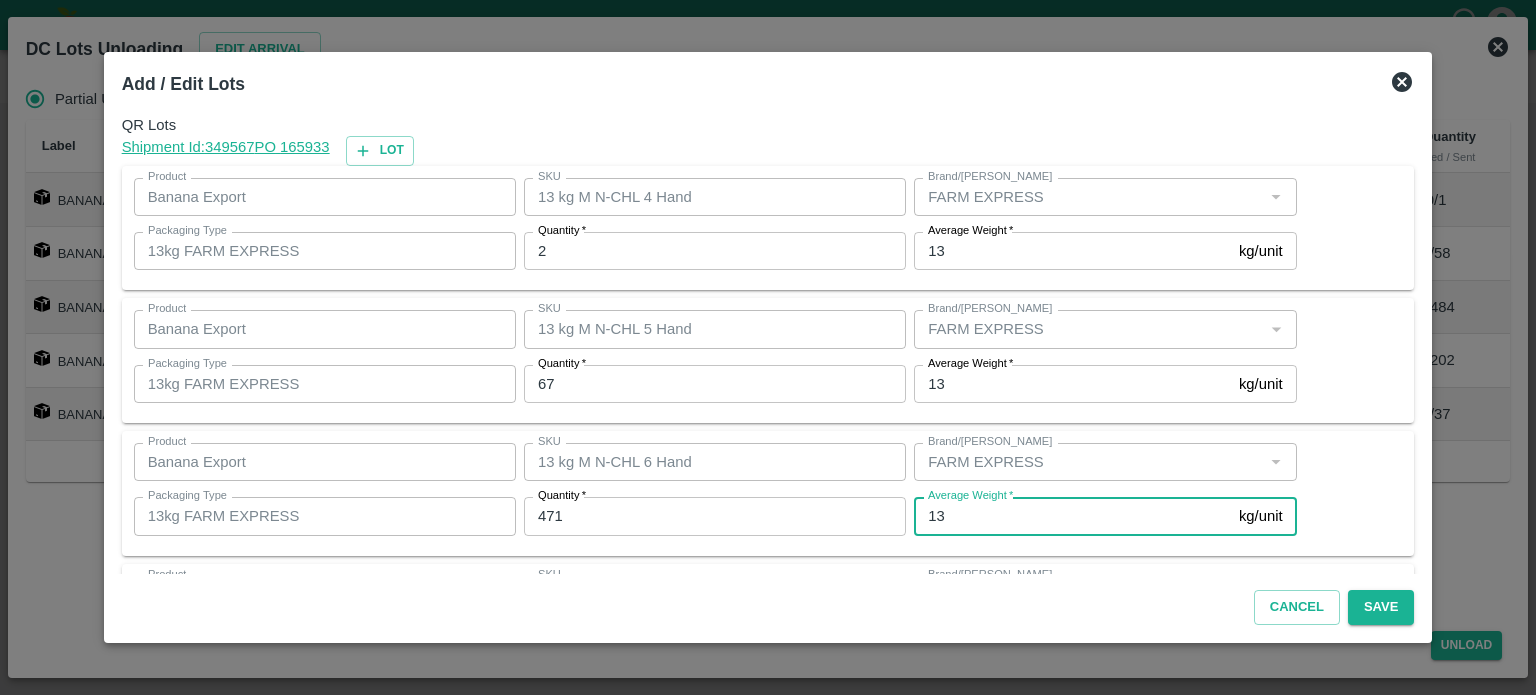 scroll, scrollTop: 262, scrollLeft: 0, axis: vertical 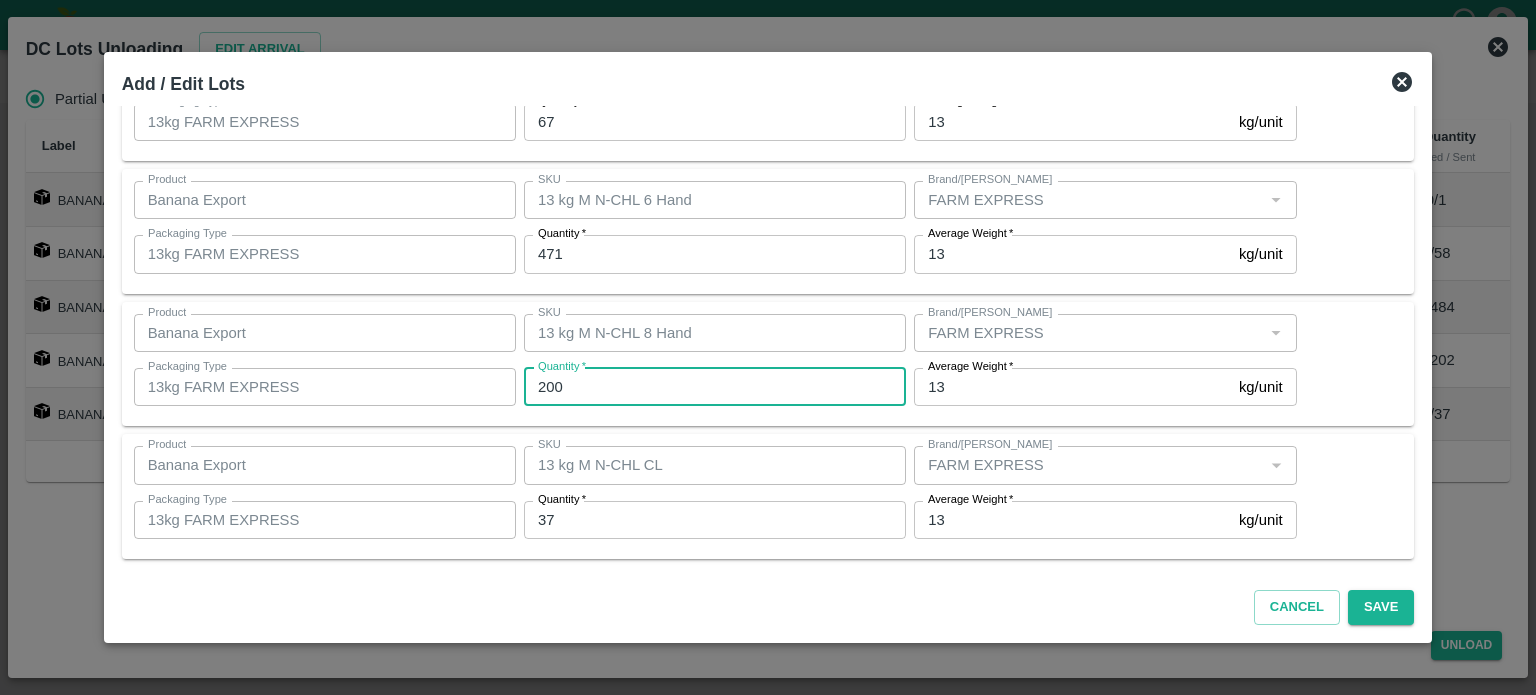 type on "200" 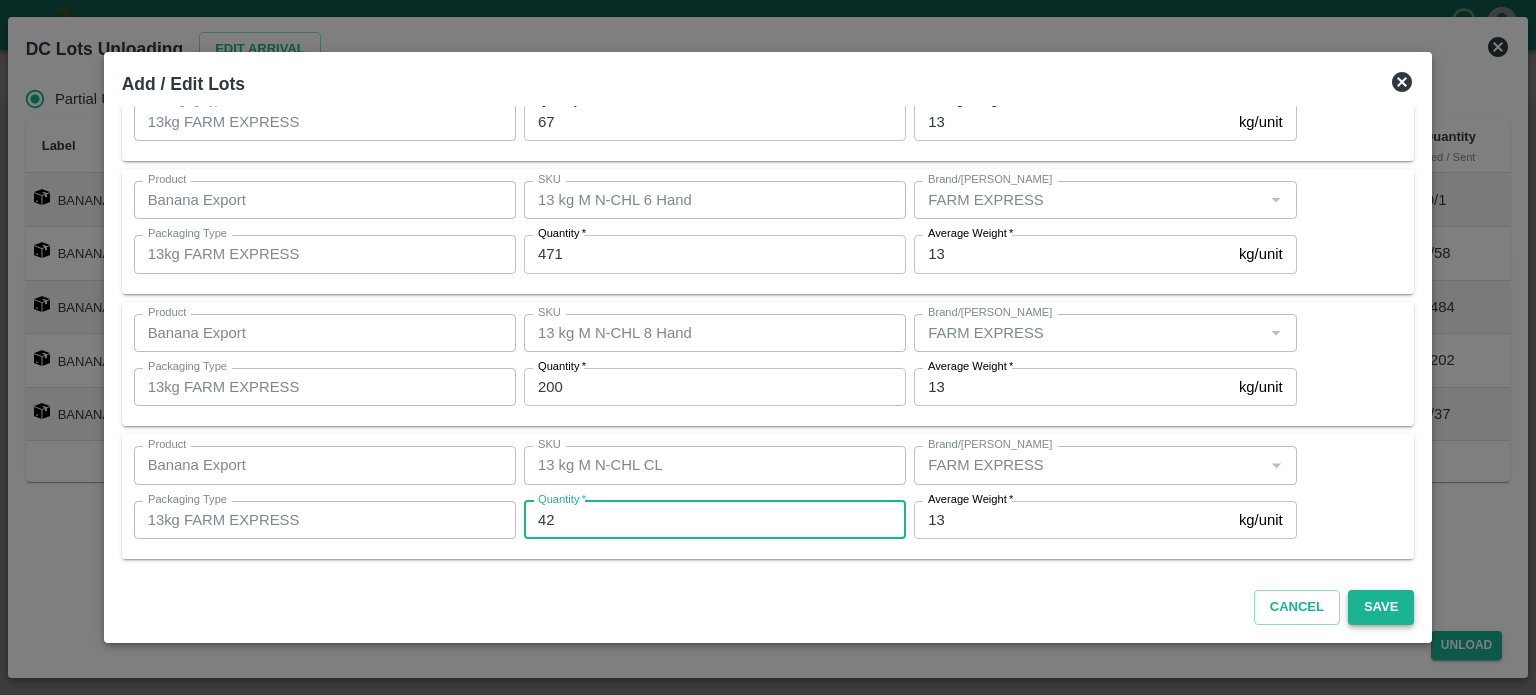 type on "42" 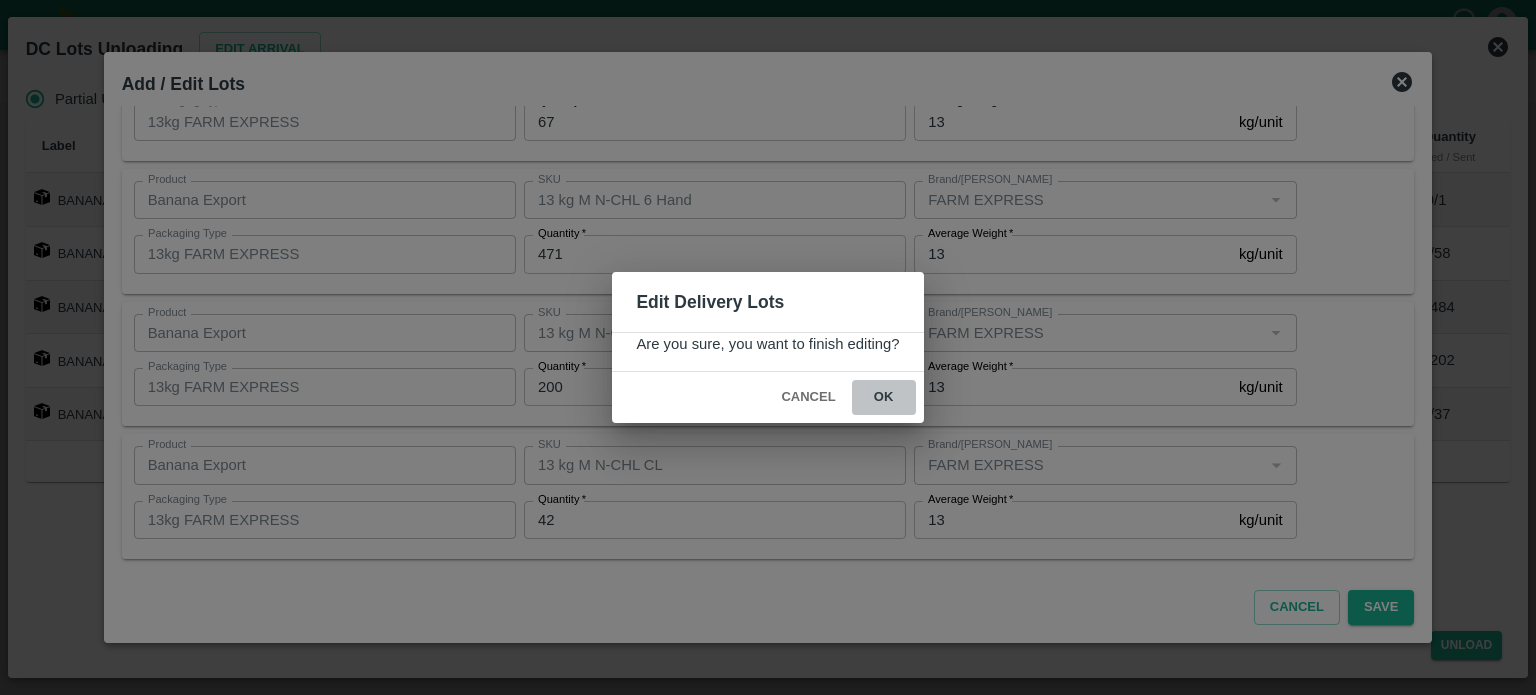 click on "ok" at bounding box center [884, 397] 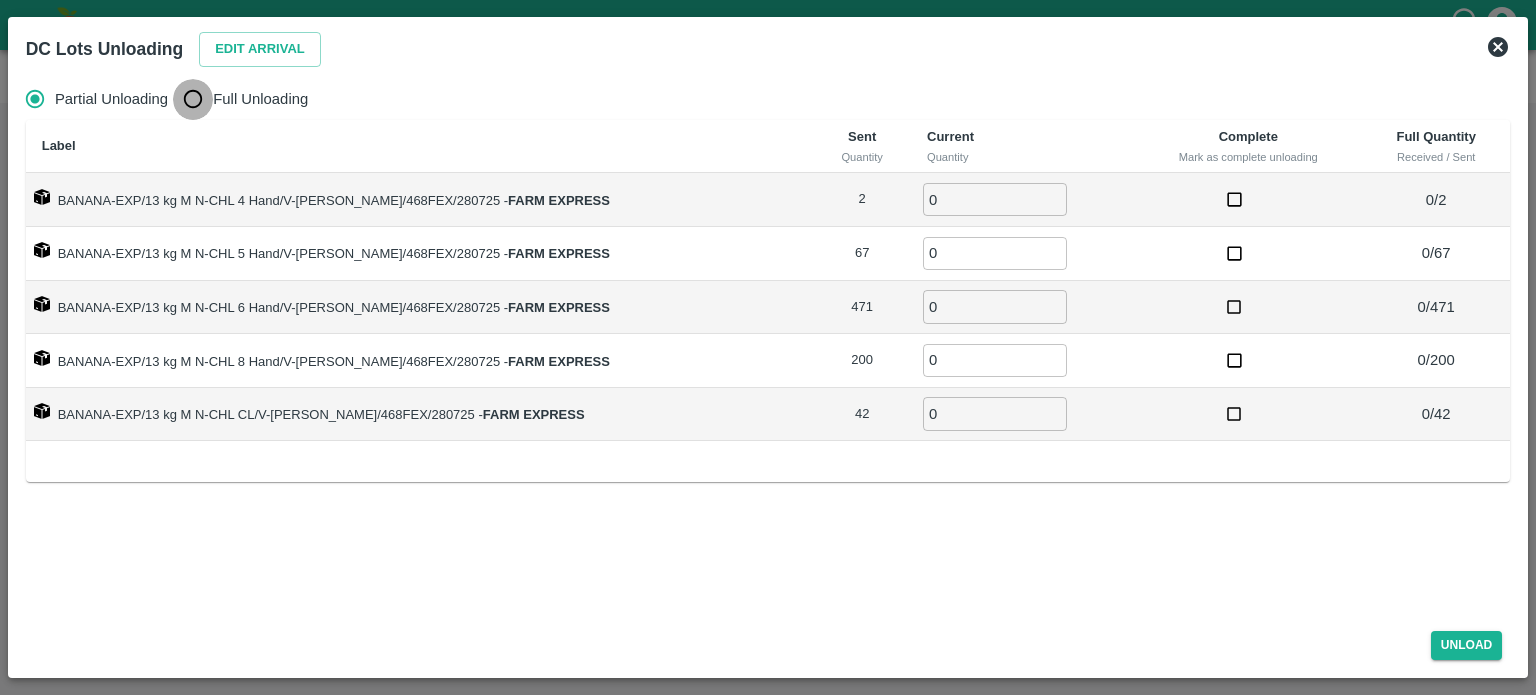click on "Full Unloading" at bounding box center [193, 99] 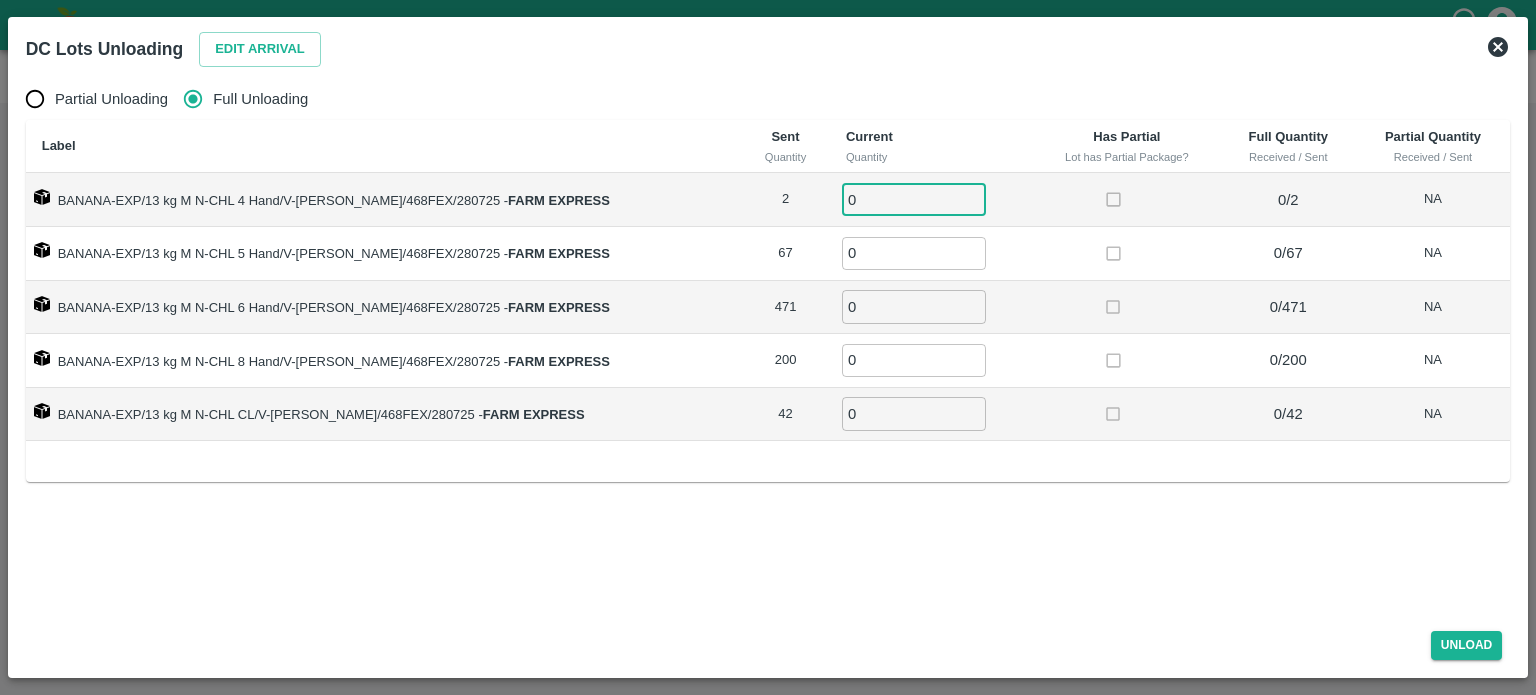 click on "0" at bounding box center [914, 199] 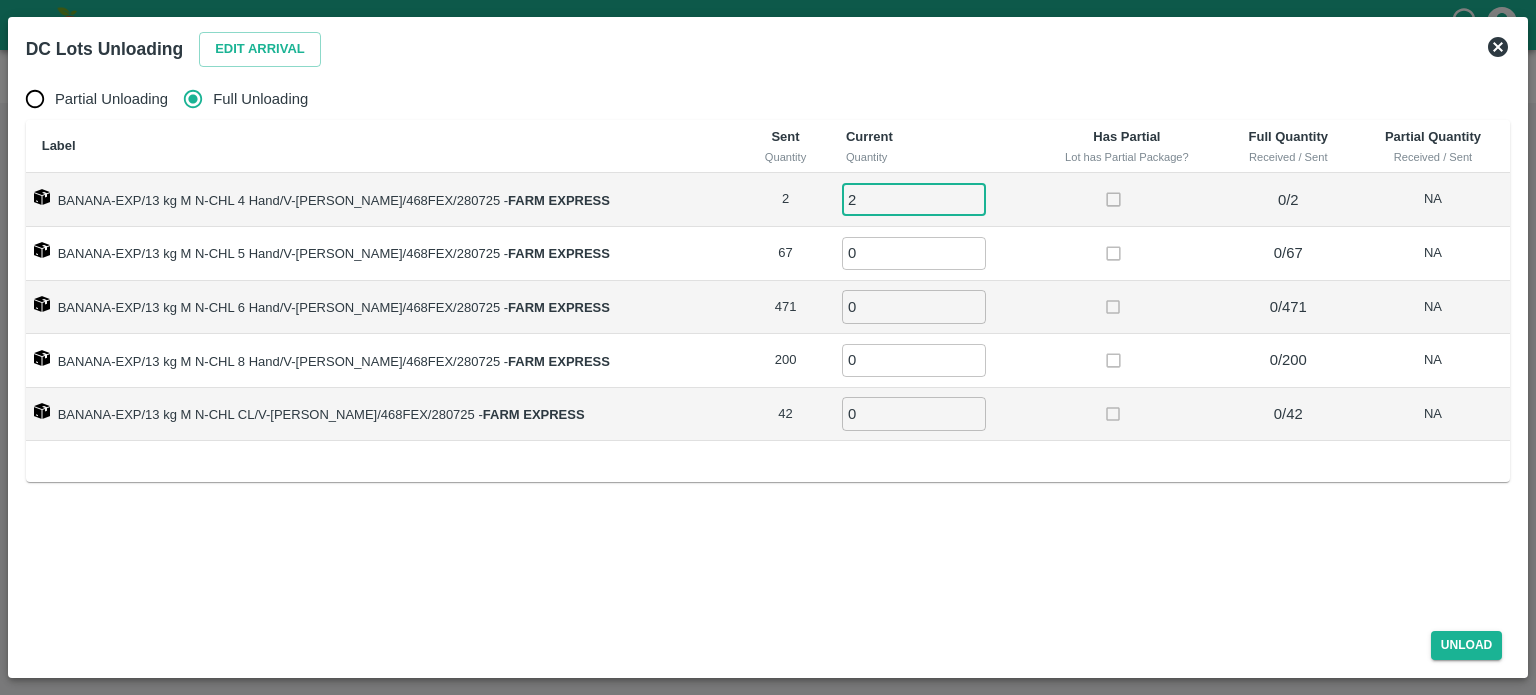 type on "2" 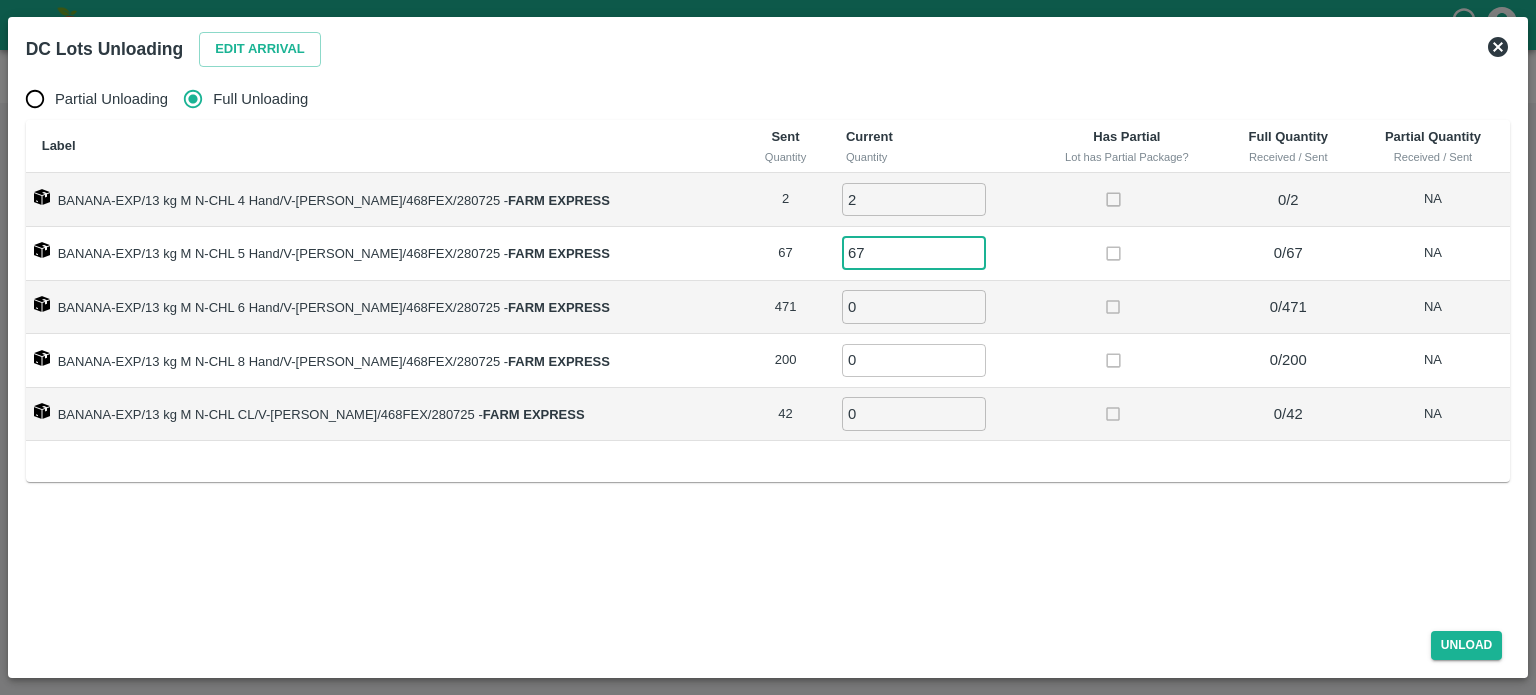 type on "67" 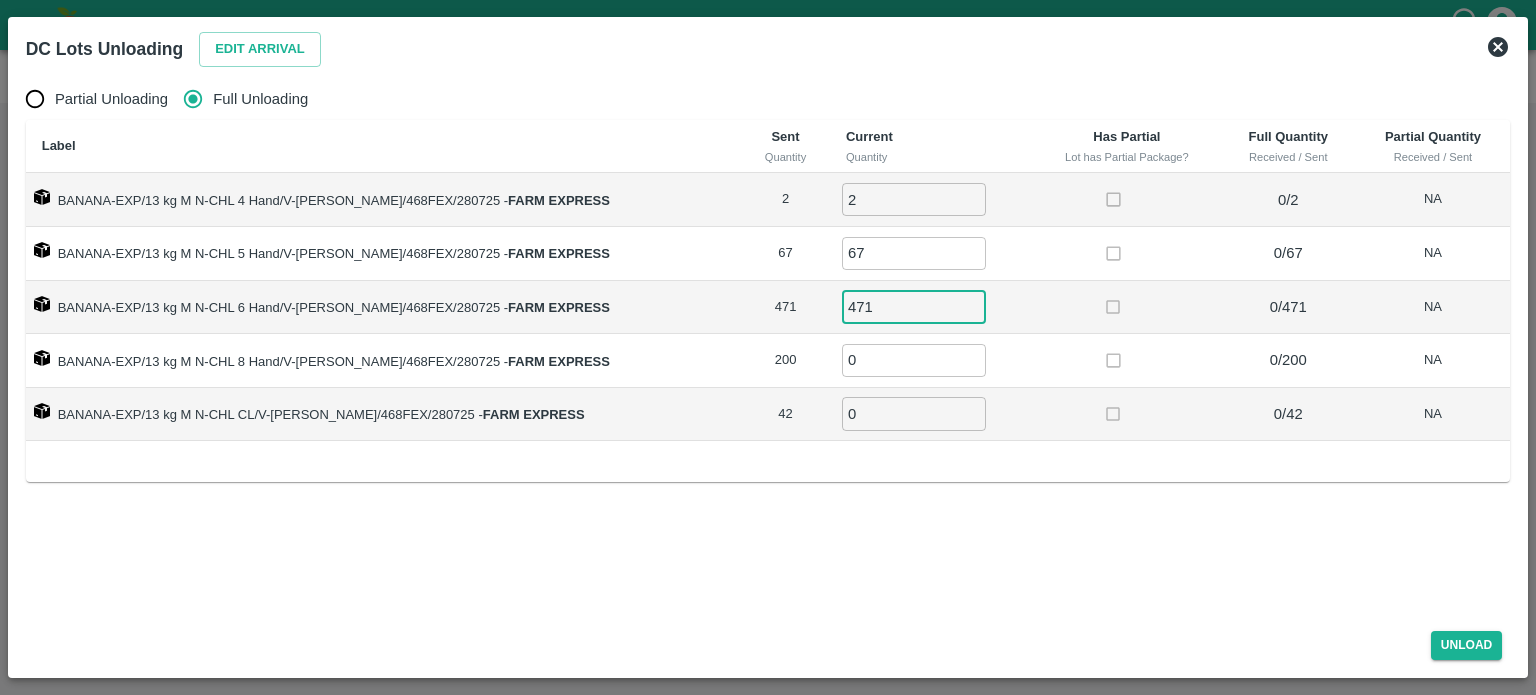 type on "471" 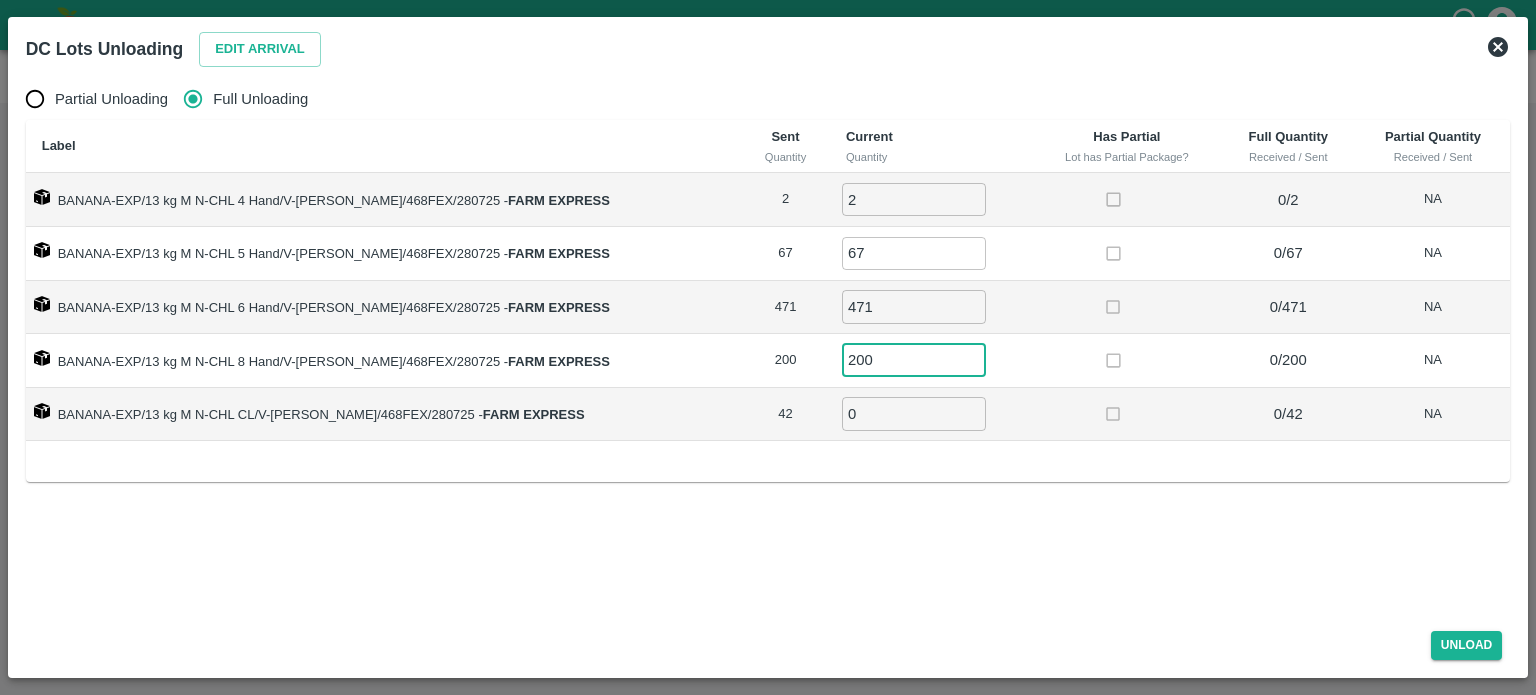 type on "200" 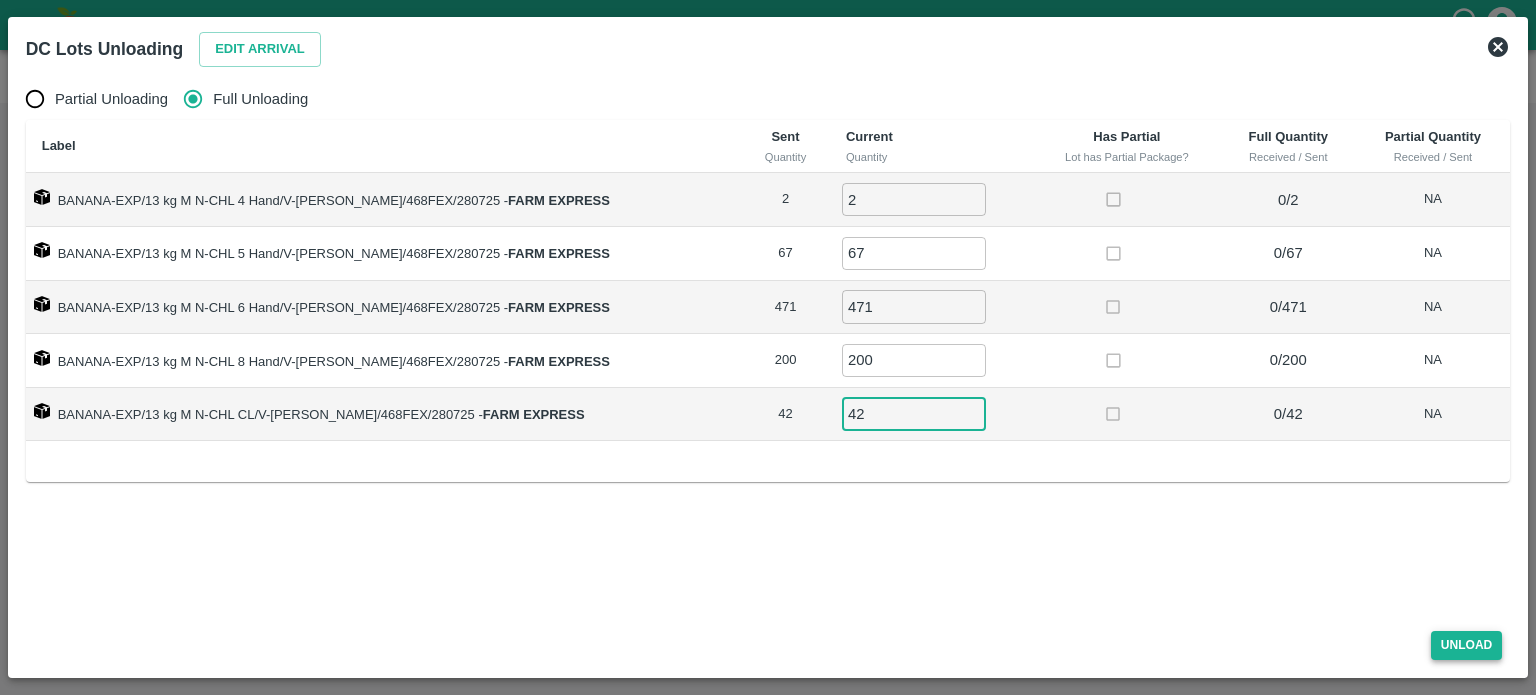 type on "42" 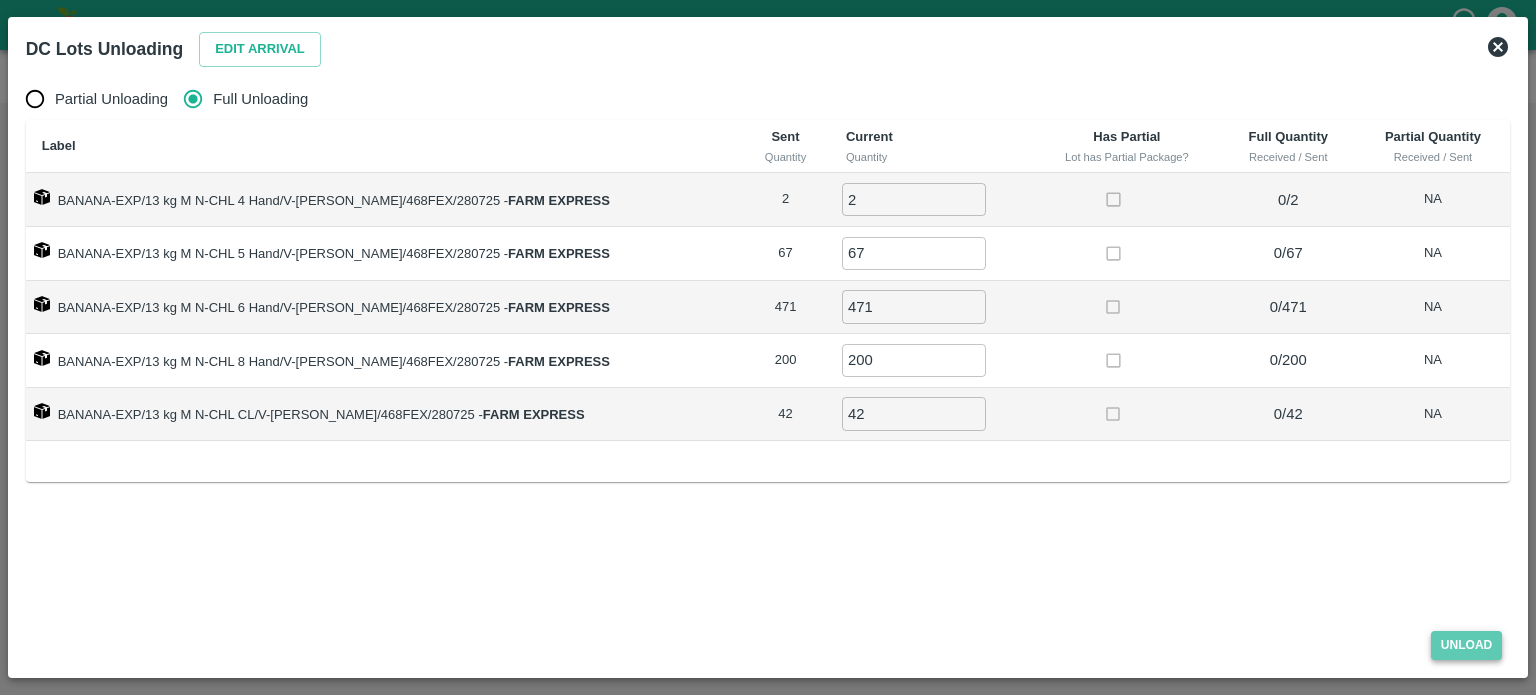 click on "Unload" at bounding box center (1467, 645) 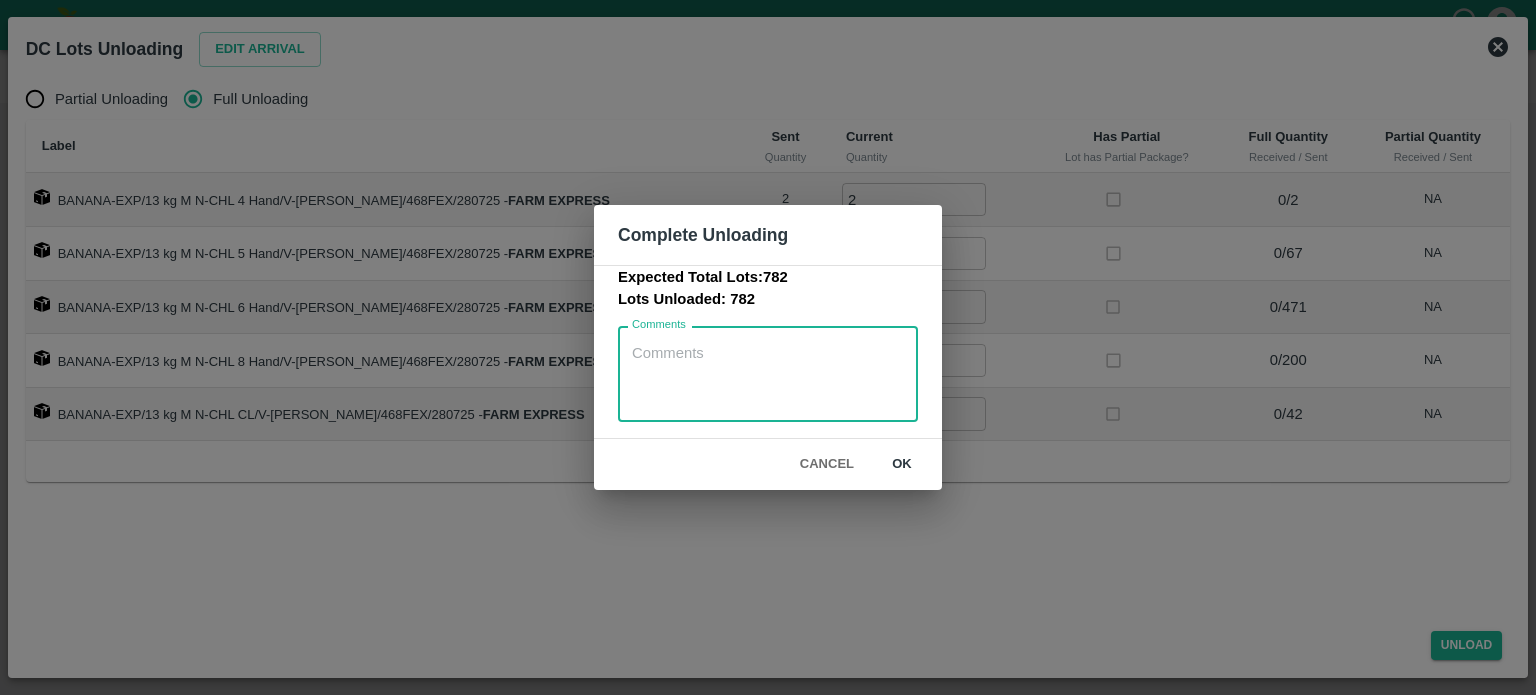 click on "Comments" at bounding box center (768, 374) 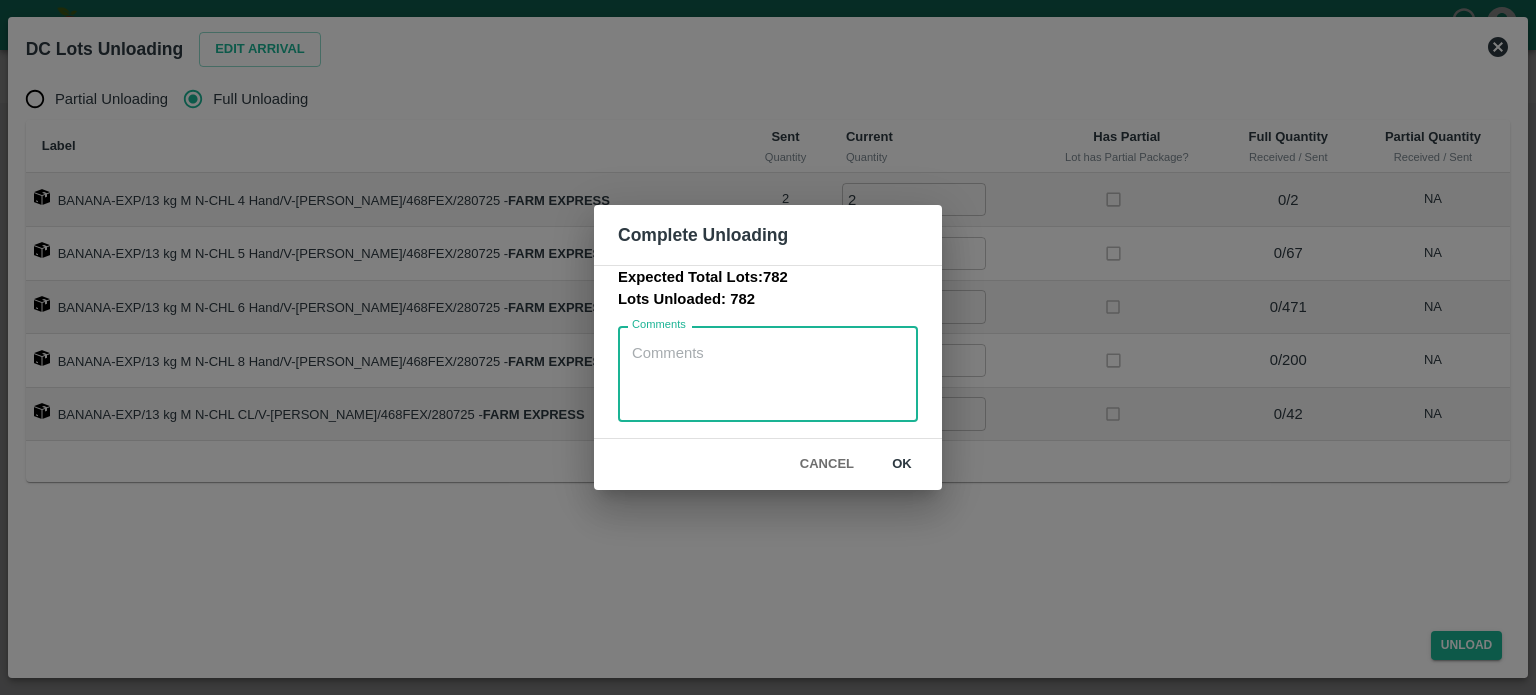paste on "MH19CY7854" 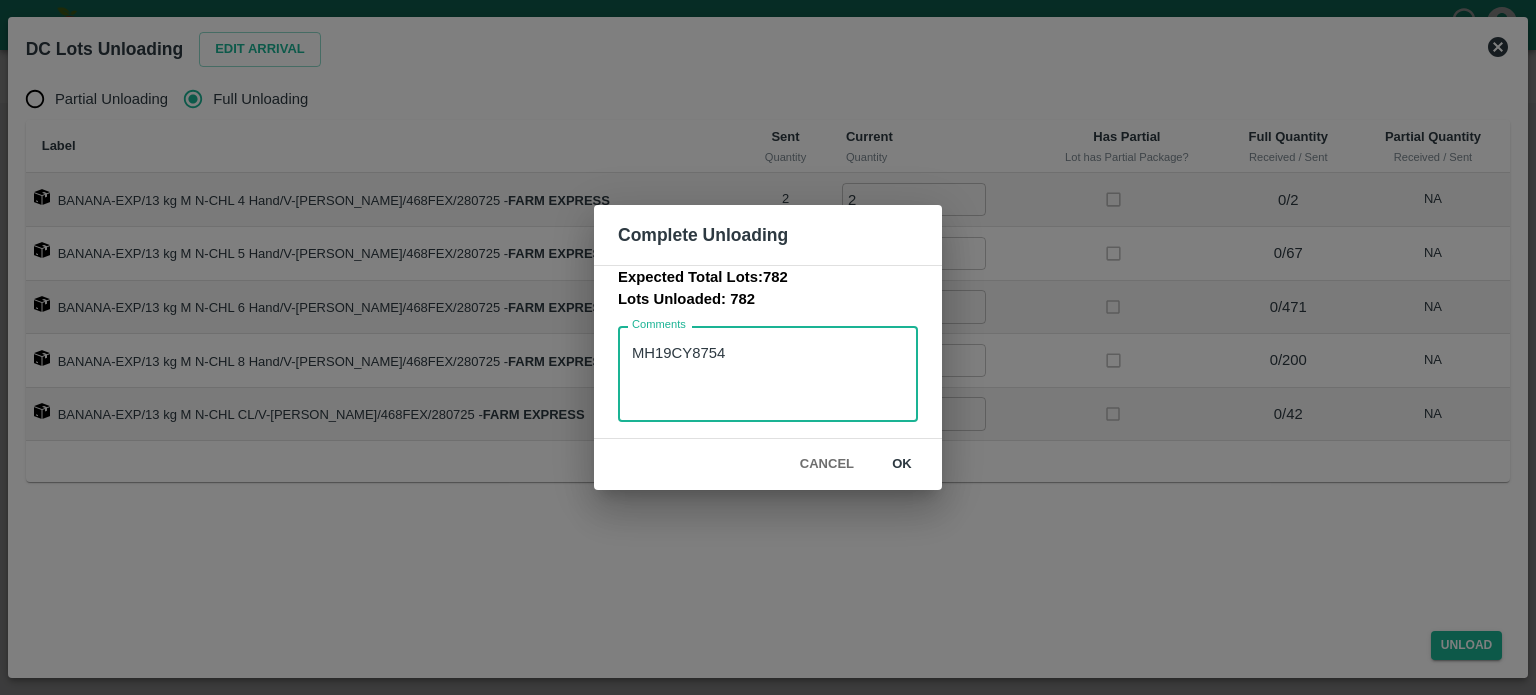 type on "MH19CY8754" 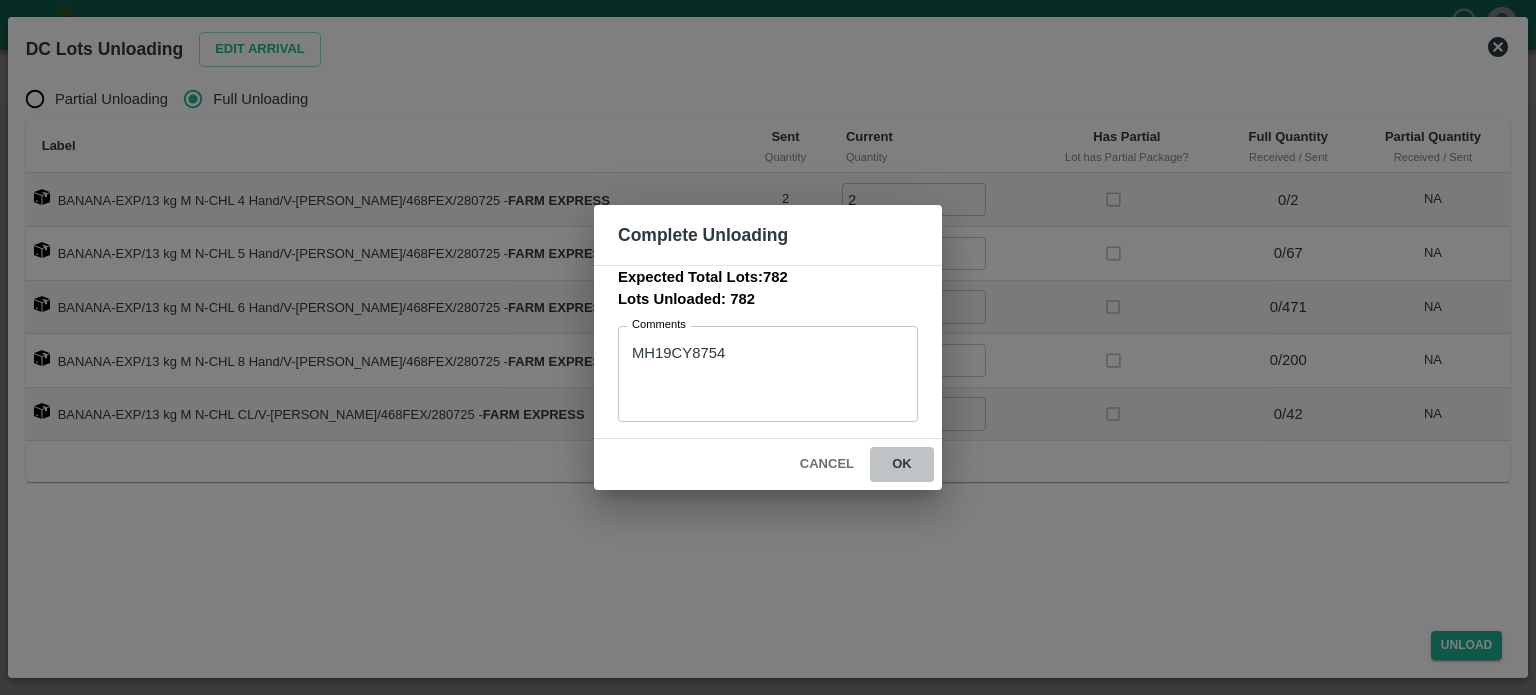 click on "ok" at bounding box center (902, 464) 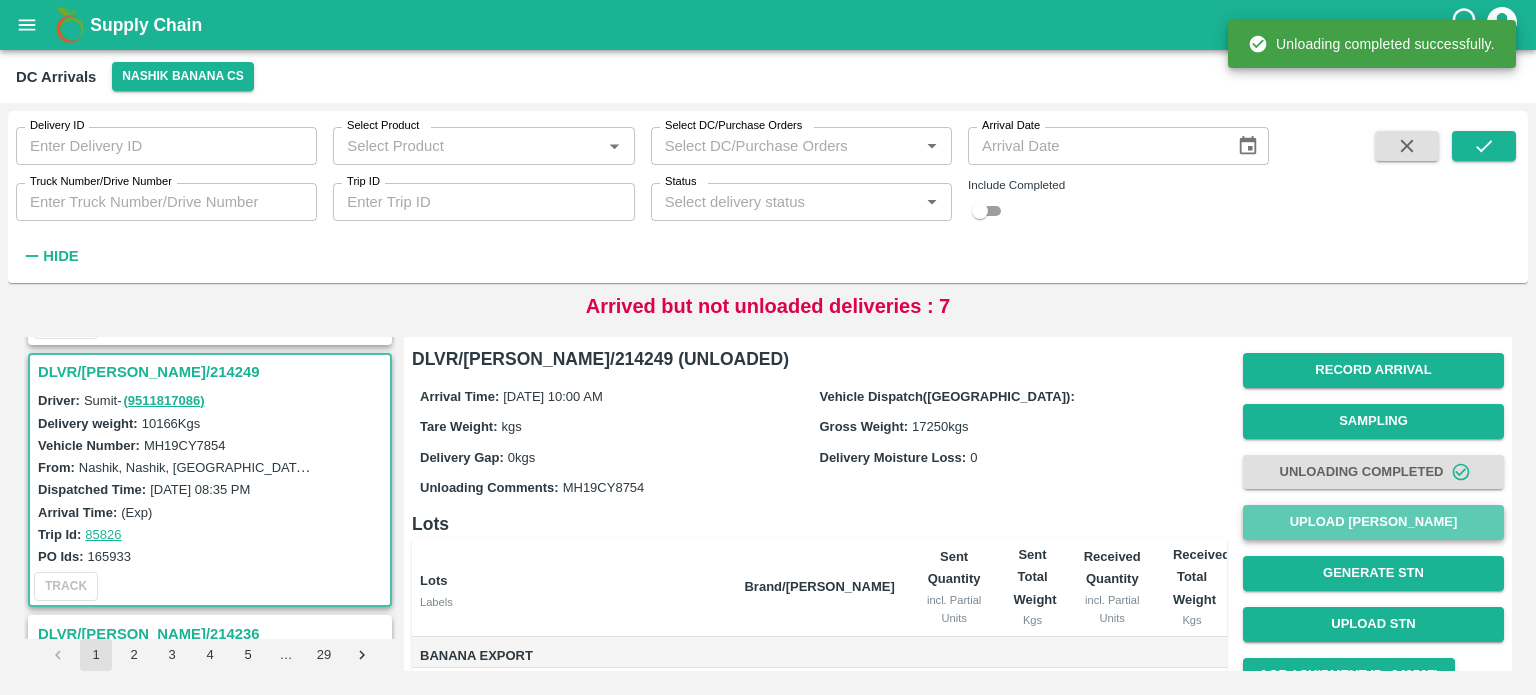 click on "Upload [PERSON_NAME]" at bounding box center [1373, 522] 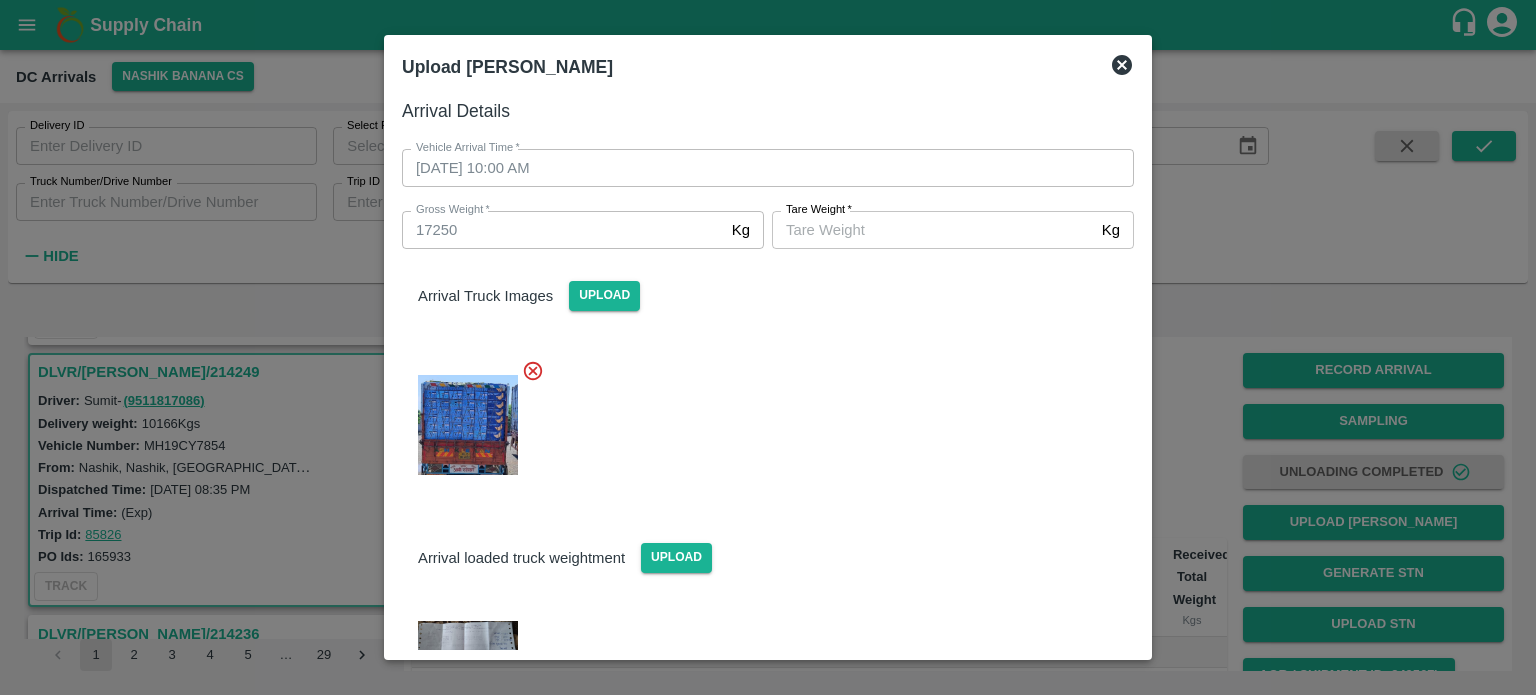 click on "[PERSON_NAME]   *" at bounding box center (933, 230) 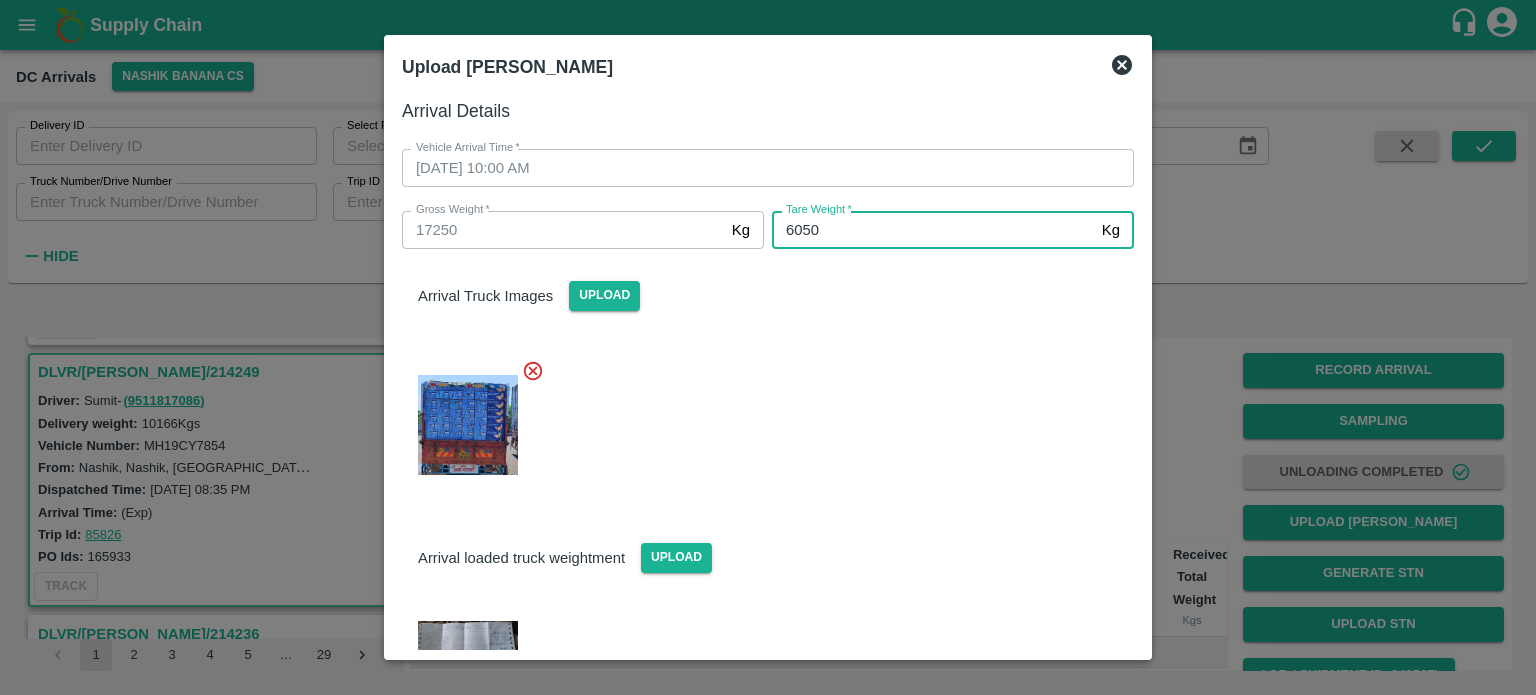 type on "6050" 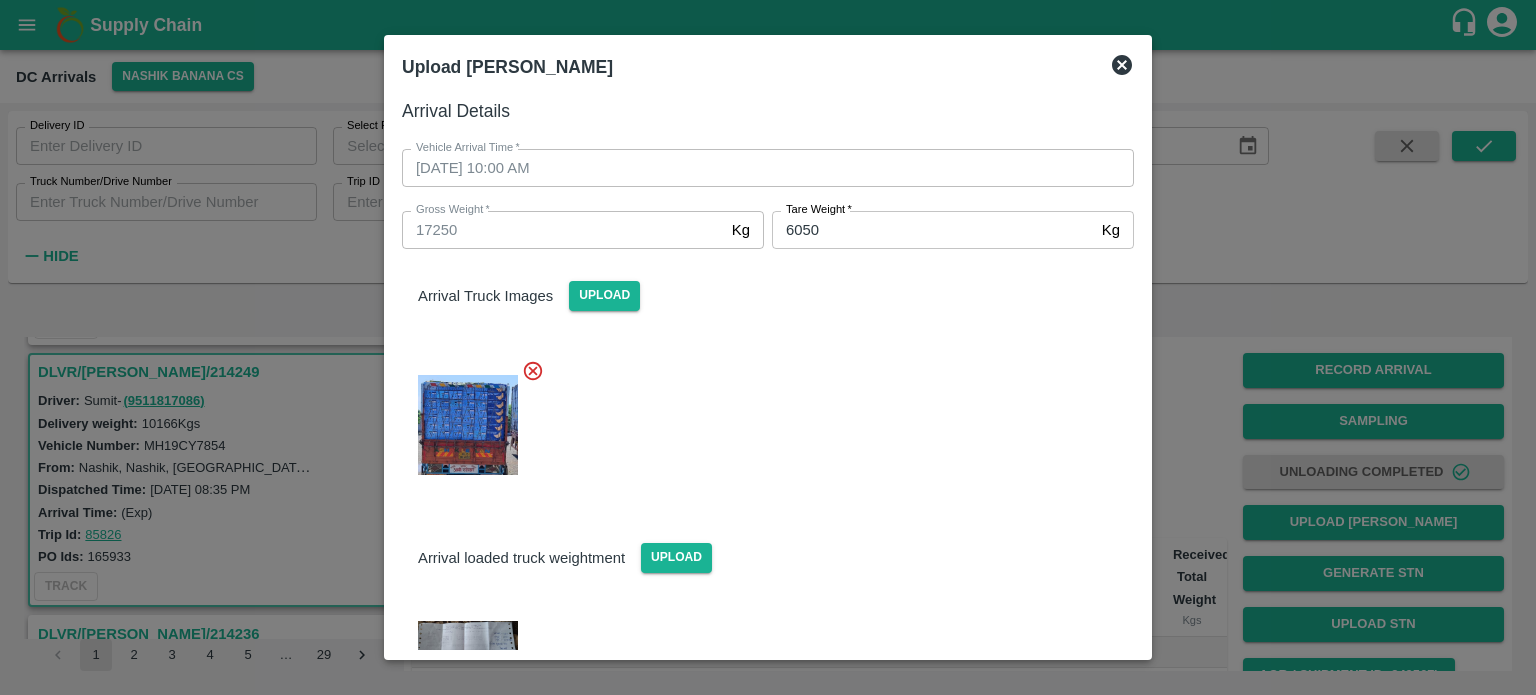 click at bounding box center [760, 419] 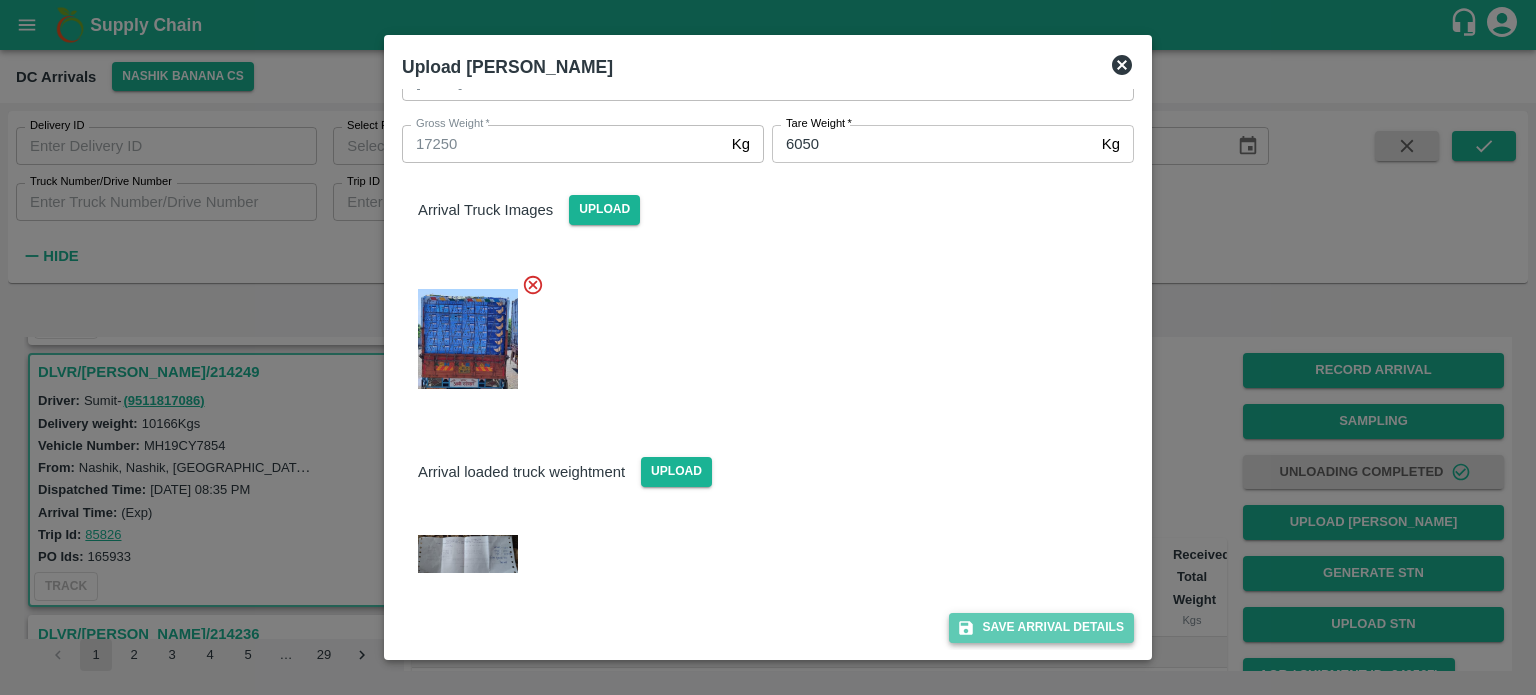 click on "Save Arrival Details" at bounding box center (1041, 627) 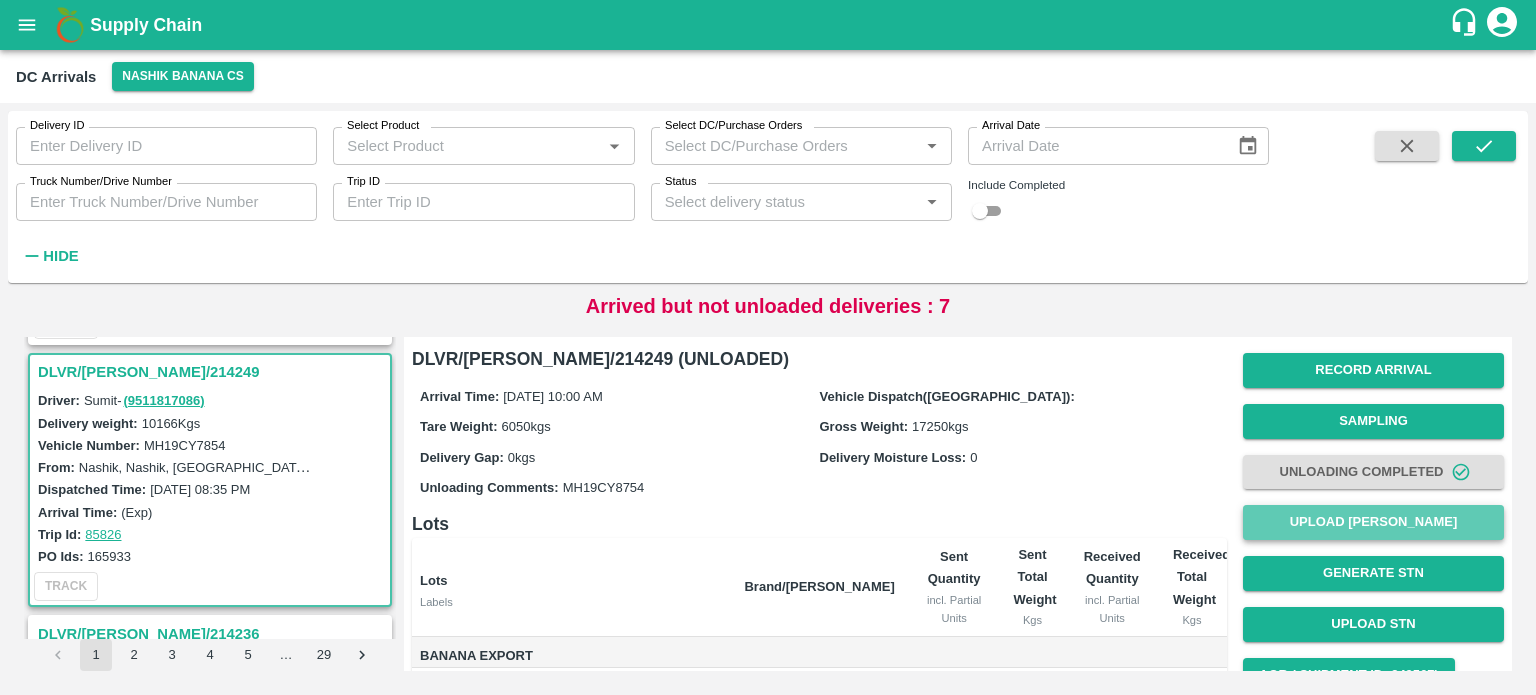 click on "Upload [PERSON_NAME]" at bounding box center (1373, 522) 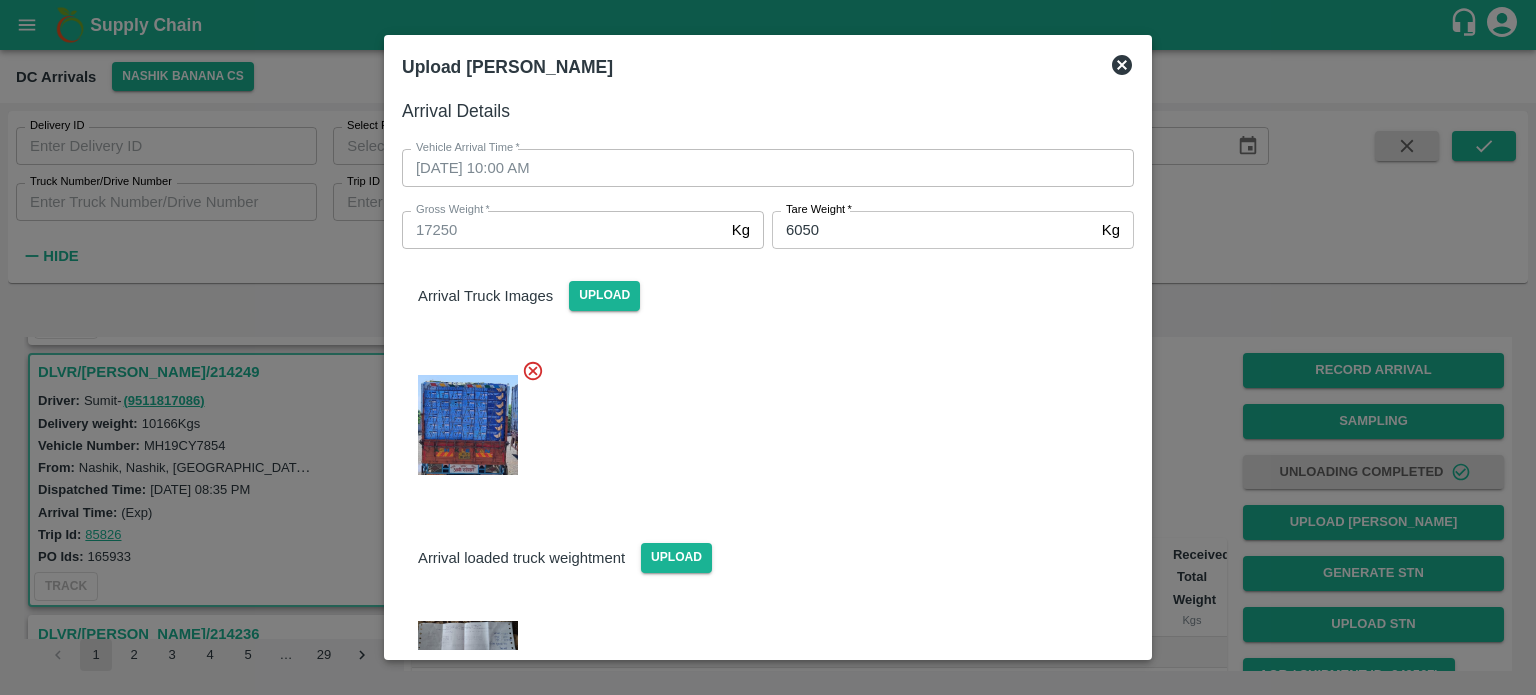 click 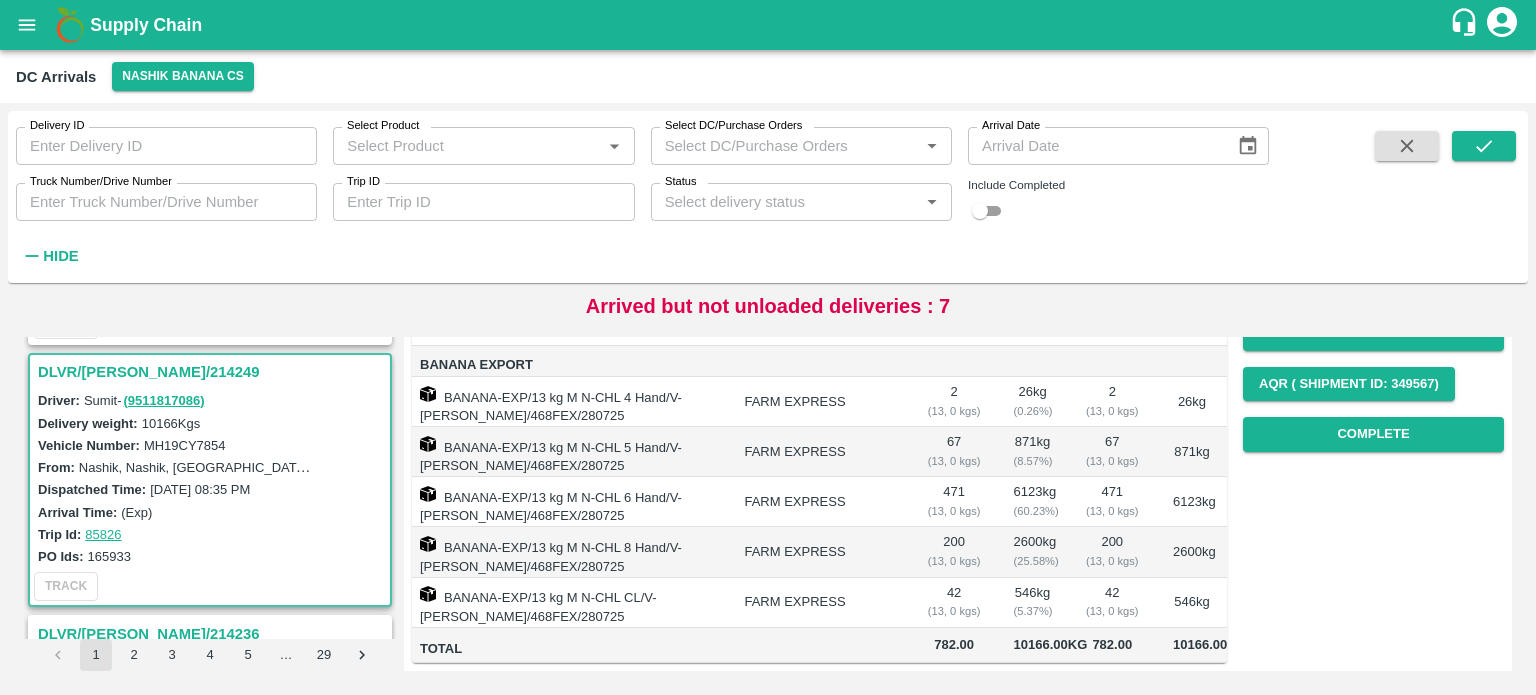 scroll, scrollTop: 209, scrollLeft: 0, axis: vertical 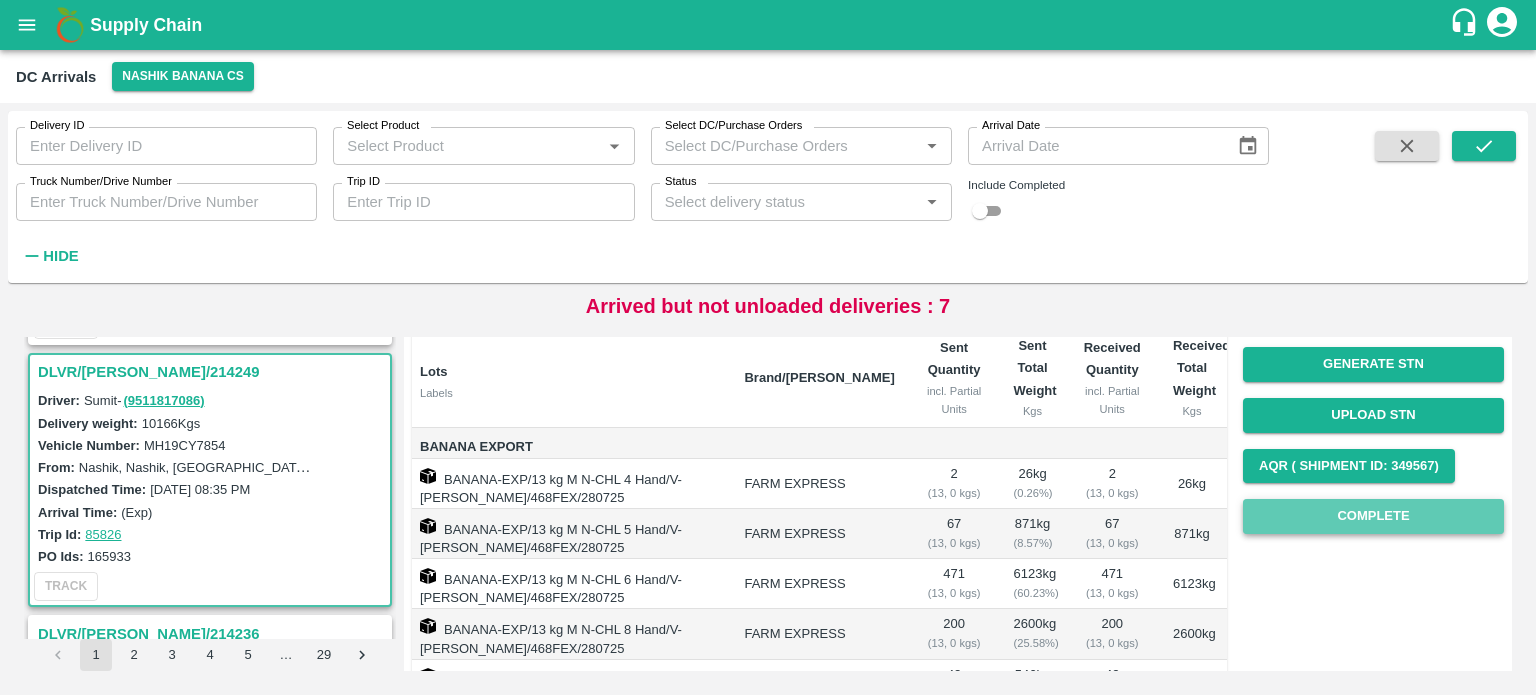 click on "Complete" at bounding box center (1373, 516) 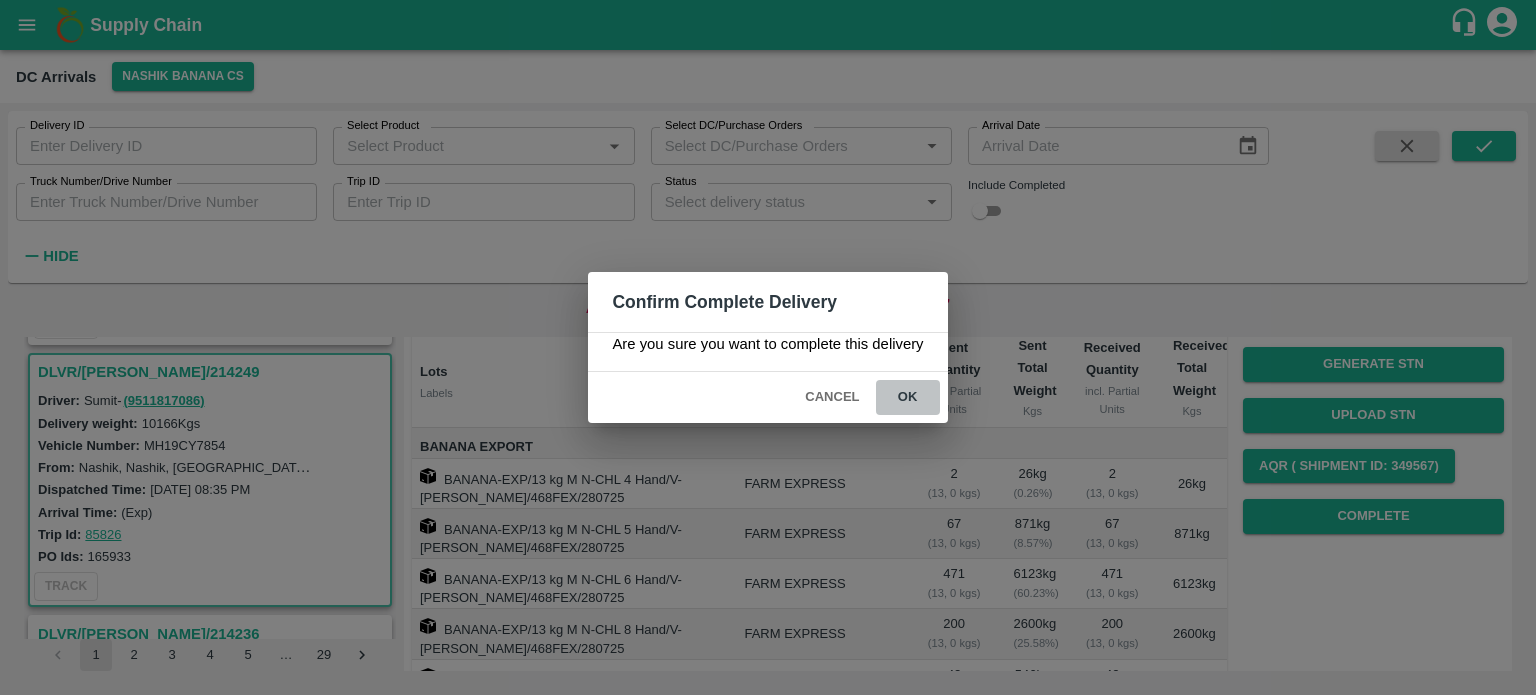 click on "ok" at bounding box center [908, 397] 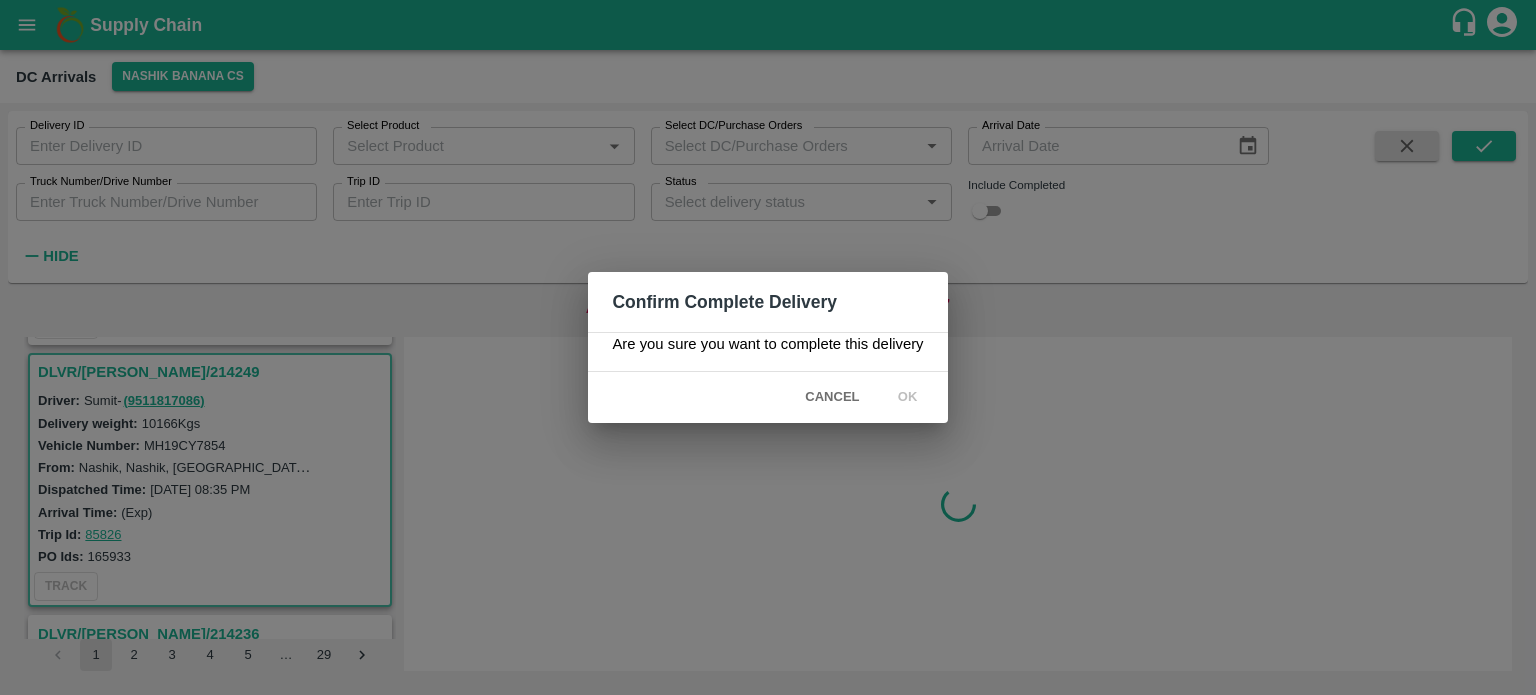 scroll, scrollTop: 0, scrollLeft: 0, axis: both 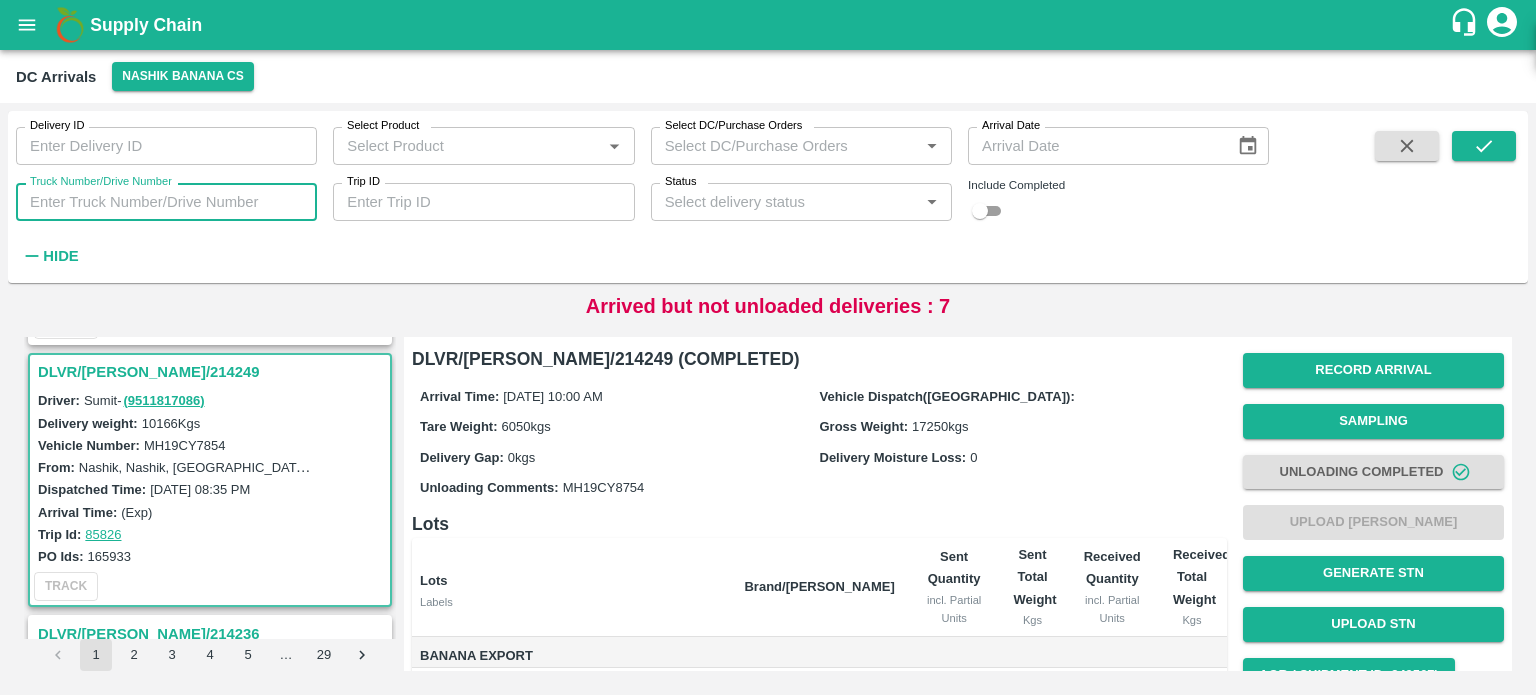 click on "Truck Number/Drive Number" at bounding box center (166, 202) 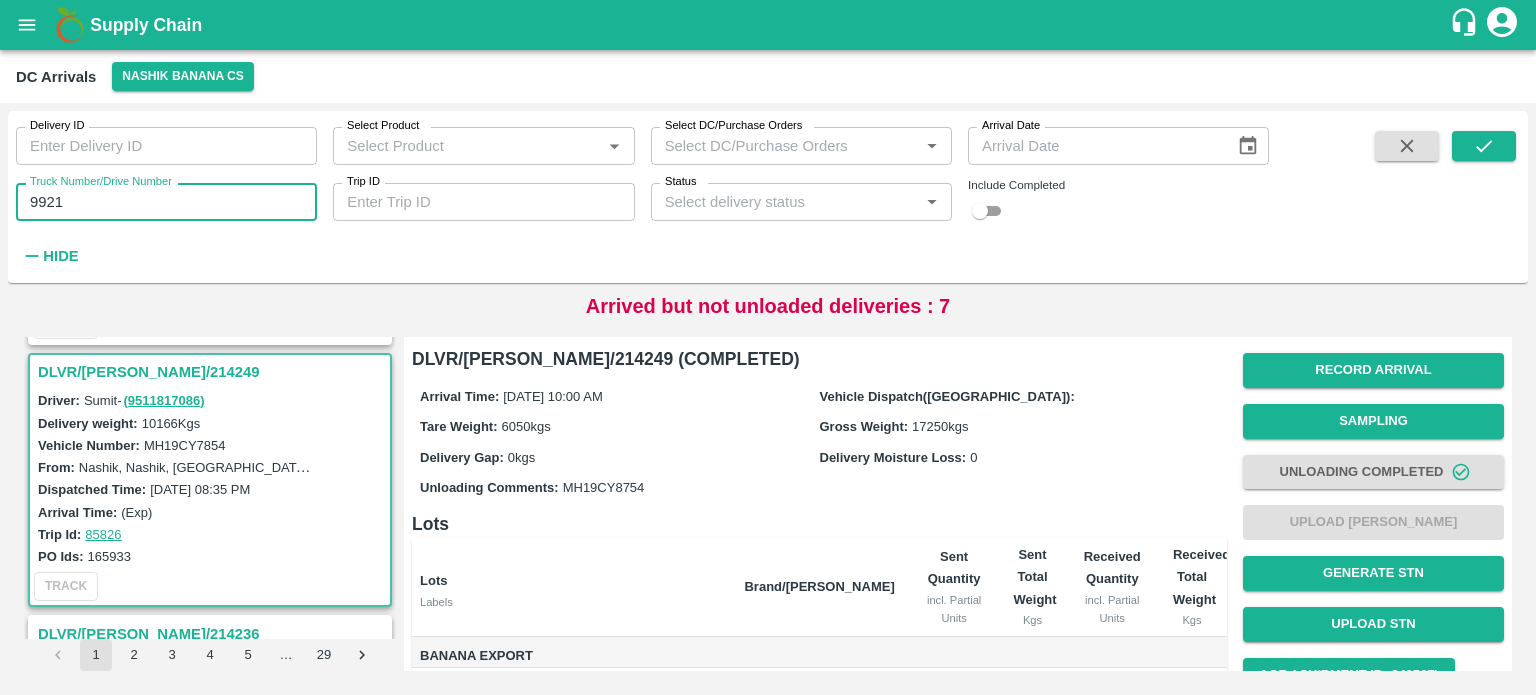 type on "9921" 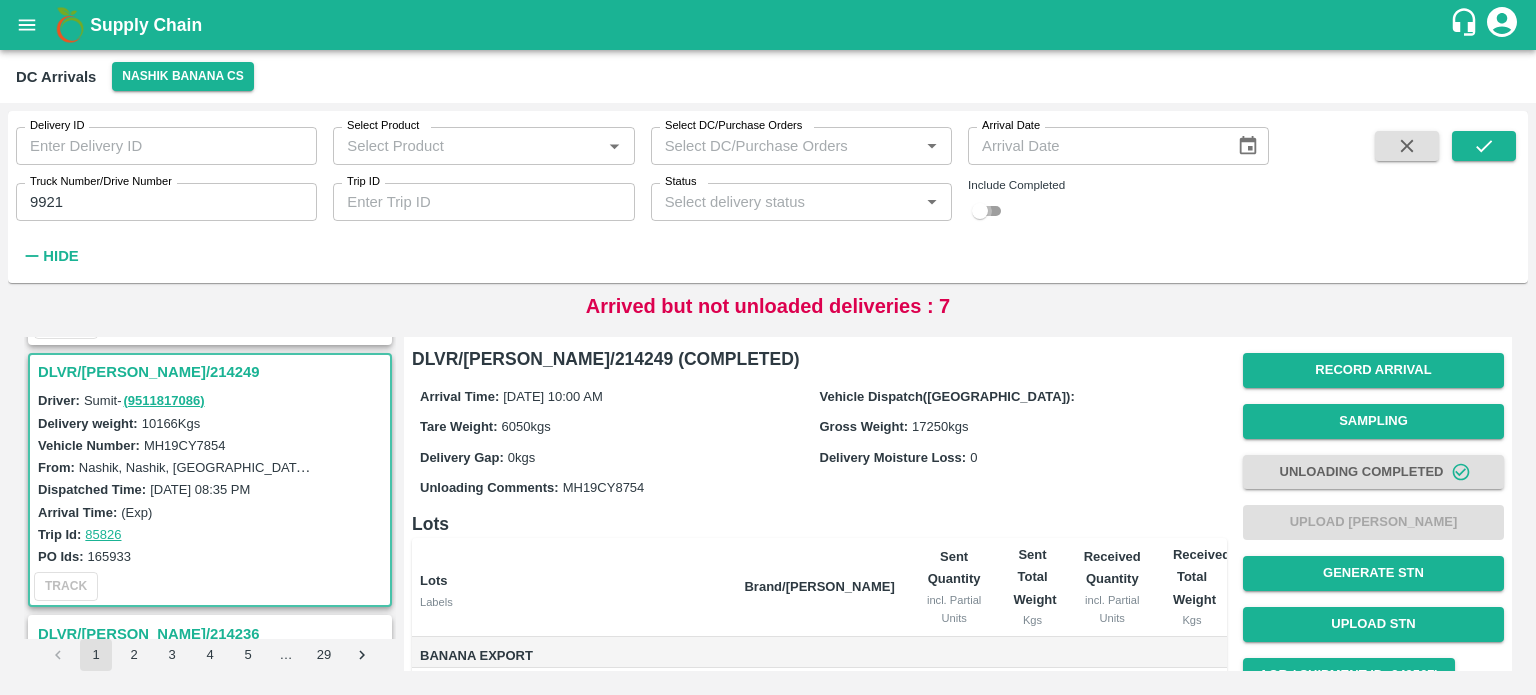 click at bounding box center (980, 211) 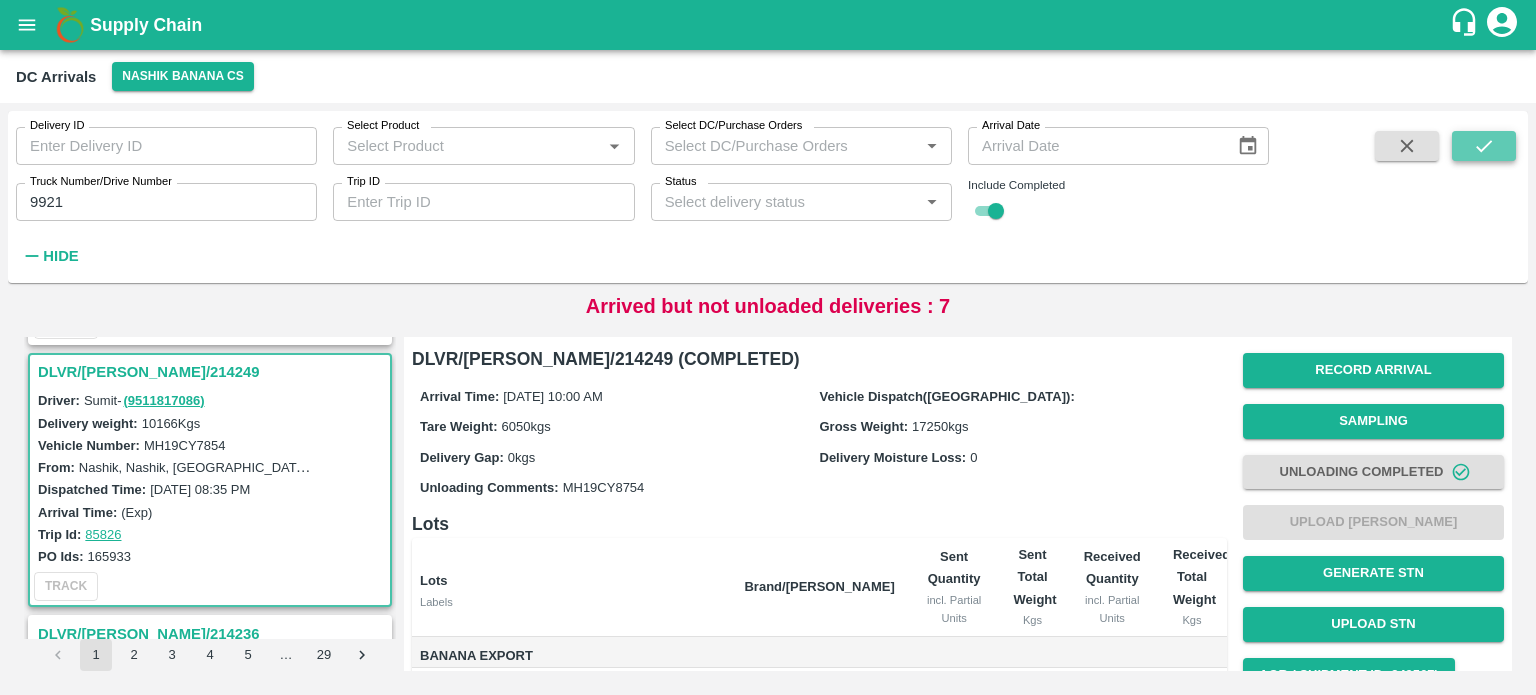 click 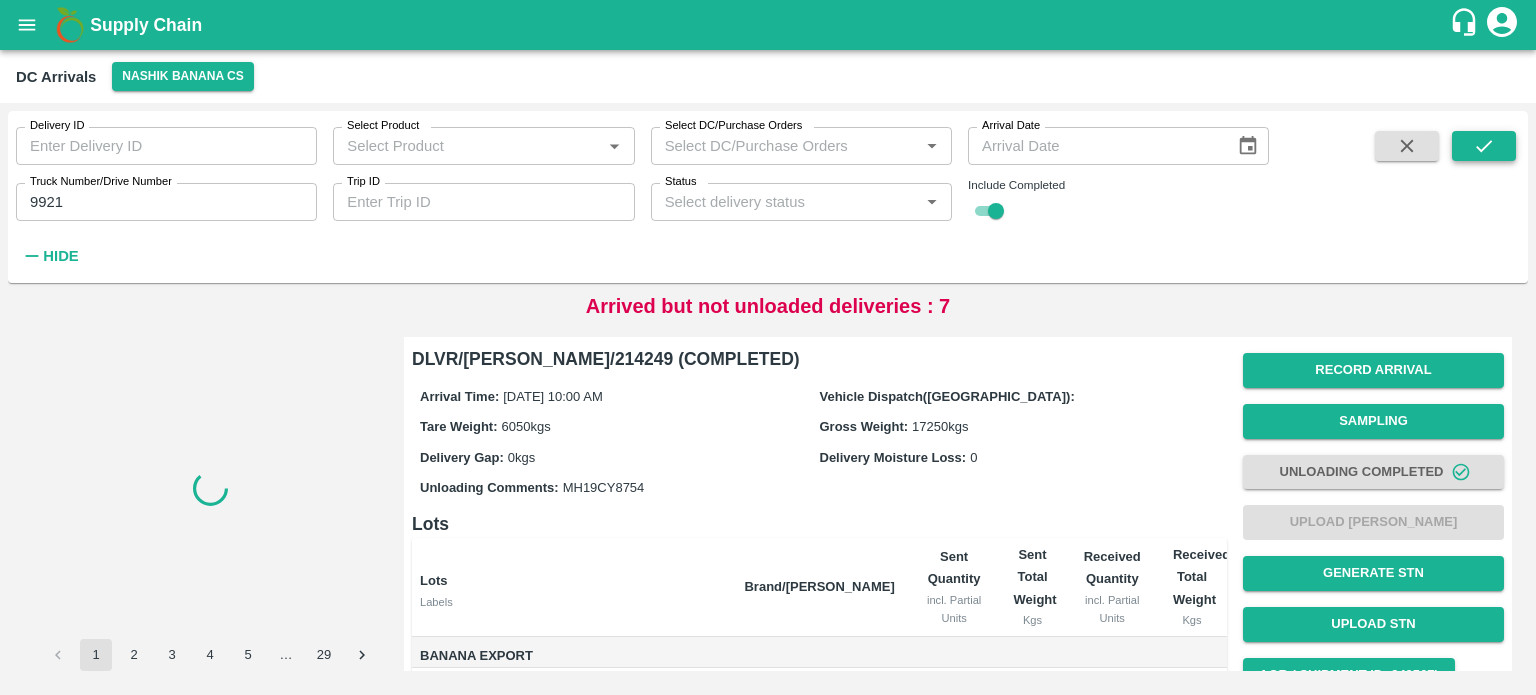 scroll, scrollTop: 0, scrollLeft: 0, axis: both 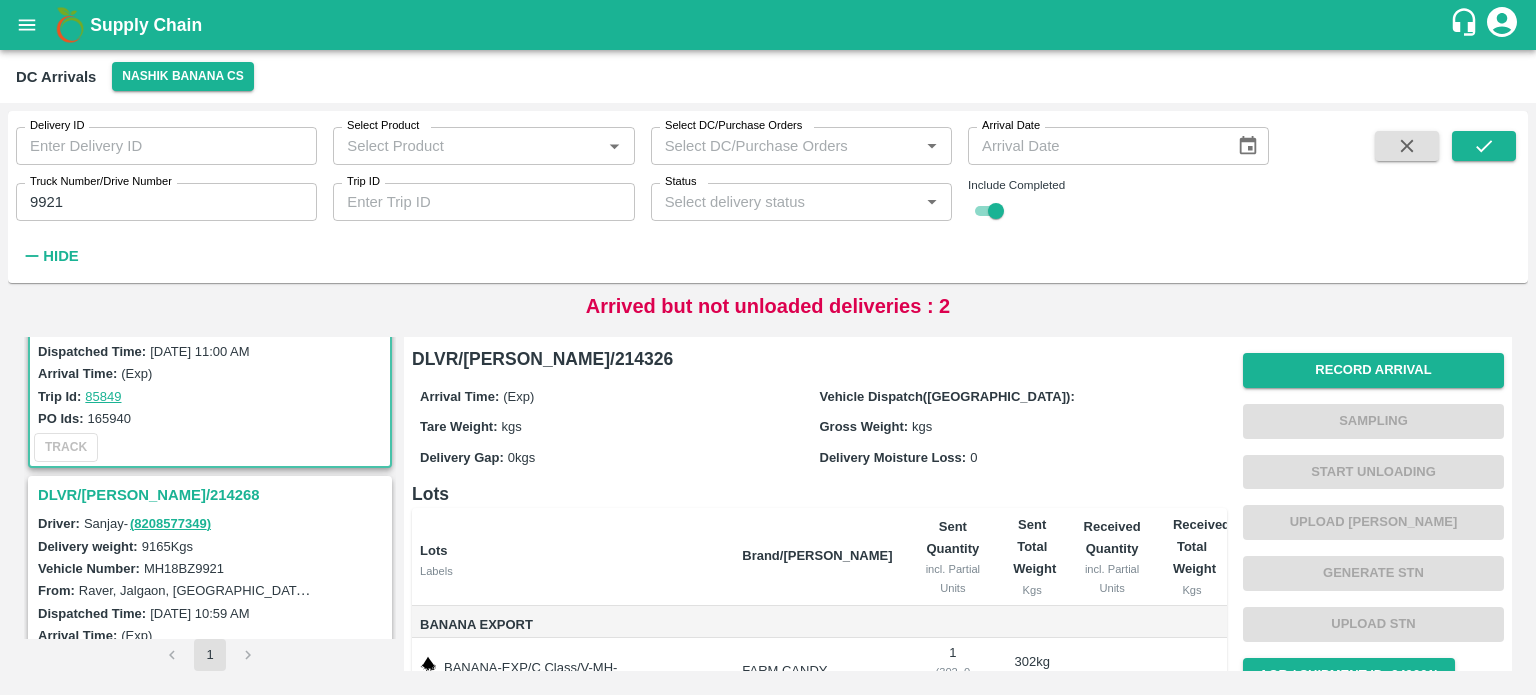 click on "DLVR/[PERSON_NAME]/214268" at bounding box center (213, 495) 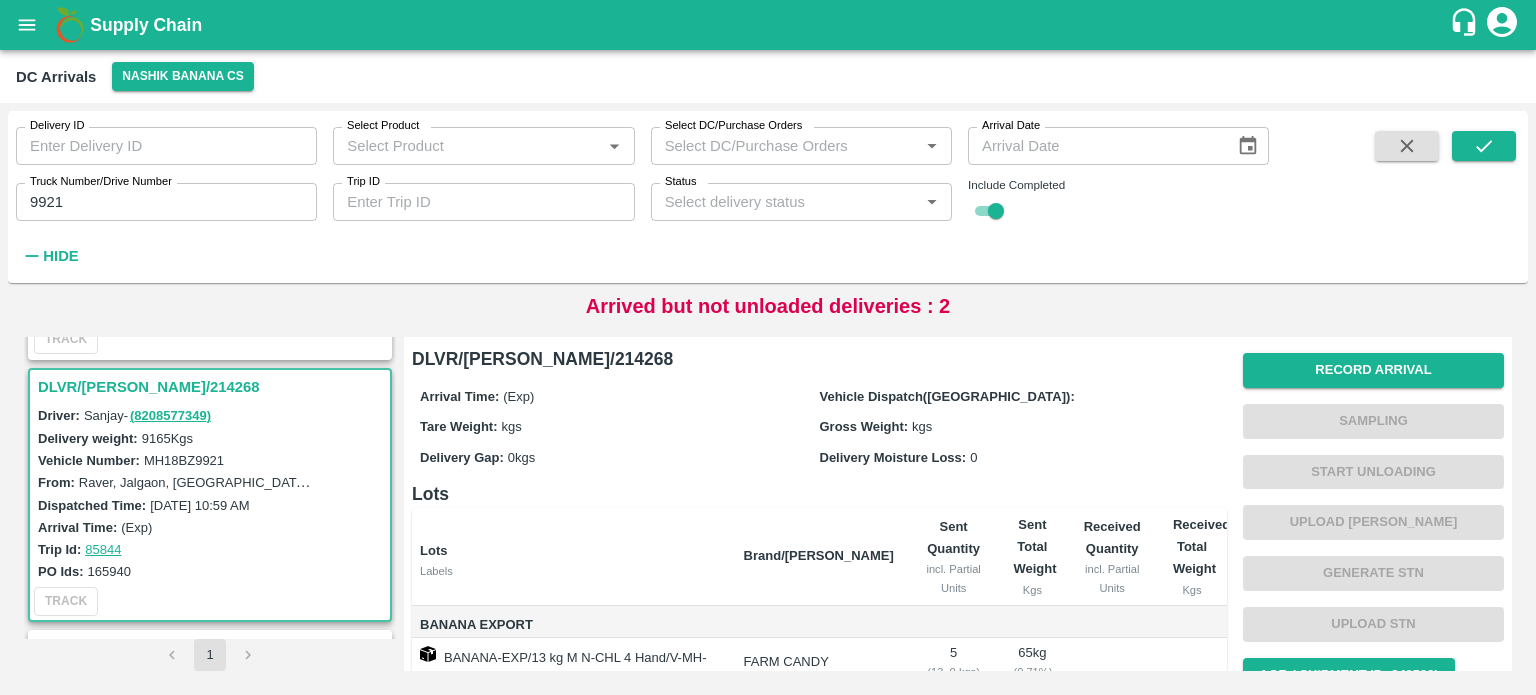 scroll, scrollTop: 240, scrollLeft: 0, axis: vertical 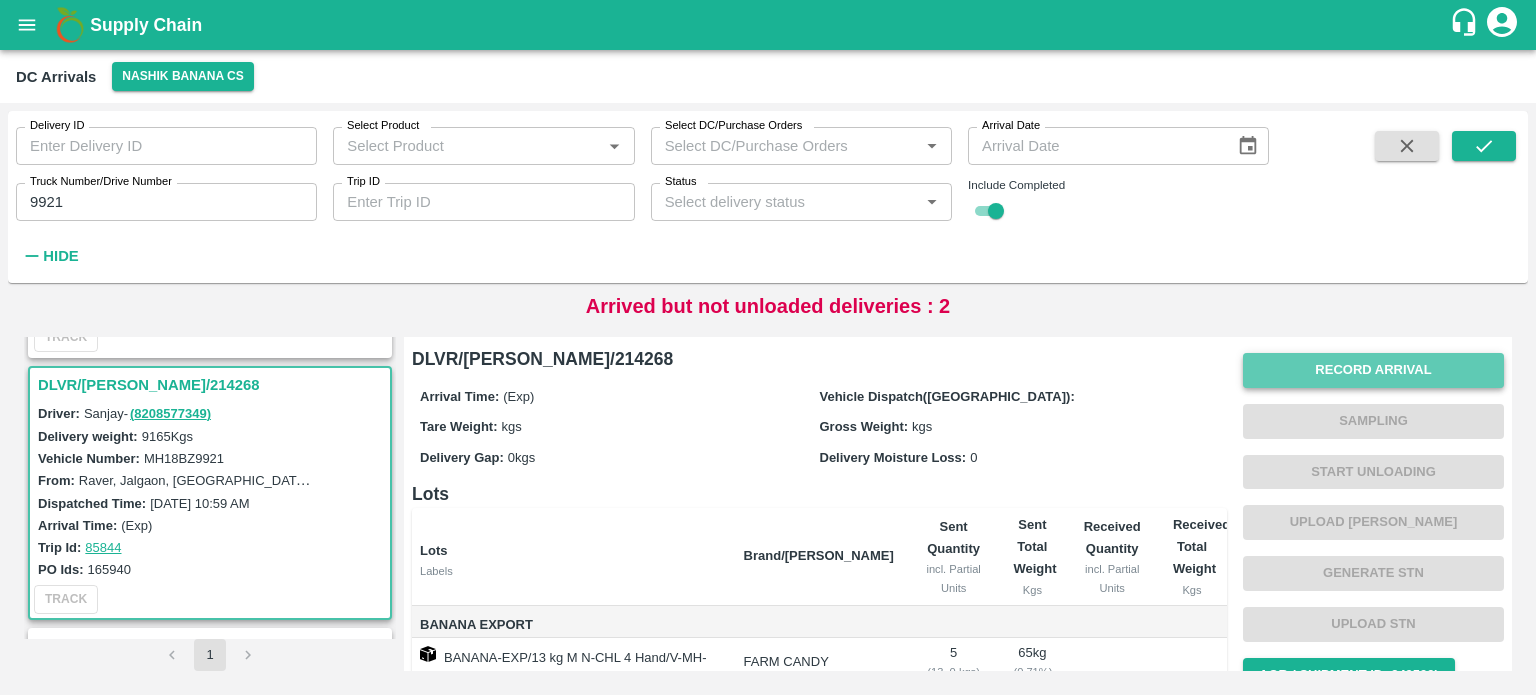 click on "Record Arrival" at bounding box center (1373, 370) 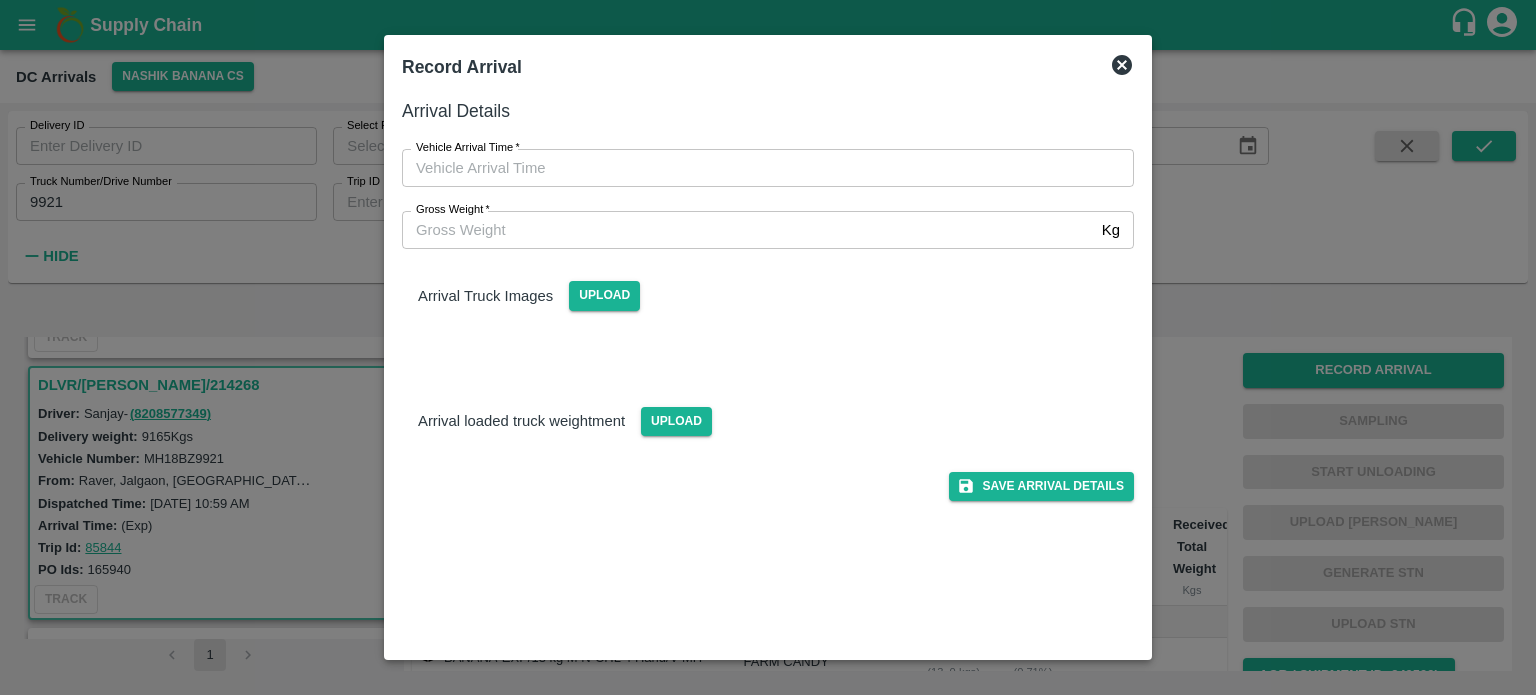 type on "DD/MM/YYYY hh:mm aa" 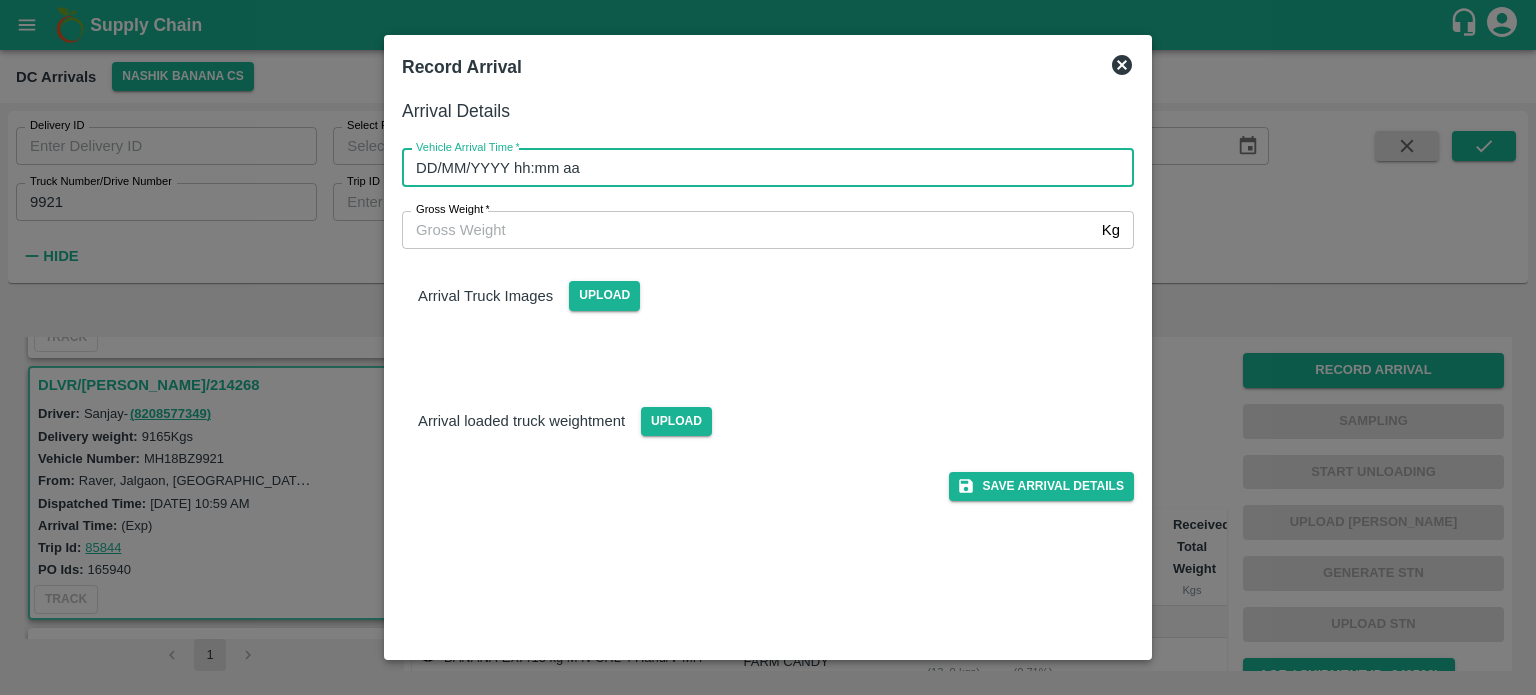 click on "DD/MM/YYYY hh:mm aa" at bounding box center [761, 168] 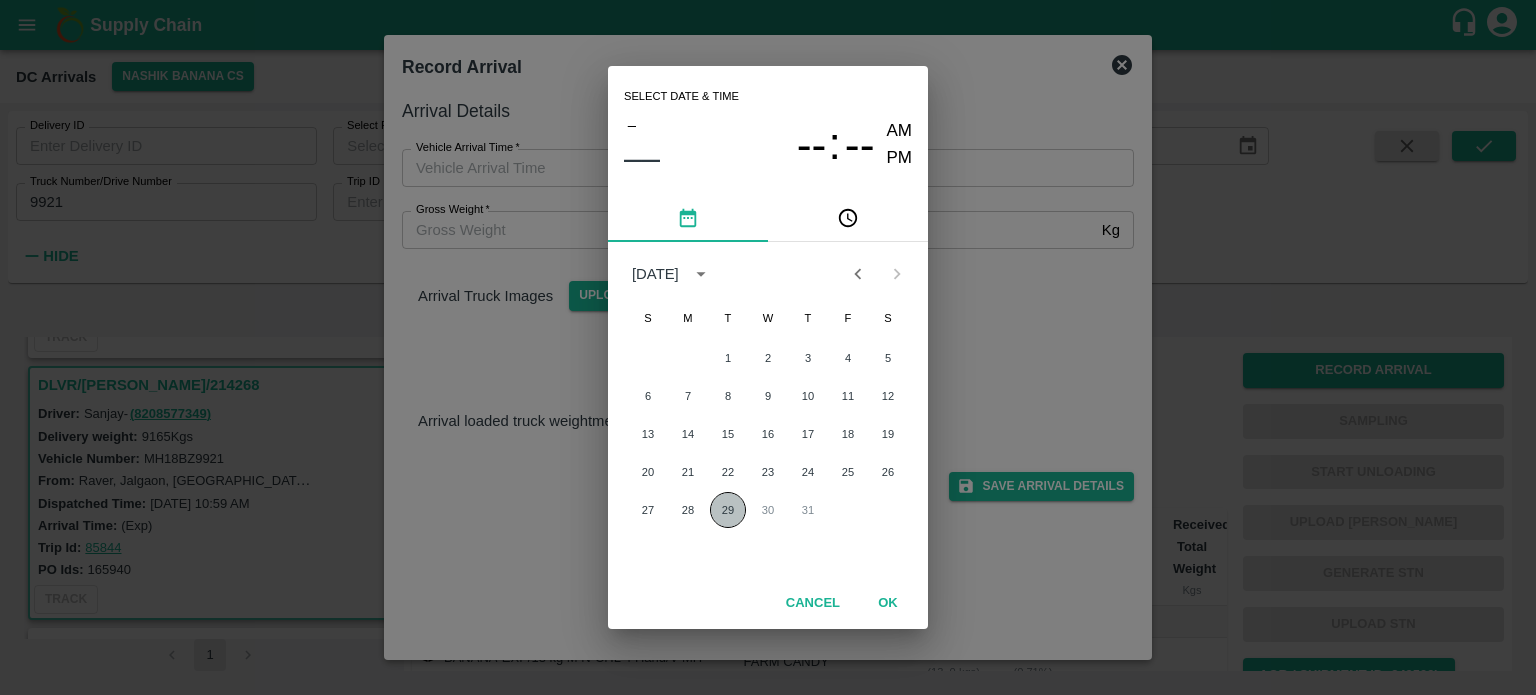 click on "29" at bounding box center [728, 510] 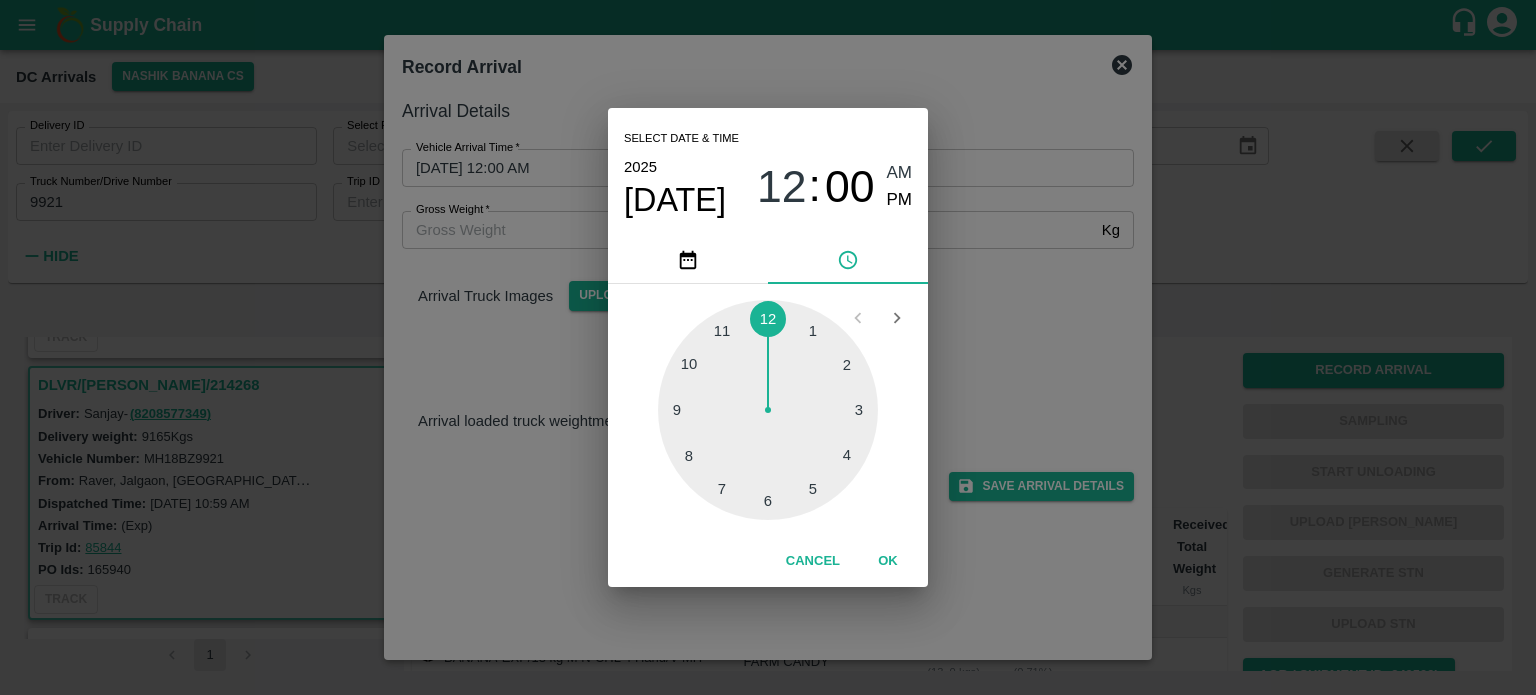click at bounding box center [768, 410] 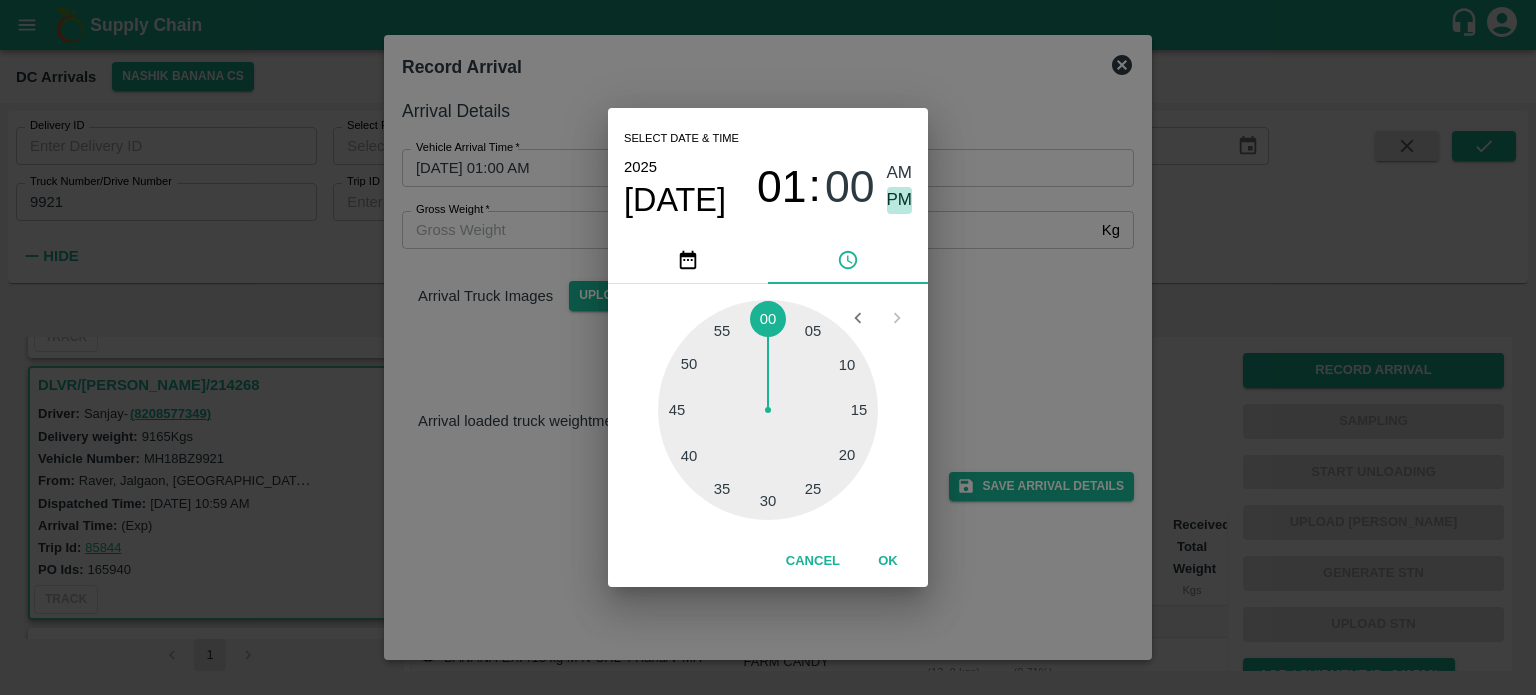 click on "PM" at bounding box center [900, 200] 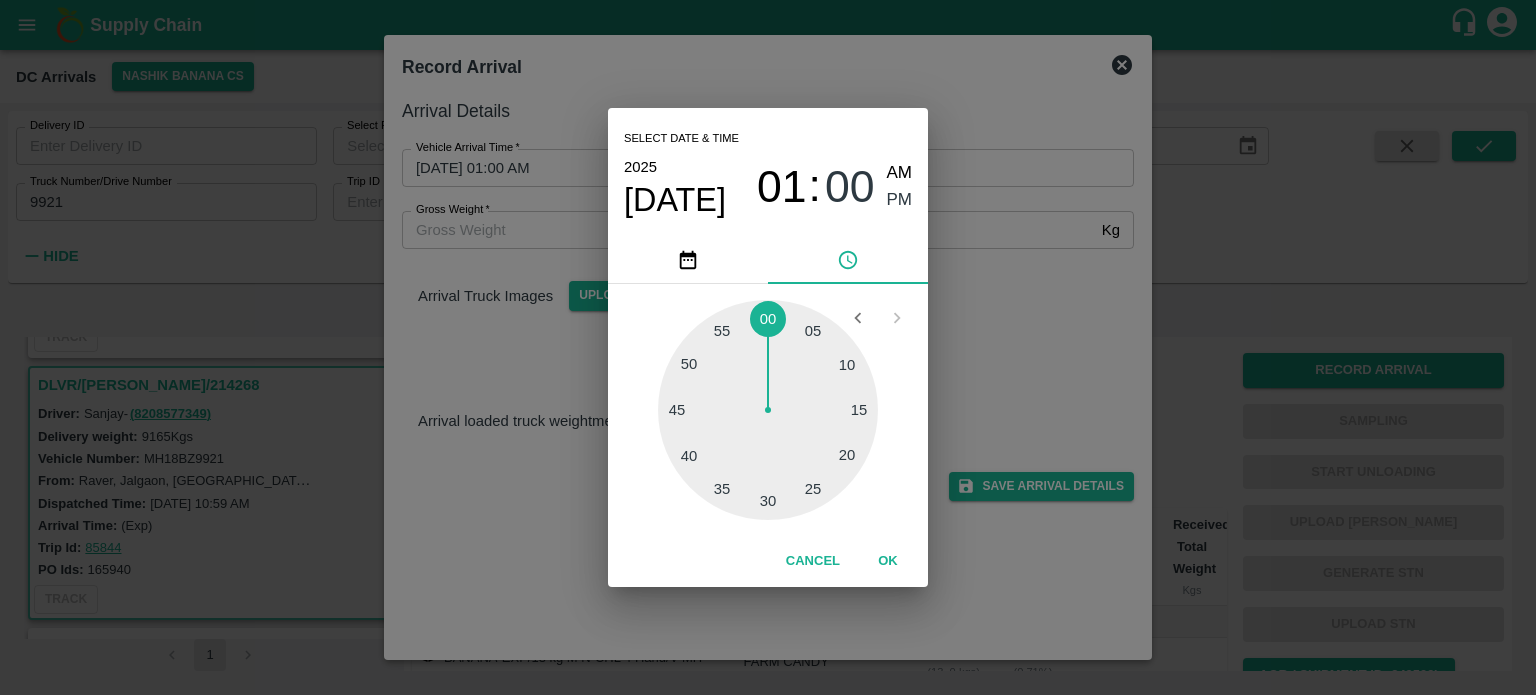 type on "[DATE] 01:00 PM" 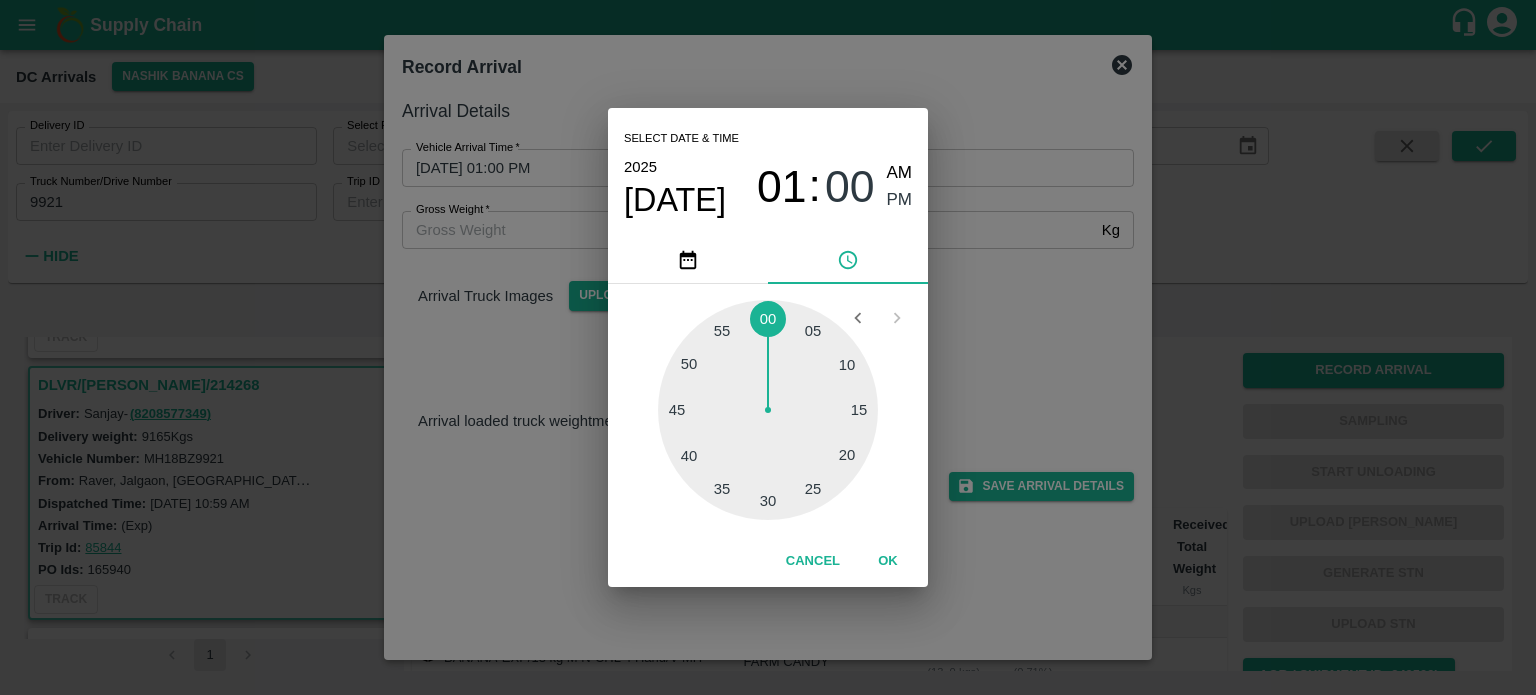 click on "Select date & time [DATE] 01 : 00 AM PM 05 10 15 20 25 30 35 40 45 50 55 00 Cancel OK" at bounding box center (768, 347) 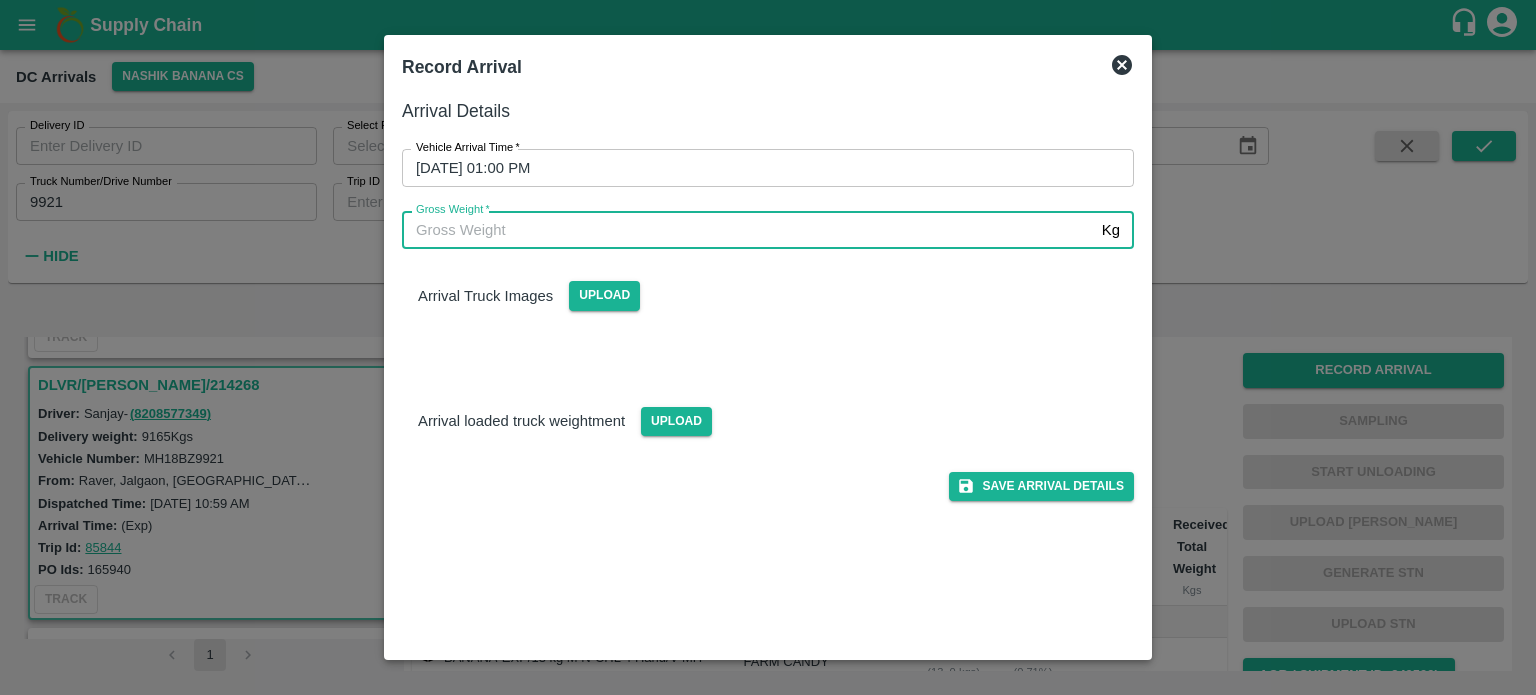 click on "Gross Weight   *" at bounding box center [748, 230] 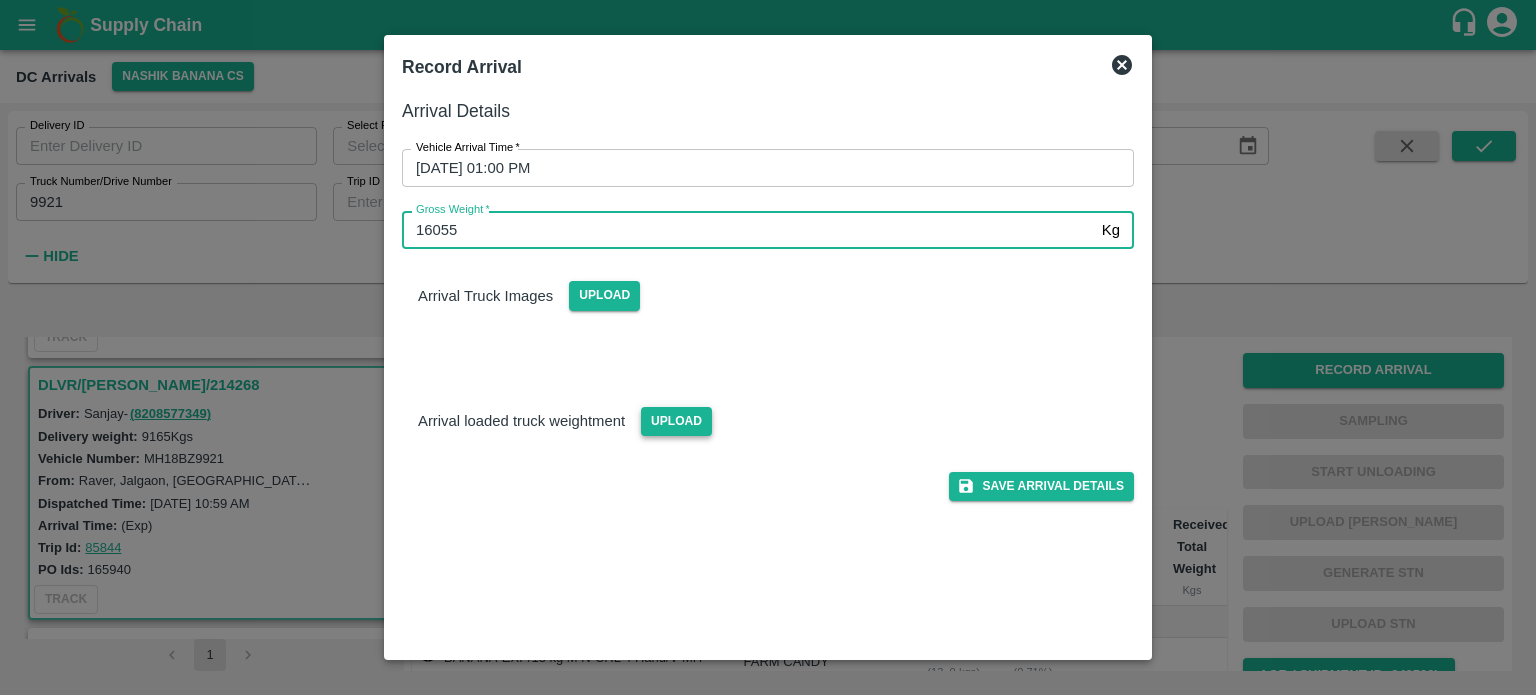 type on "16055" 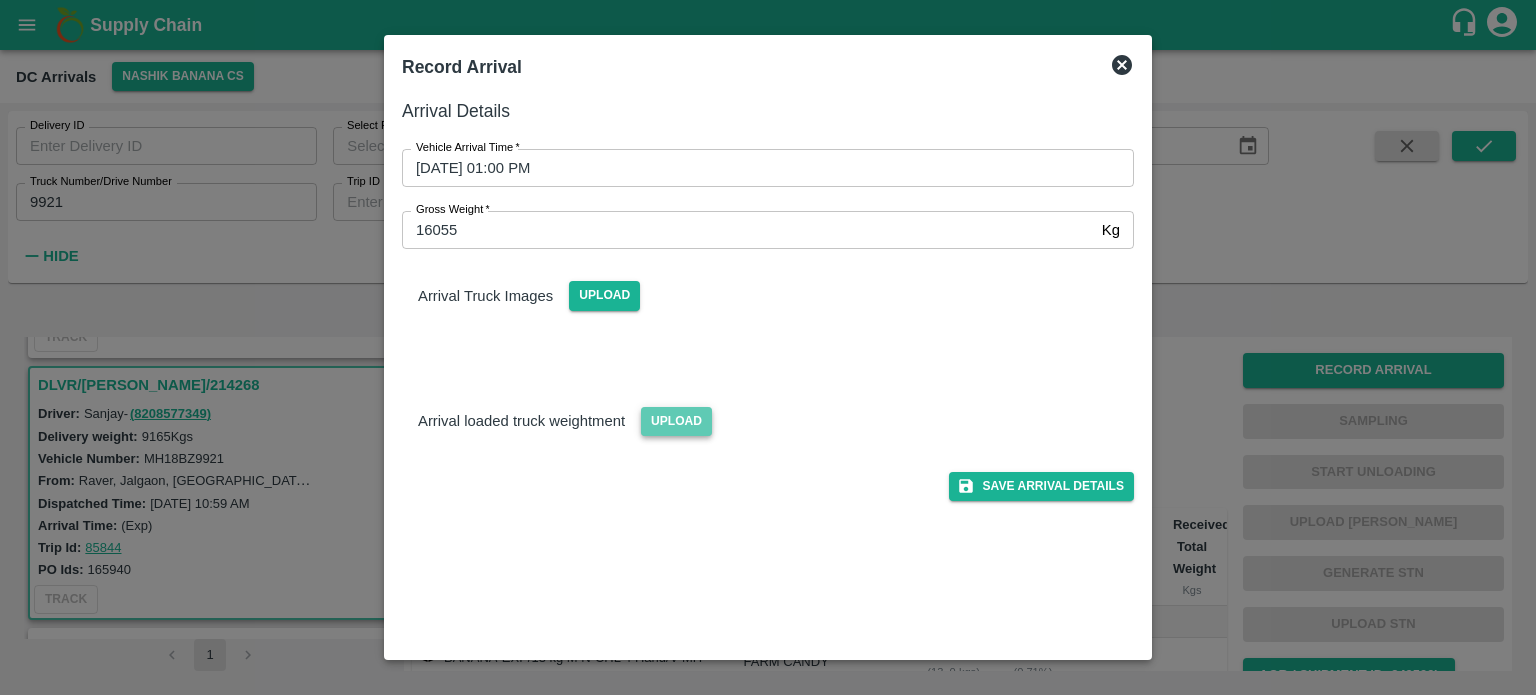 click on "Upload" at bounding box center [676, 421] 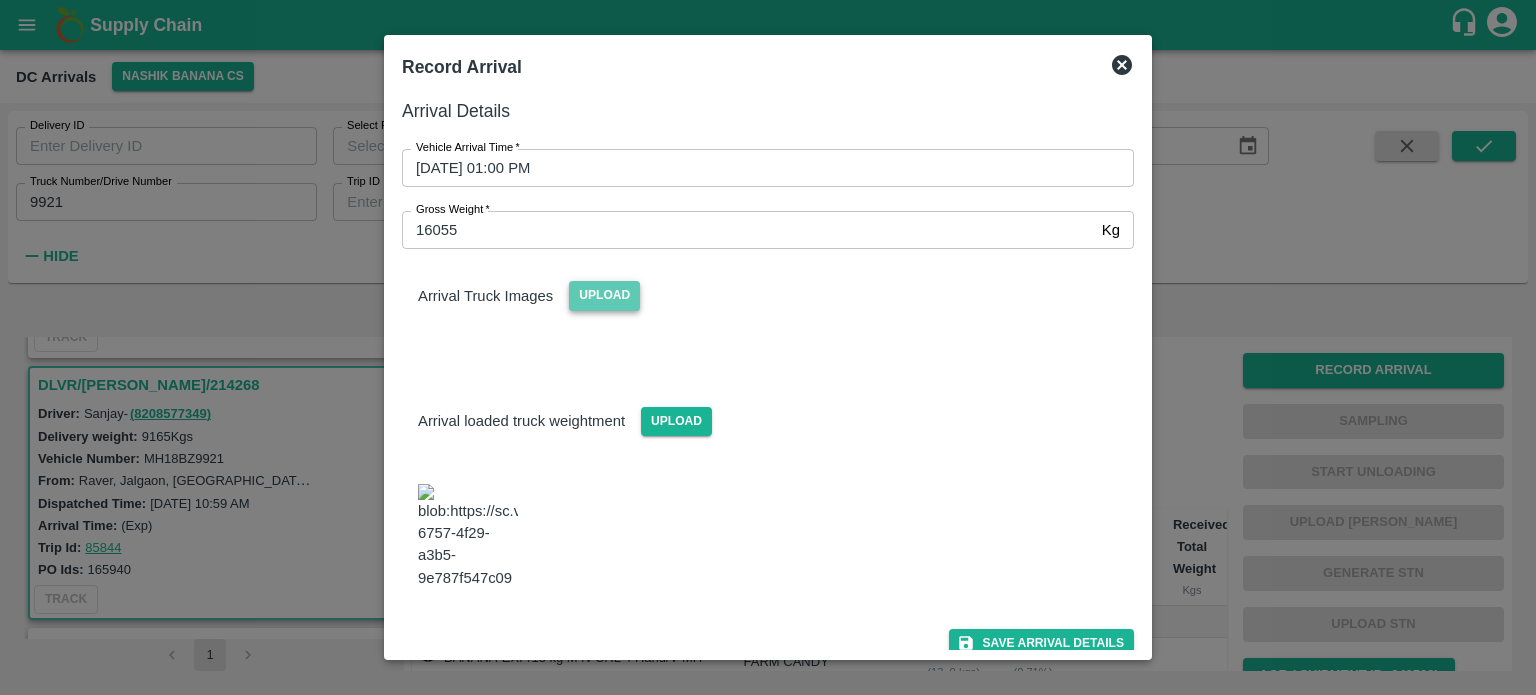 click on "Upload" at bounding box center [604, 295] 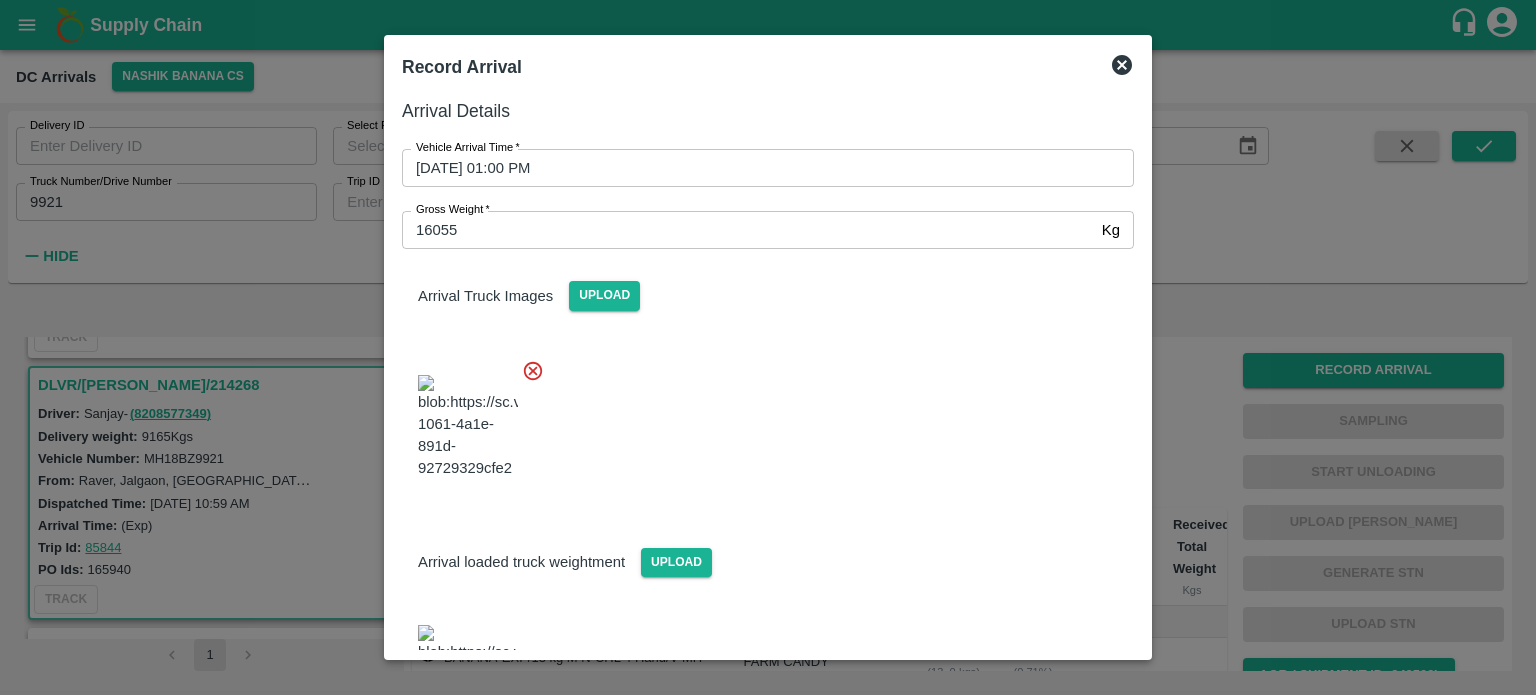 click at bounding box center [760, 421] 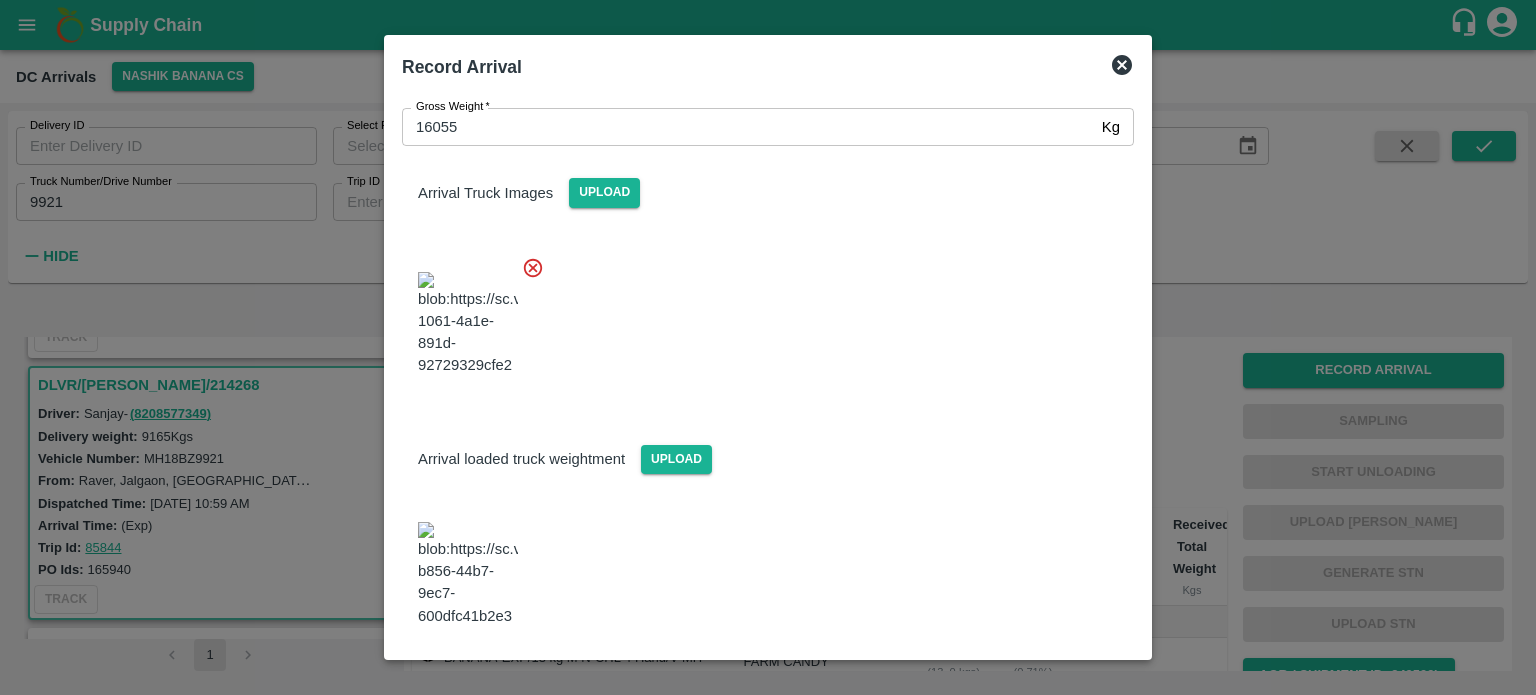 click on "Save Arrival Details" at bounding box center [1041, 681] 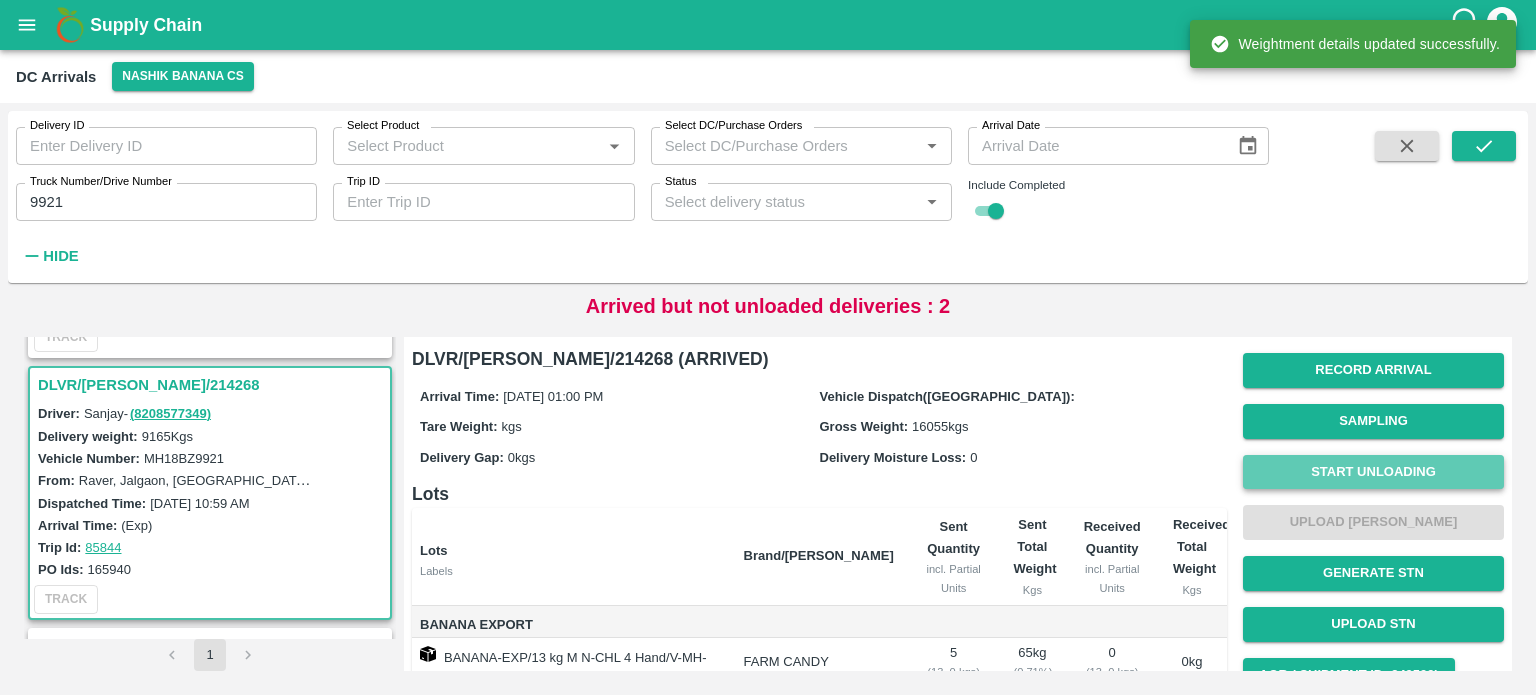 click on "Start Unloading" at bounding box center [1373, 472] 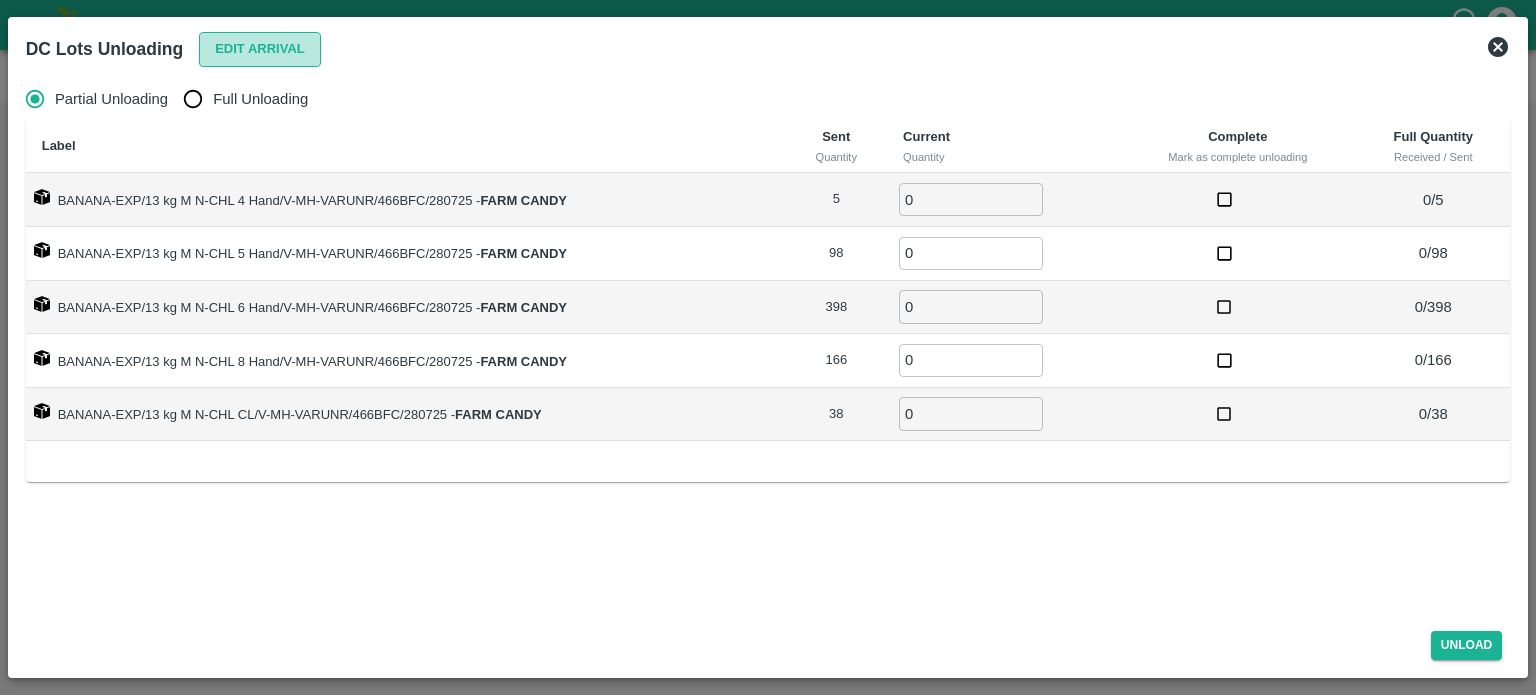 click on "Edit Arrival" at bounding box center [260, 49] 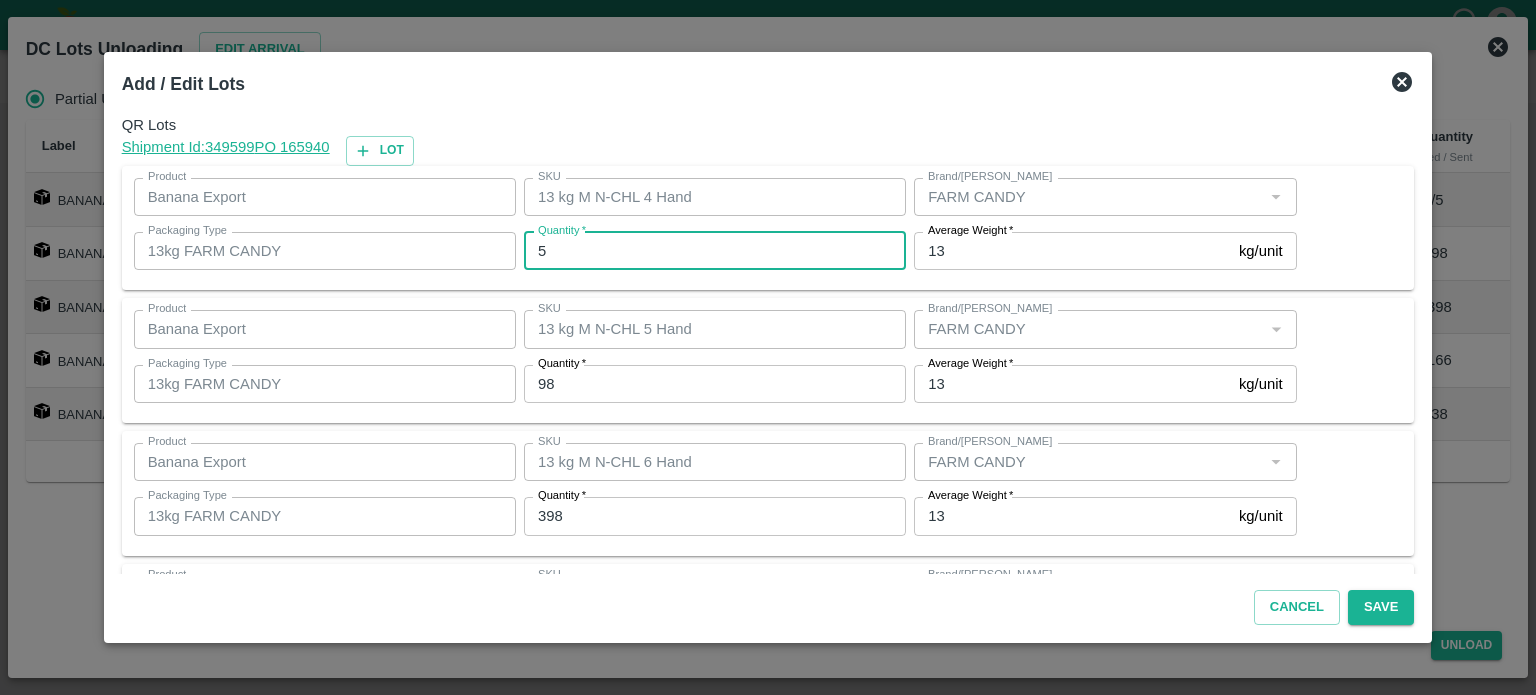 click on "5" at bounding box center [715, 251] 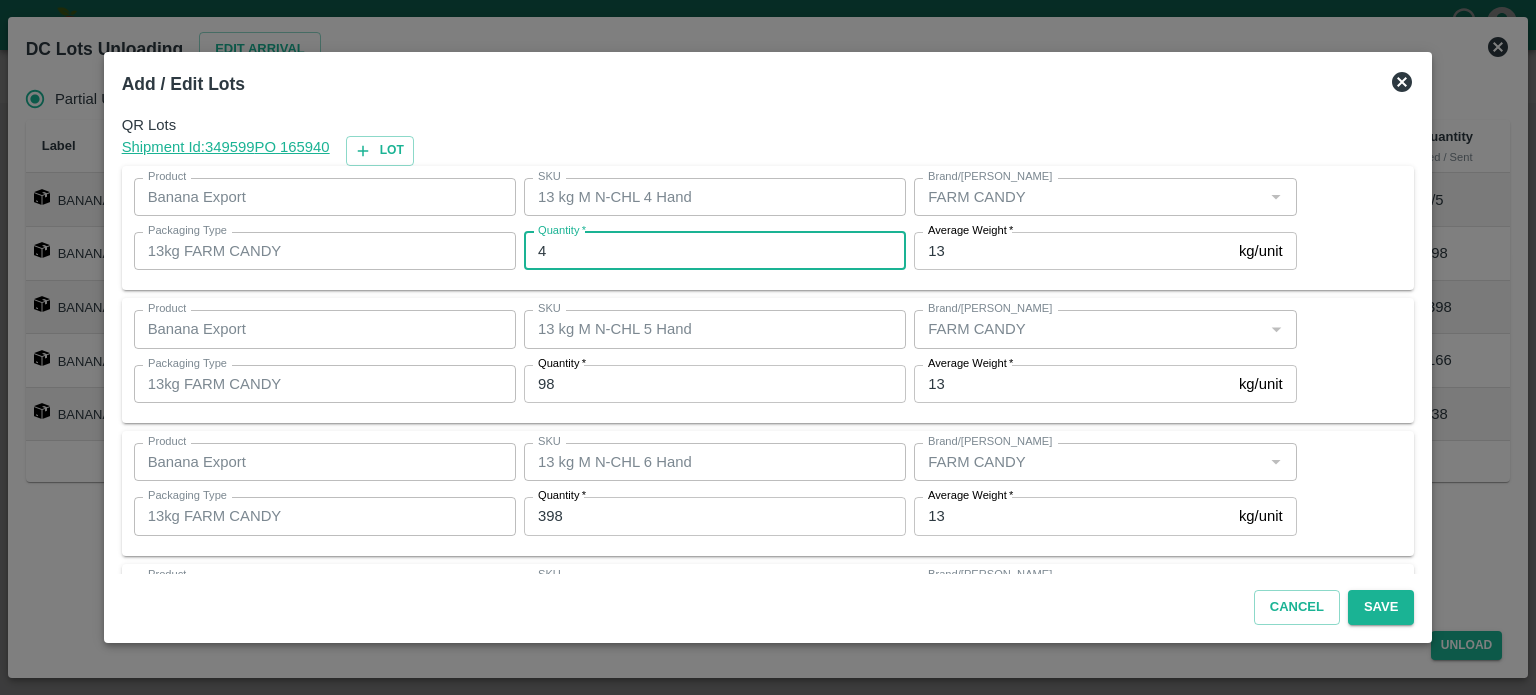 type on "4" 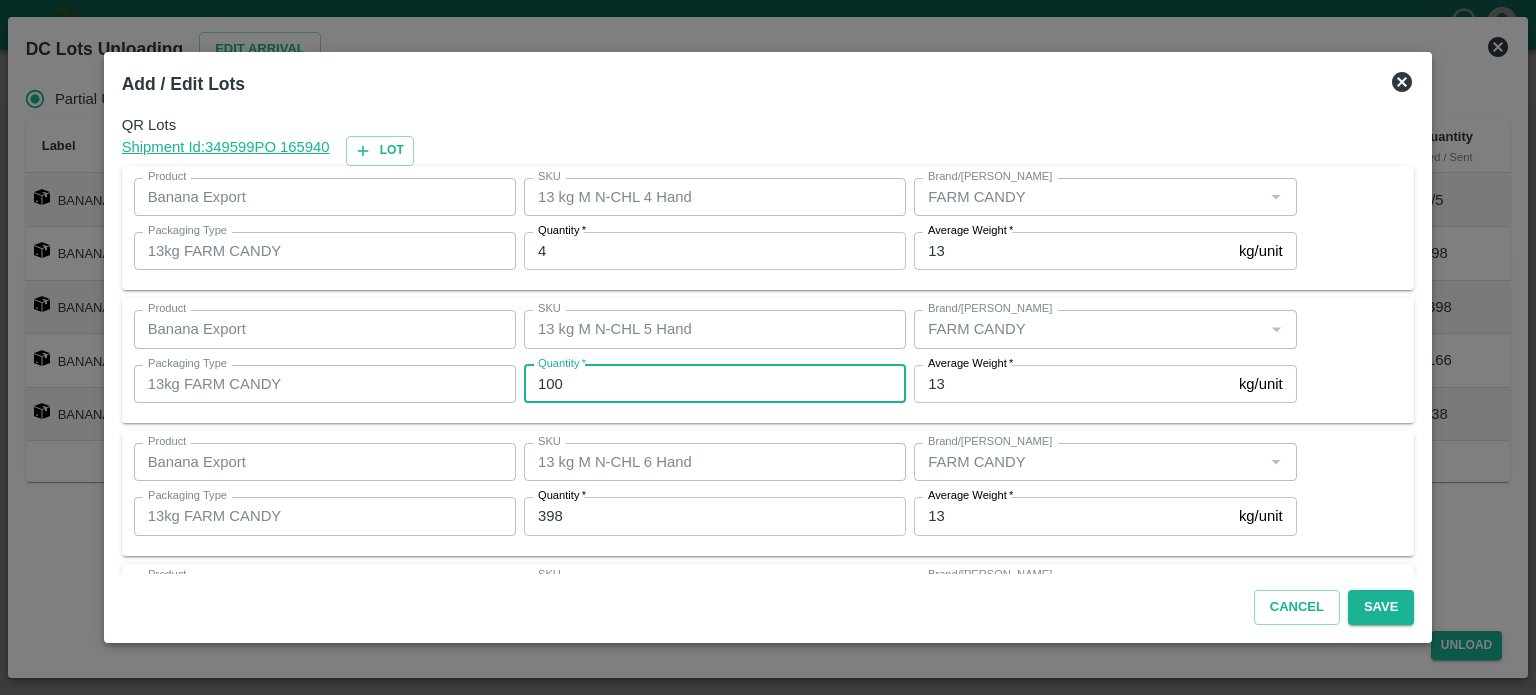 type on "100" 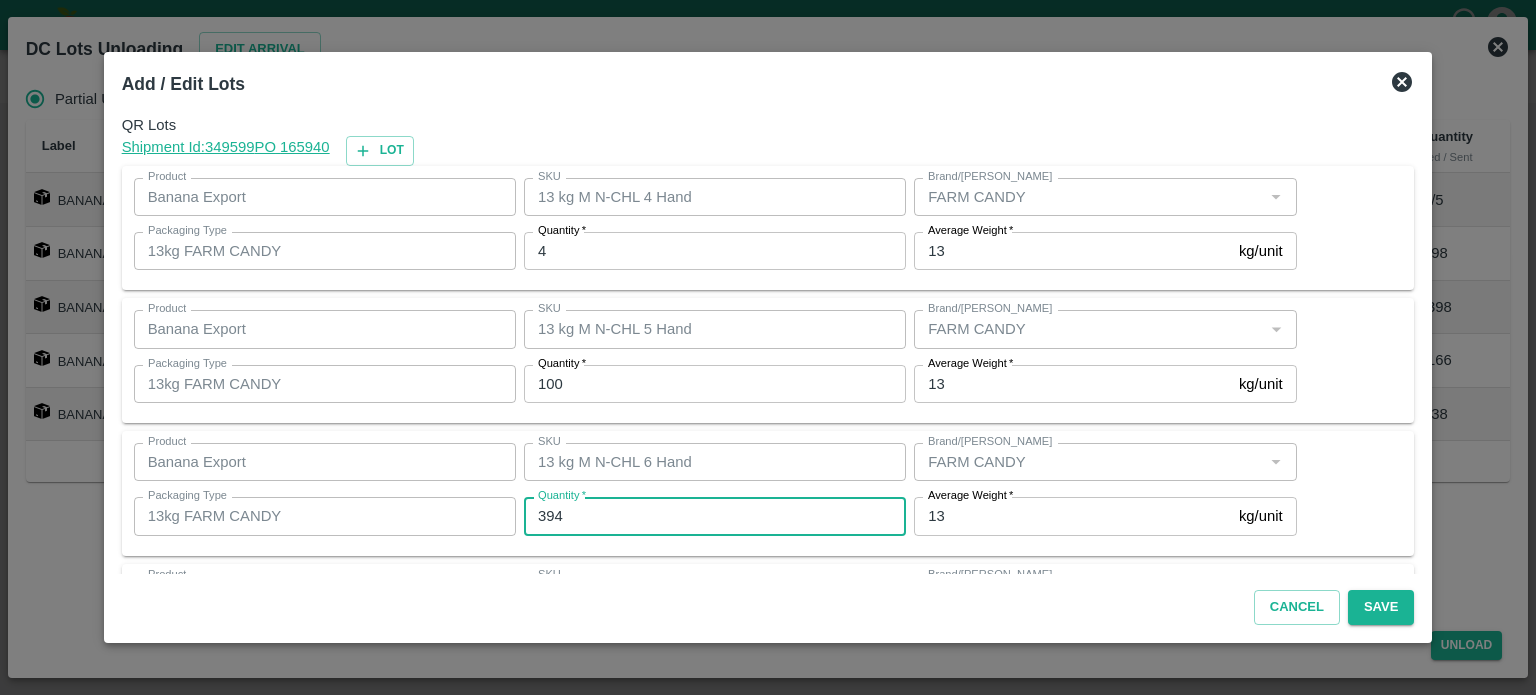 type on "394" 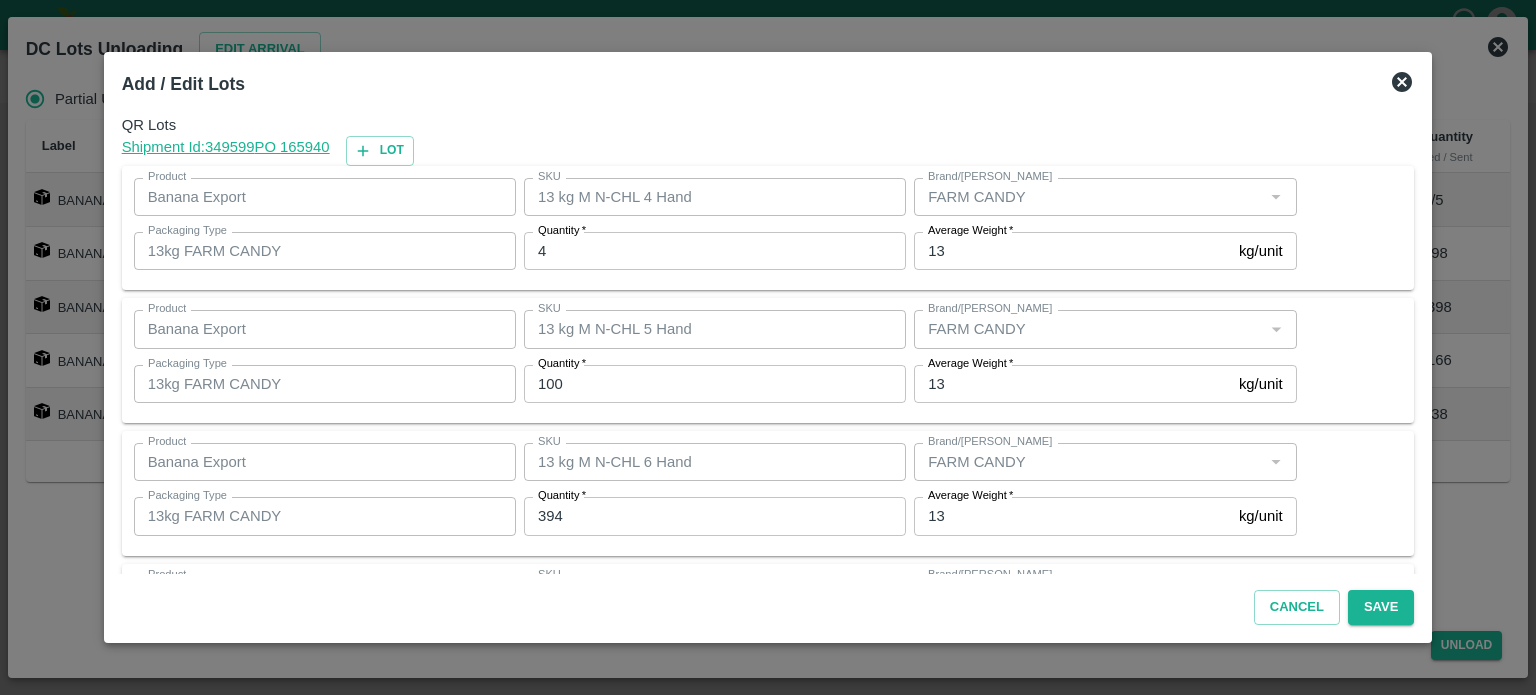 scroll, scrollTop: 262, scrollLeft: 0, axis: vertical 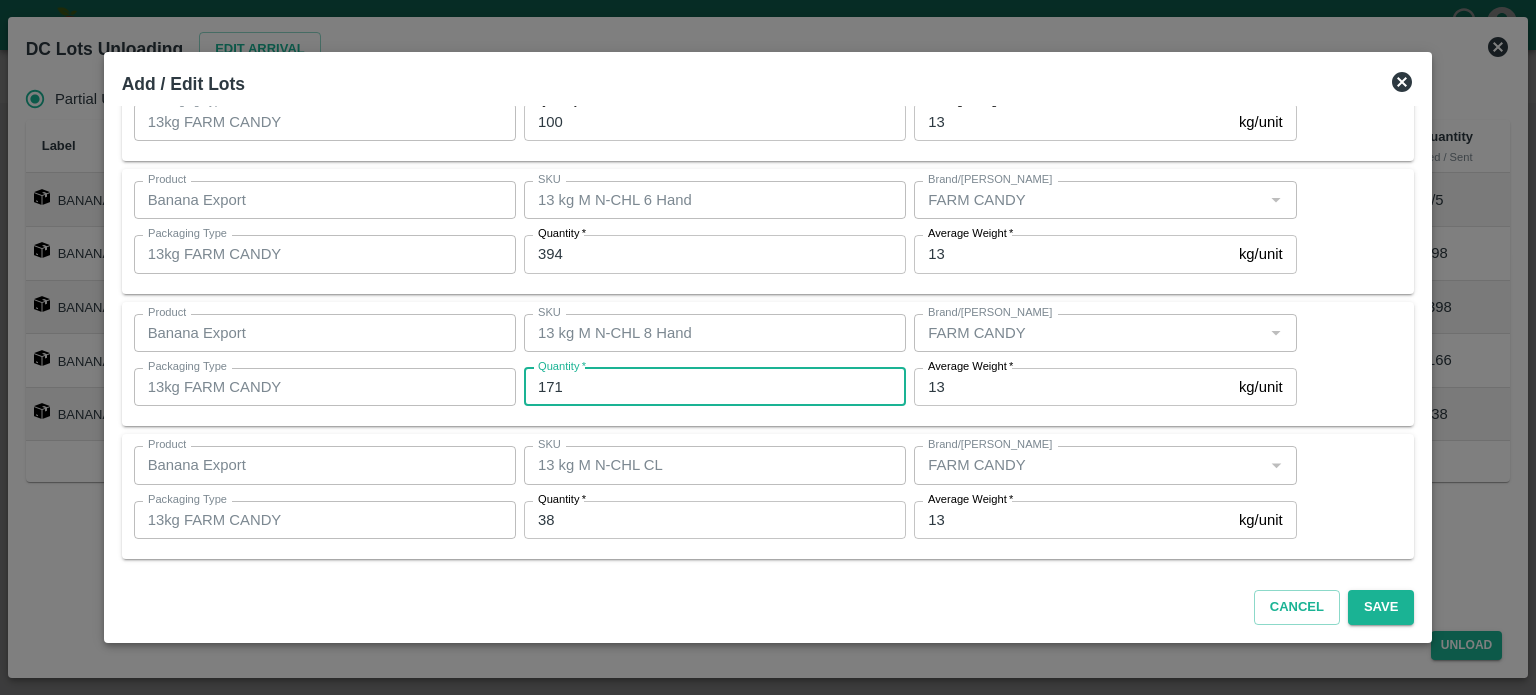 type on "171" 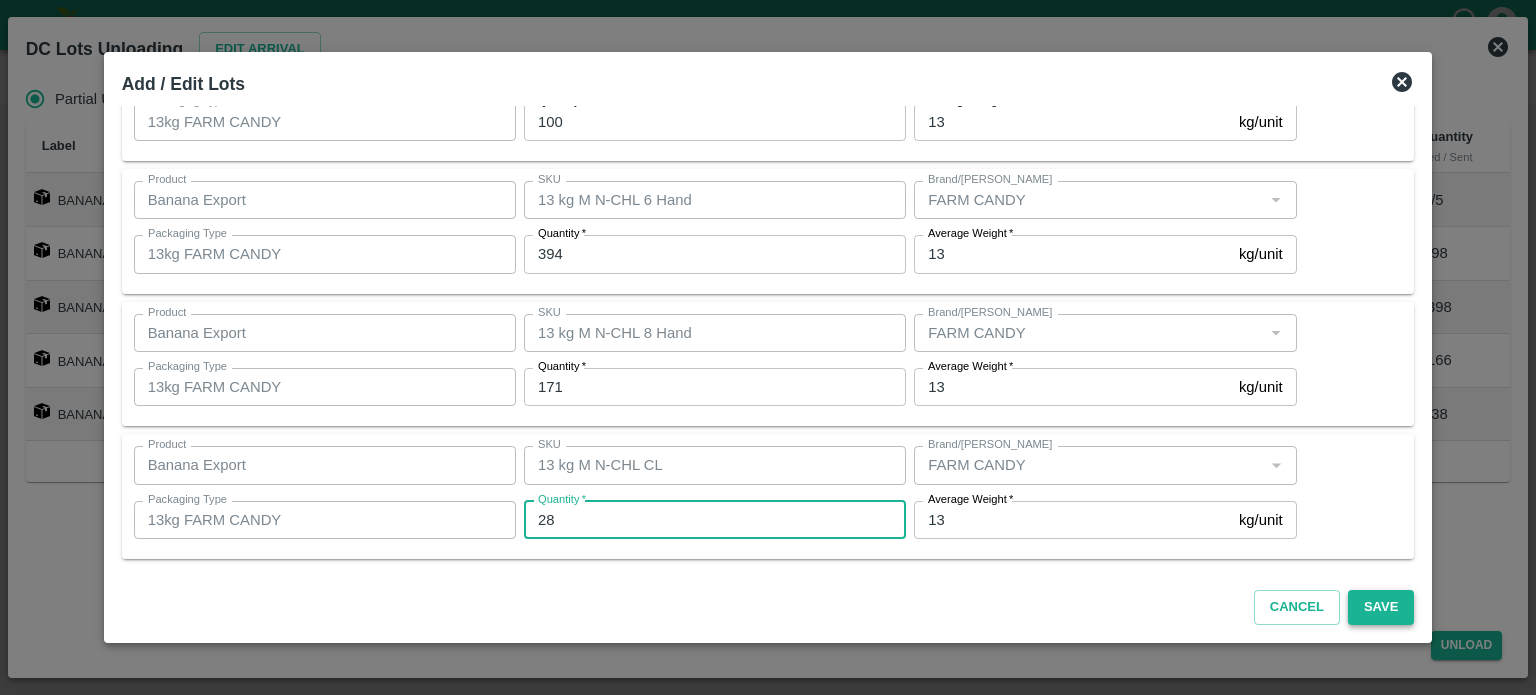 type on "28" 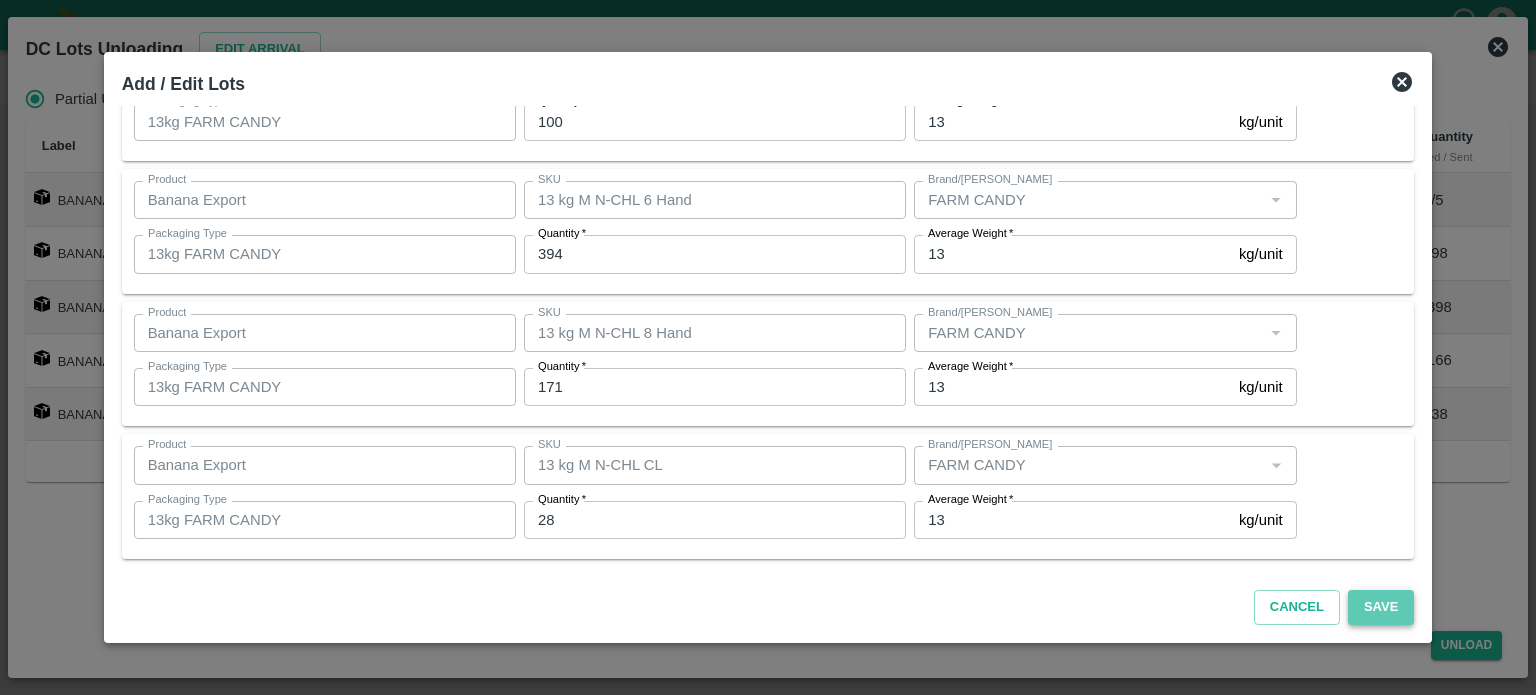 click on "Save" at bounding box center (1381, 607) 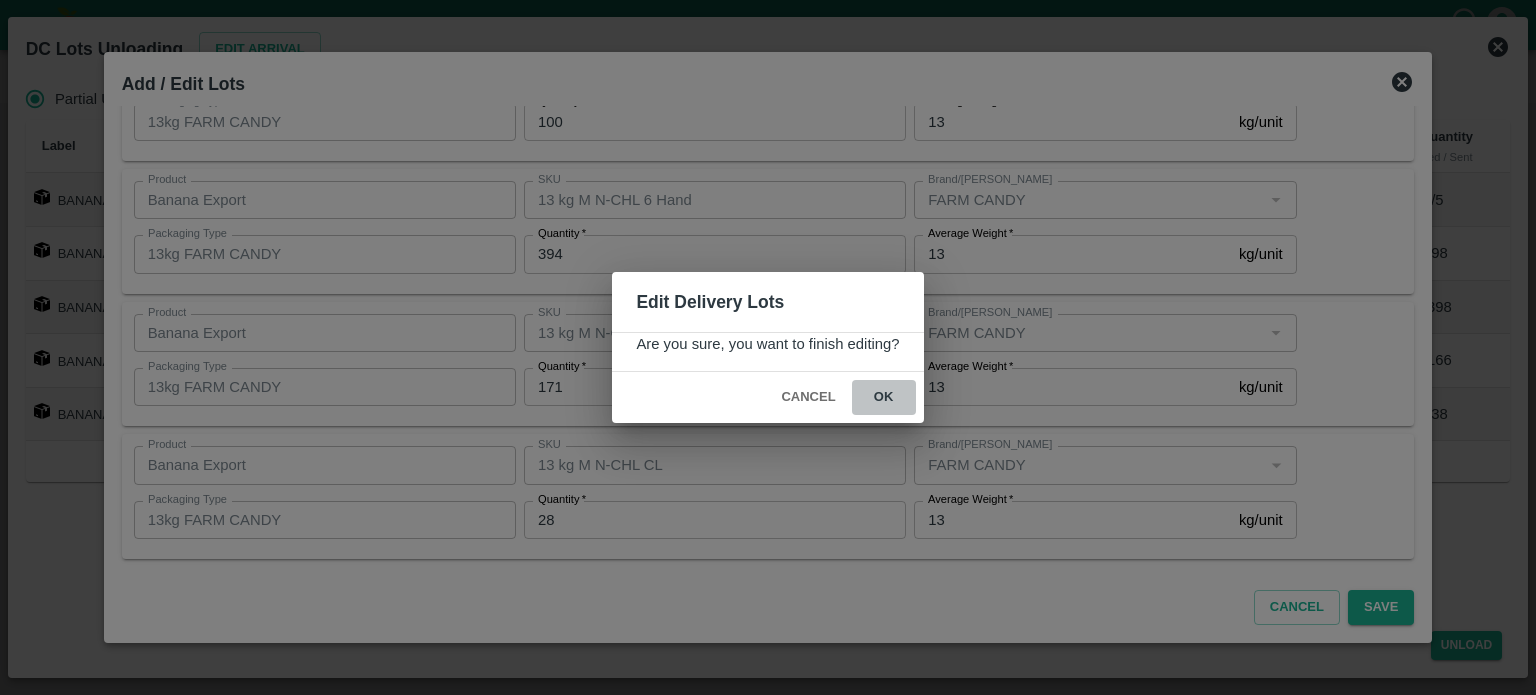 click on "ok" at bounding box center (884, 397) 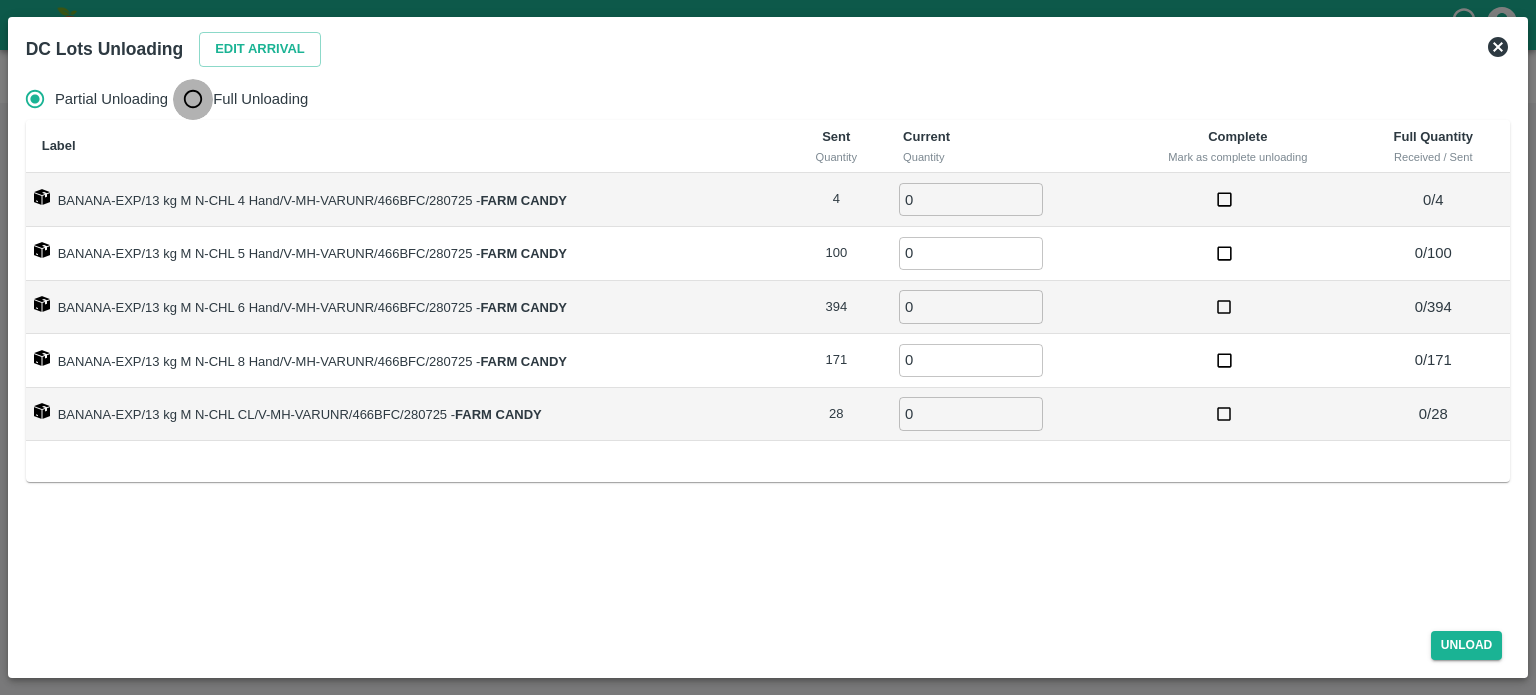 click on "Full Unloading" at bounding box center [193, 99] 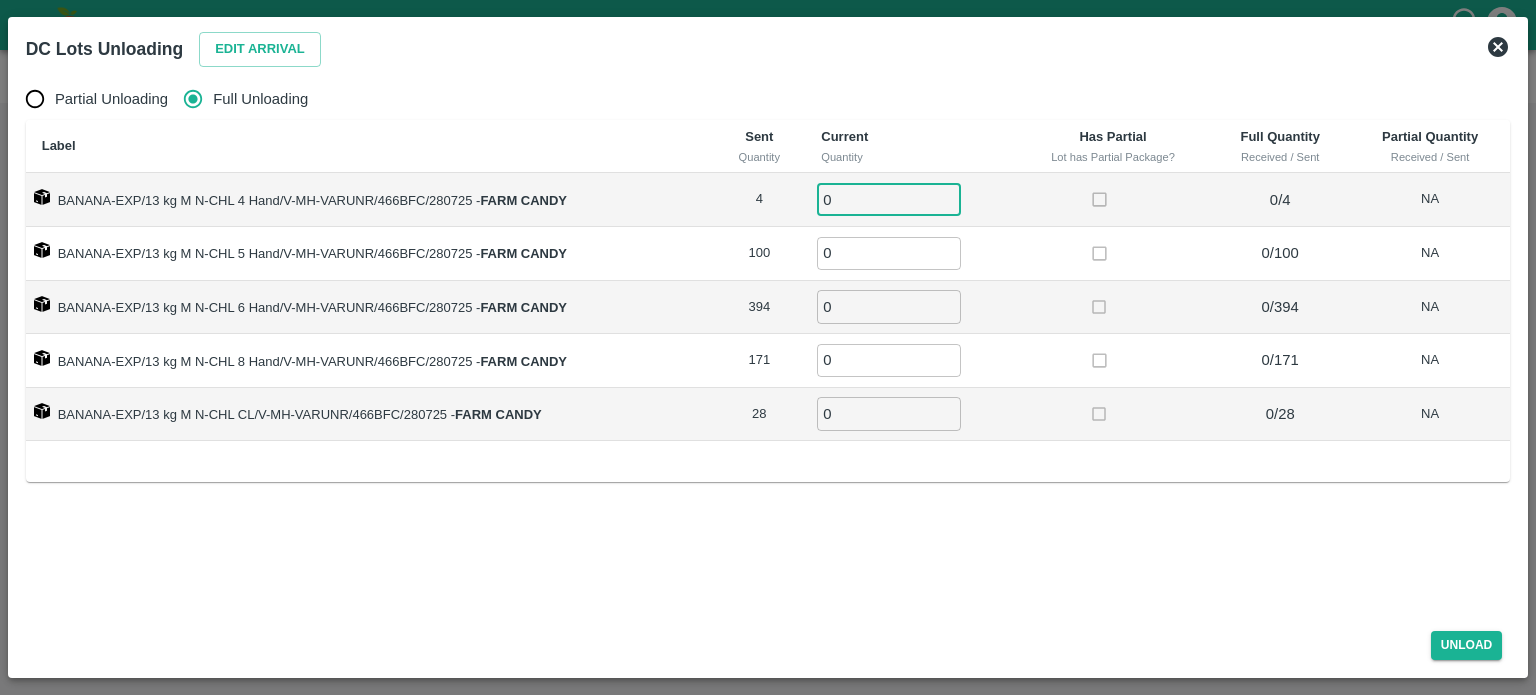 click on "0" at bounding box center [889, 199] 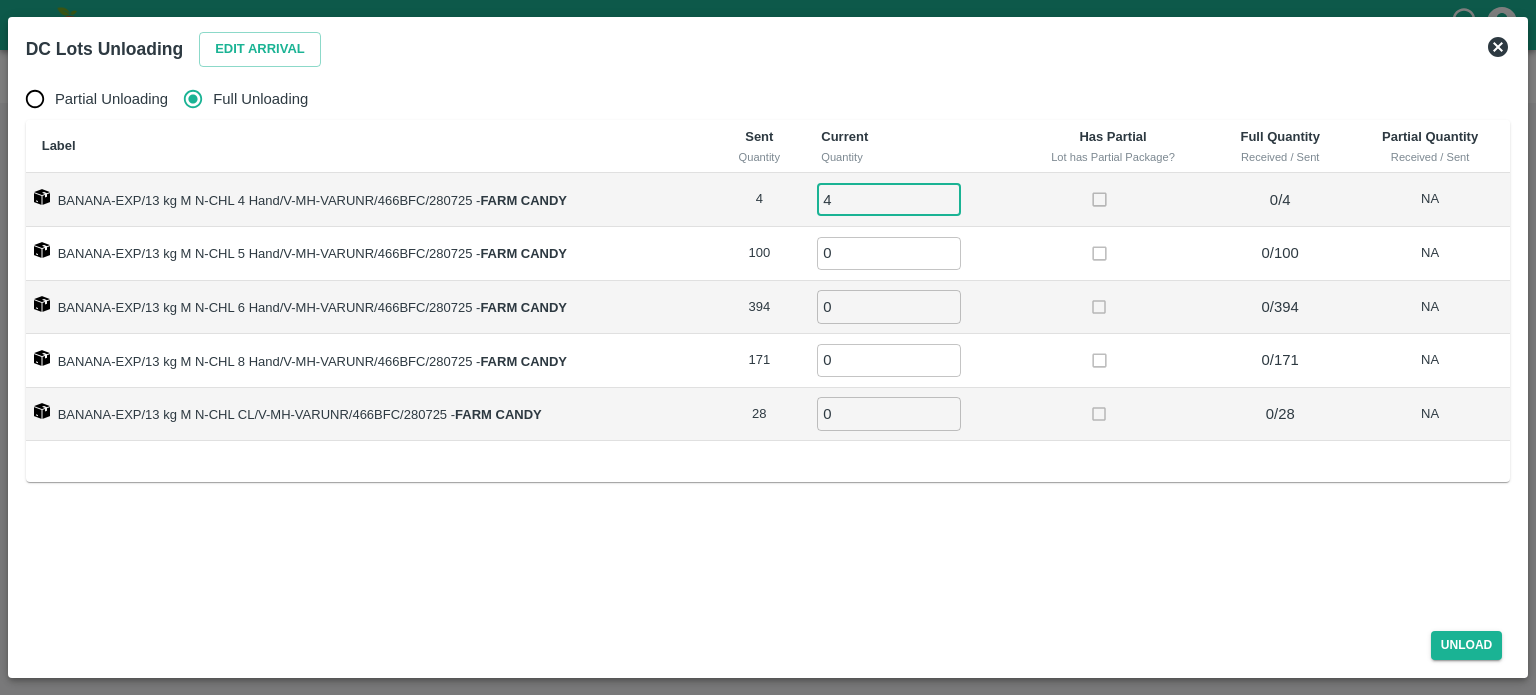type on "4" 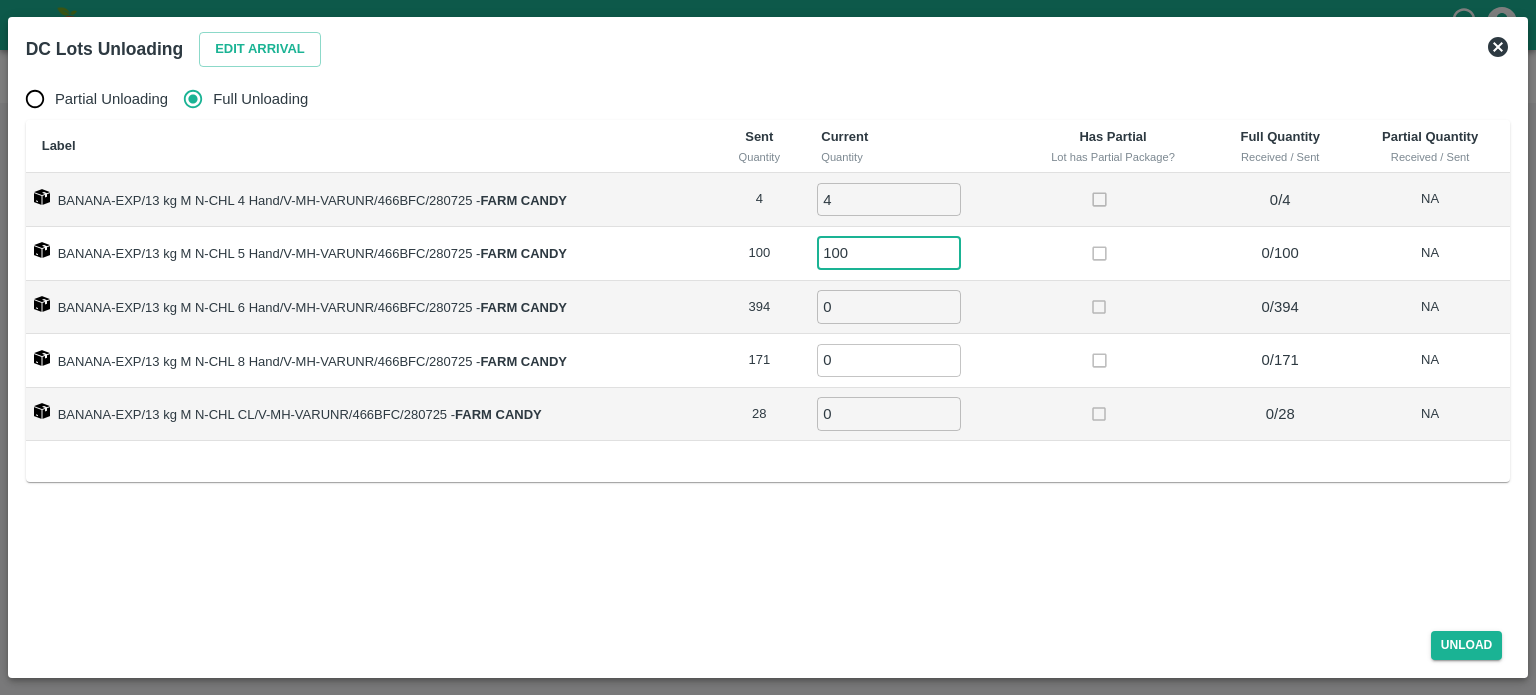 type on "100" 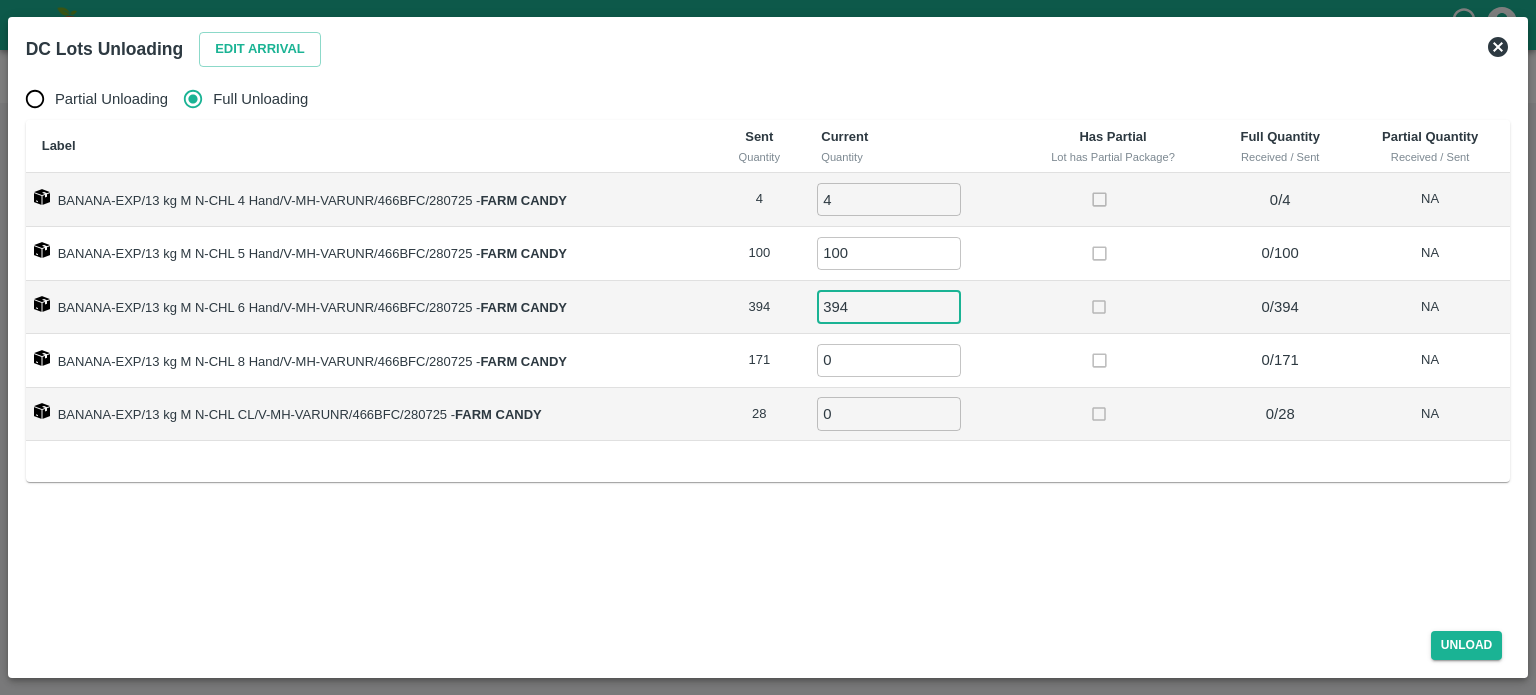 type on "394" 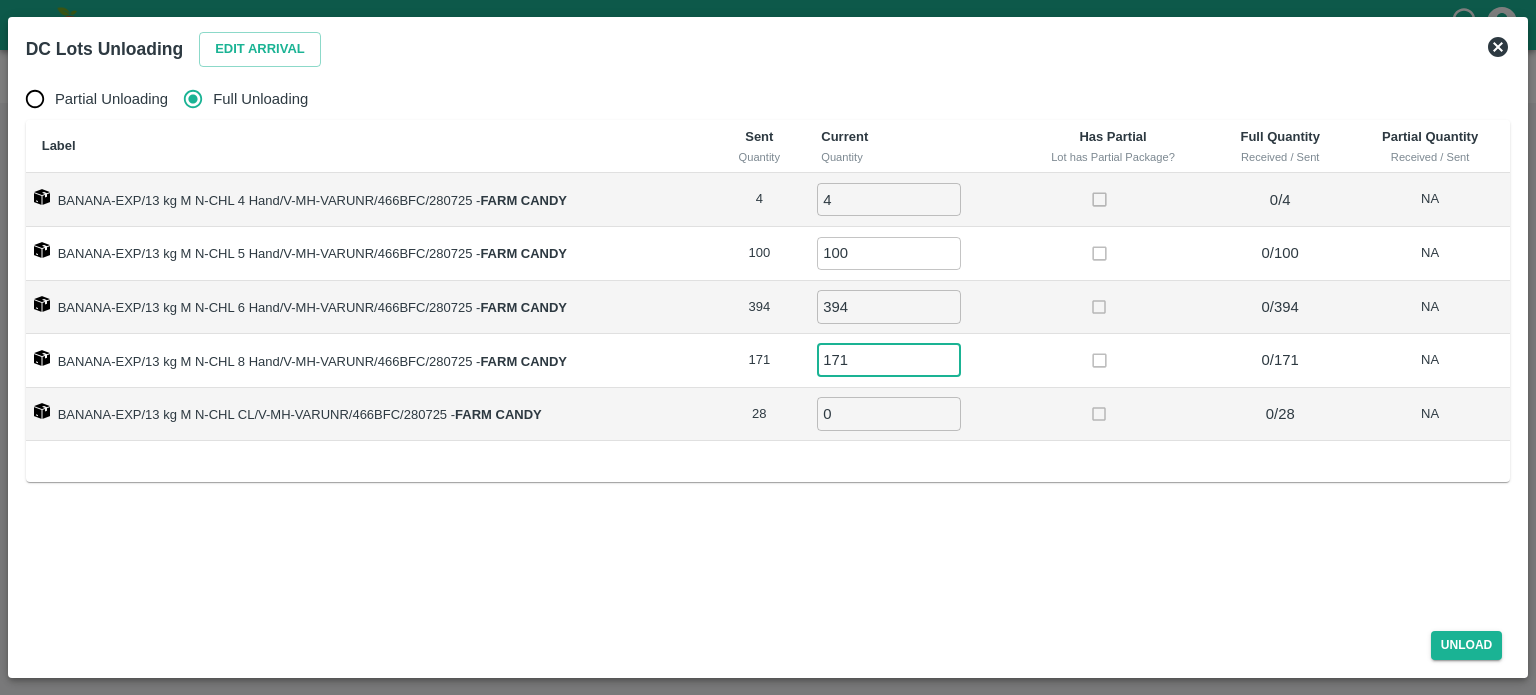 type on "171" 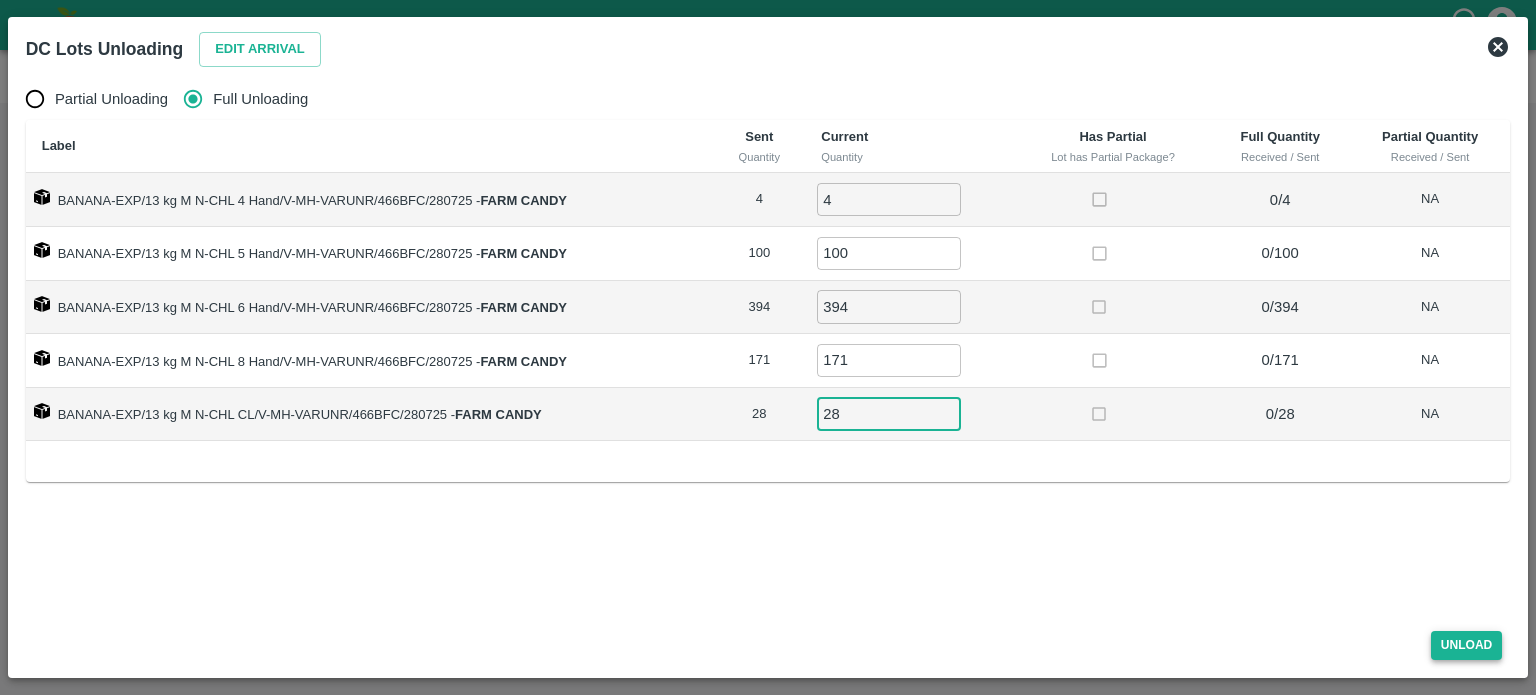 type on "28" 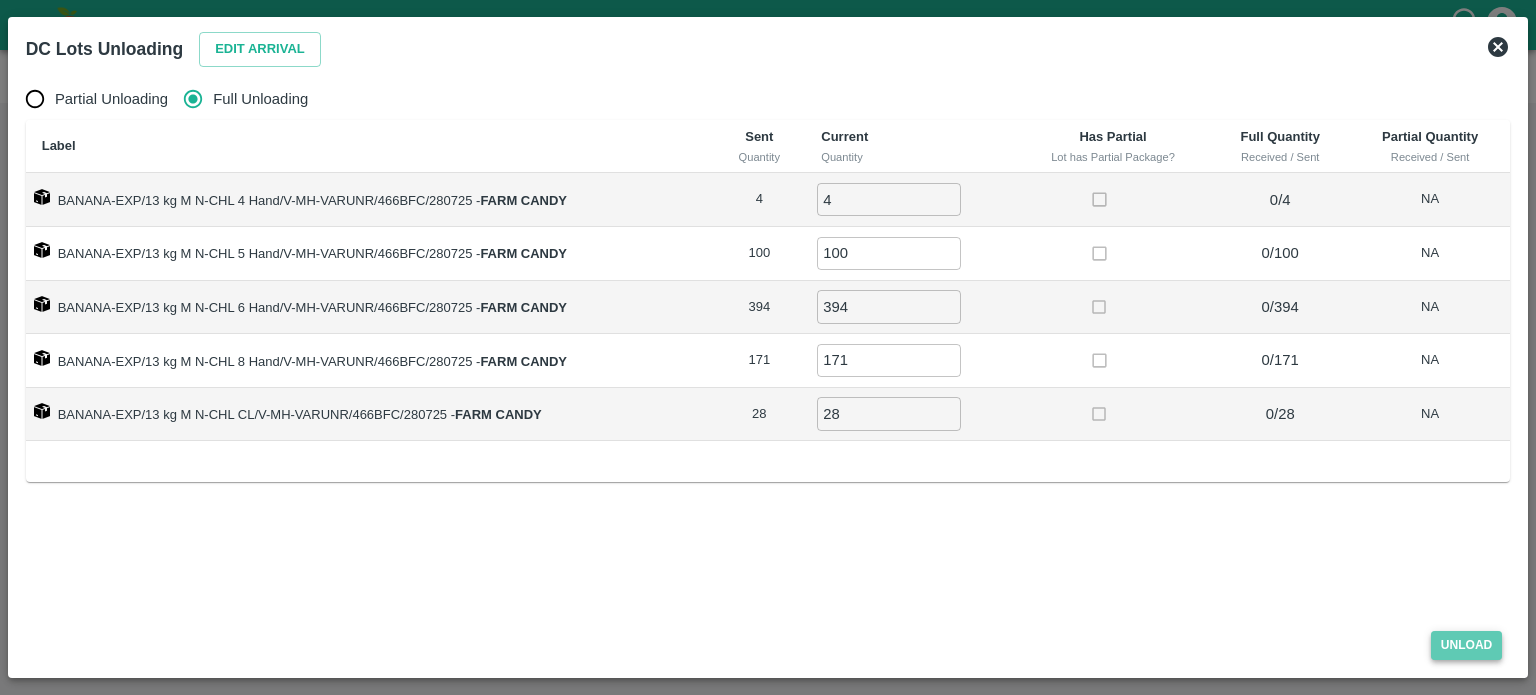 click on "Unload" at bounding box center [1467, 645] 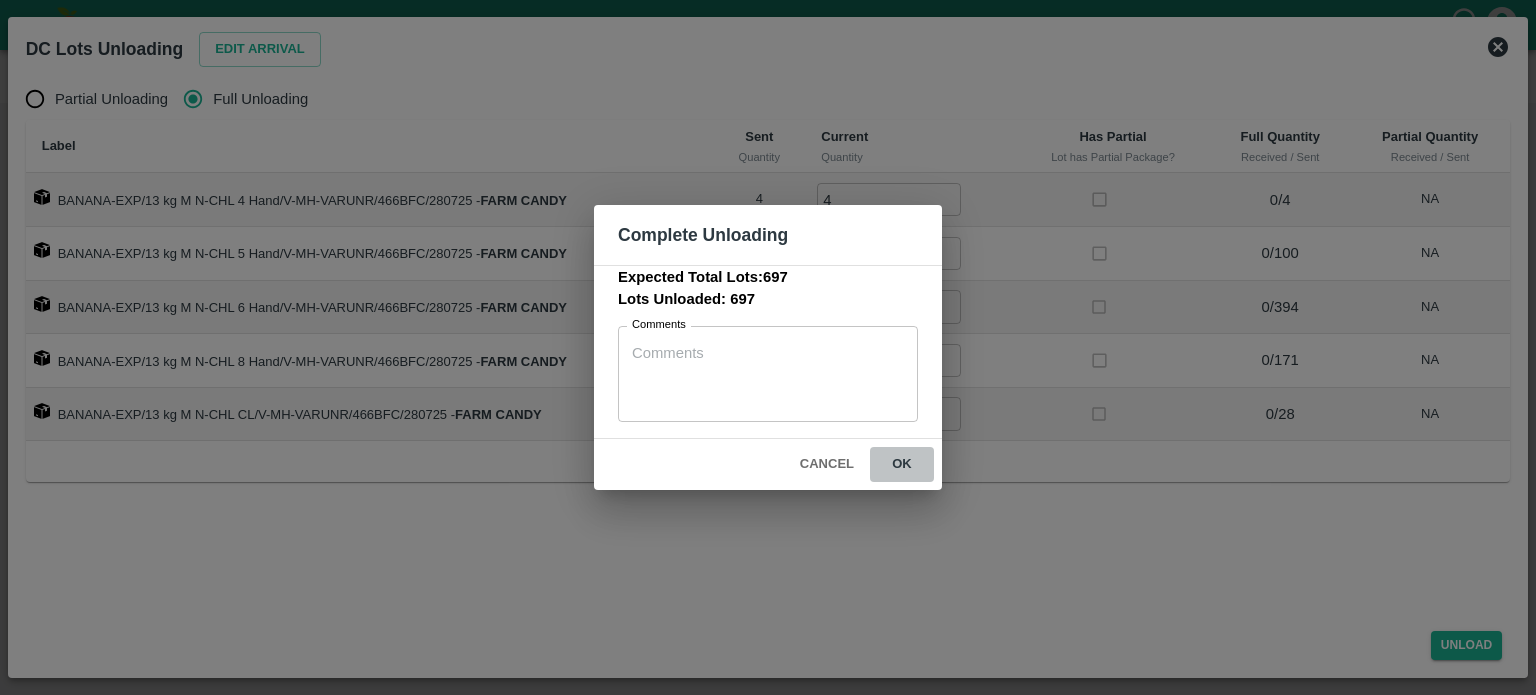 click on "ok" at bounding box center (902, 464) 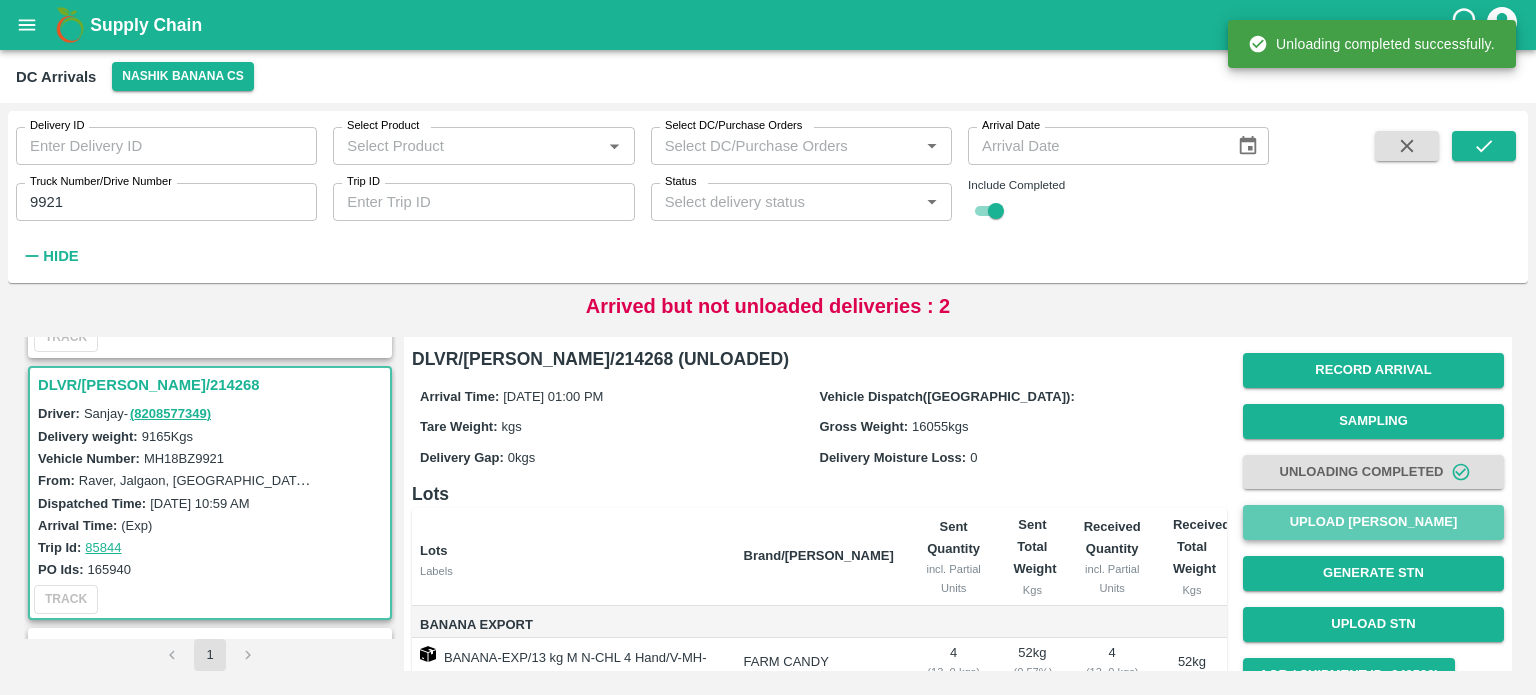 click on "Upload [PERSON_NAME]" at bounding box center (1373, 522) 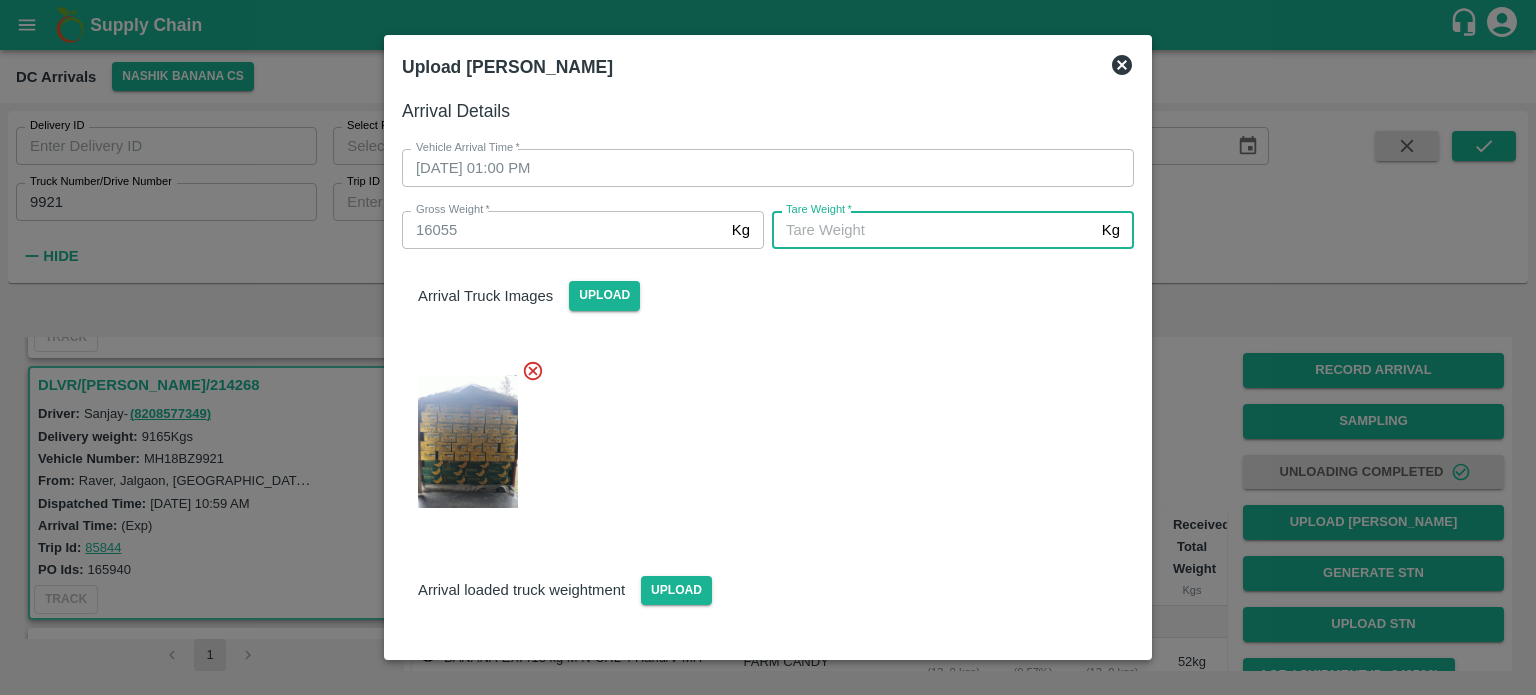 click on "[PERSON_NAME]   *" at bounding box center (933, 230) 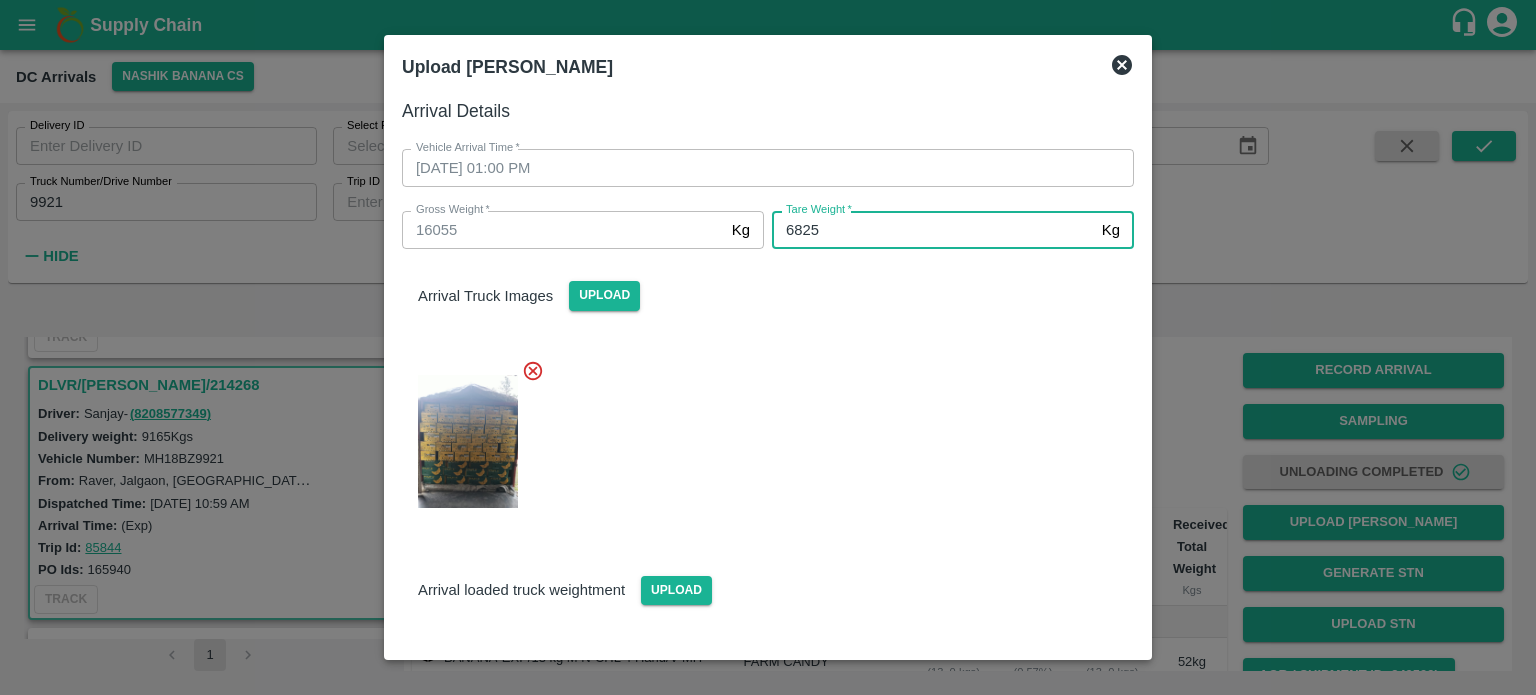 type on "6825" 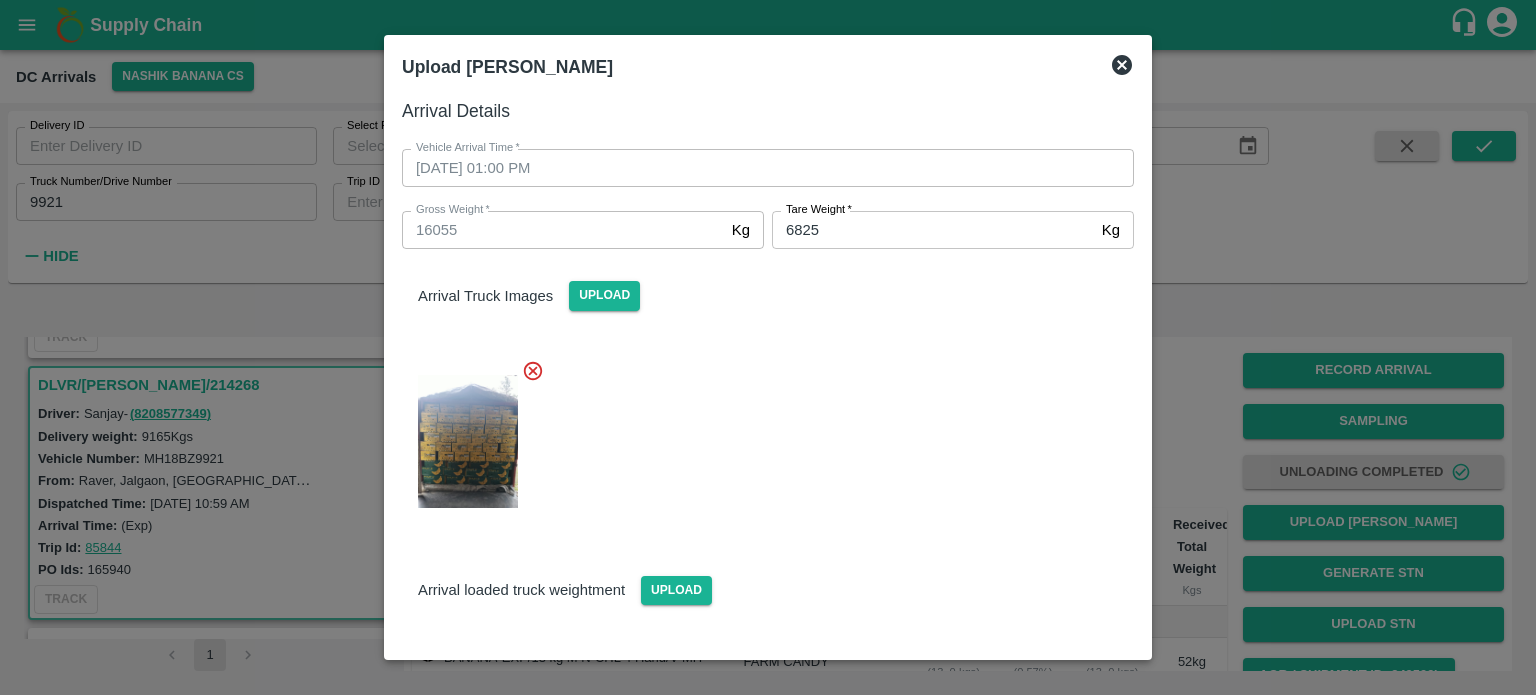 click at bounding box center [760, 435] 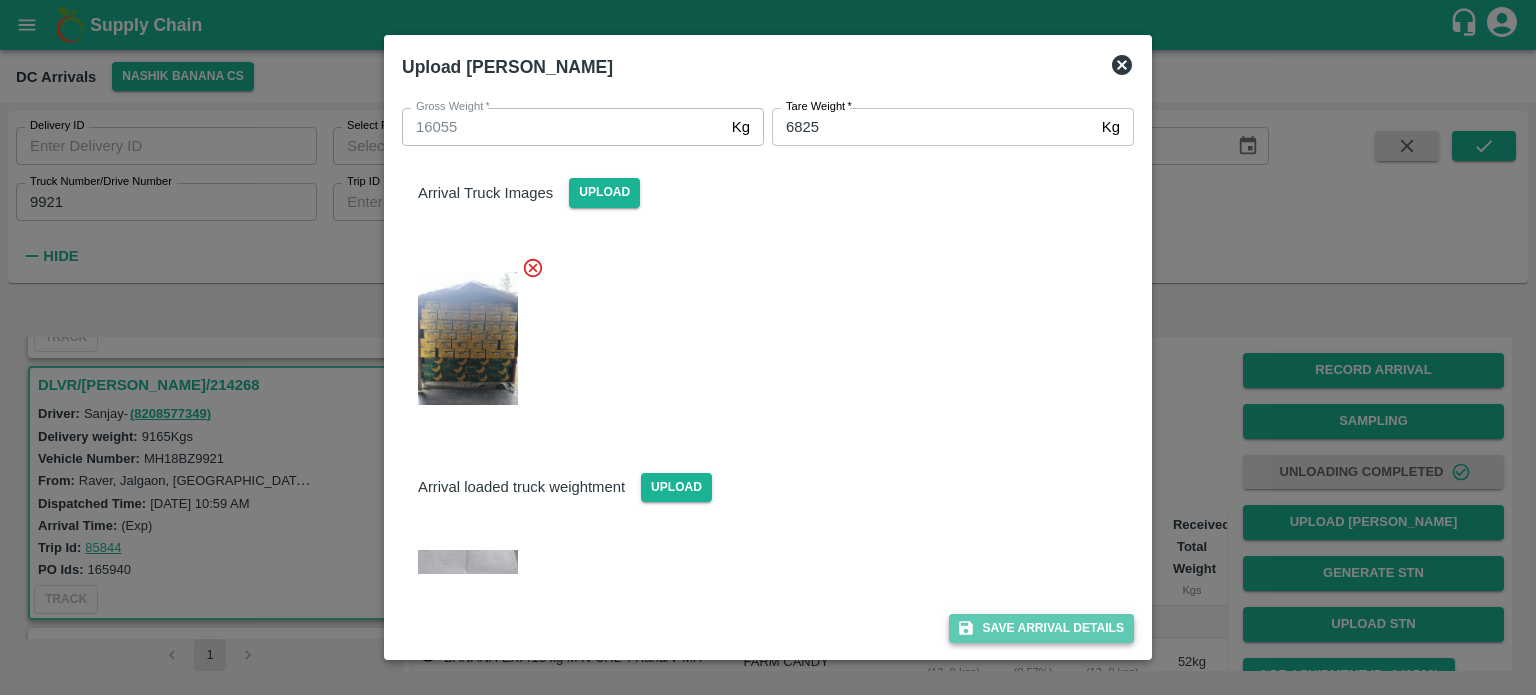 click on "Save Arrival Details" at bounding box center (1041, 628) 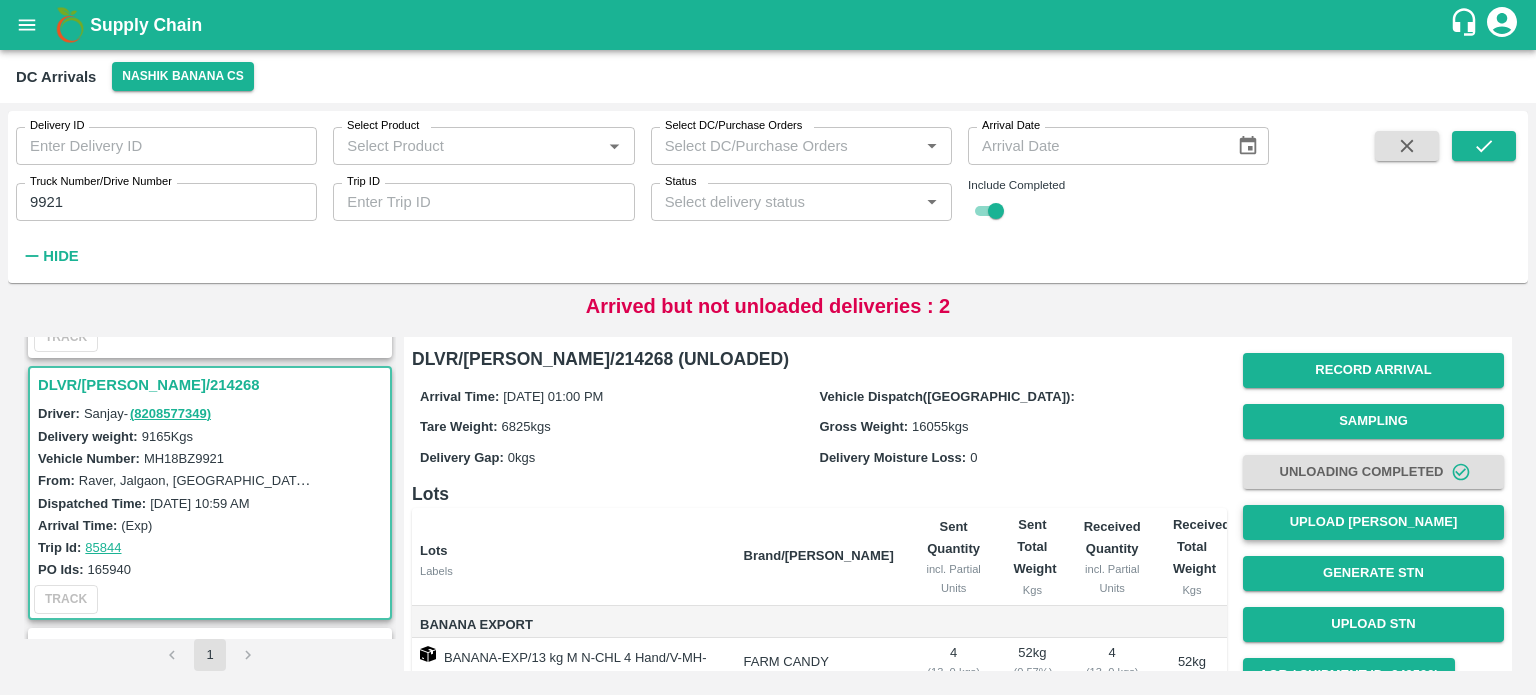 click on "Upload [PERSON_NAME]" at bounding box center (1373, 522) 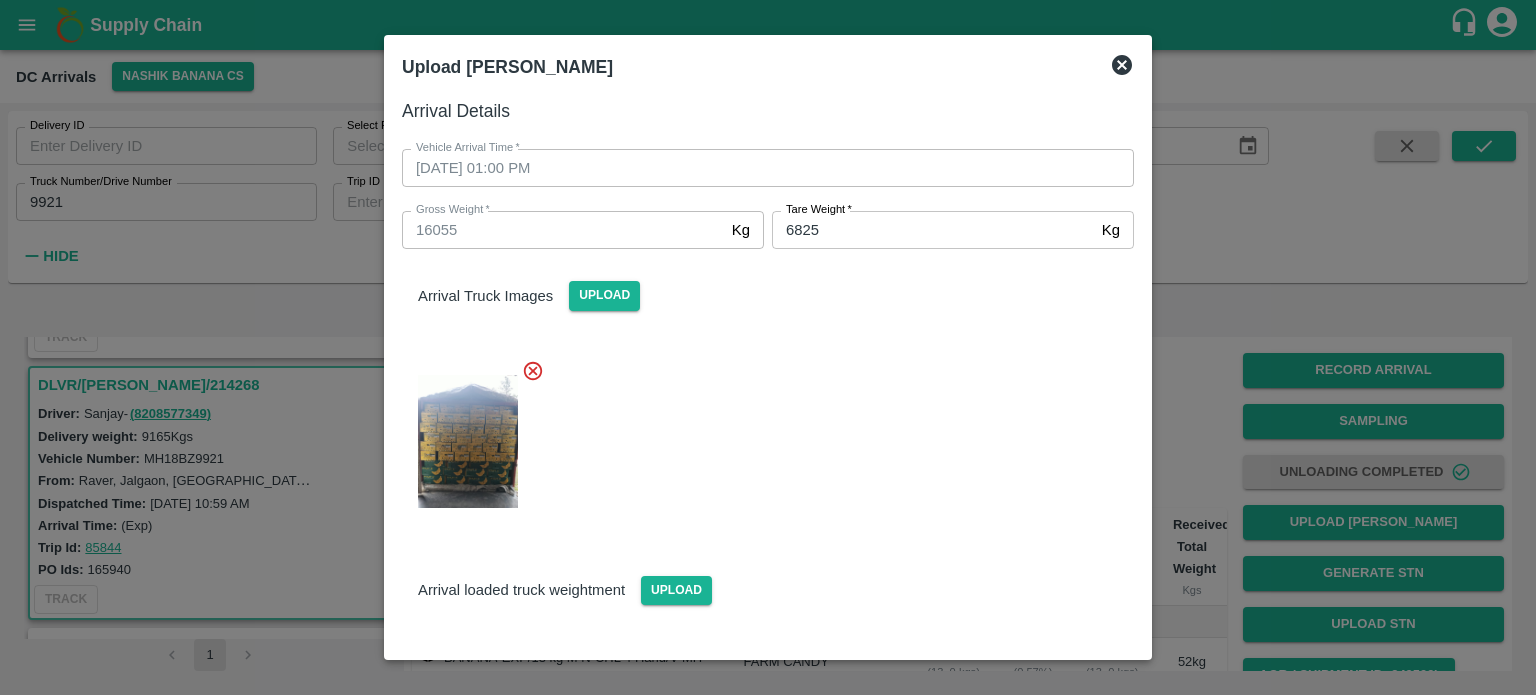 click 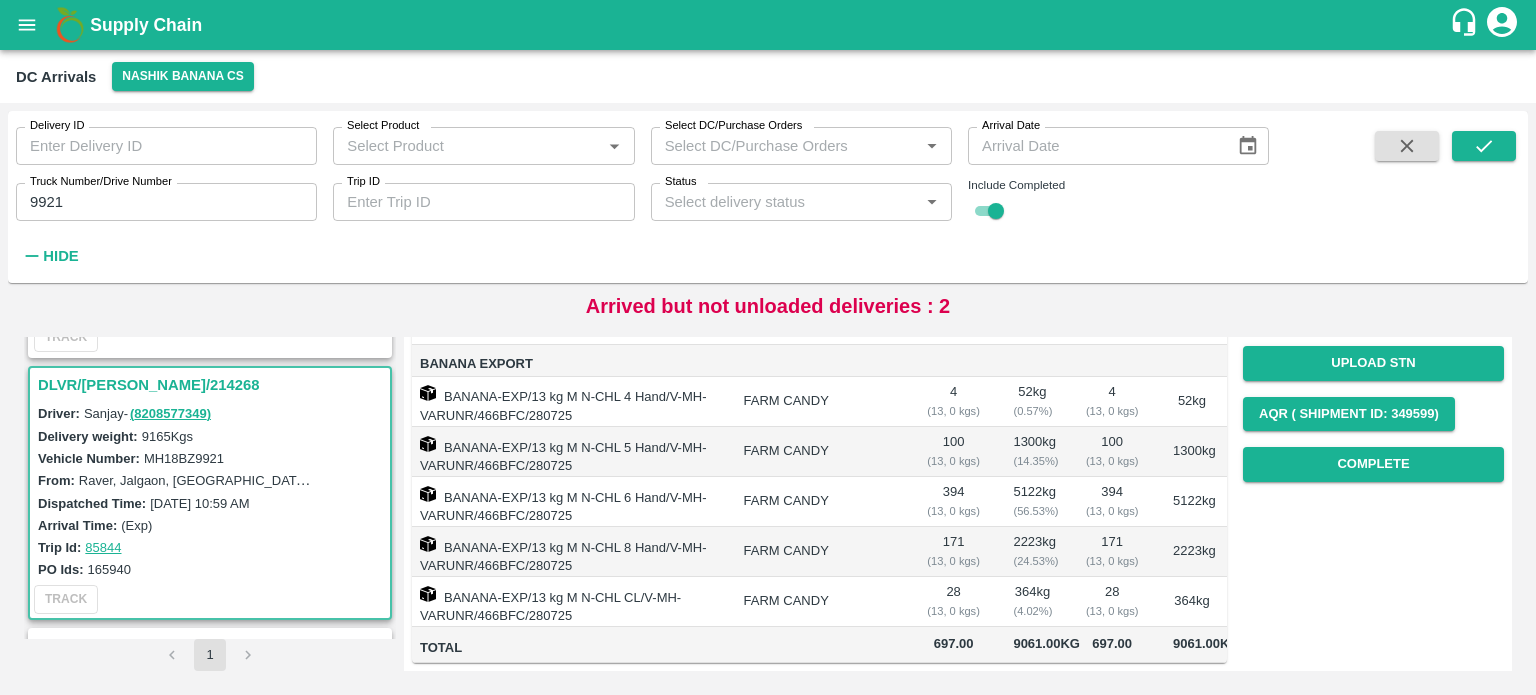 scroll, scrollTop: 313, scrollLeft: 0, axis: vertical 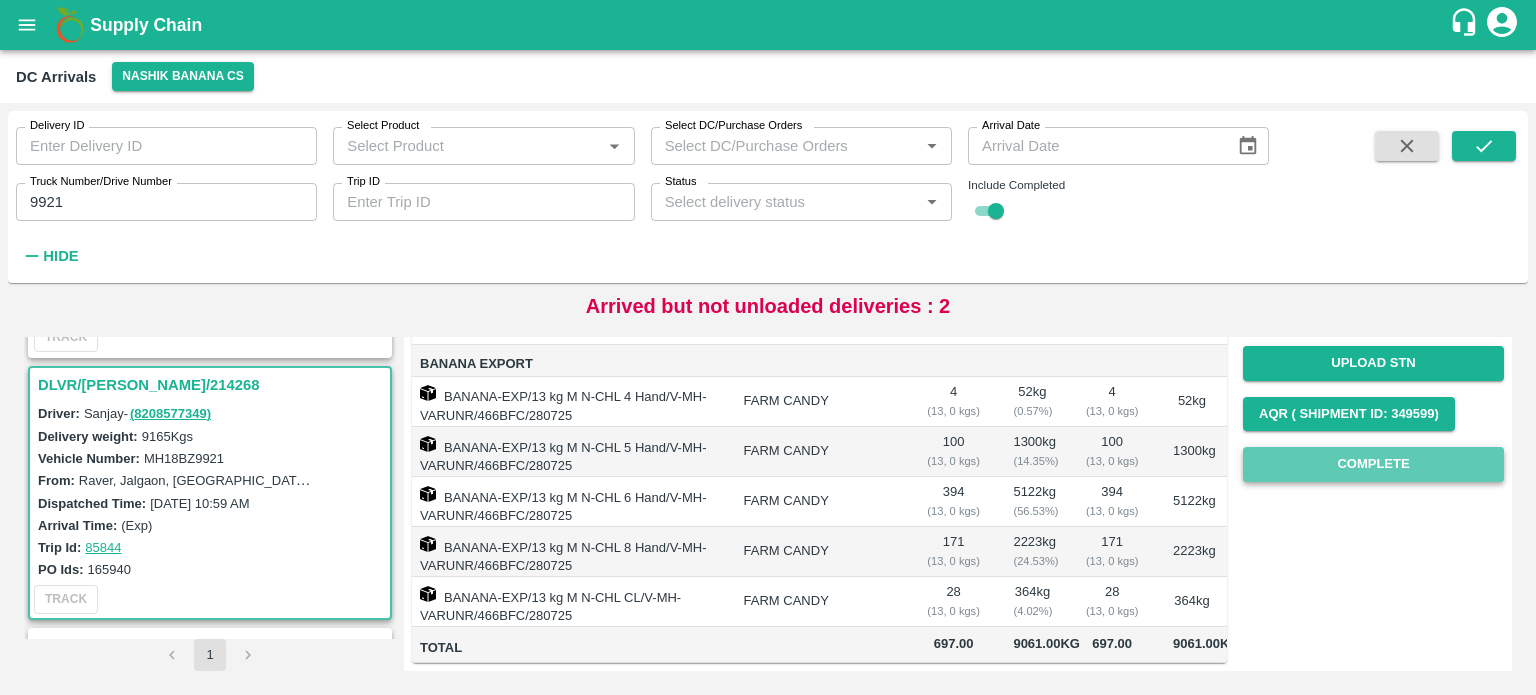 click on "Complete" at bounding box center (1373, 464) 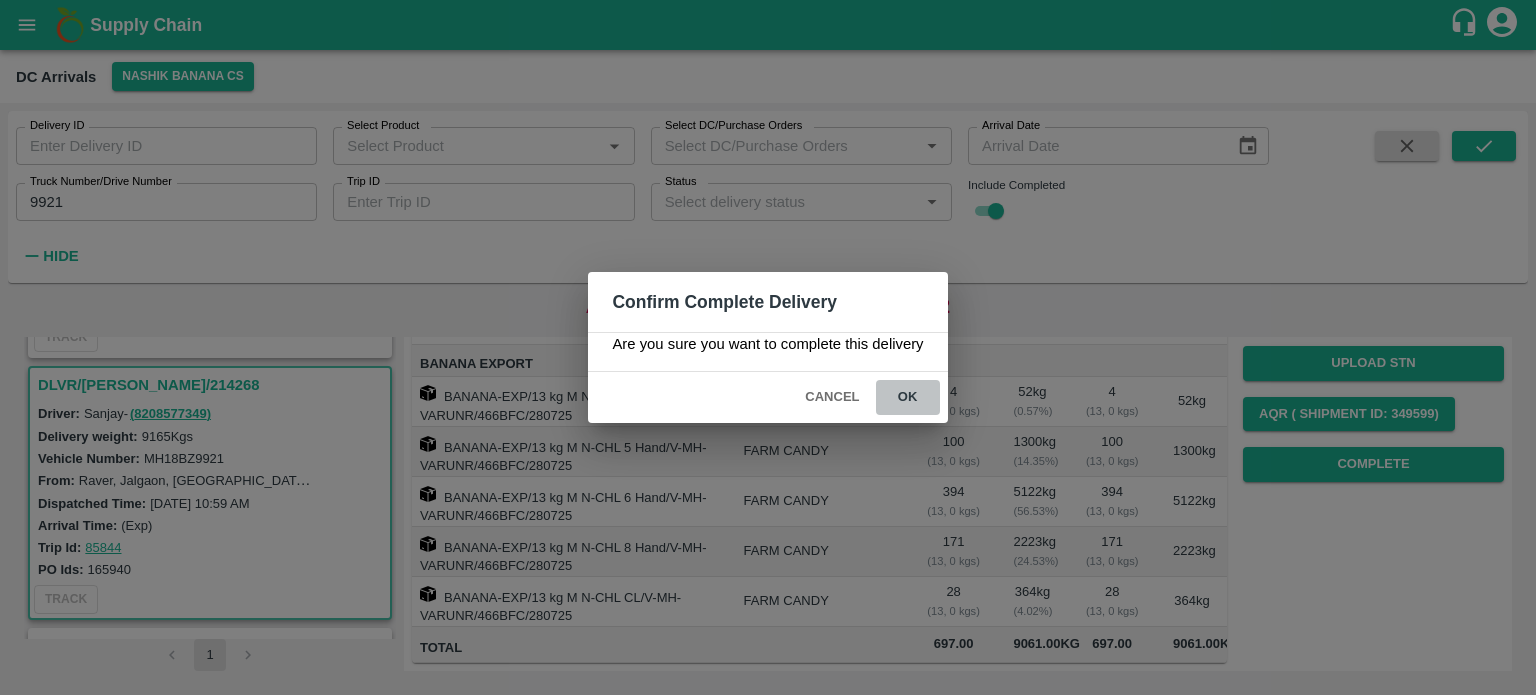 click on "ok" at bounding box center (908, 397) 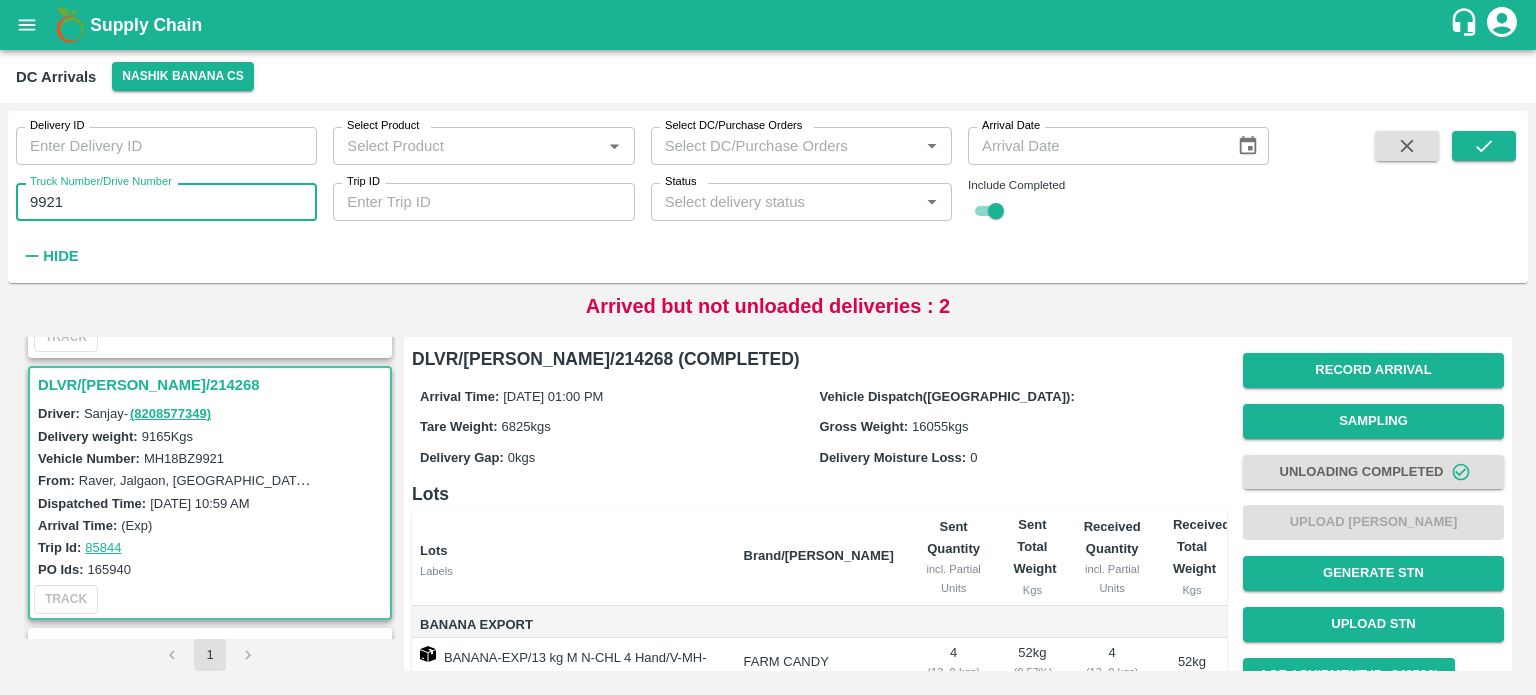 click on "9921" at bounding box center (166, 202) 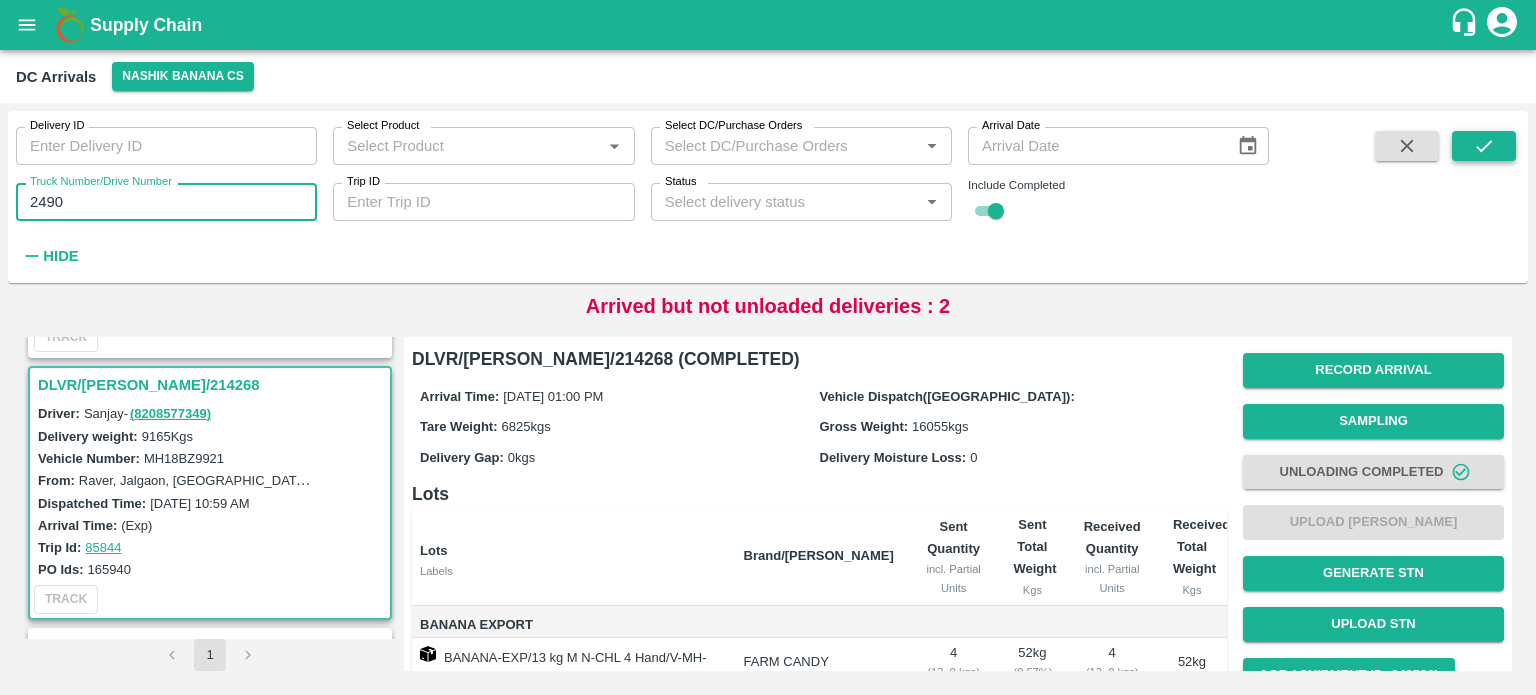 type on "2490" 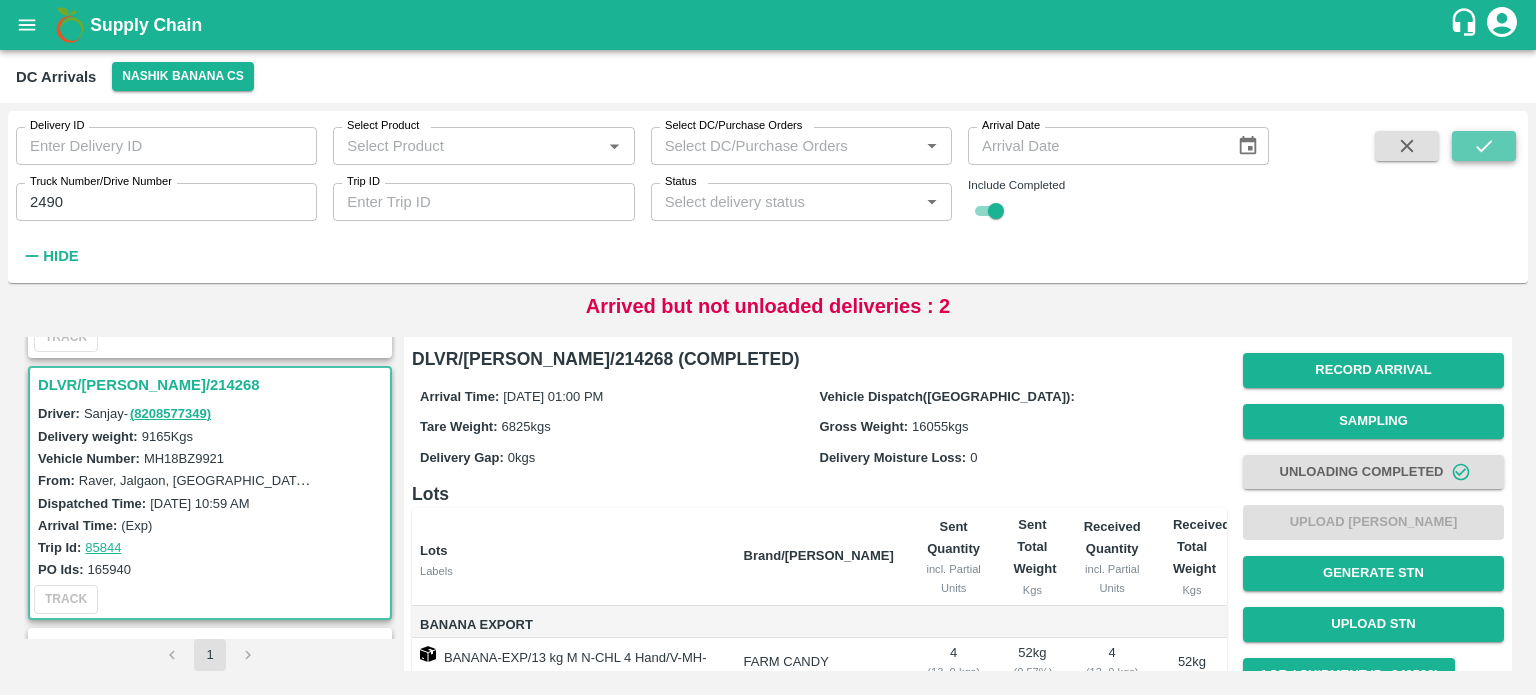 click 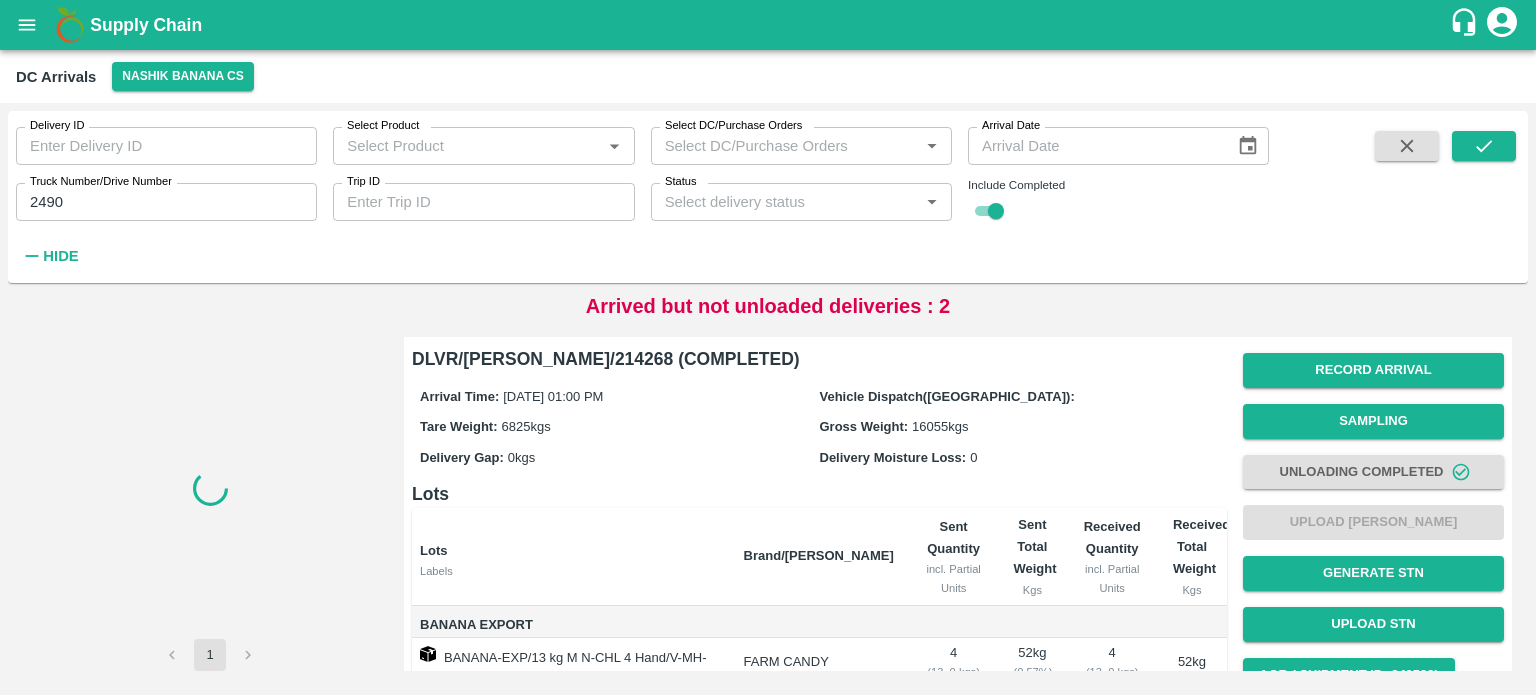 scroll, scrollTop: 0, scrollLeft: 0, axis: both 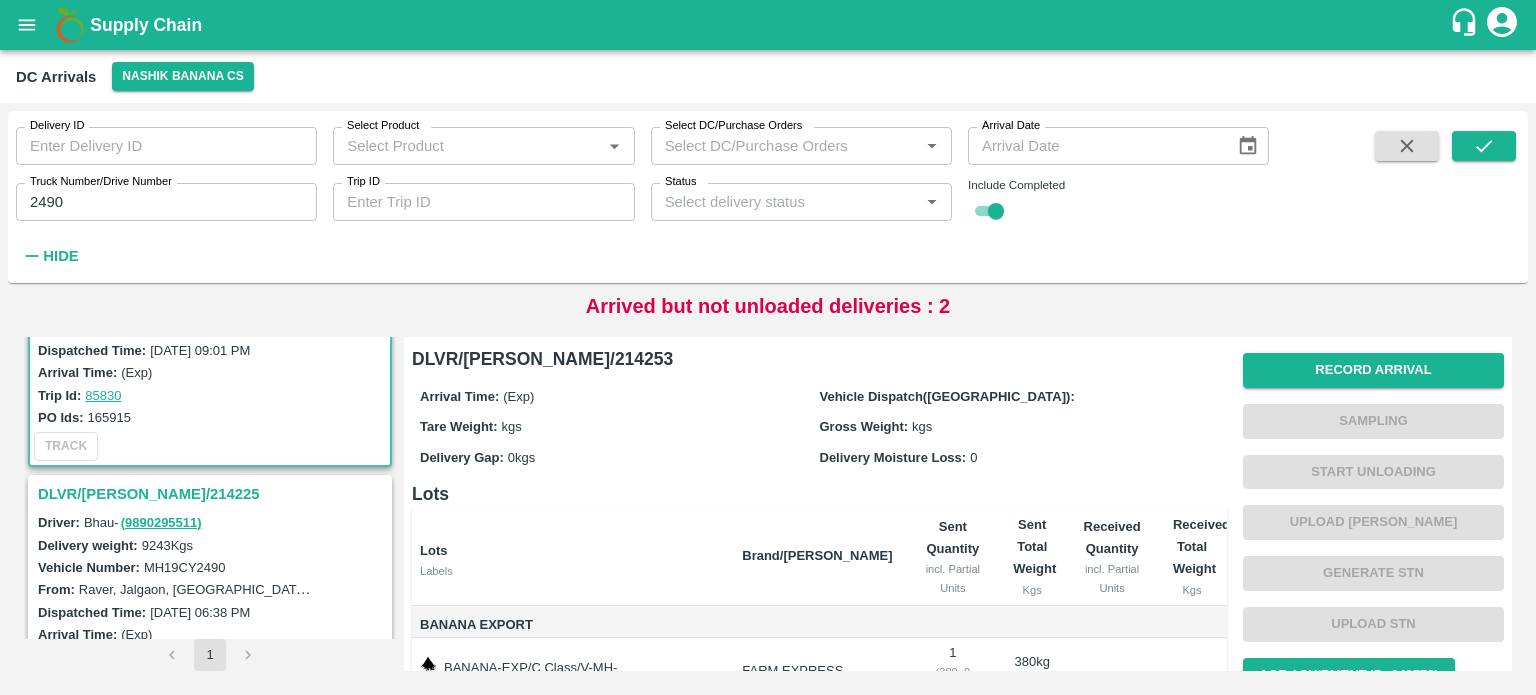 click on "DLVR/[PERSON_NAME]/214225" at bounding box center [213, 494] 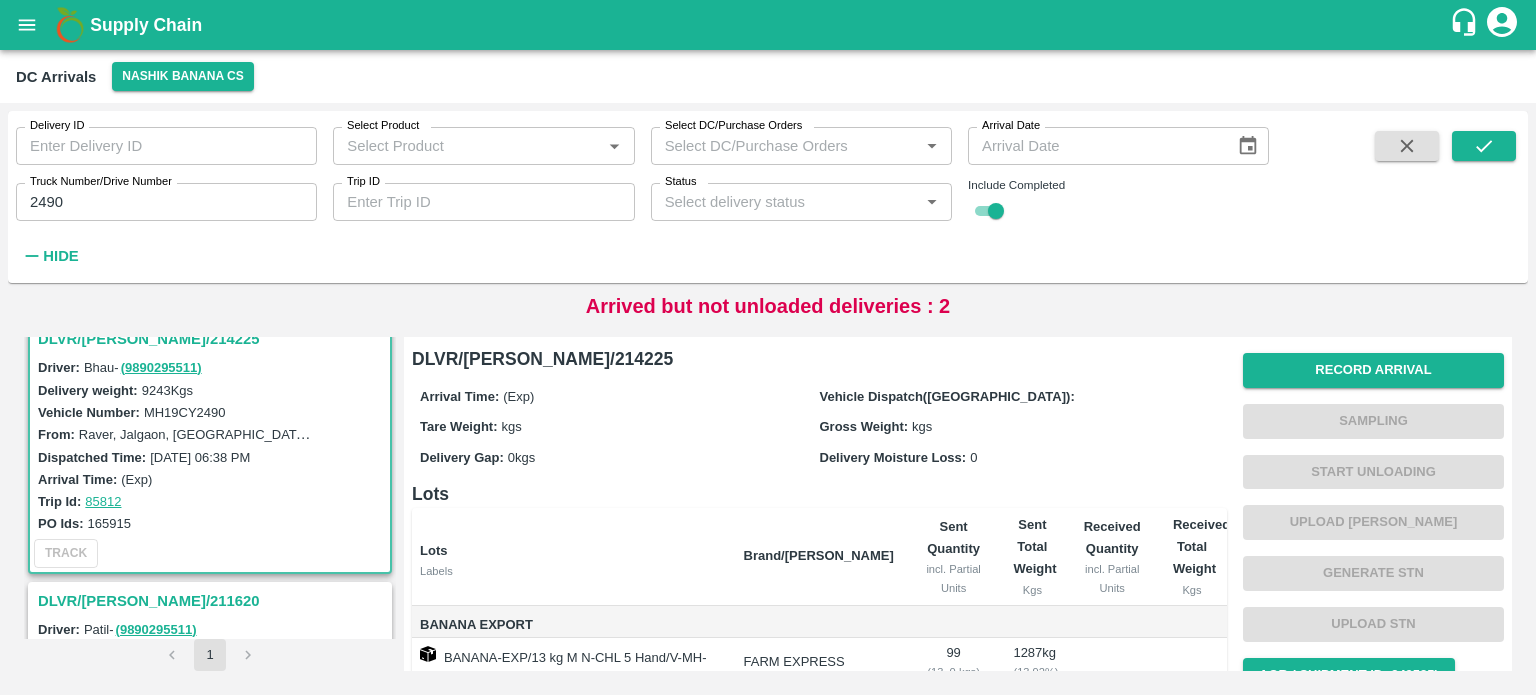 scroll, scrollTop: 286, scrollLeft: 0, axis: vertical 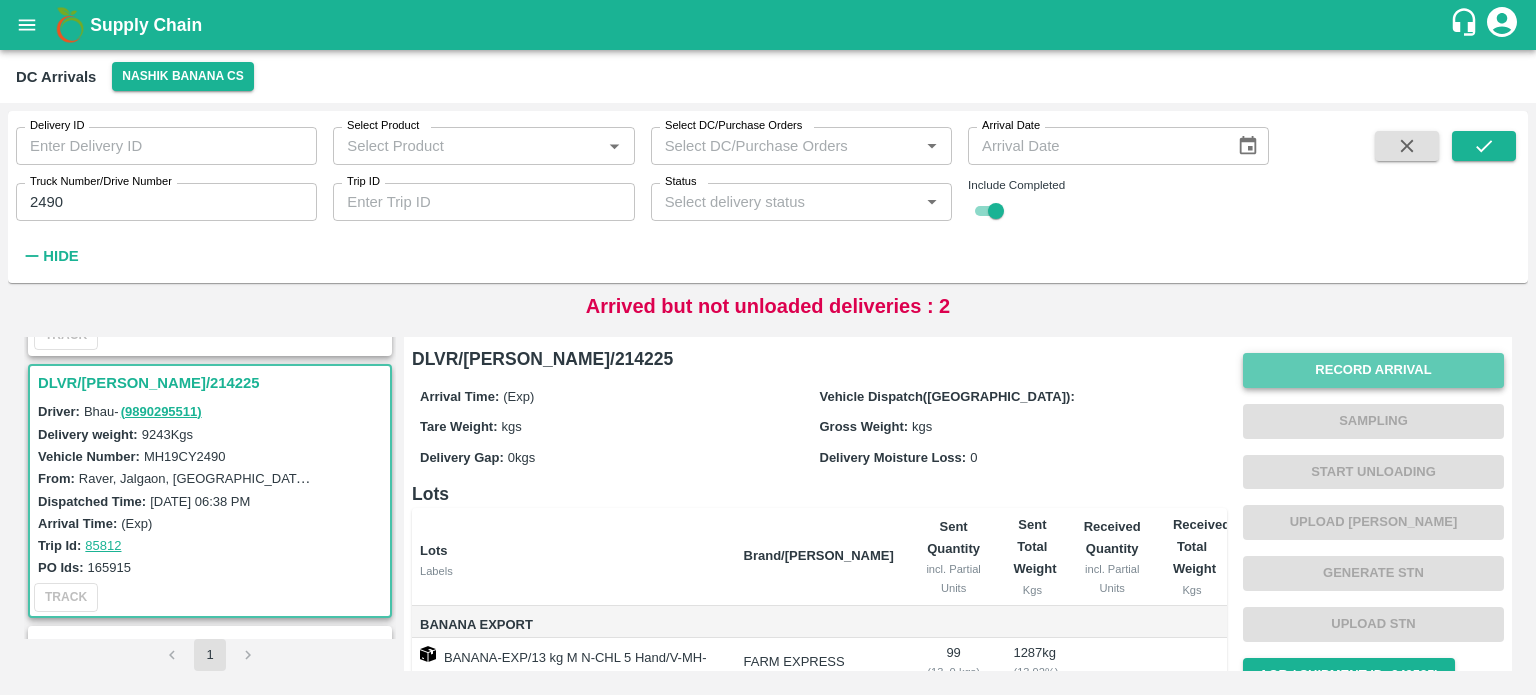 click on "Record Arrival" at bounding box center (1373, 370) 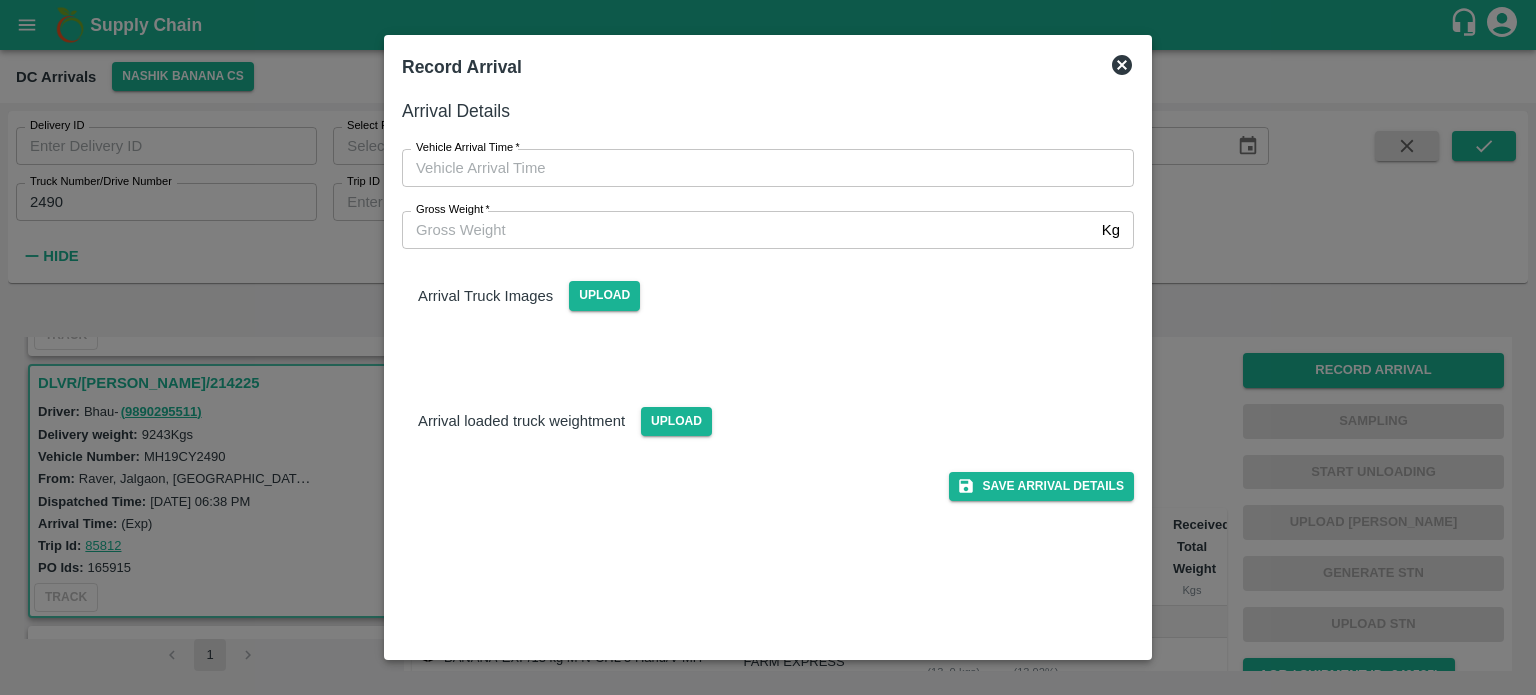 type on "DD/MM/YYYY hh:mm aa" 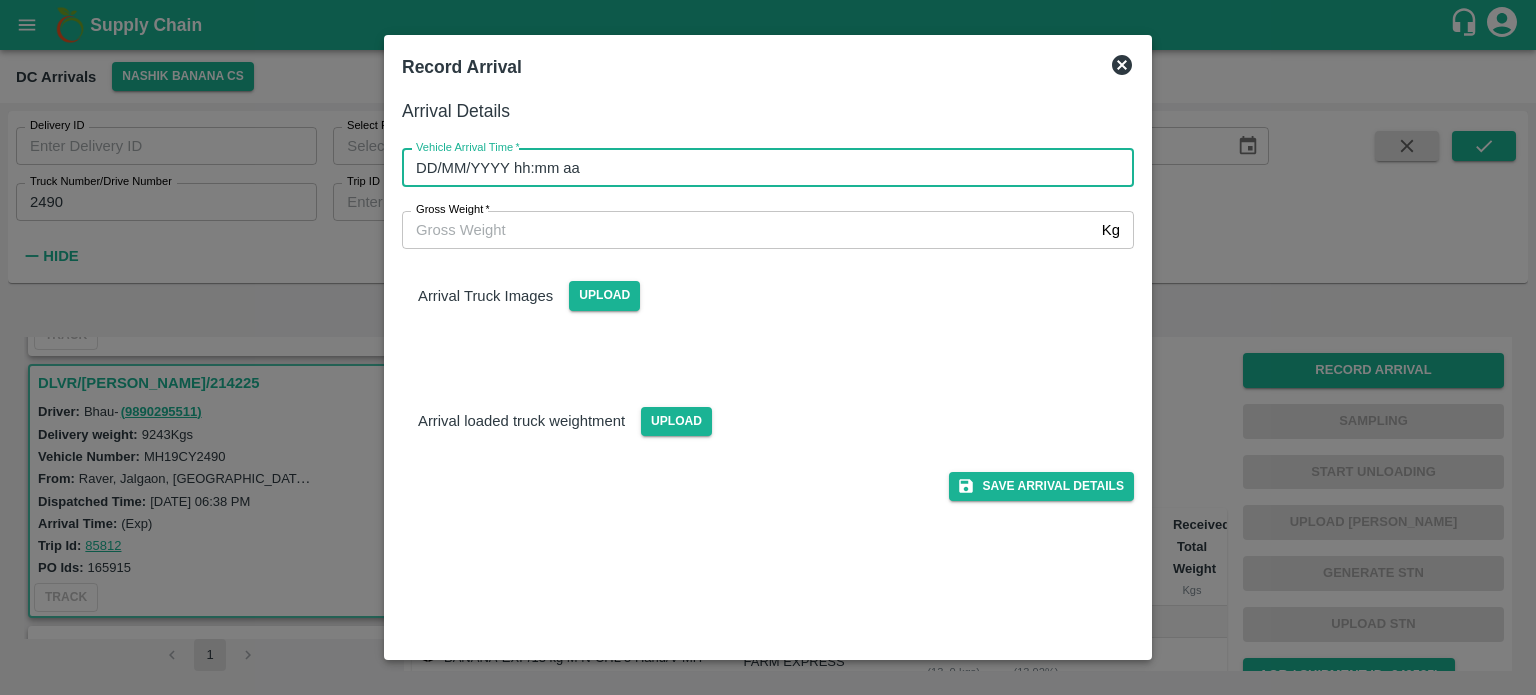 click on "DD/MM/YYYY hh:mm aa" at bounding box center [761, 168] 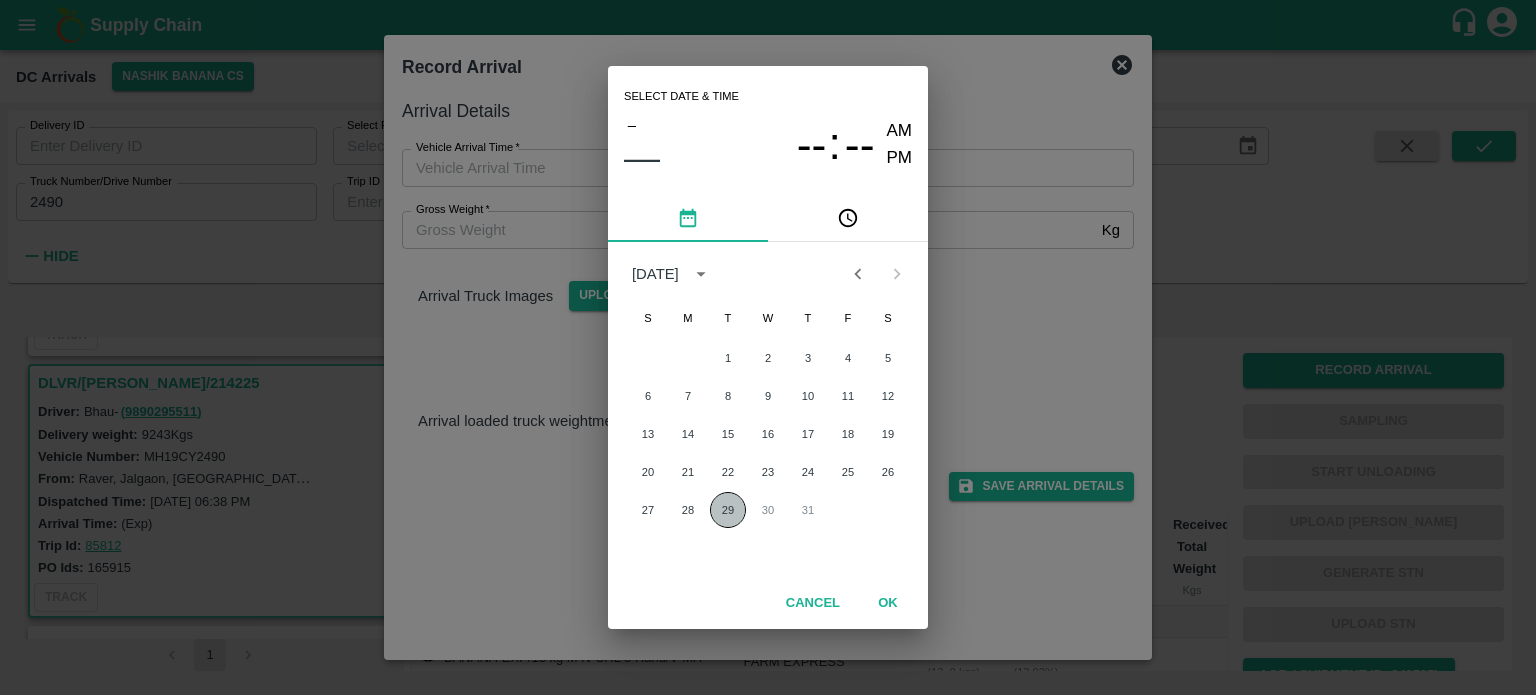 click on "29" at bounding box center (728, 510) 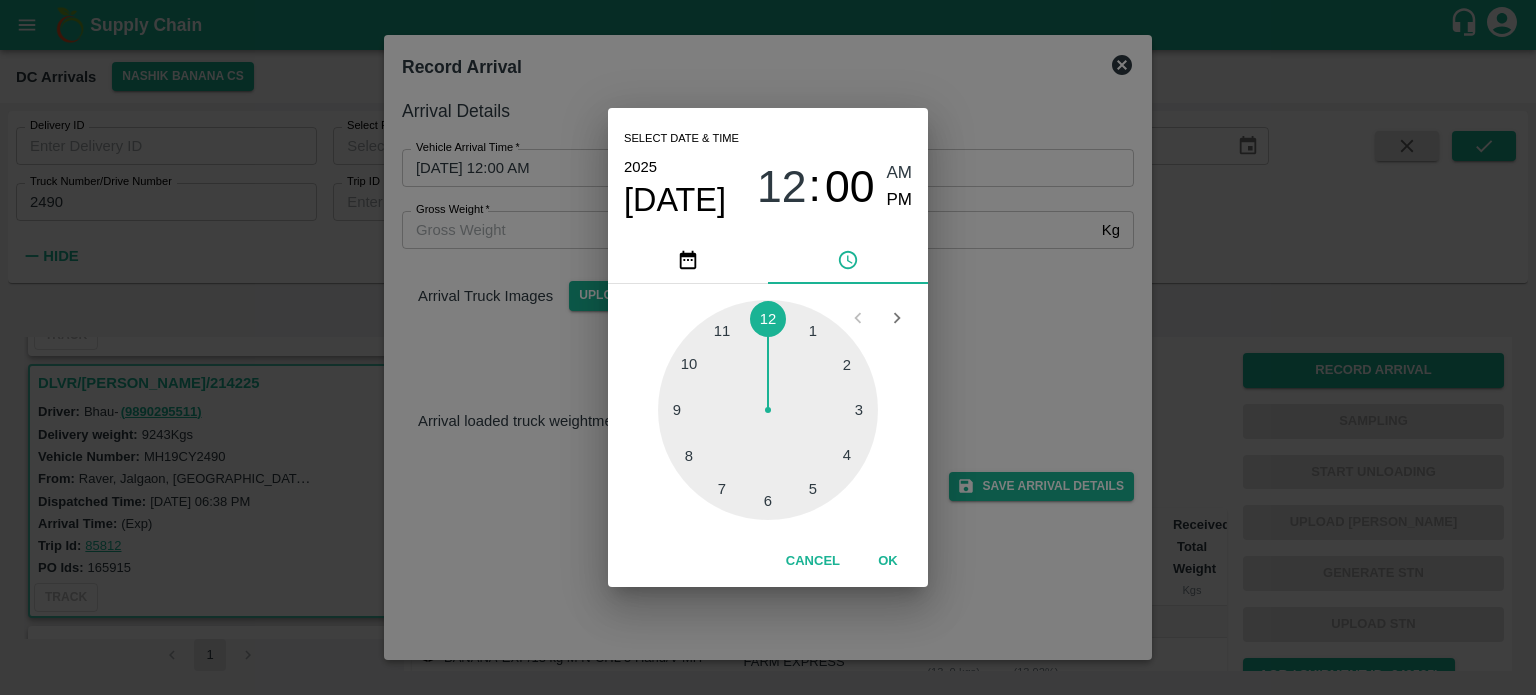 click at bounding box center [768, 410] 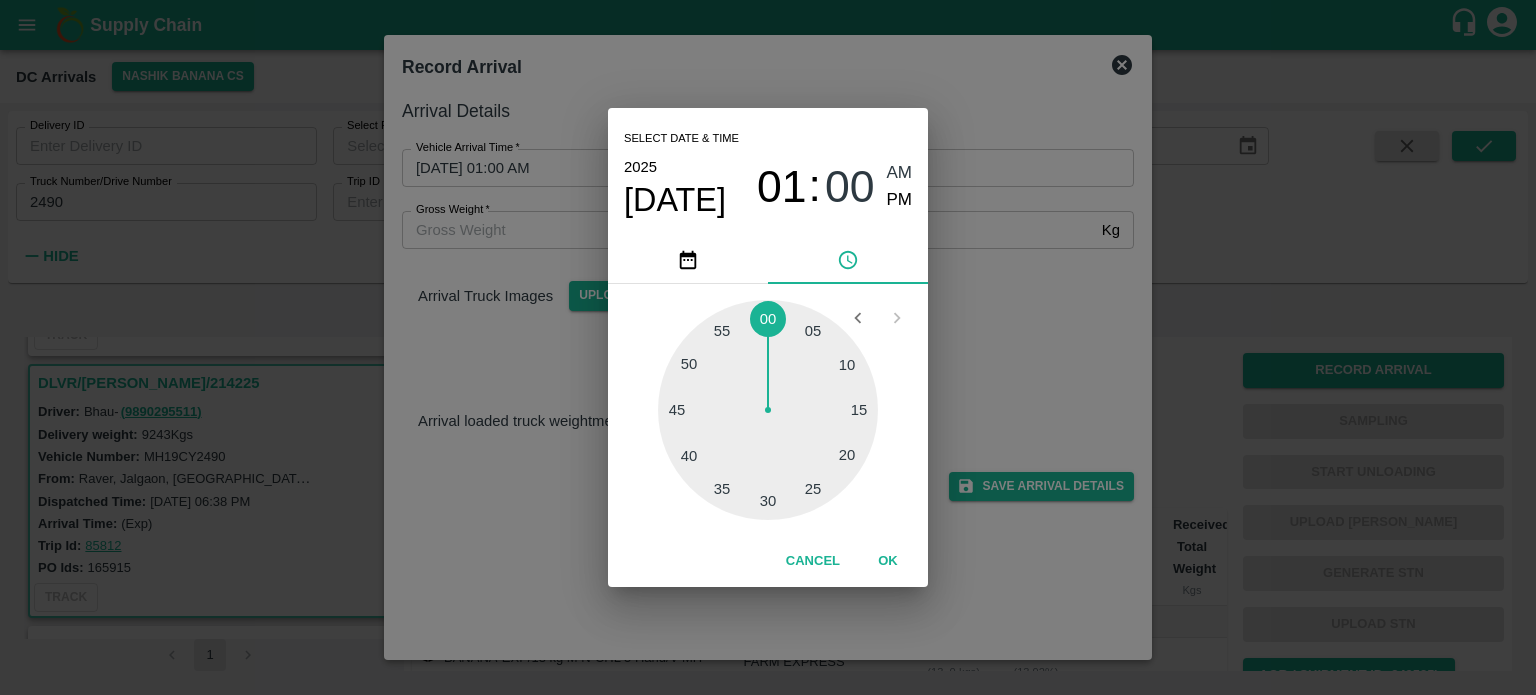 click at bounding box center (768, 410) 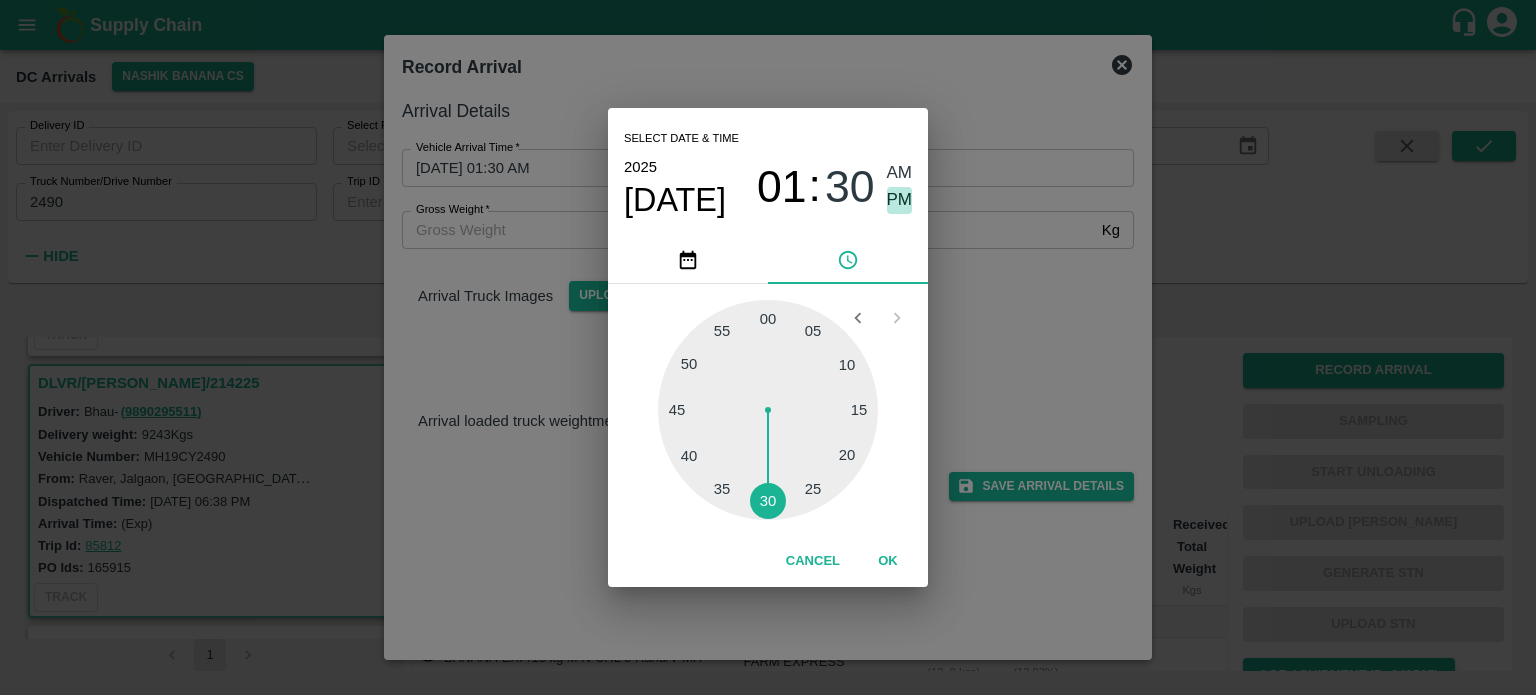 click on "PM" at bounding box center [900, 200] 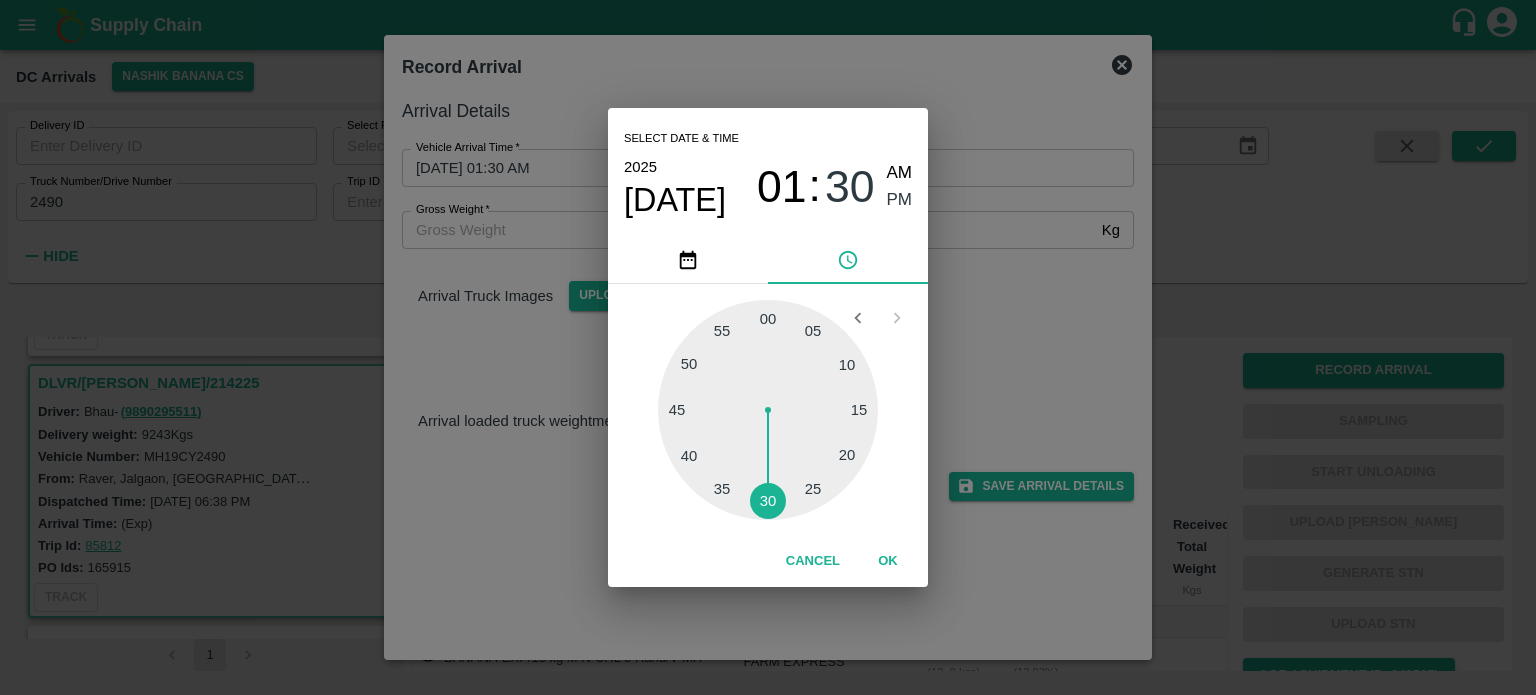 type on "[DATE] 01:30 PM" 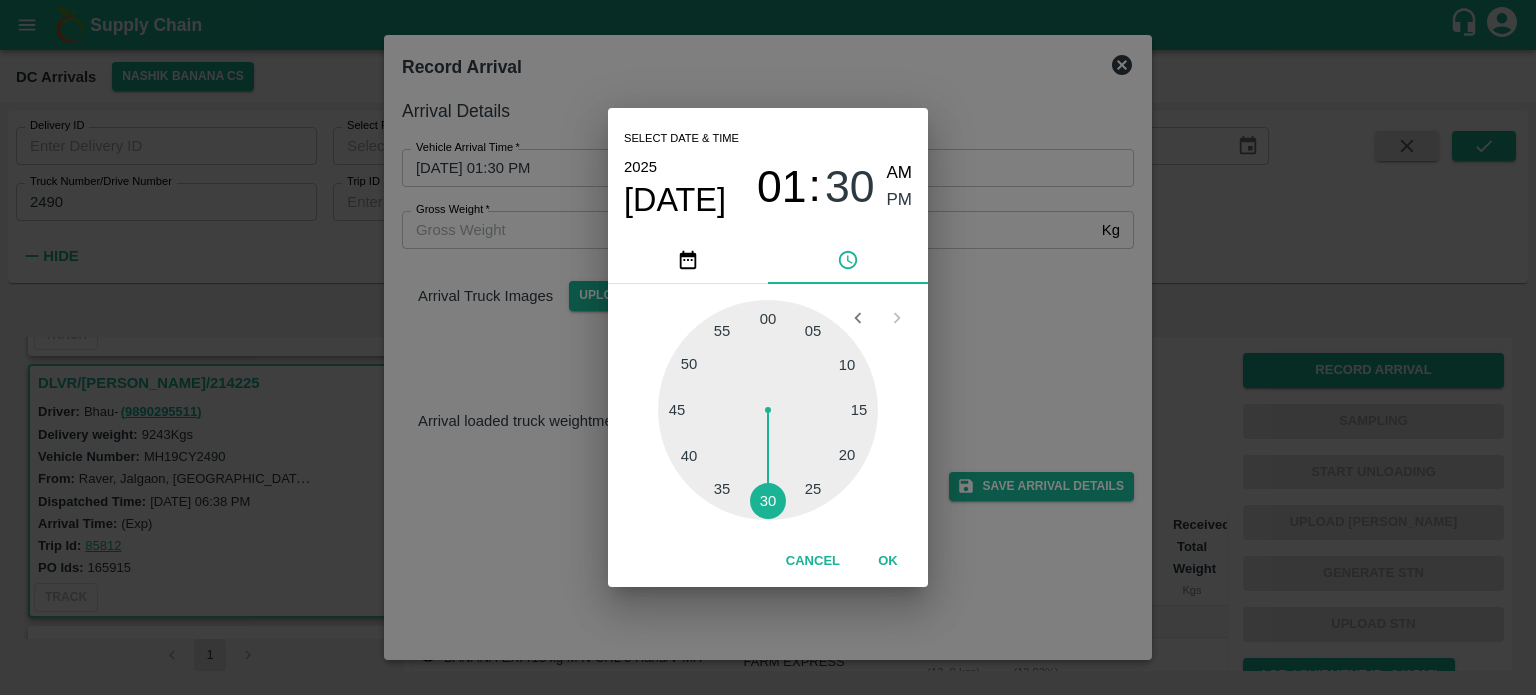 click on "Select date & time [DATE] 01 : 30 AM PM 05 10 15 20 25 30 35 40 45 50 55 00 Cancel OK" at bounding box center (768, 347) 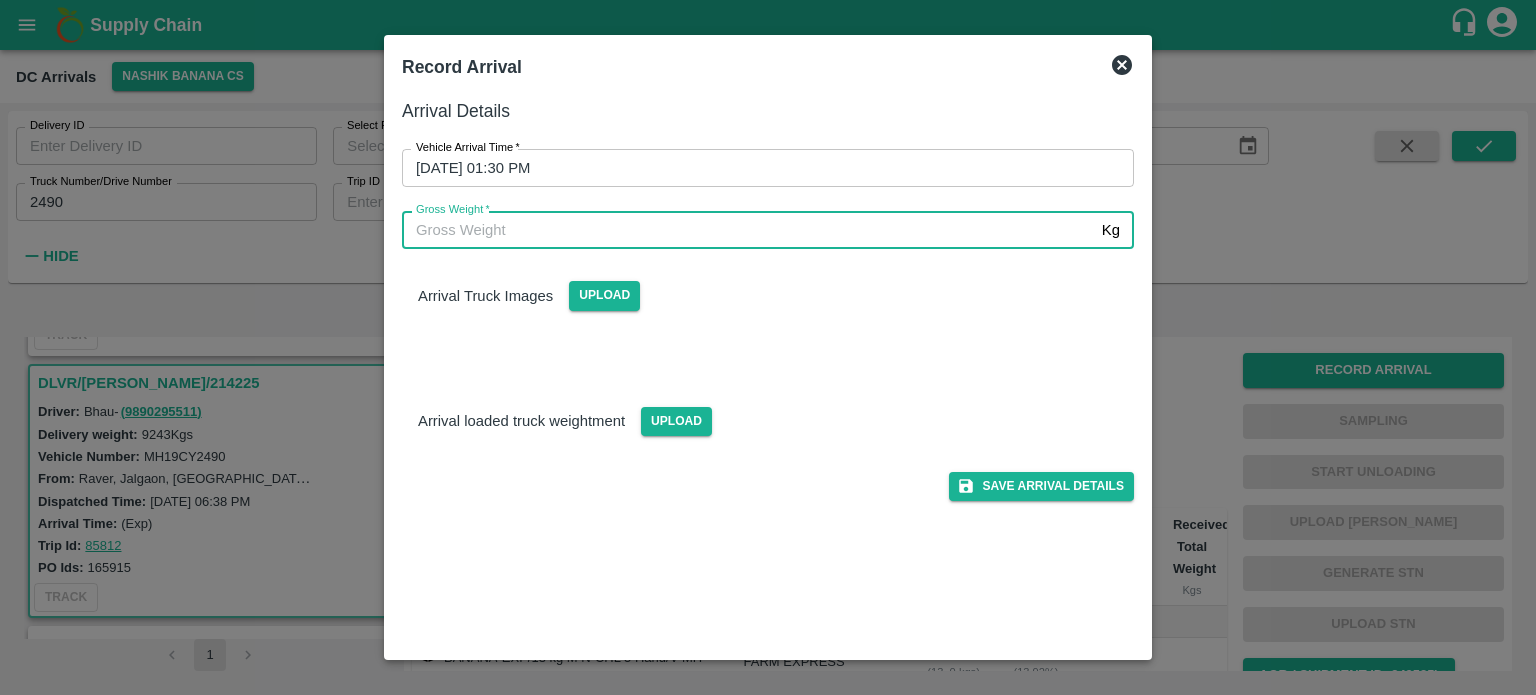click on "Gross Weight   *" at bounding box center [748, 230] 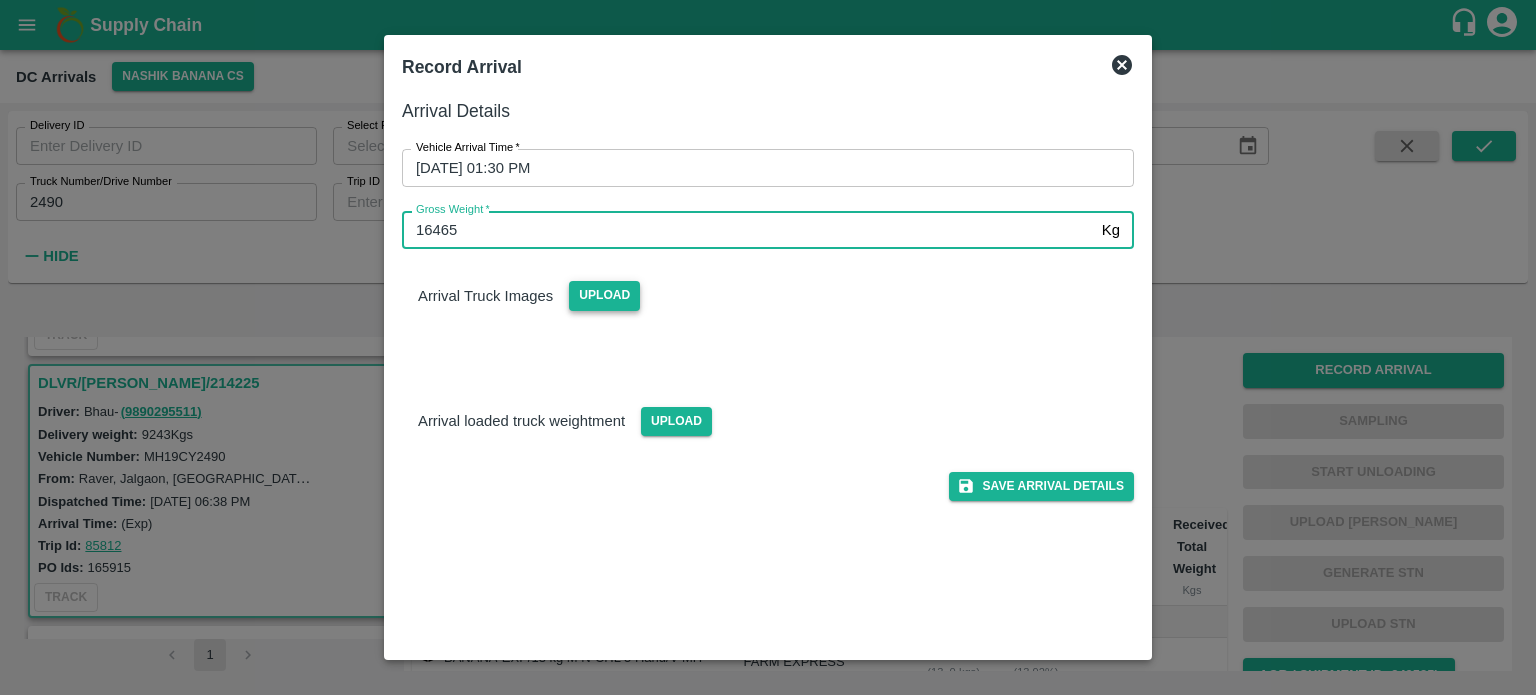 type on "16465" 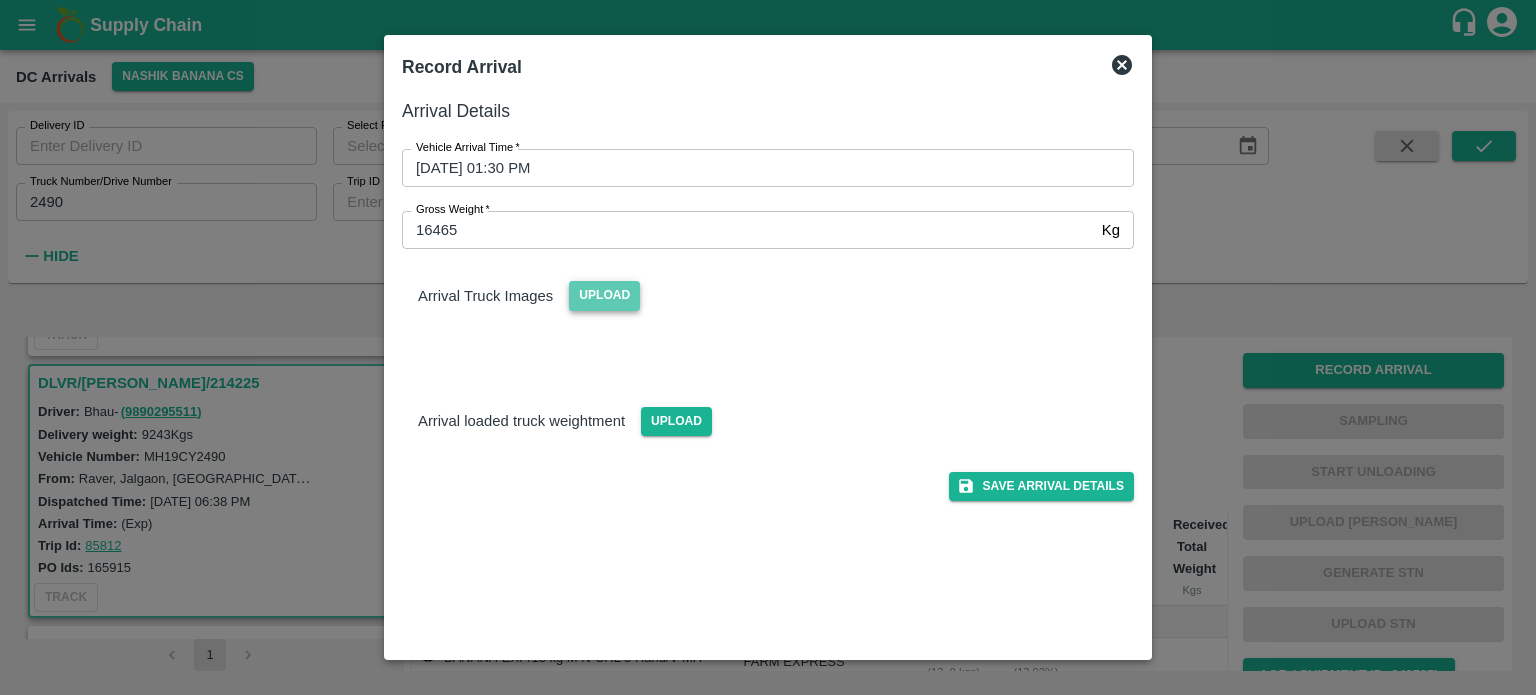 click on "Upload" at bounding box center [604, 295] 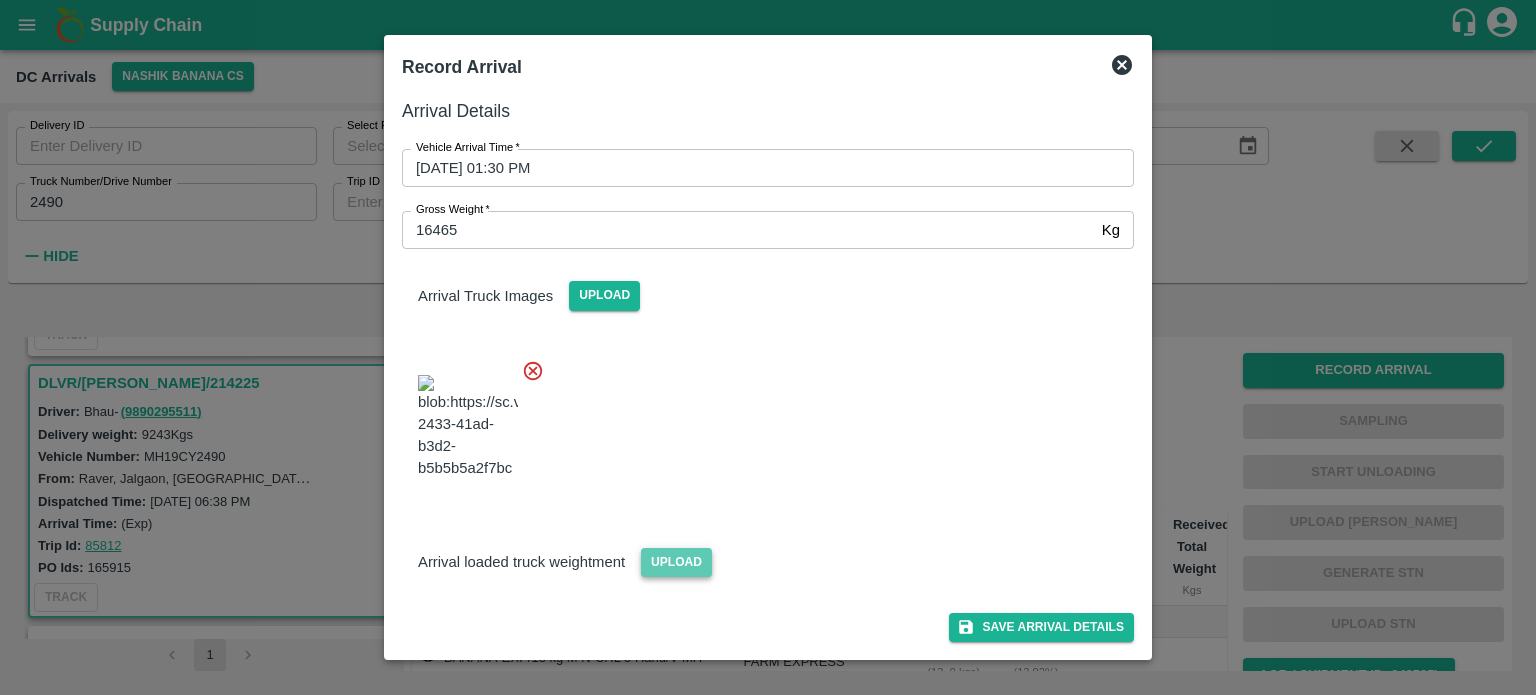 click on "Upload" at bounding box center [676, 562] 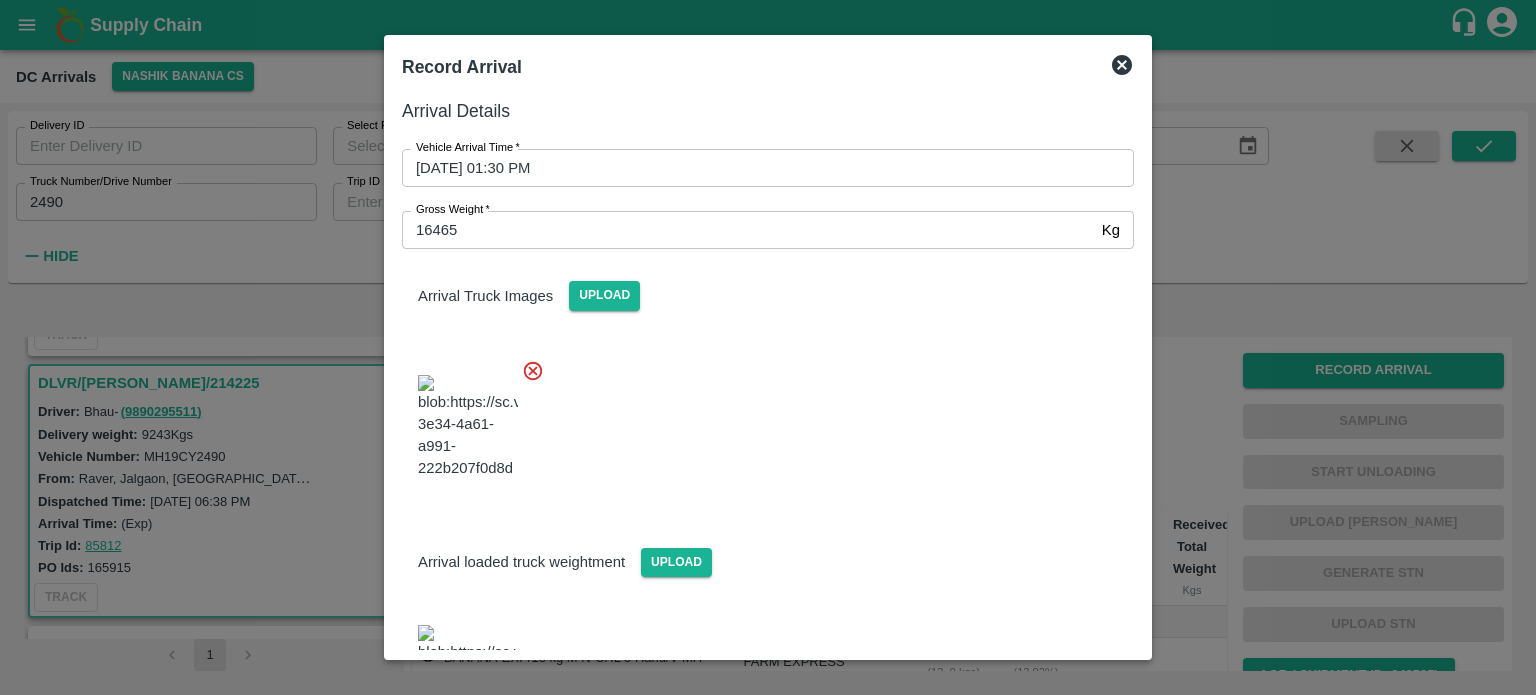 click at bounding box center (760, 421) 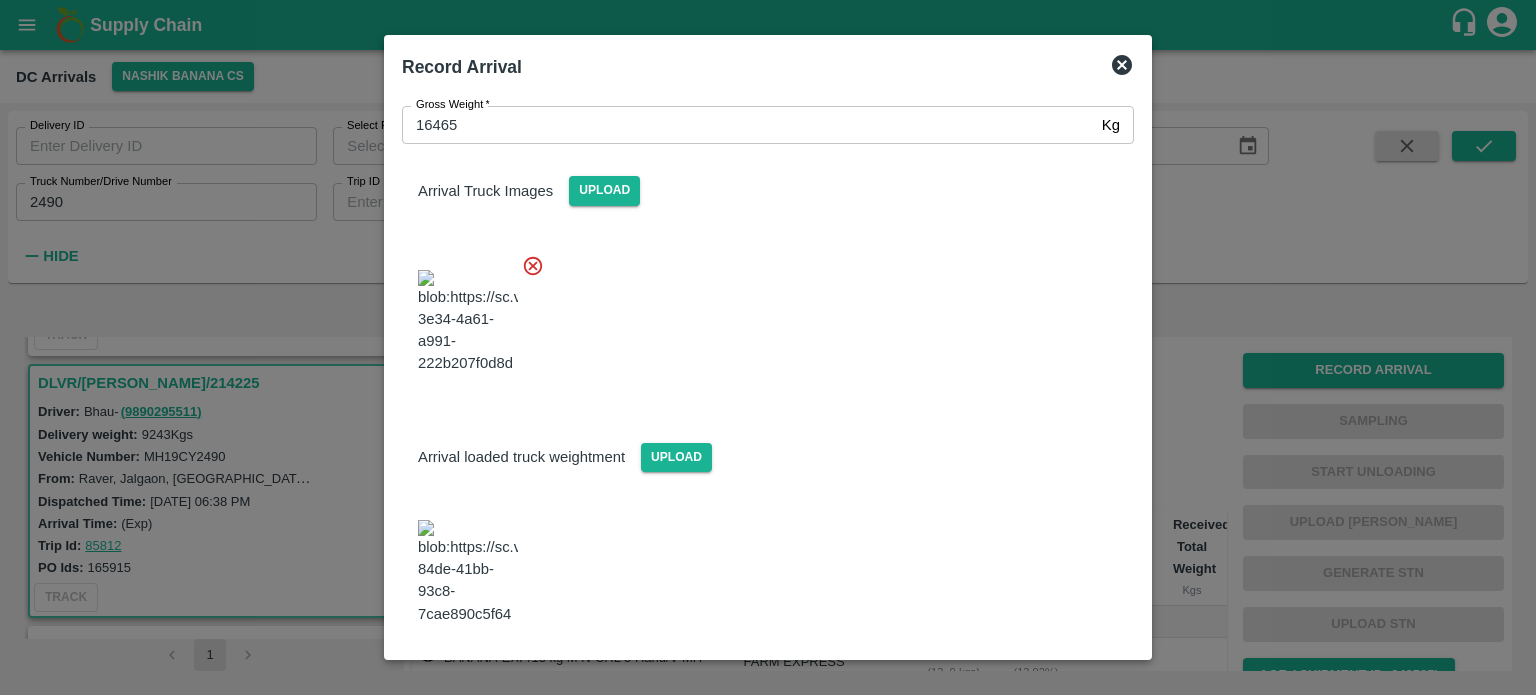 click on "Save Arrival Details" at bounding box center (1041, 679) 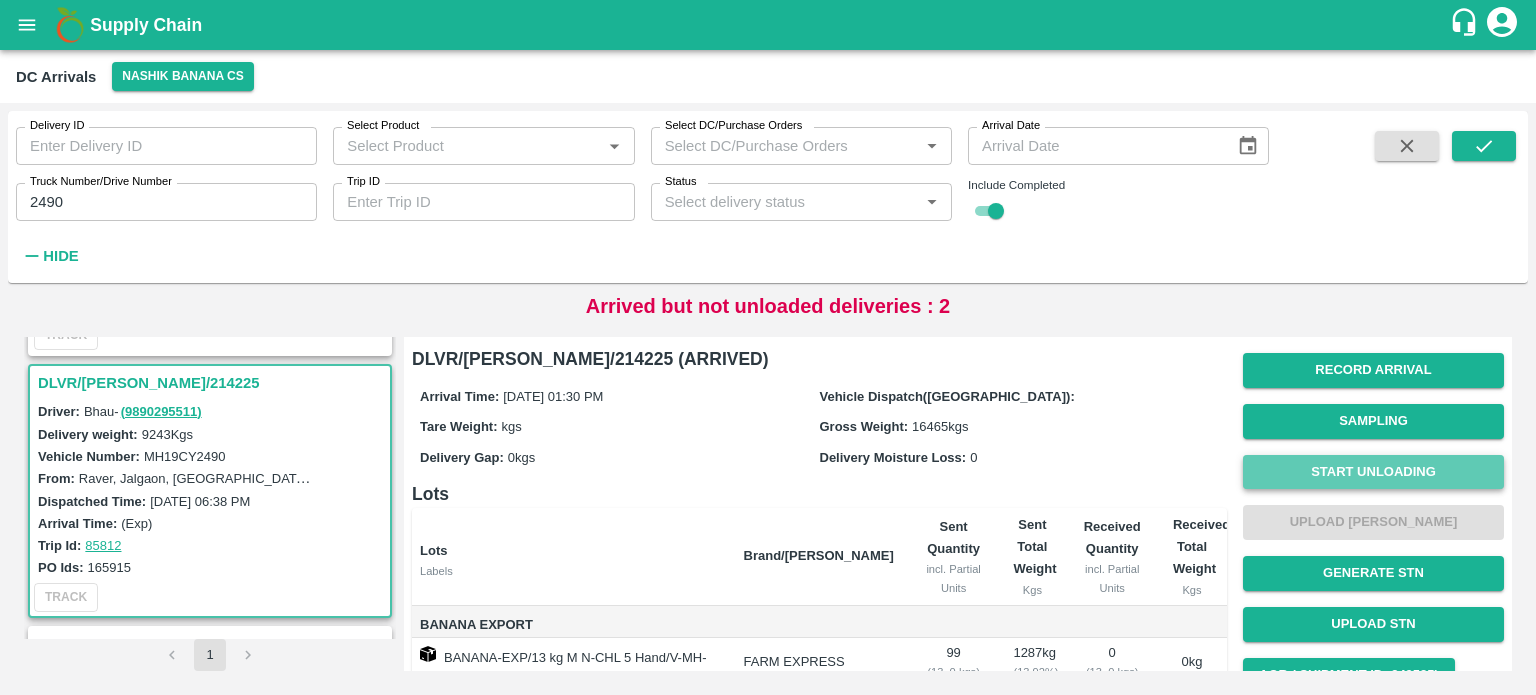 click on "Start Unloading" at bounding box center [1373, 472] 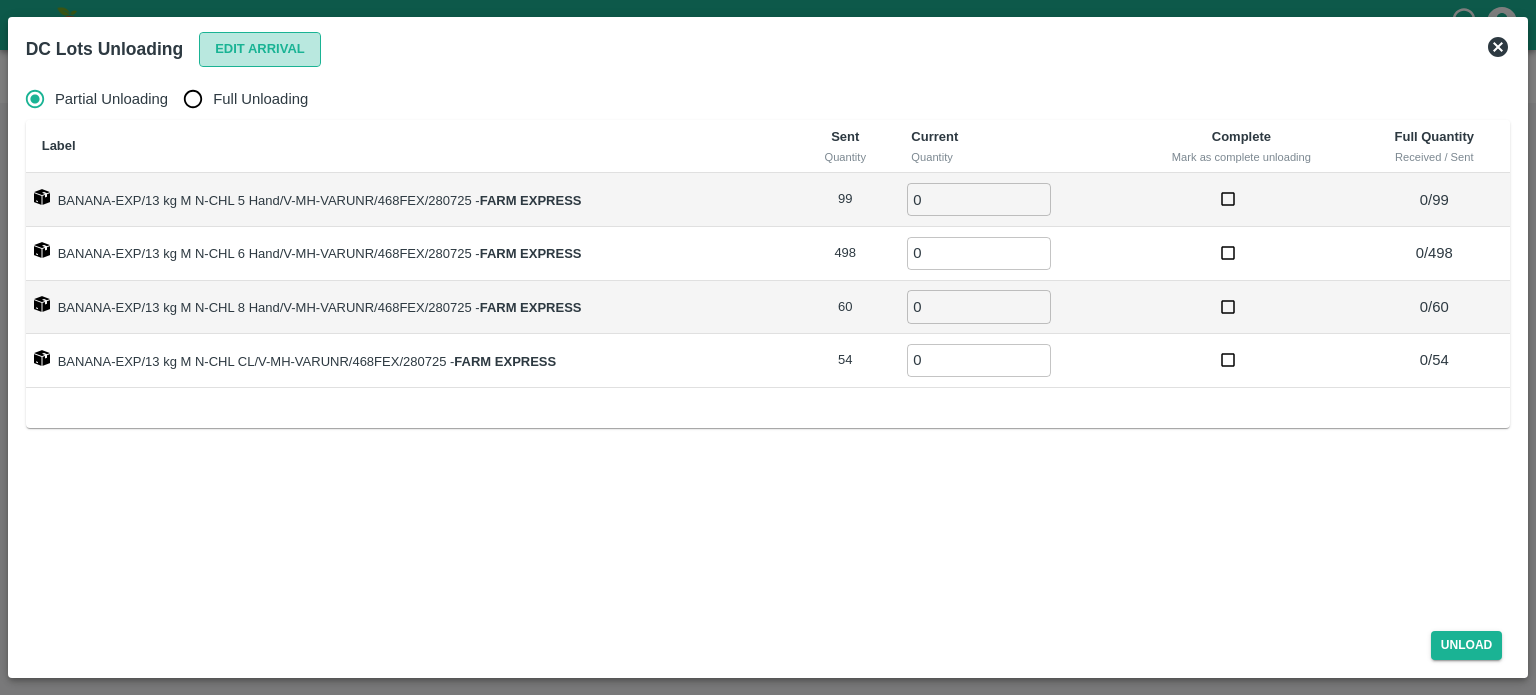 click on "Edit Arrival" at bounding box center [260, 49] 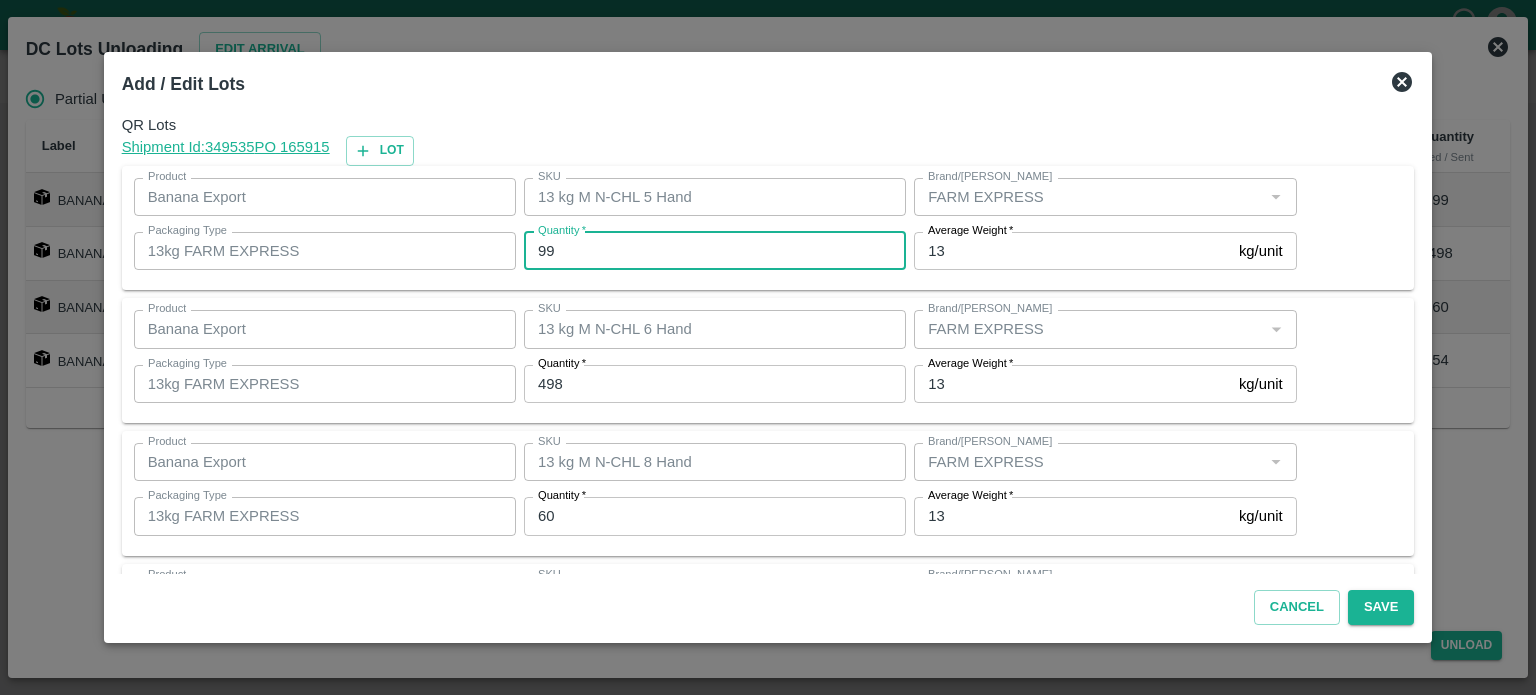 click on "99" at bounding box center (715, 251) 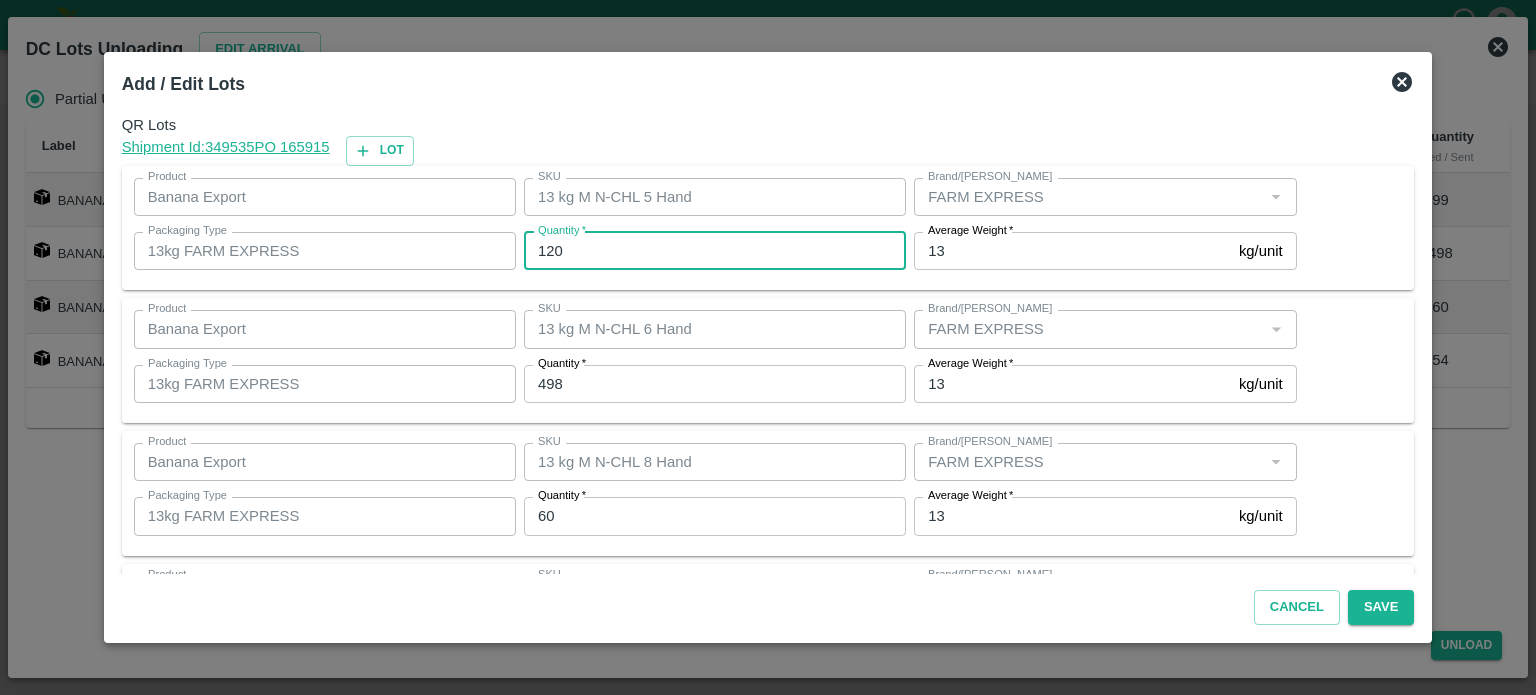 type on "120" 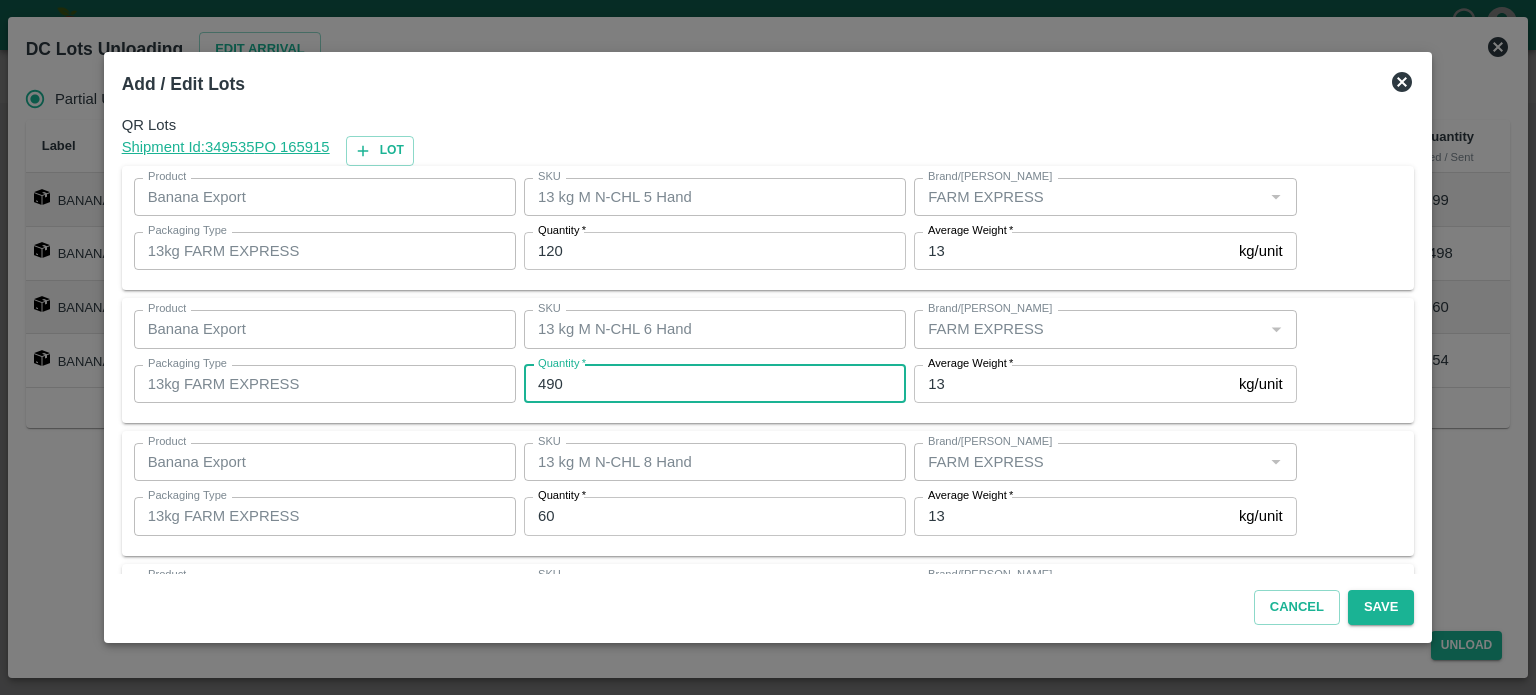 type on "490" 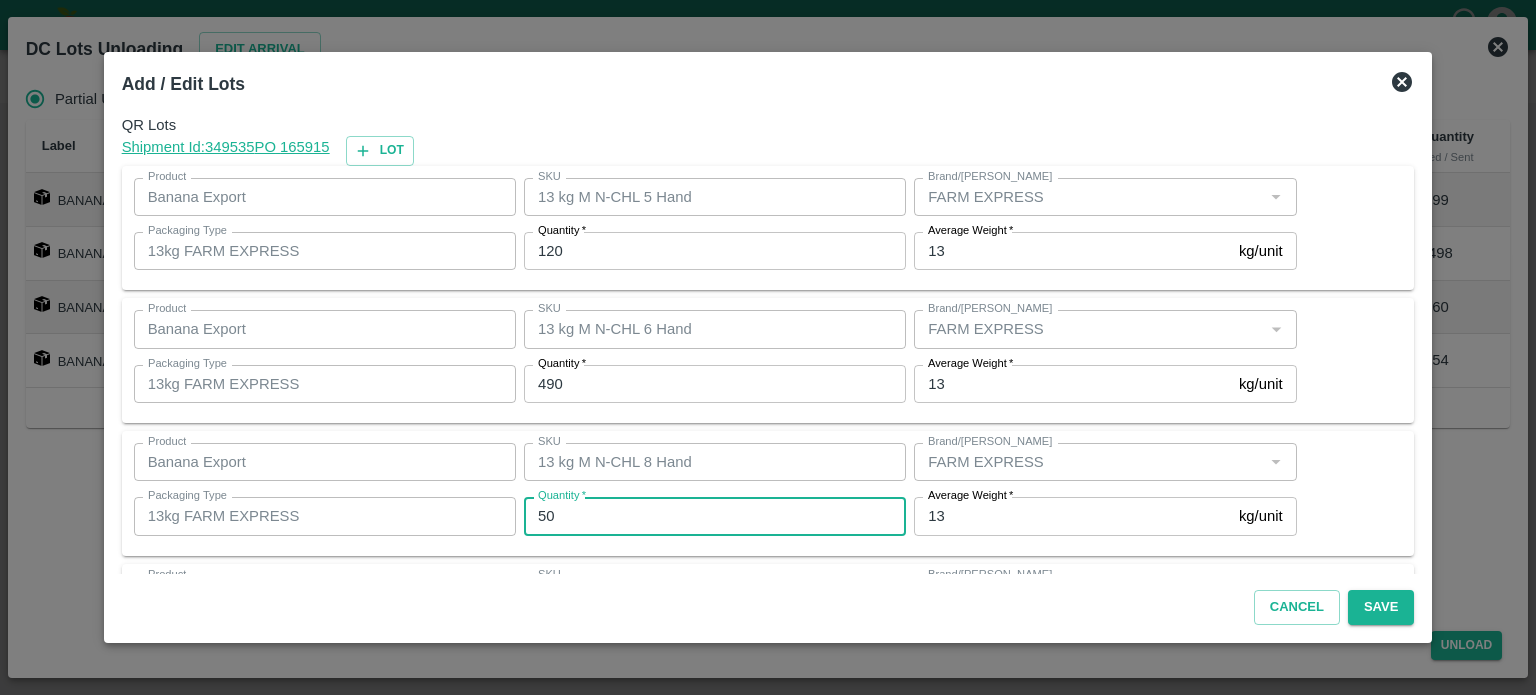 type on "50" 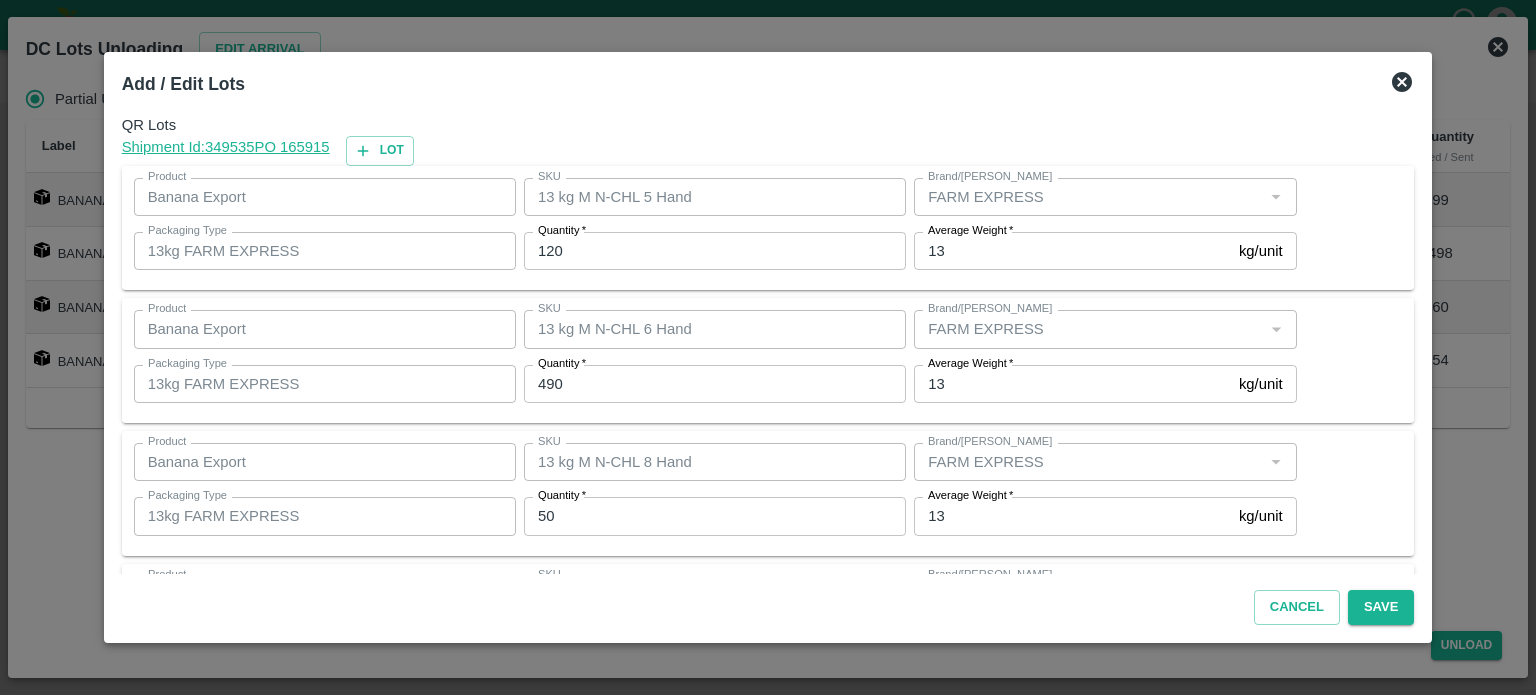 scroll, scrollTop: 129, scrollLeft: 0, axis: vertical 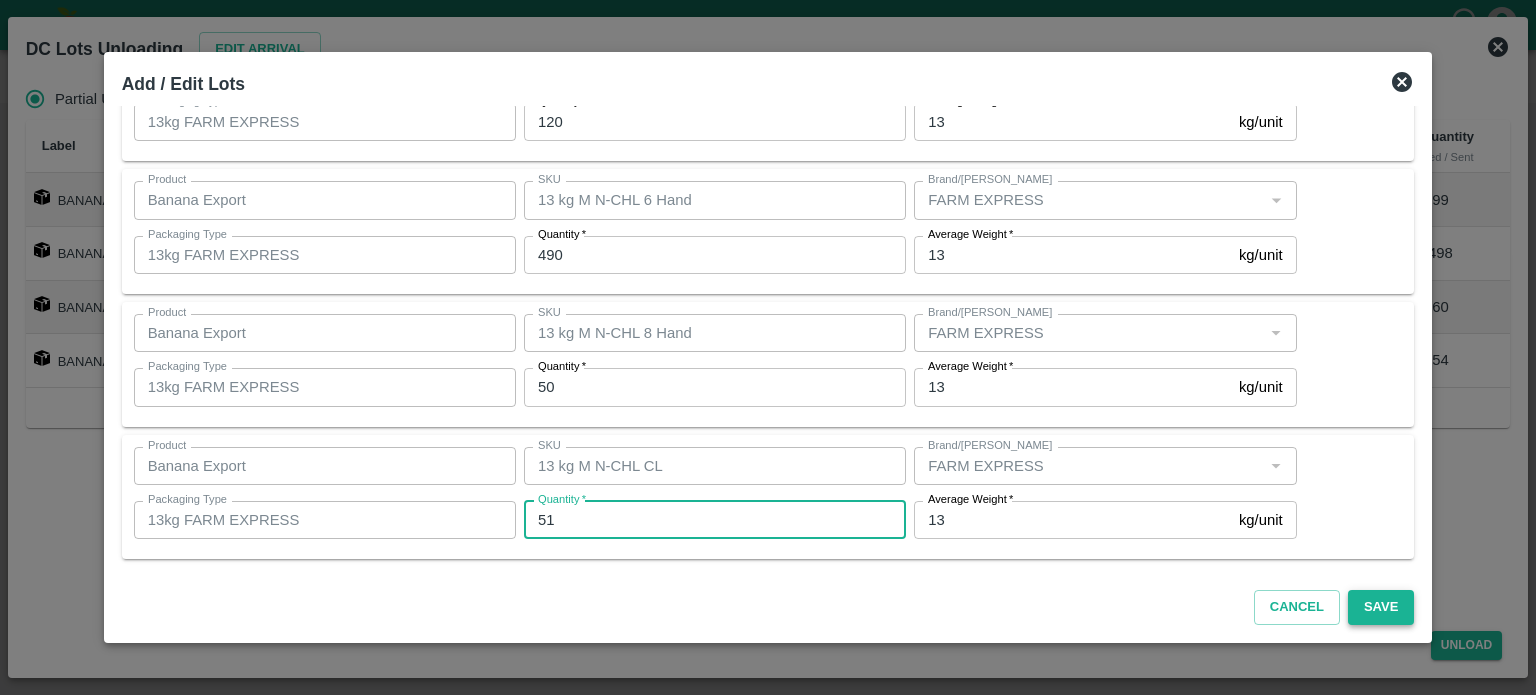 type on "51" 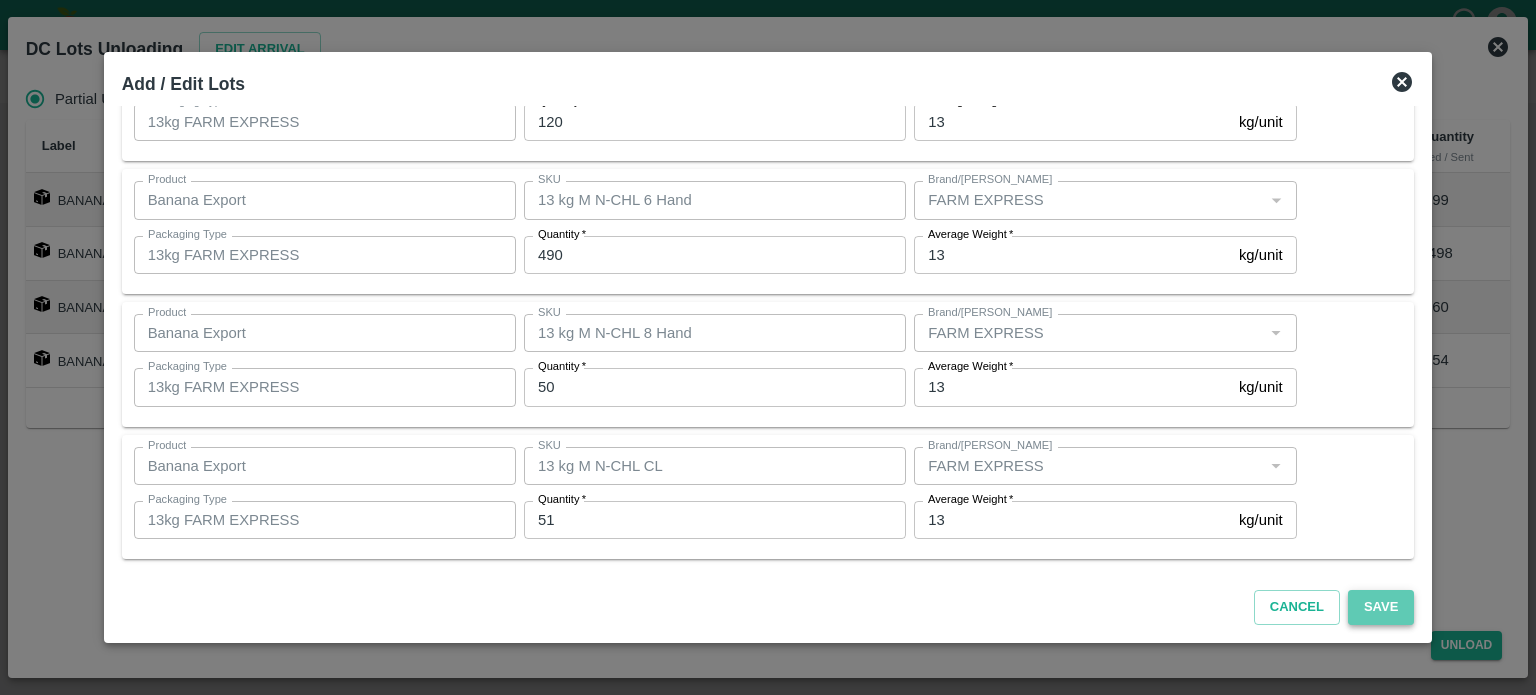 click on "Save" at bounding box center (1381, 607) 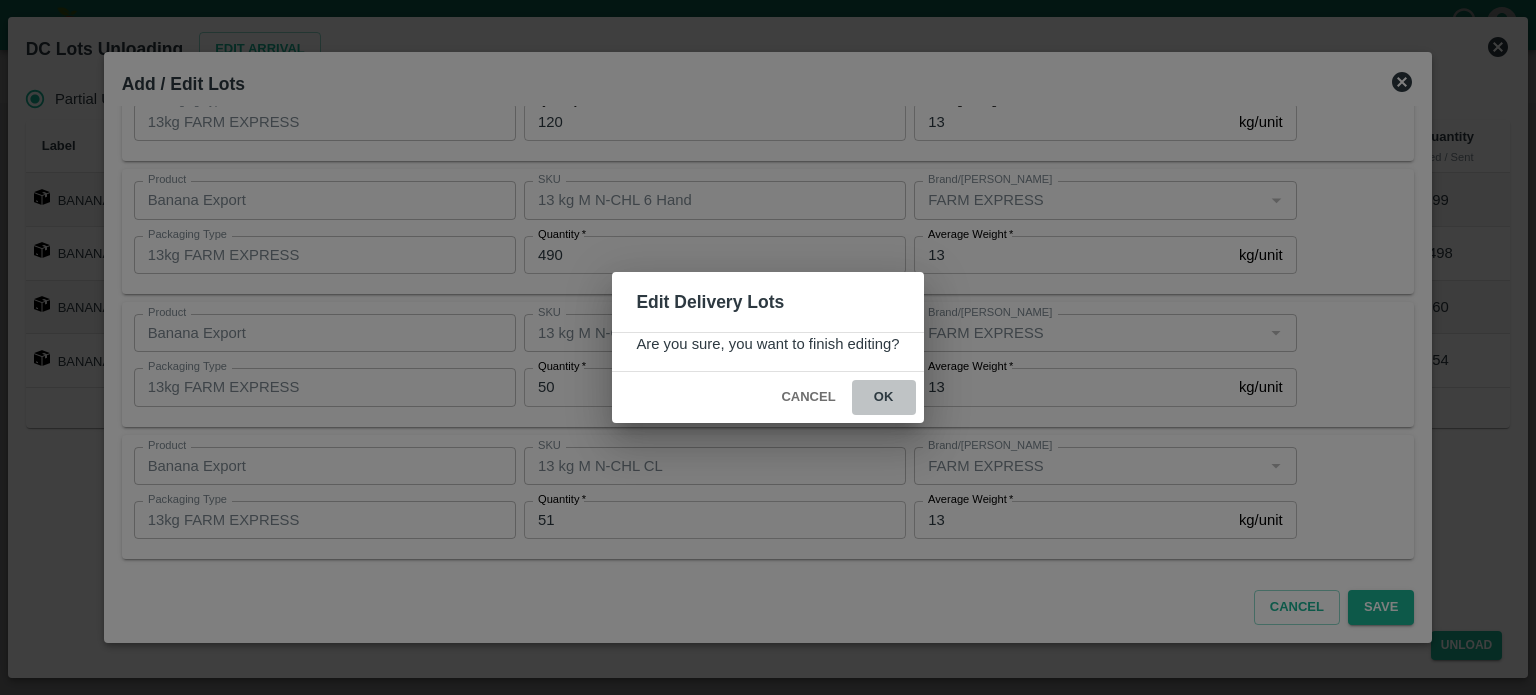 click on "ok" at bounding box center (884, 397) 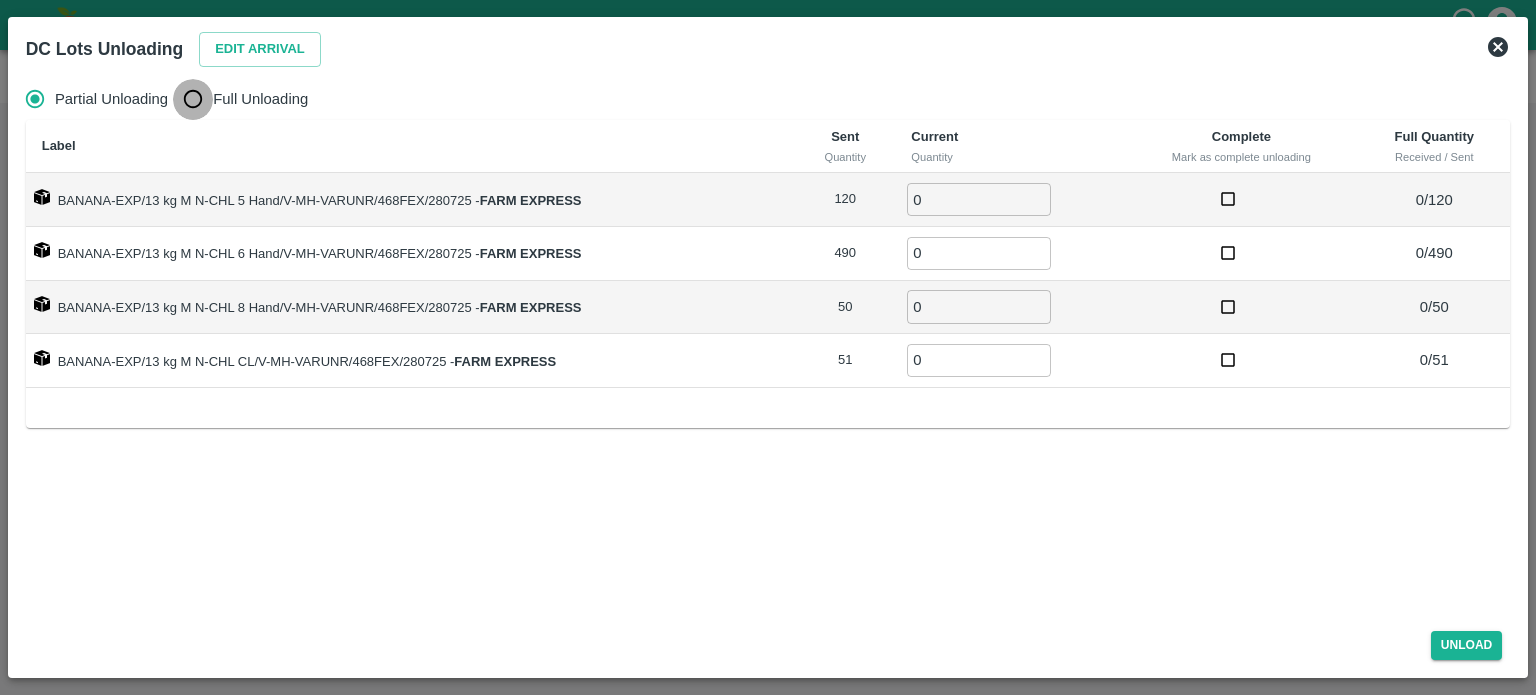 click on "Full Unloading" at bounding box center (193, 99) 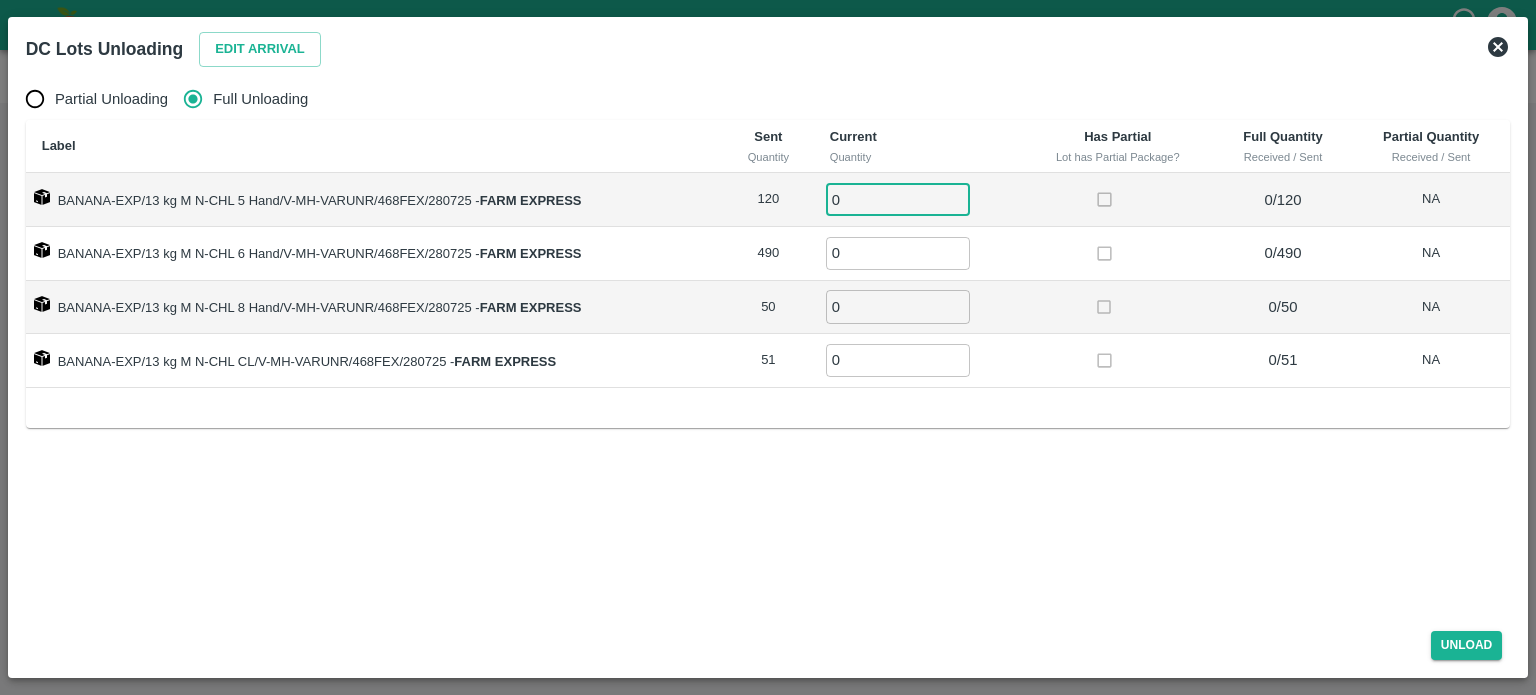 click on "0" at bounding box center [898, 199] 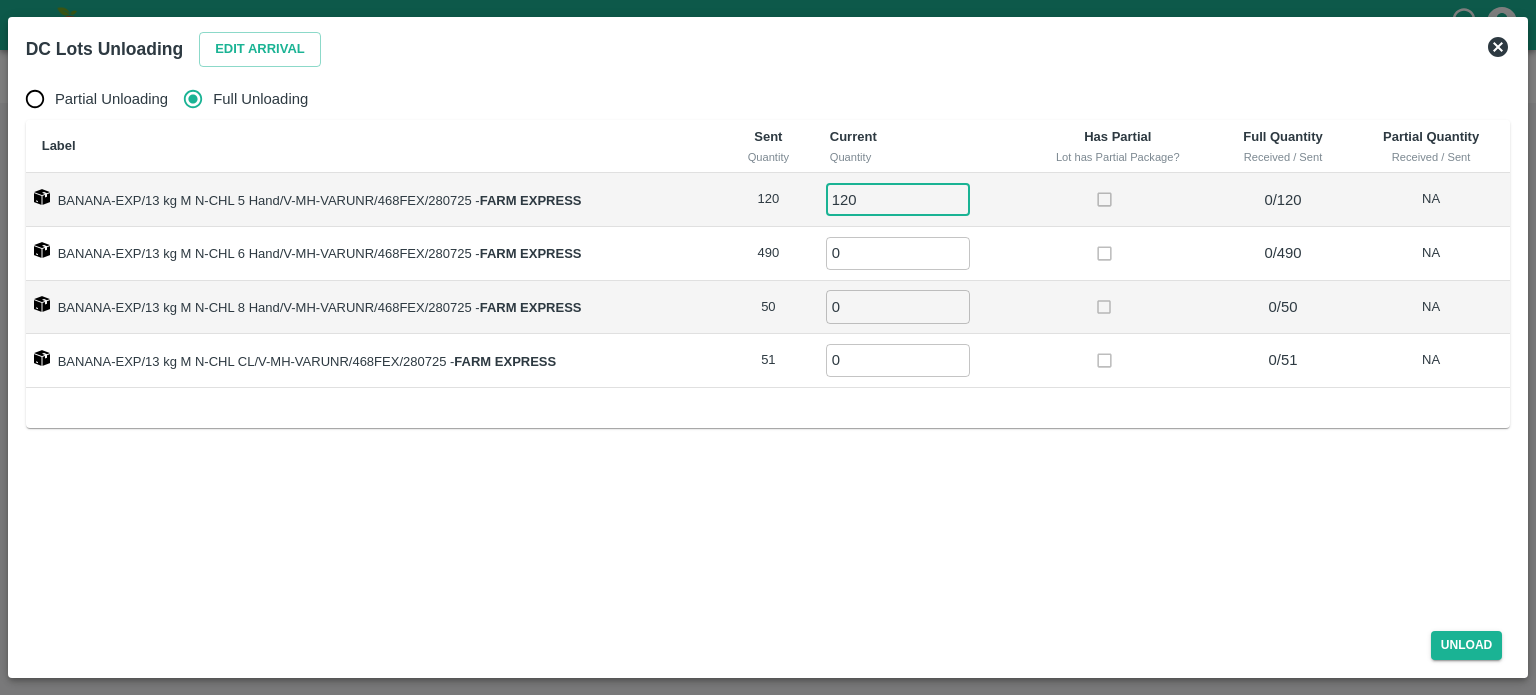 type on "120" 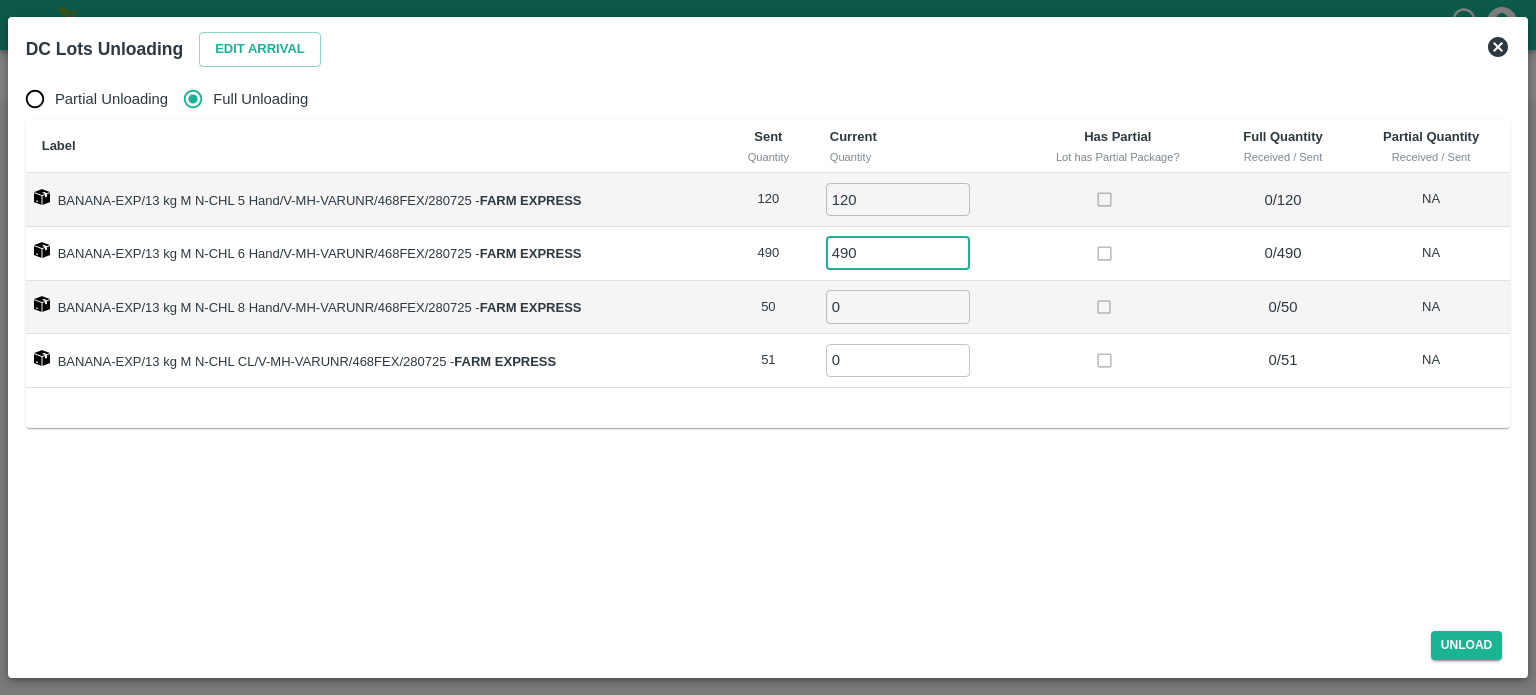 type on "490" 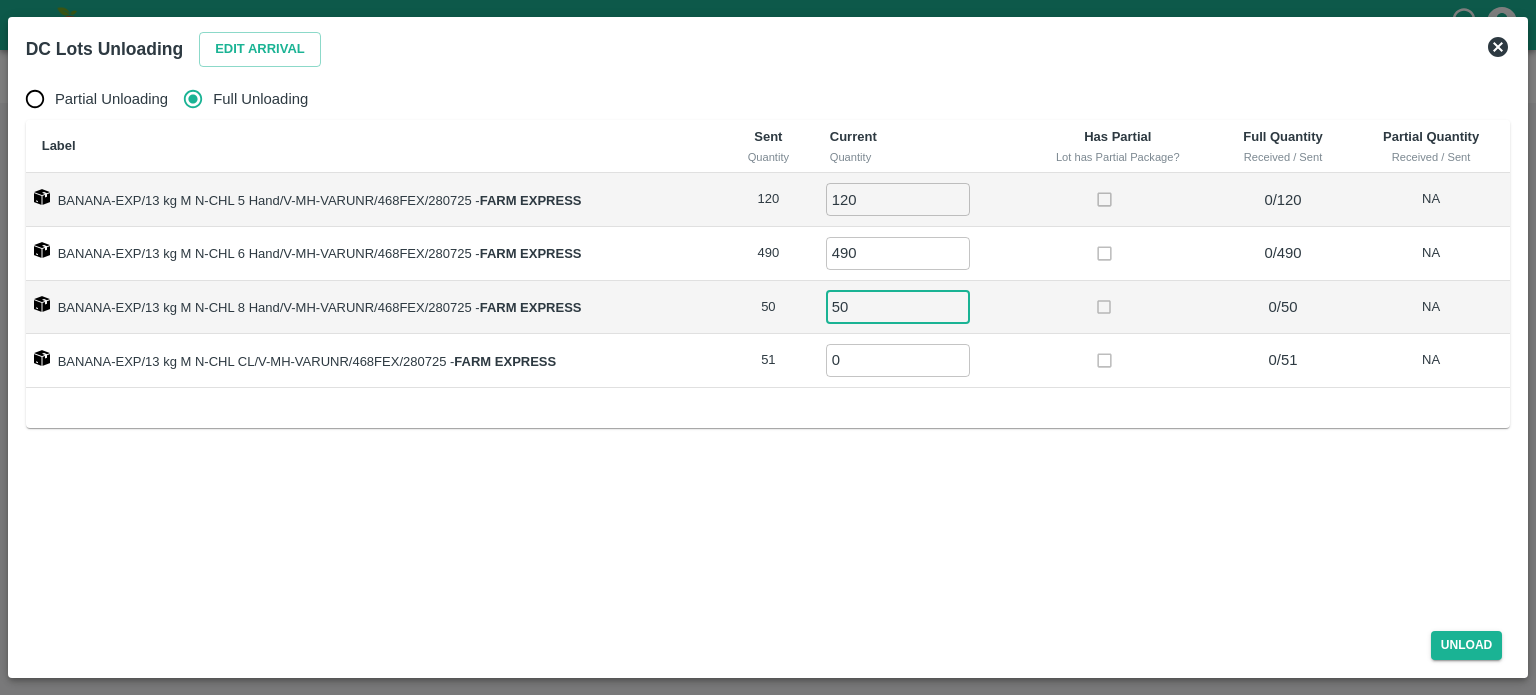 type on "50" 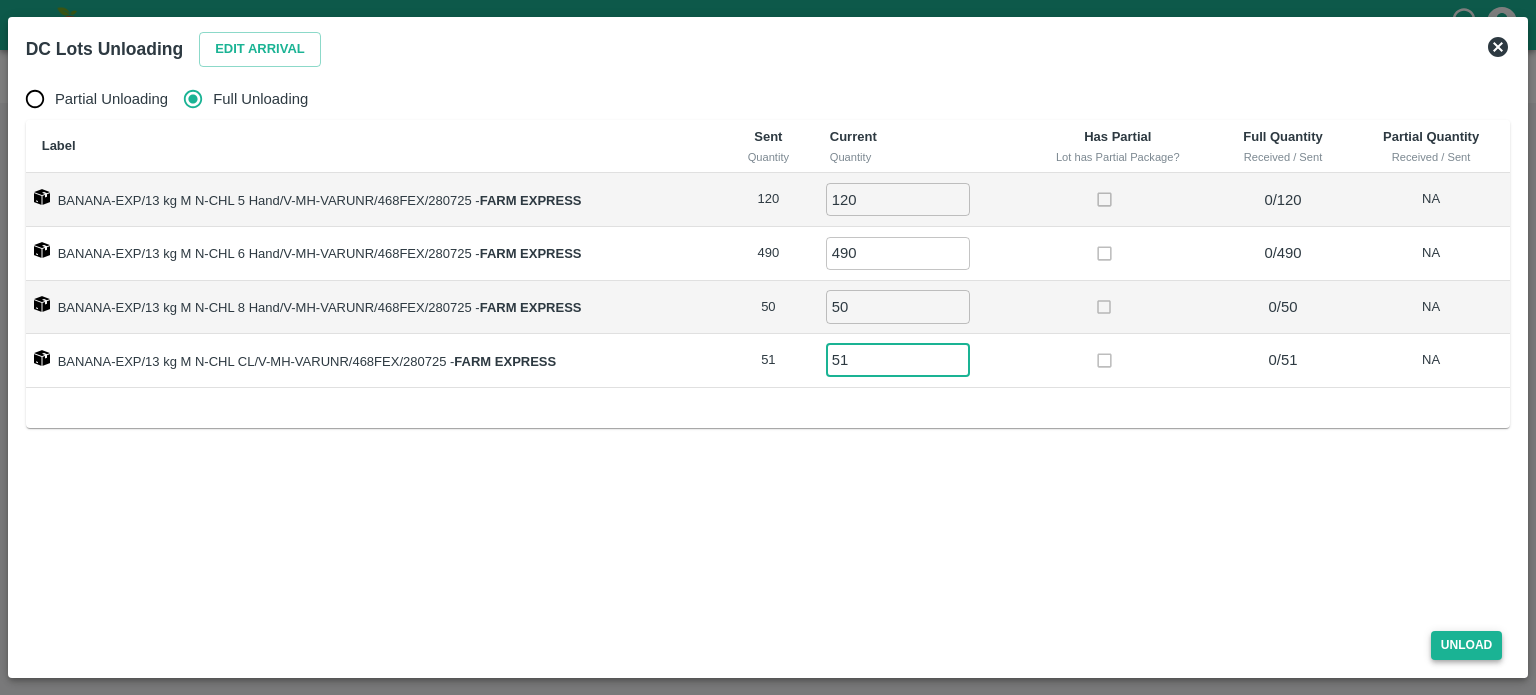 type on "51" 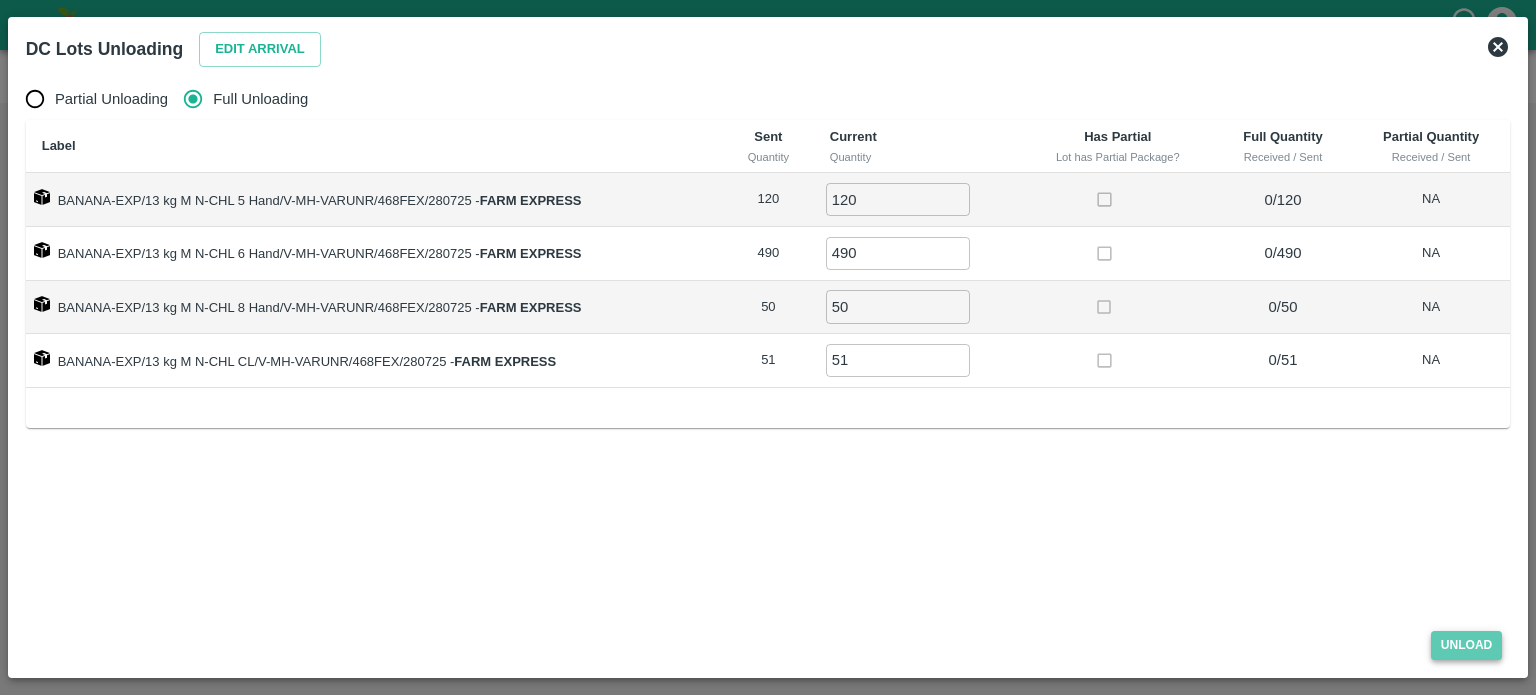 click on "Unload" at bounding box center [1467, 645] 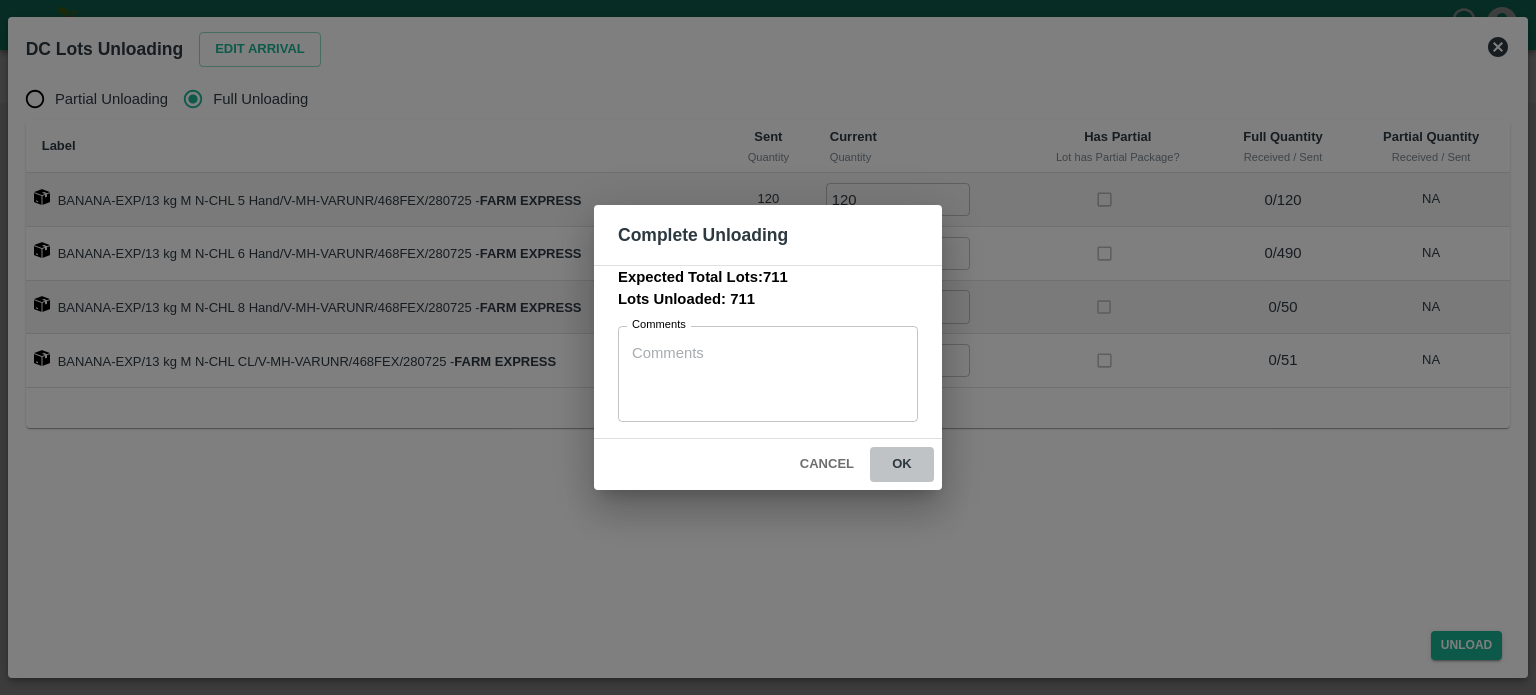 click on "ok" at bounding box center [902, 464] 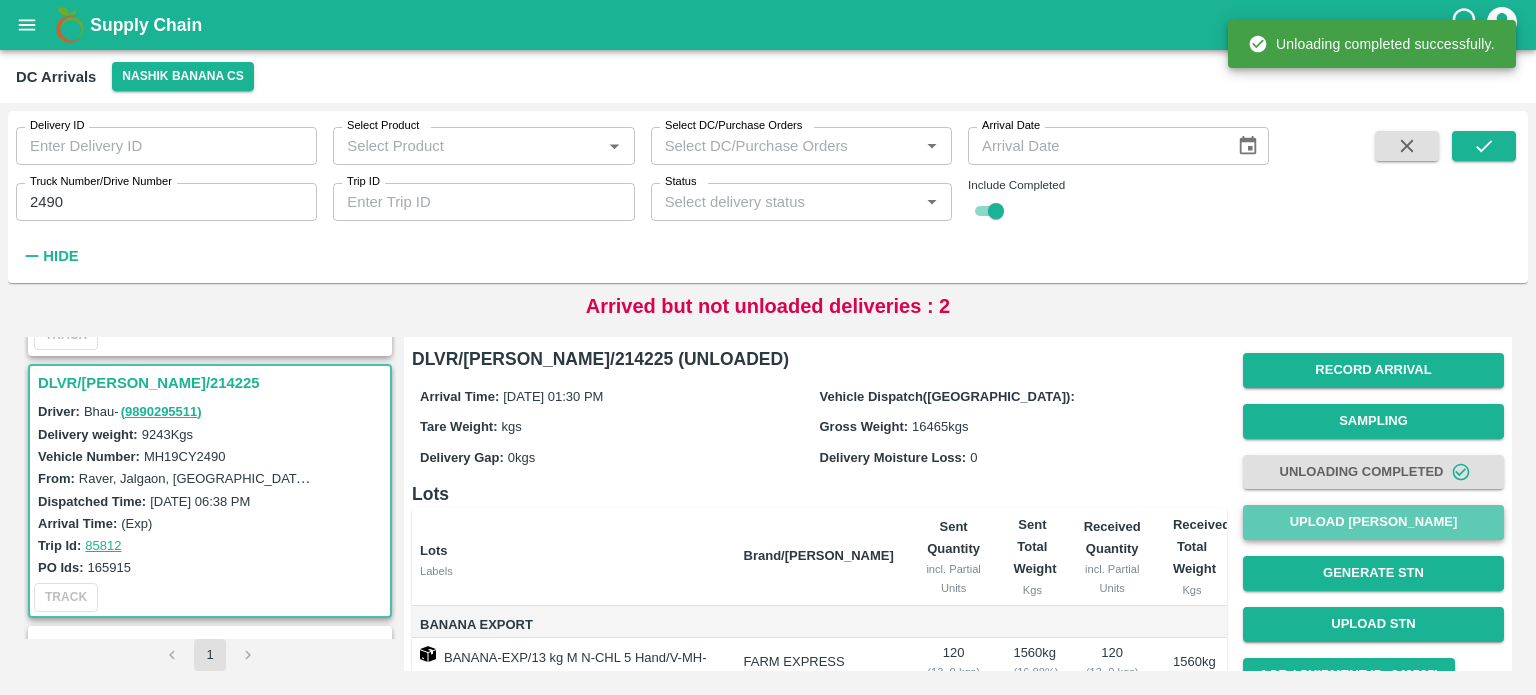 click on "Upload [PERSON_NAME]" at bounding box center [1373, 522] 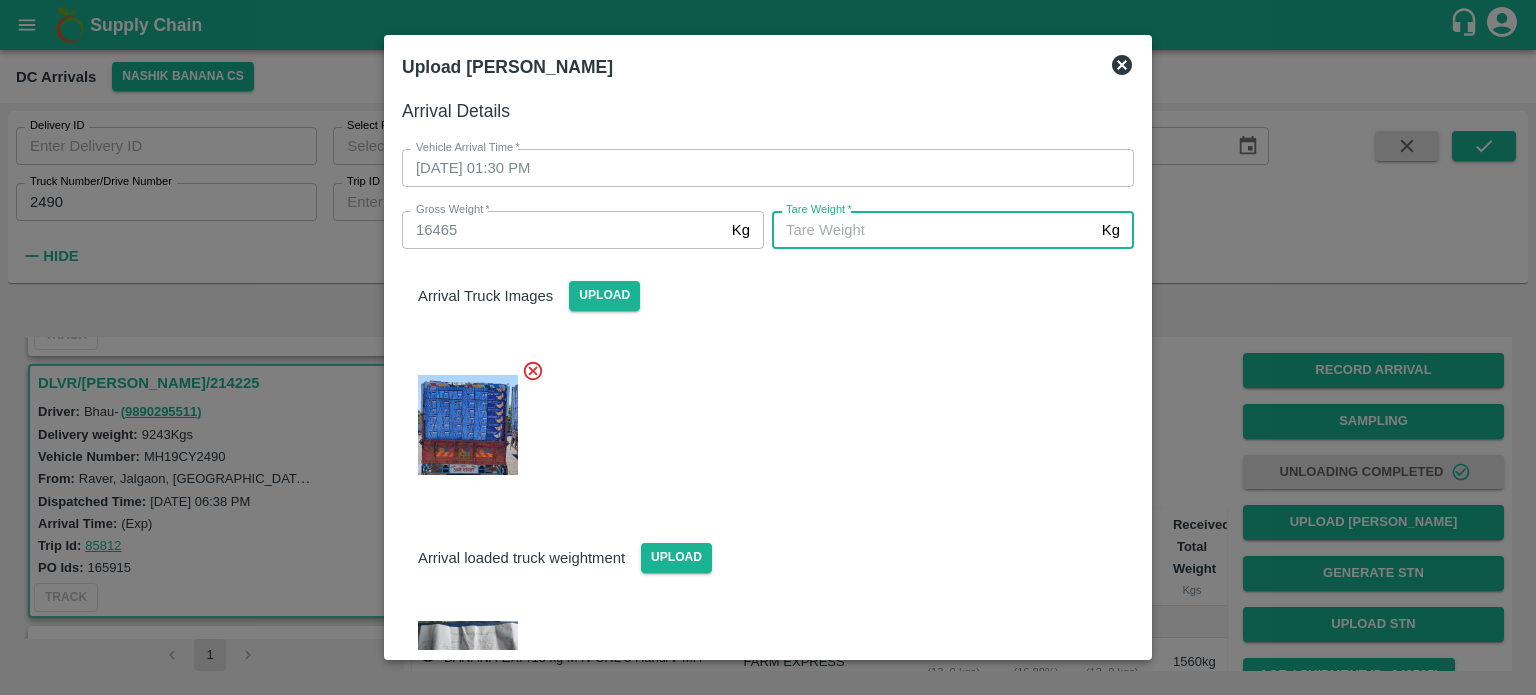 click on "[PERSON_NAME]   *" at bounding box center [933, 230] 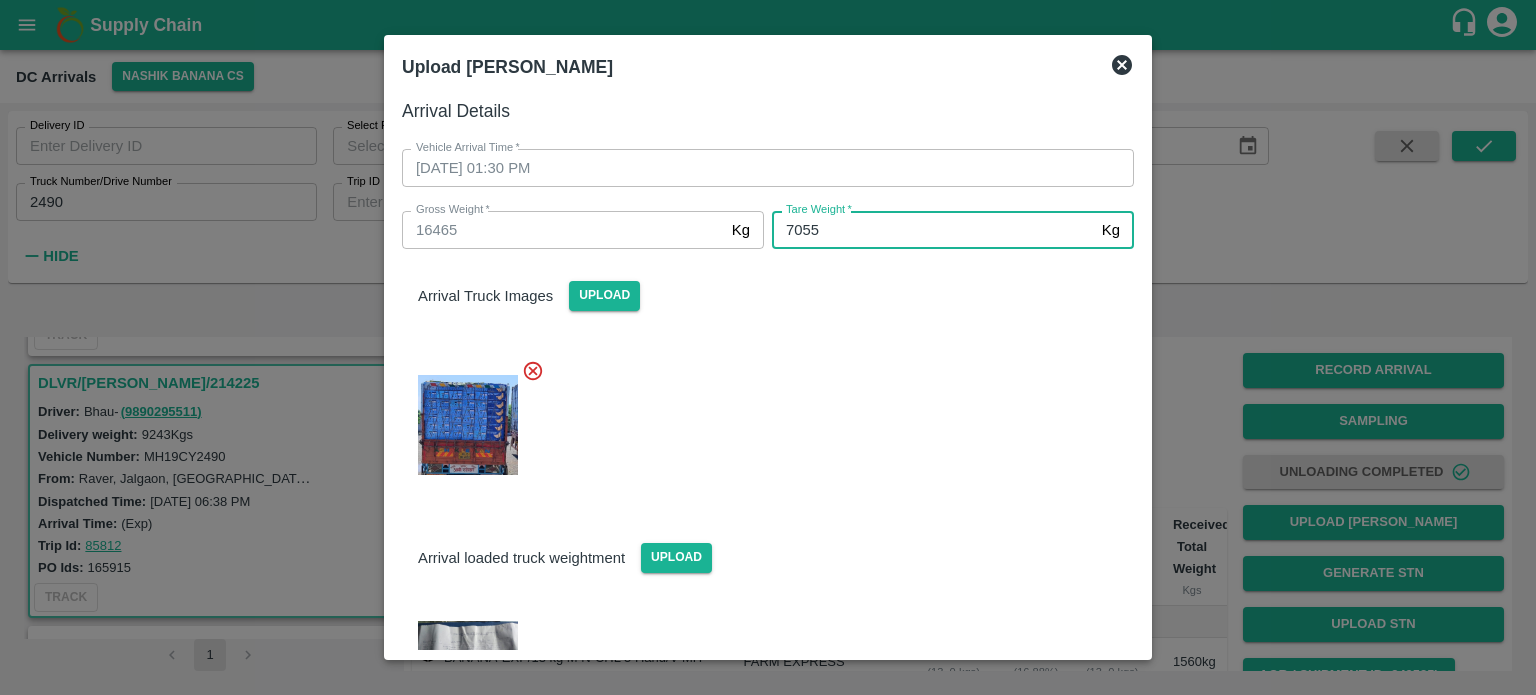 type on "7055" 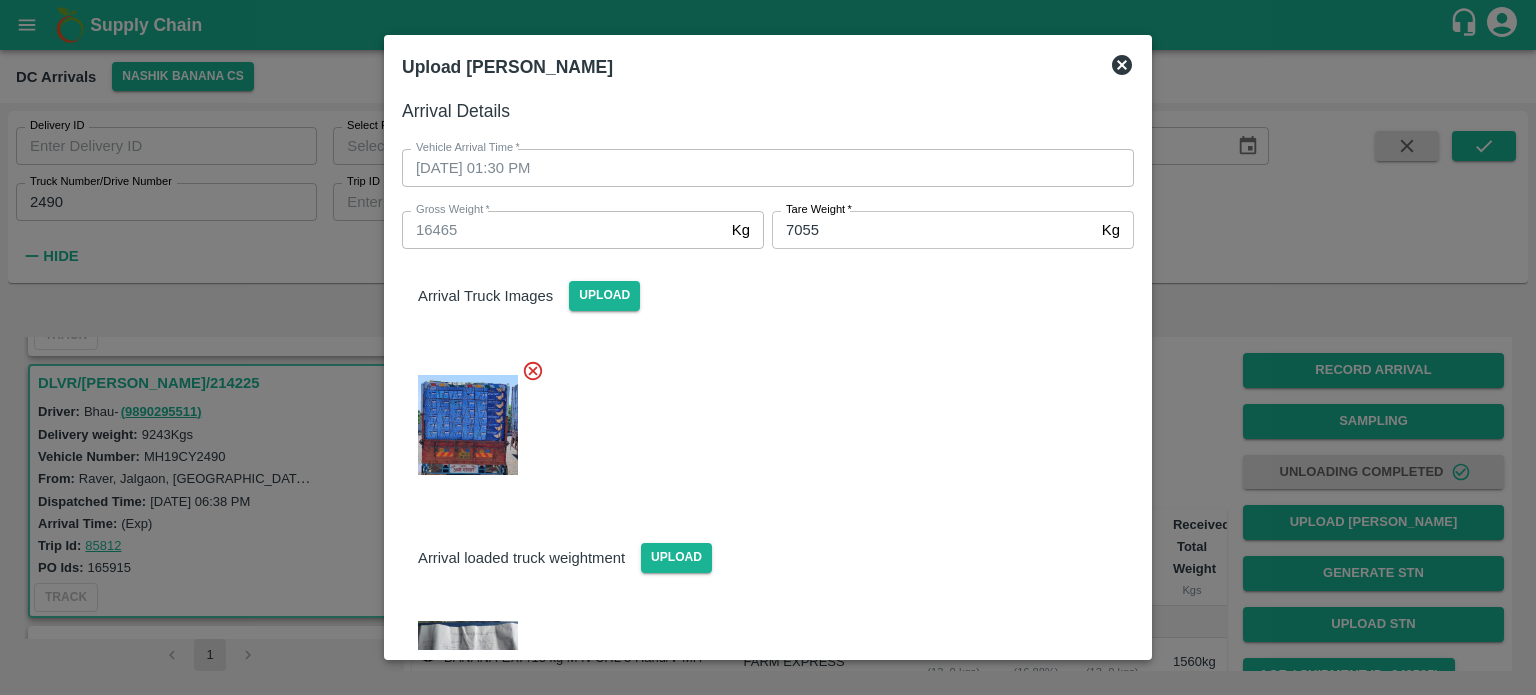 click at bounding box center (760, 419) 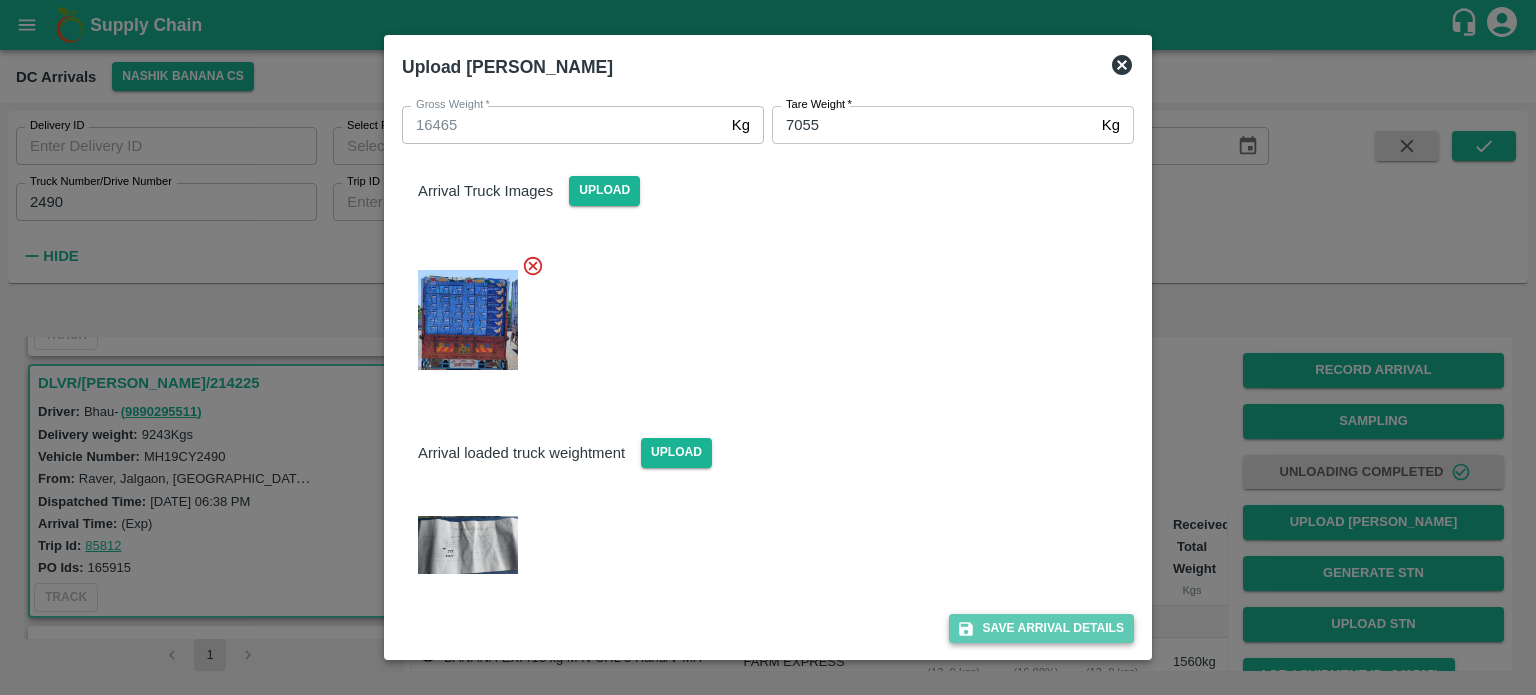 click on "Save Arrival Details" at bounding box center (1041, 628) 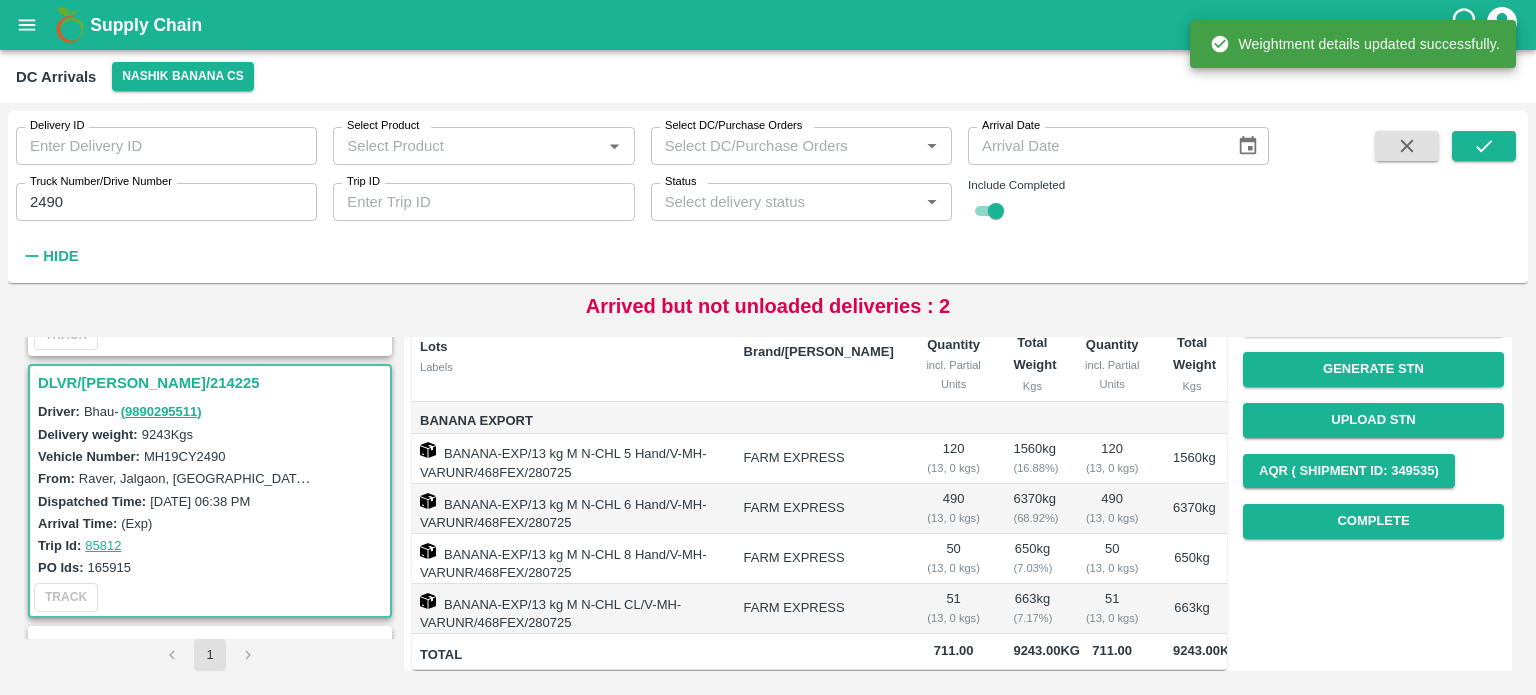 scroll, scrollTop: 220, scrollLeft: 0, axis: vertical 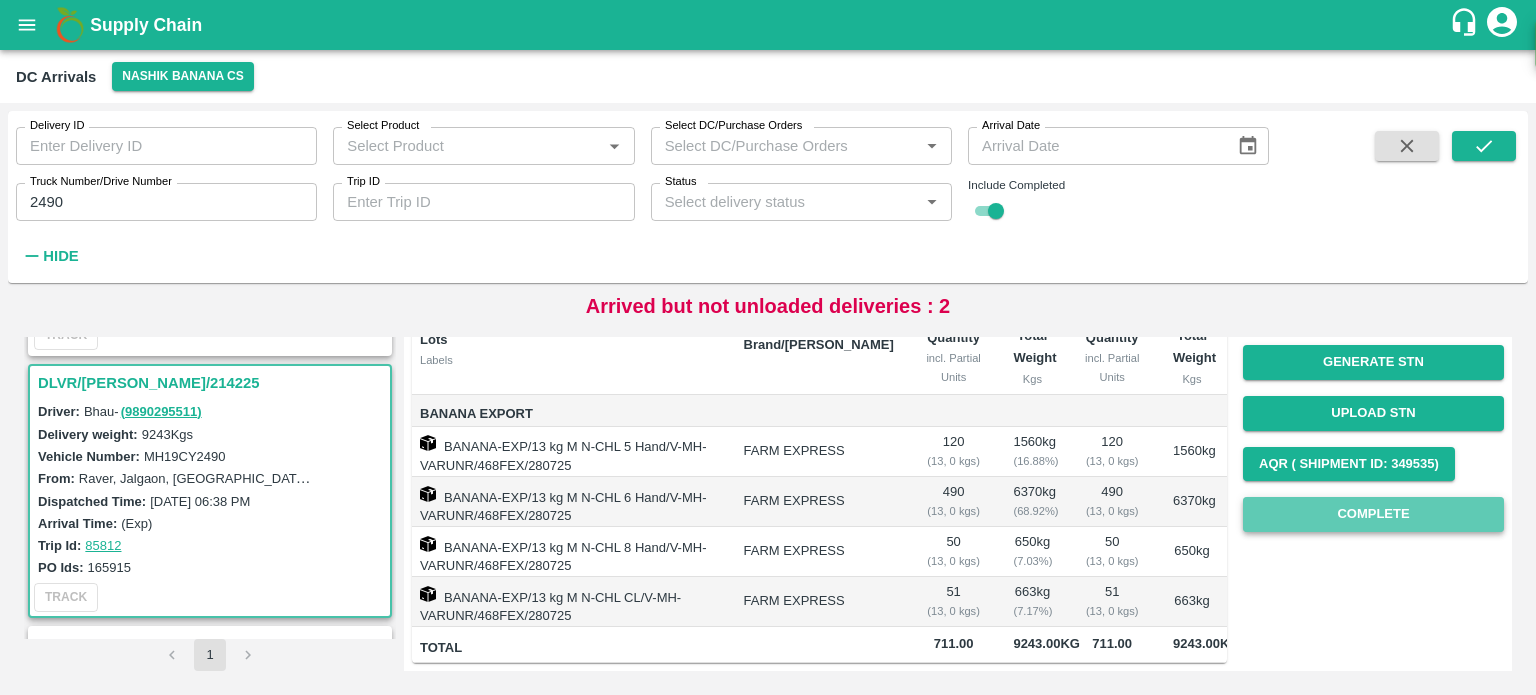 click on "Complete" at bounding box center (1373, 514) 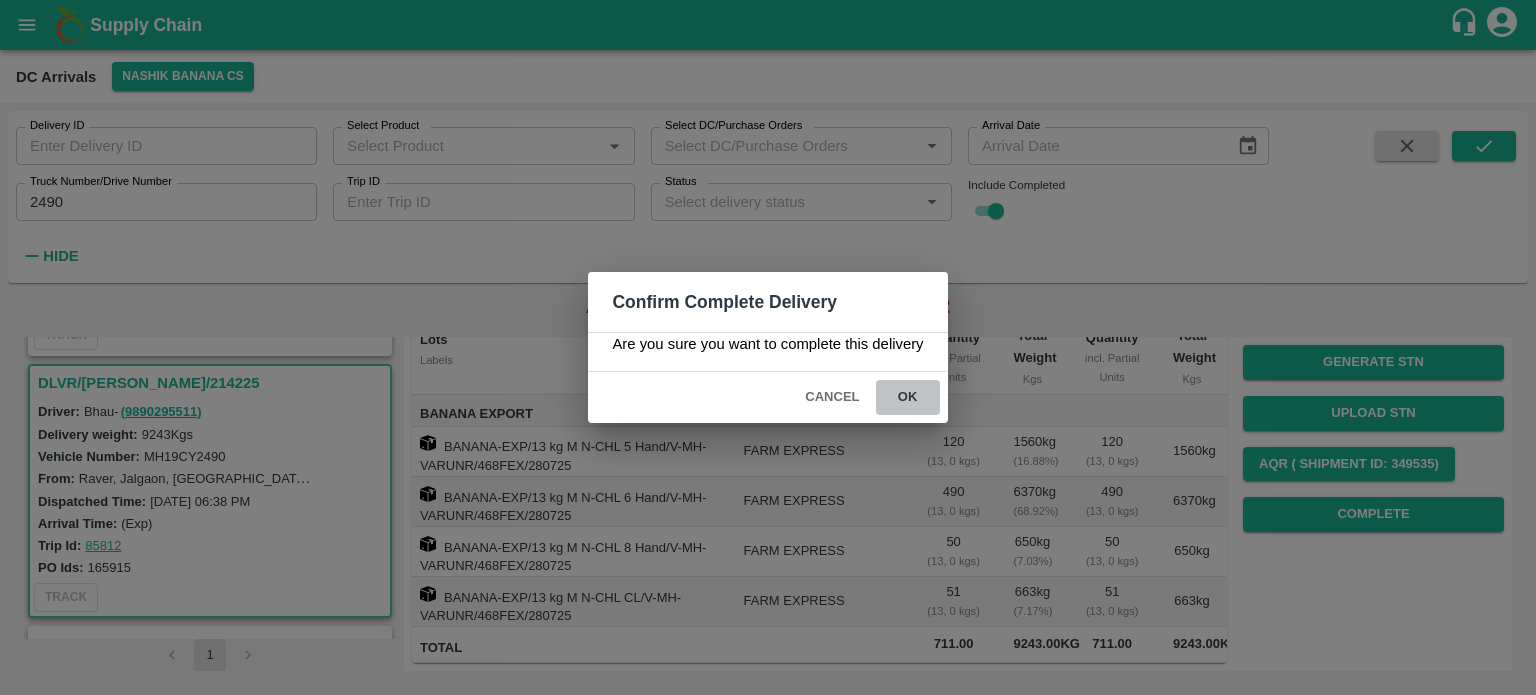 click on "ok" at bounding box center (908, 397) 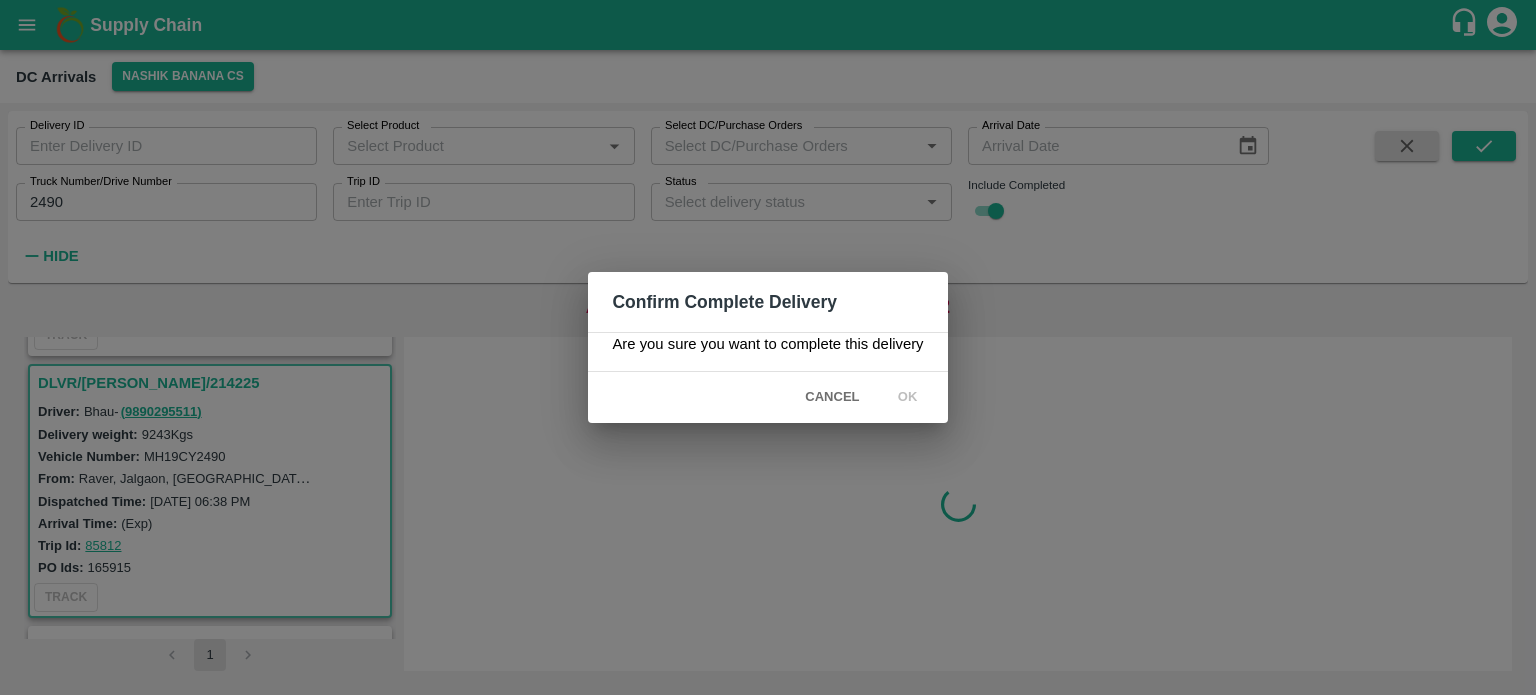 scroll, scrollTop: 0, scrollLeft: 0, axis: both 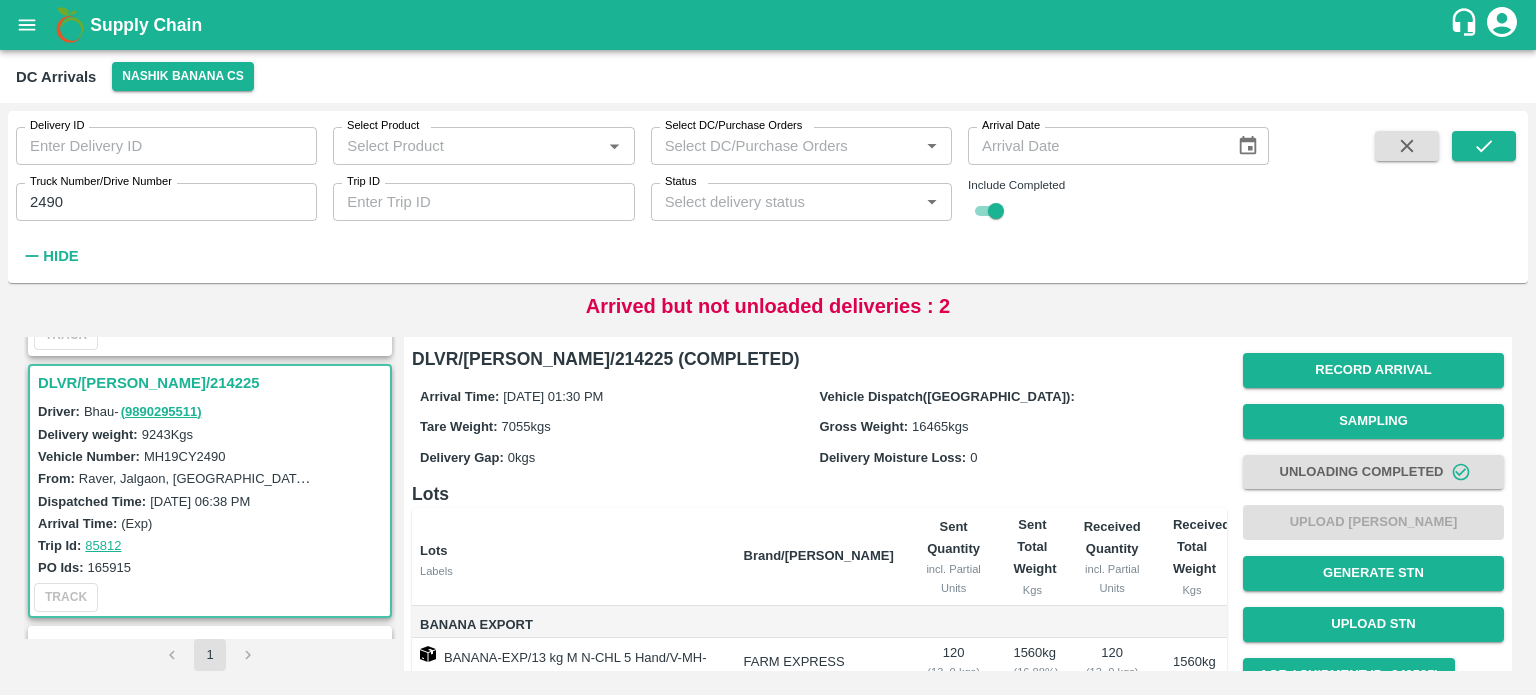 click at bounding box center (1407, 146) 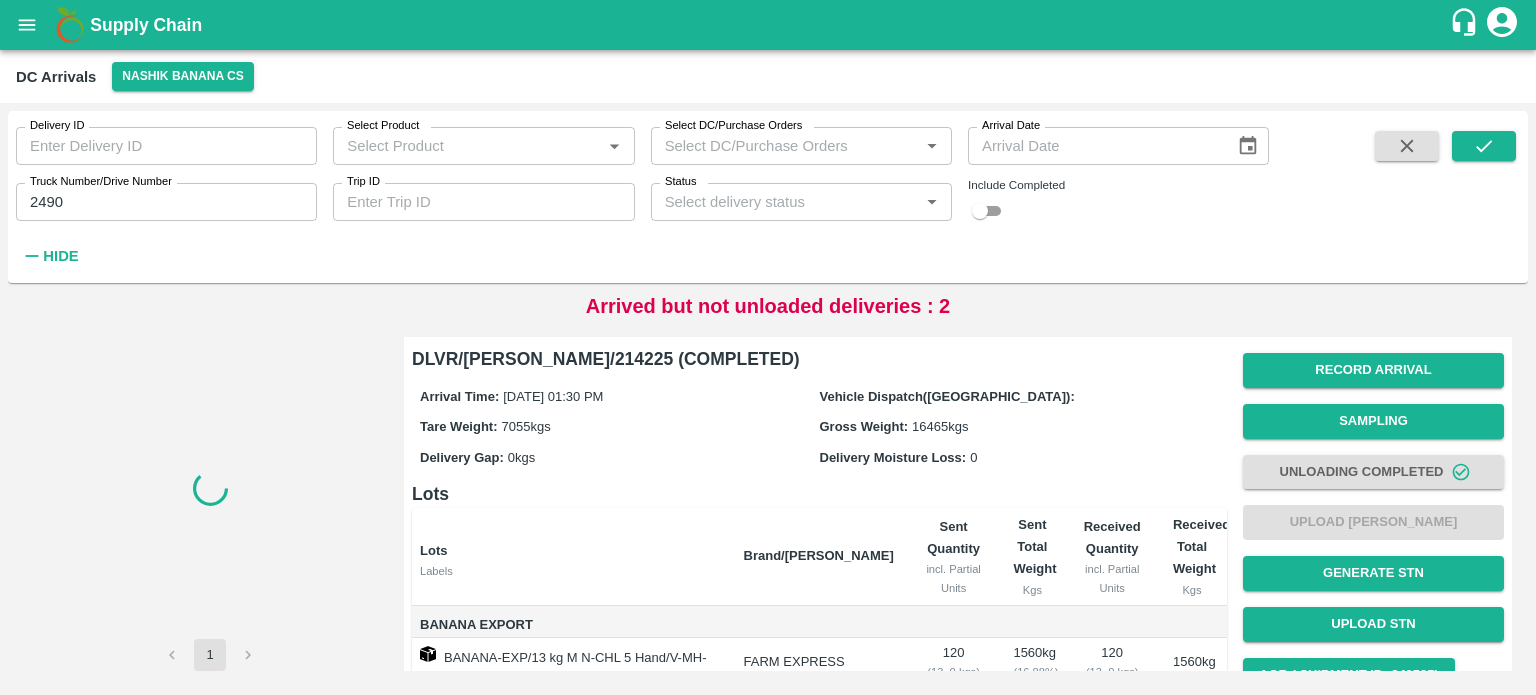 type 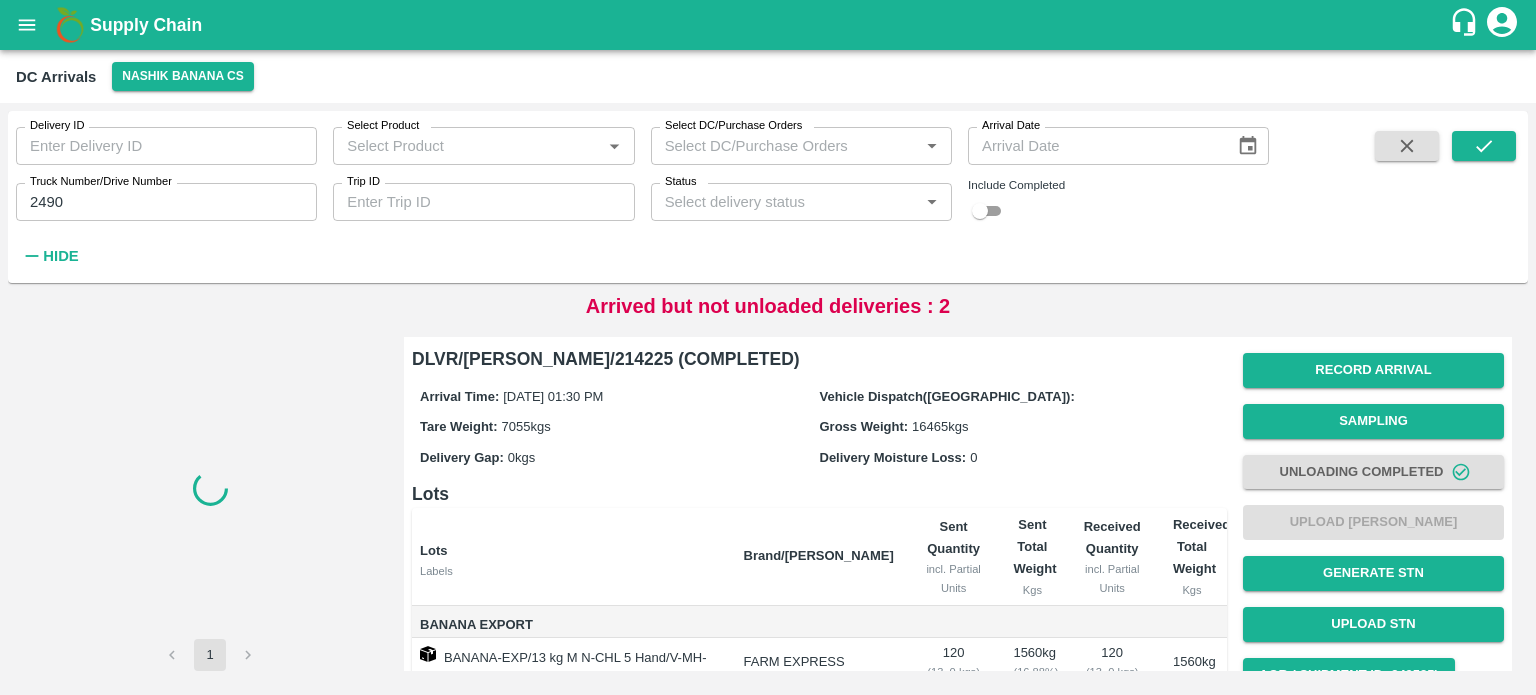 checkbox on "false" 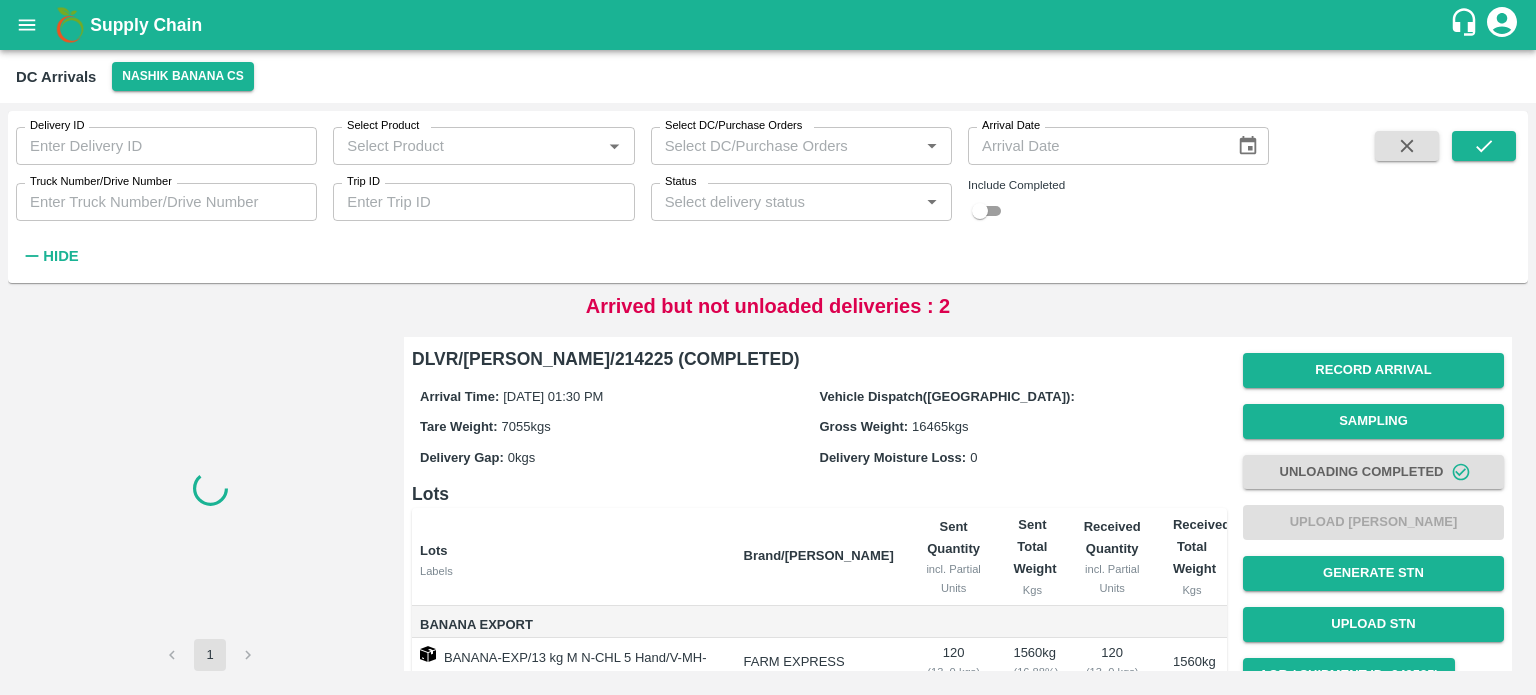 scroll, scrollTop: 0, scrollLeft: 0, axis: both 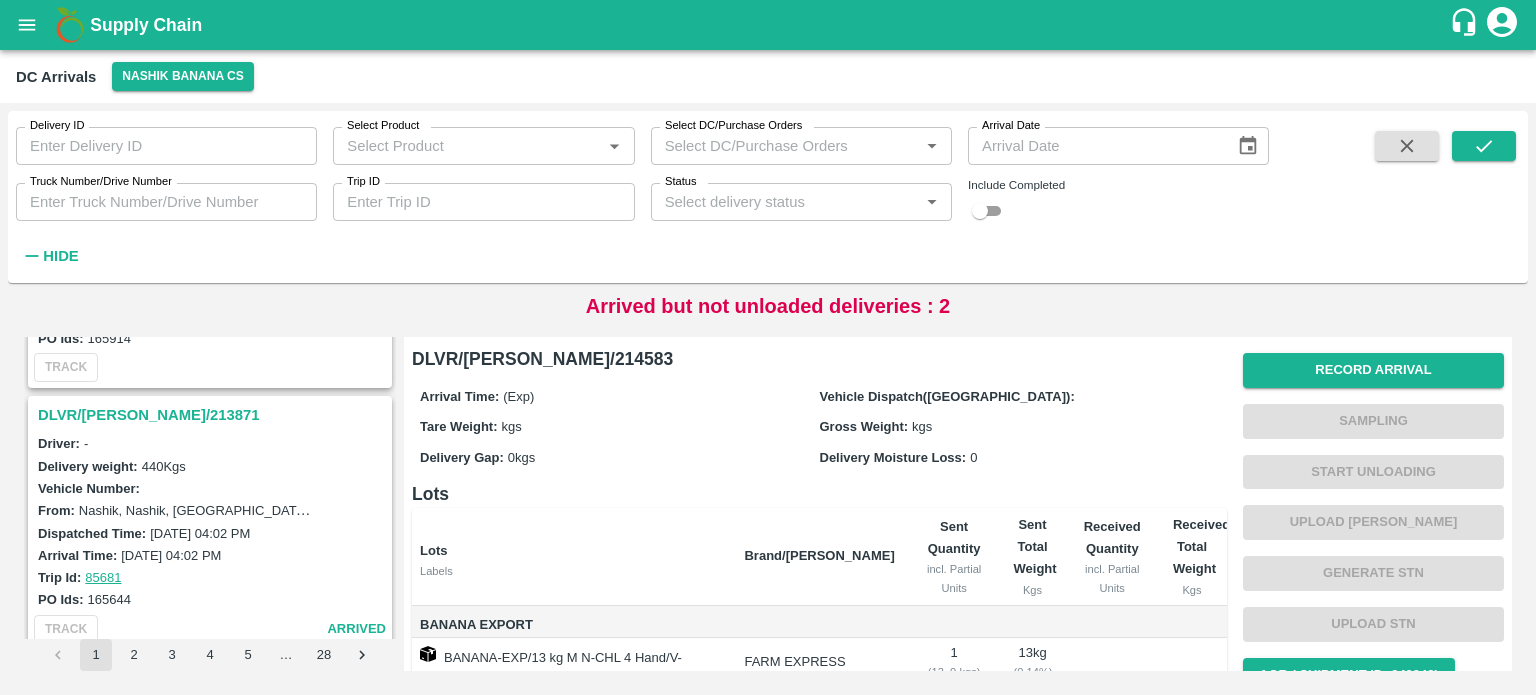 click on "DLVR/[PERSON_NAME]/213871" at bounding box center [213, 415] 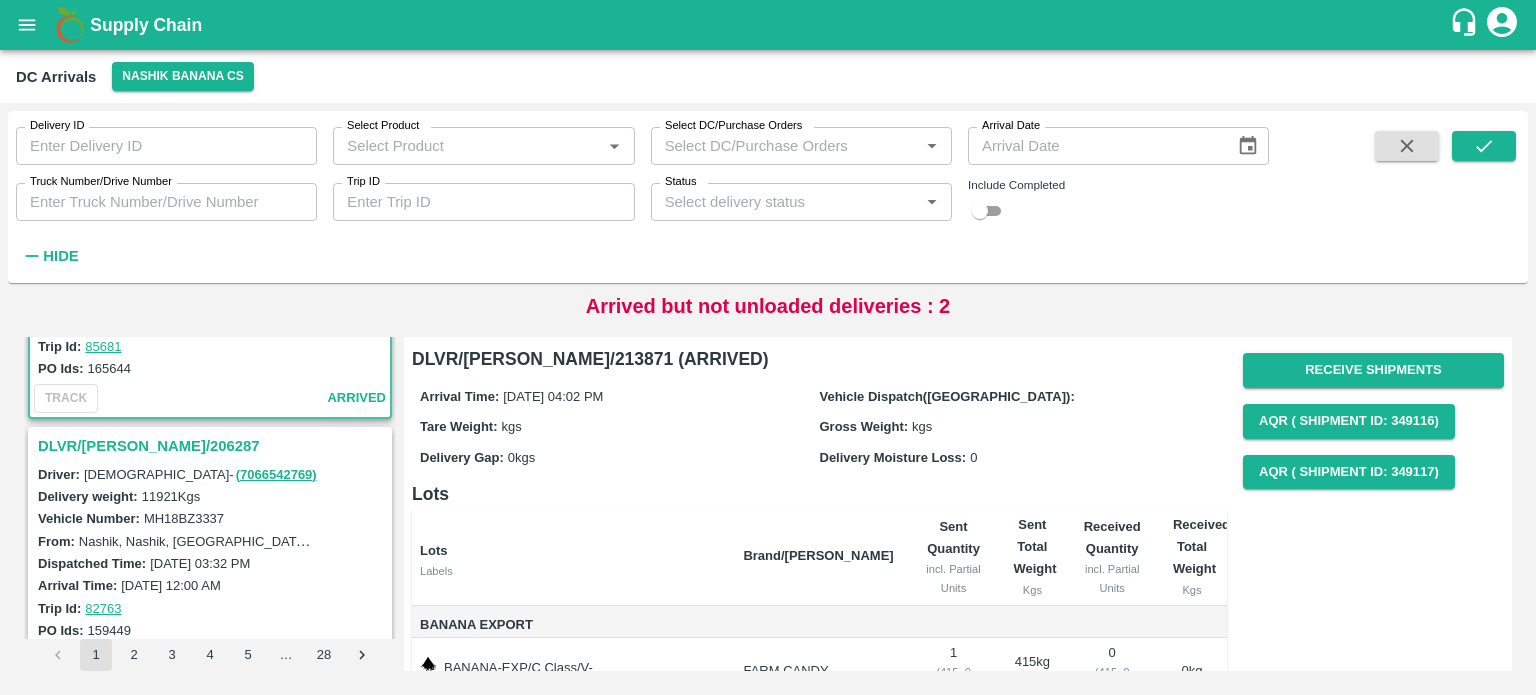 scroll, scrollTop: 4622, scrollLeft: 0, axis: vertical 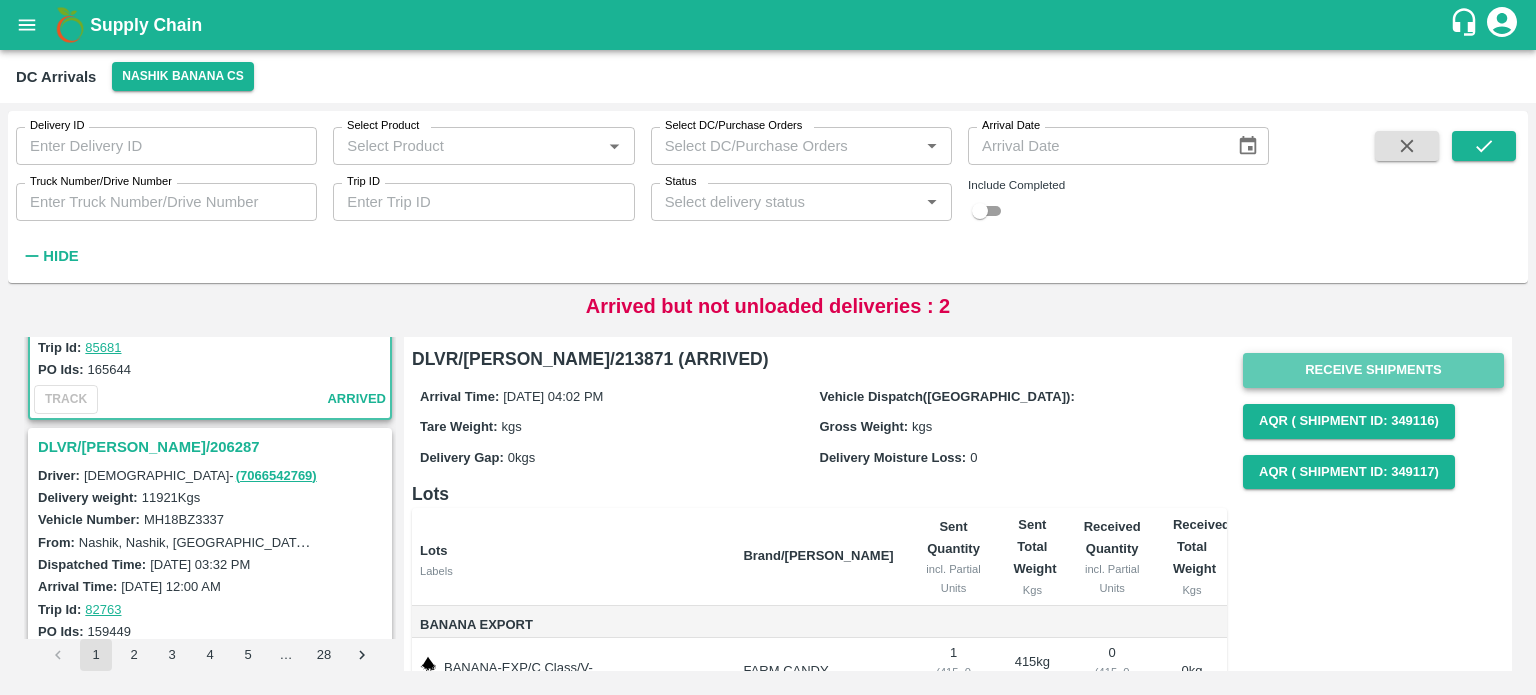 click on "Receive Shipments" at bounding box center (1373, 370) 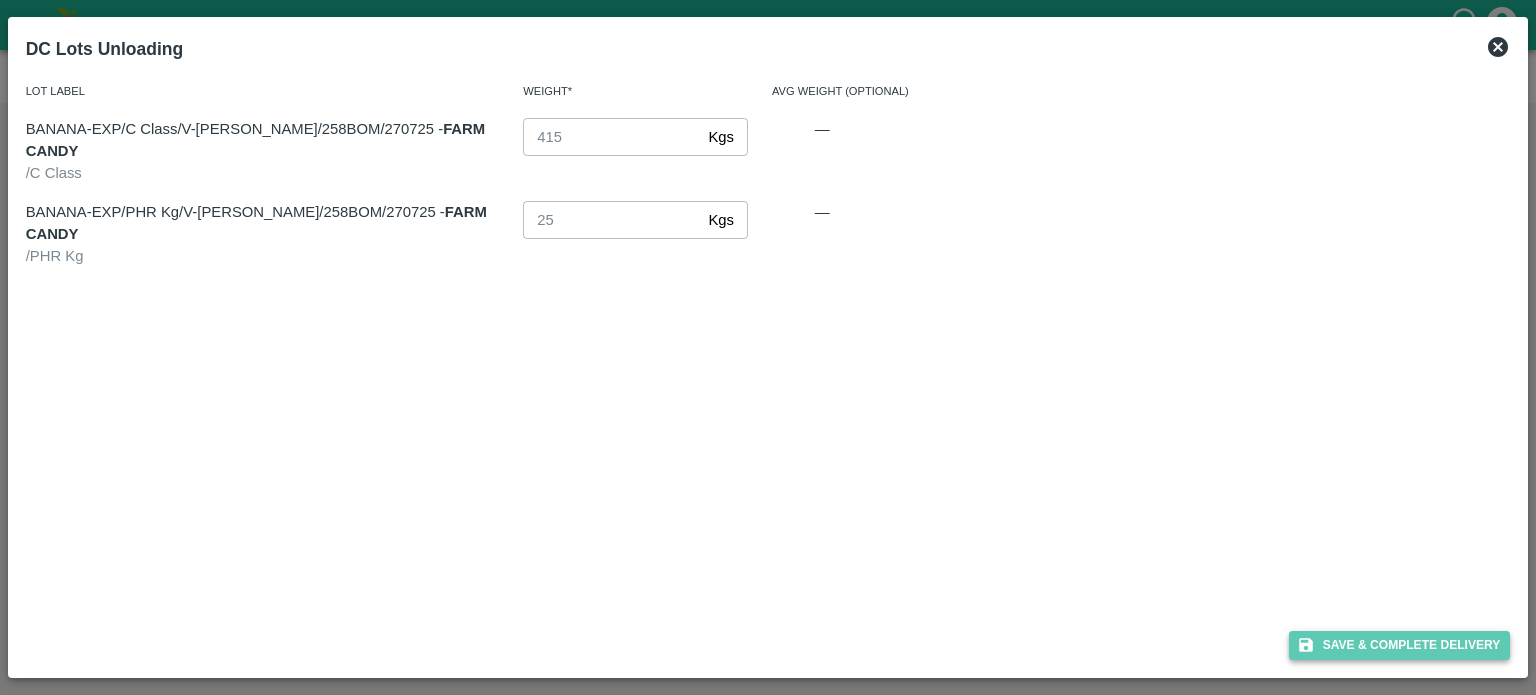 click on "Save & Complete Delivery" at bounding box center (1400, 645) 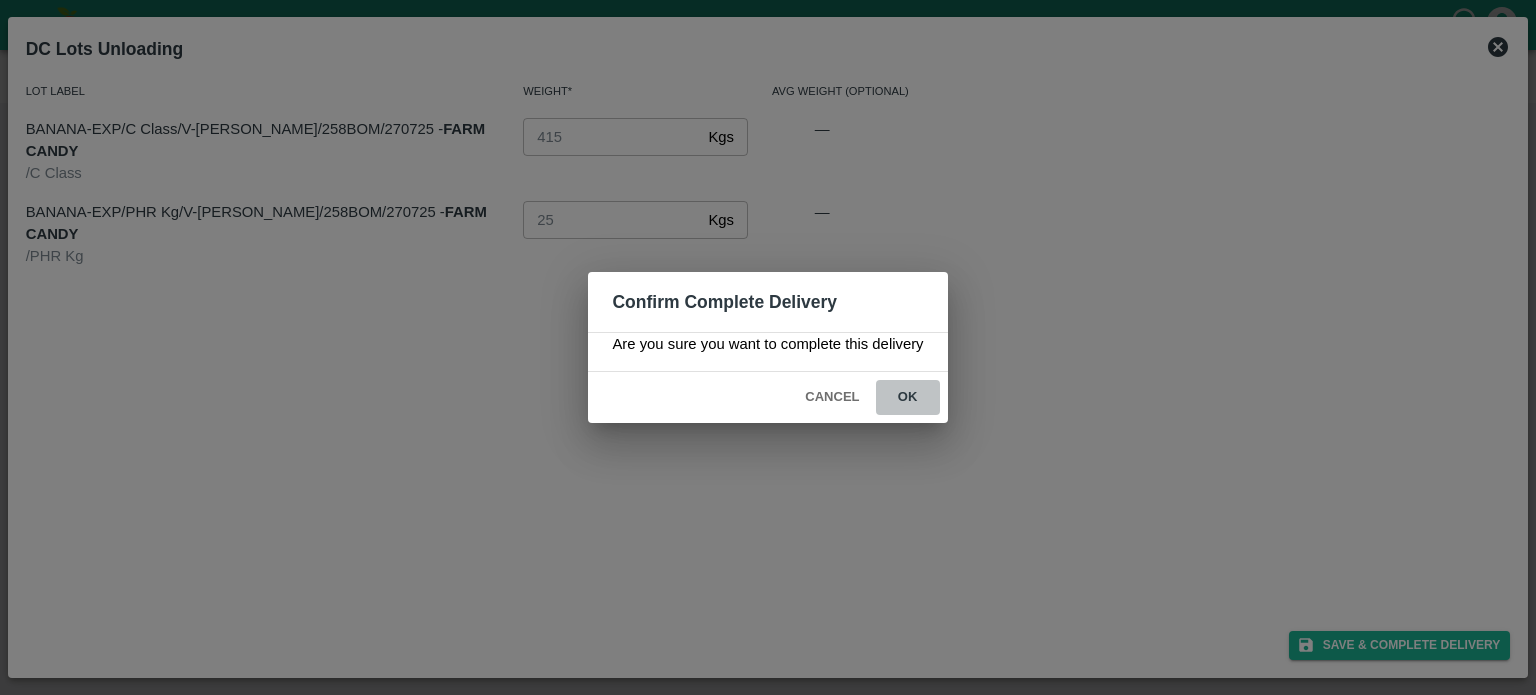 click on "ok" at bounding box center [908, 397] 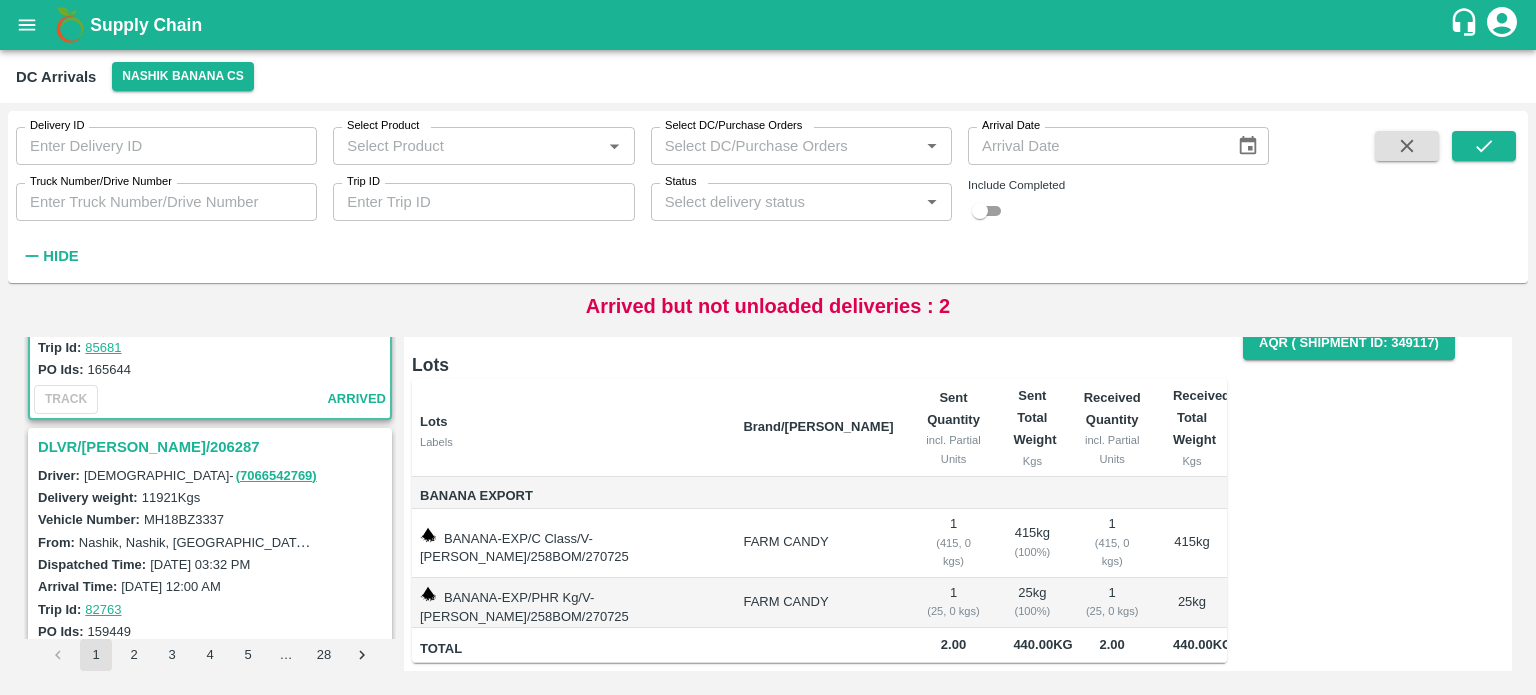 scroll, scrollTop: 0, scrollLeft: 0, axis: both 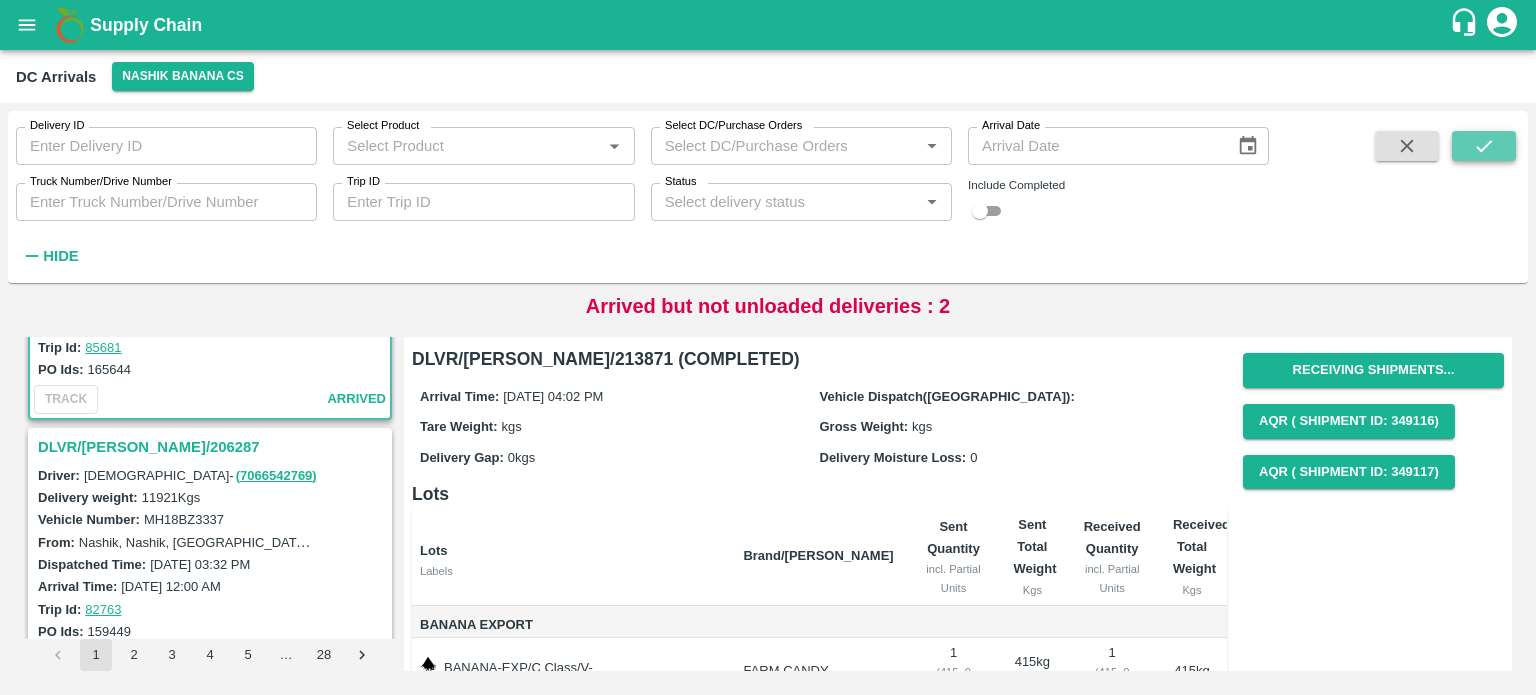 click 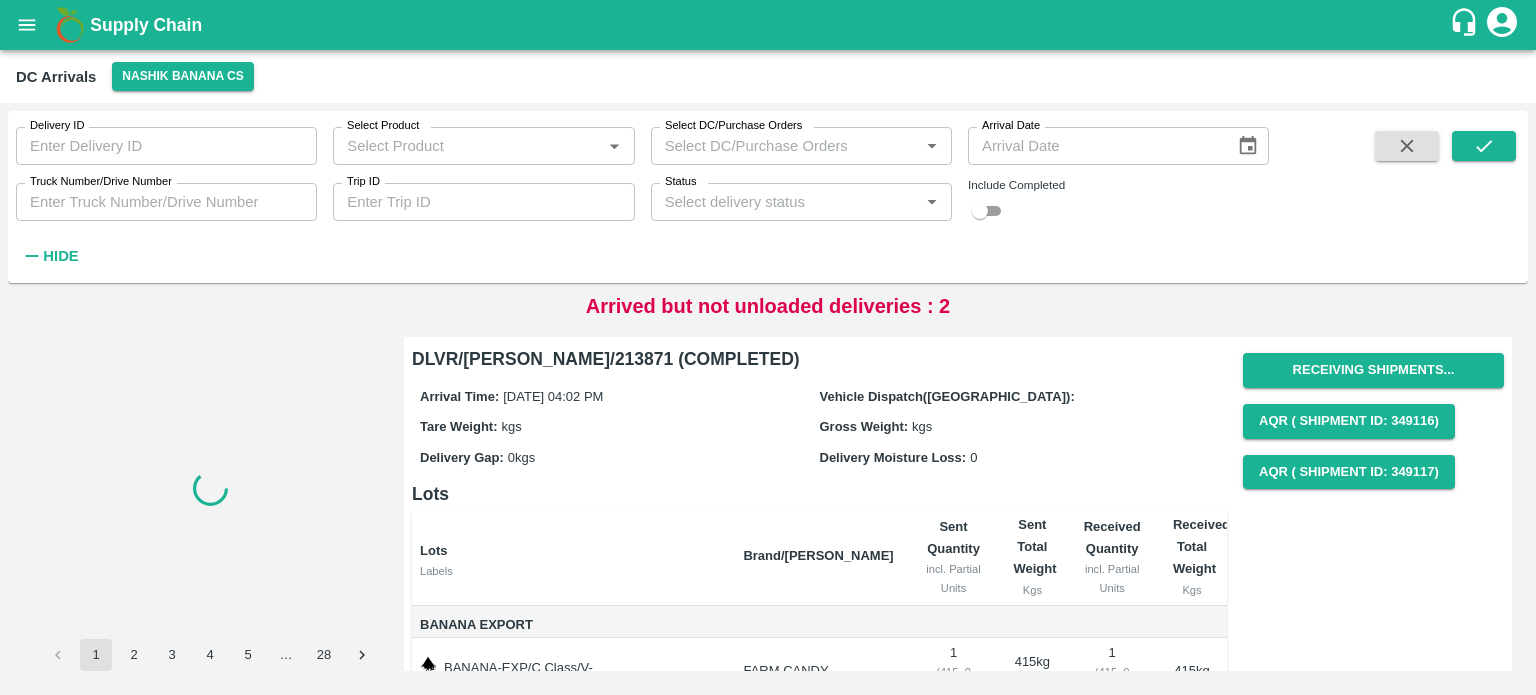scroll, scrollTop: 0, scrollLeft: 0, axis: both 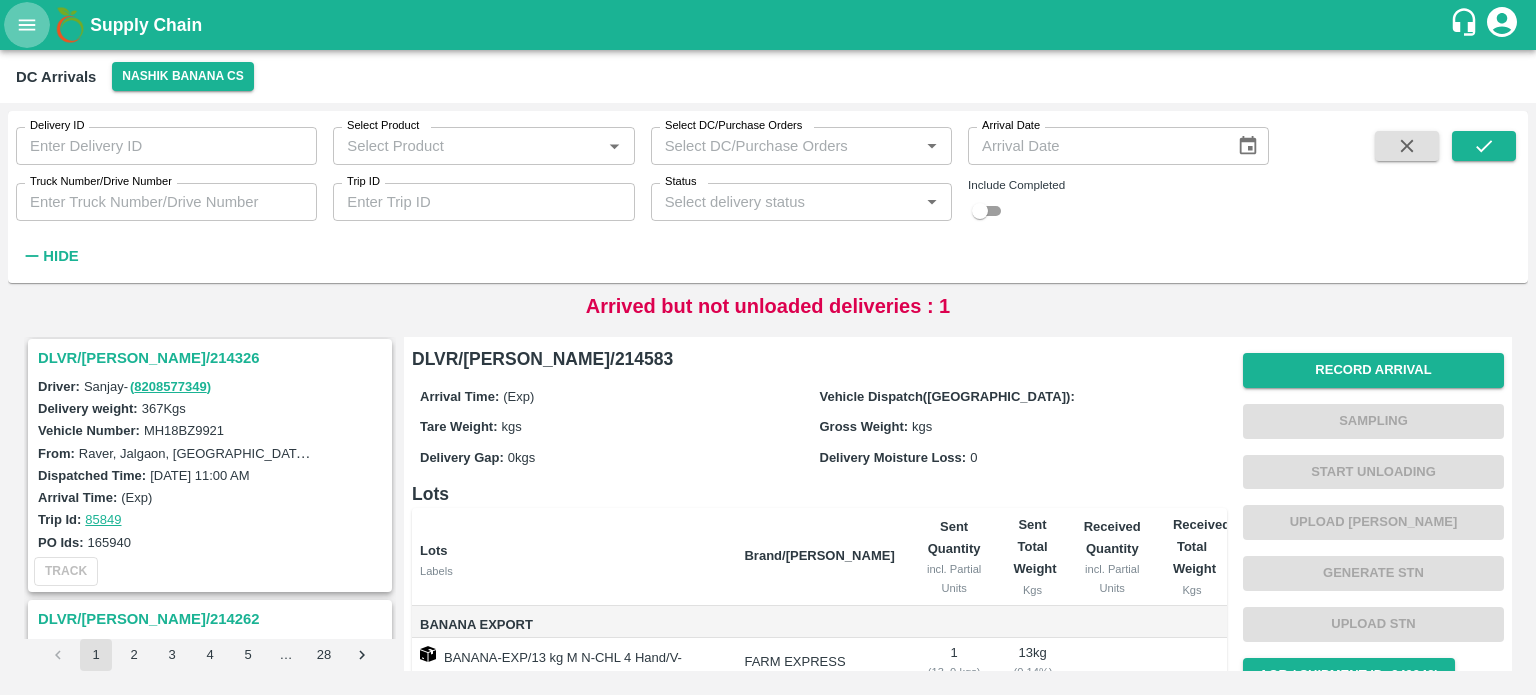 click 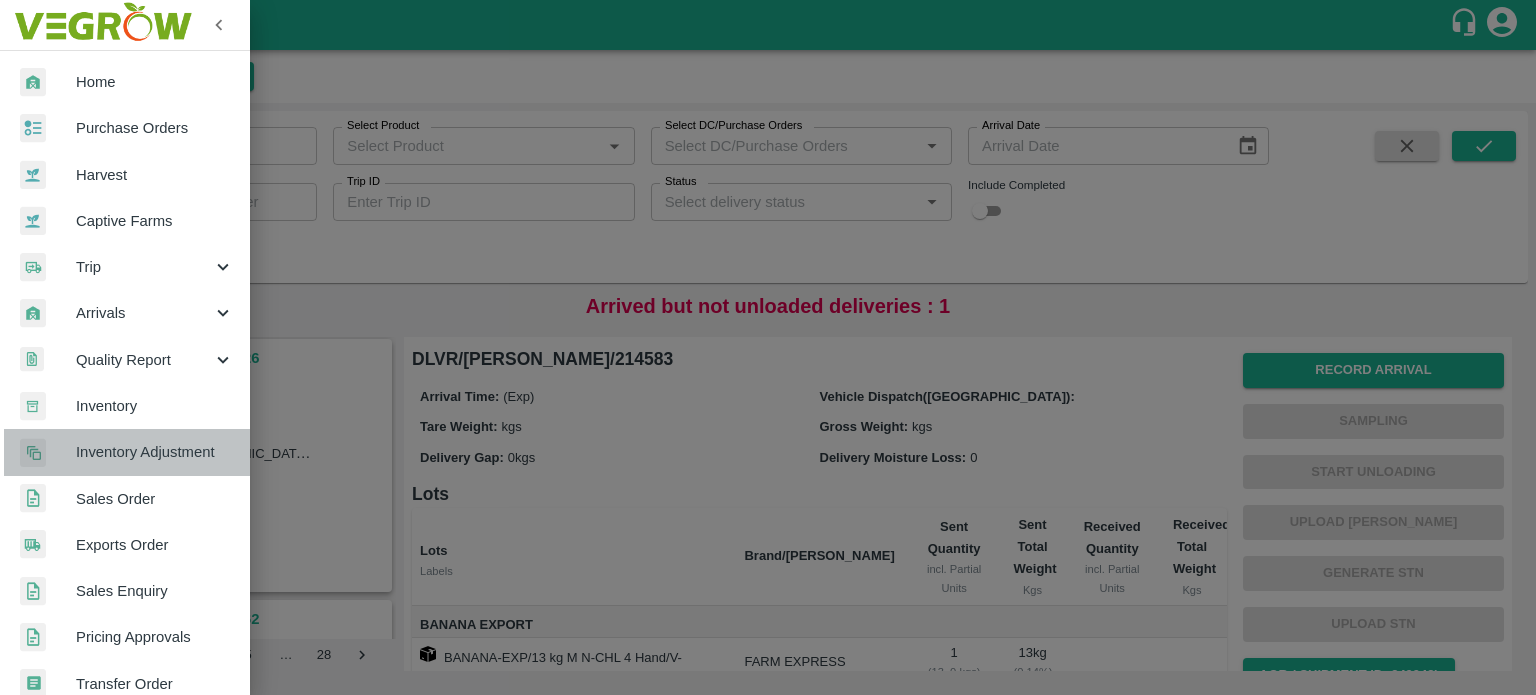 click on "Inventory Adjustment" at bounding box center (155, 452) 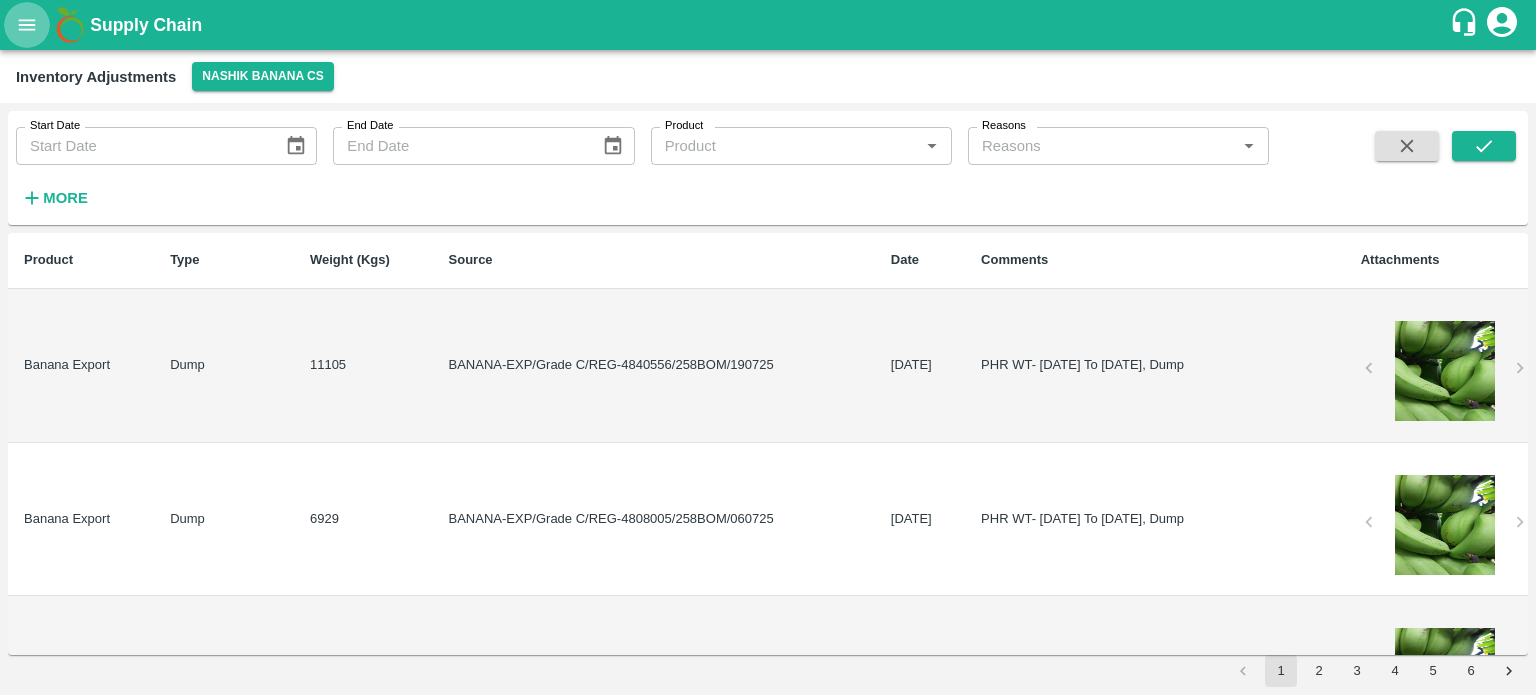 click 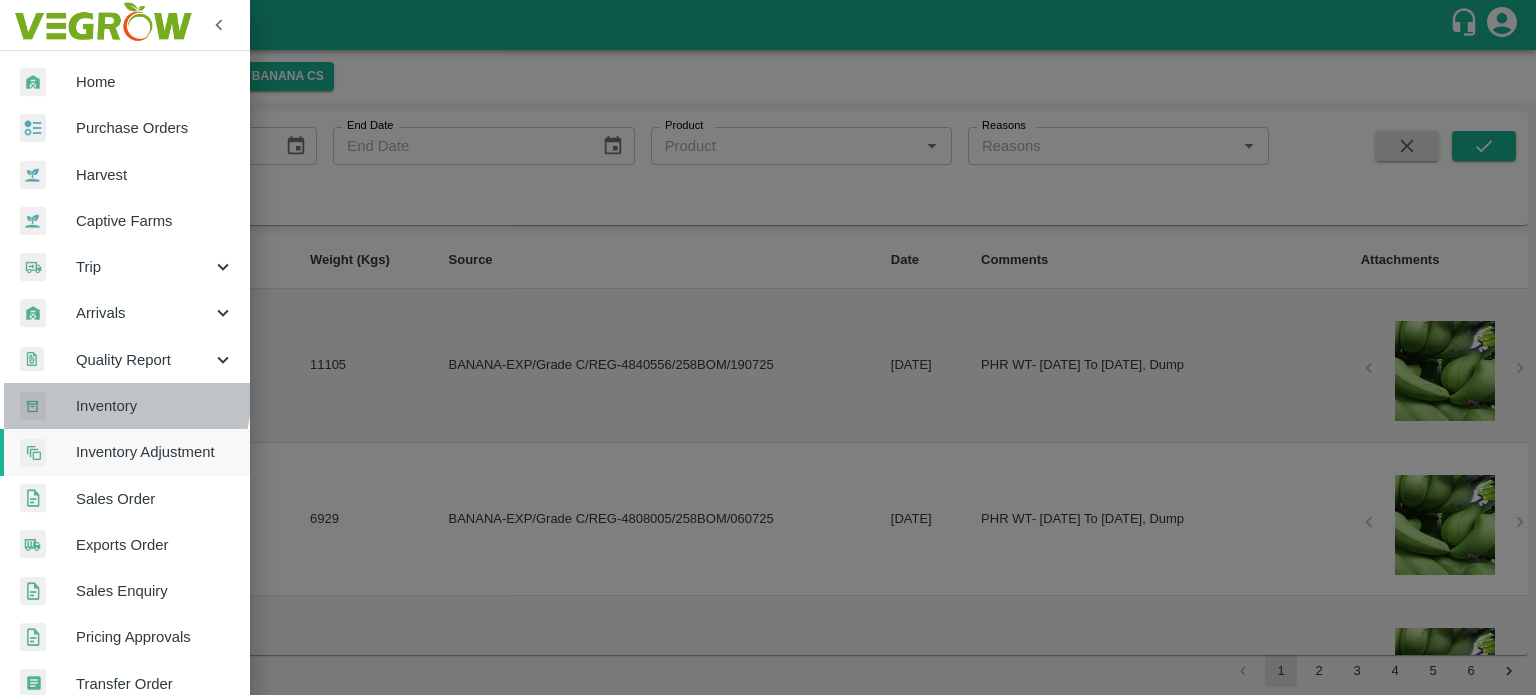 click on "Inventory" at bounding box center [155, 406] 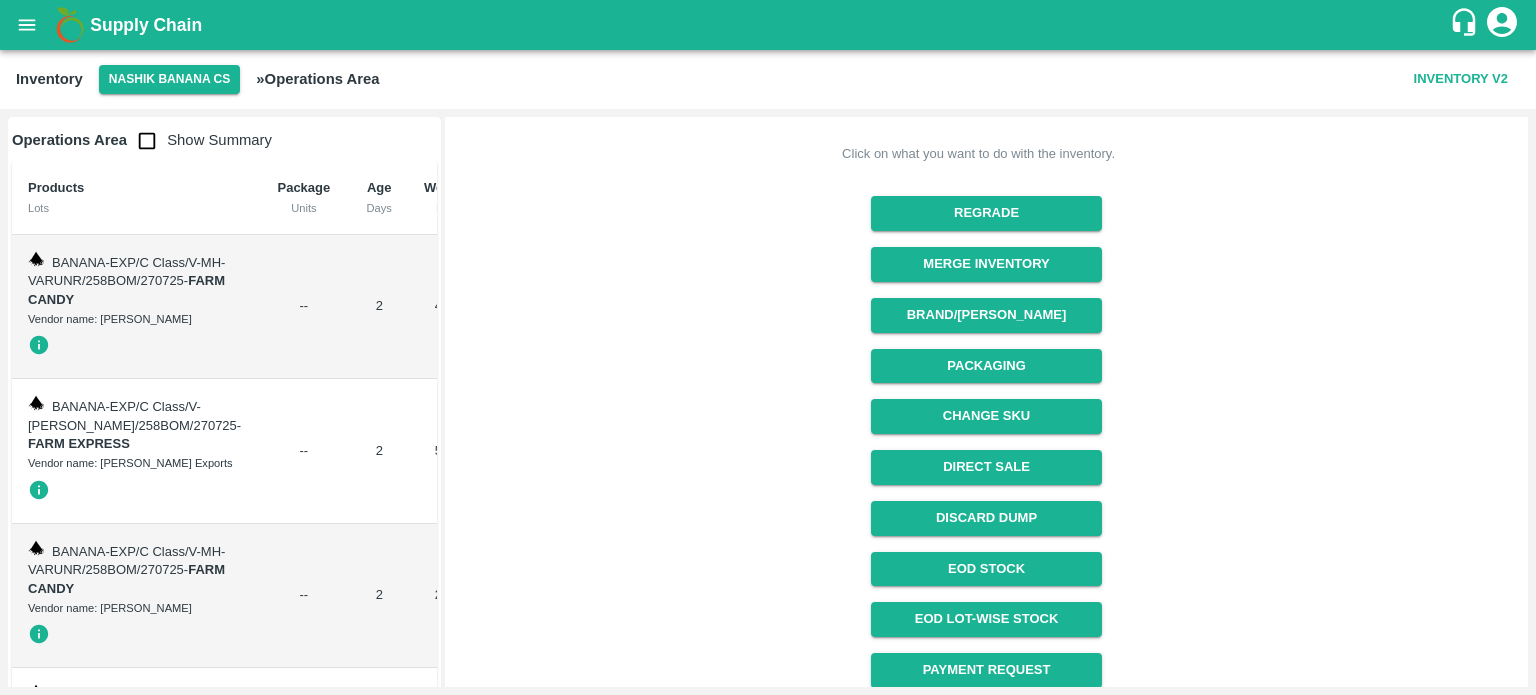 scroll, scrollTop: 266, scrollLeft: 0, axis: vertical 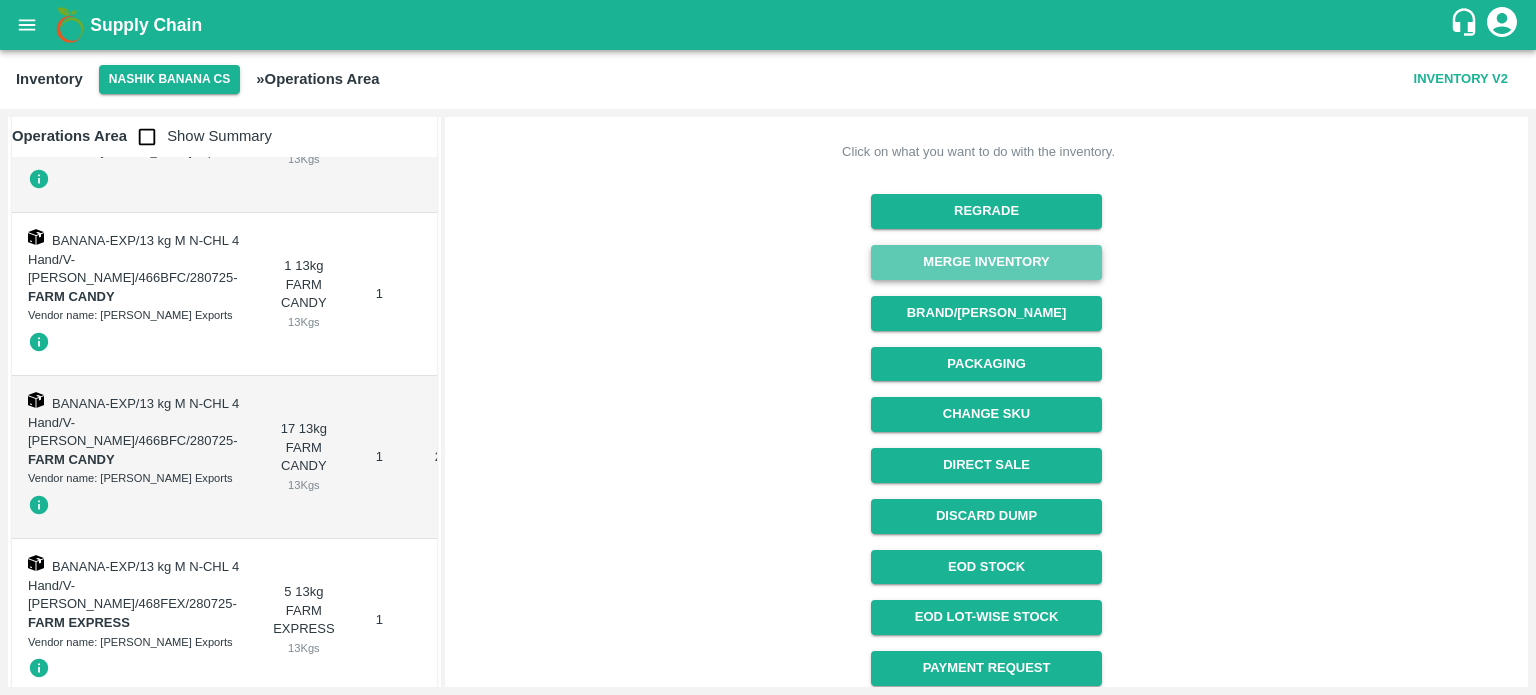 click on "Merge Inventory" at bounding box center [986, 262] 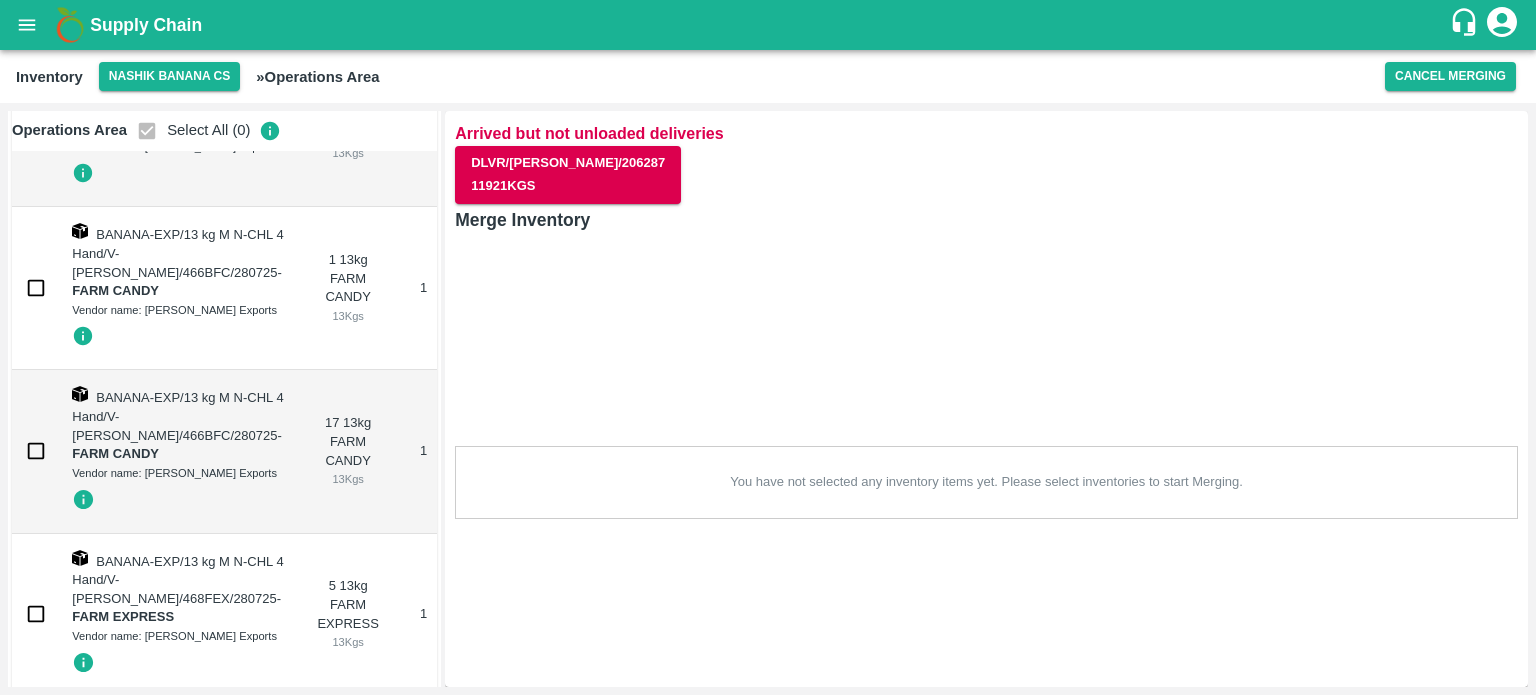 scroll, scrollTop: 0, scrollLeft: 0, axis: both 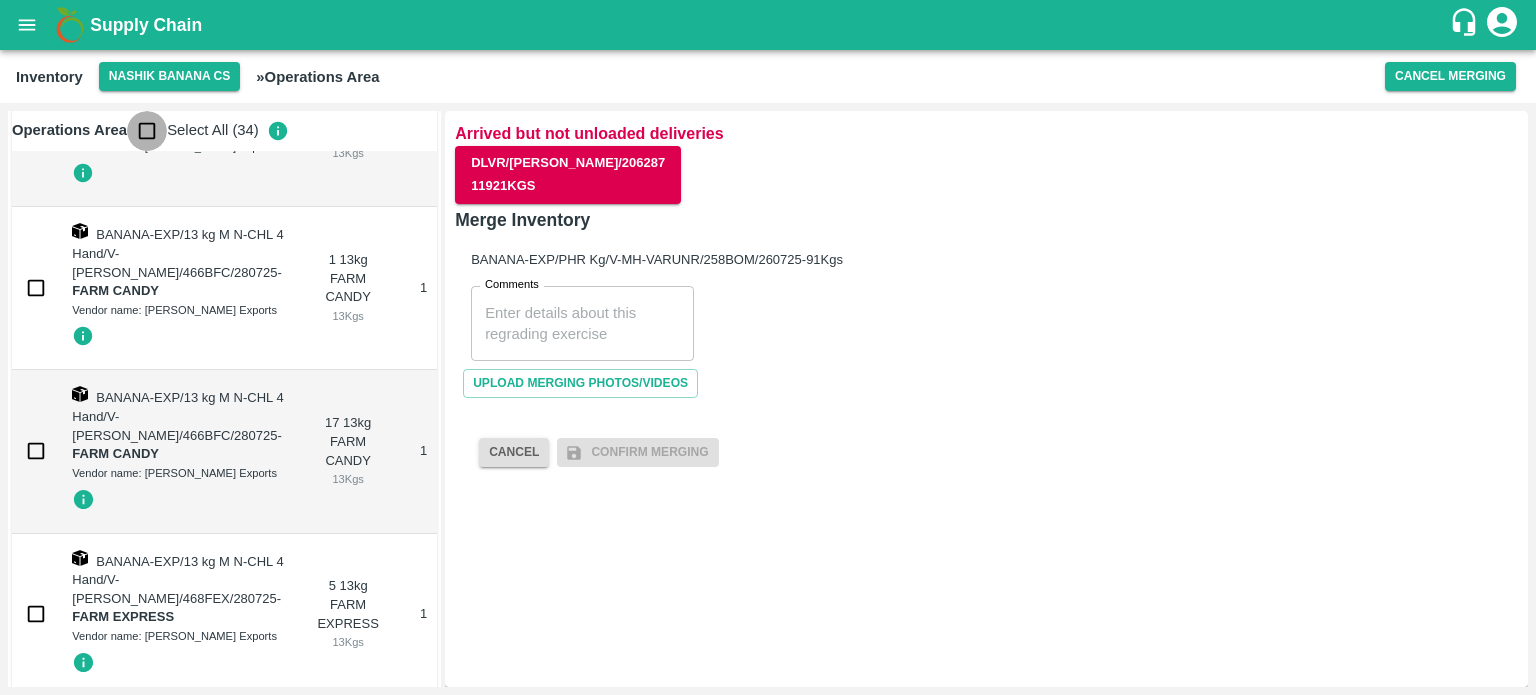 click at bounding box center (147, 131) 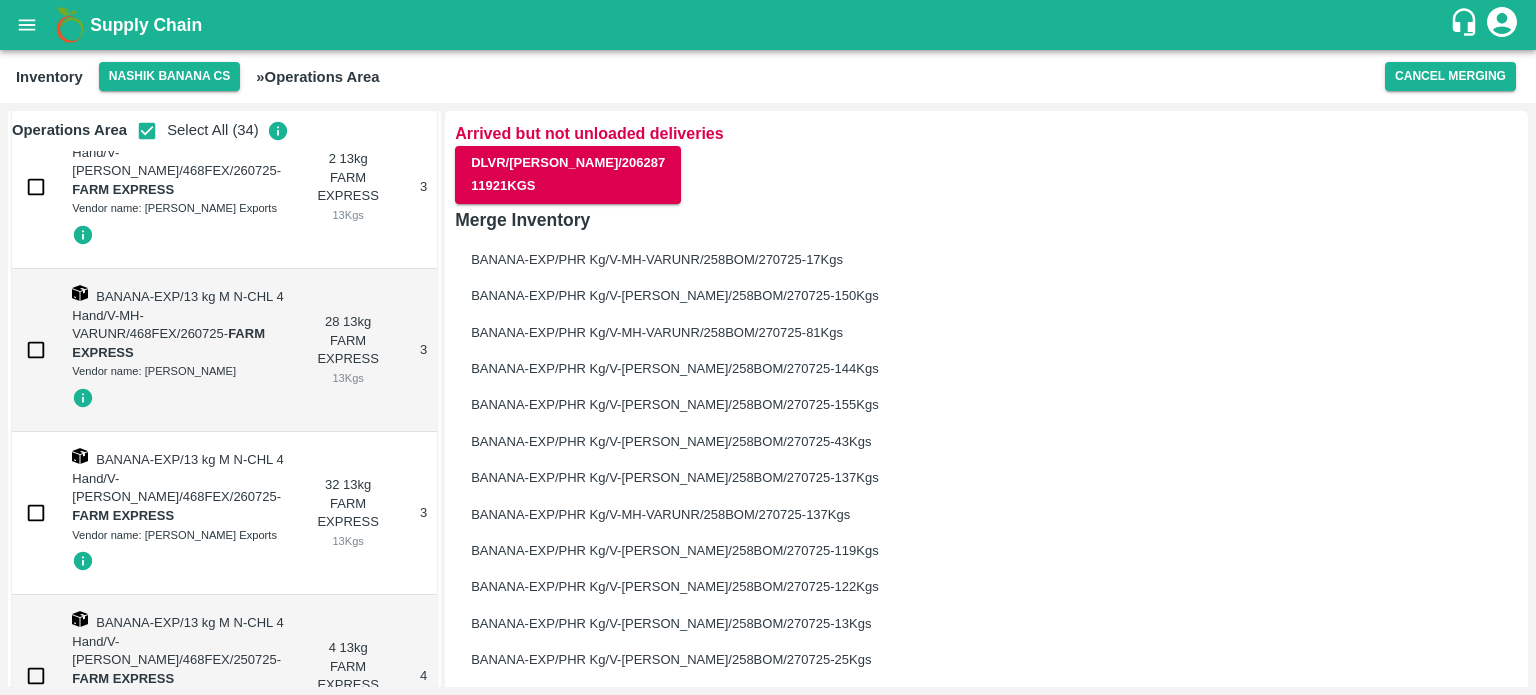 scroll, scrollTop: 18964, scrollLeft: 0, axis: vertical 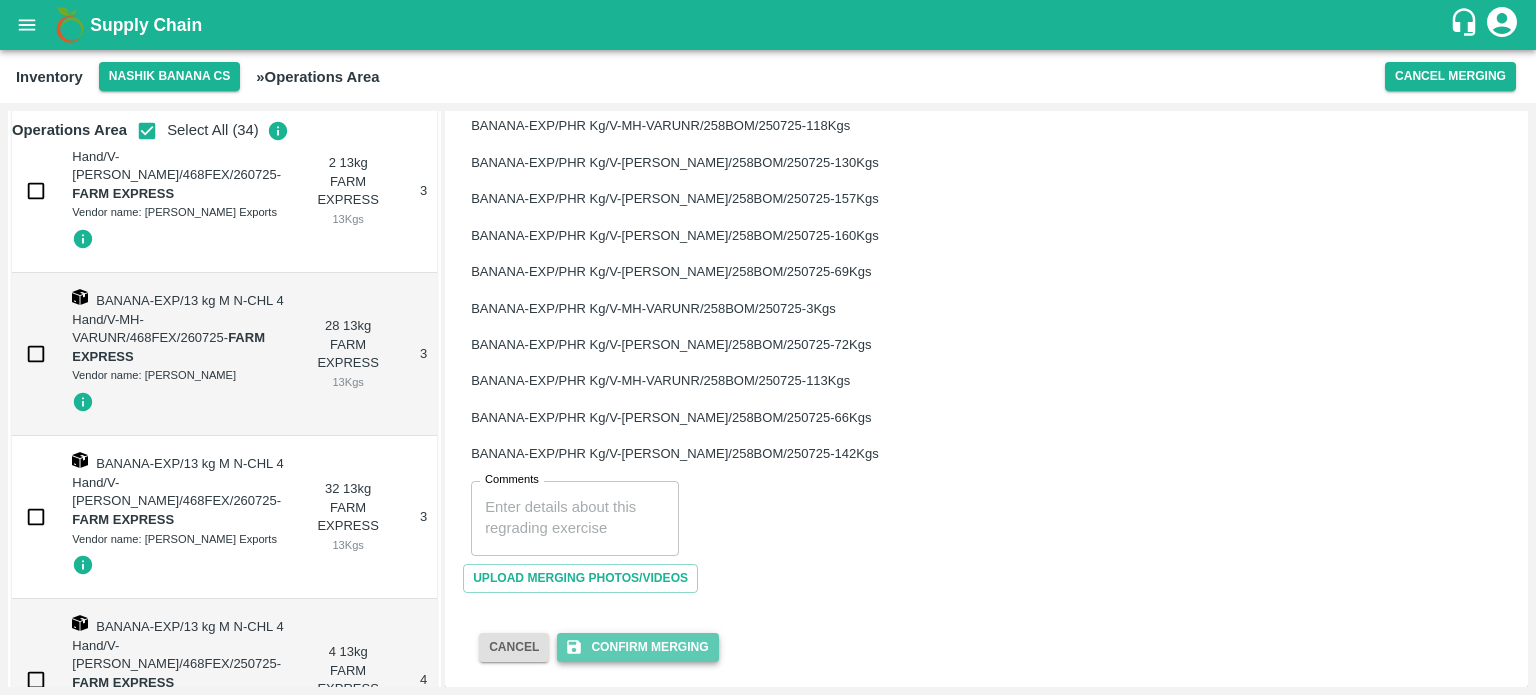 click on "Confirm Merging" at bounding box center (637, 647) 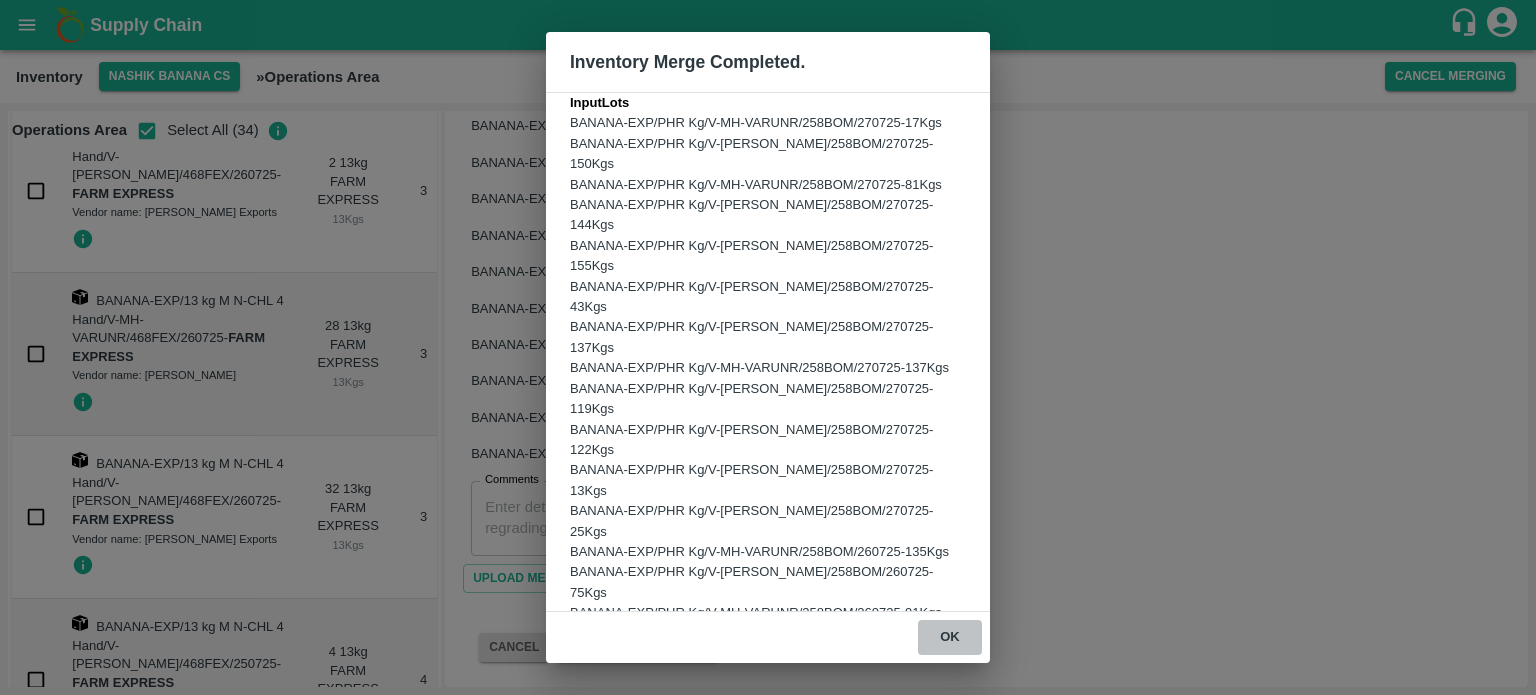 click on "ok" at bounding box center [950, 637] 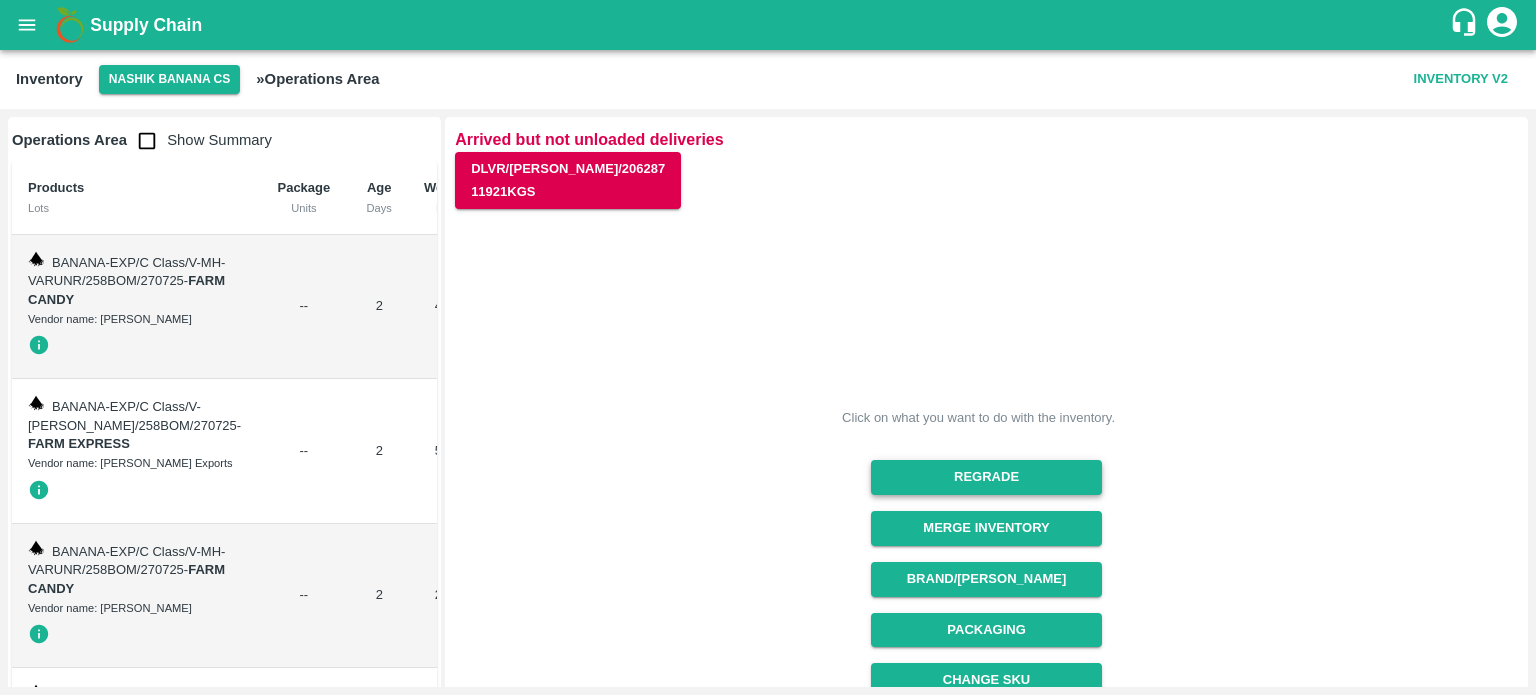 click on "Regrade" at bounding box center (986, 477) 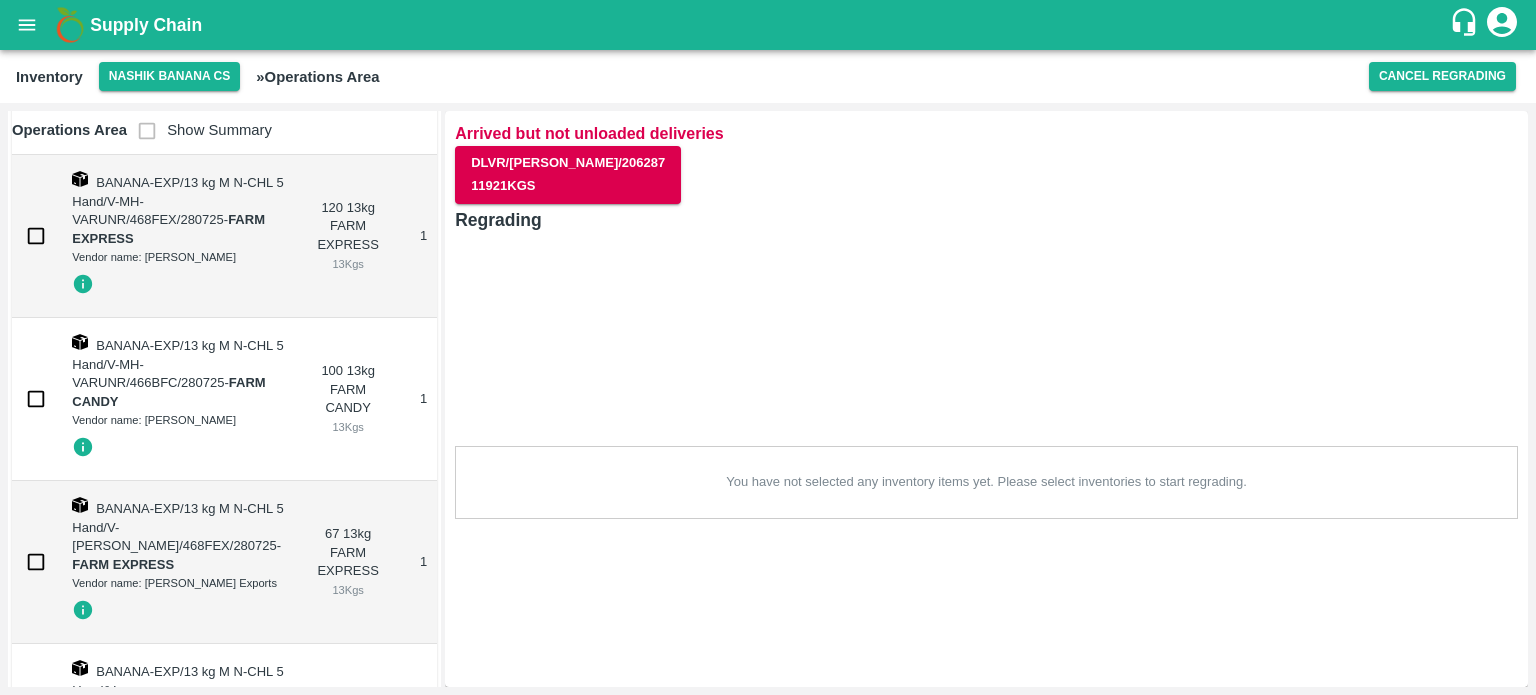 scroll, scrollTop: 15080, scrollLeft: 0, axis: vertical 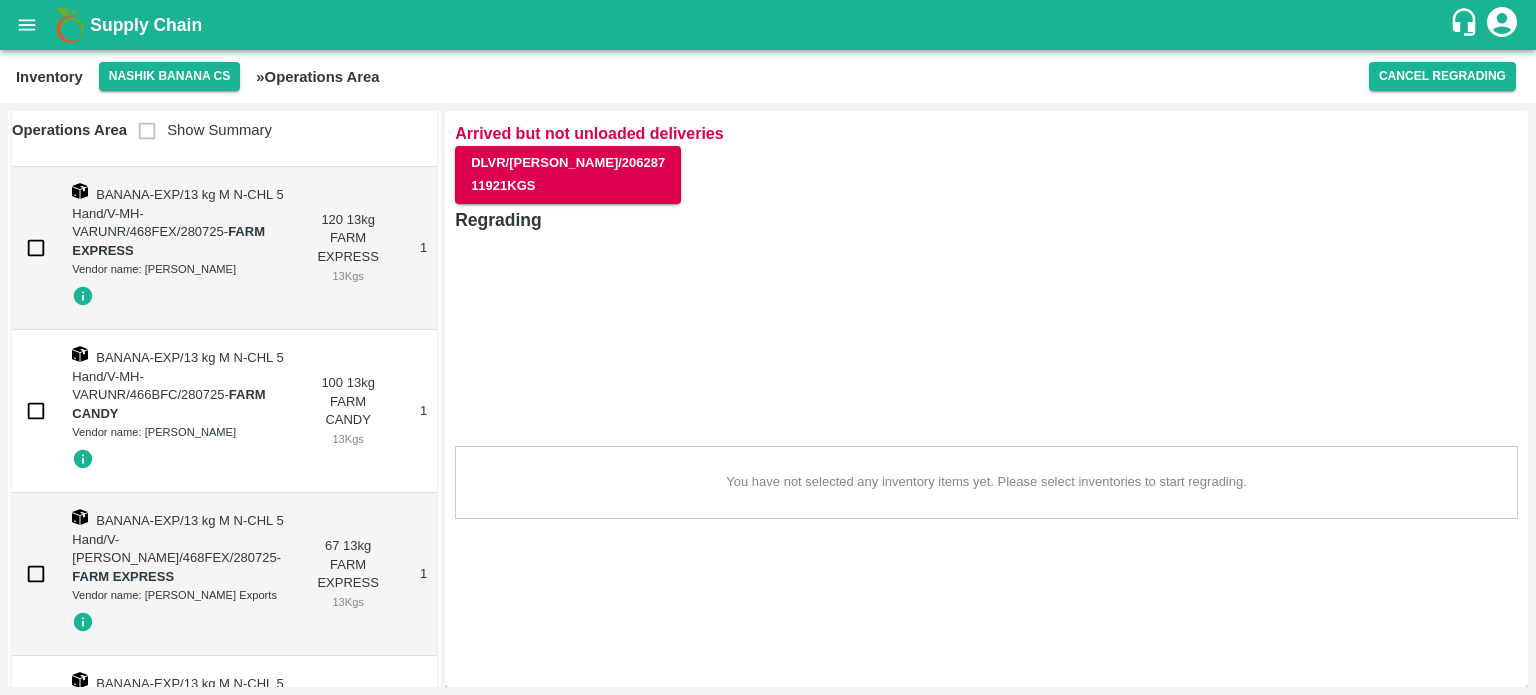 click at bounding box center [36, -2660] 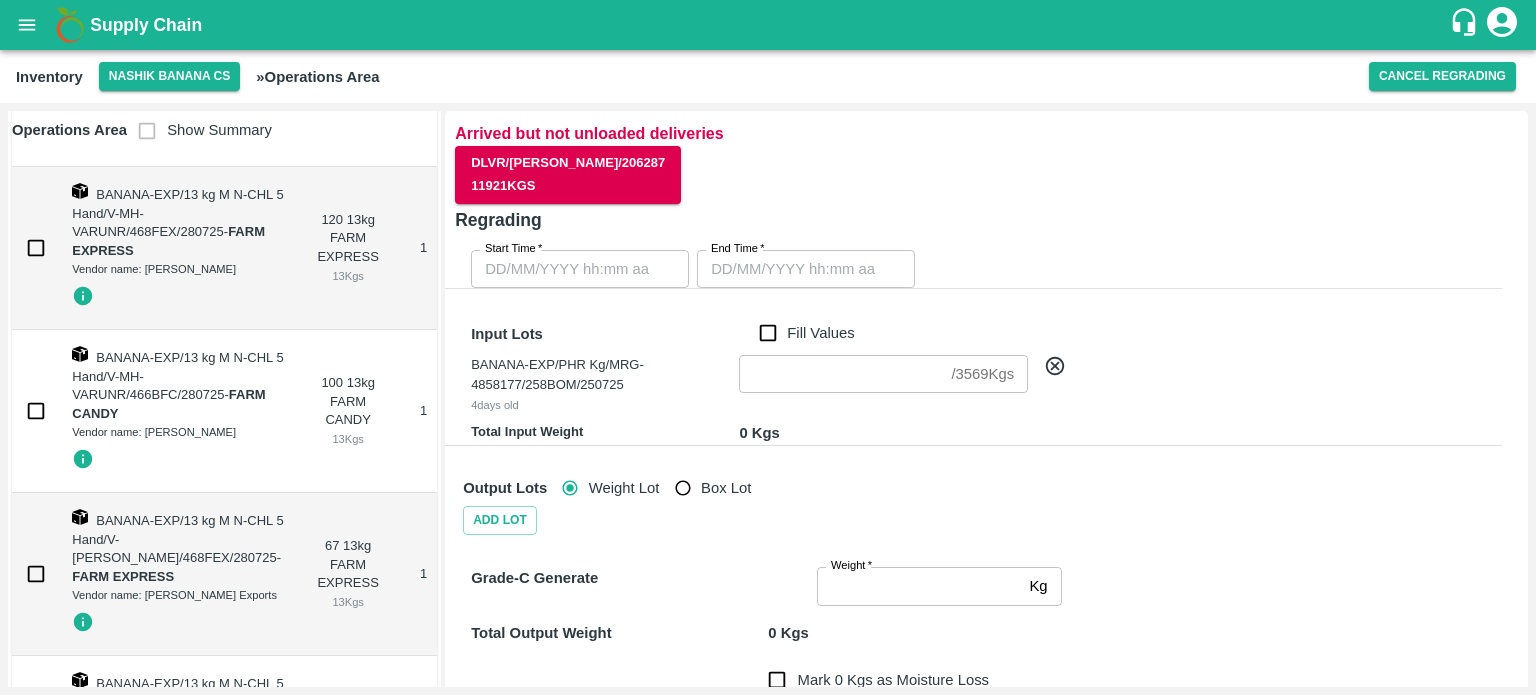 scroll, scrollTop: 0, scrollLeft: 136, axis: horizontal 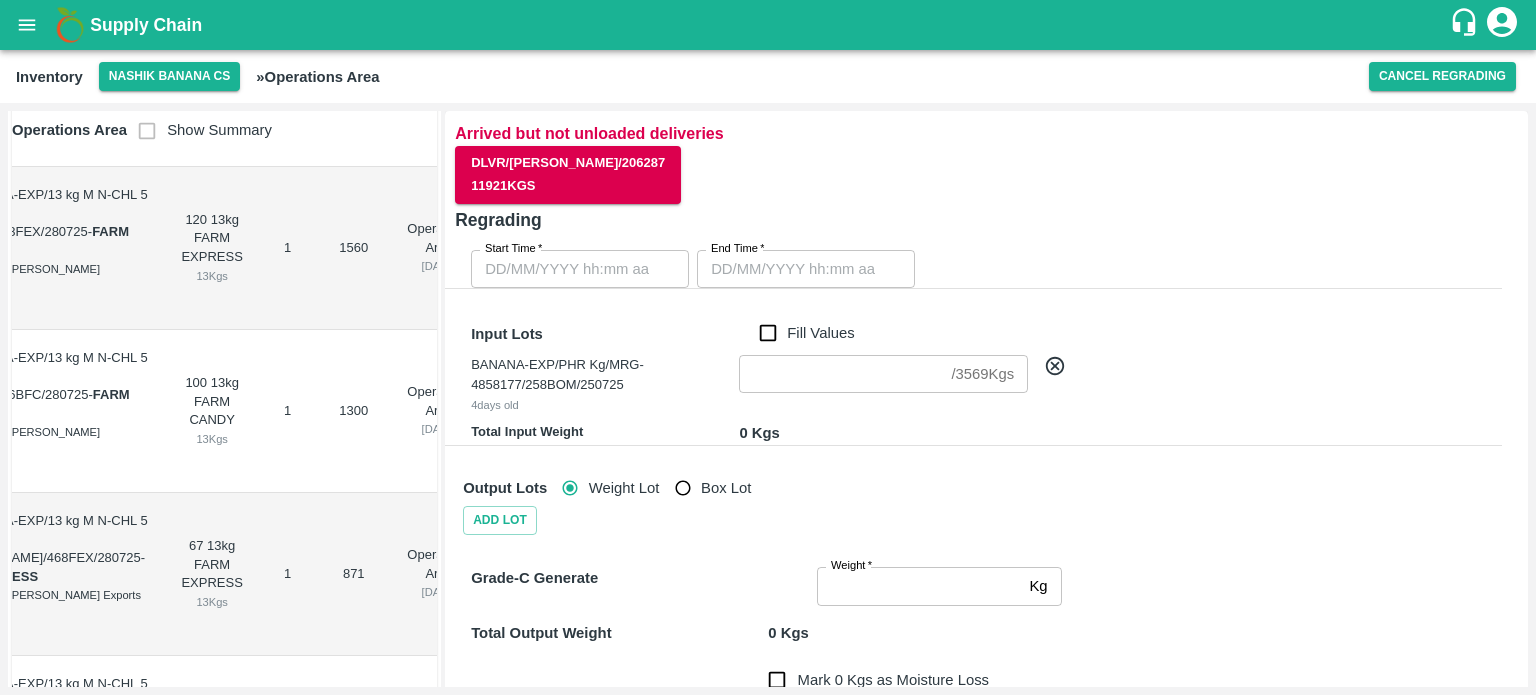 type on "DD/MM/YYYY hh:mm aa" 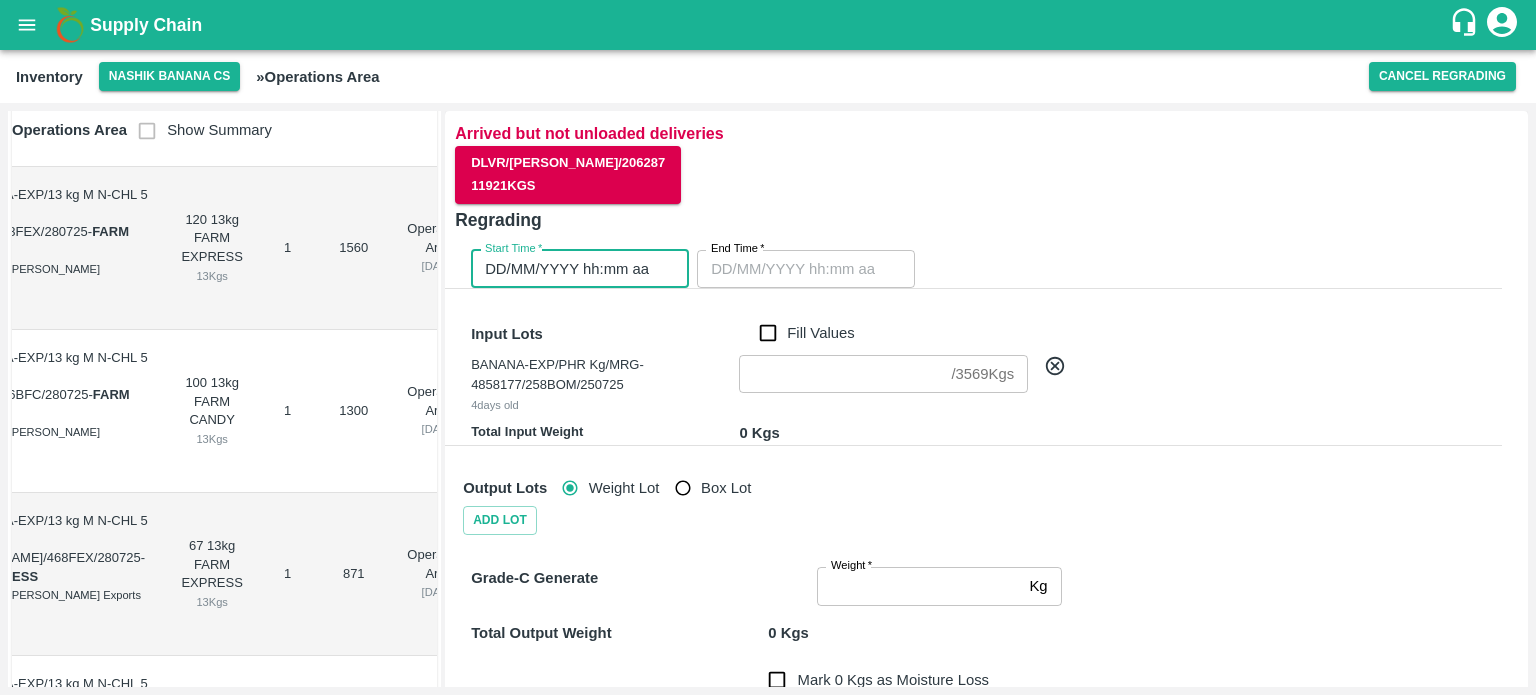 click on "DD/MM/YYYY hh:mm aa" at bounding box center (573, 269) 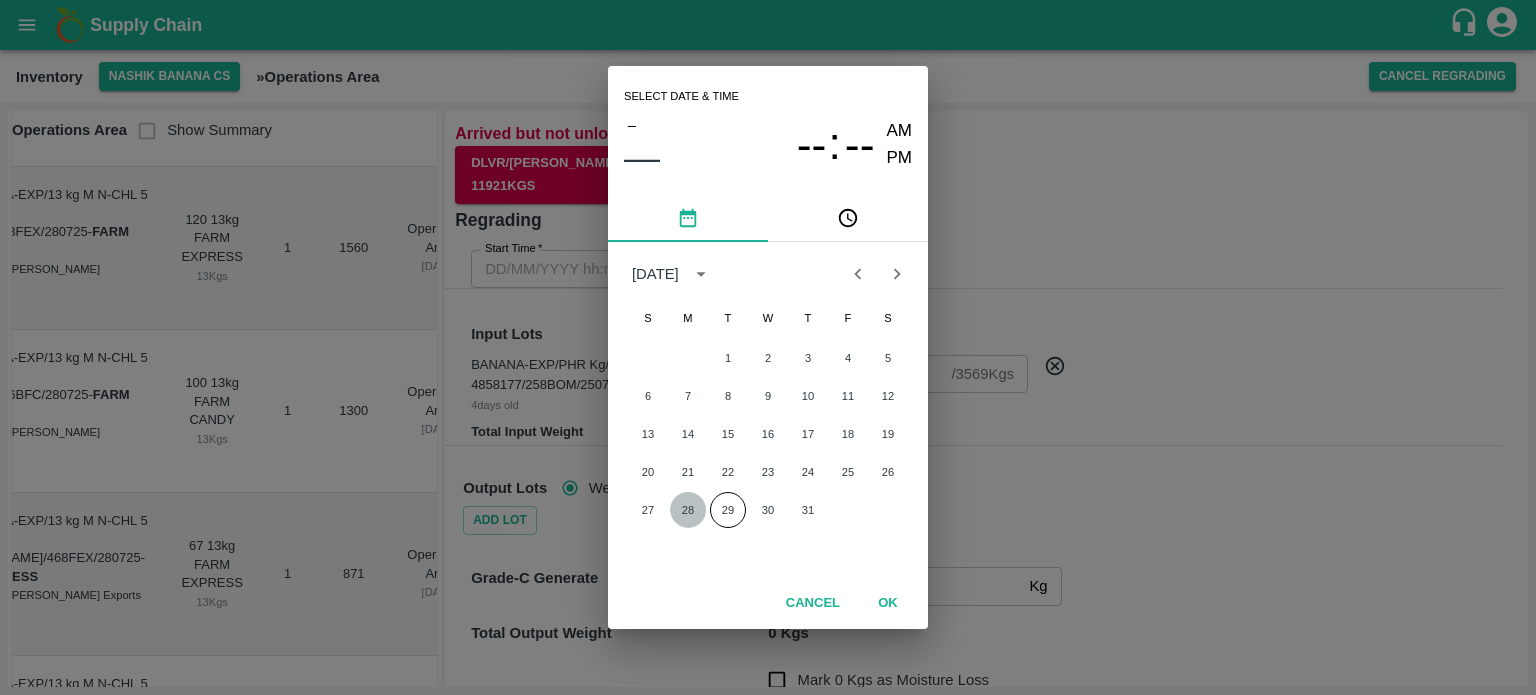 click on "28" at bounding box center (688, 510) 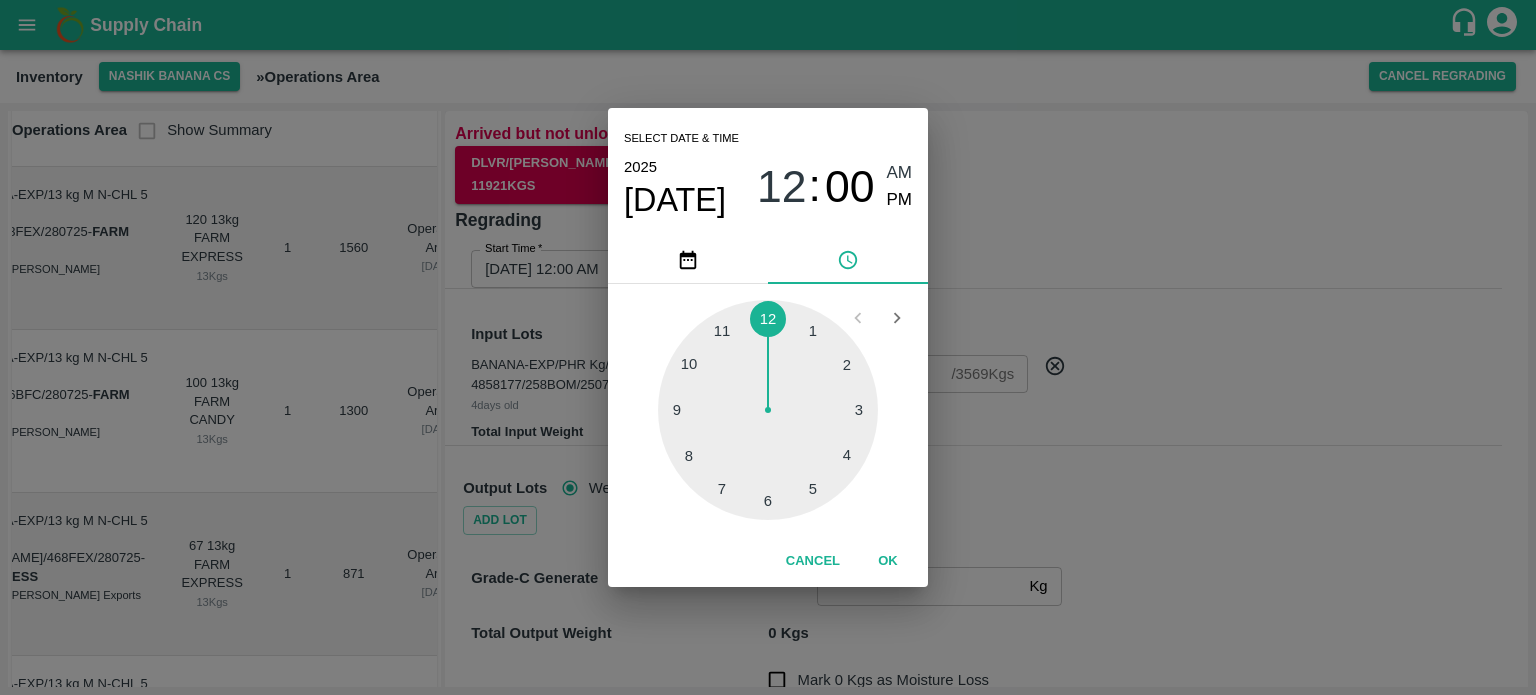 click at bounding box center [768, 410] 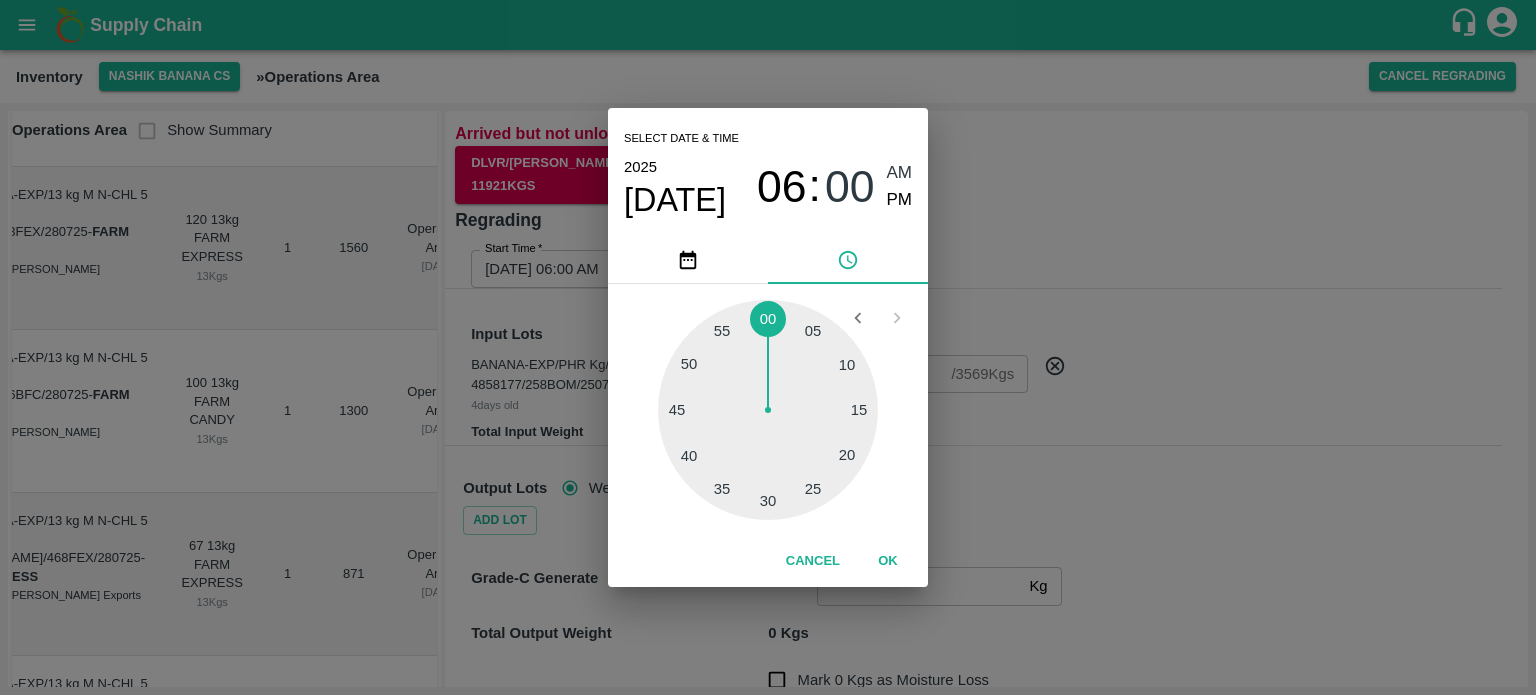 click on "Select date & time [DATE] 06 : 00 AM PM 05 10 15 20 25 30 35 40 45 50 55 00 Cancel OK" at bounding box center (768, 347) 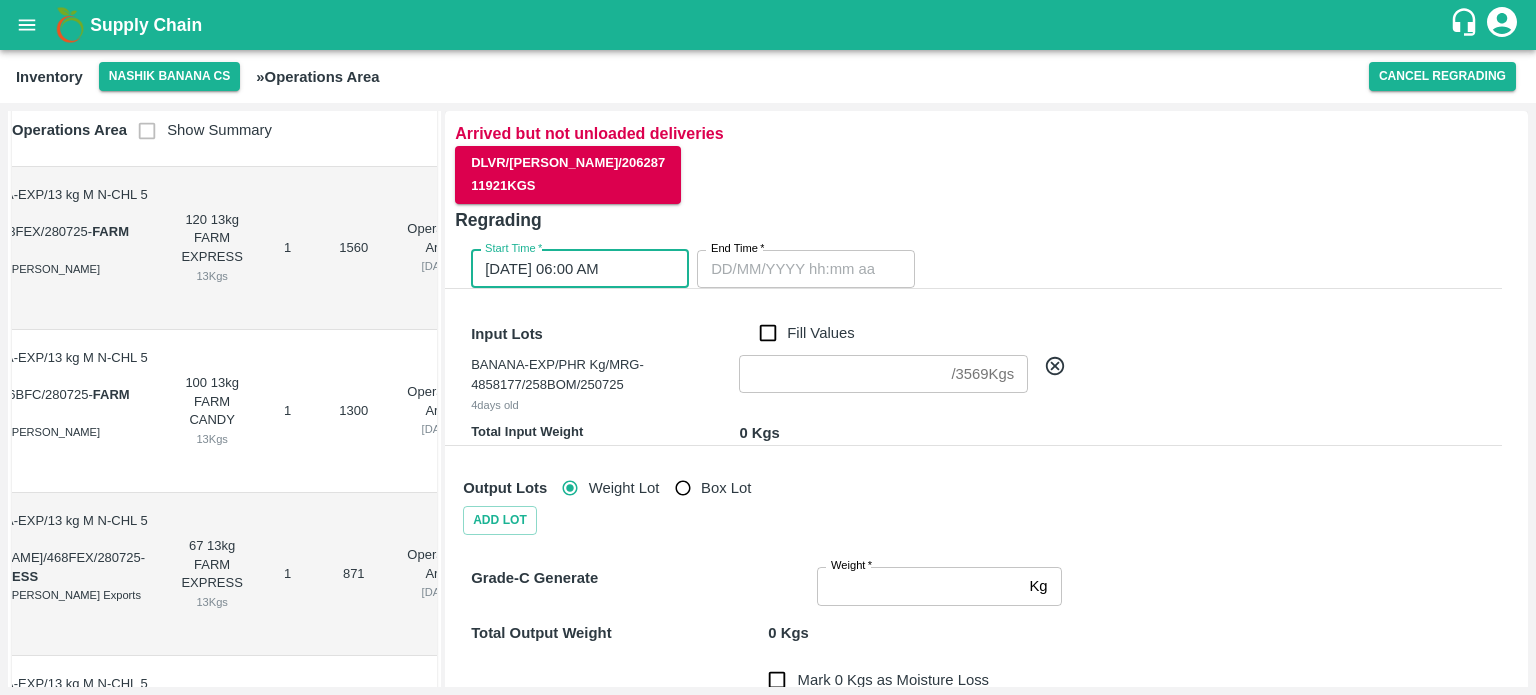 type on "DD/MM/YYYY hh:mm aa" 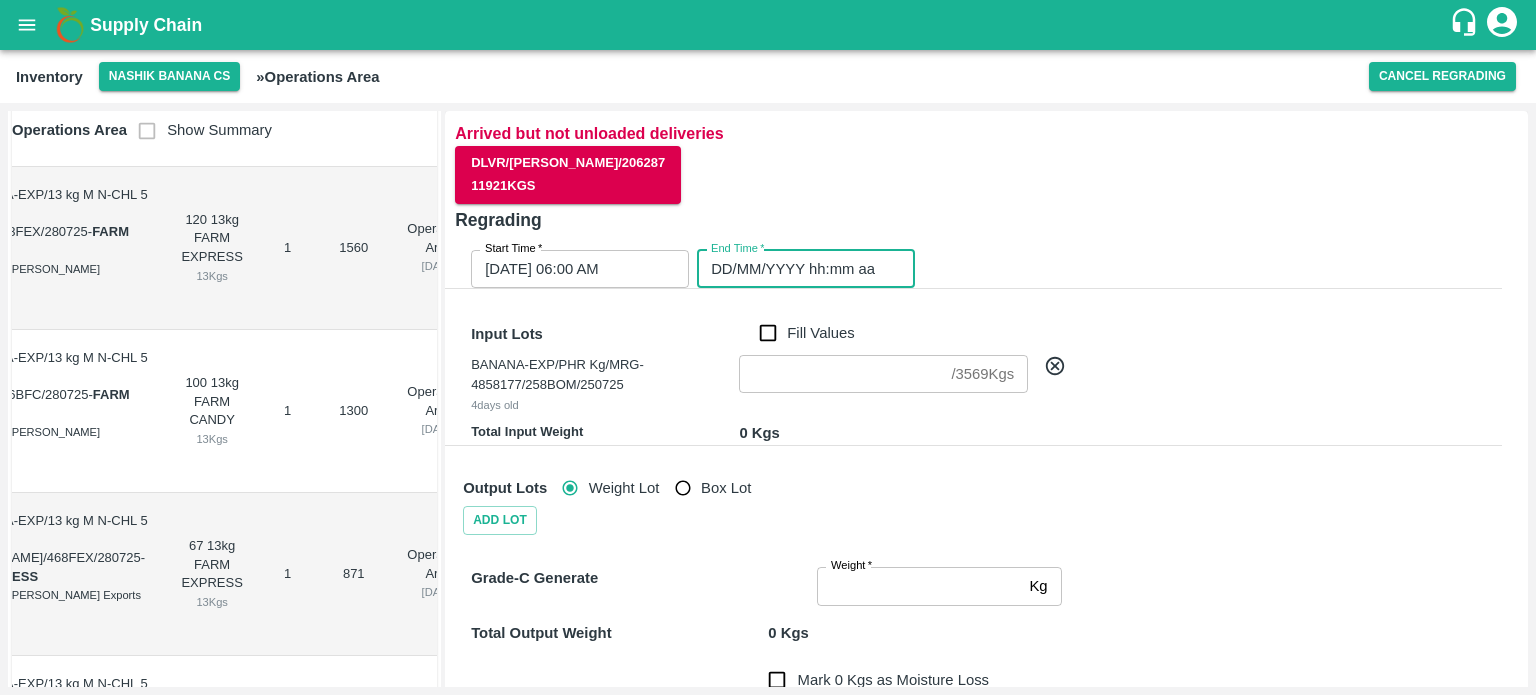 click on "DD/MM/YYYY hh:mm aa" at bounding box center [799, 269] 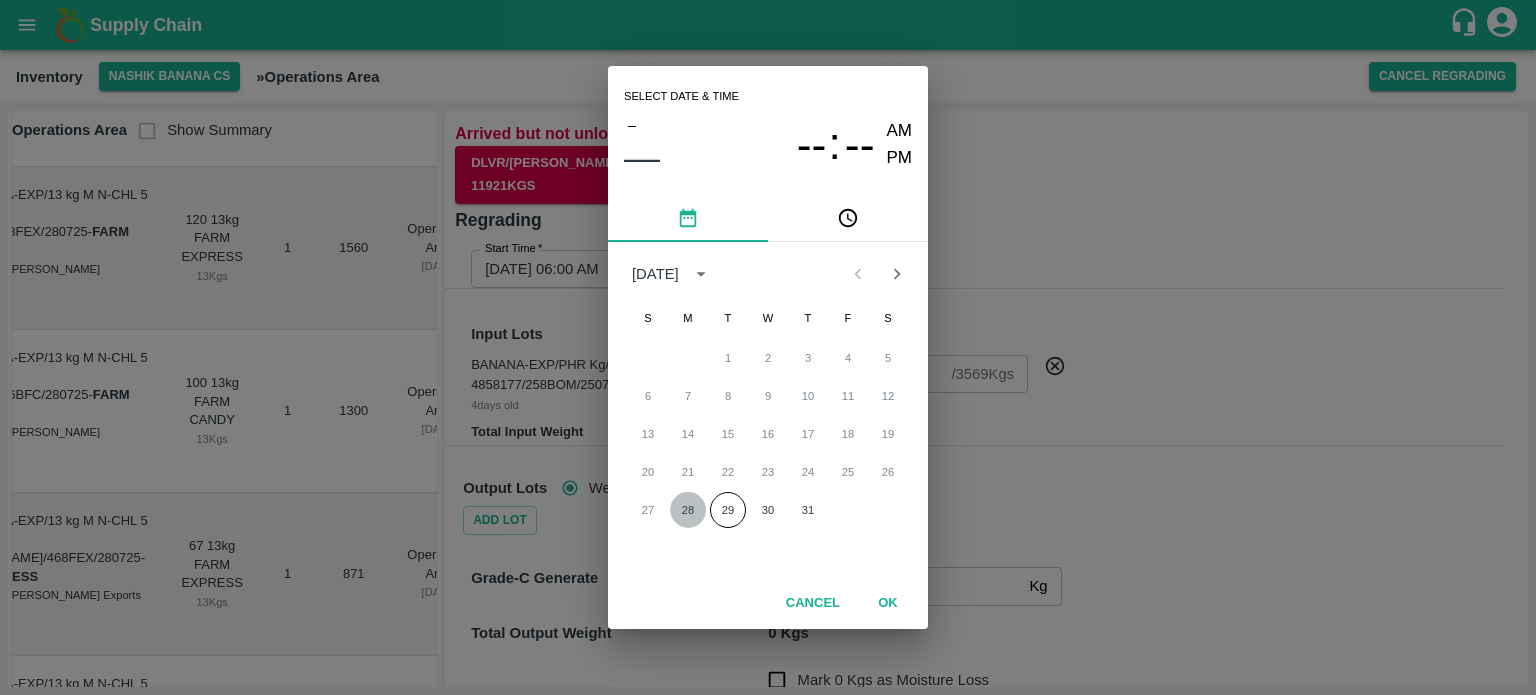 click on "28" at bounding box center (688, 510) 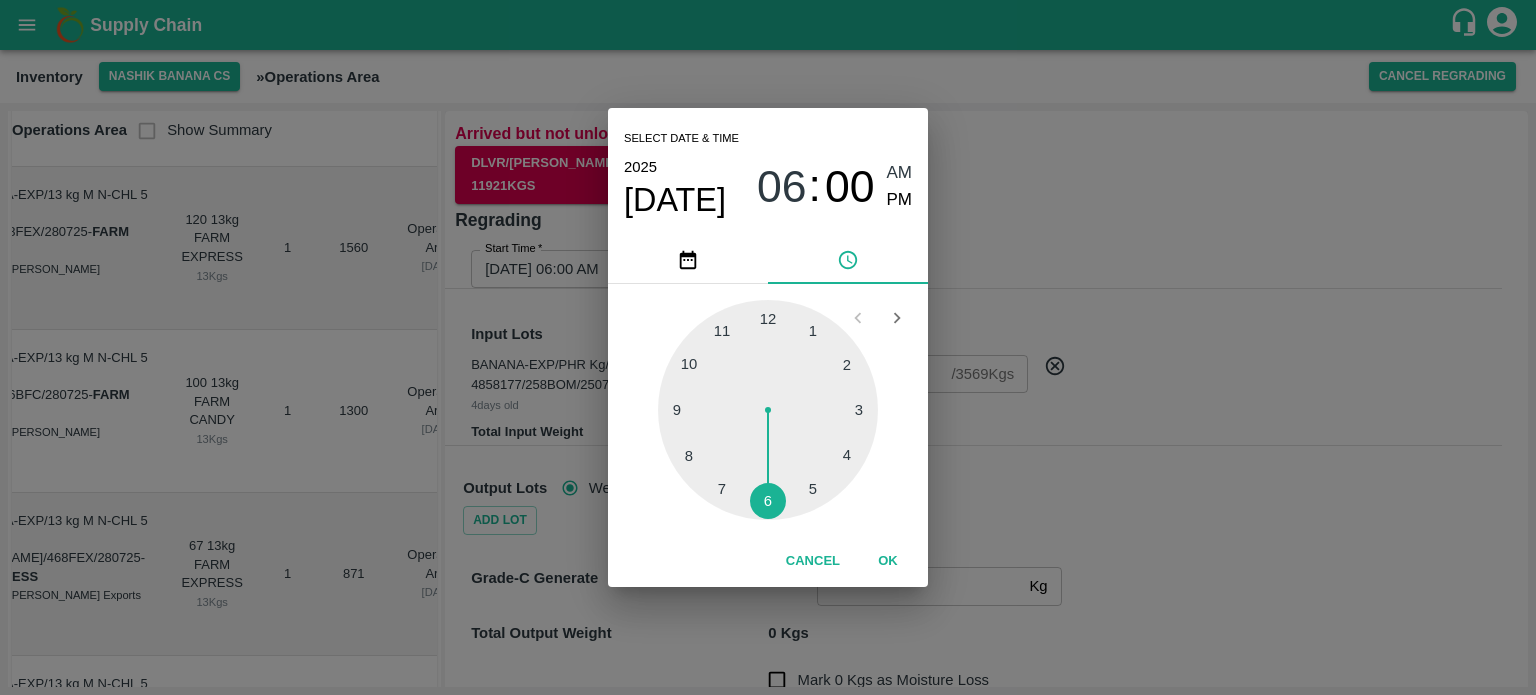 click at bounding box center [768, 410] 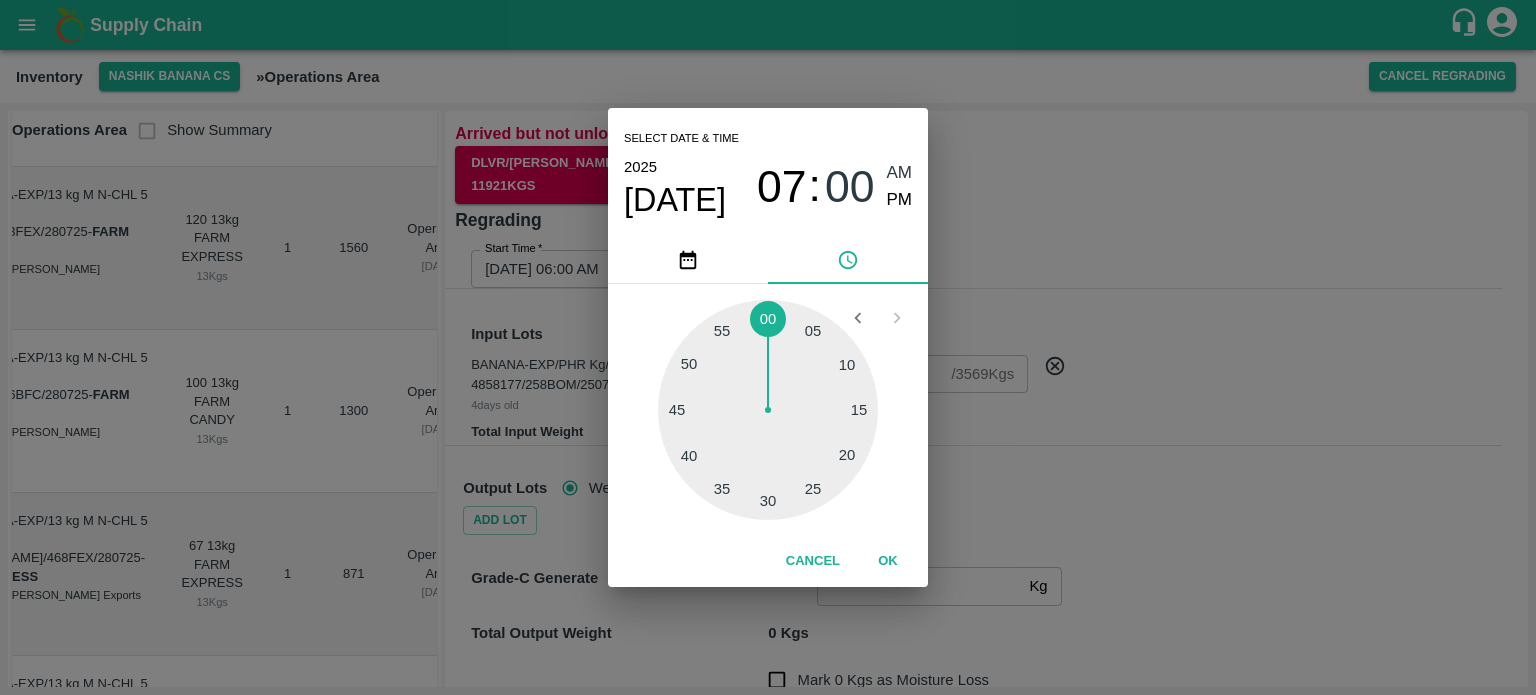 click on "Select date & time [DATE] 07 : 00 AM PM 05 10 15 20 25 30 35 40 45 50 55 00 Cancel OK" at bounding box center [768, 347] 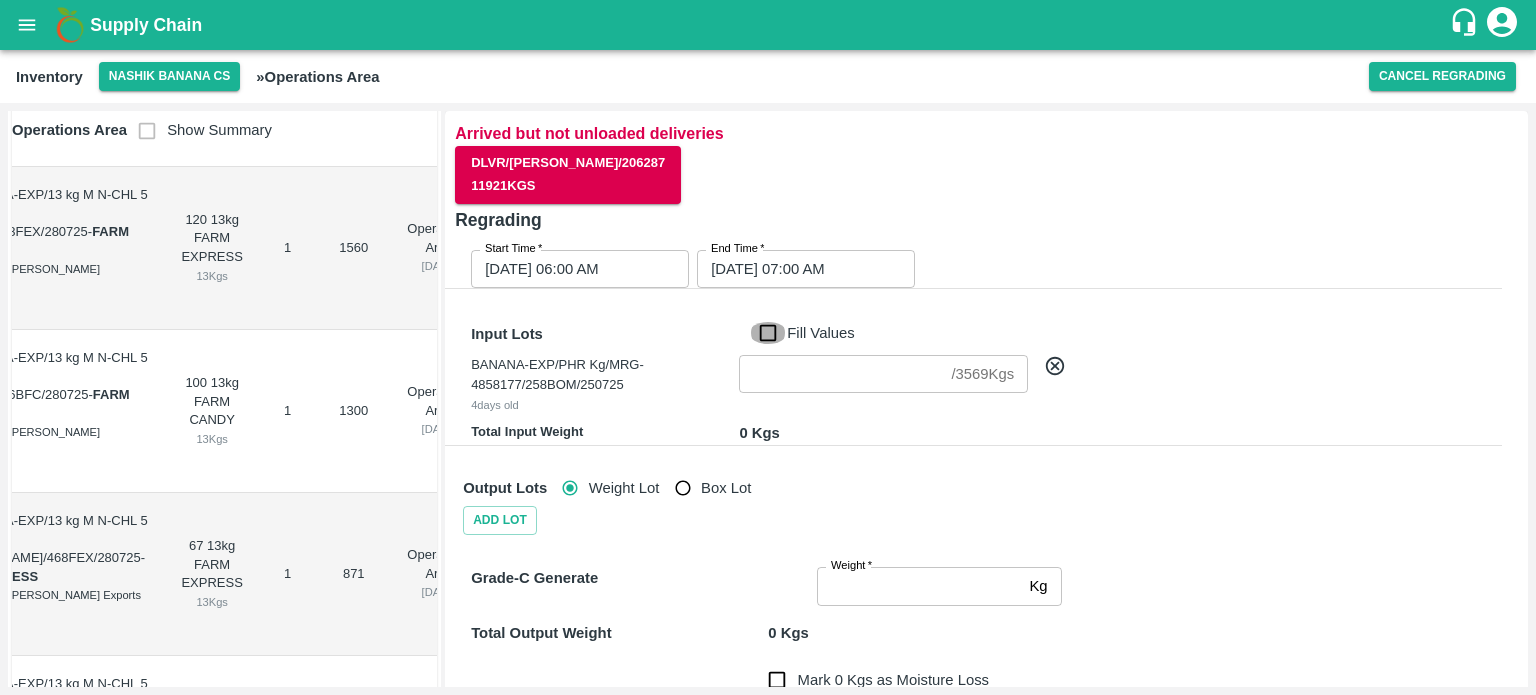 click on "Fill Values" at bounding box center (768, 333) 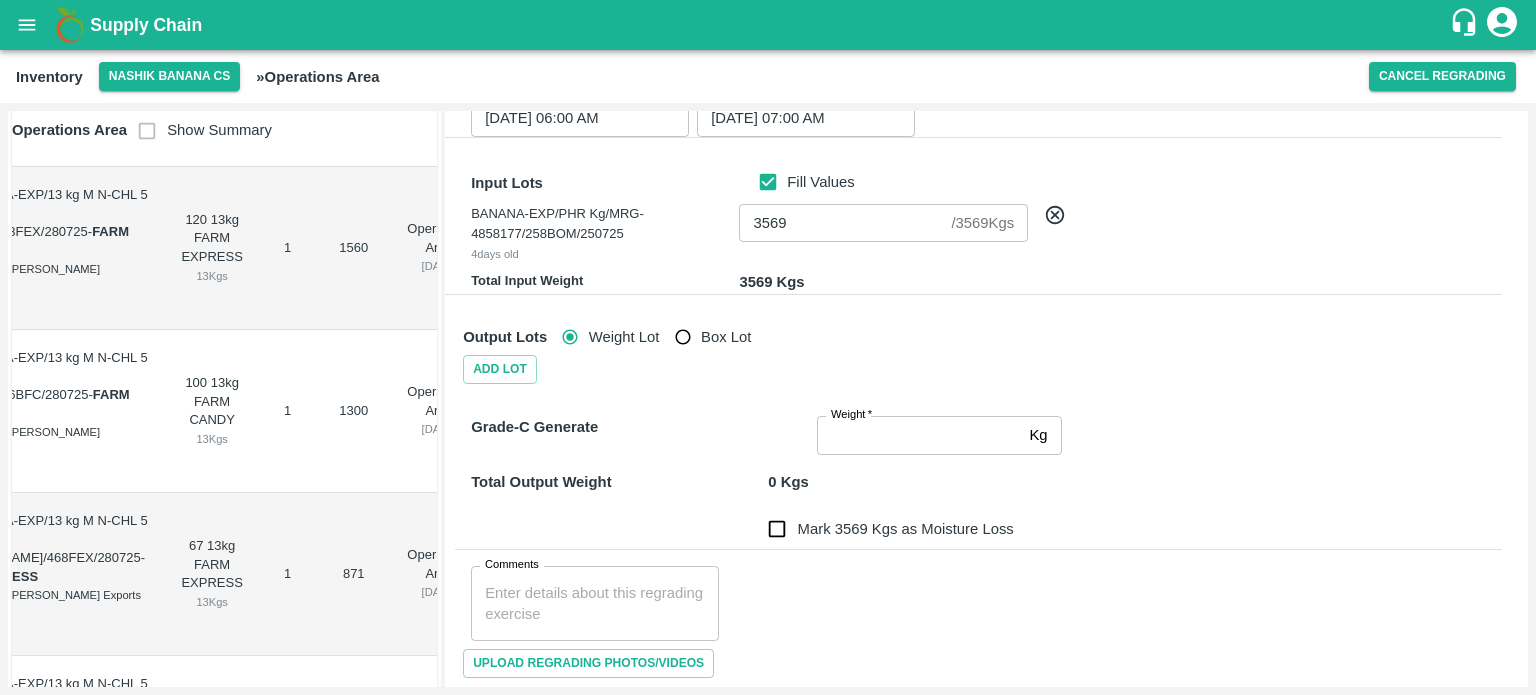 scroll, scrollTop: 160, scrollLeft: 0, axis: vertical 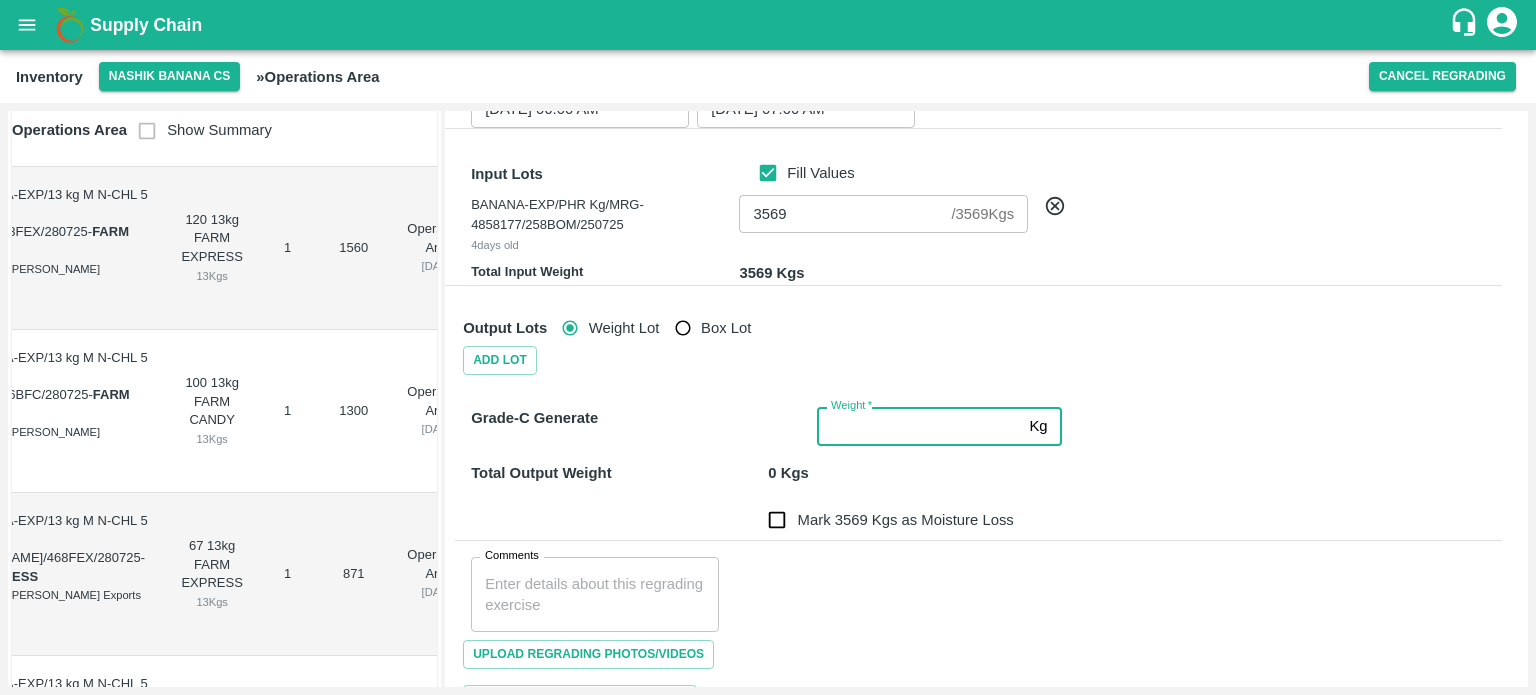 click on "Weight   *" at bounding box center (919, 426) 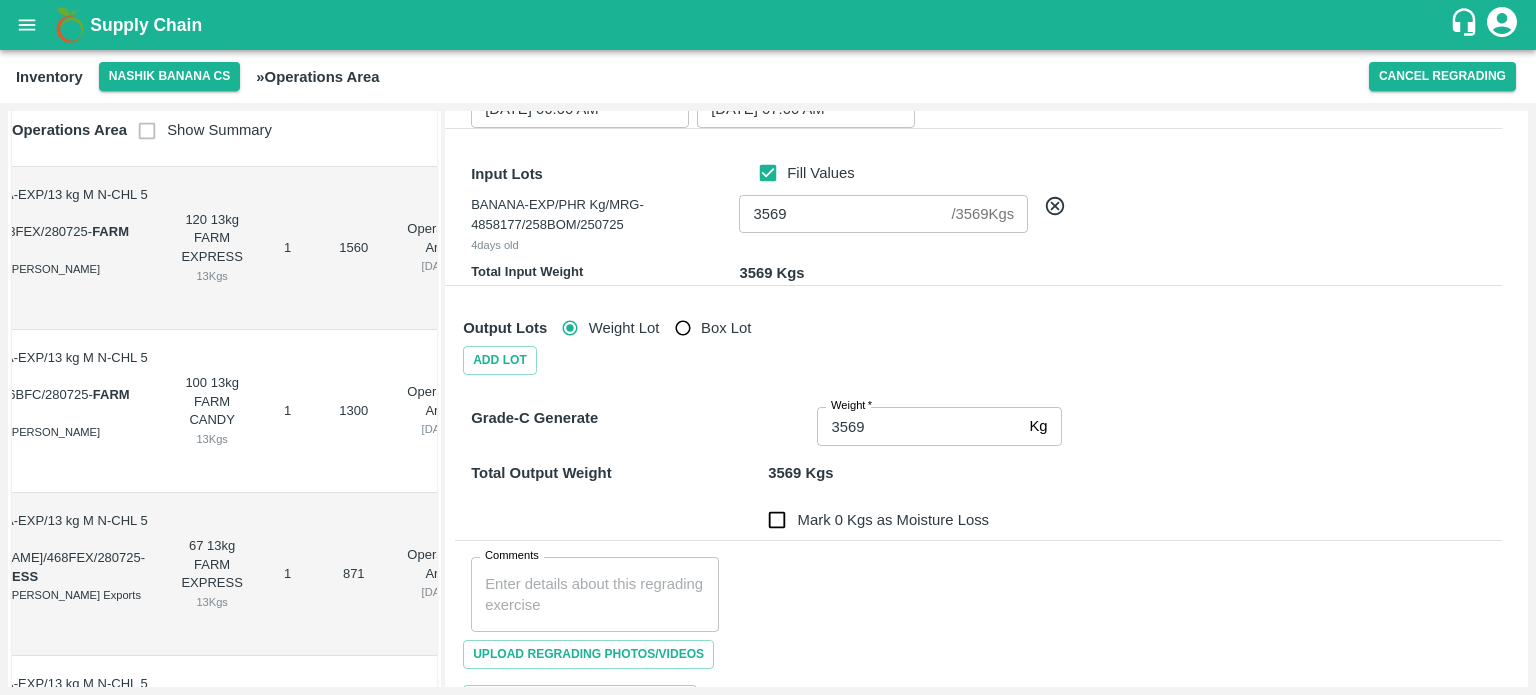 click on "Total Output Weight 3569 Kgs" at bounding box center (974, 461) 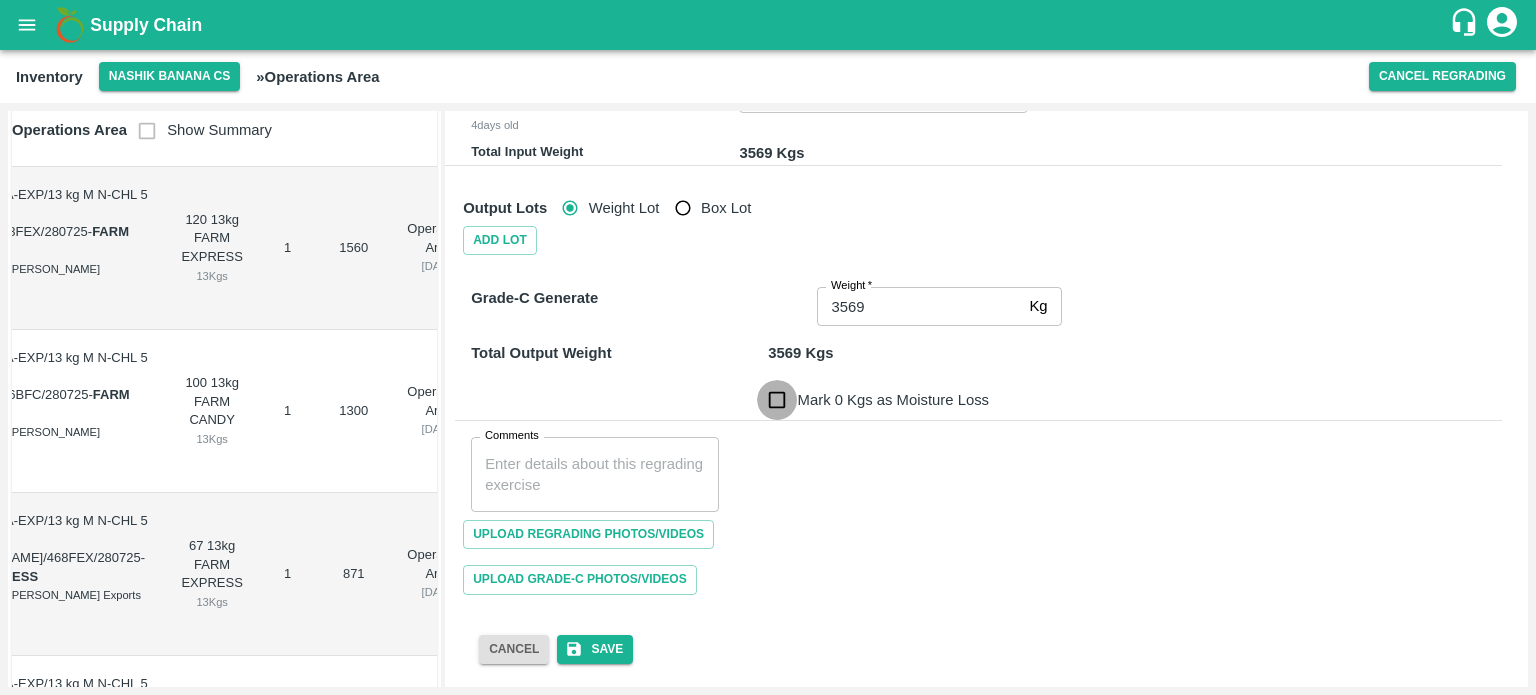 click on "Mark 0 Kgs as Moisture Loss" at bounding box center [777, 400] 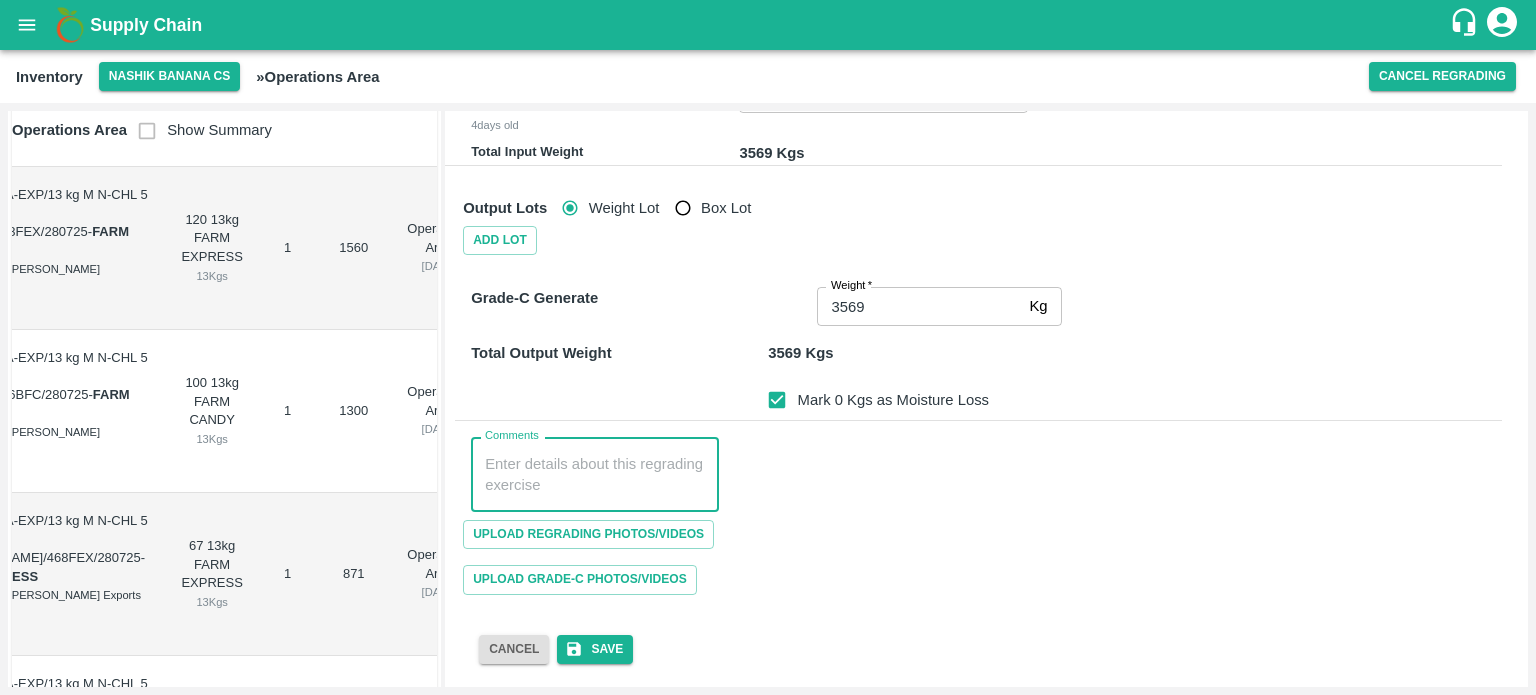 click on "Comments" at bounding box center (595, 475) 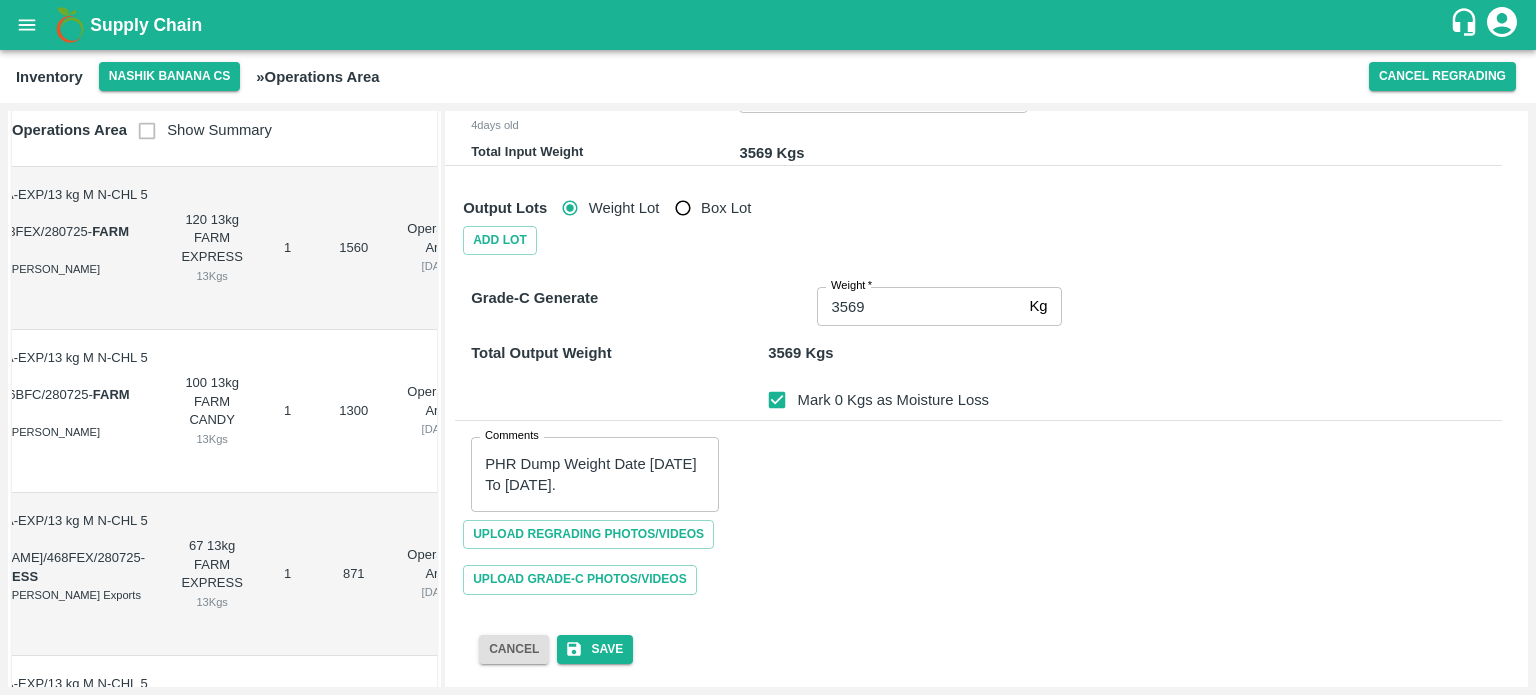 click on "Upload Grade-C Photos/Videos" at bounding box center (978, 579) 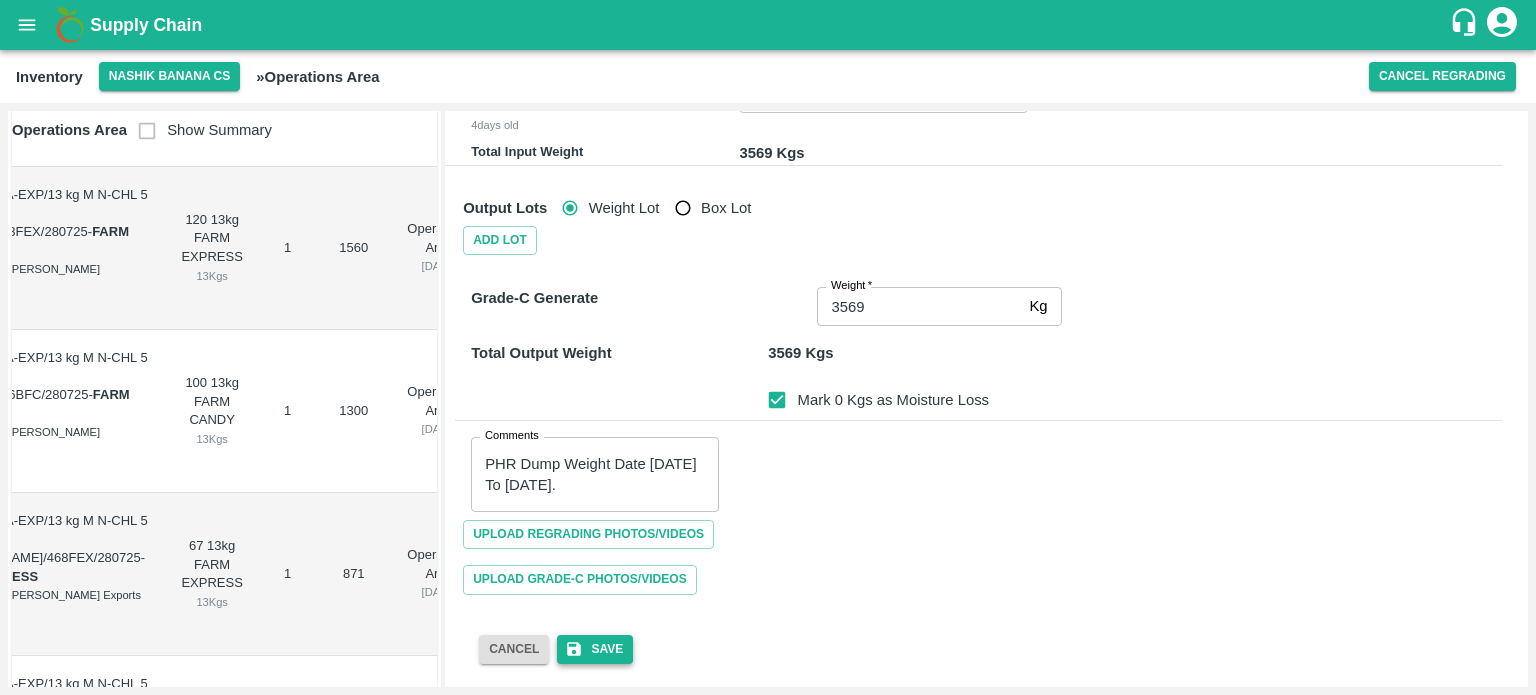click on "Save" at bounding box center (595, 649) 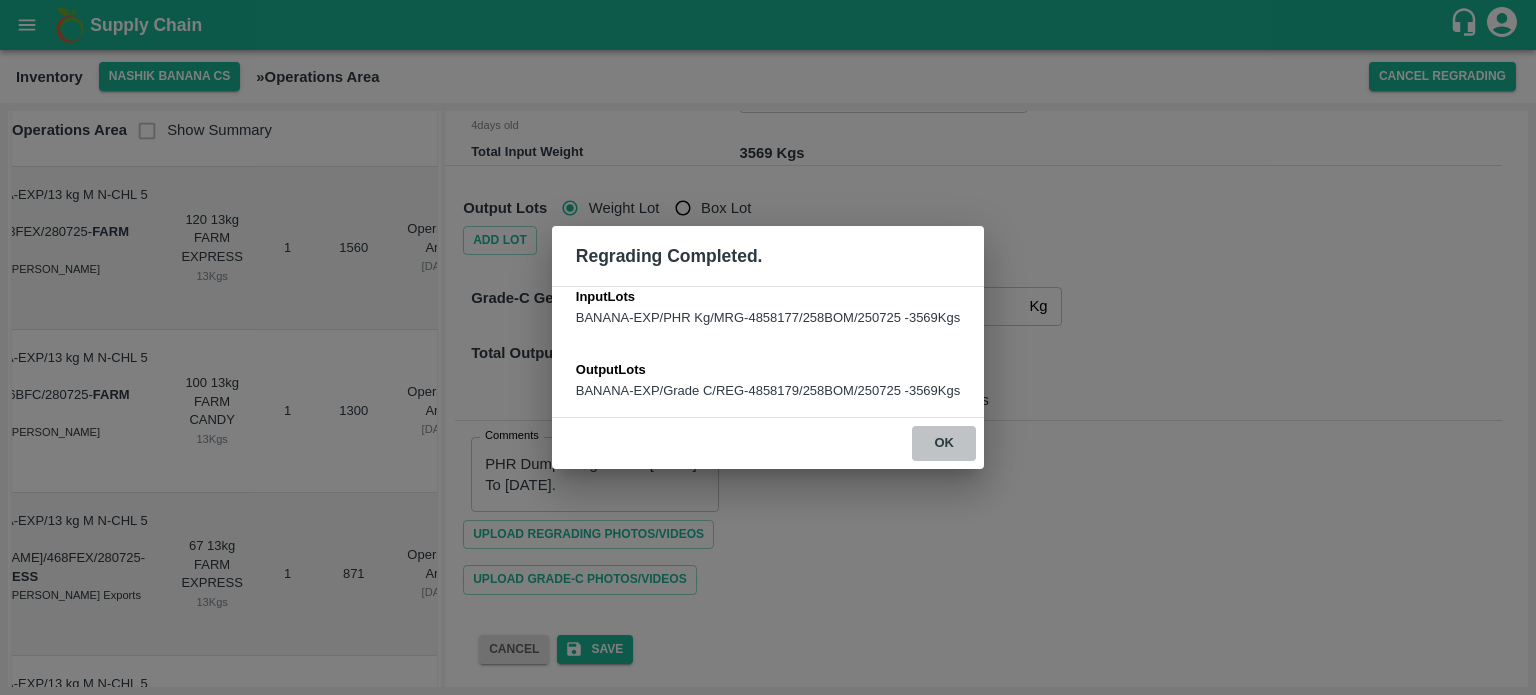 click on "ok" at bounding box center (944, 443) 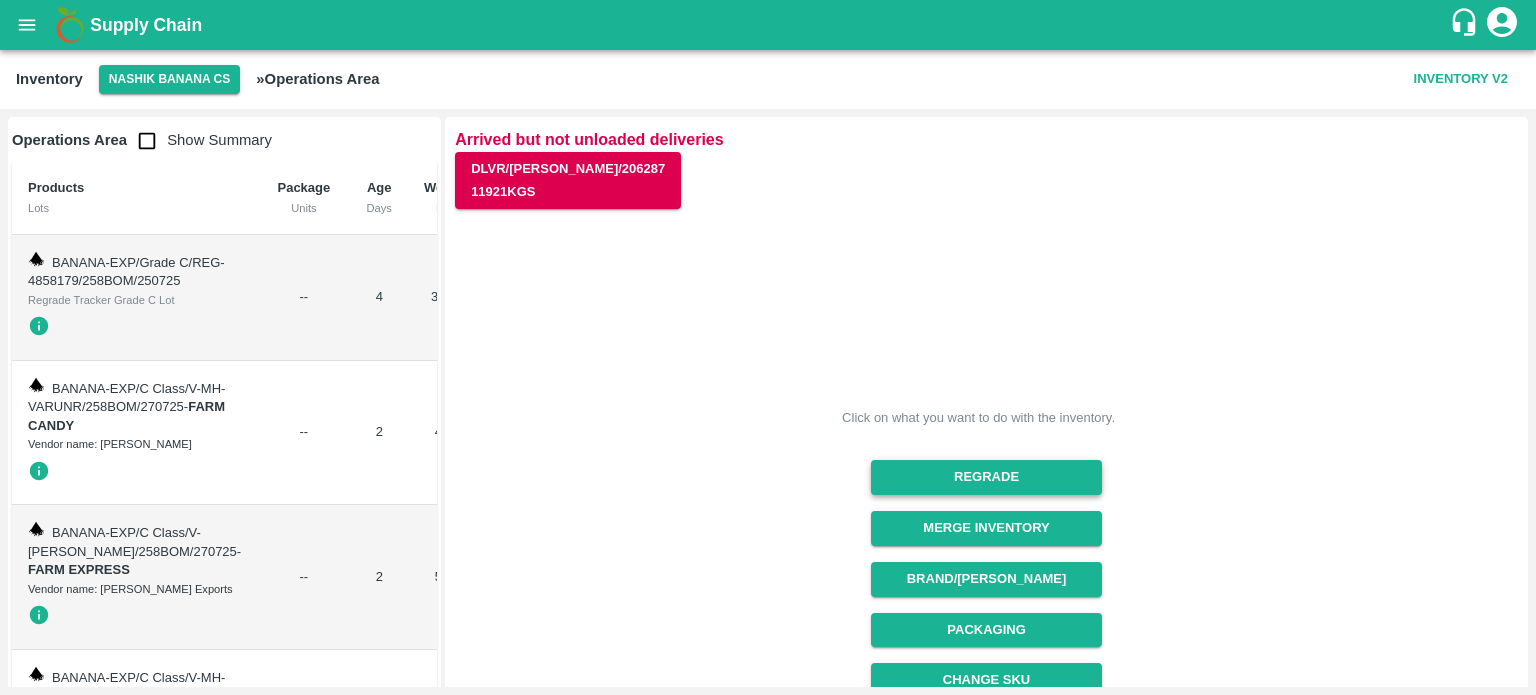 scroll, scrollTop: 324, scrollLeft: 0, axis: vertical 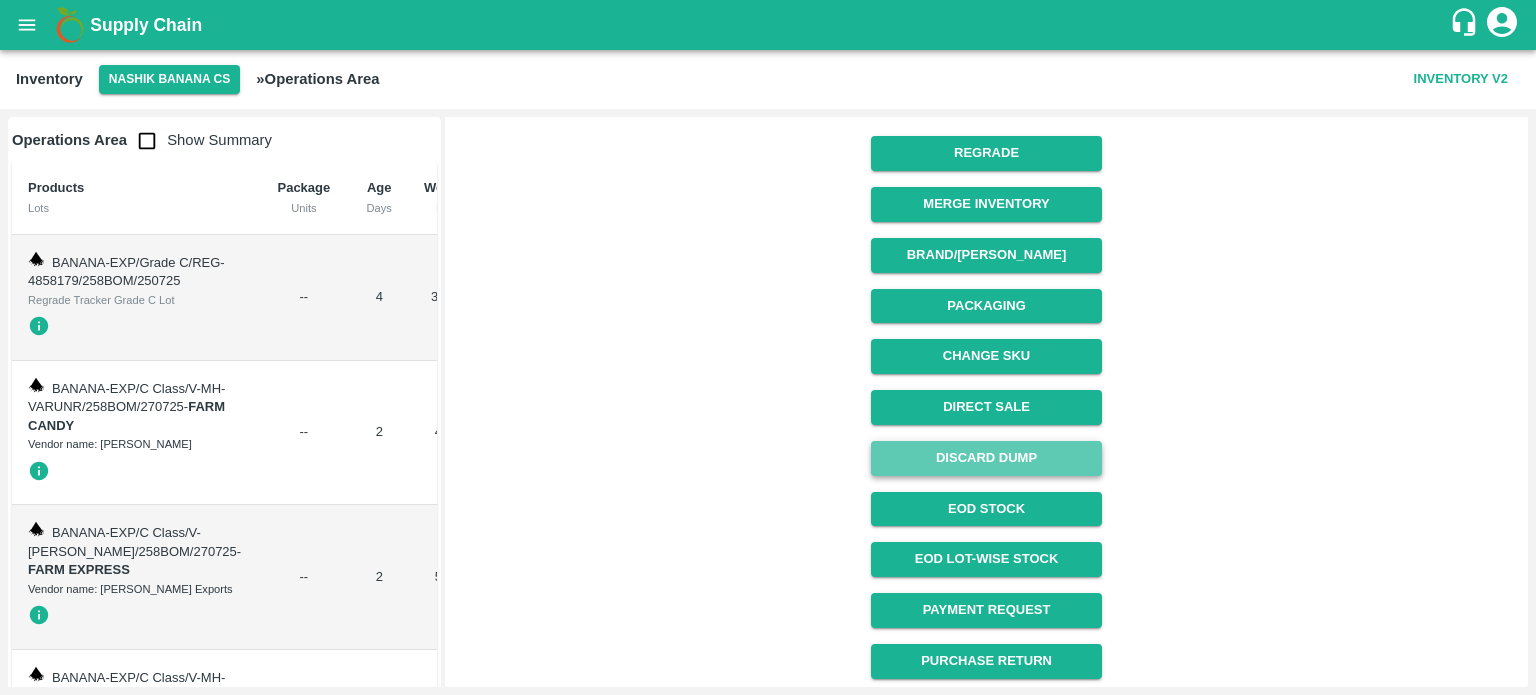 click on "Discard Dump" at bounding box center (986, 458) 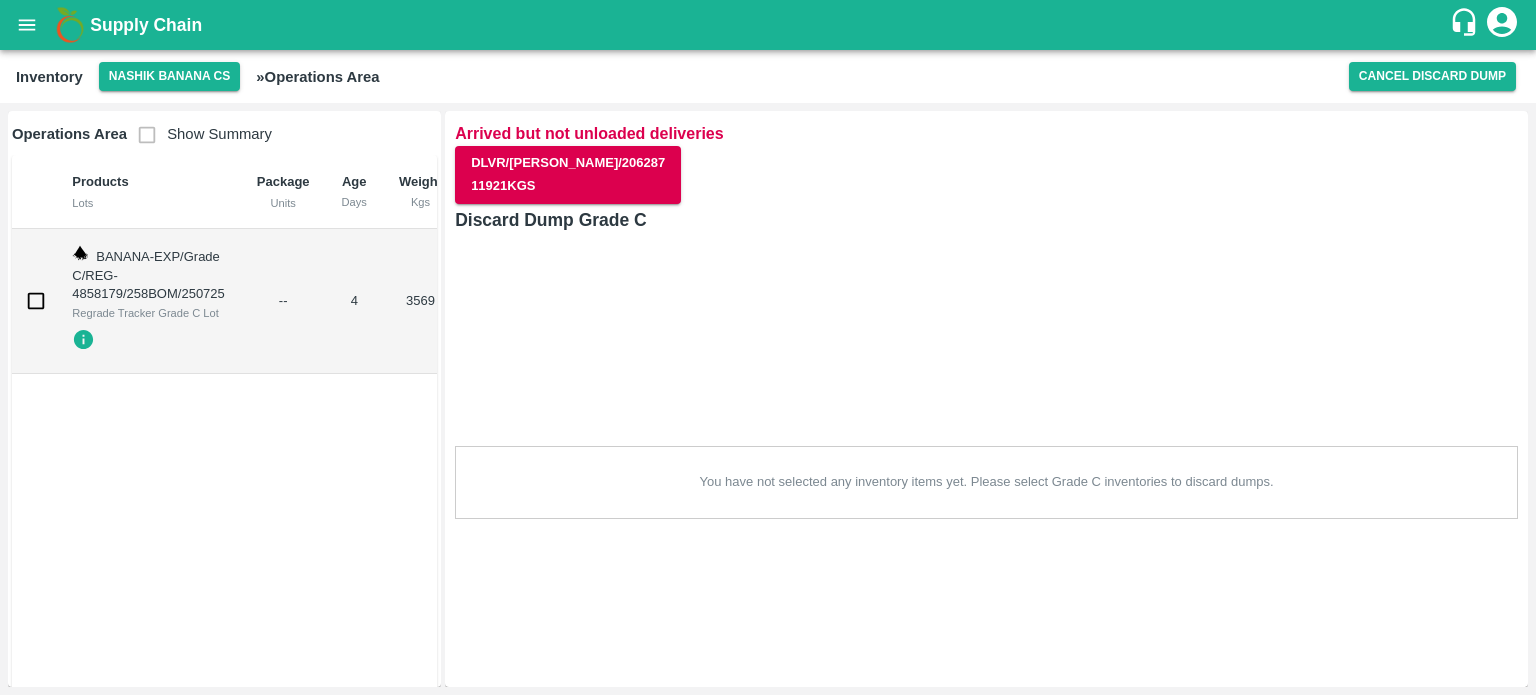 scroll, scrollTop: 0, scrollLeft: 0, axis: both 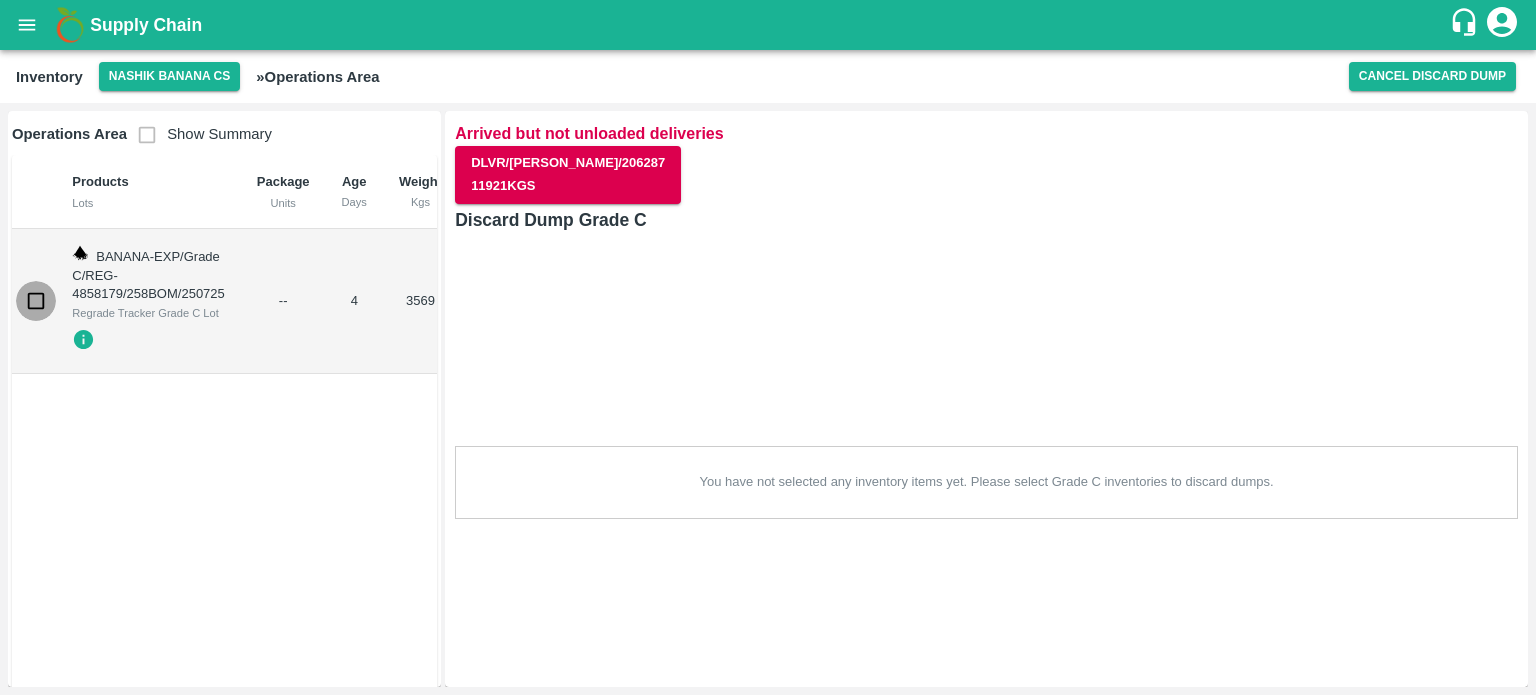 click at bounding box center [36, 301] 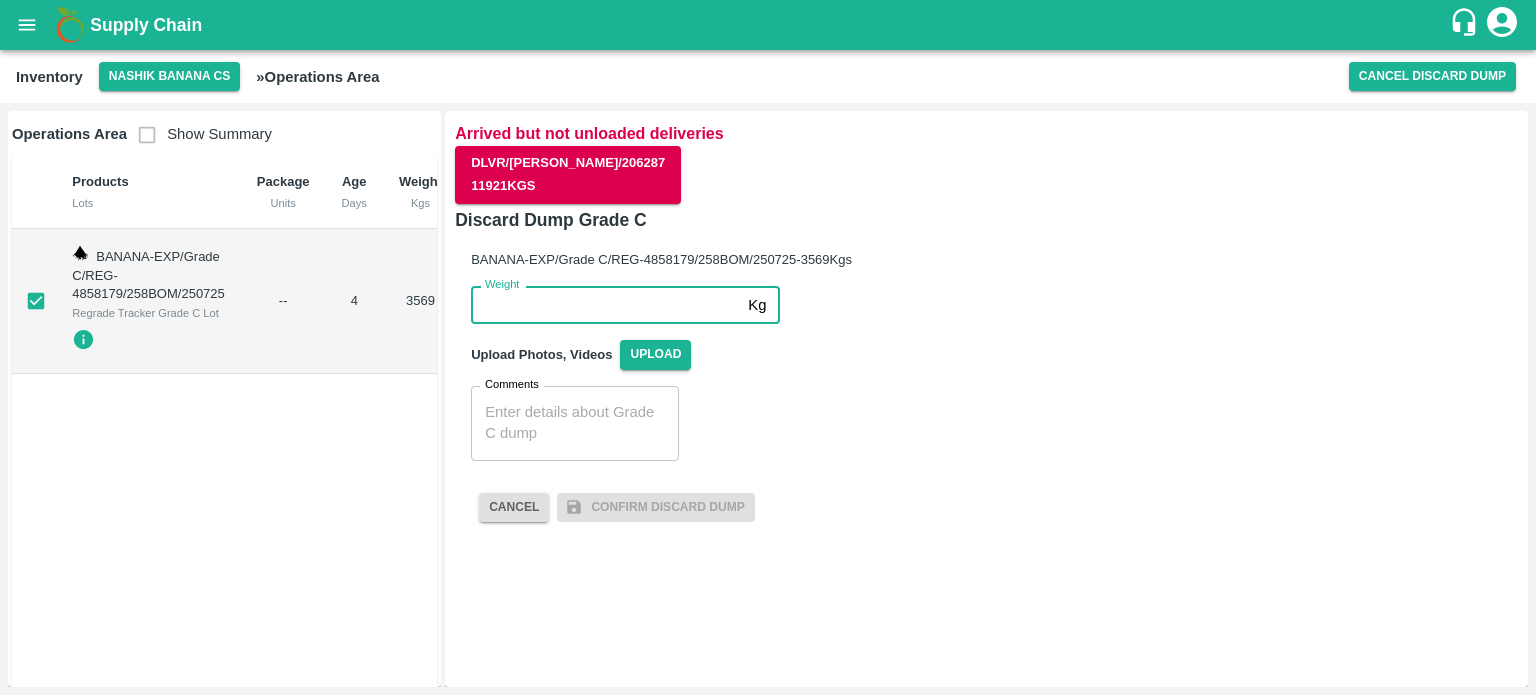 click on "Weight" at bounding box center [605, 305] 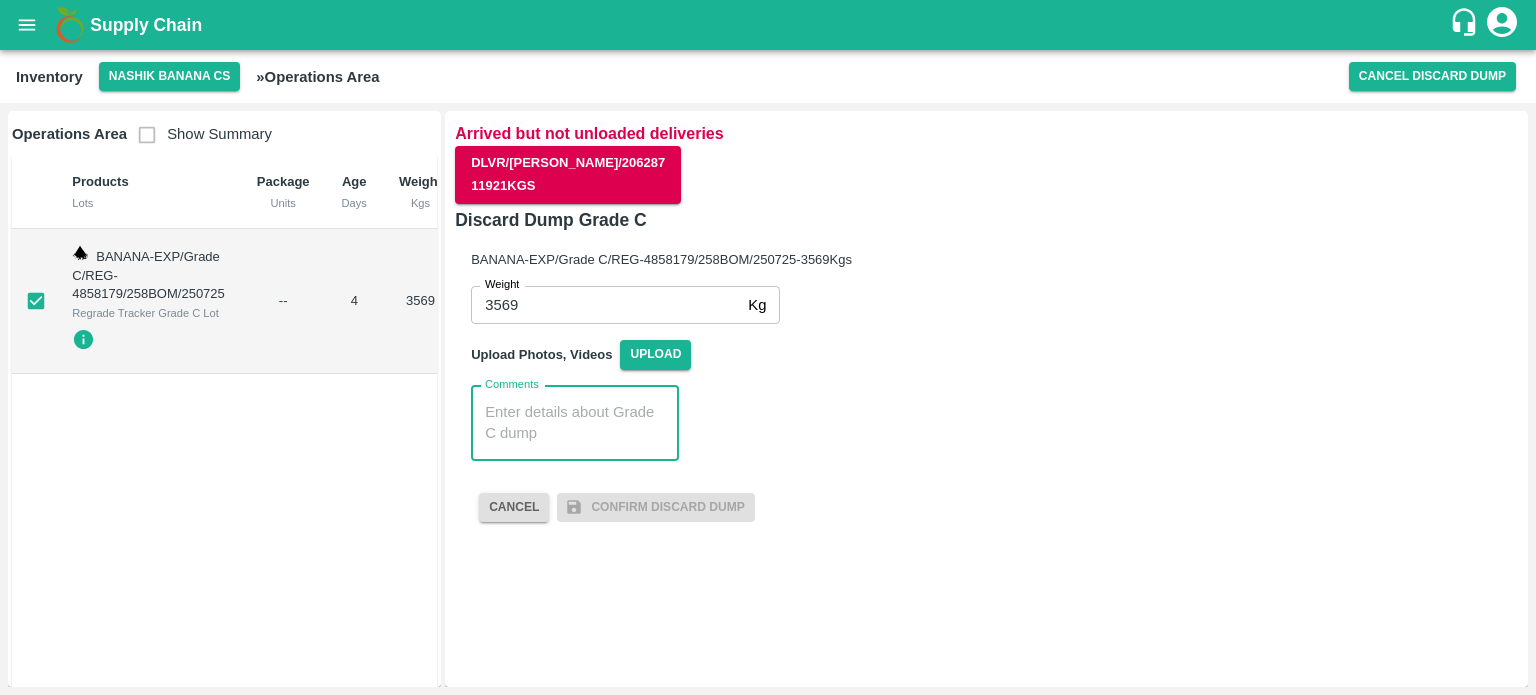 click on "Comments" at bounding box center (575, 423) 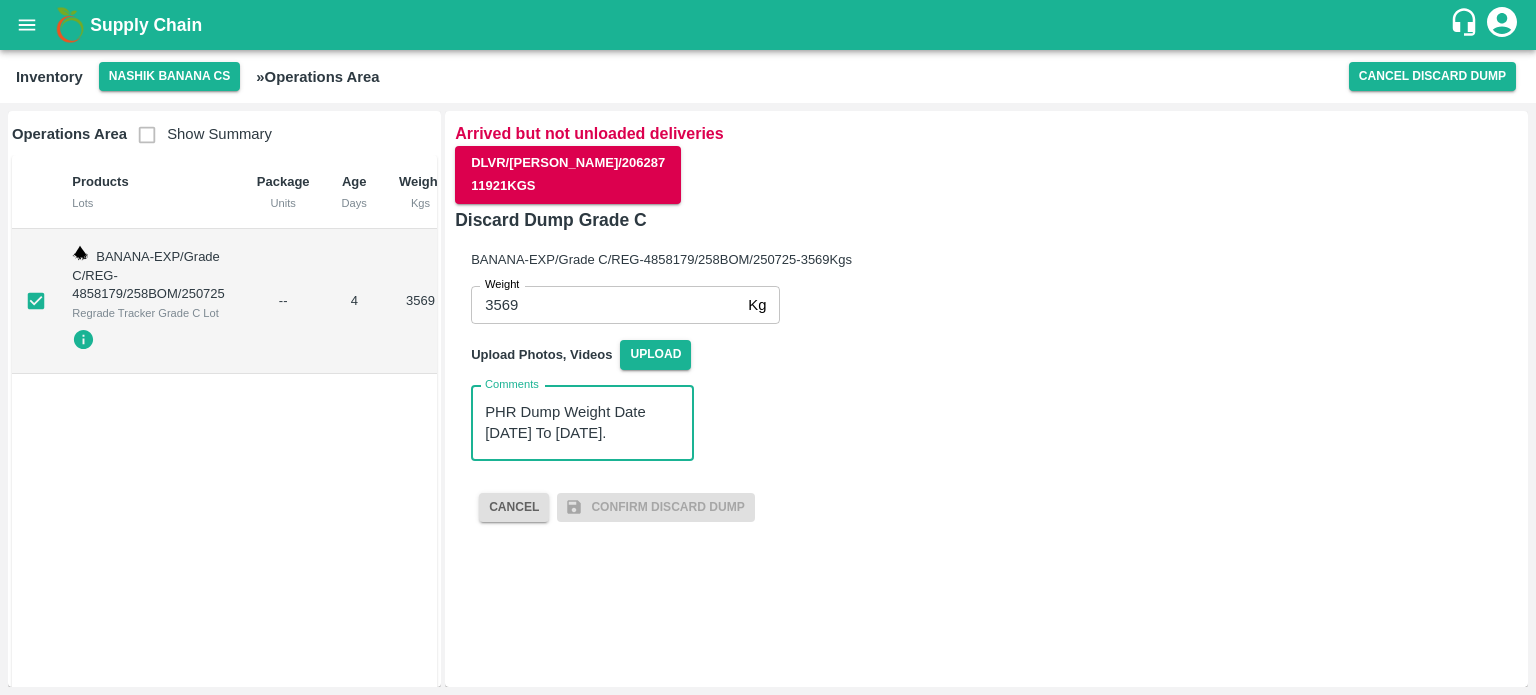 scroll, scrollTop: 20, scrollLeft: 0, axis: vertical 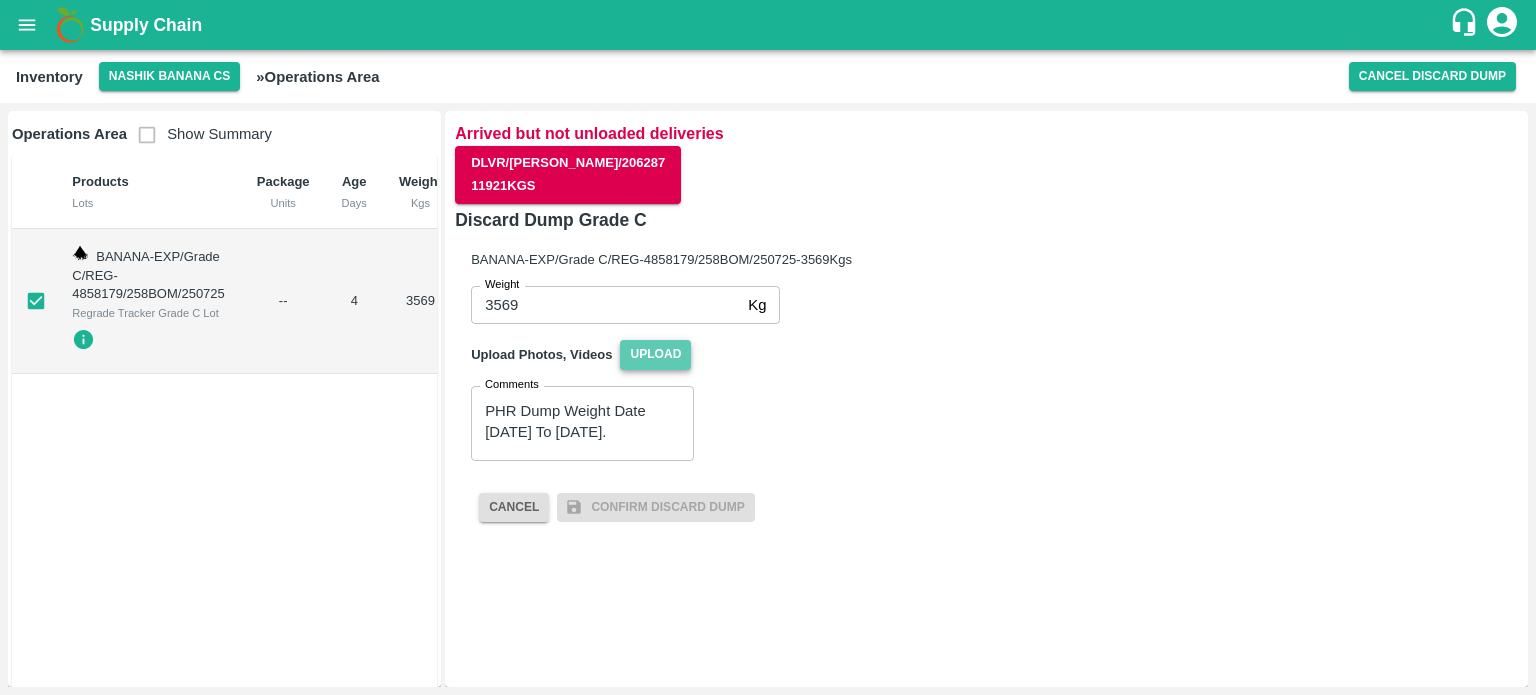 click on "Upload" at bounding box center (655, 354) 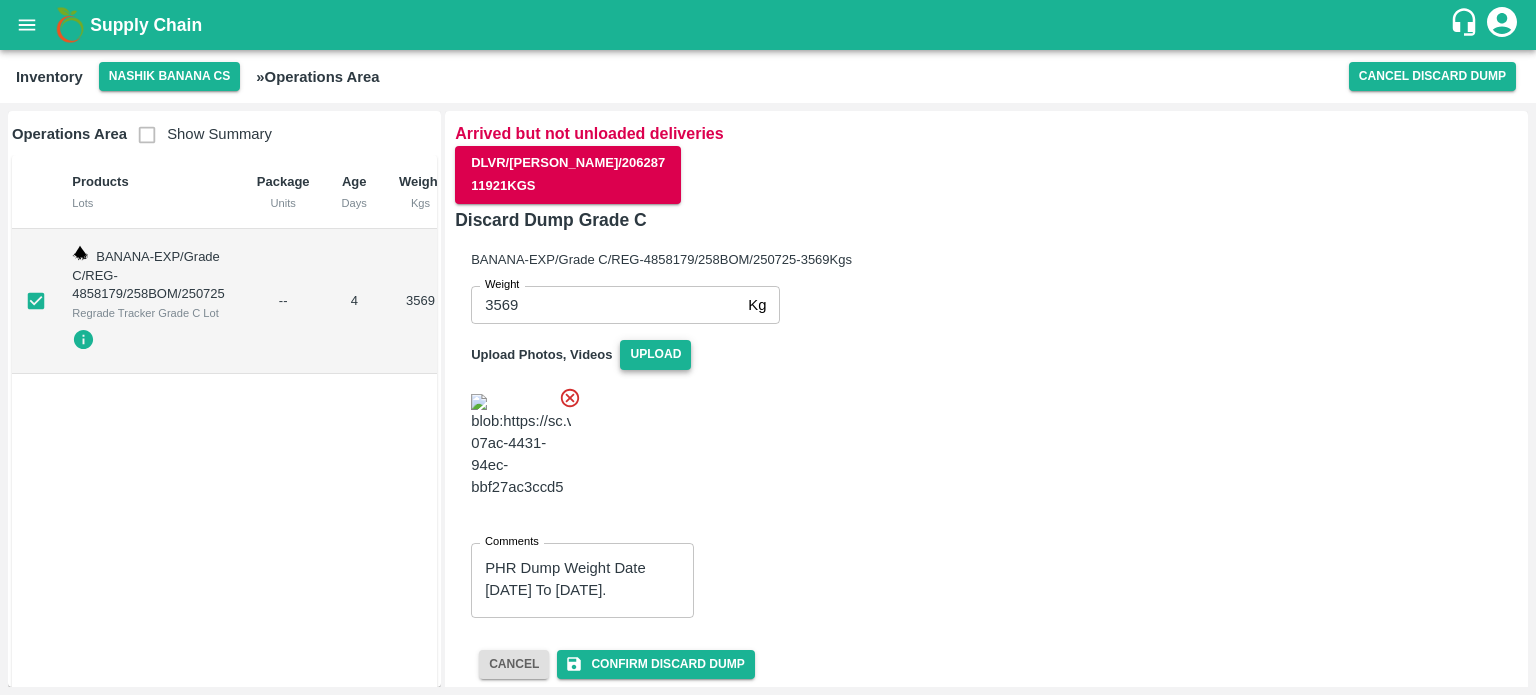 click at bounding box center (978, 448) 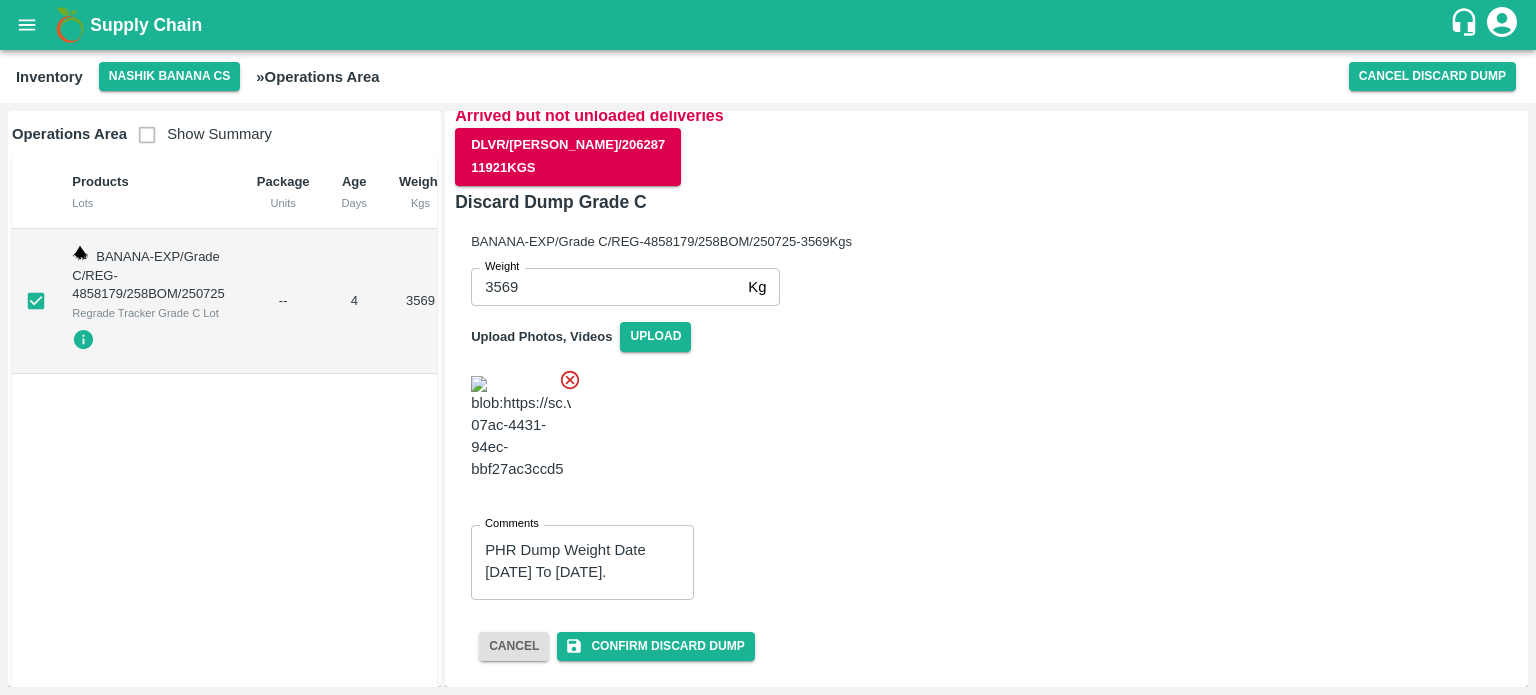 scroll, scrollTop: 133, scrollLeft: 0, axis: vertical 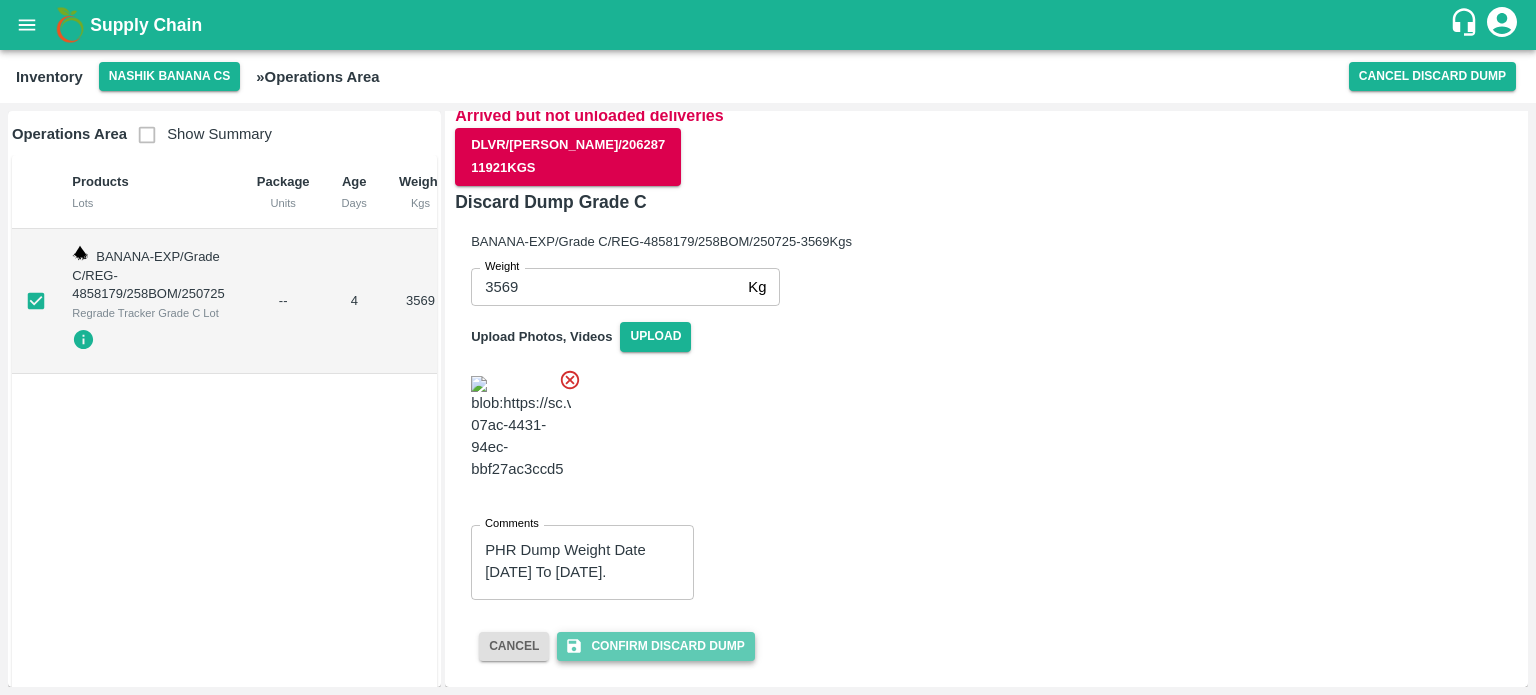 click on "Confirm Discard Dump" at bounding box center [655, 646] 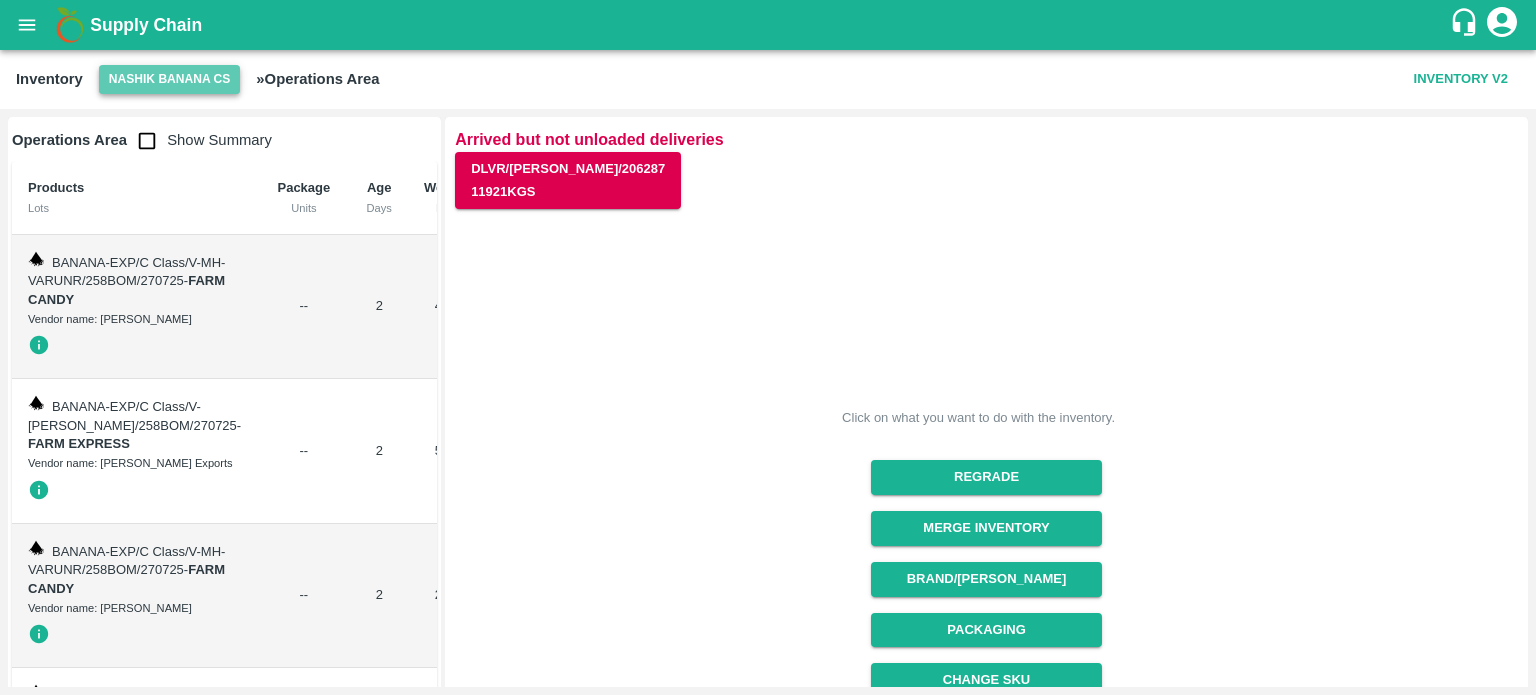 click on "Nashik Banana CS" at bounding box center (170, 79) 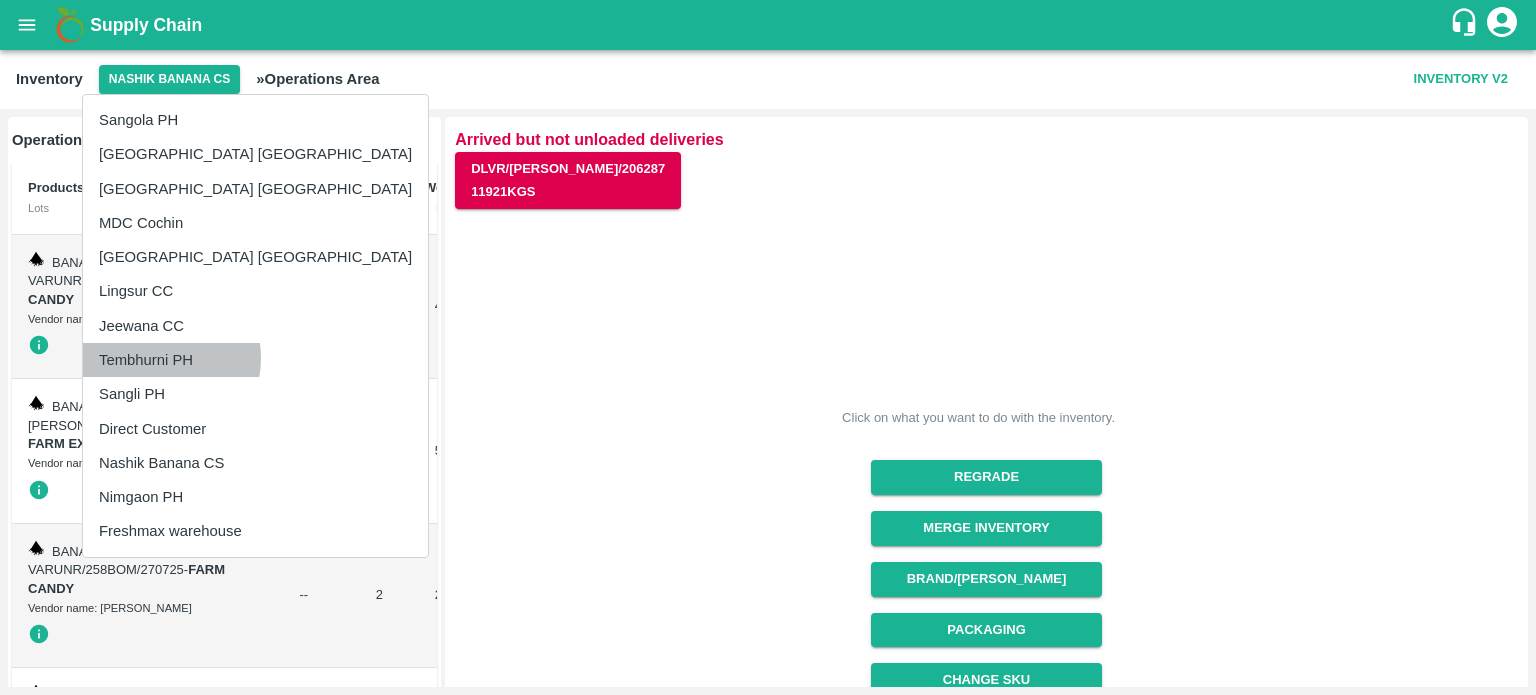 click on "Tembhurni PH" at bounding box center (255, 360) 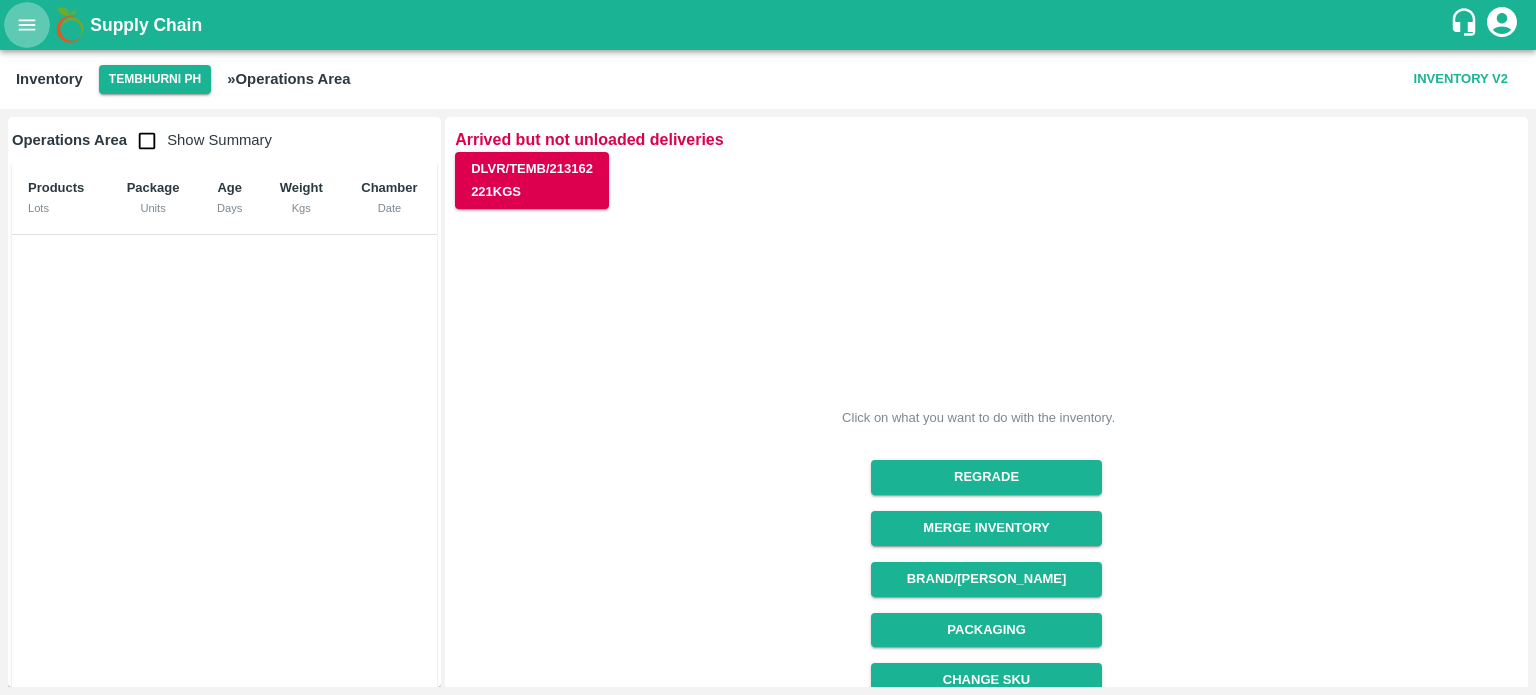click 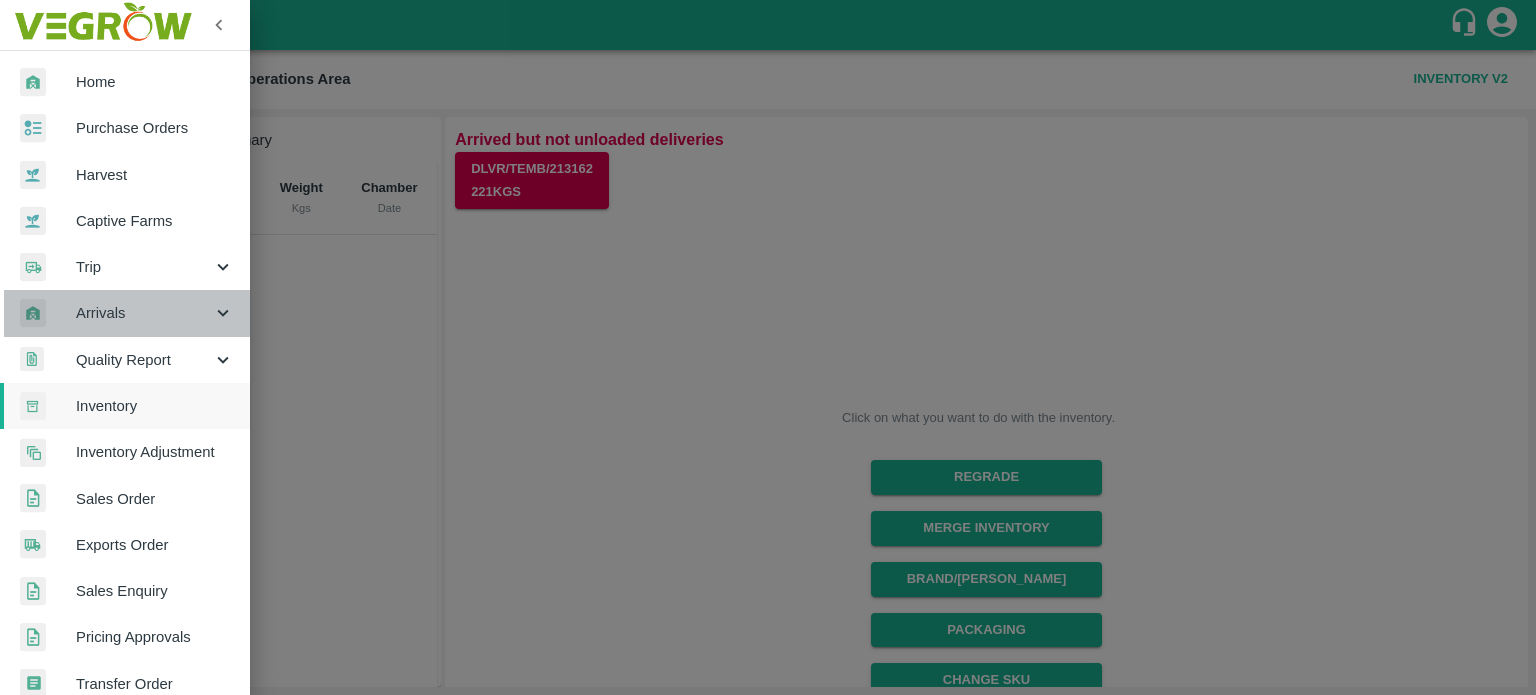 click 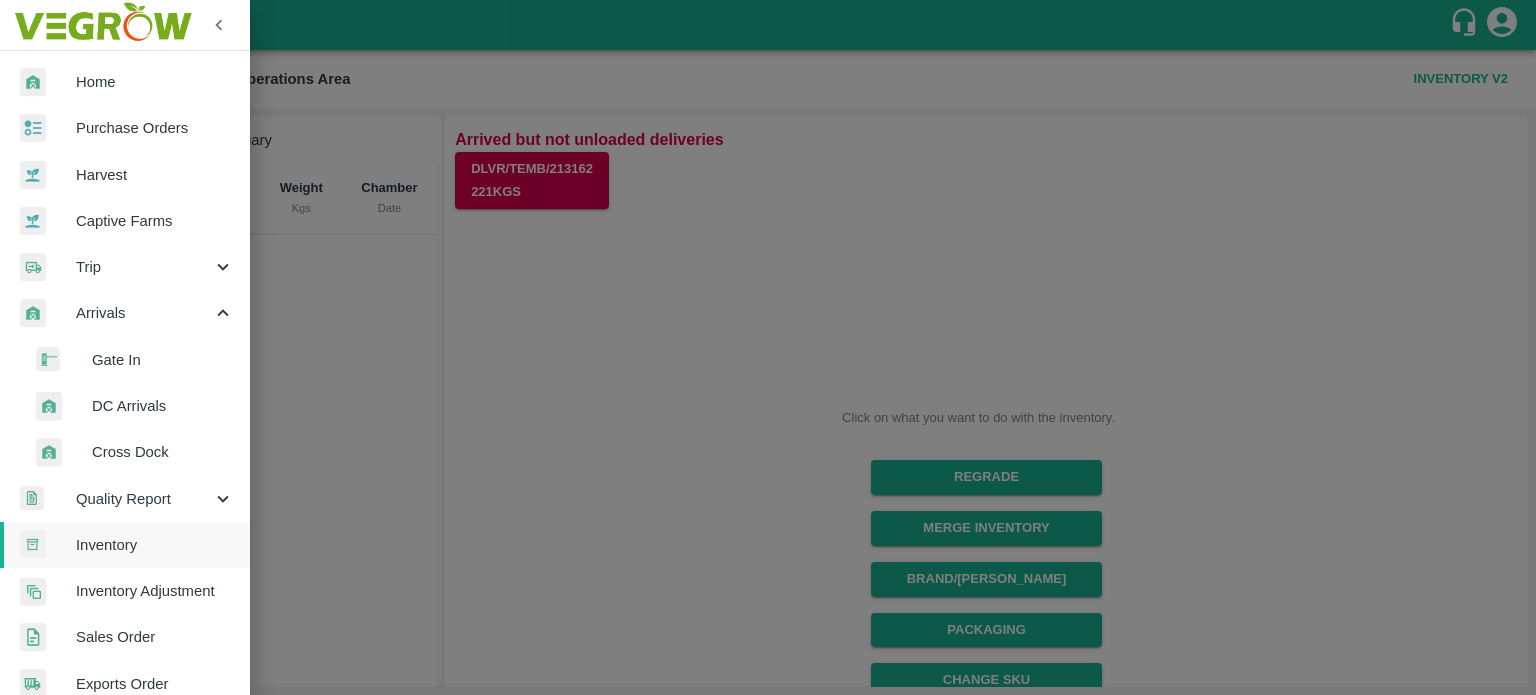 click on "DC Arrivals" at bounding box center (163, 406) 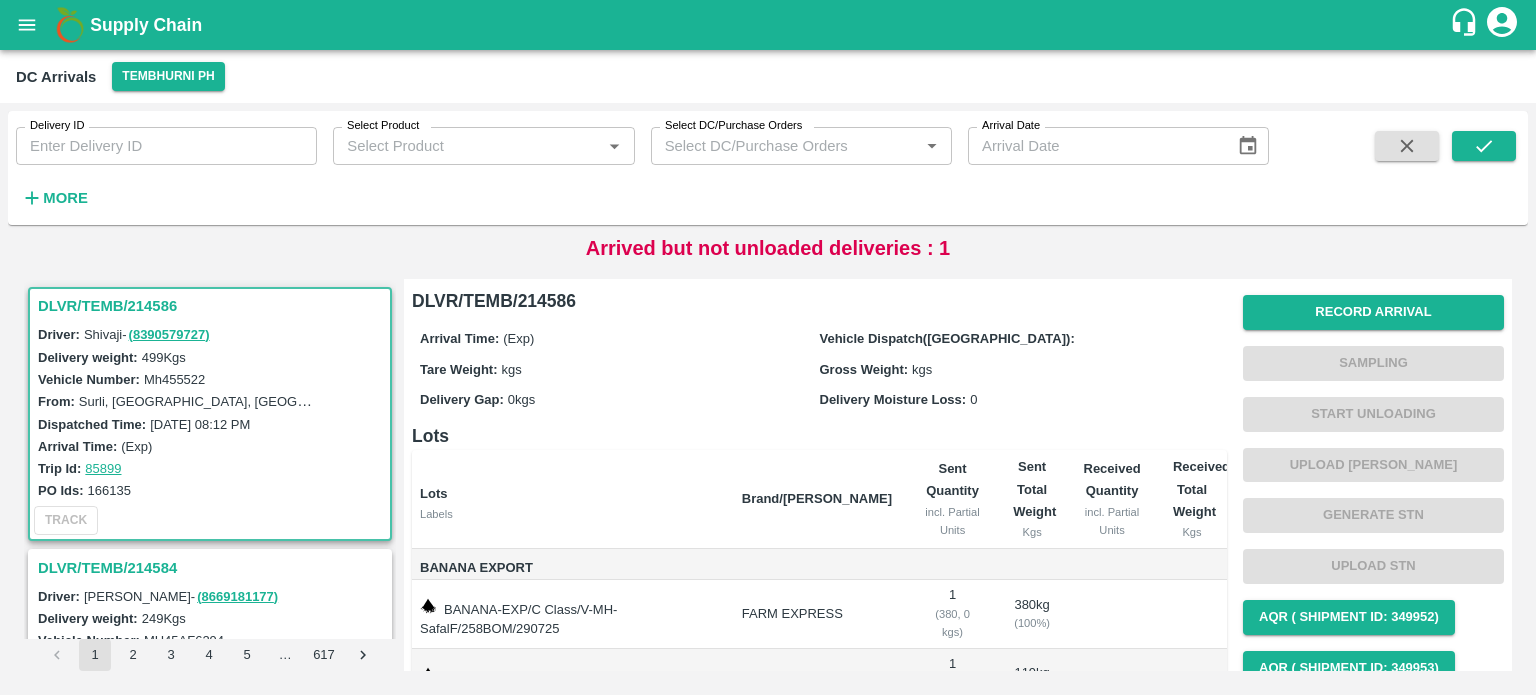 click on "2" at bounding box center (133, 655) 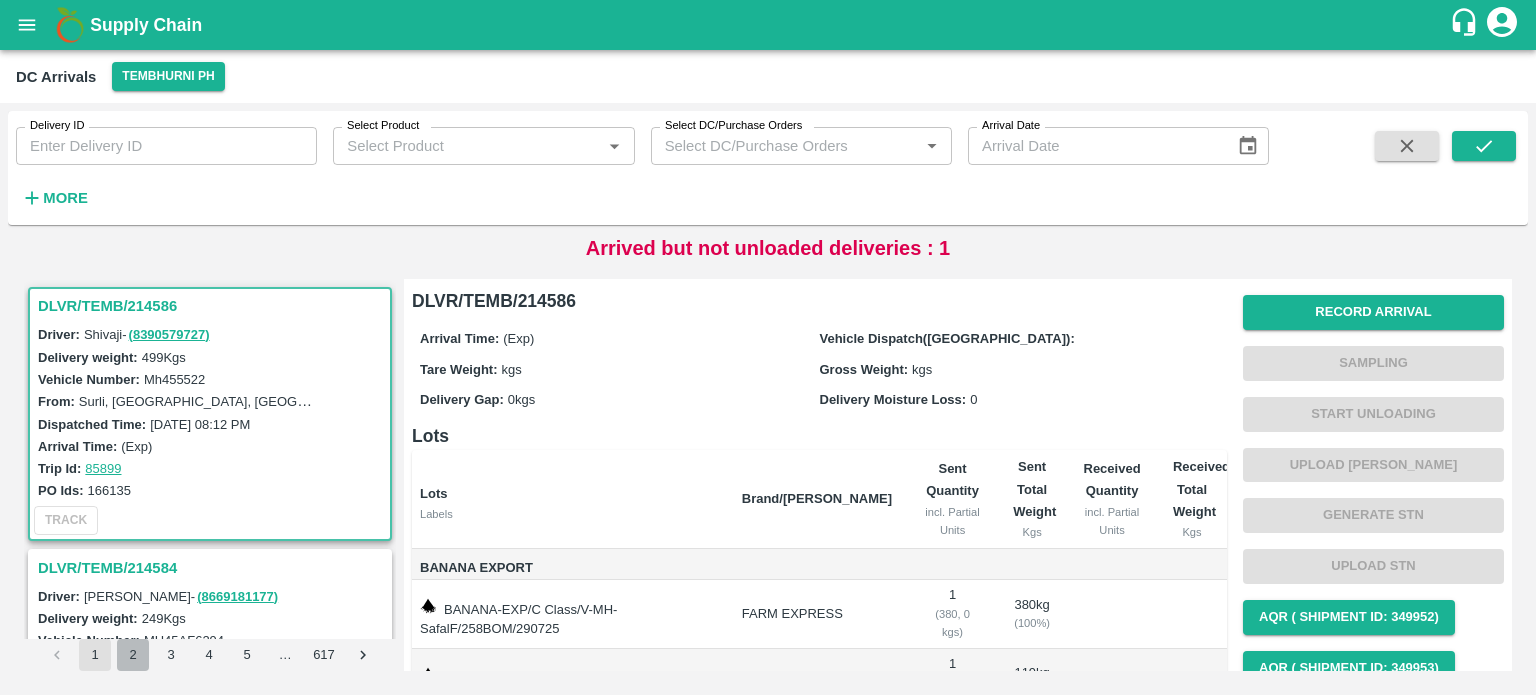 click on "2" at bounding box center (133, 655) 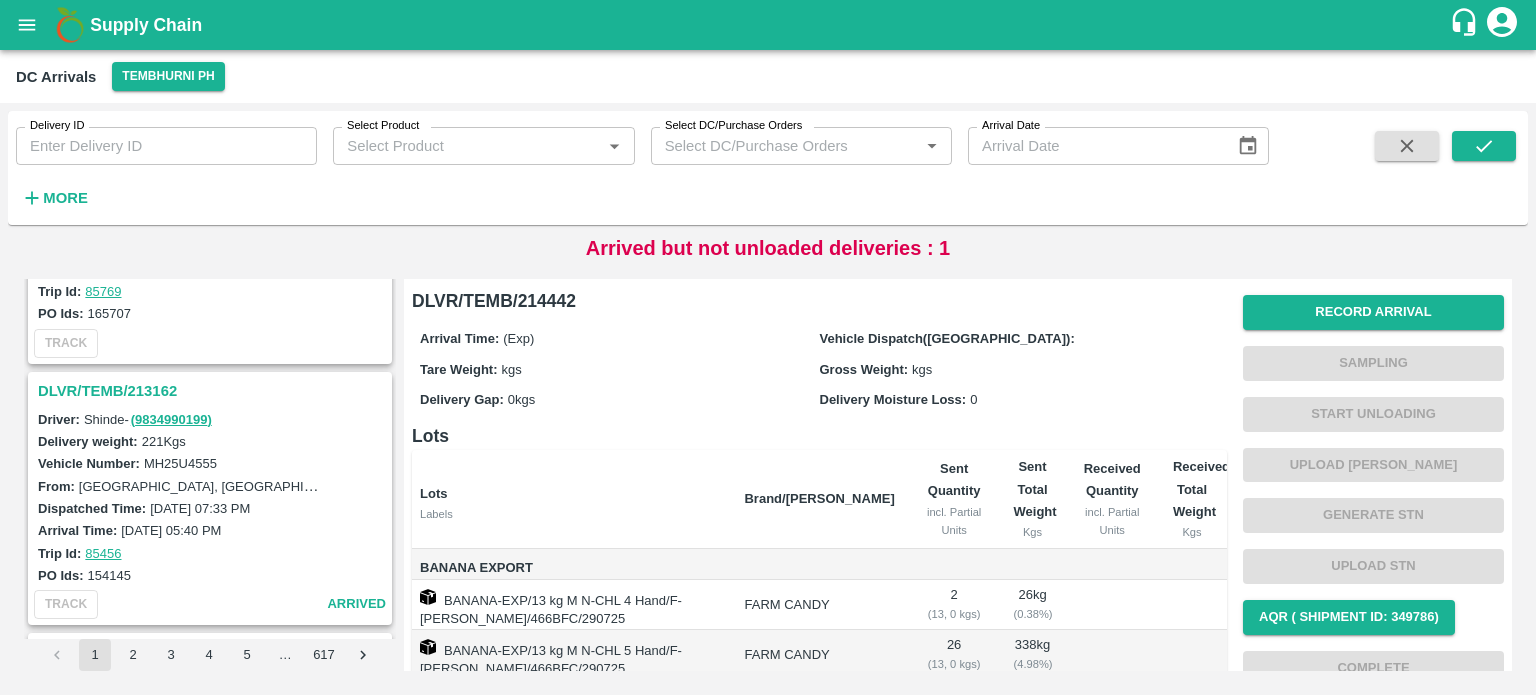 scroll, scrollTop: 2252, scrollLeft: 0, axis: vertical 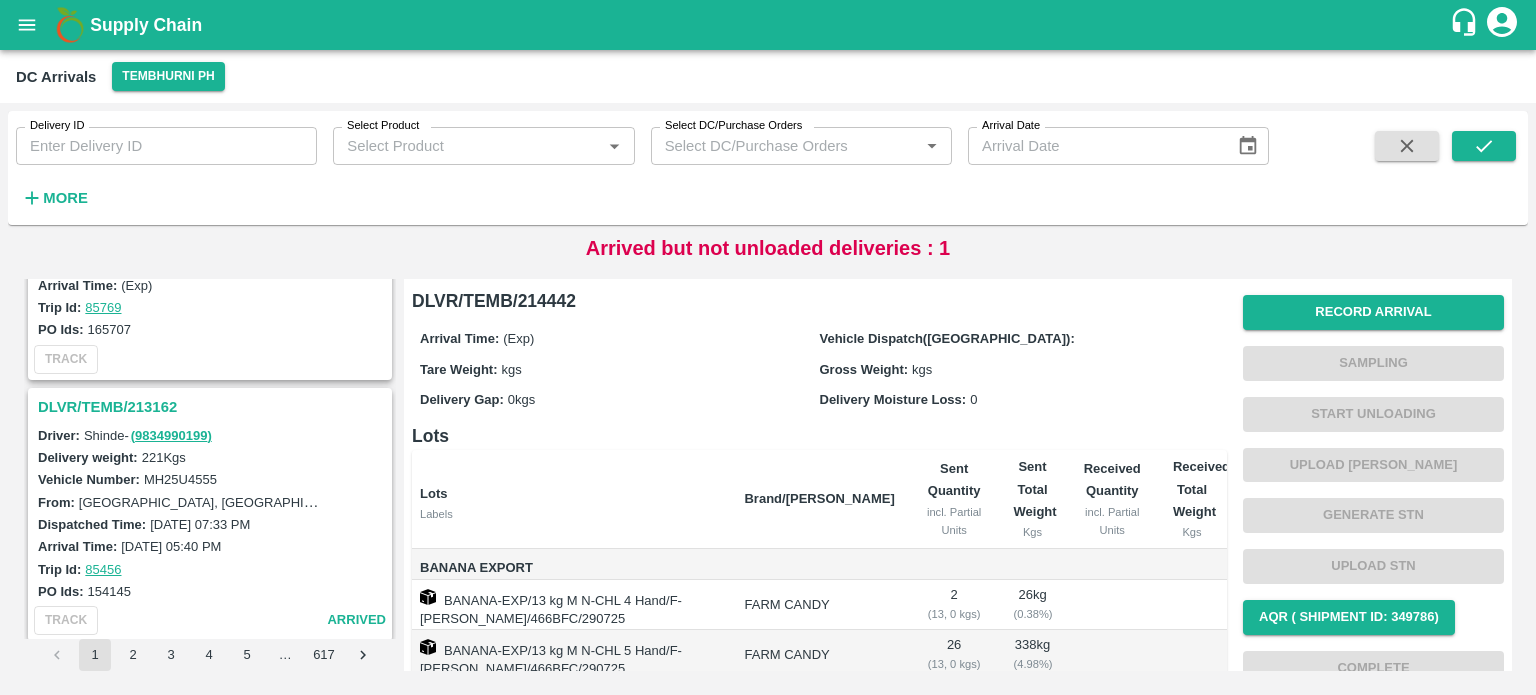 click on "DLVR/TEMB/213162" at bounding box center [213, 407] 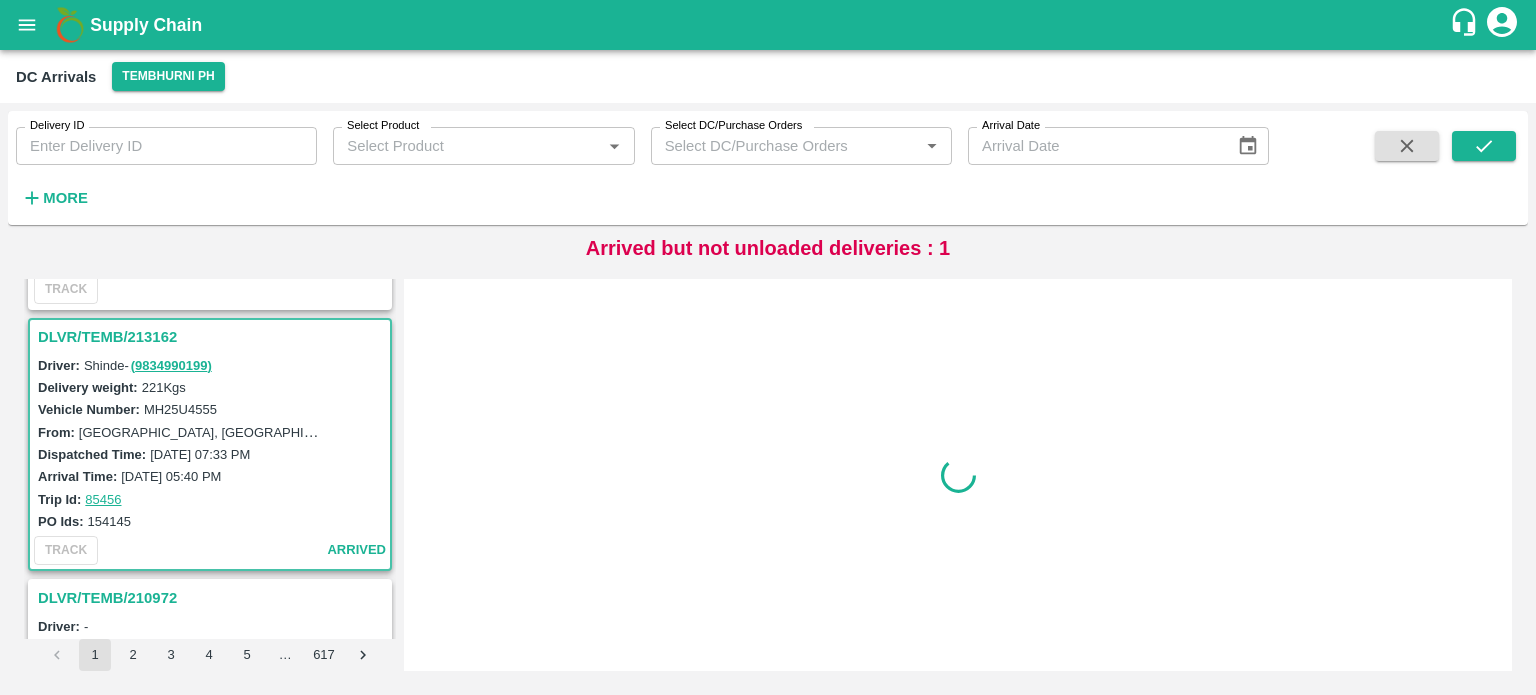 scroll, scrollTop: 2350, scrollLeft: 0, axis: vertical 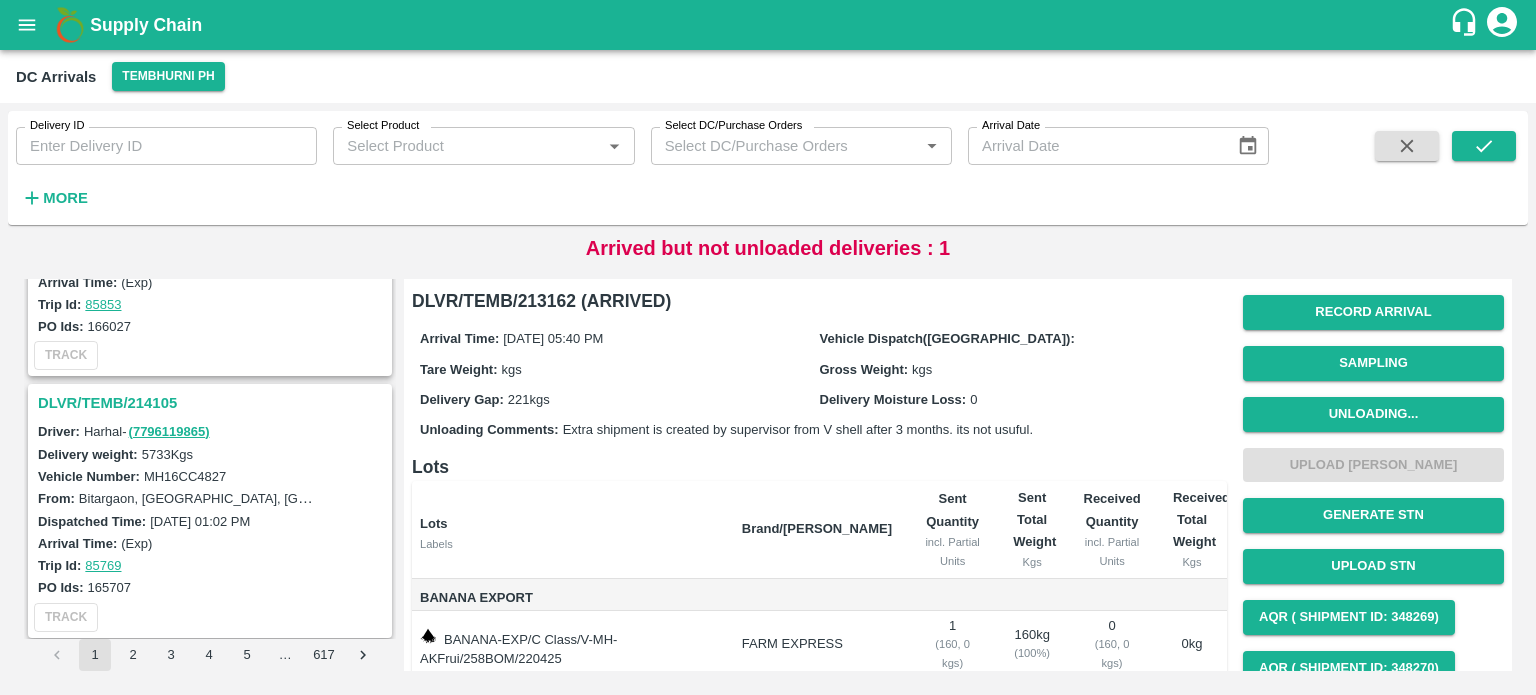 click on "DLVR/TEMB/214105" at bounding box center (213, 403) 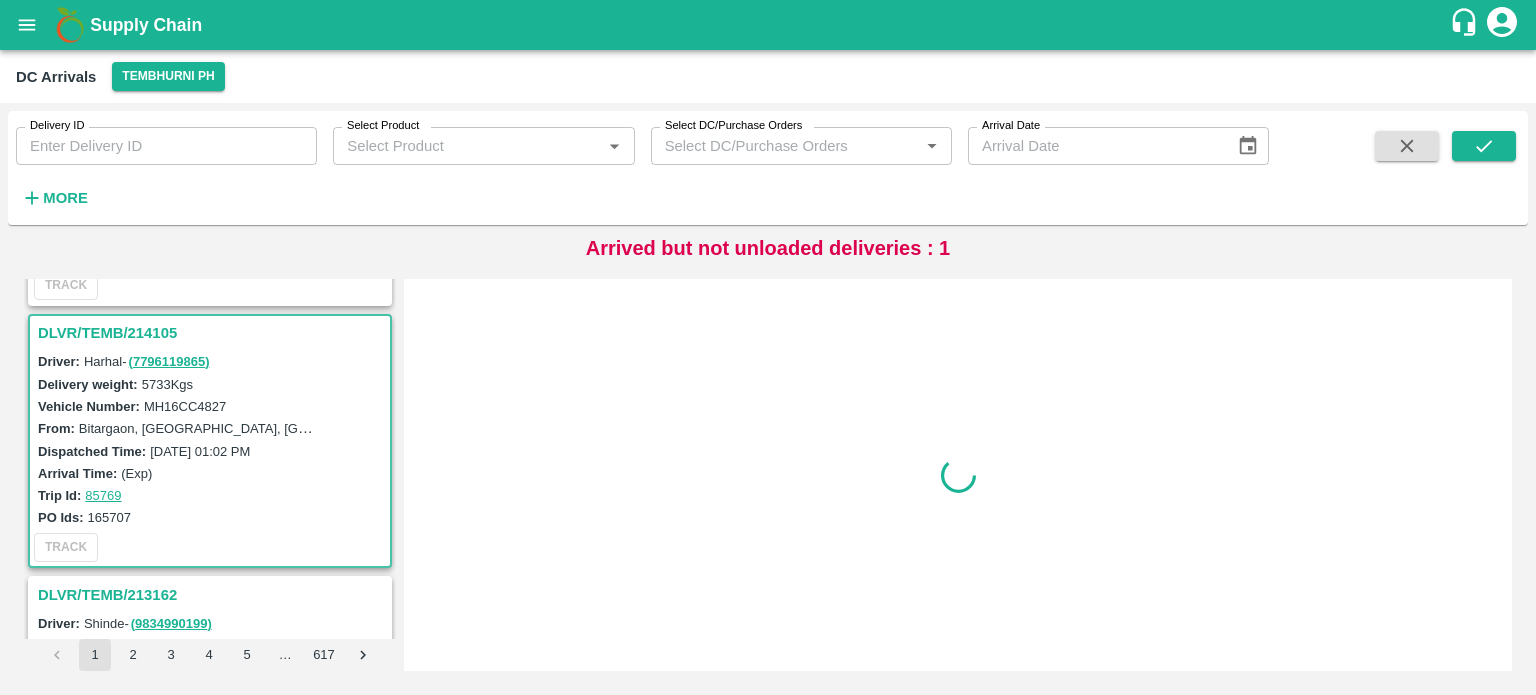scroll, scrollTop: 2089, scrollLeft: 0, axis: vertical 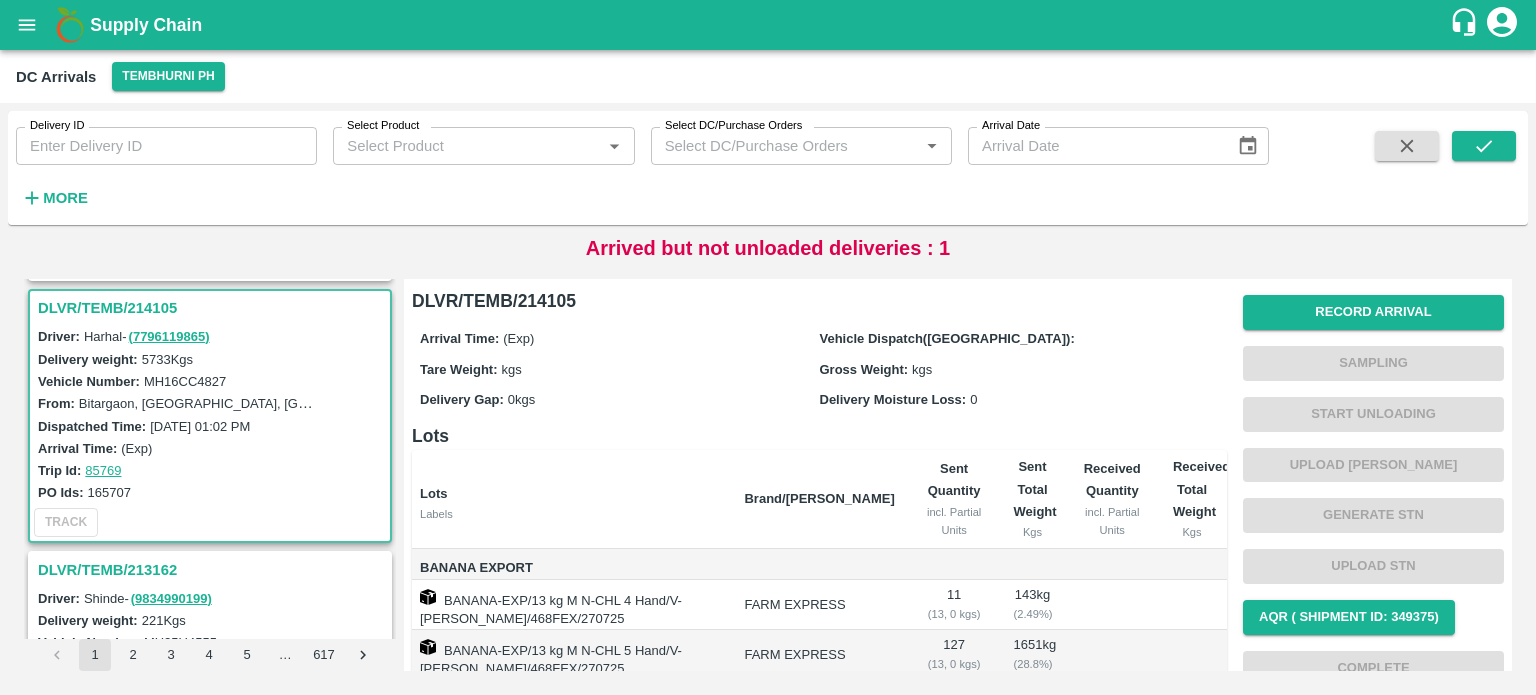 click on "MH16CC4827" at bounding box center [185, 381] 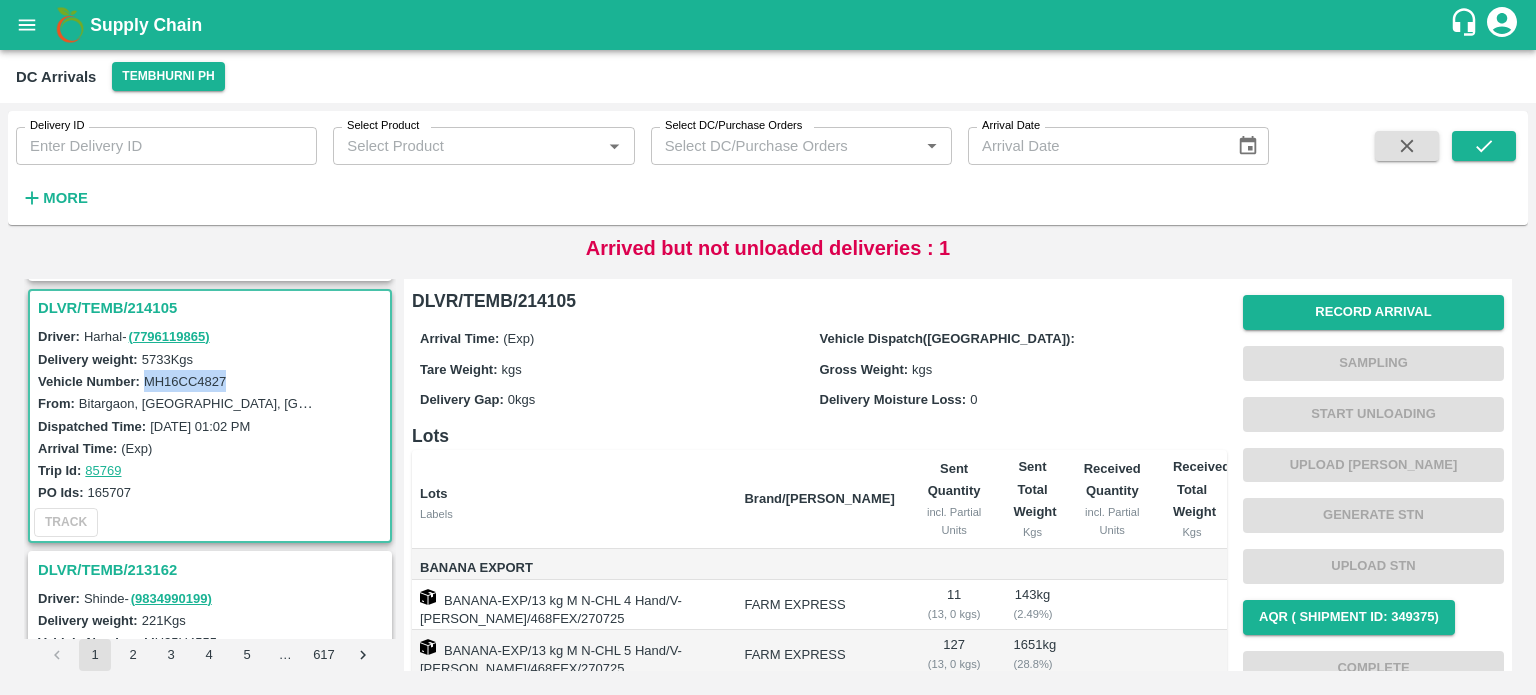 click on "MH16CC4827" at bounding box center [185, 381] 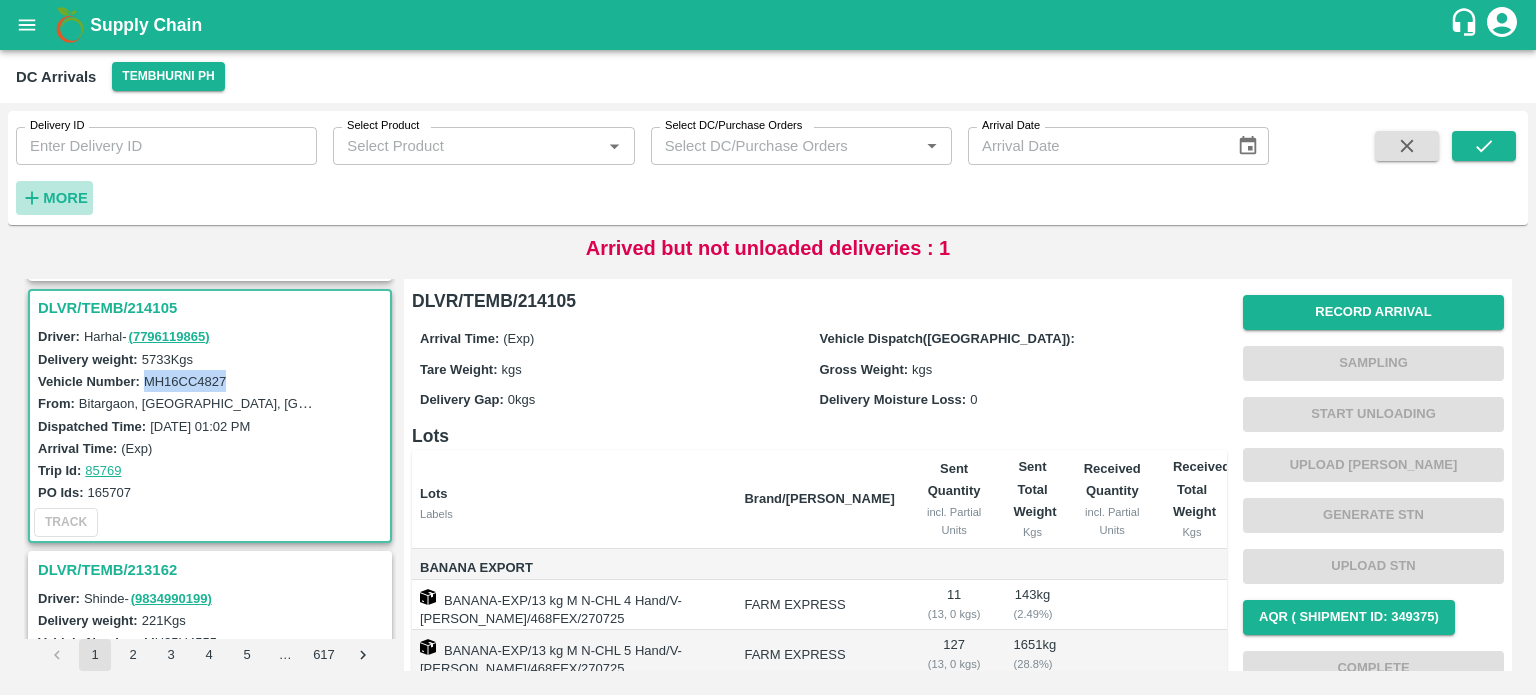 click on "More" at bounding box center (65, 198) 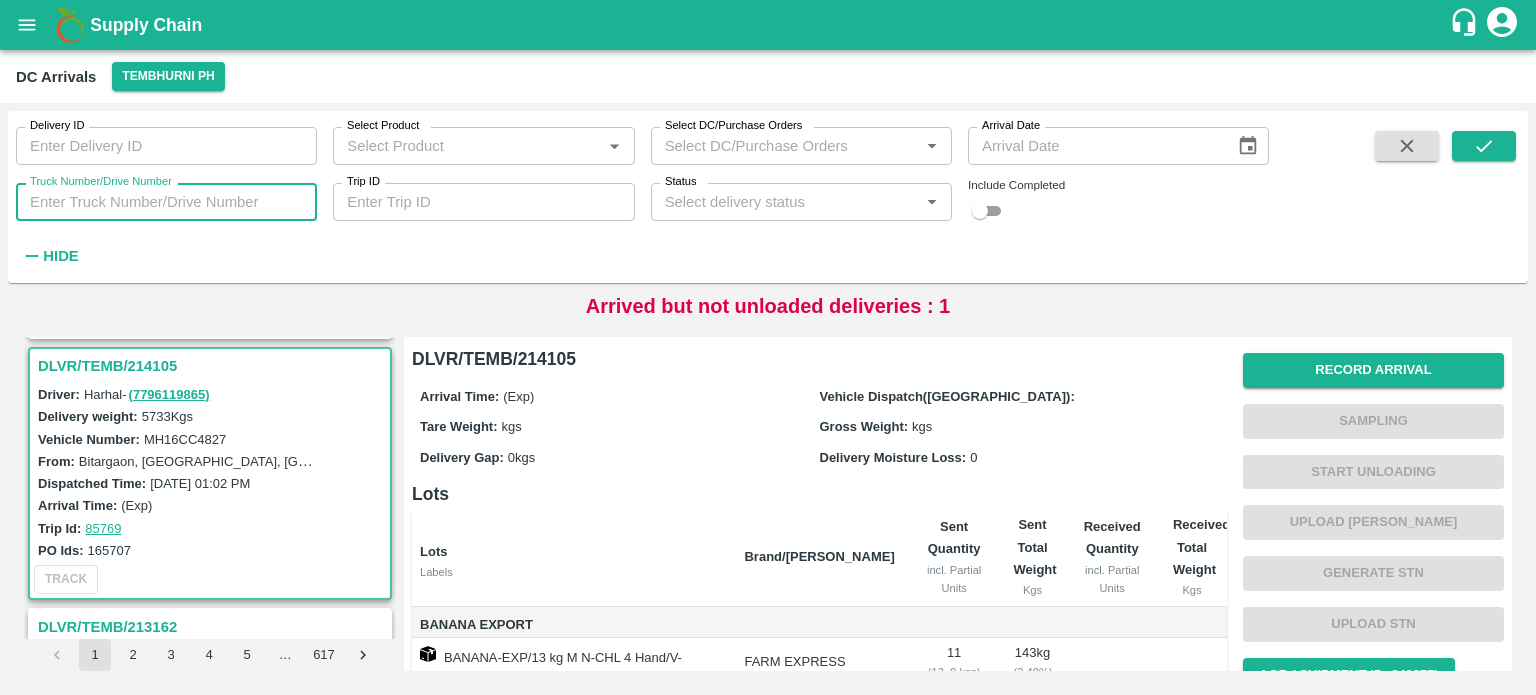 click on "Truck Number/Drive Number" at bounding box center (166, 202) 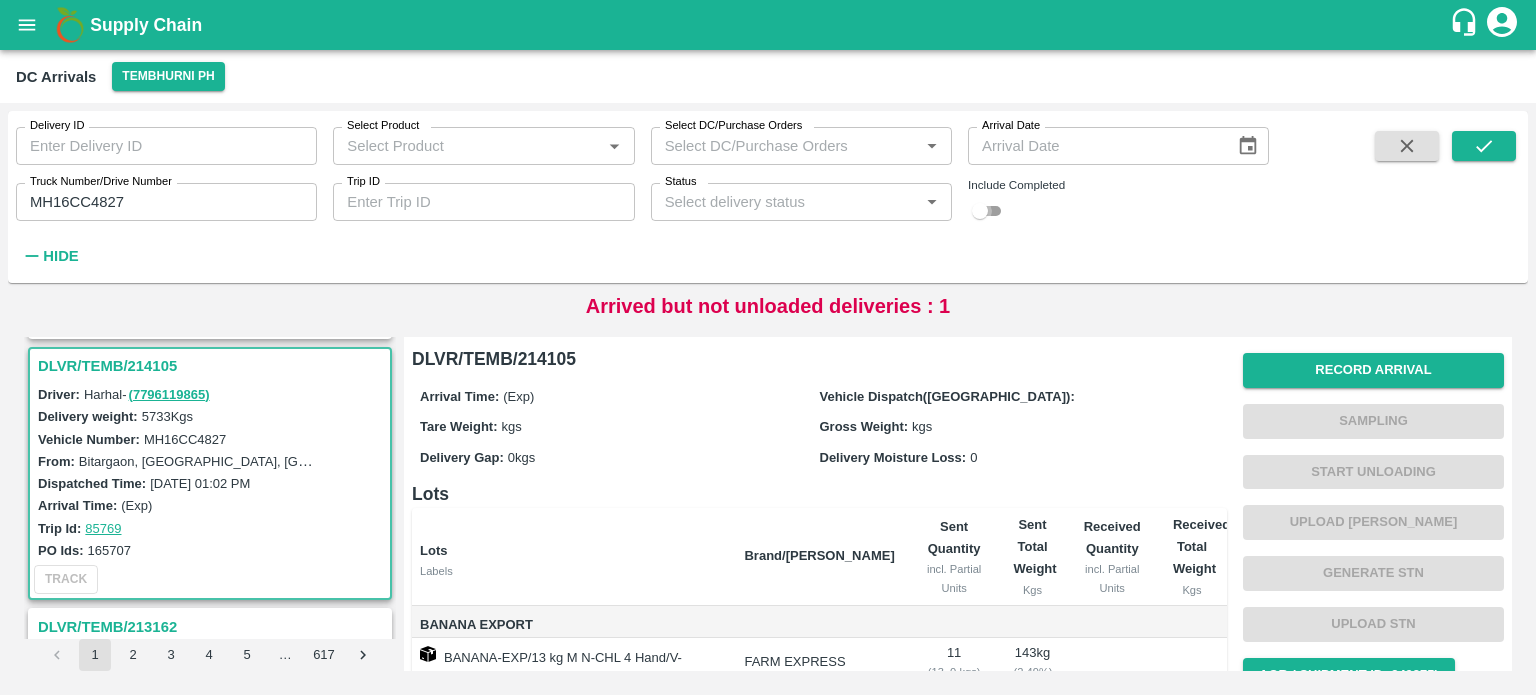 click at bounding box center (980, 211) 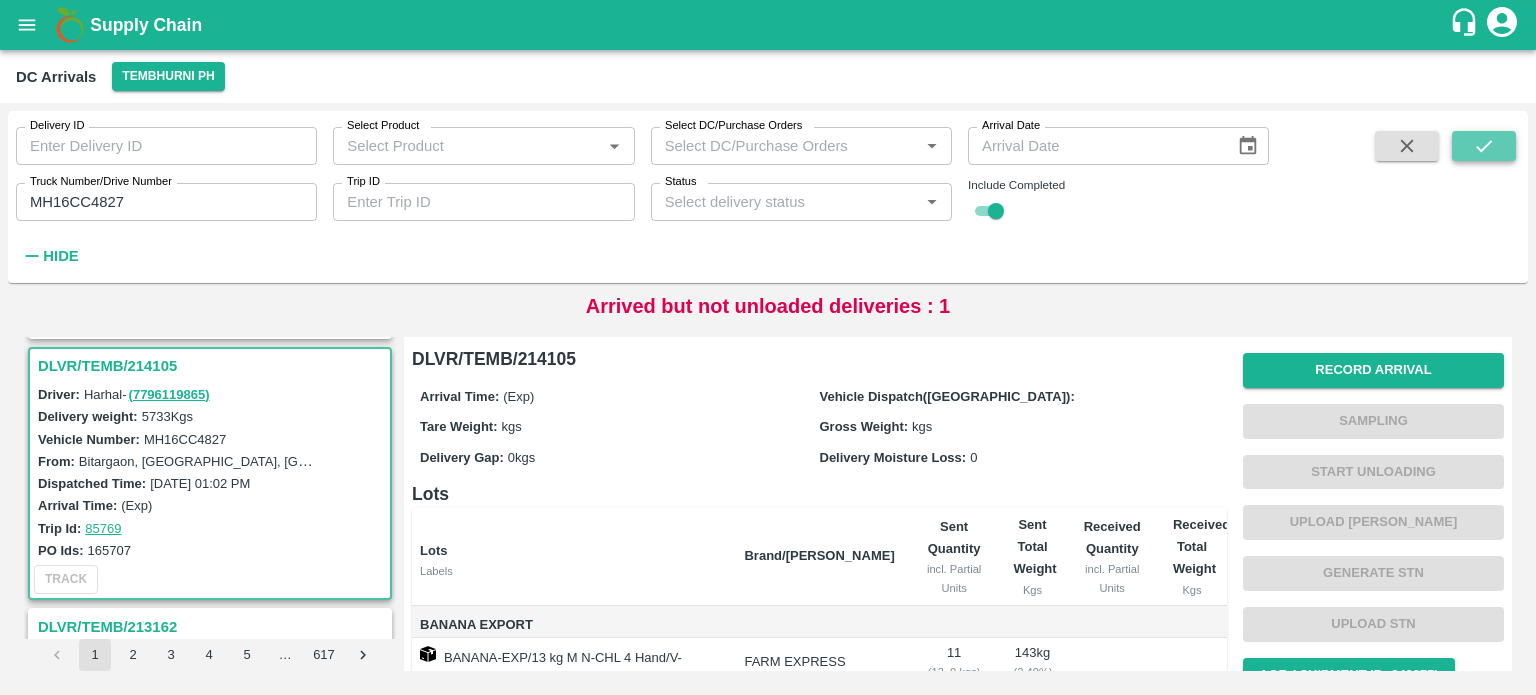 click 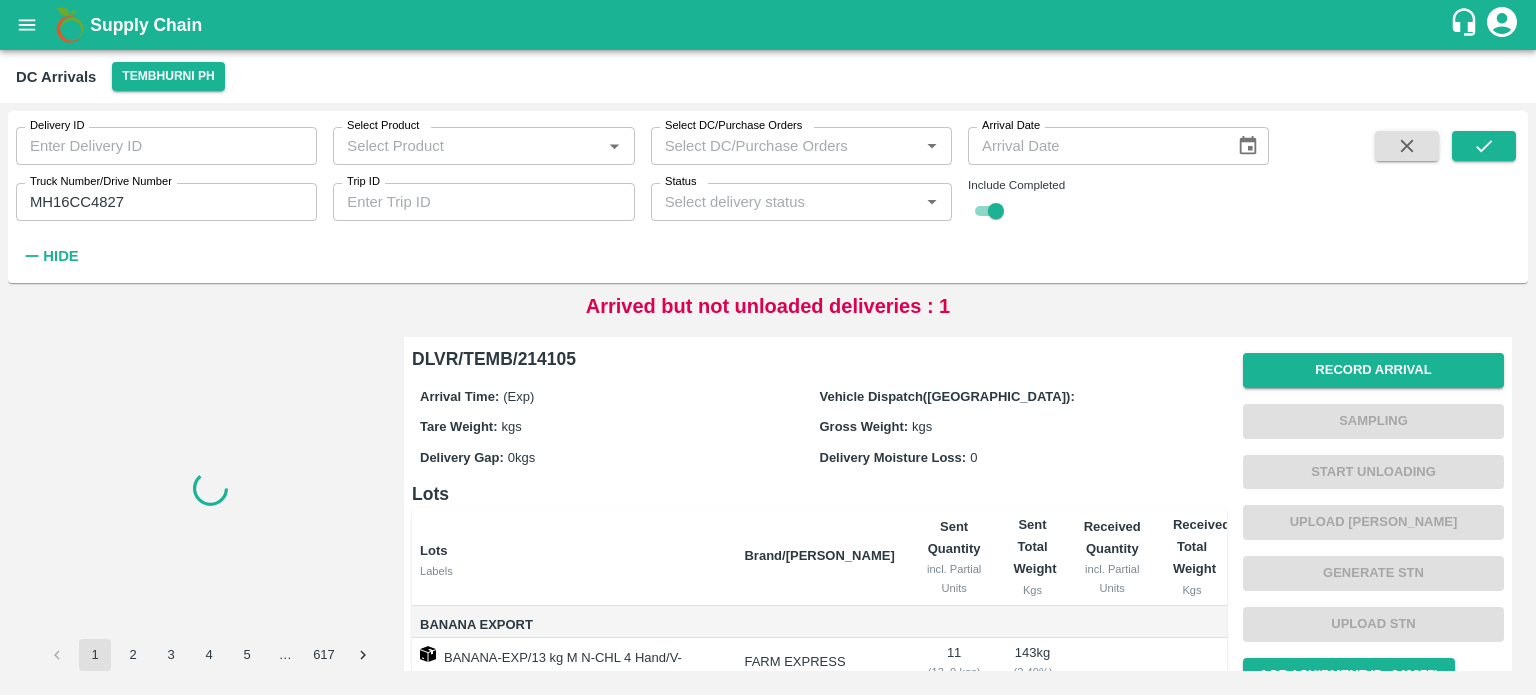 scroll, scrollTop: 0, scrollLeft: 0, axis: both 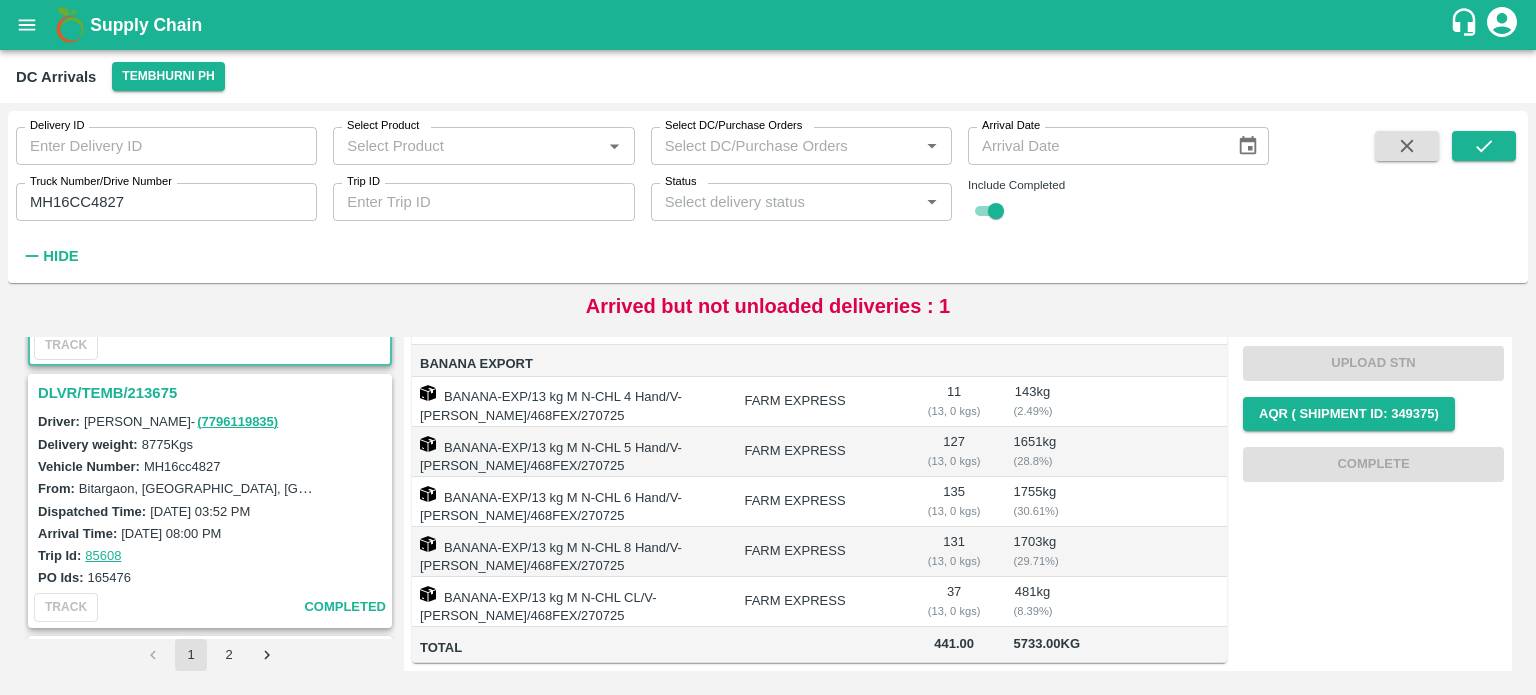 click on "DLVR/TEMB/213675" at bounding box center [213, 393] 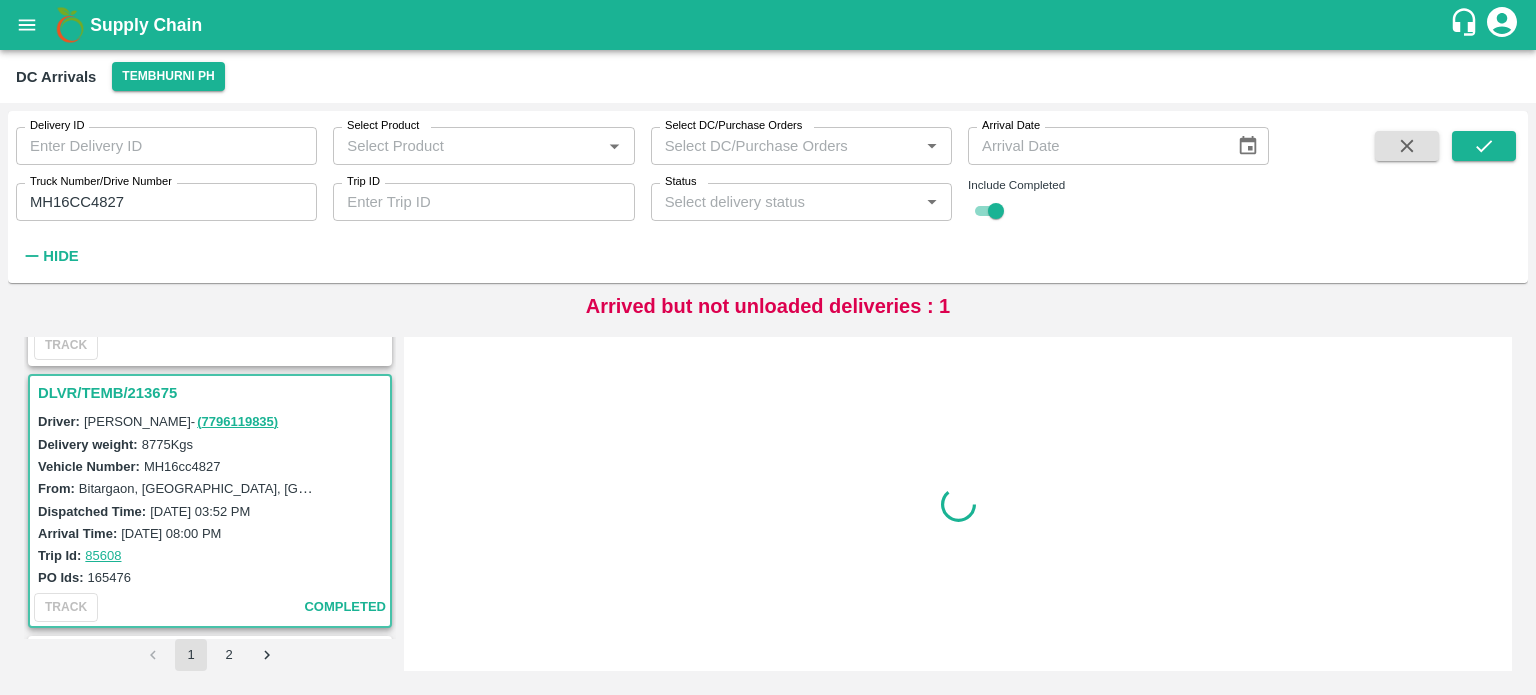 scroll, scrollTop: 0, scrollLeft: 0, axis: both 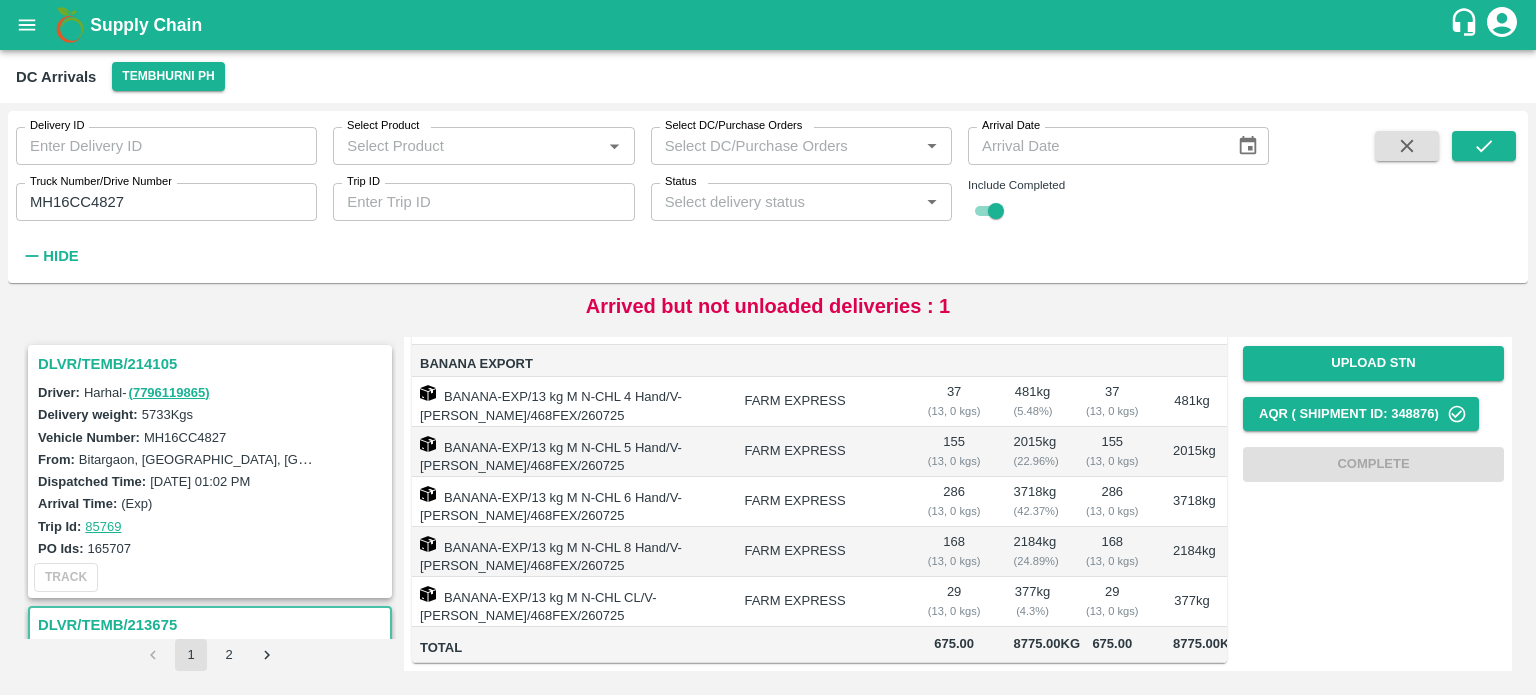 click on "DLVR/TEMB/214105" at bounding box center [213, 364] 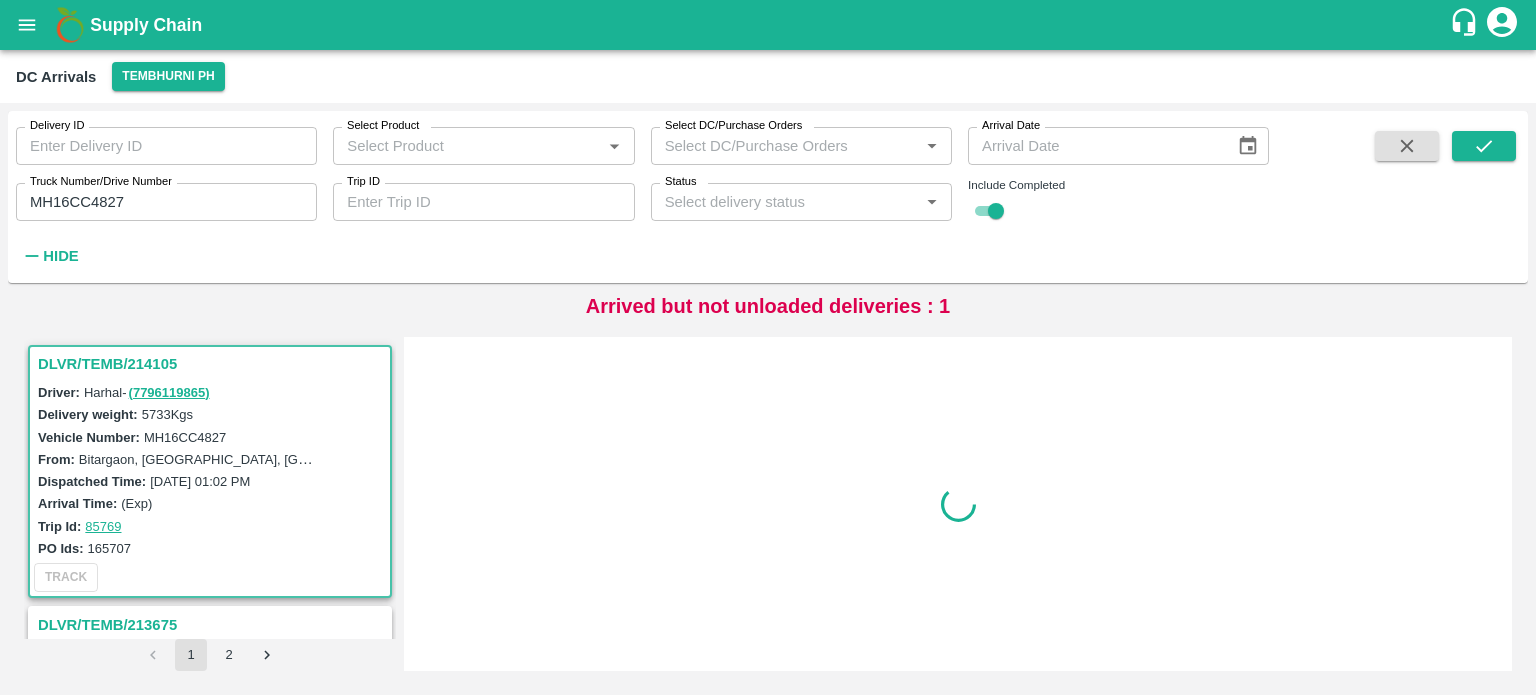 scroll, scrollTop: 0, scrollLeft: 0, axis: both 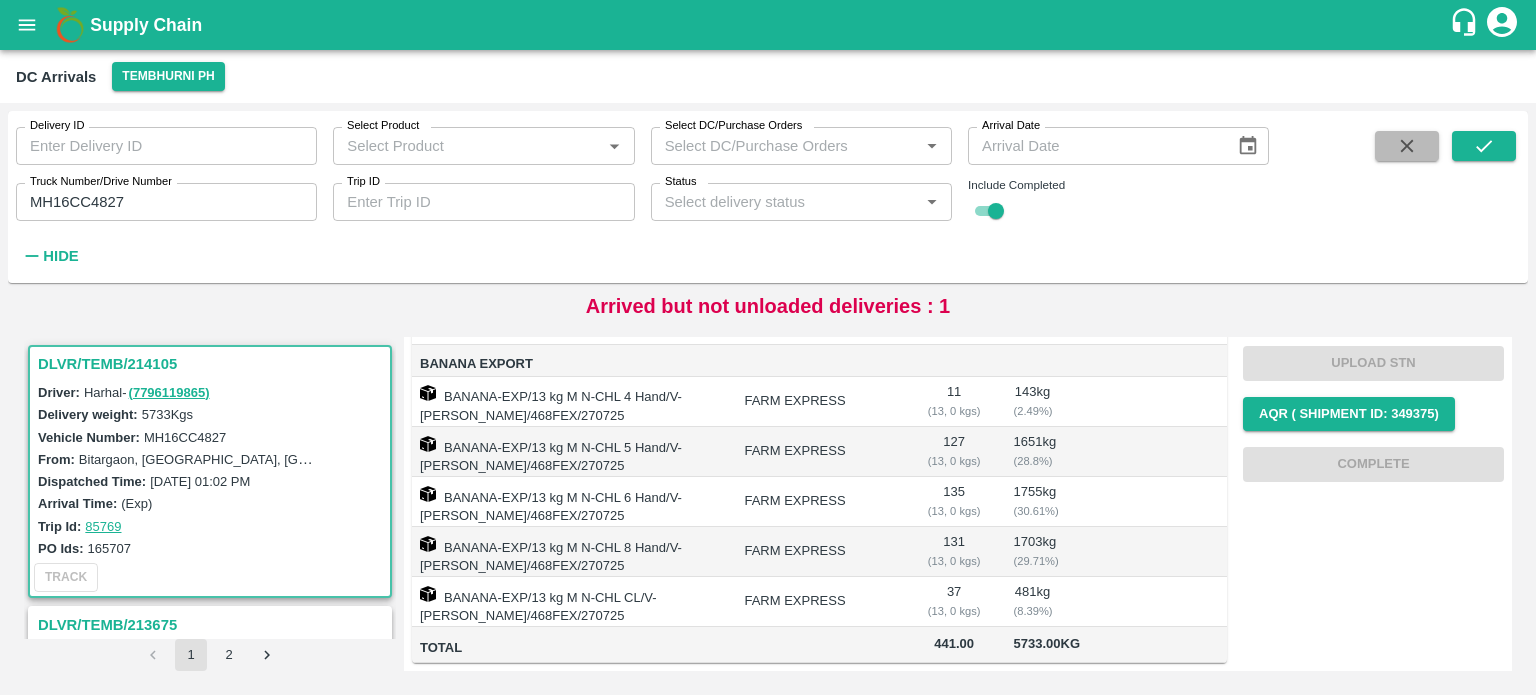 click 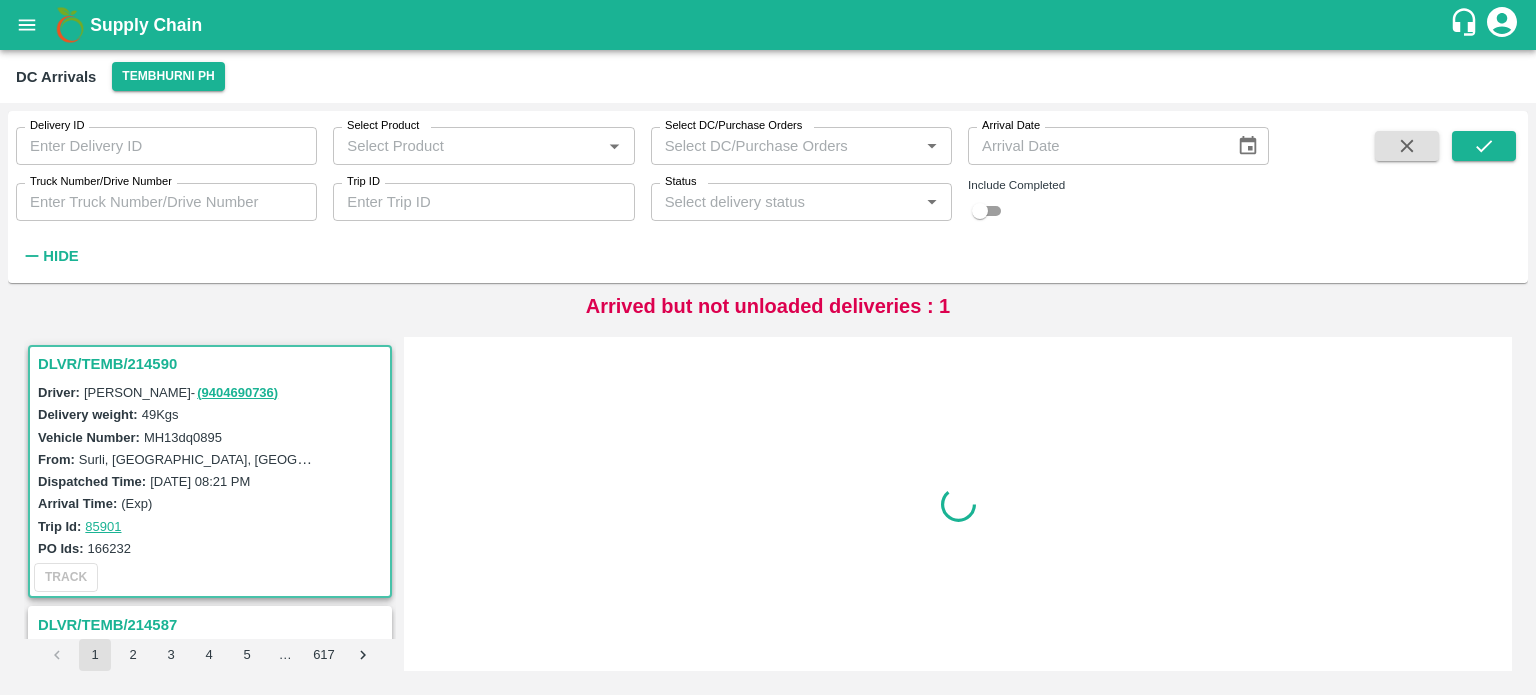 scroll, scrollTop: 0, scrollLeft: 0, axis: both 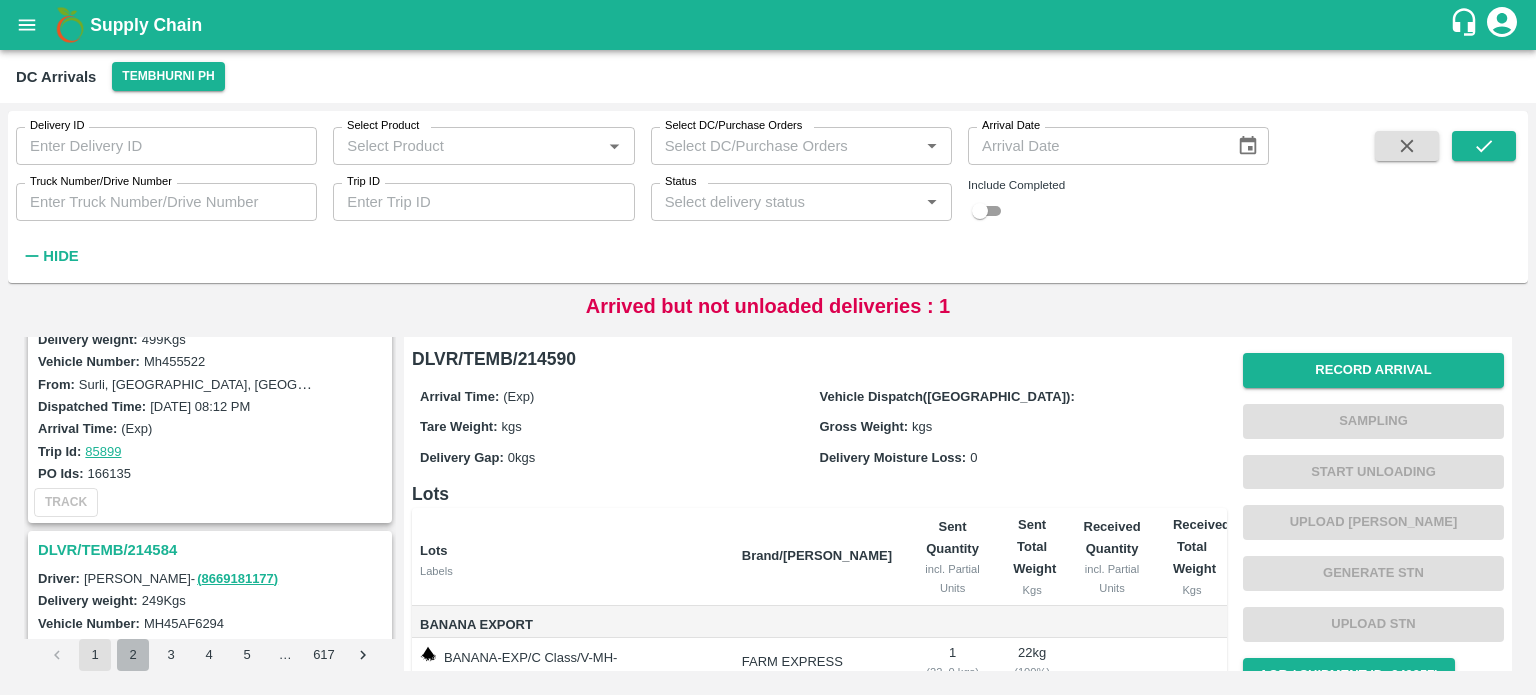 click on "2" at bounding box center [133, 655] 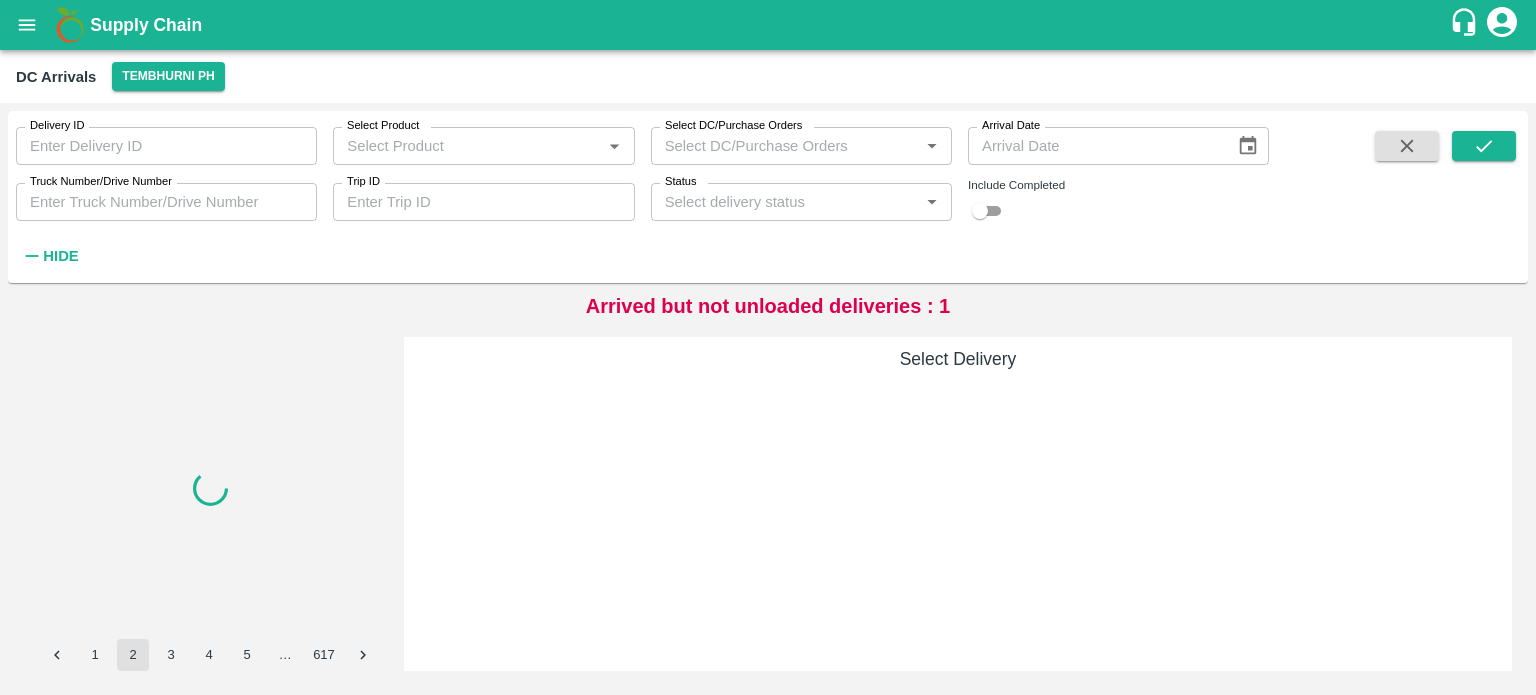 scroll, scrollTop: 0, scrollLeft: 0, axis: both 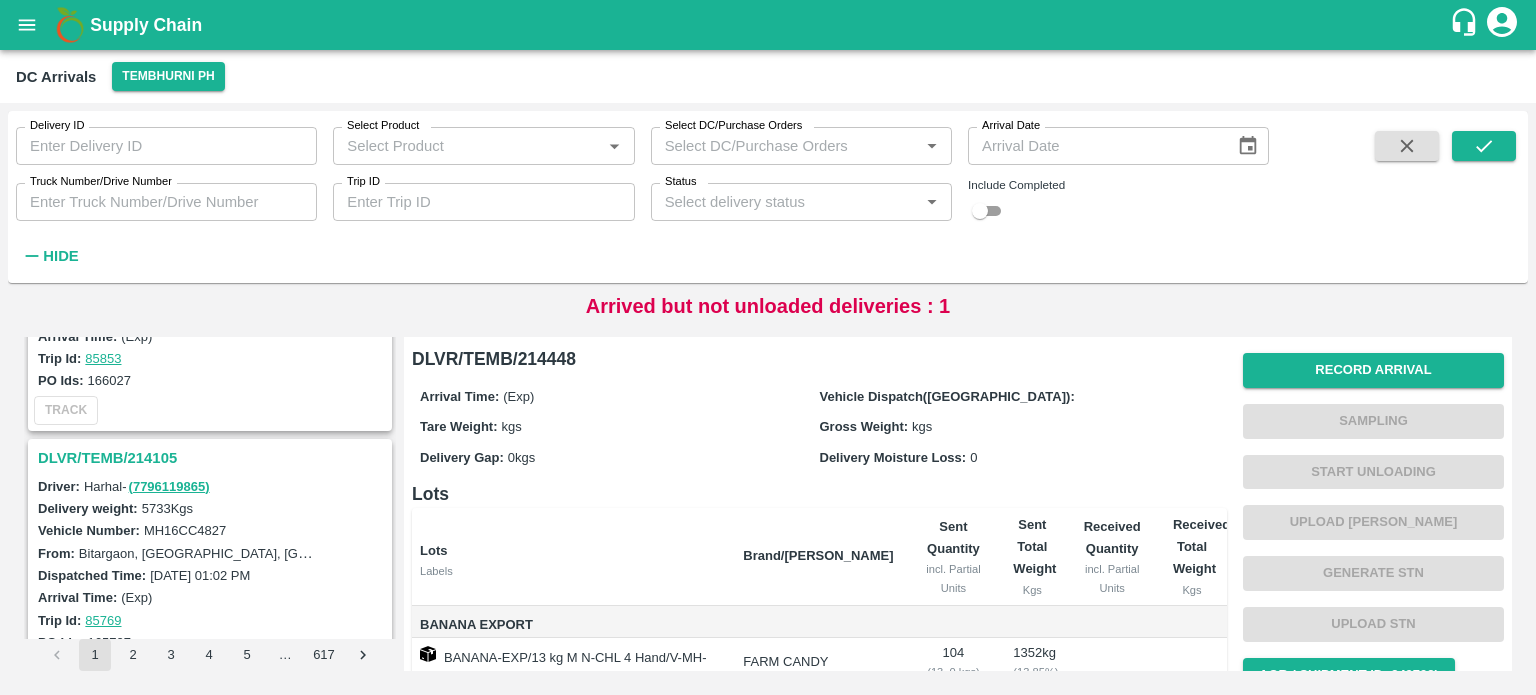 click on "DLVR/TEMB/214105" at bounding box center (213, 458) 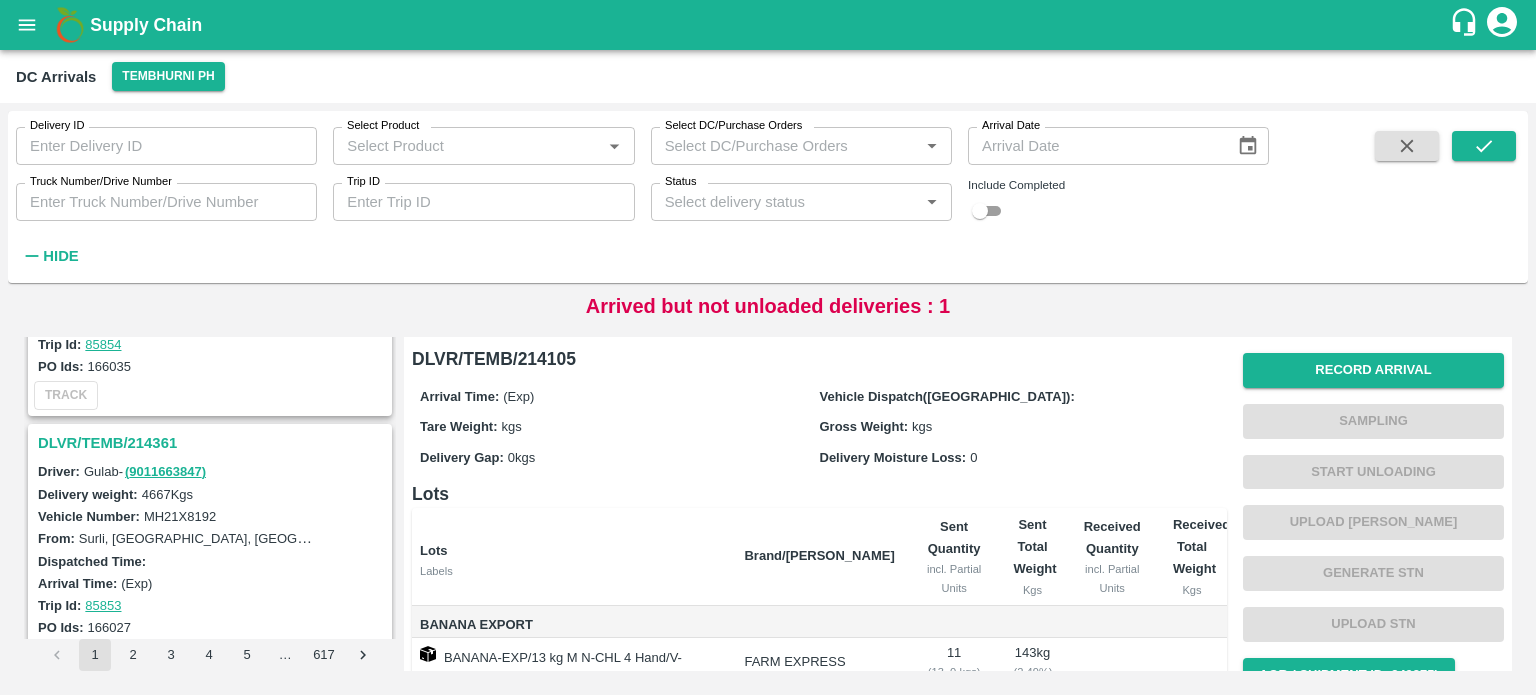 scroll, scrollTop: 2260, scrollLeft: 0, axis: vertical 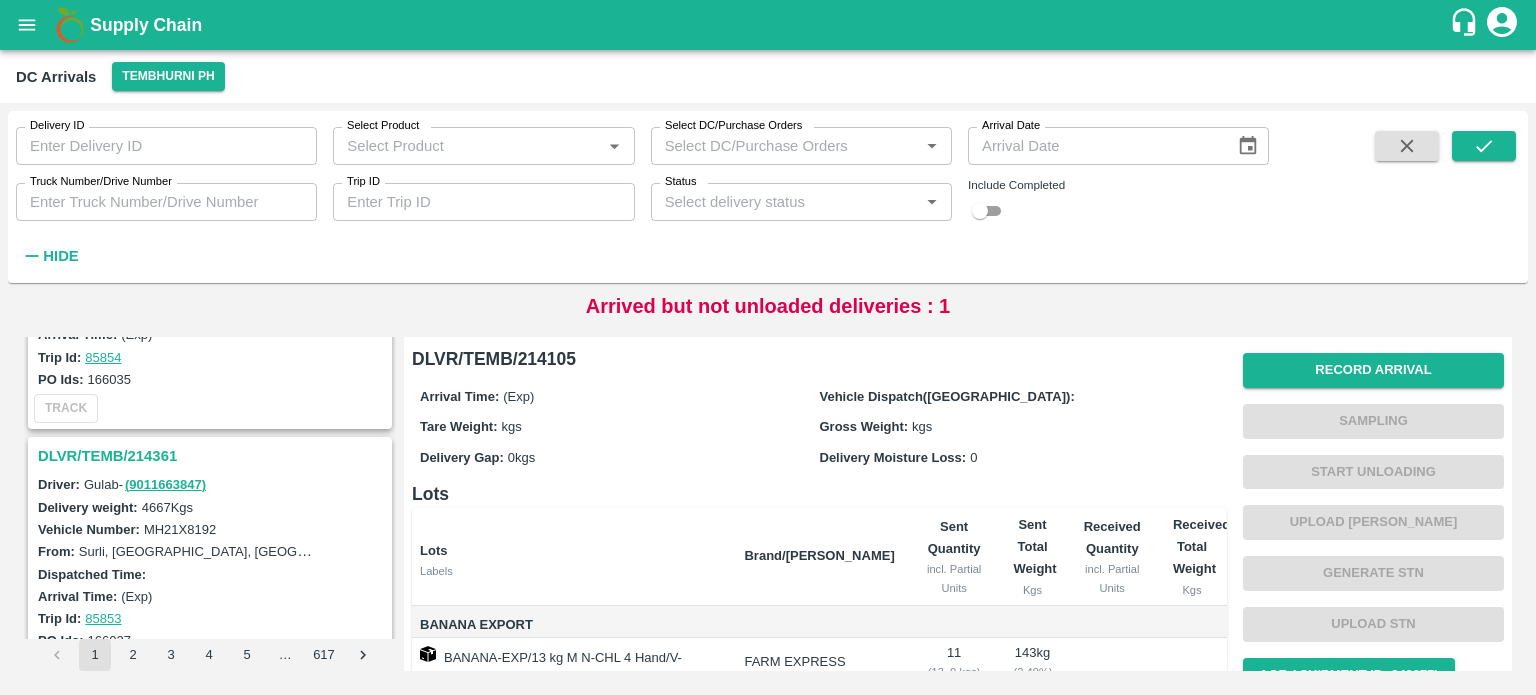 click on "DLVR/TEMB/214361" at bounding box center [213, 456] 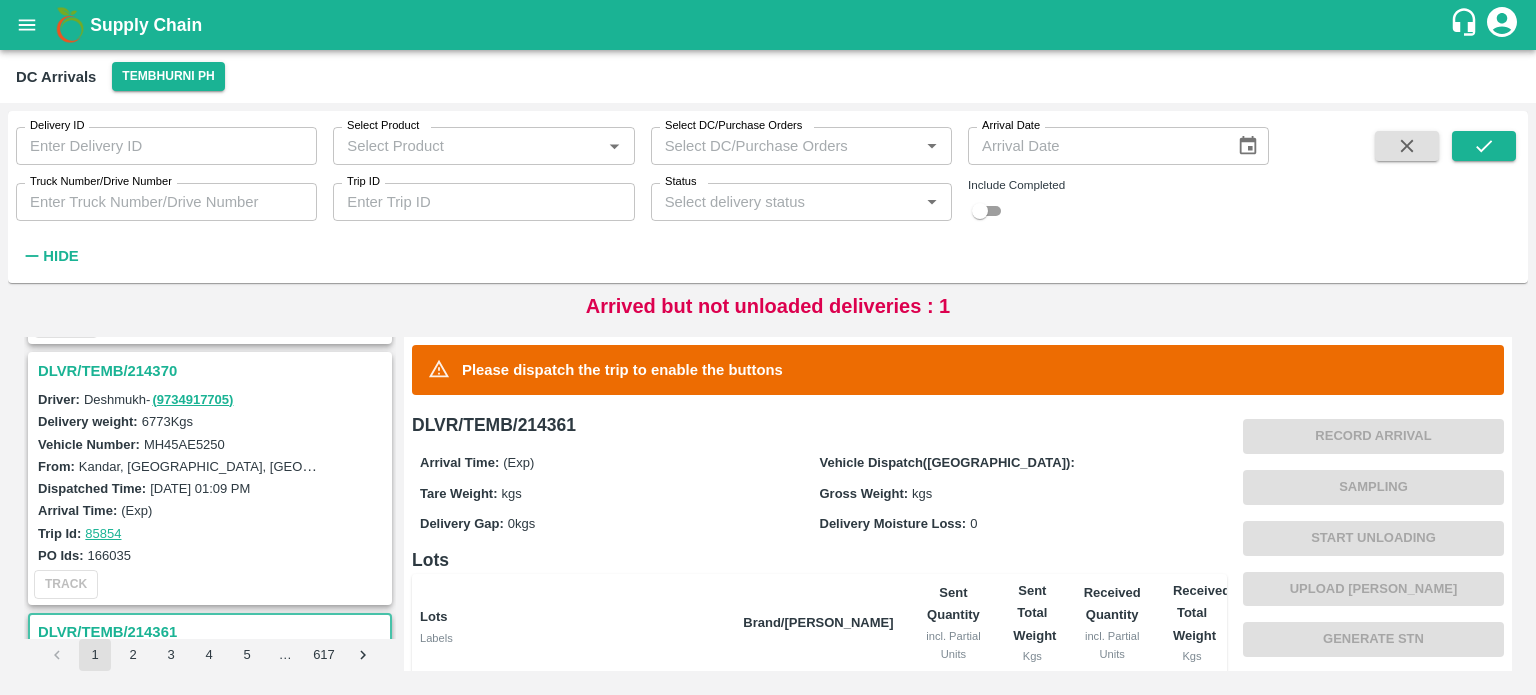 scroll, scrollTop: 2058, scrollLeft: 0, axis: vertical 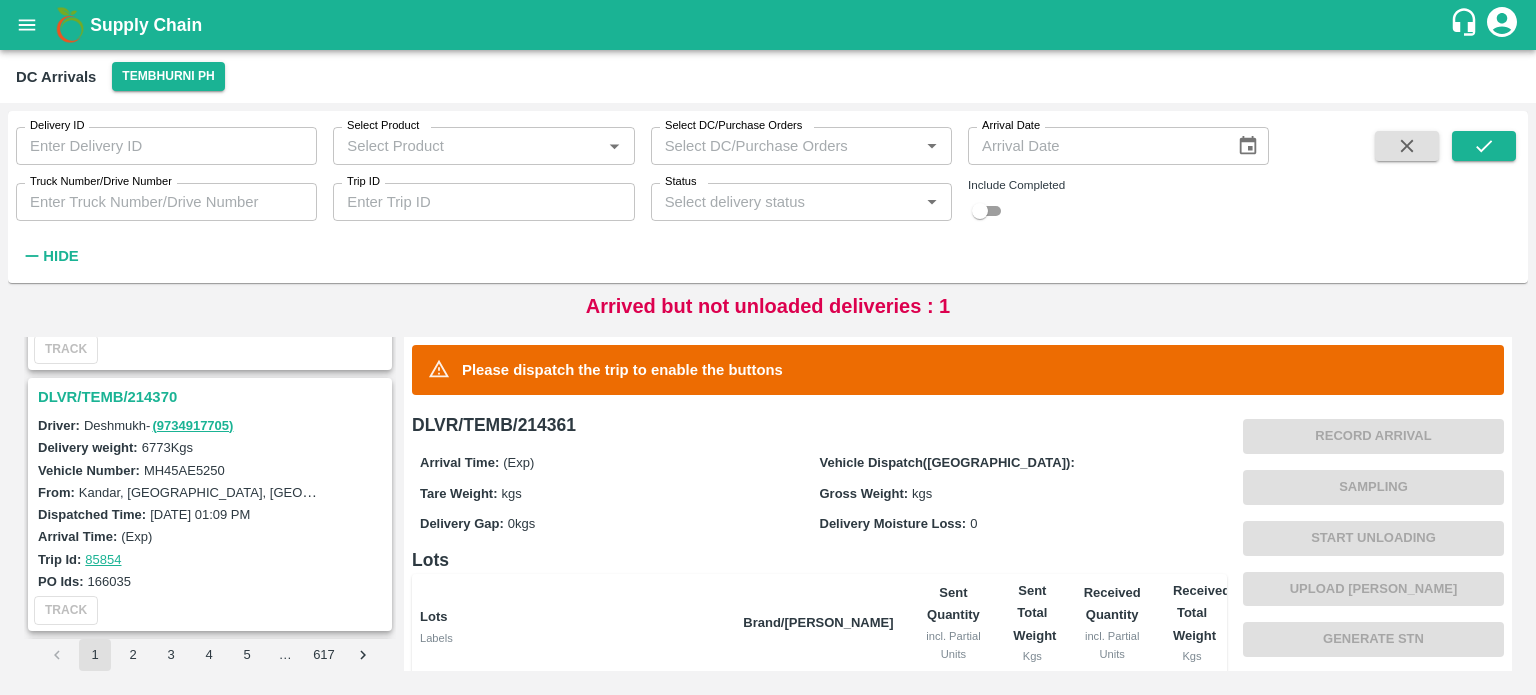 click on "DLVR/TEMB/214370" at bounding box center [213, 397] 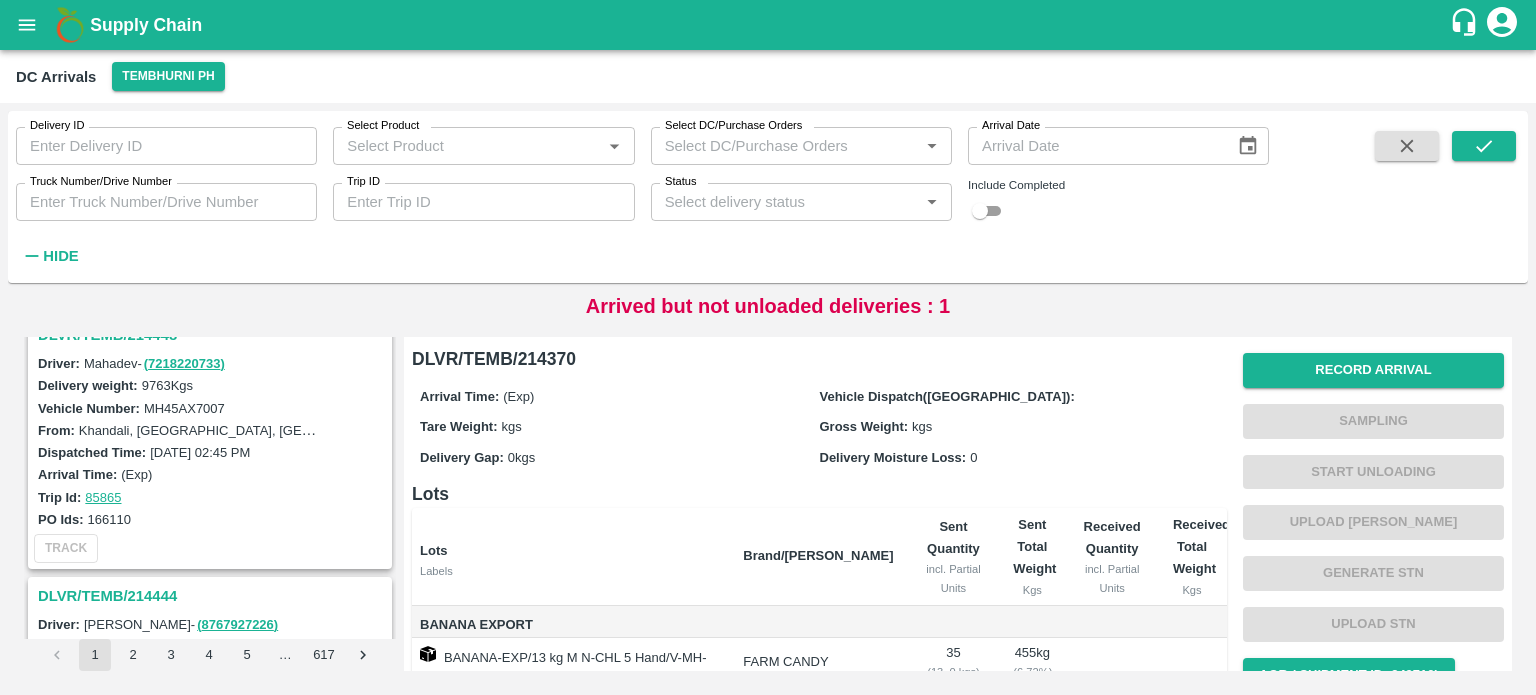 scroll, scrollTop: 0, scrollLeft: 0, axis: both 